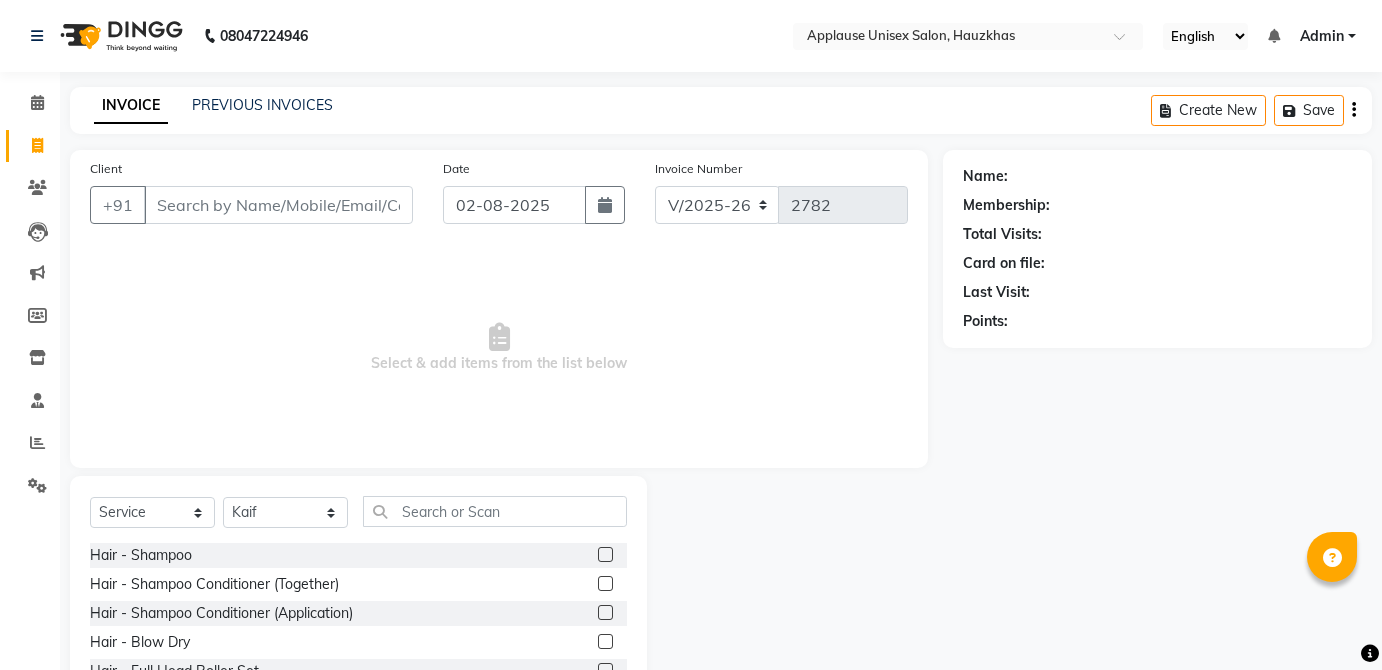select on "5082" 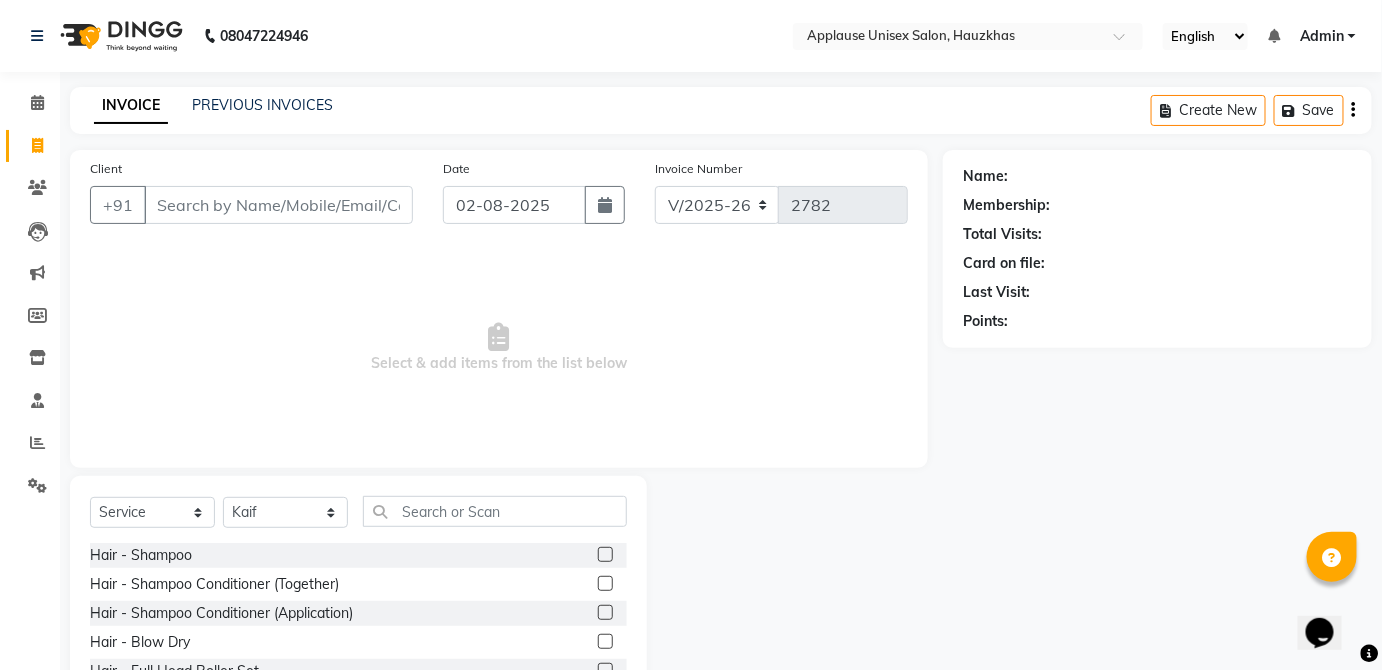 scroll, scrollTop: 0, scrollLeft: 0, axis: both 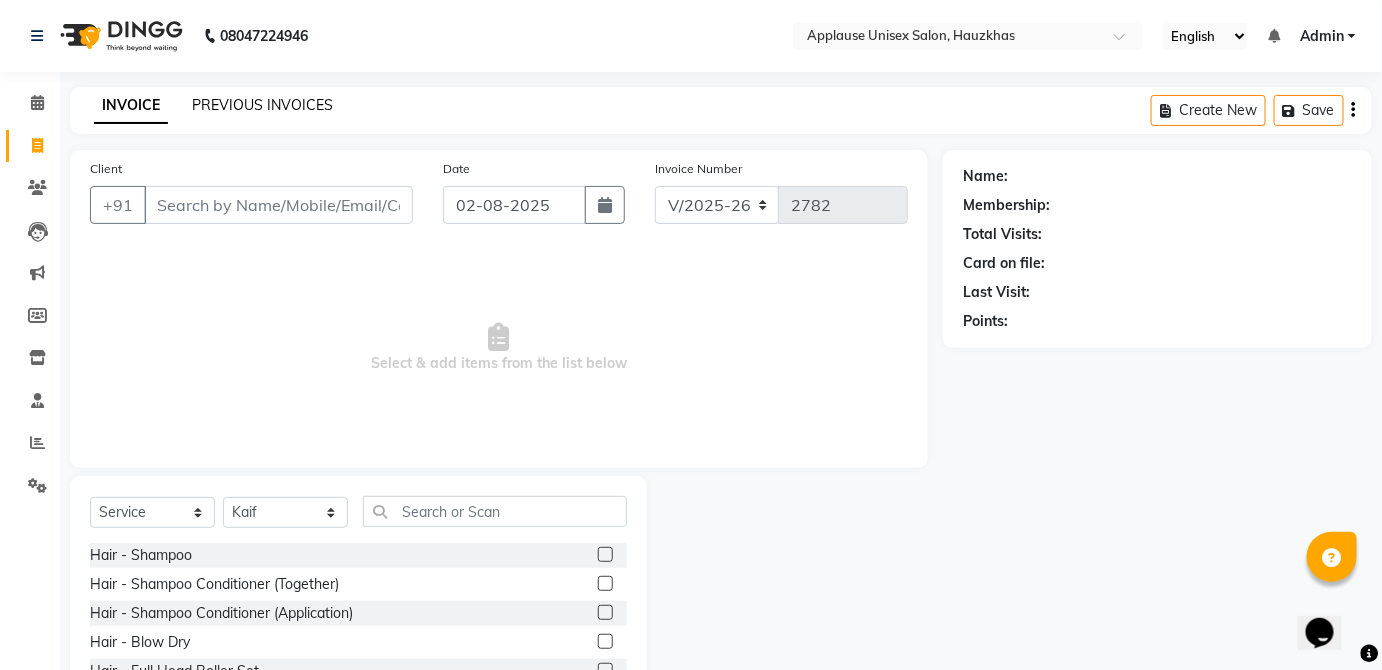 click on "PREVIOUS INVOICES" 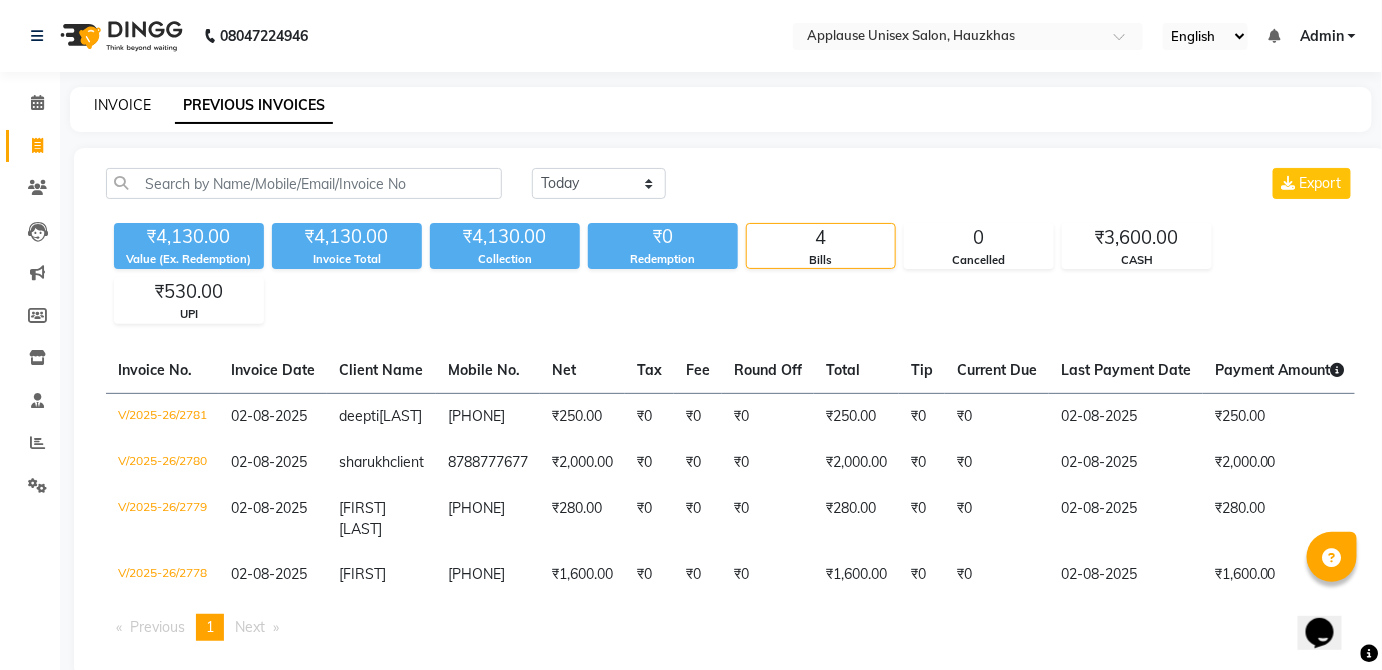 click on "INVOICE" 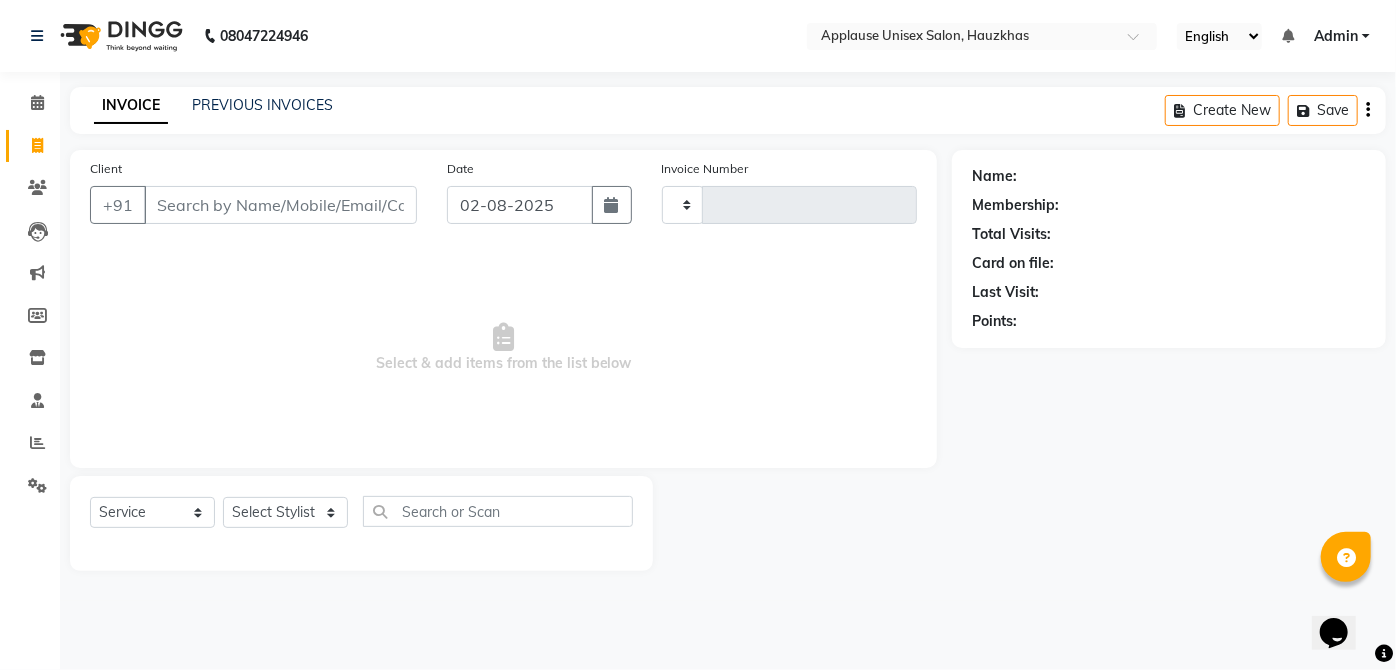 type on "2782" 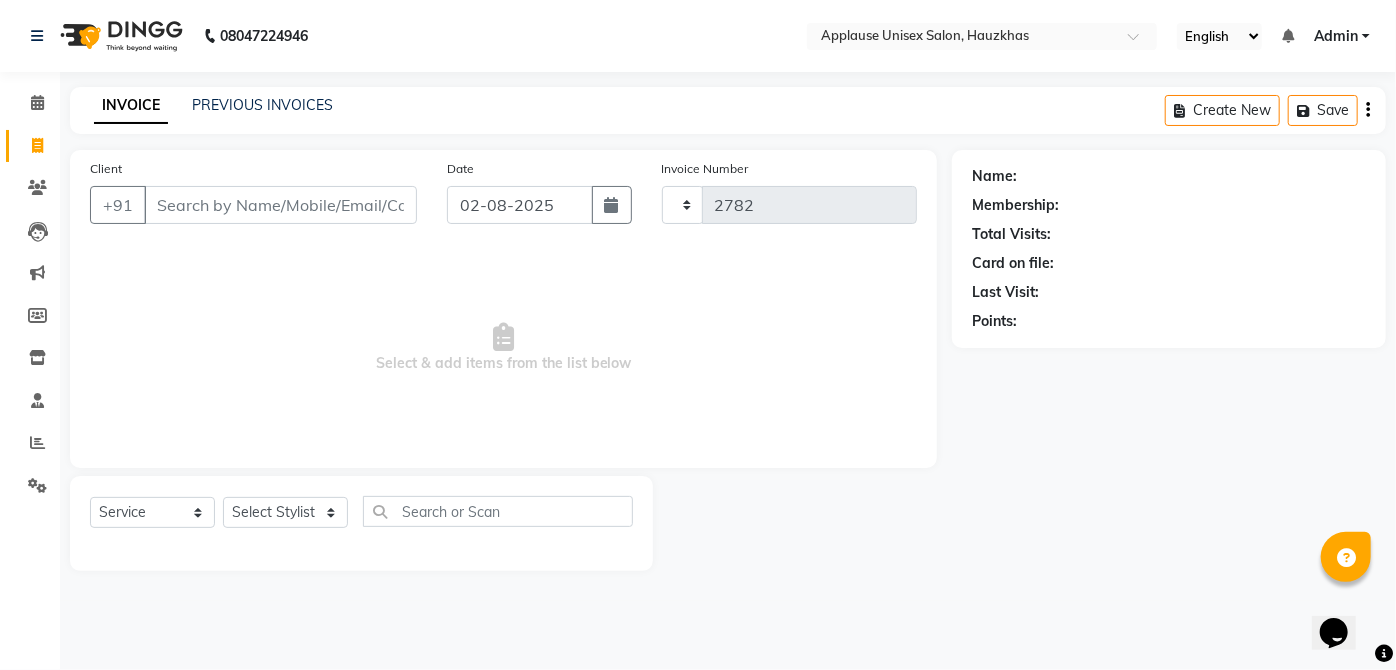select on "5082" 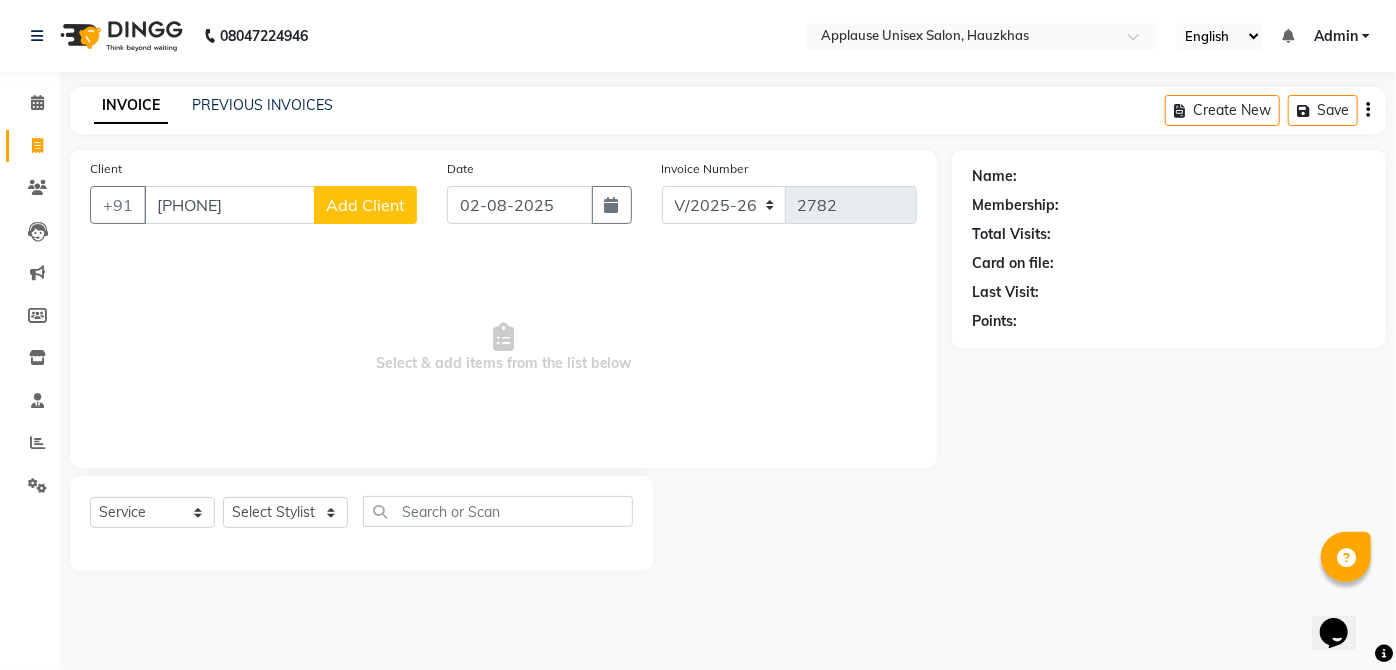 click on "Select & add items from the list below" at bounding box center [503, 348] 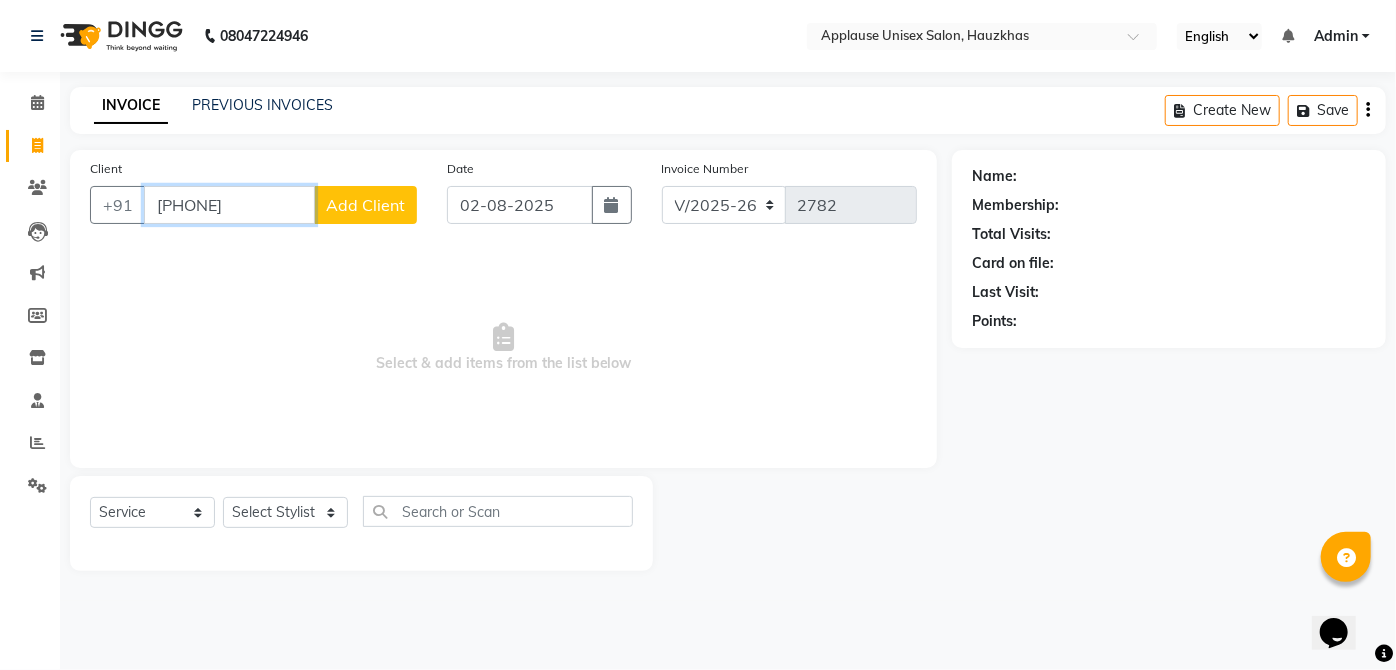 click on "[PHONE]" at bounding box center [229, 205] 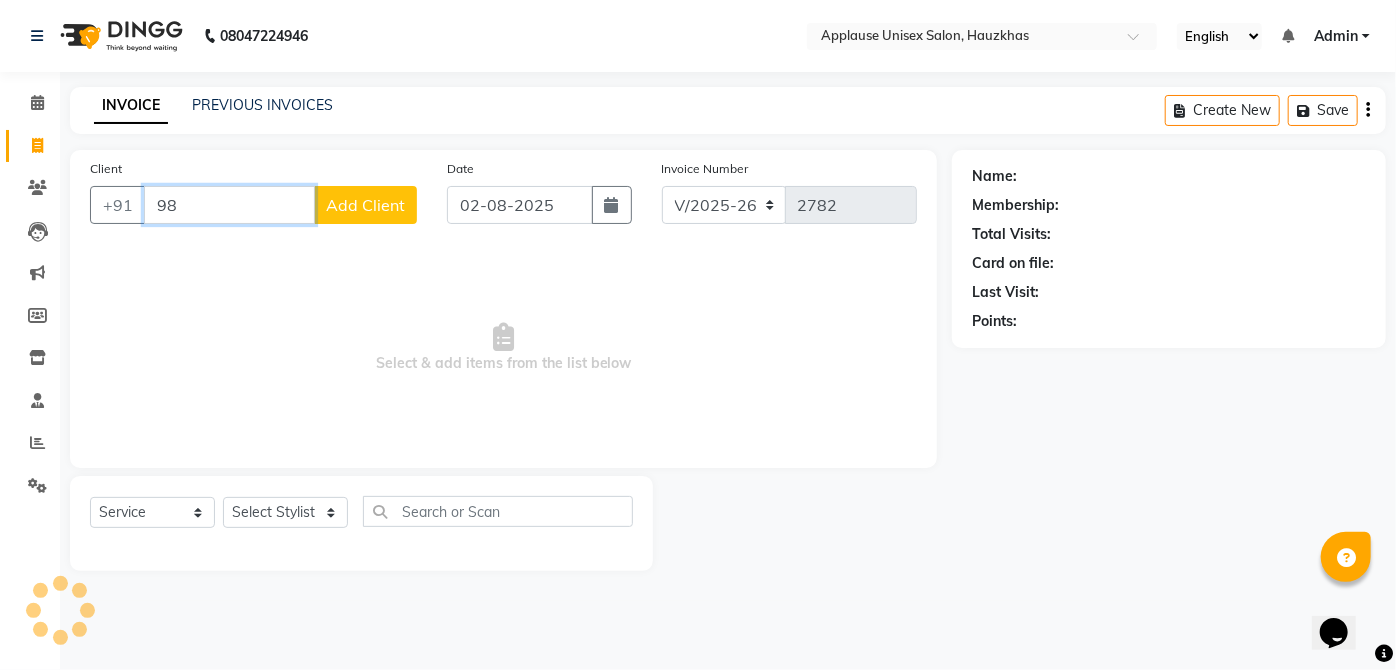 type on "9" 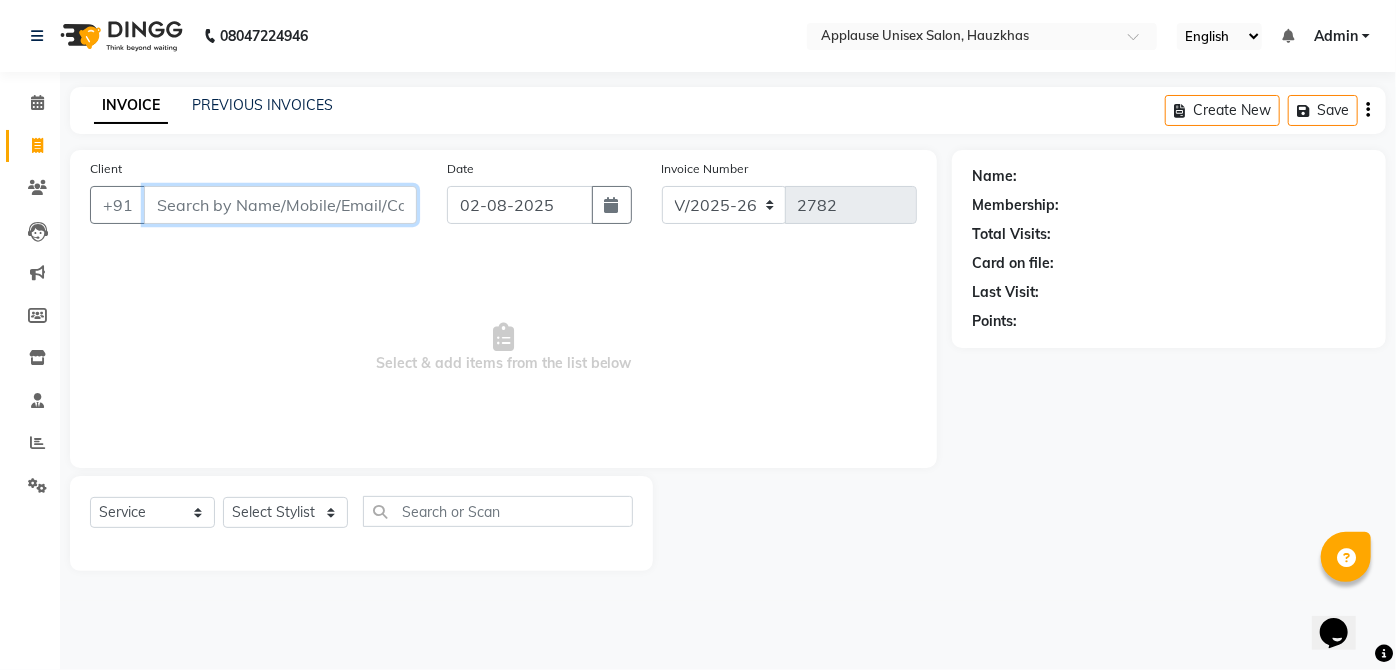 type 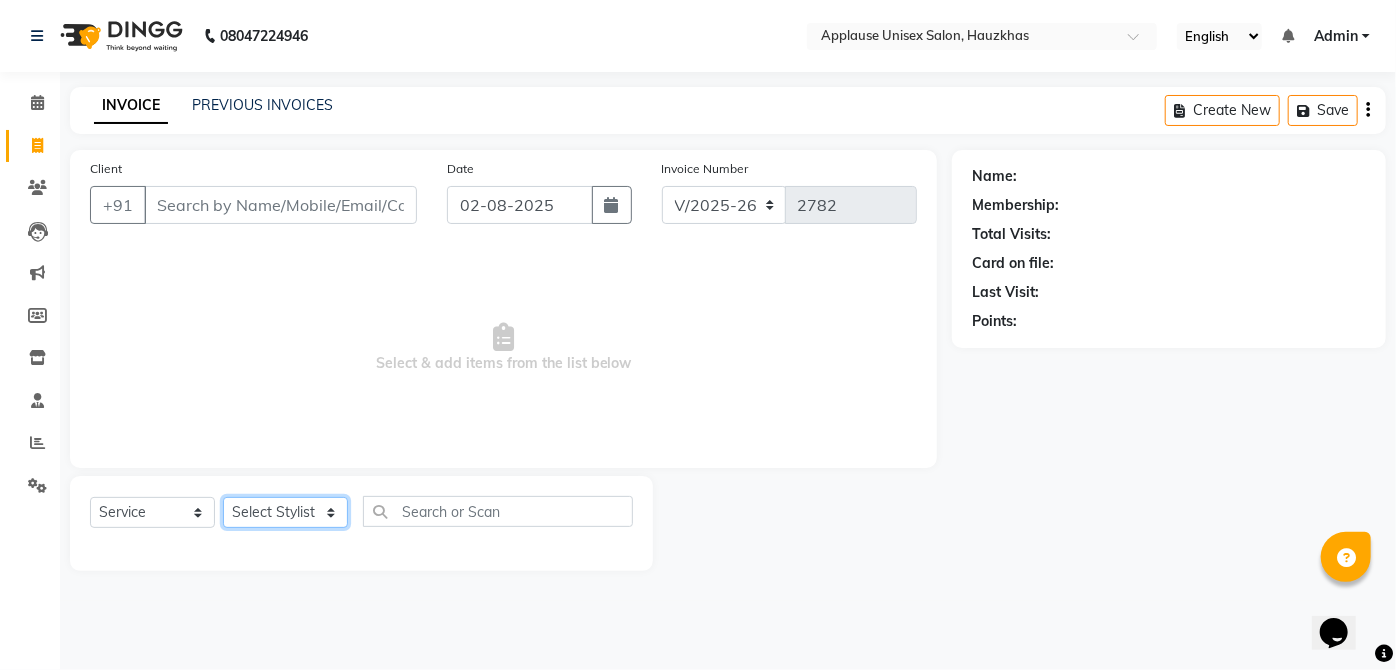 click on "Select Stylist [FIRST] [FIRST] [FIRST] [FIRST] [FIRST] [FIRST] [FIRST] [FIRST] [FIRST] [FIRST] [FIRST] [FIRST] [FIRST] [FIRST] [FIRST] [FIRST] [FIRST] [FIRST] [FIRST] [FIRST] [FIRST] [FIRST] [FIRST] [FIRST] [FIRST] [FIRST] [FIRST]" 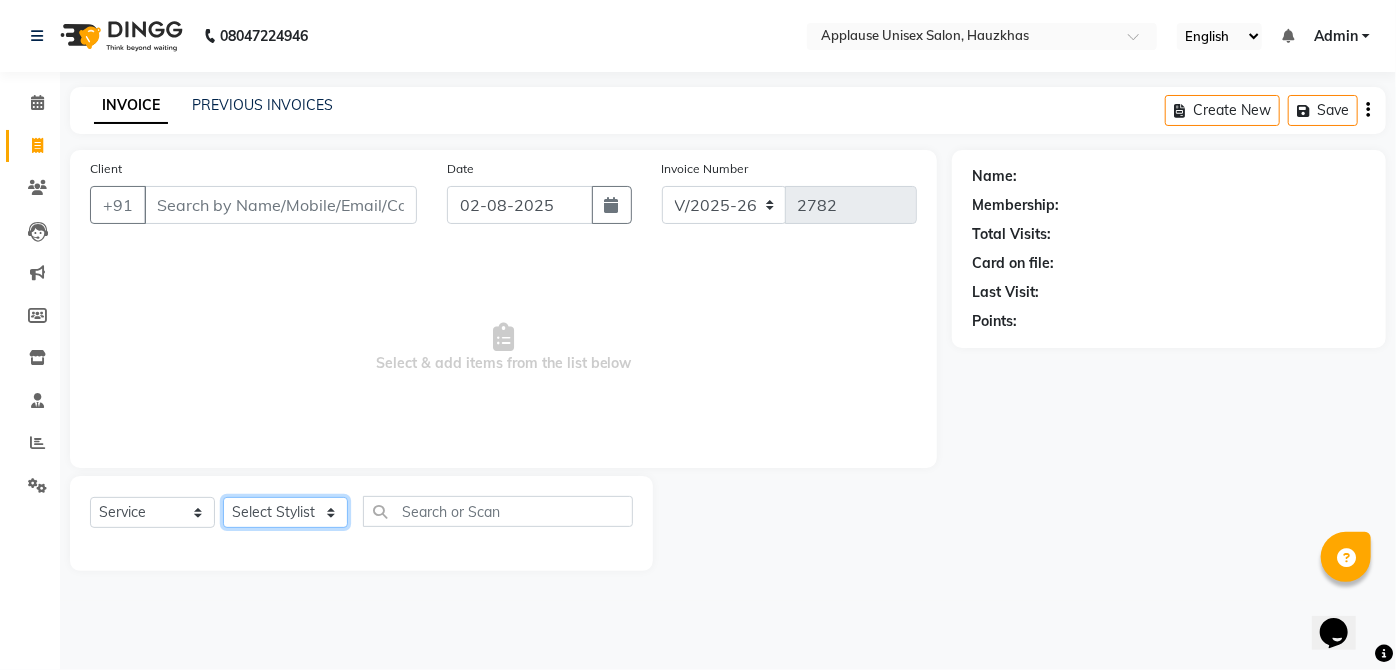 select on "32125" 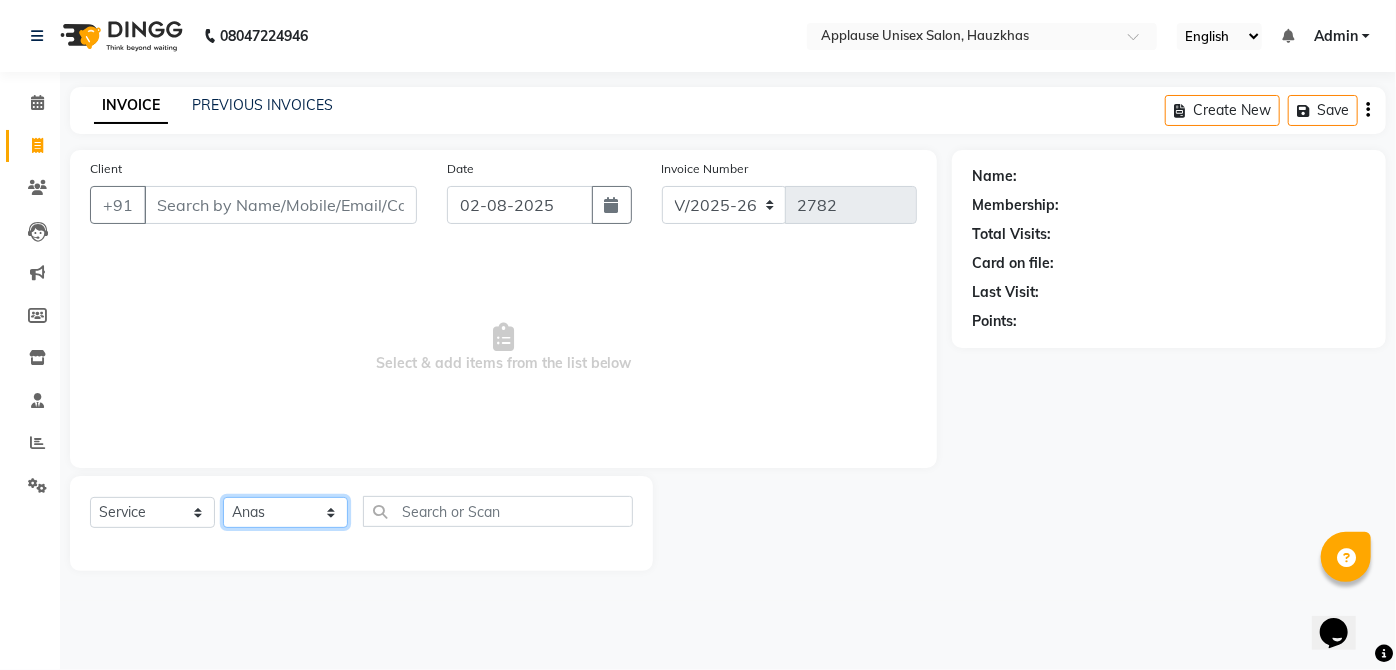 click on "Select Stylist [FIRST] [FIRST] [FIRST] [FIRST] [FIRST] [FIRST] [FIRST] [FIRST] [FIRST] [FIRST] [FIRST] [FIRST] [FIRST] [FIRST] [FIRST] [FIRST] [FIRST] [FIRST] [FIRST] [FIRST] [FIRST] [FIRST] [FIRST] [FIRST] [FIRST] [FIRST] [FIRST]" 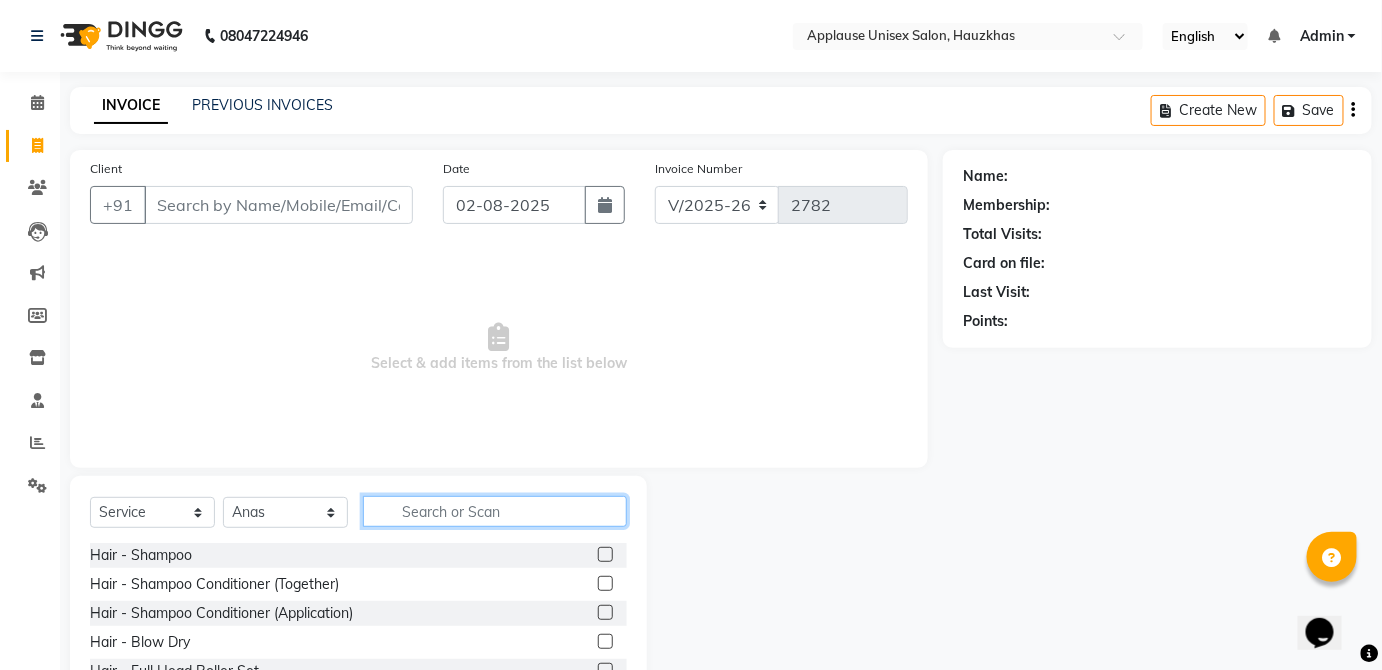 click 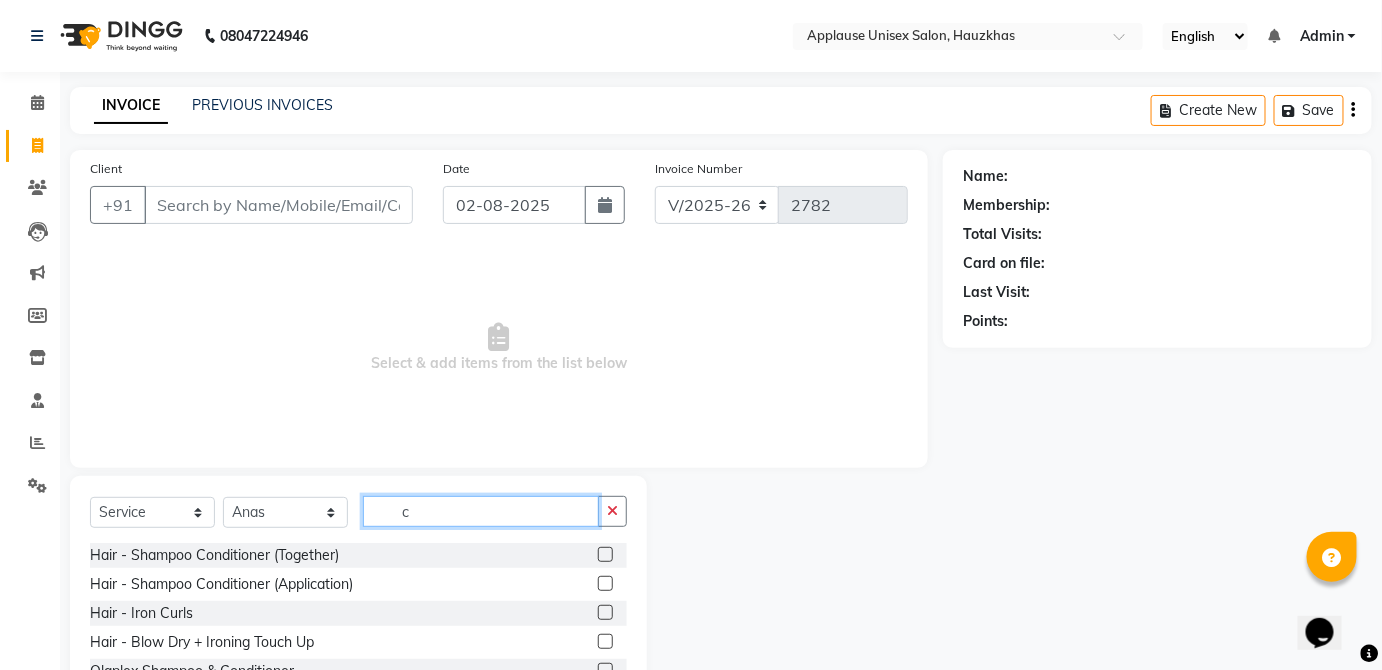 type 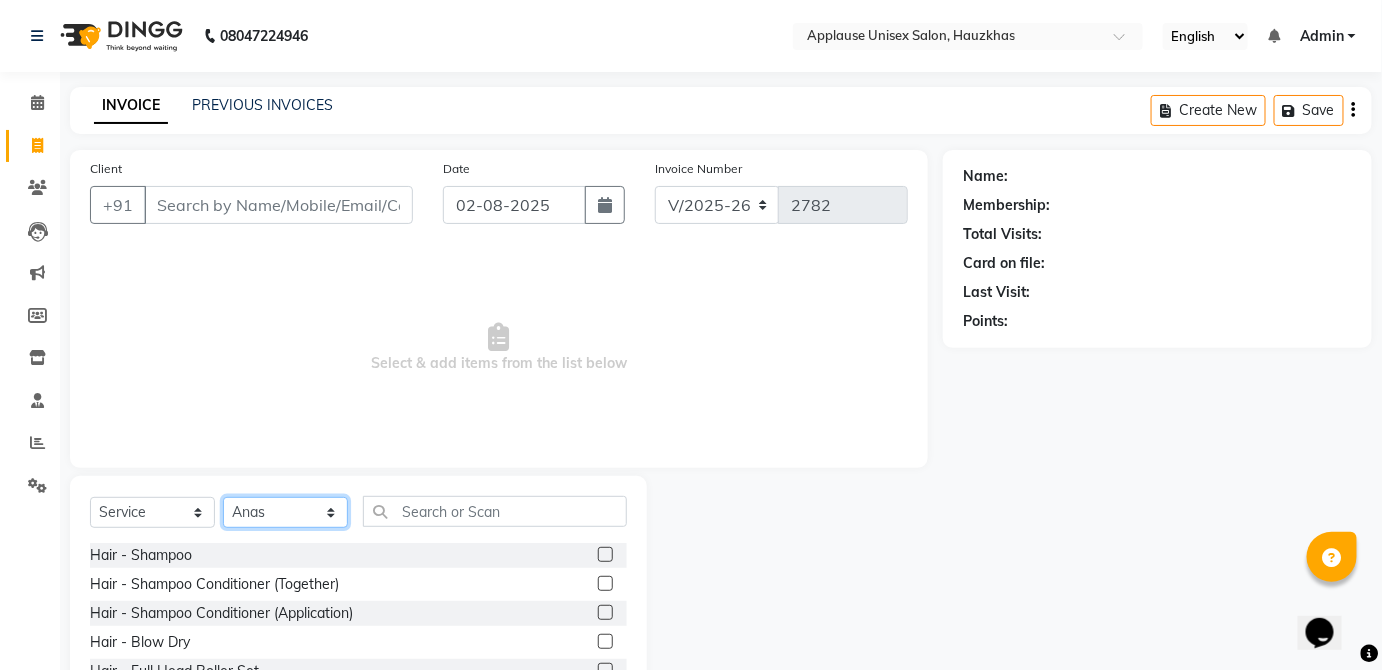 click on "Select Stylist [FIRST] [FIRST] [FIRST] [FIRST] [FIRST] [FIRST] [FIRST] [FIRST] [FIRST] [FIRST] [FIRST] [FIRST] [FIRST] [FIRST] [FIRST] [FIRST] [FIRST] [FIRST] [FIRST] [FIRST] [FIRST] [FIRST] [FIRST] [FIRST] [FIRST] [FIRST] [FIRST]" 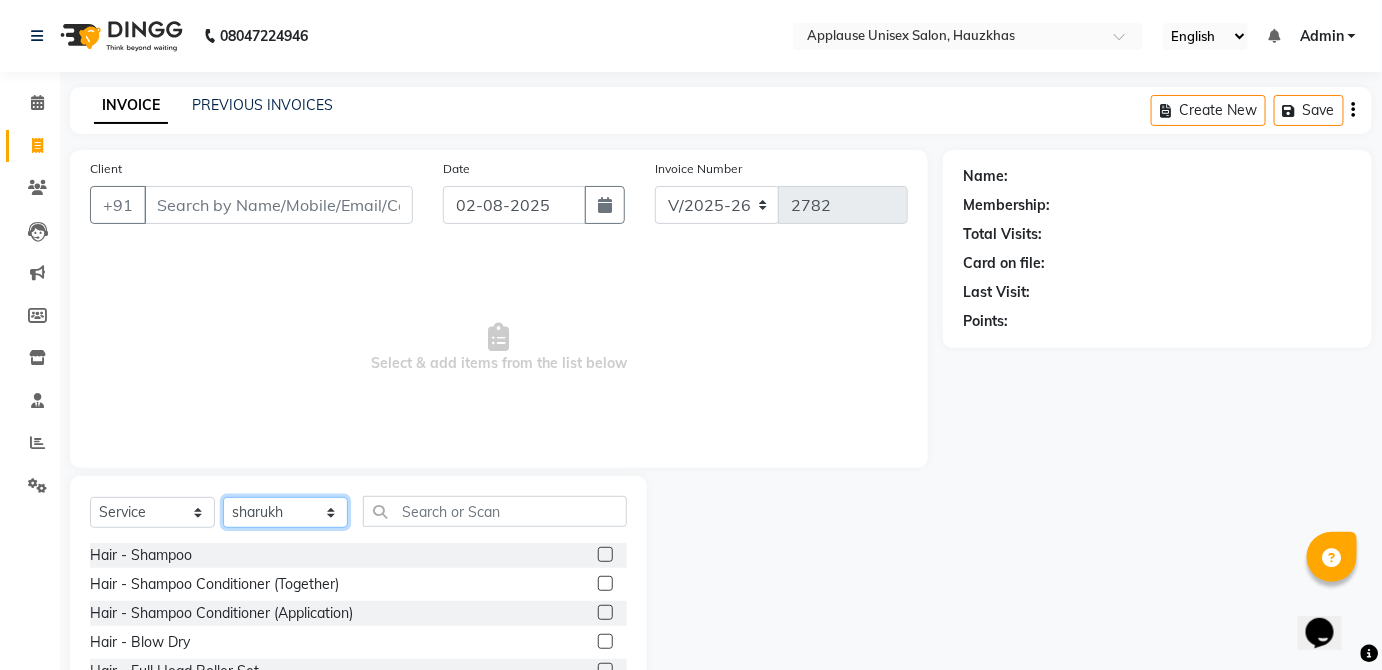 click on "Select Stylist [FIRST] [FIRST] [FIRST] [FIRST] [FIRST] [FIRST] [FIRST] [FIRST] [FIRST] [FIRST] [FIRST] [FIRST] [FIRST] [FIRST] [FIRST] [FIRST] [FIRST] [FIRST] [FIRST] [FIRST] [FIRST] [FIRST] [FIRST] [FIRST] [FIRST] [FIRST] [FIRST]" 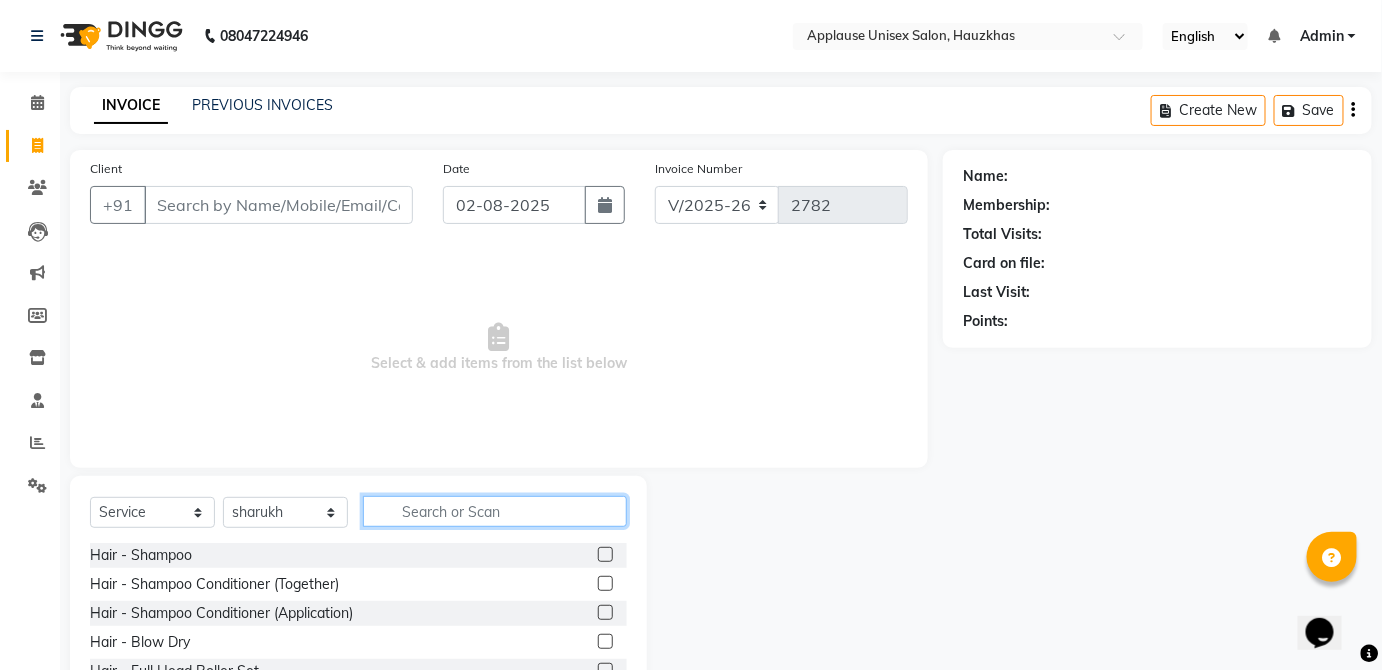 click 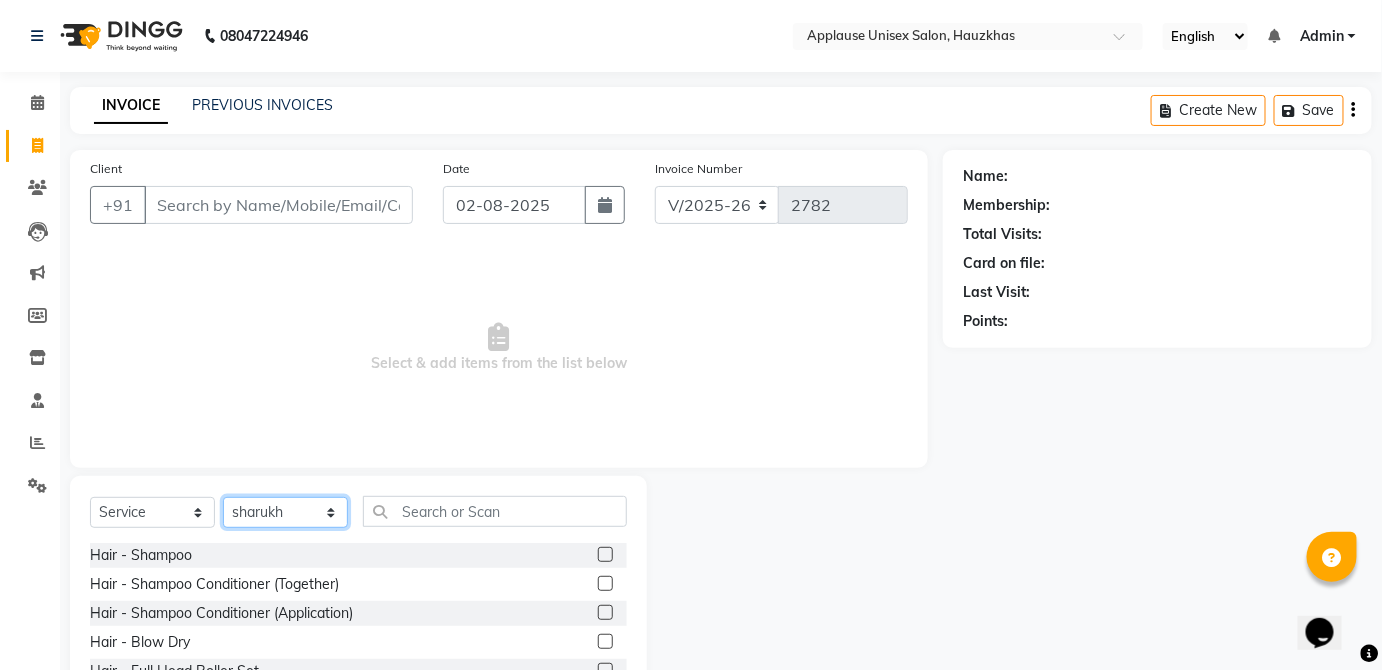 click on "Select Stylist [FIRST] [FIRST] [FIRST] [FIRST] [FIRST] [FIRST] [FIRST] [FIRST] [FIRST] [FIRST] [FIRST] [FIRST] [FIRST] [FIRST] [FIRST] [FIRST] [FIRST] [FIRST] [FIRST] [FIRST] [FIRST] [FIRST] [FIRST] [FIRST] [FIRST] [FIRST] [FIRST]" 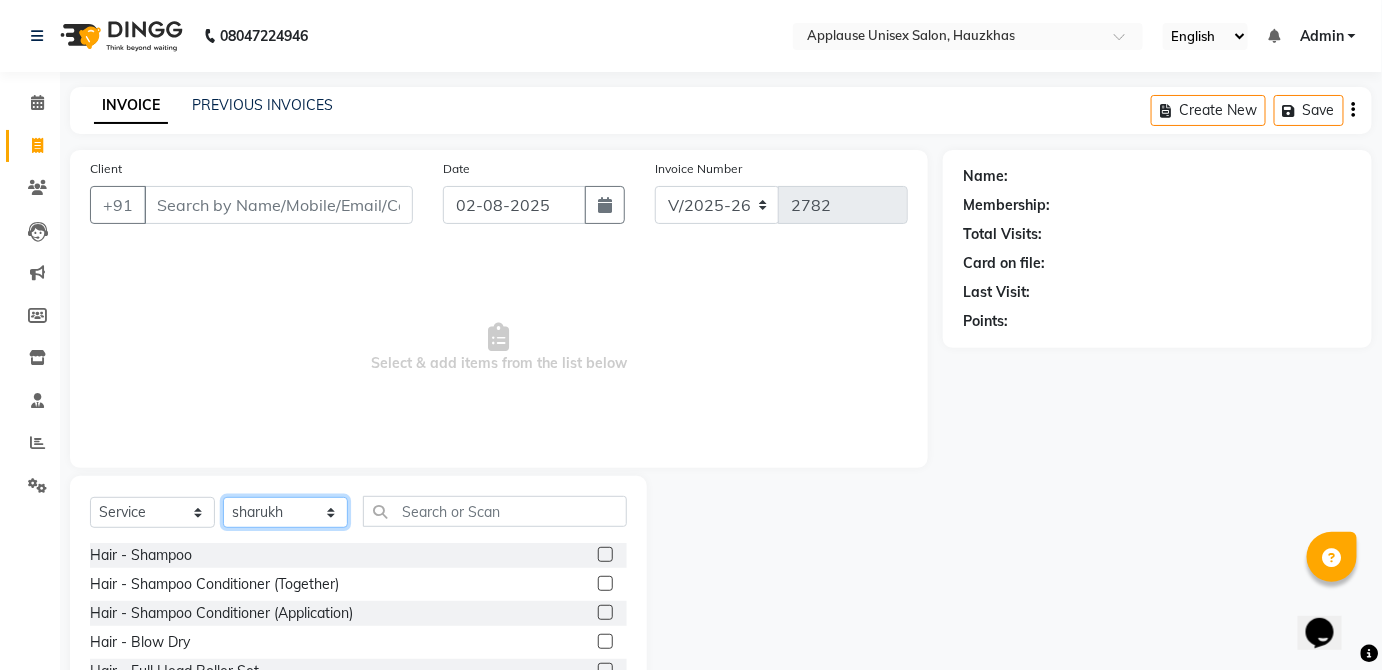 select on "32127" 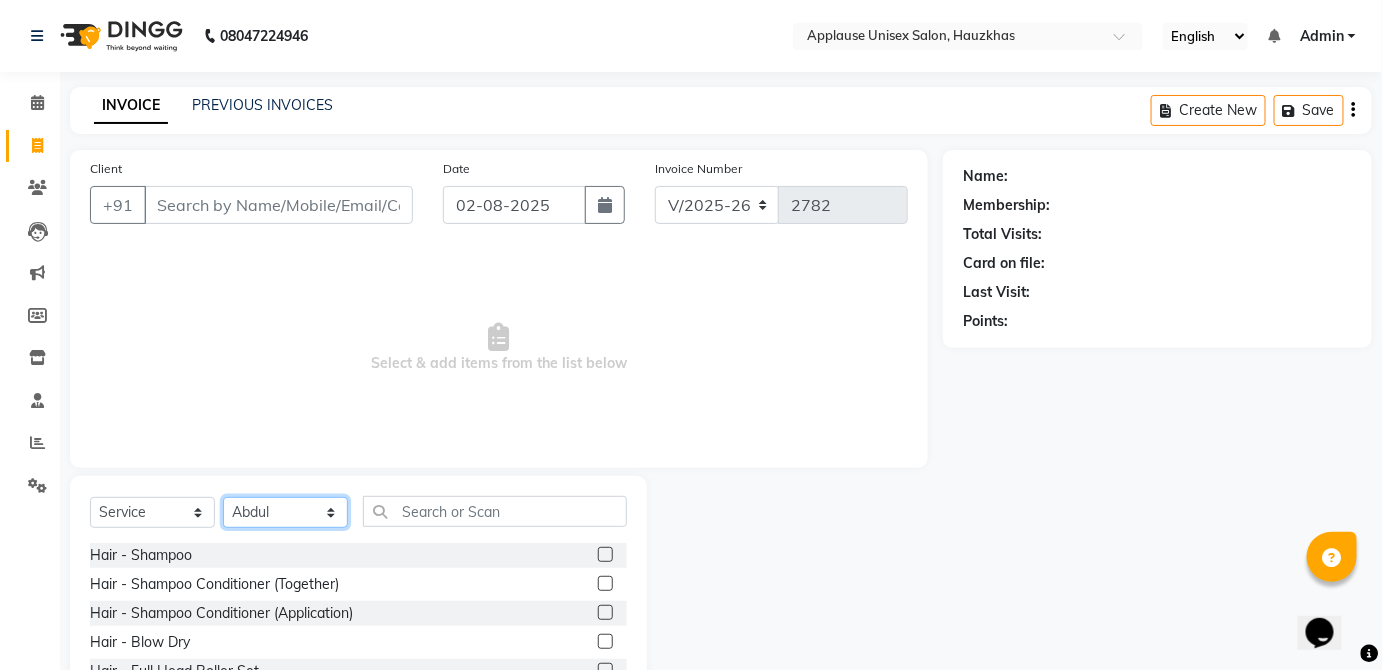 click on "Select Stylist [FIRST] [FIRST] [FIRST] [FIRST] [FIRST] [FIRST] [FIRST] [FIRST] [FIRST] [FIRST] [FIRST] [FIRST] [FIRST] [FIRST] [FIRST] [FIRST] [FIRST] [FIRST] [FIRST] [FIRST] [FIRST] [FIRST] [FIRST] [FIRST] [FIRST] [FIRST] [FIRST]" 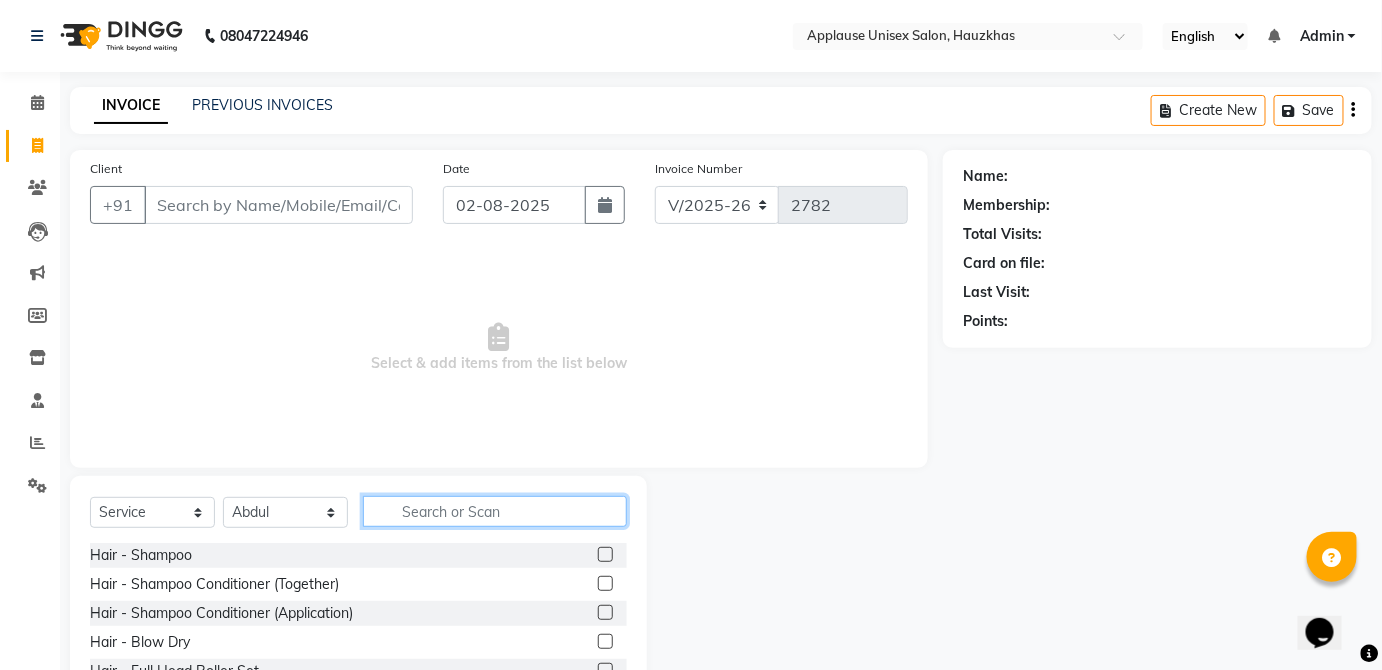 click 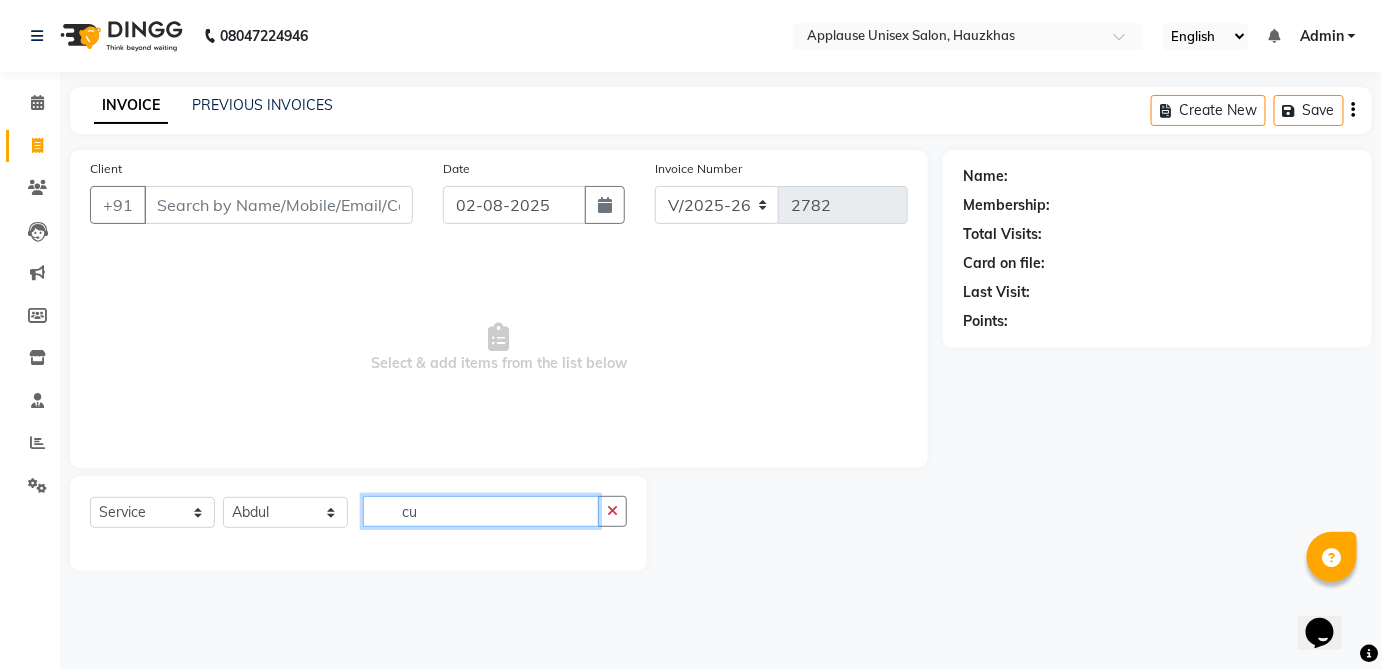 type on "c" 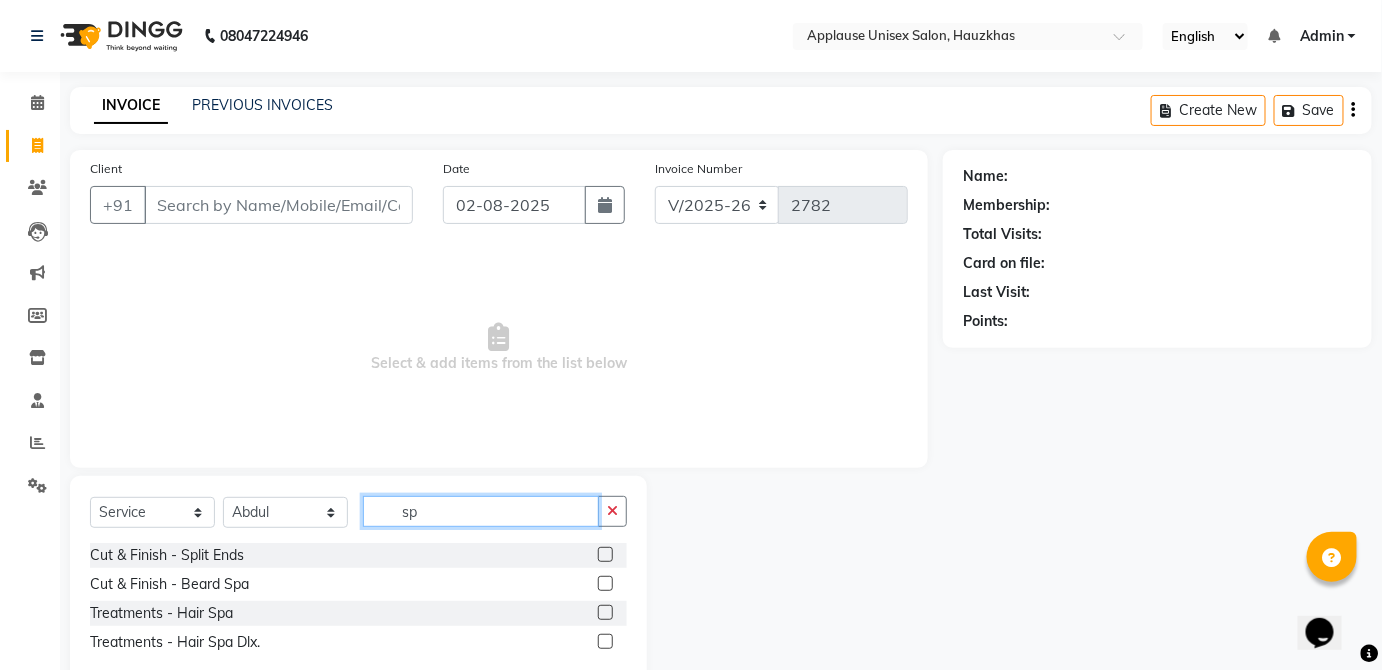 type on "sp" 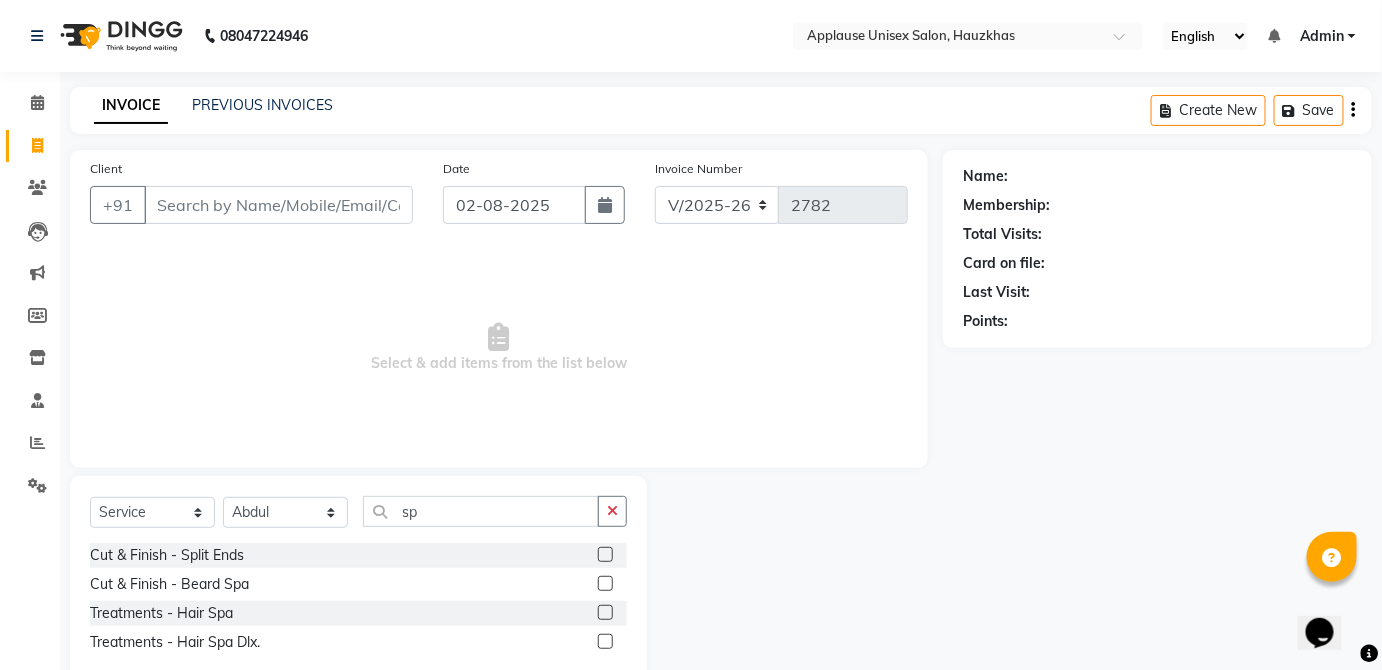 click 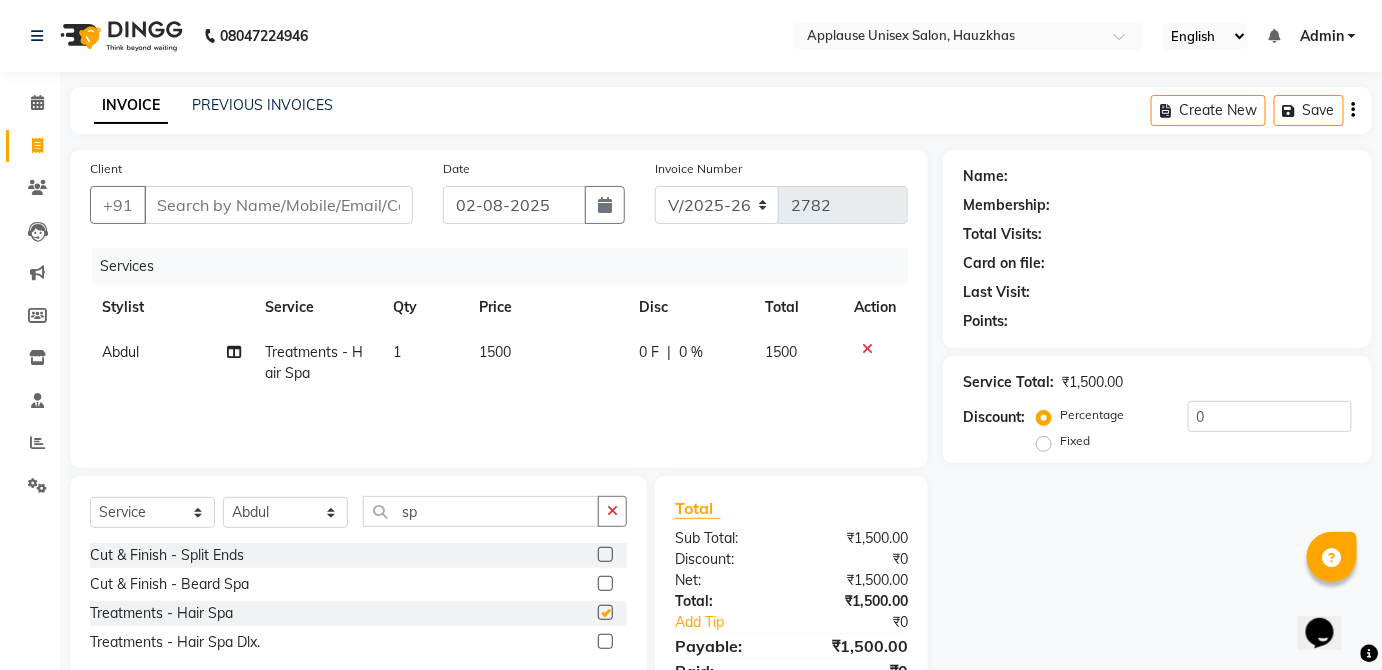 click on "1500" 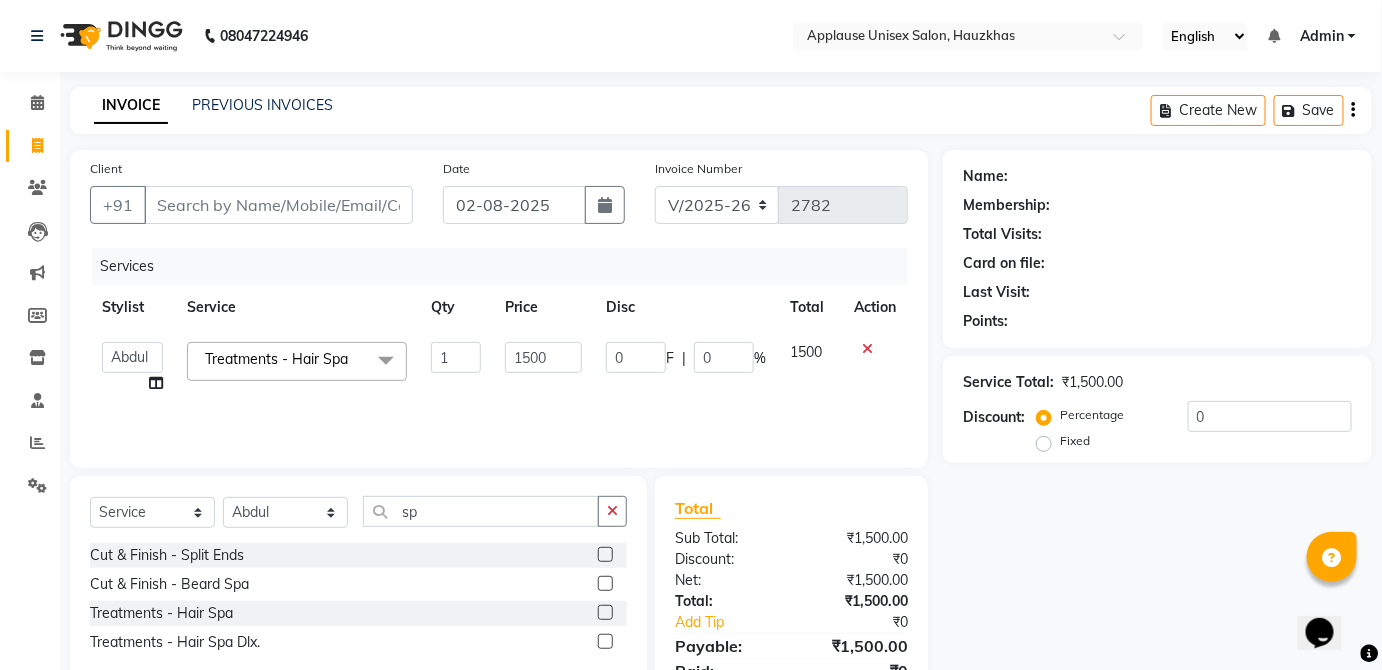 checkbox on "false" 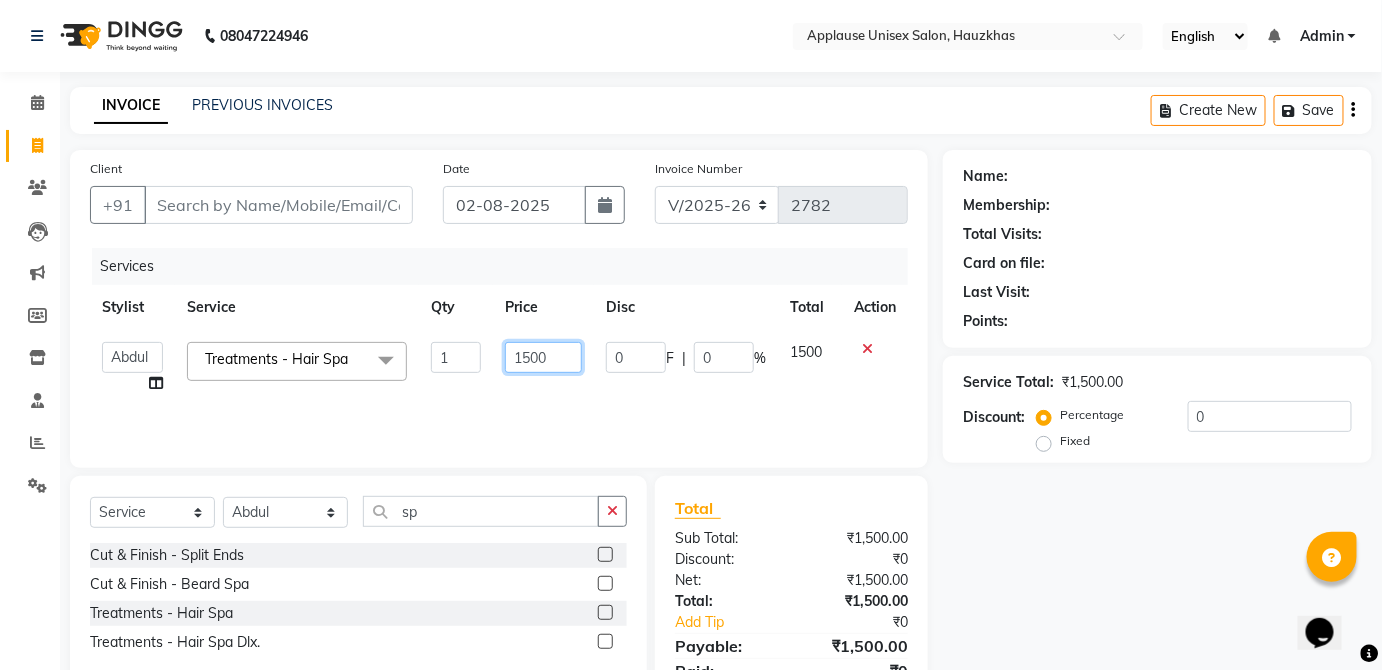 click on "1500" 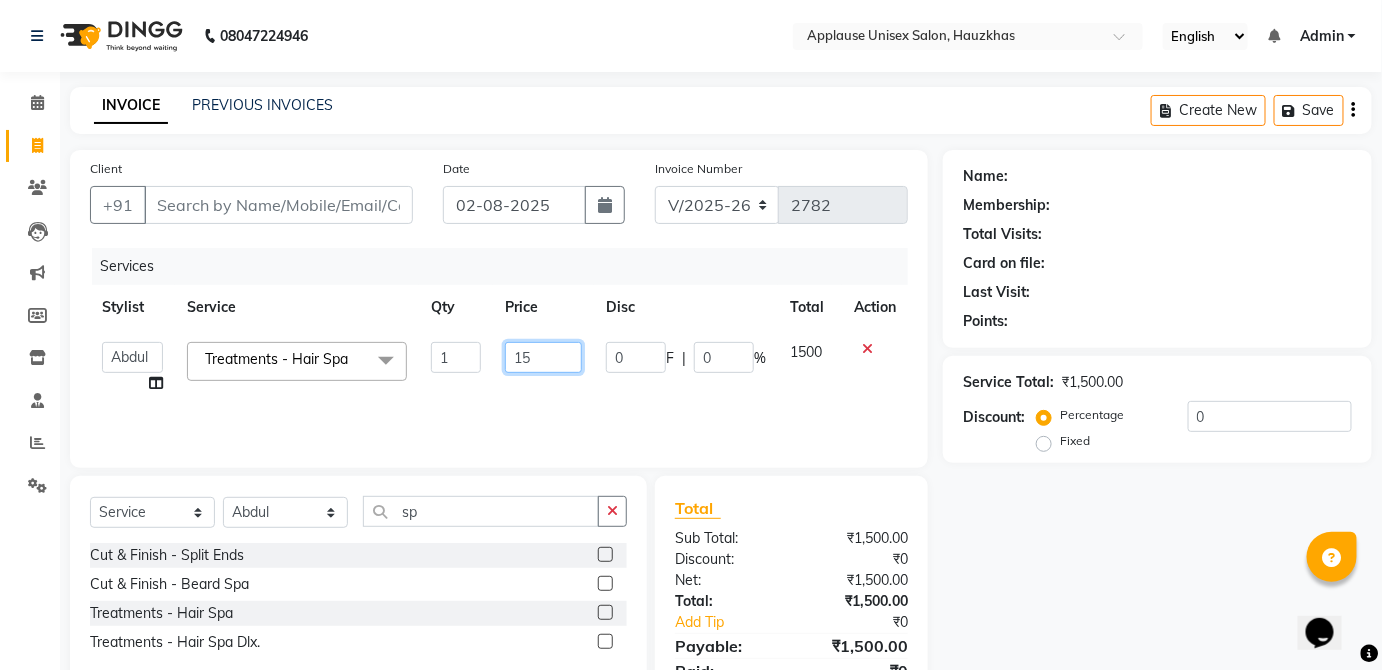 type on "1" 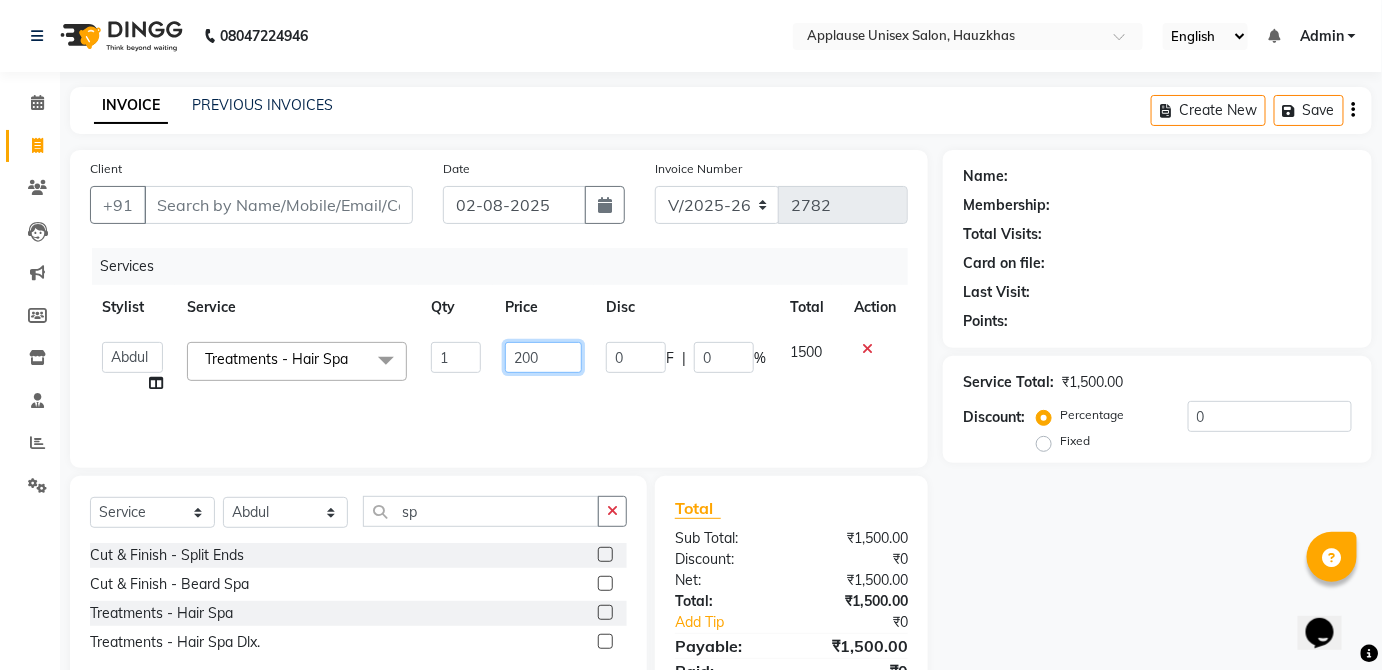 type on "2000" 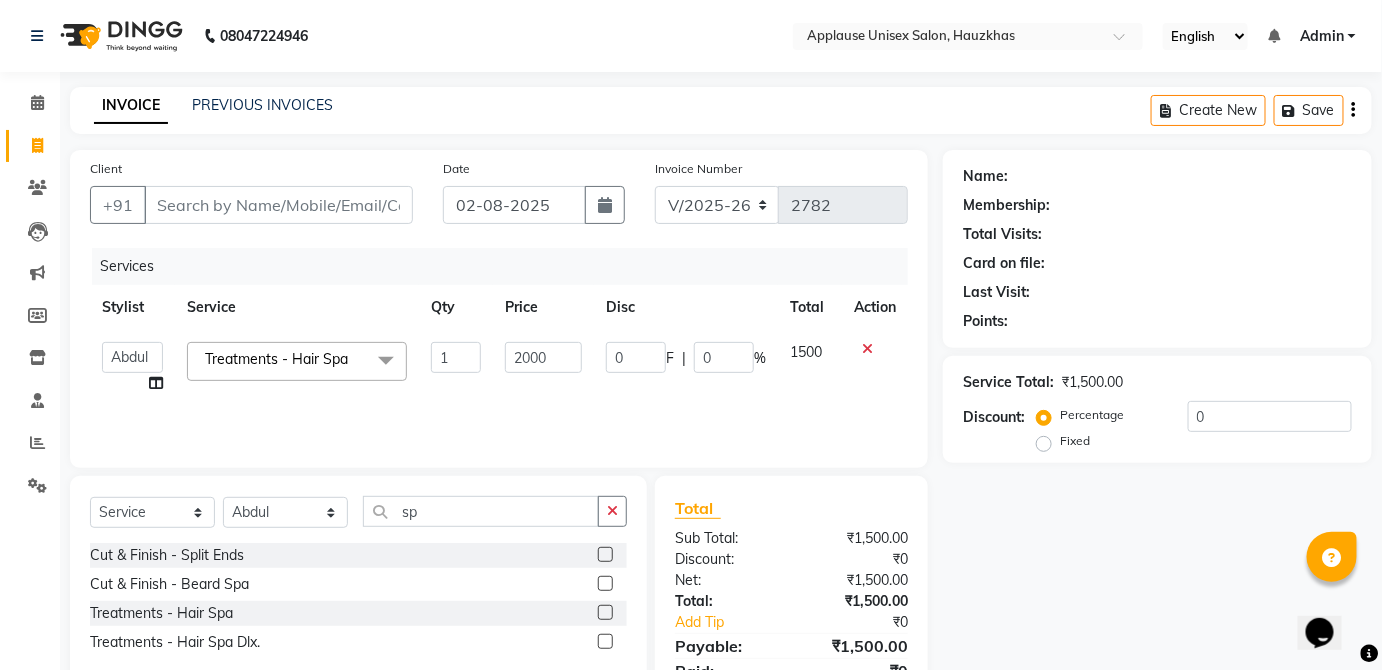 click on "1500" 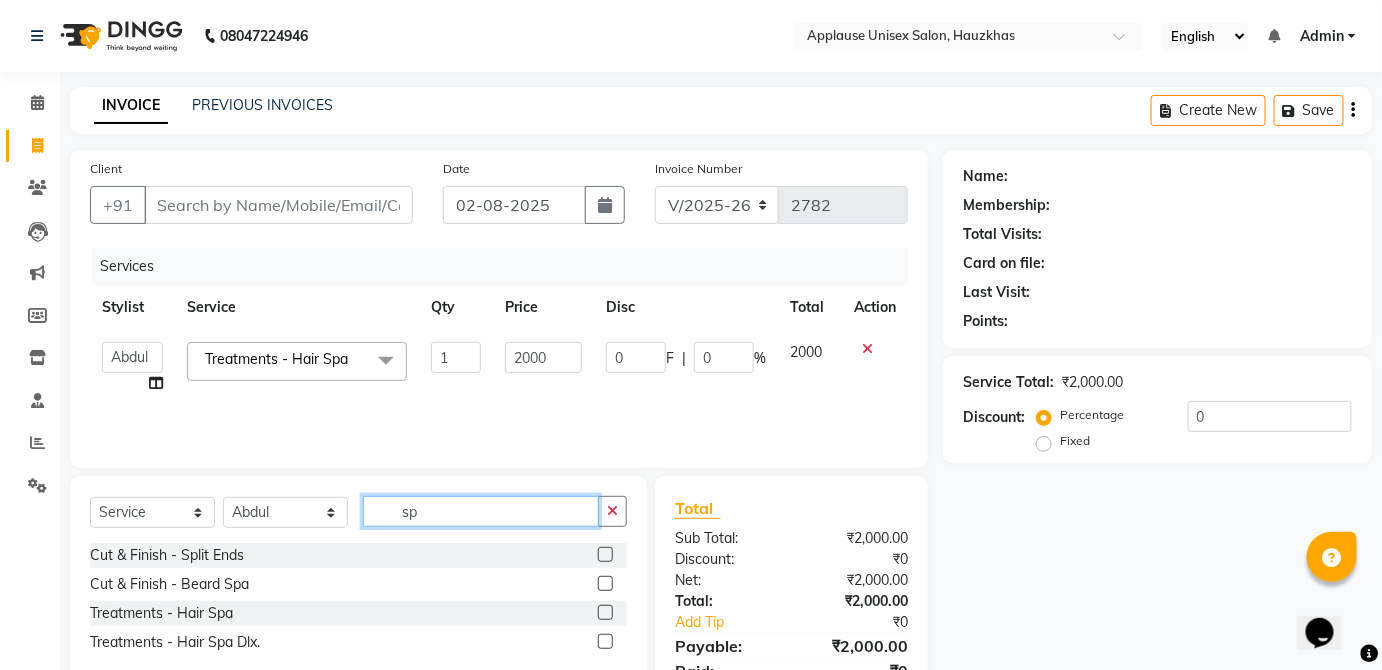 click on "sp" 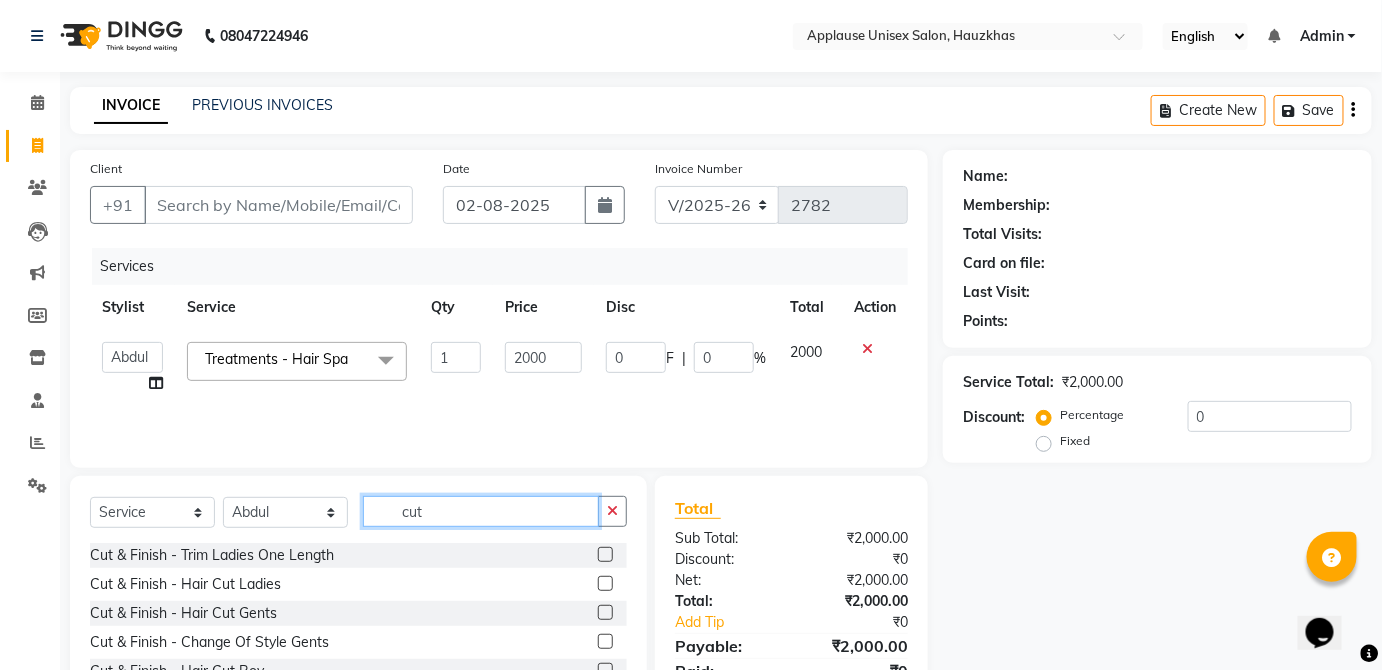 type on "cut" 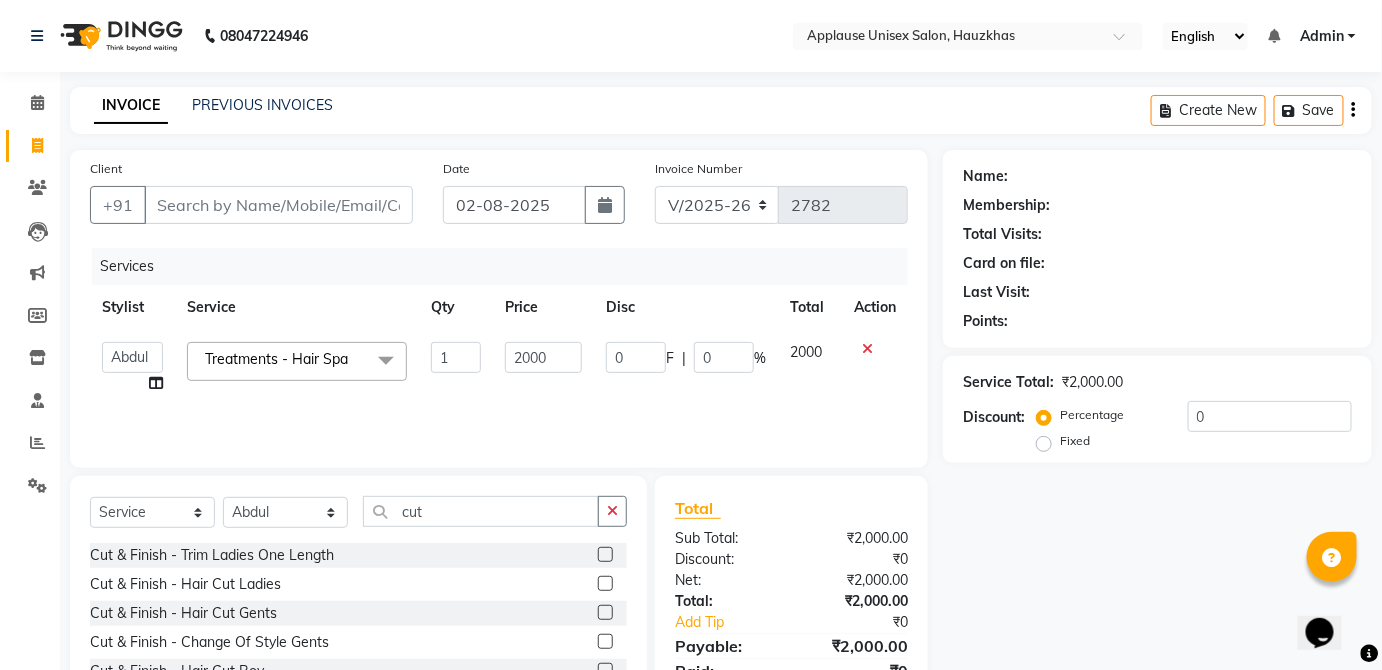 click 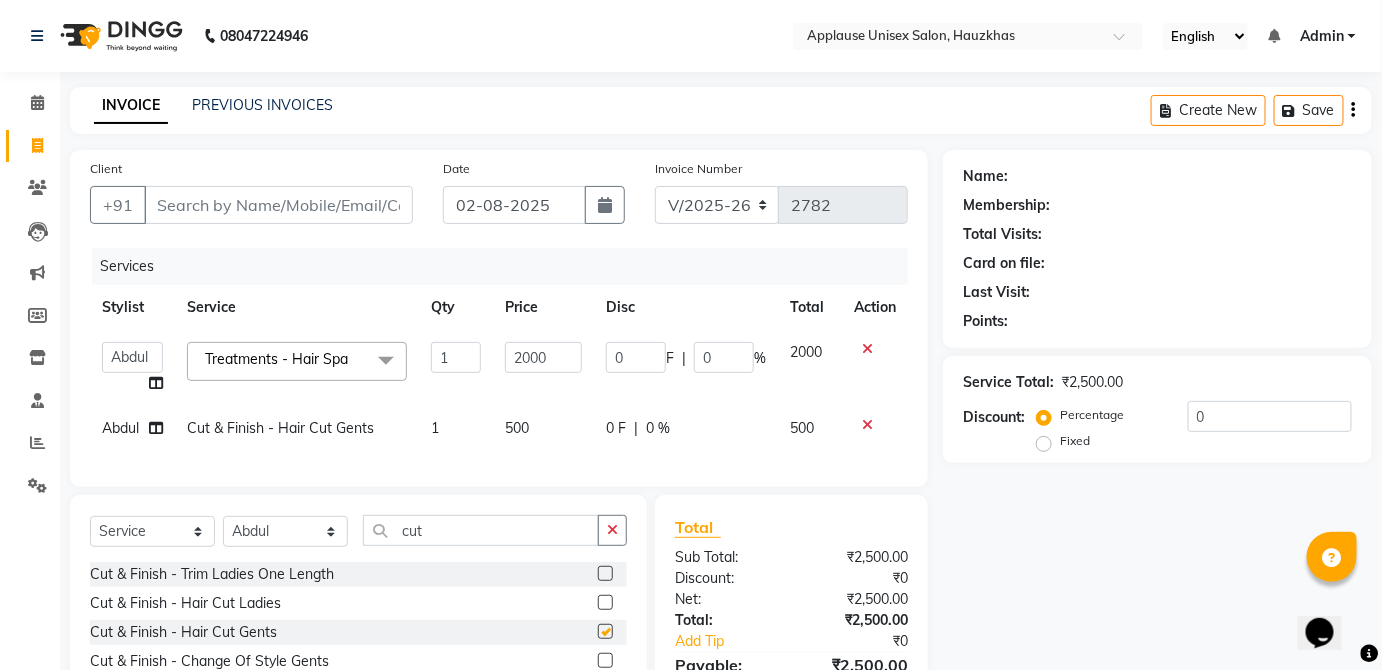 click on "0 F | 0 %" 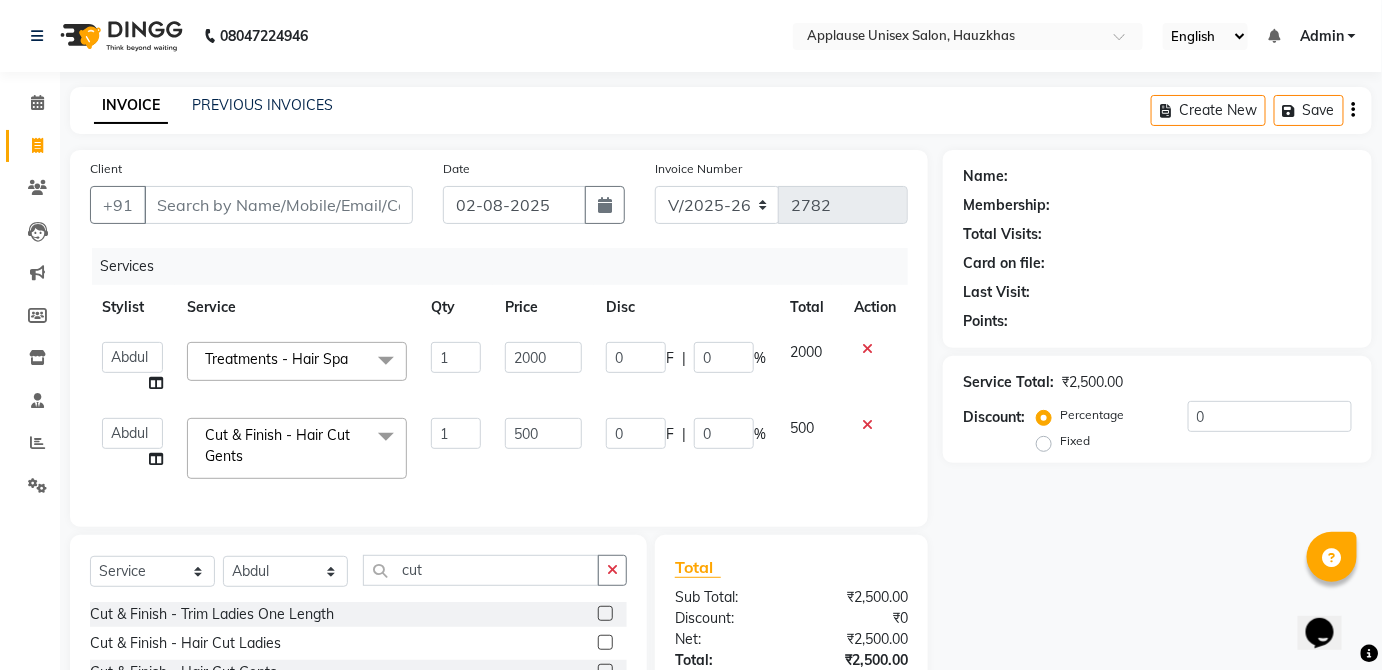 checkbox on "false" 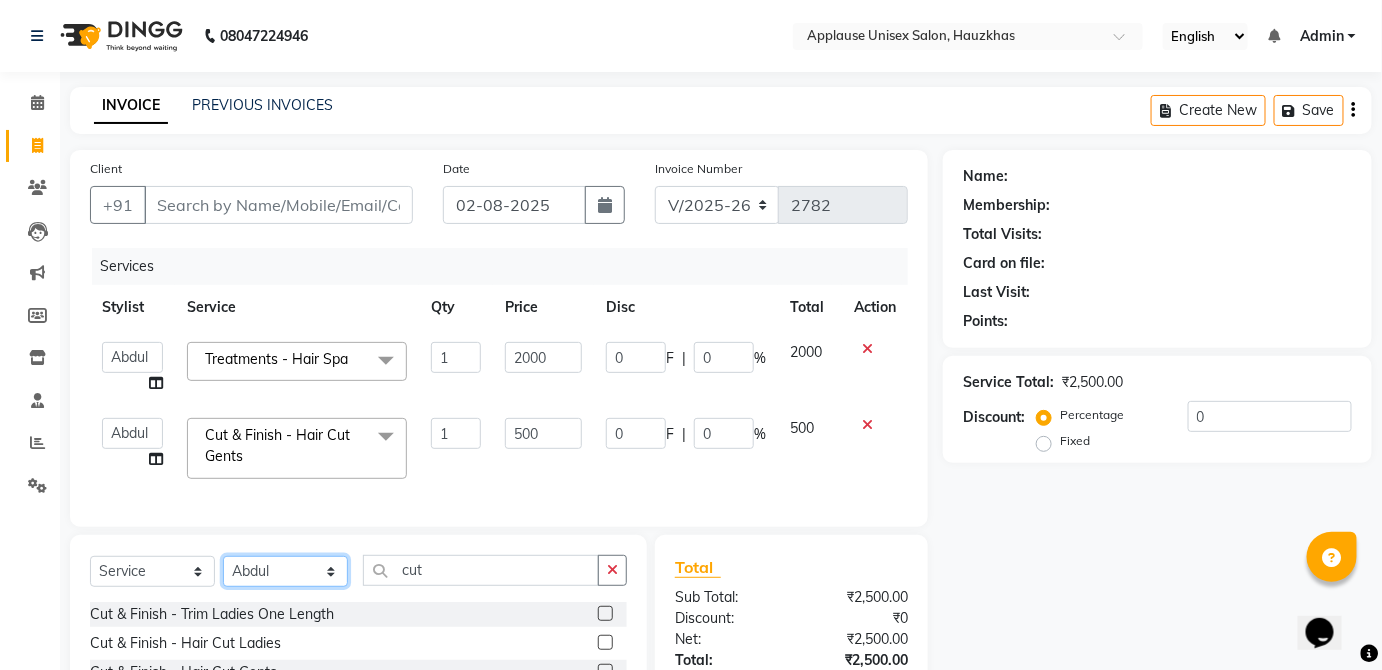 click on "Select Stylist [FIRST] [FIRST] [FIRST] [FIRST] [FIRST] [FIRST] [FIRST] [FIRST] [FIRST] [FIRST] [FIRST] [FIRST] [FIRST] [FIRST] [FIRST] [FIRST] [FIRST] [FIRST] [FIRST] [FIRST] [FIRST] [FIRST] [FIRST] [FIRST] [FIRST] [FIRST] [FIRST]" 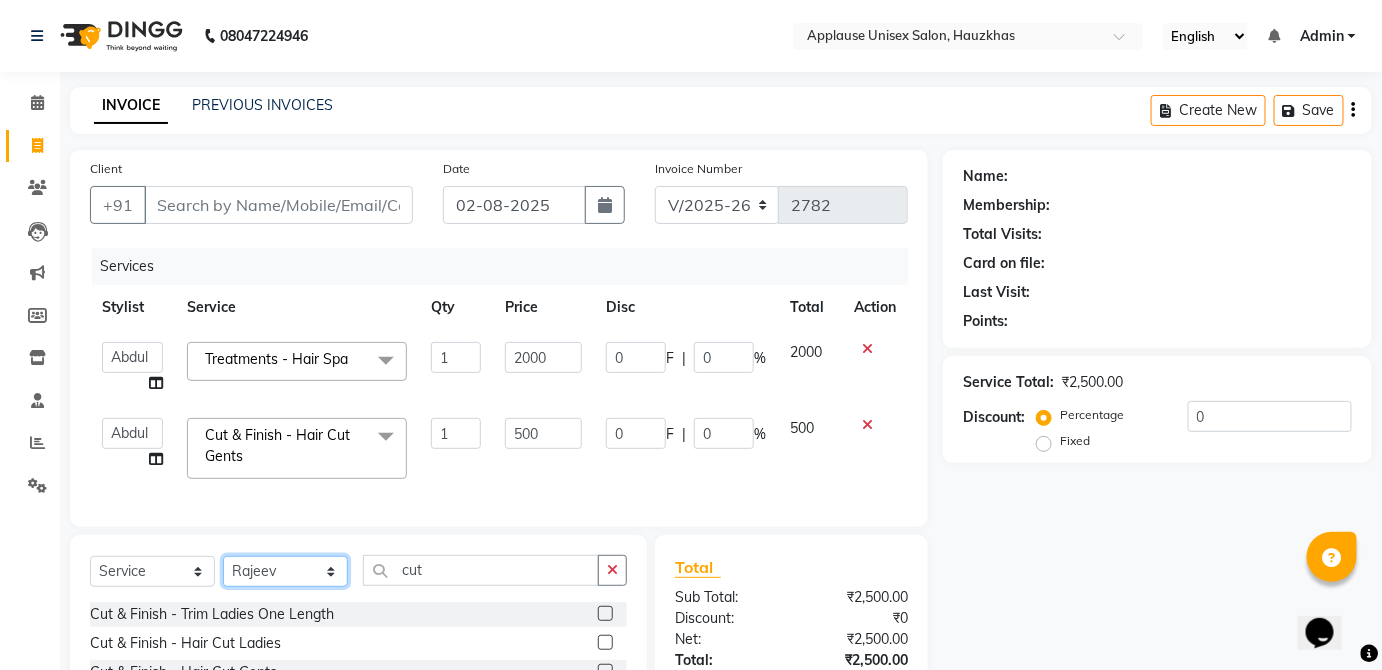 click on "Select Stylist [FIRST] [FIRST] [FIRST] [FIRST] [FIRST] [FIRST] [FIRST] [FIRST] [FIRST] [FIRST] [FIRST] [FIRST] [FIRST] [FIRST] [FIRST] [FIRST] [FIRST] [FIRST] [FIRST] [FIRST] [FIRST] [FIRST] [FIRST] [FIRST] [FIRST] [FIRST] [FIRST]" 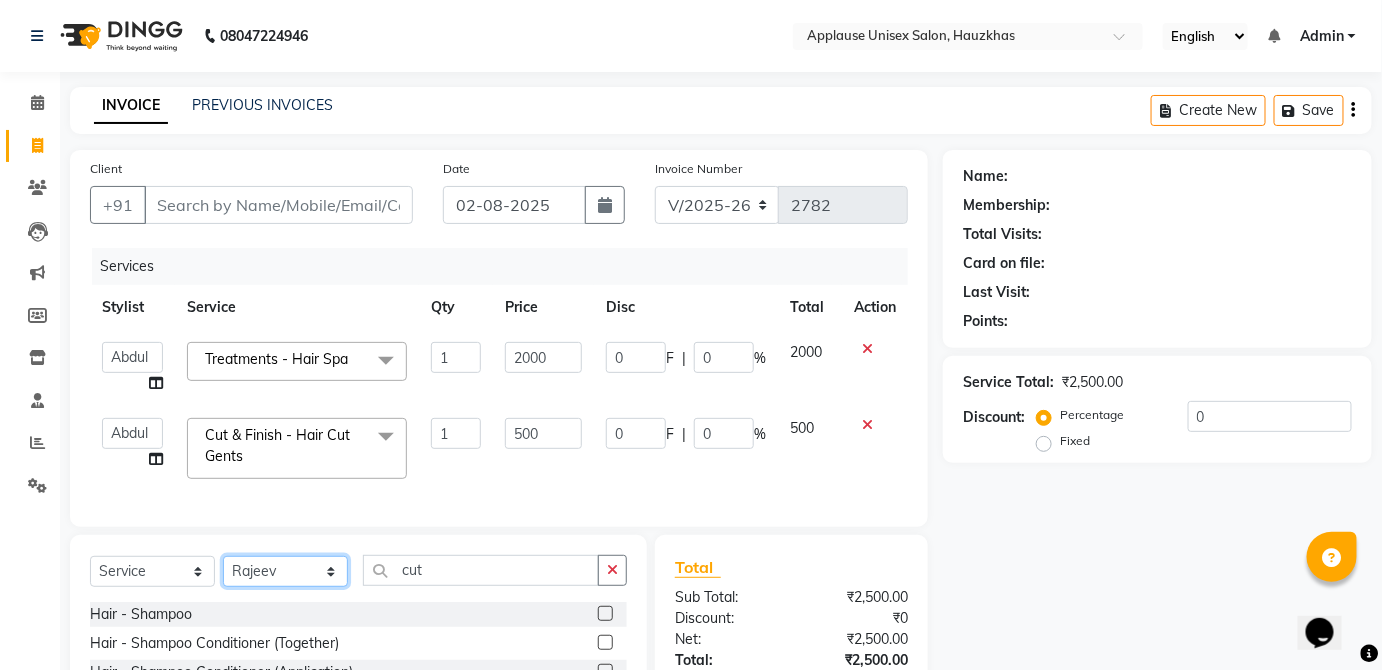 click on "Select Stylist [FIRST] [FIRST] [FIRST] [FIRST] [FIRST] [FIRST] [FIRST] [FIRST] [FIRST] [FIRST] [FIRST] [FIRST] [FIRST] [FIRST] [FIRST] [FIRST] [FIRST] [FIRST] [FIRST] [FIRST] [FIRST] [FIRST] [FIRST] [FIRST] [FIRST] [FIRST] [FIRST]" 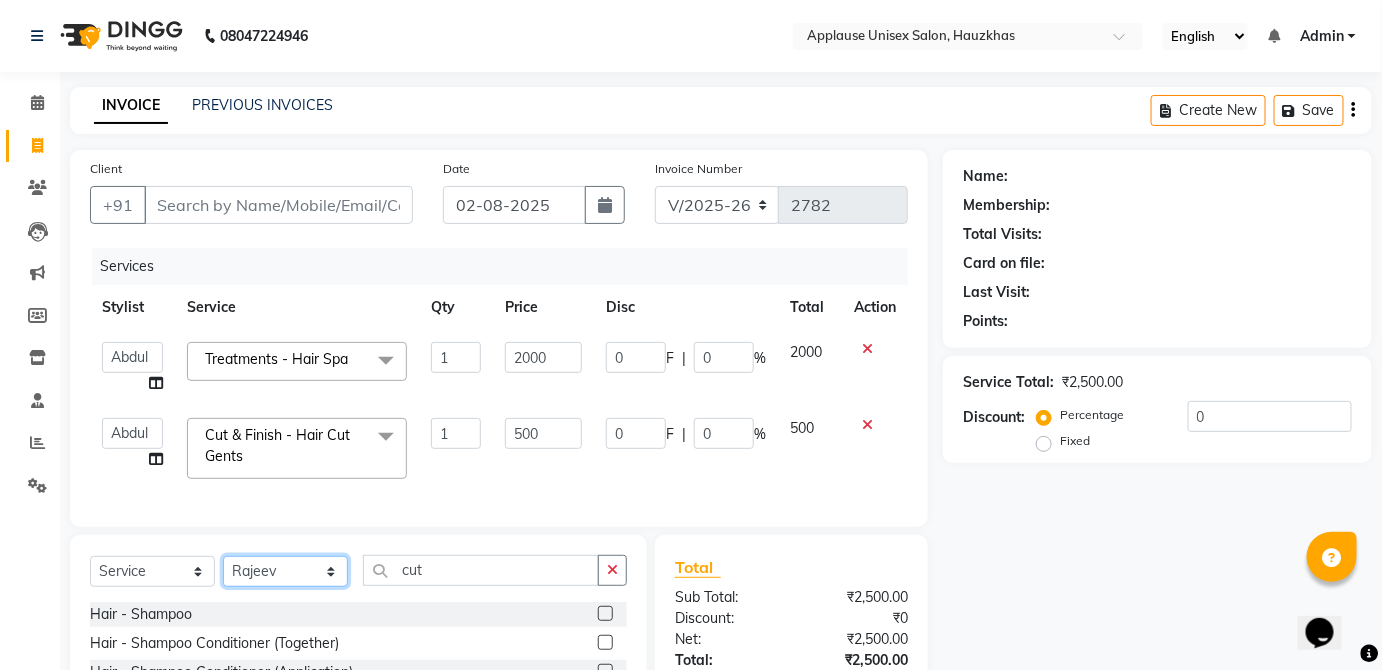 select on "38123" 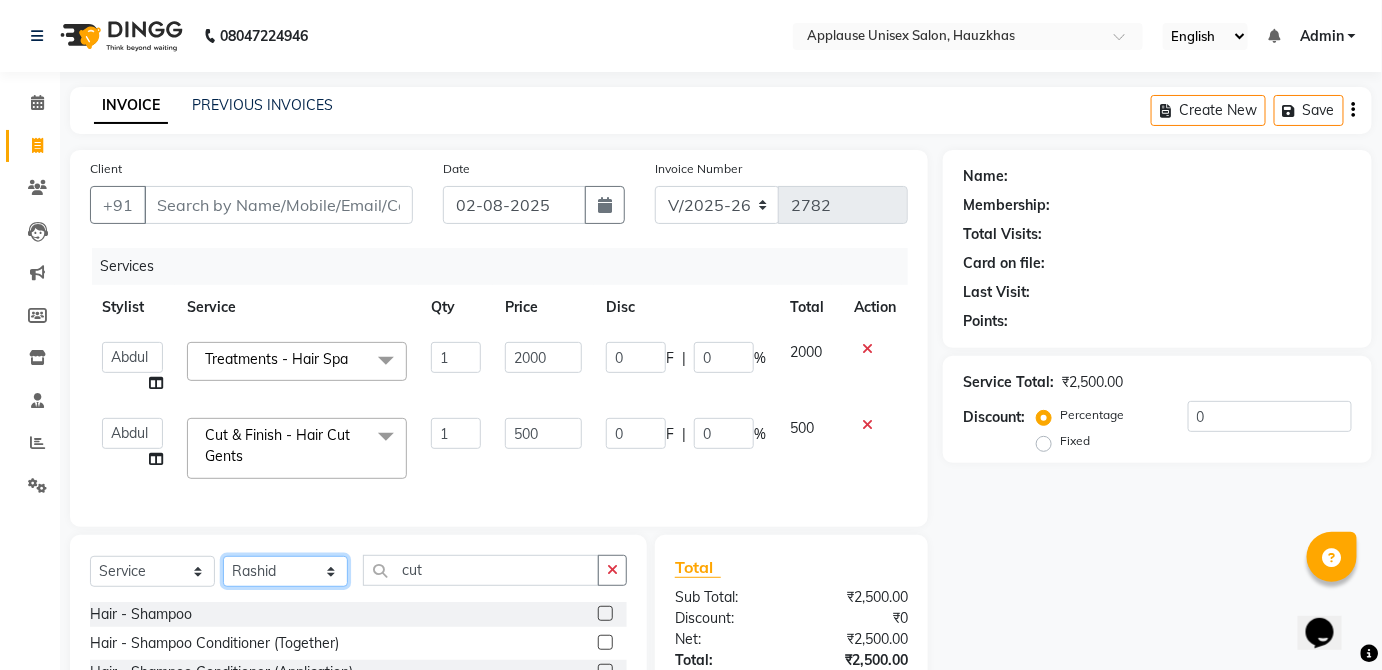 click on "Select Stylist [FIRST] [FIRST] [FIRST] [FIRST] [FIRST] [FIRST] [FIRST] [FIRST] [FIRST] [FIRST] [FIRST] [FIRST] [FIRST] [FIRST] [FIRST] [FIRST] [FIRST] [FIRST] [FIRST] [FIRST] [FIRST] [FIRST] [FIRST] [FIRST] [FIRST] [FIRST] [FIRST]" 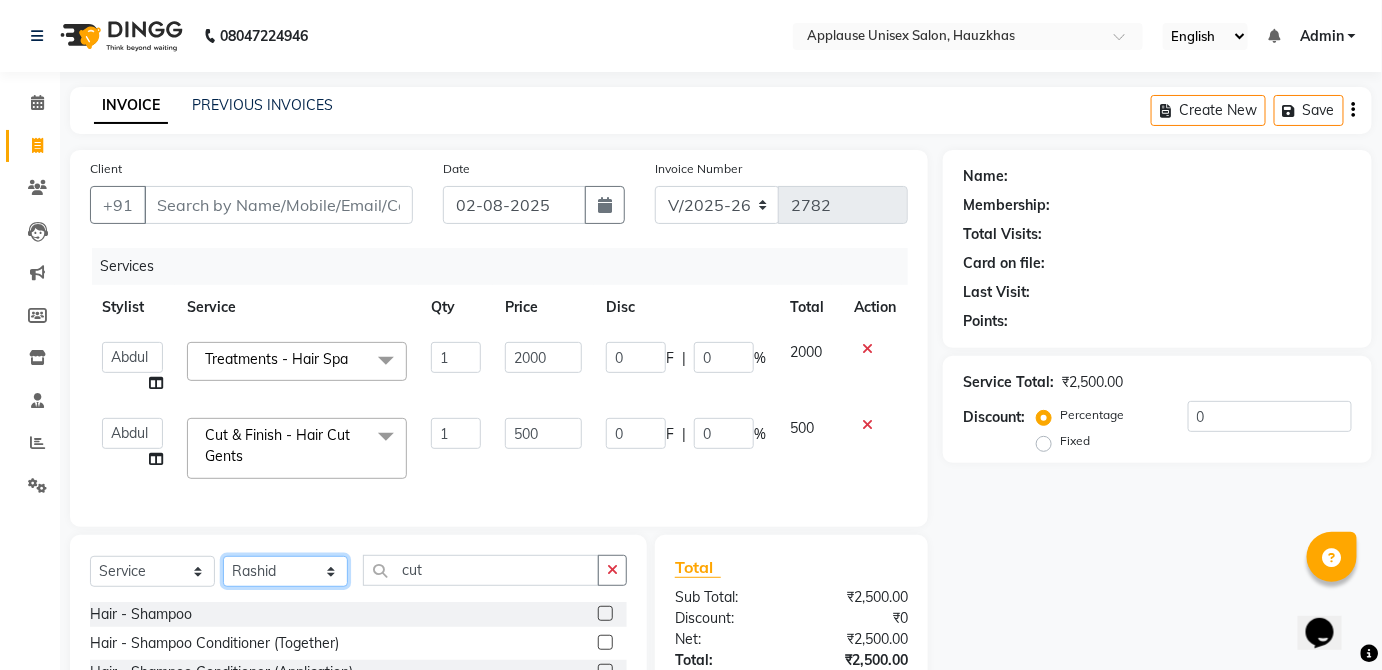 scroll, scrollTop: 56, scrollLeft: 0, axis: vertical 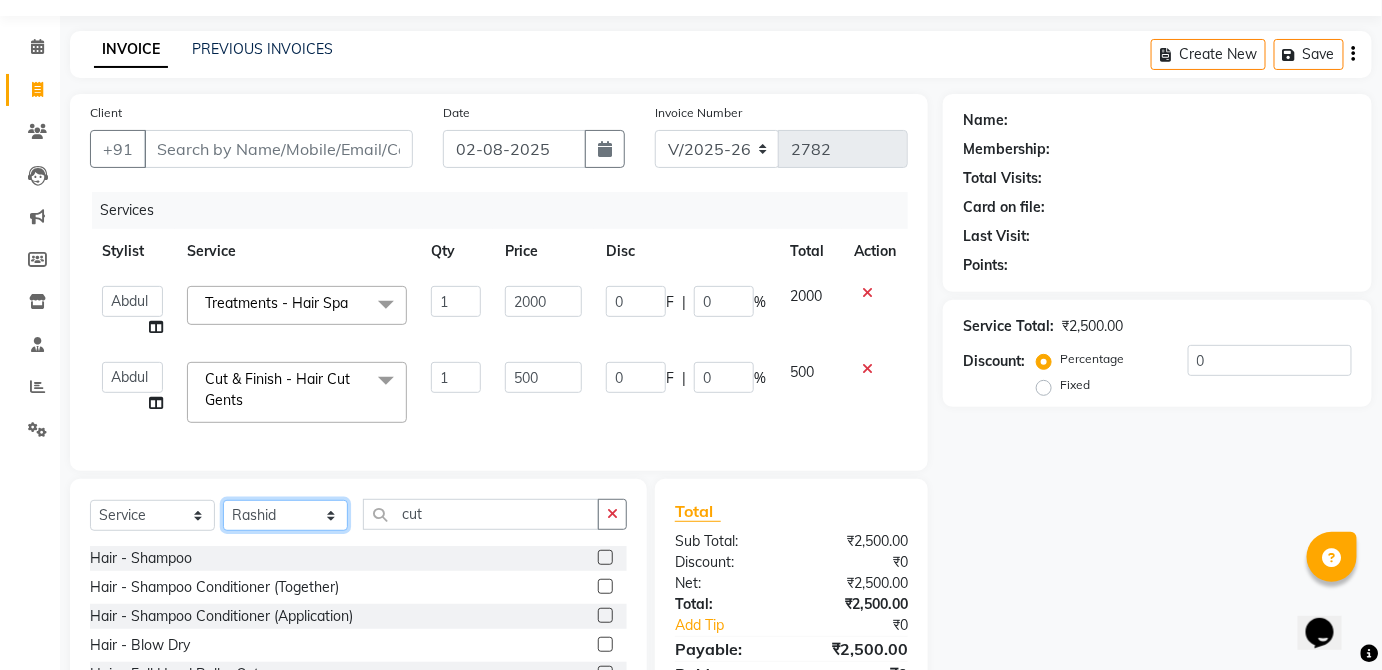 click on "Select Stylist [FIRST] [FIRST] [FIRST] [FIRST] [FIRST] [FIRST] [FIRST] [FIRST] [FIRST] [FIRST] [FIRST] [FIRST] [FIRST] [FIRST] [FIRST] [FIRST] [FIRST] [FIRST] [FIRST] [FIRST] [FIRST] [FIRST] [FIRST] [FIRST] [FIRST] [FIRST] [FIRST]" 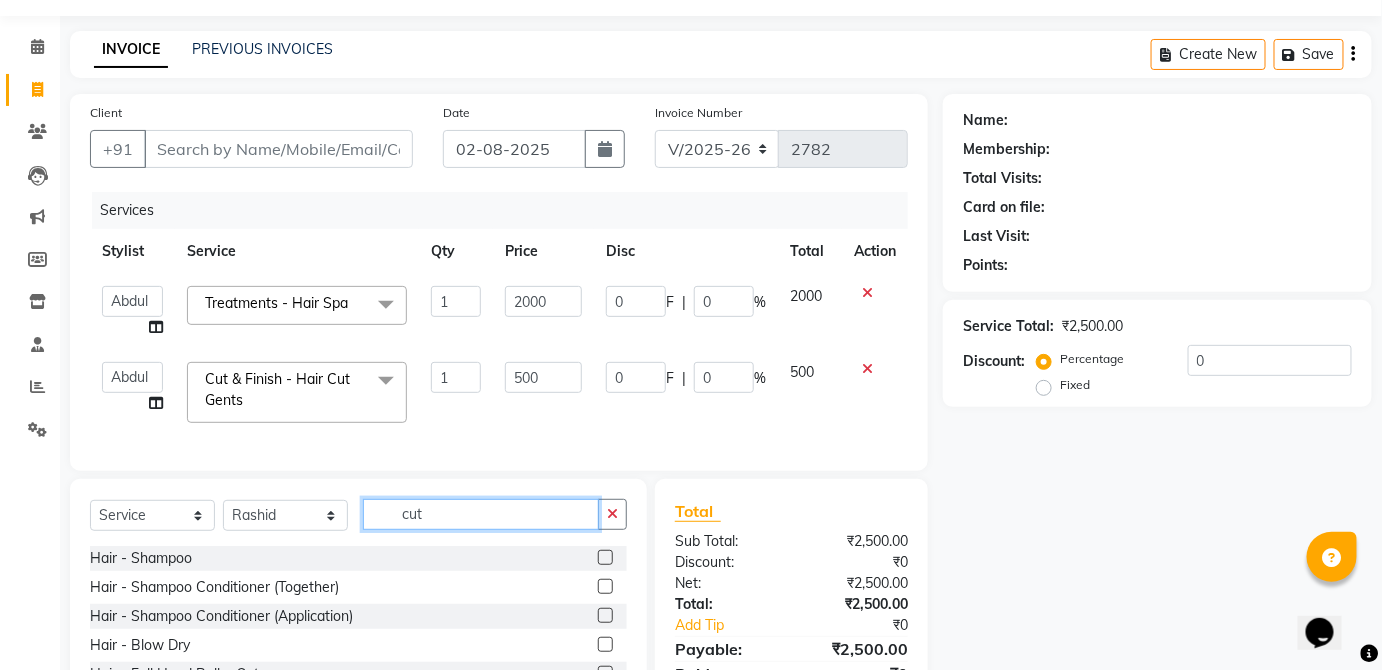 click on "cut" 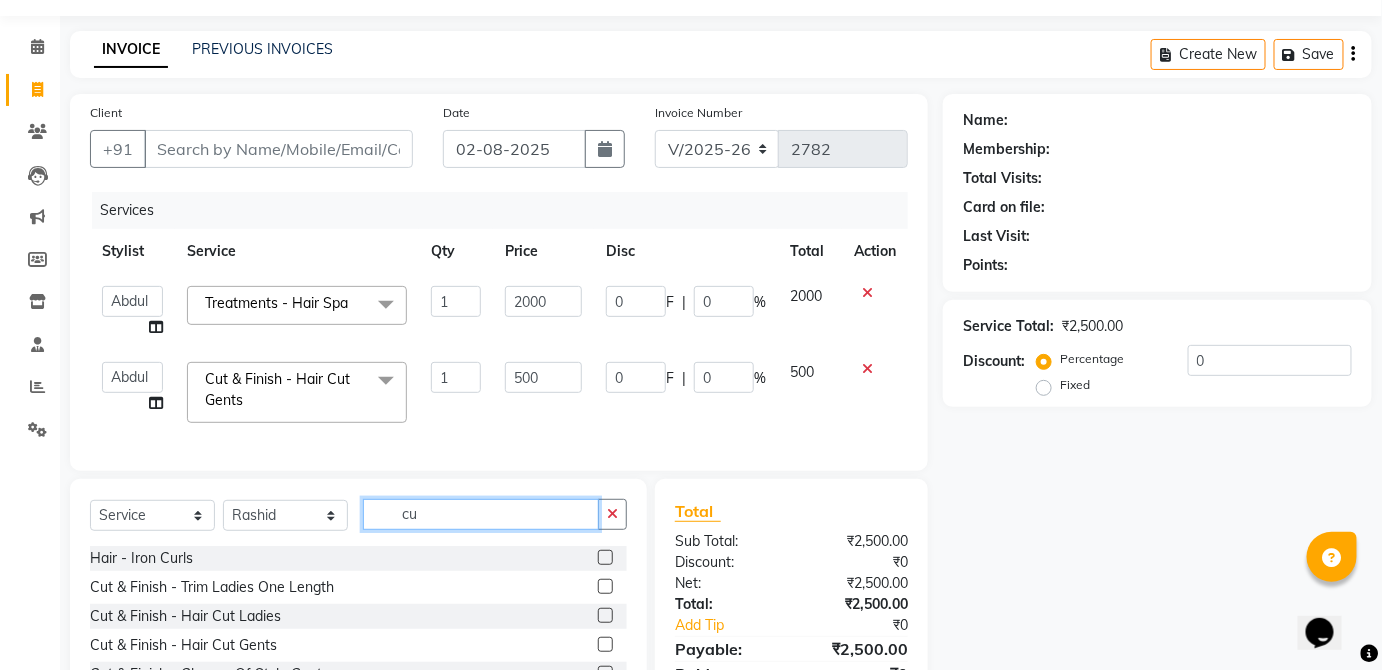 type on "c" 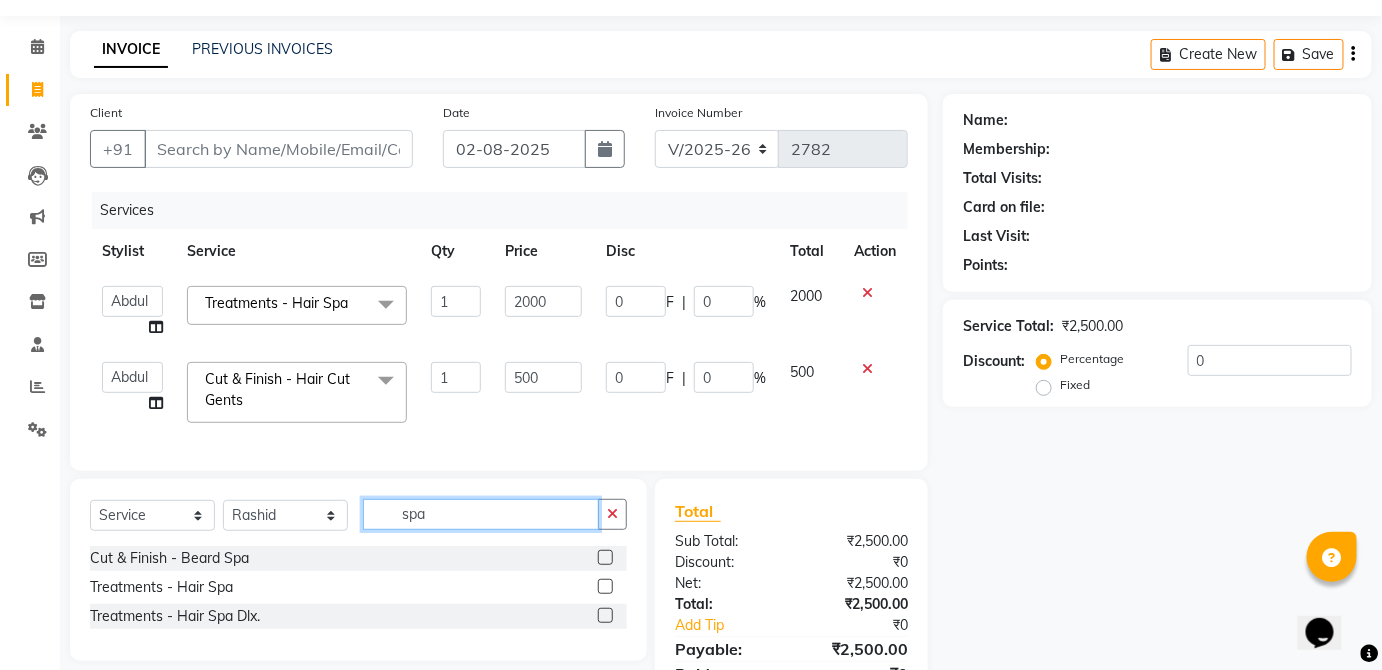 scroll, scrollTop: 158, scrollLeft: 0, axis: vertical 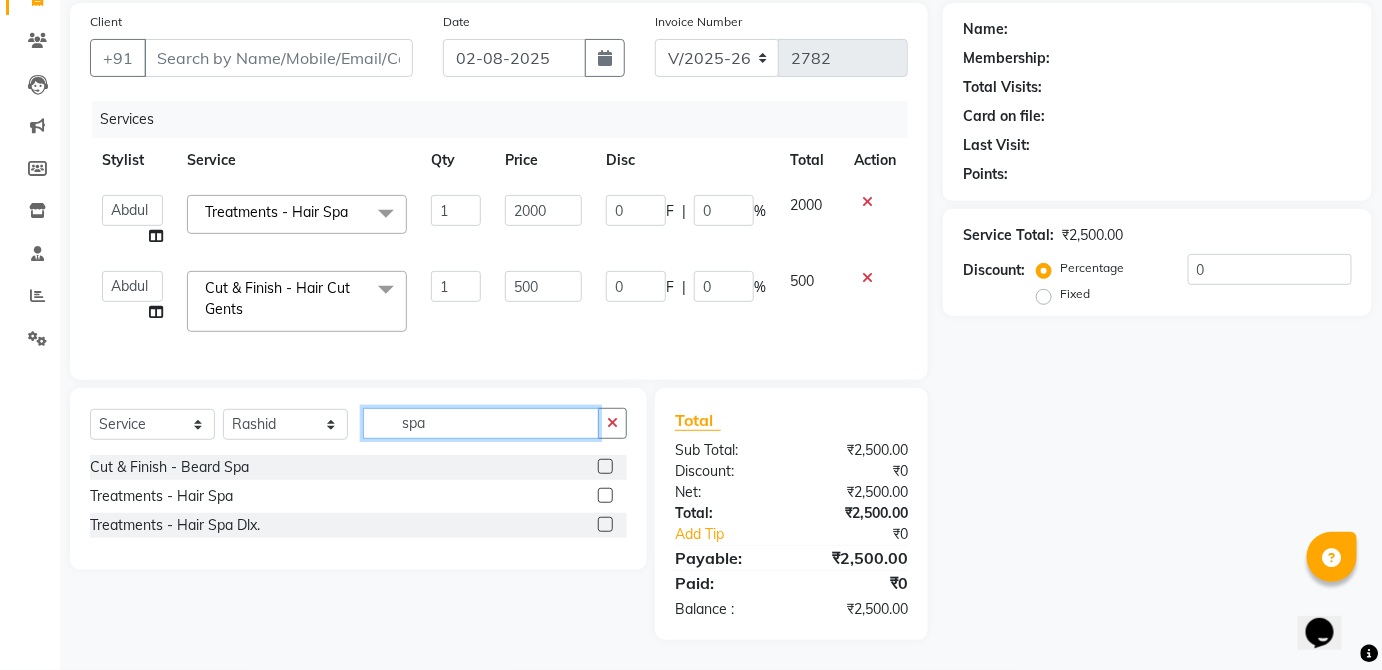 type on "spa" 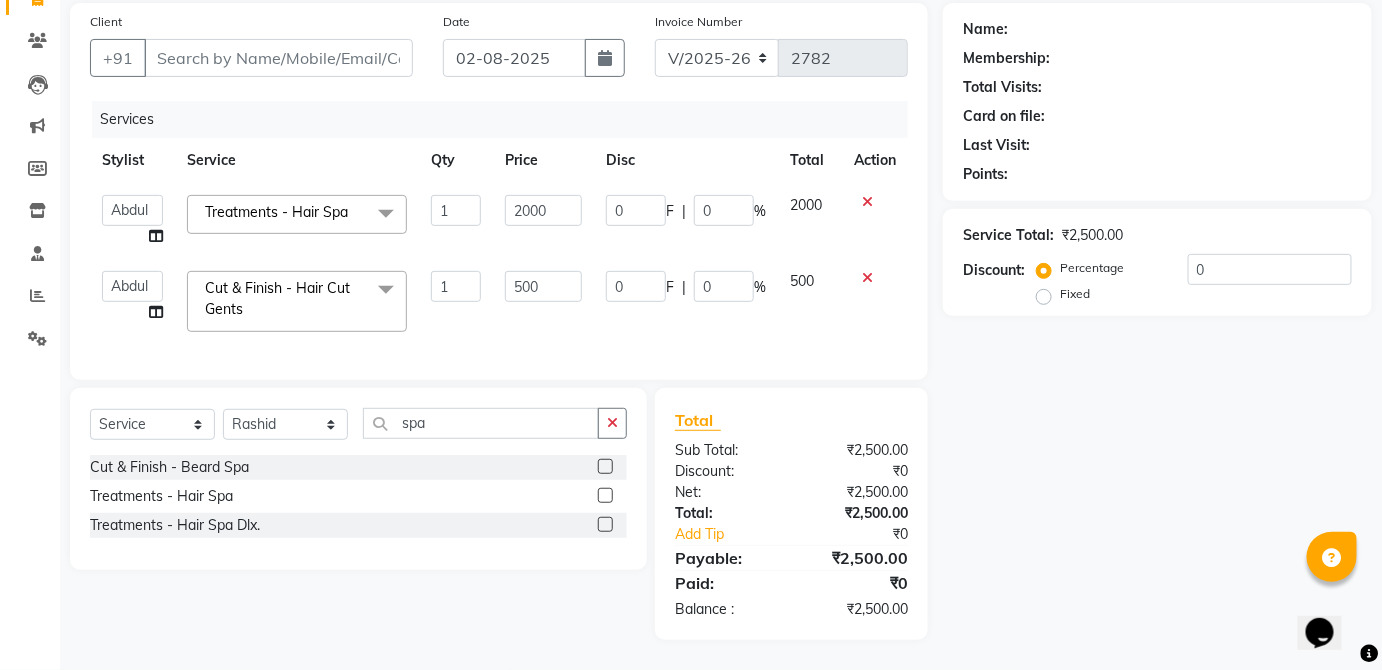 click 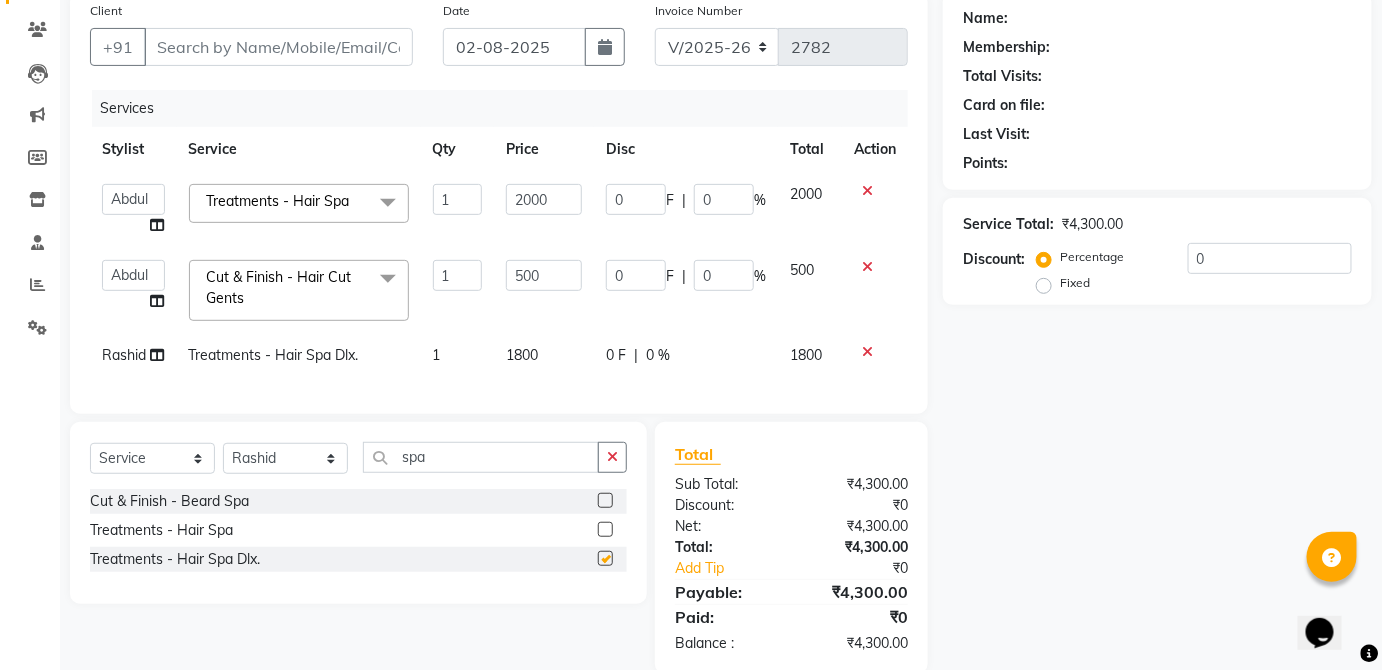 checkbox on "false" 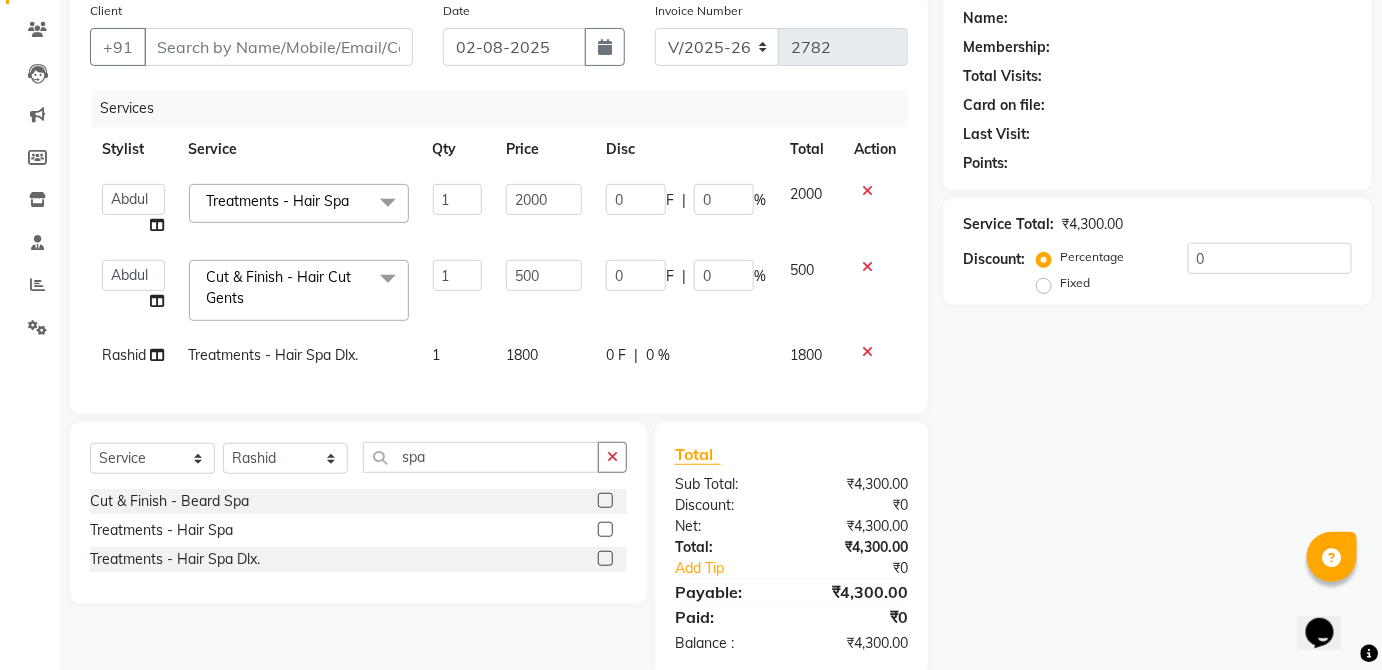 click on "1800" 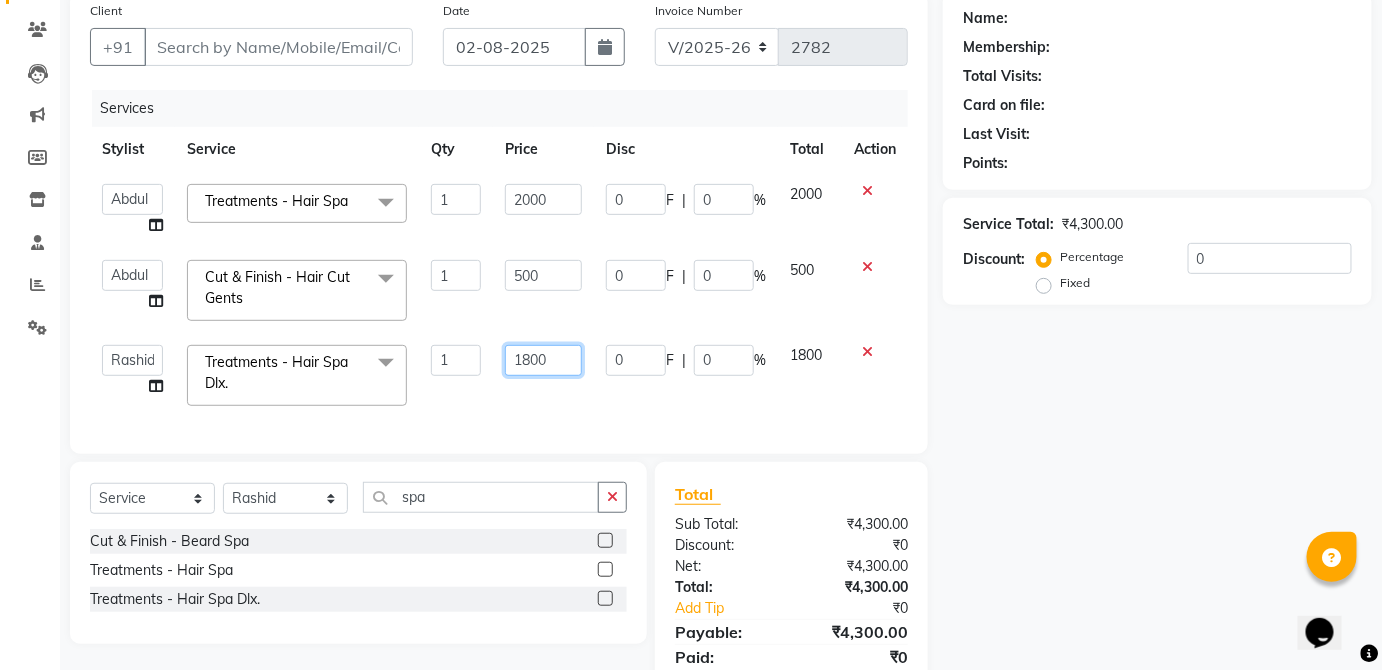 click on "1800" 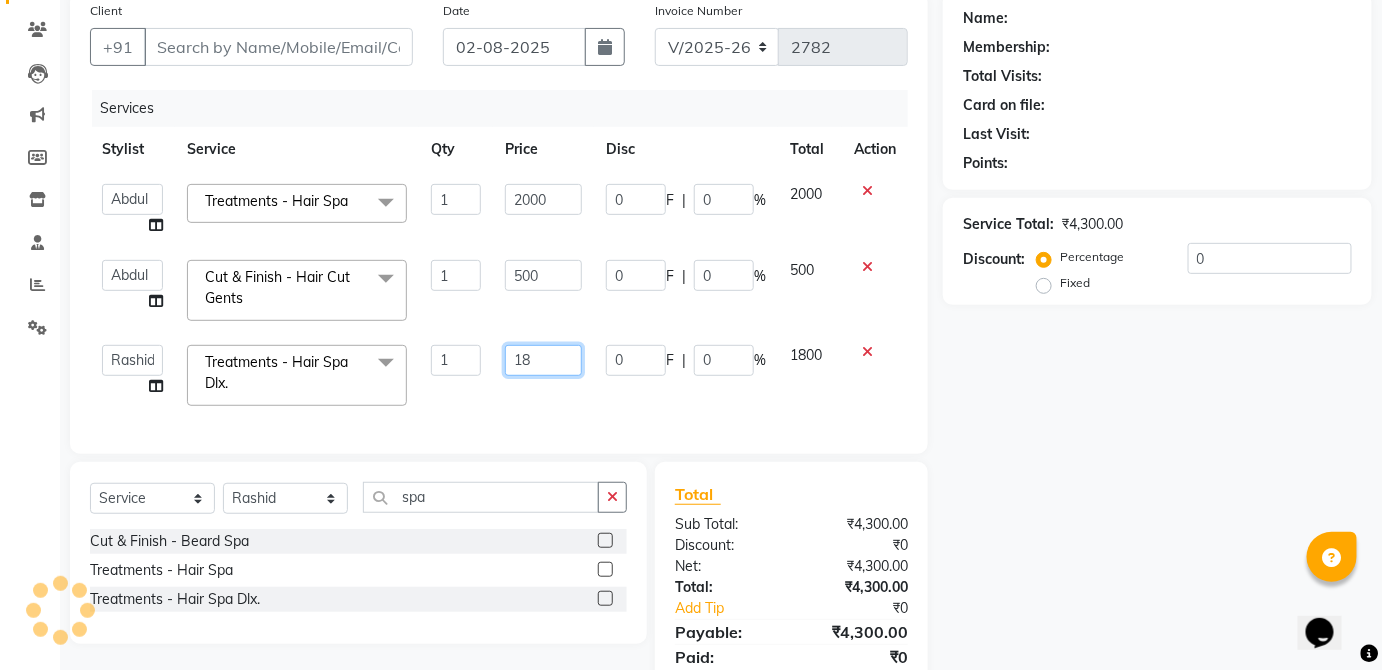 type on "1" 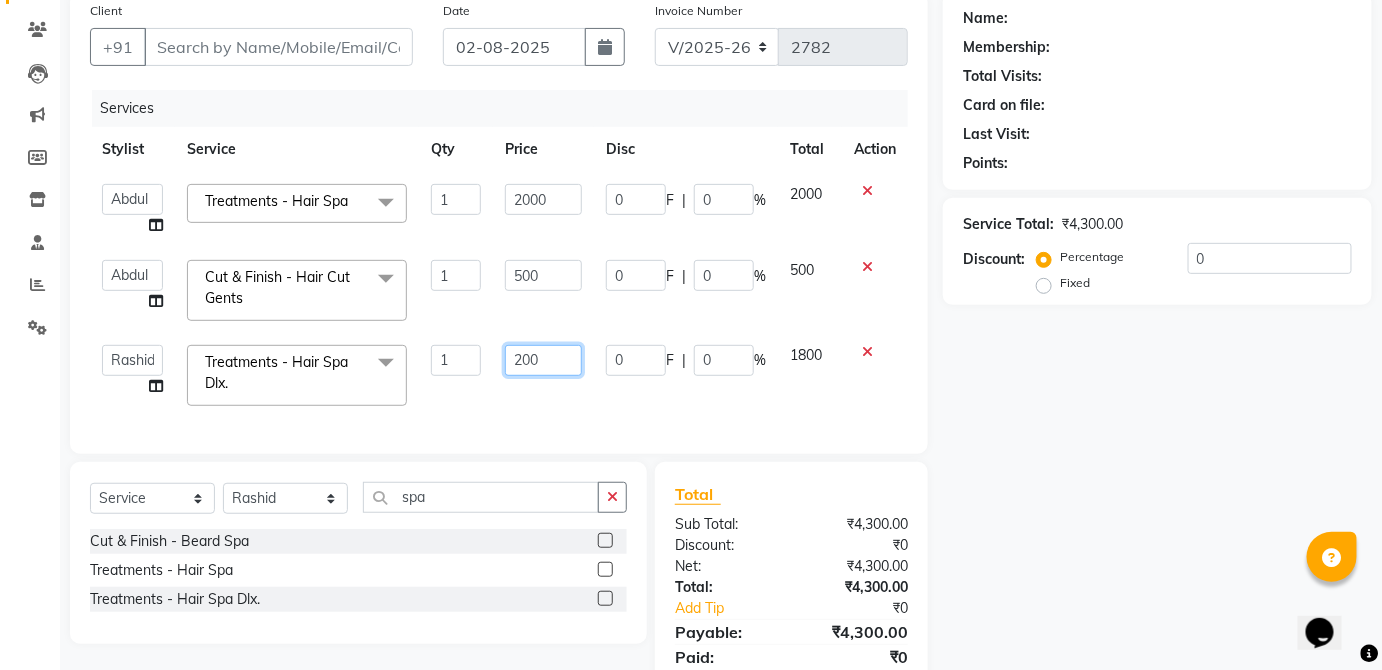 type on "2000" 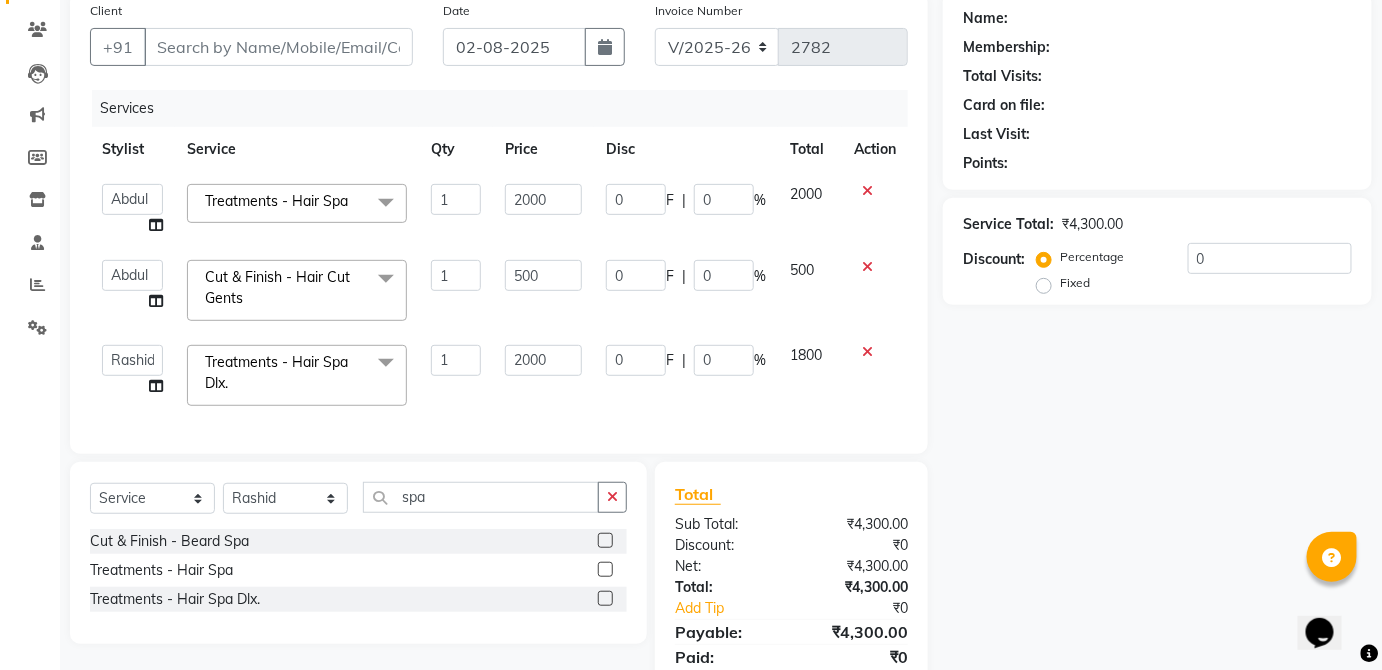 click on "1800" 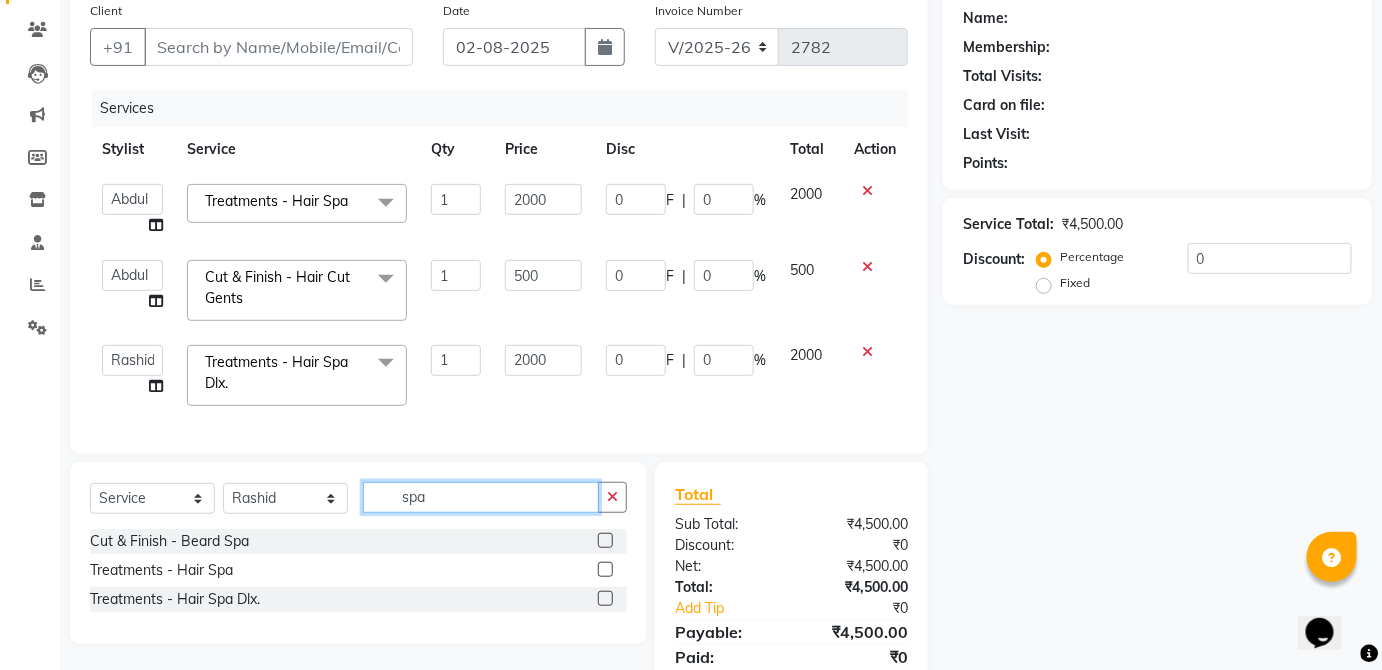 click on "spa" 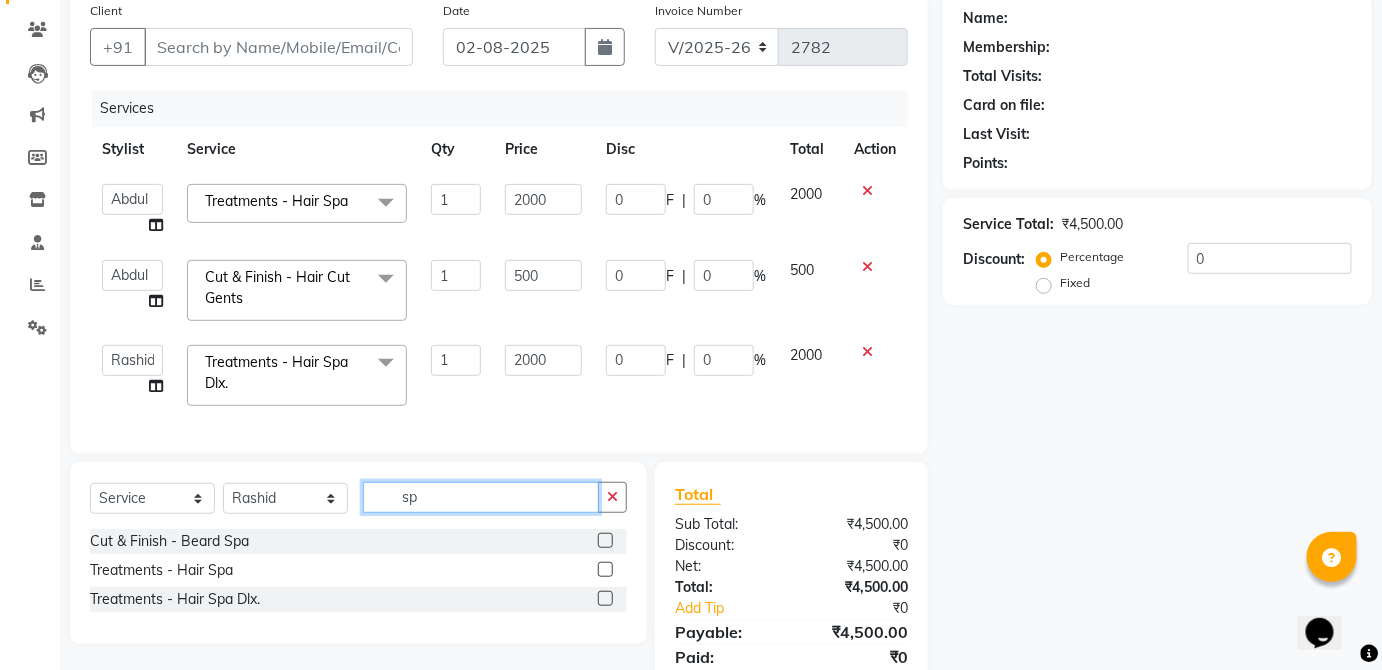 type on "s" 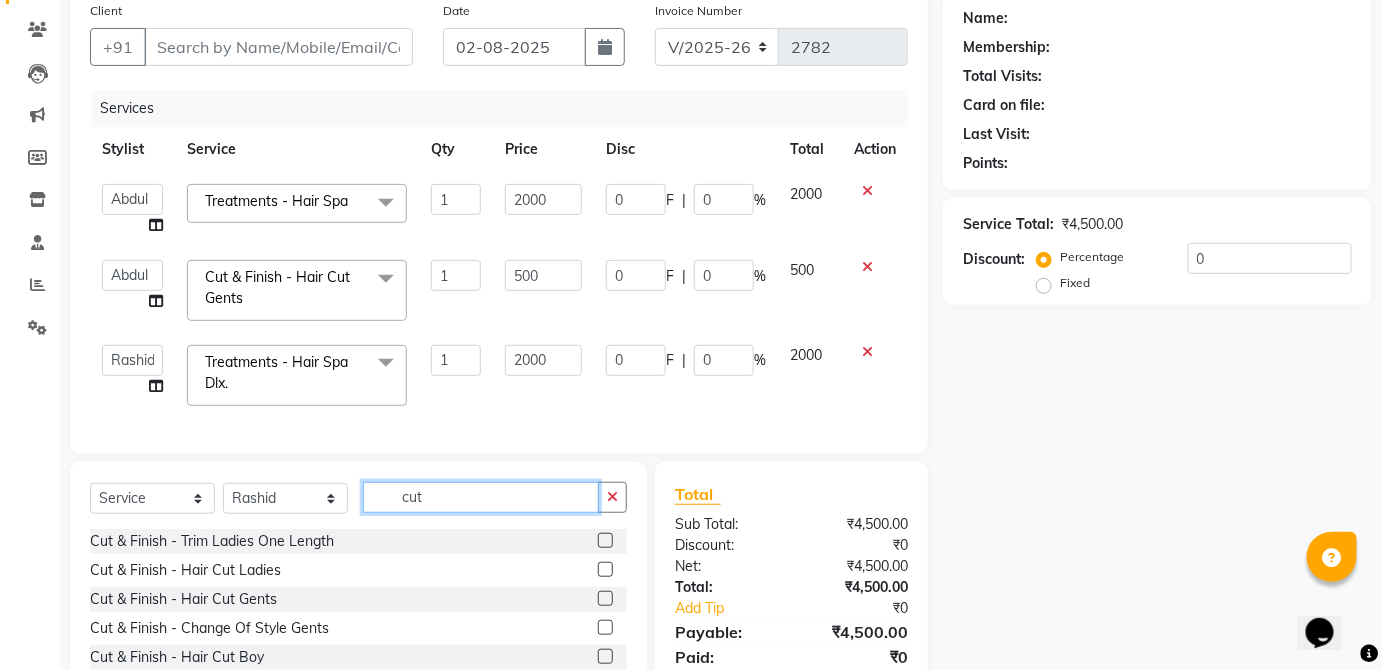 type on "cut" 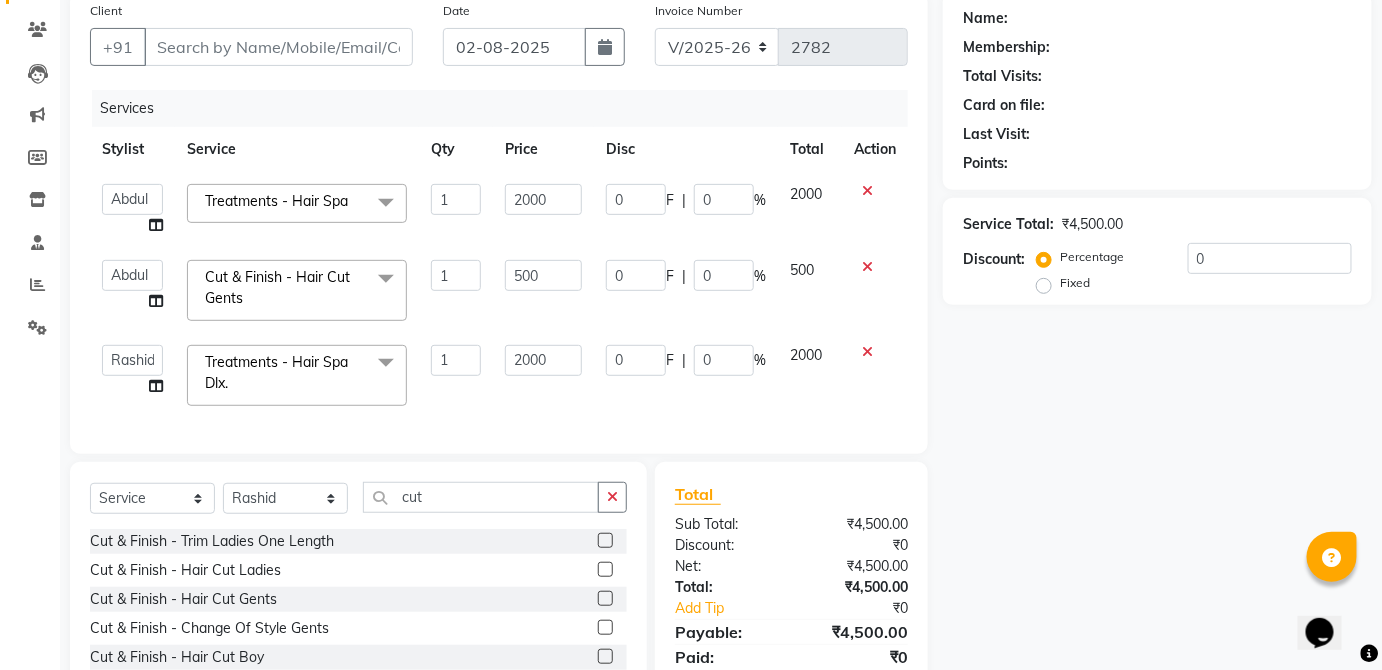 click 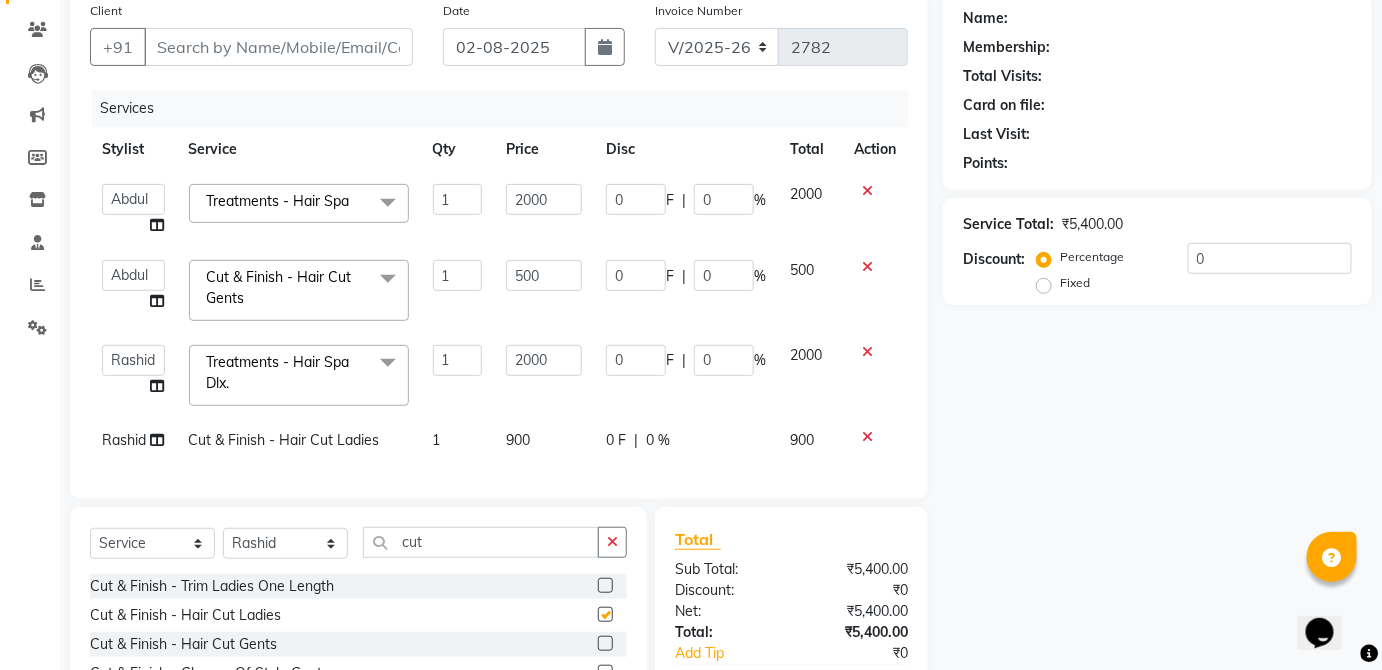 click on "0 F | 0 %" 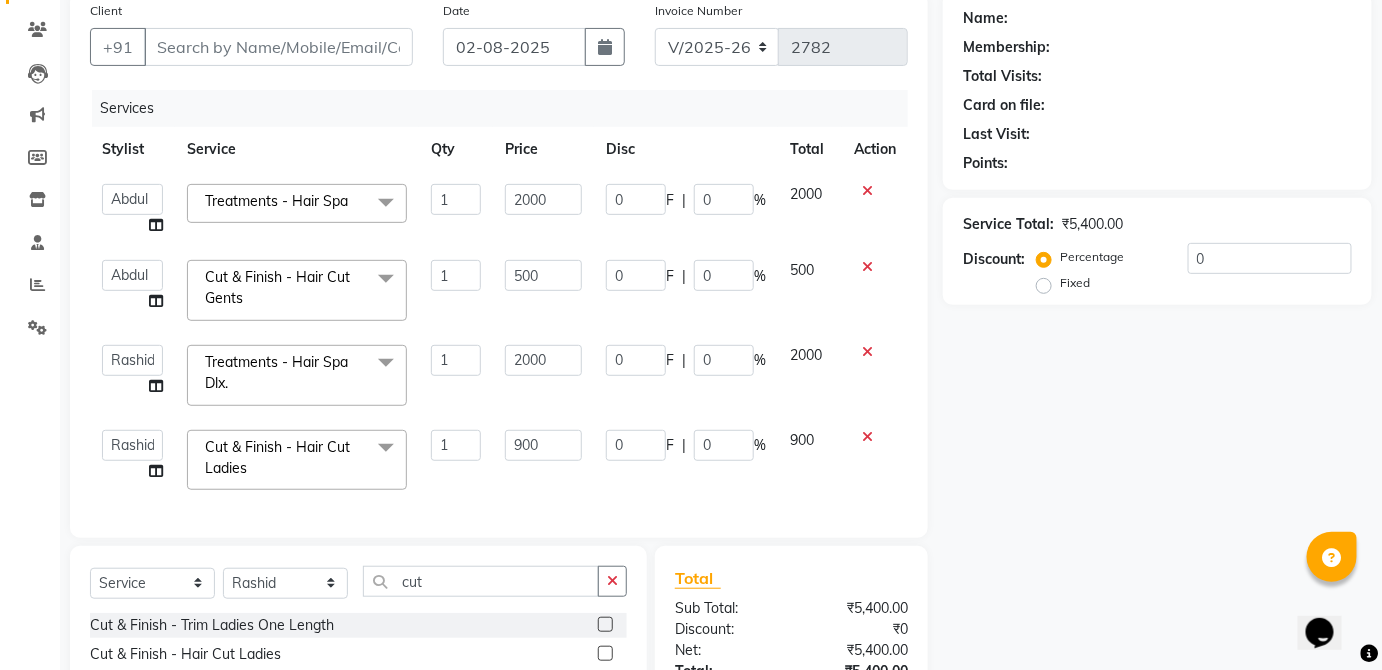 checkbox on "false" 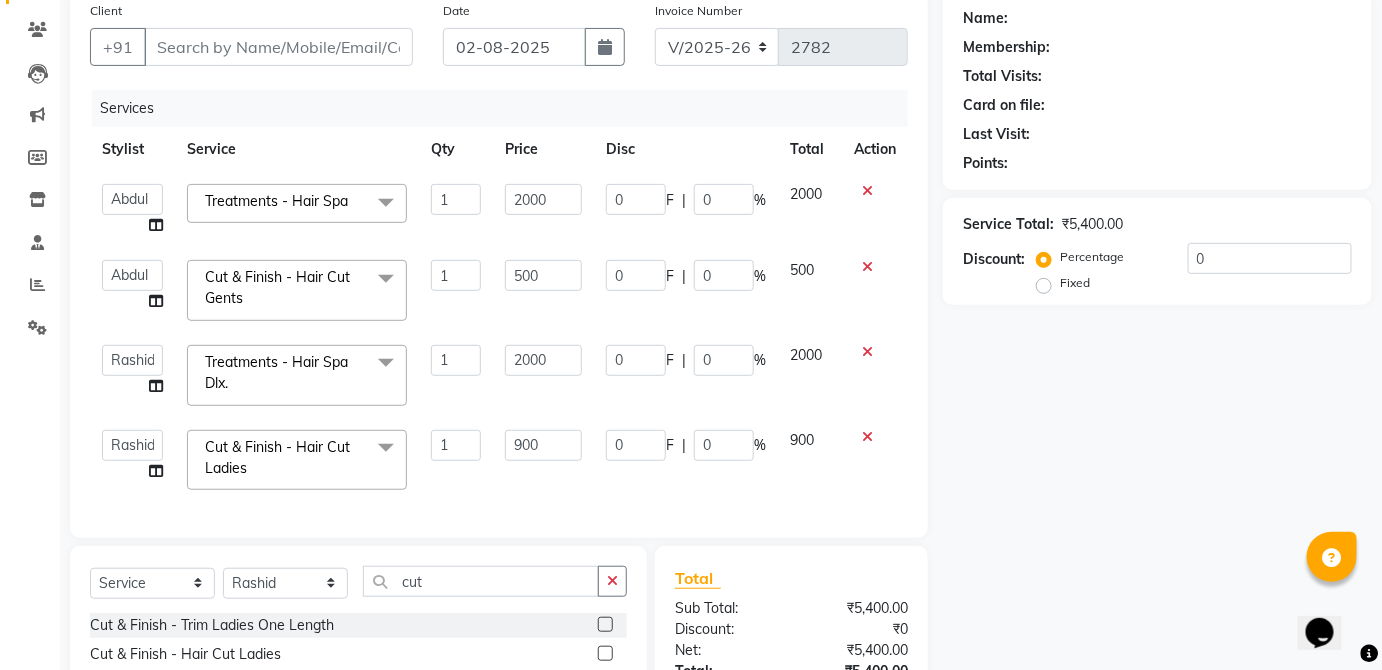 click 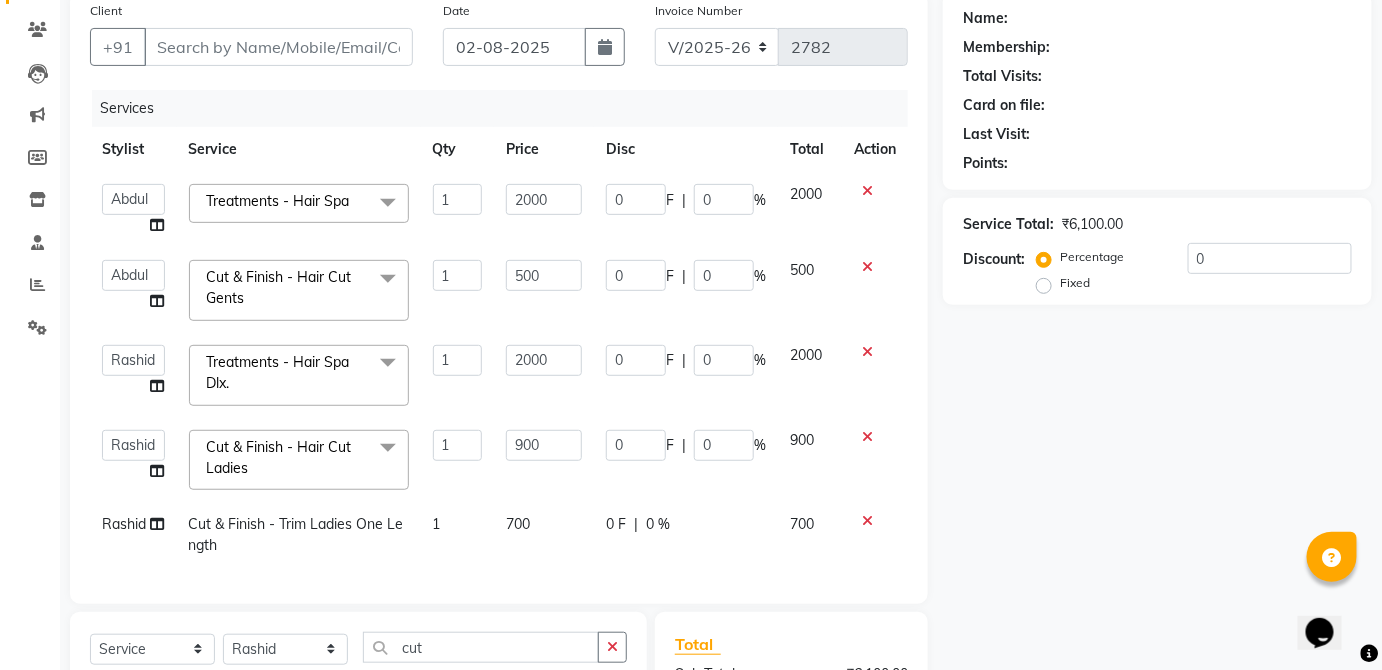 checkbox on "false" 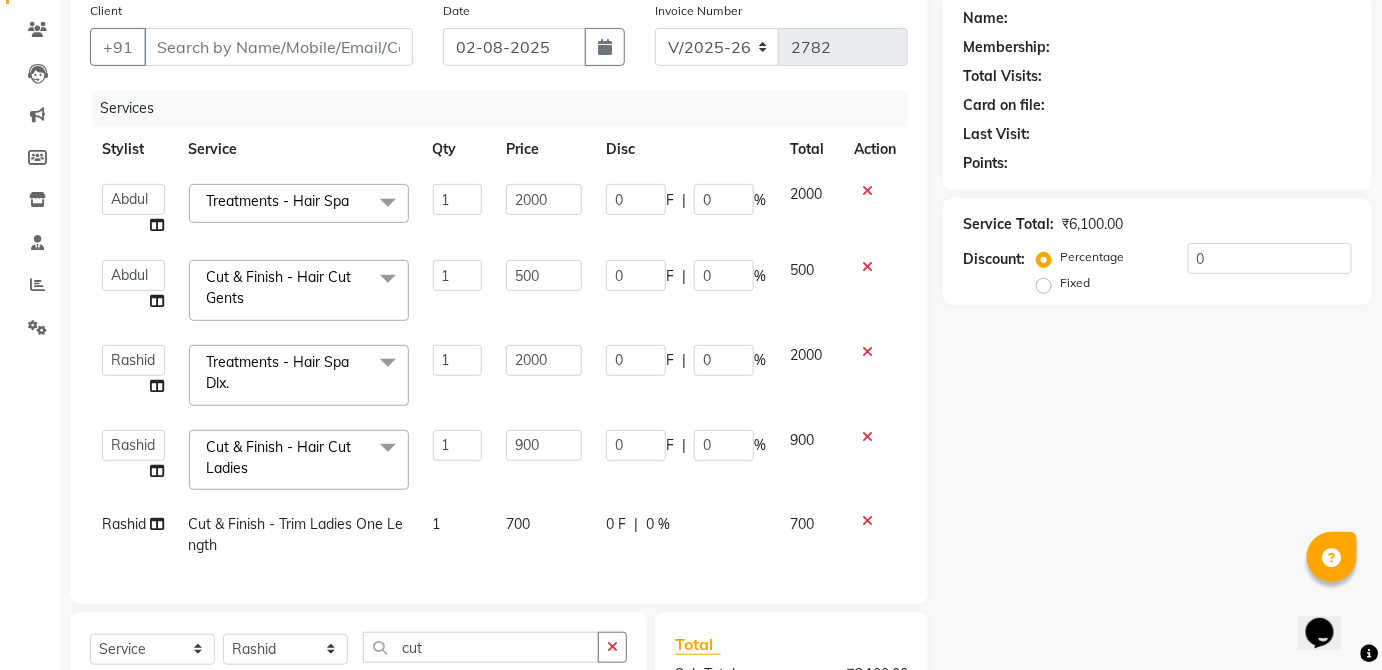 click 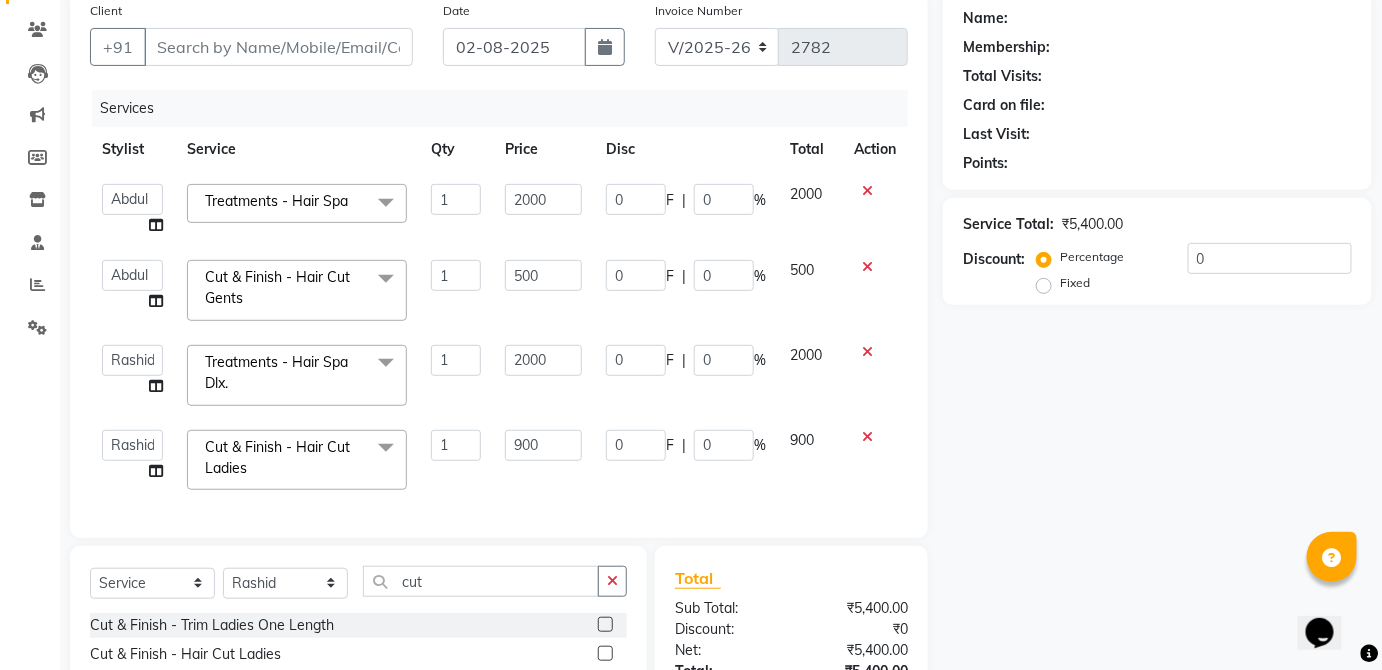 scroll, scrollTop: 0, scrollLeft: 0, axis: both 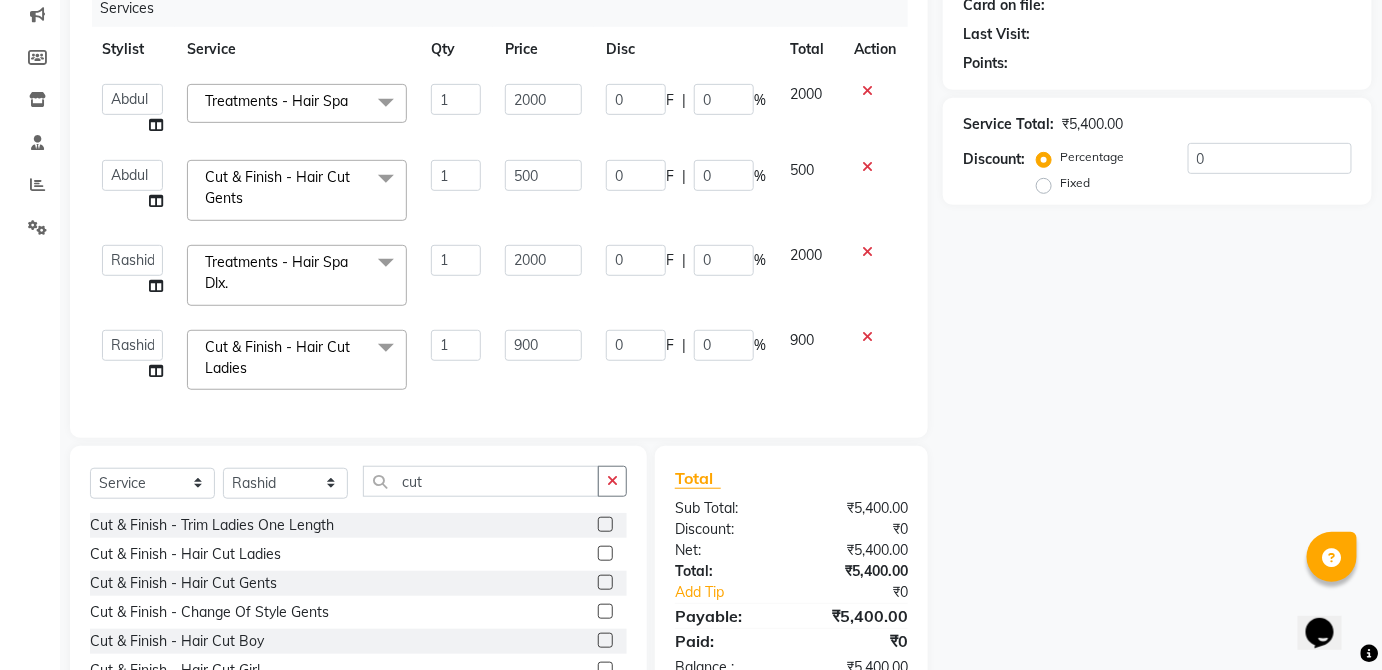 click 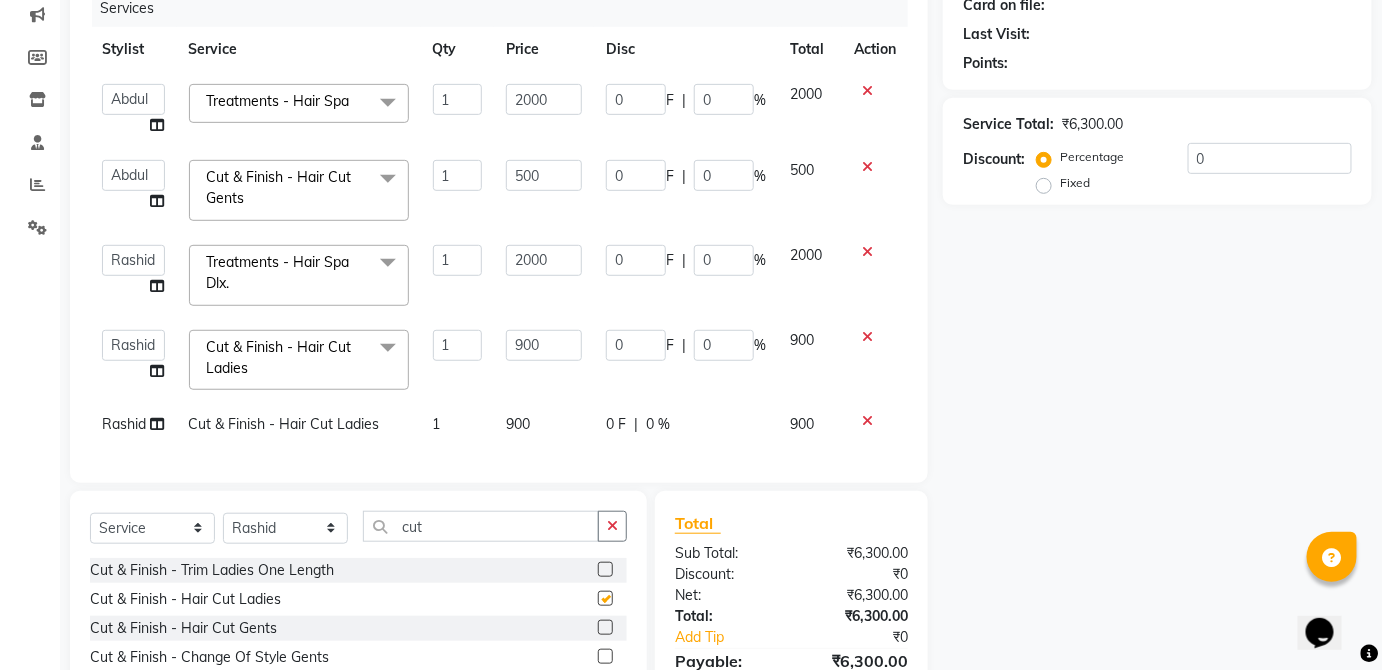 click on "900" 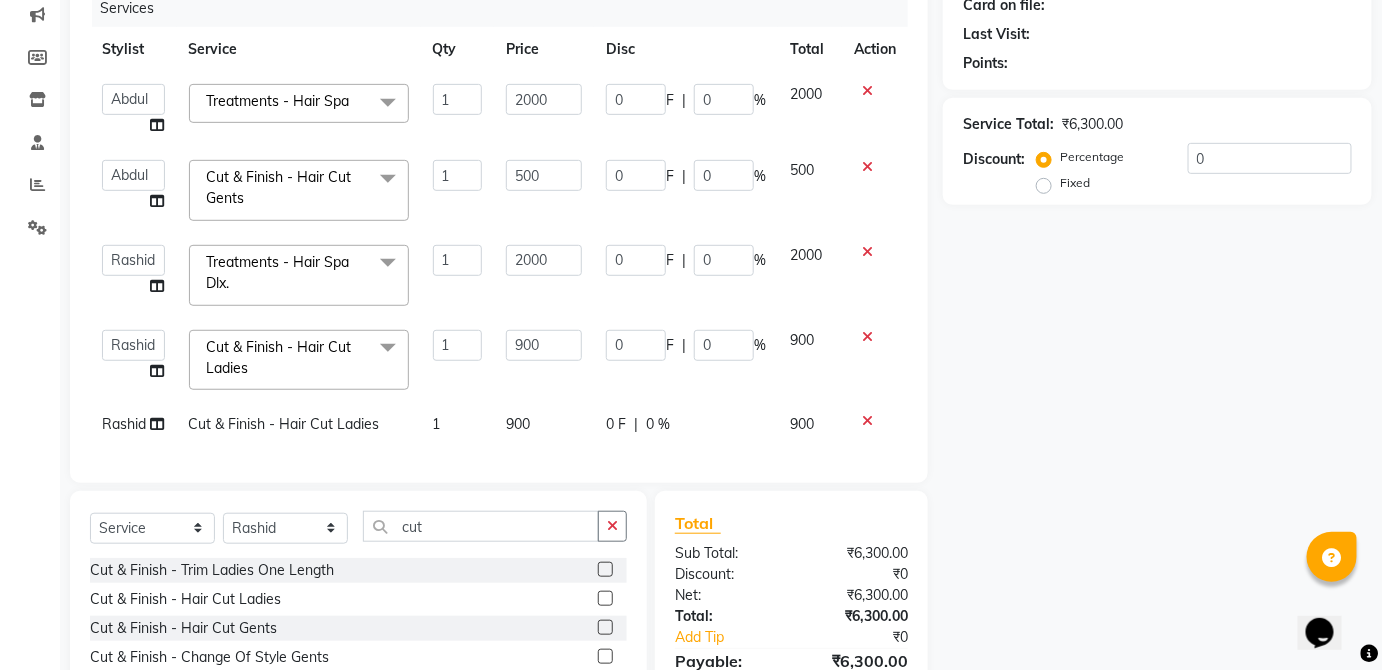 select on "38123" 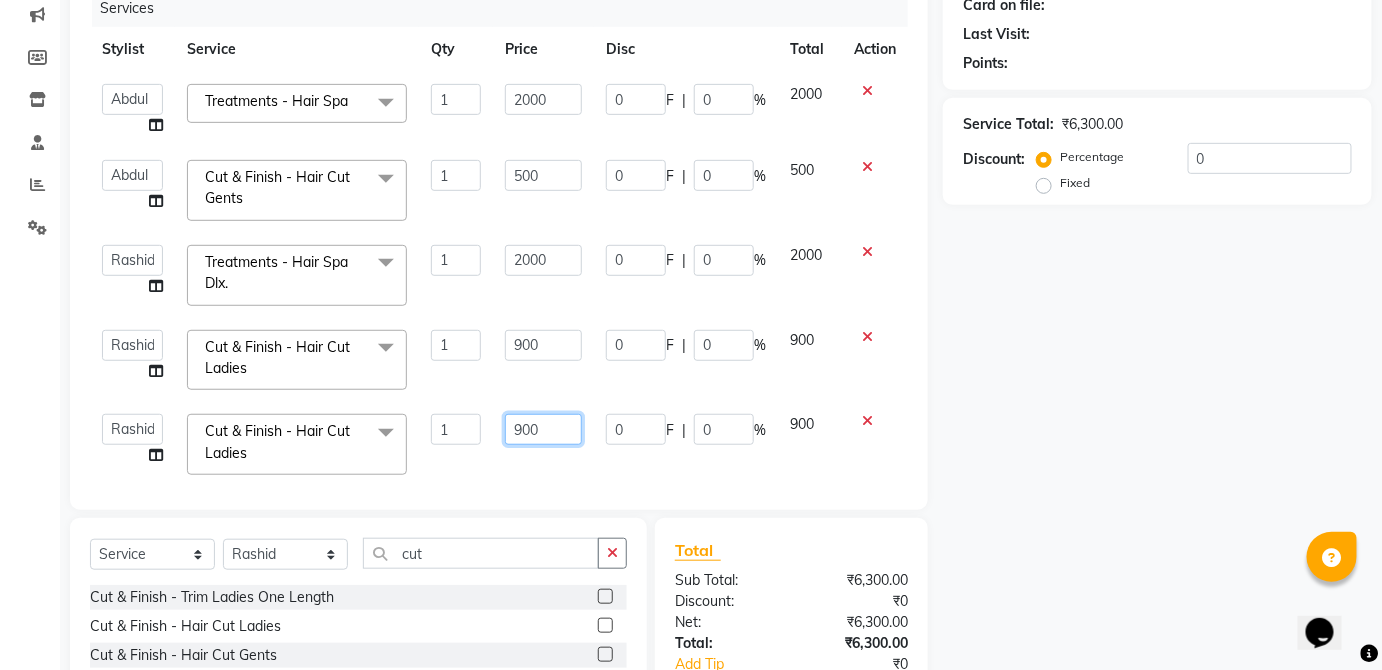 click on "900" 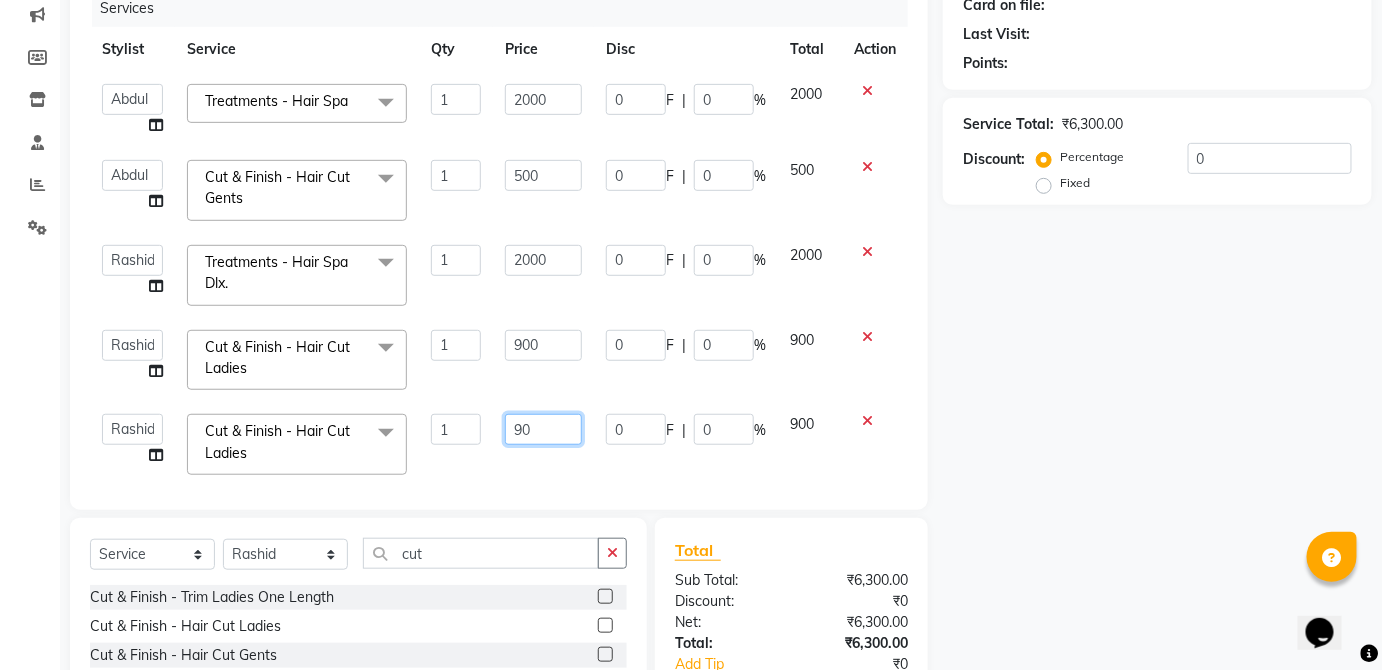 type on "9" 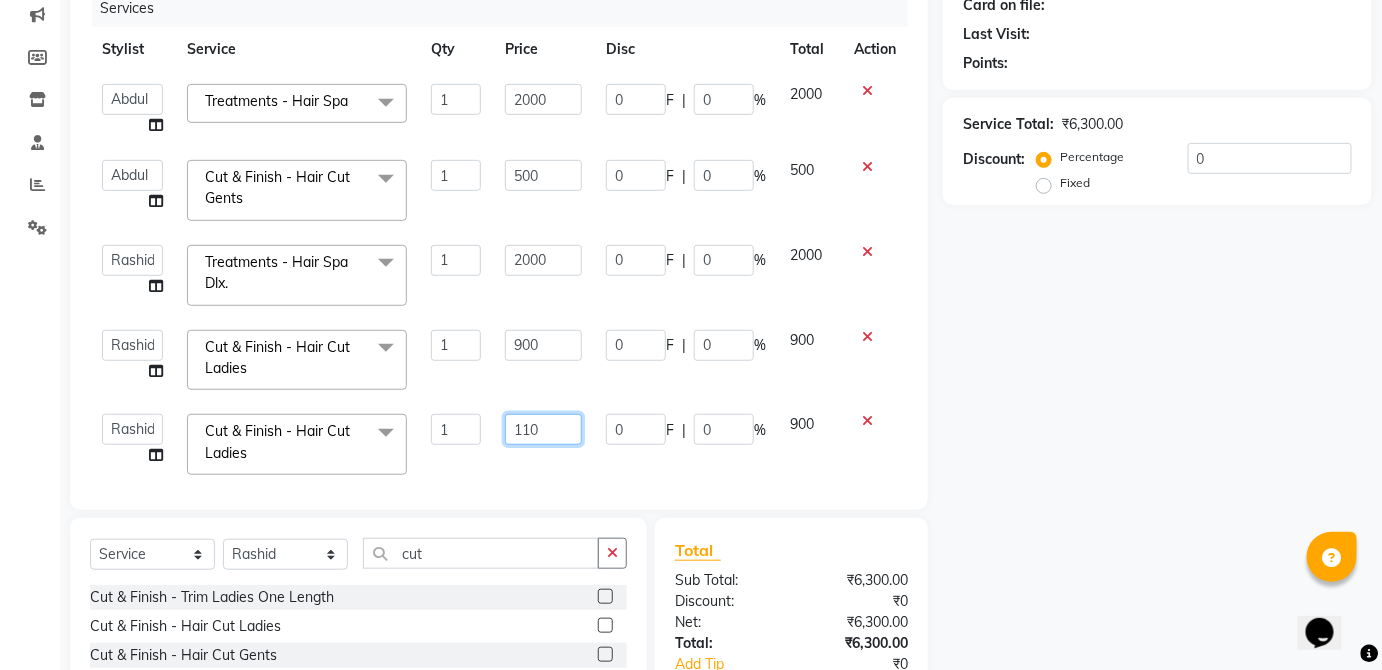 type on "1100" 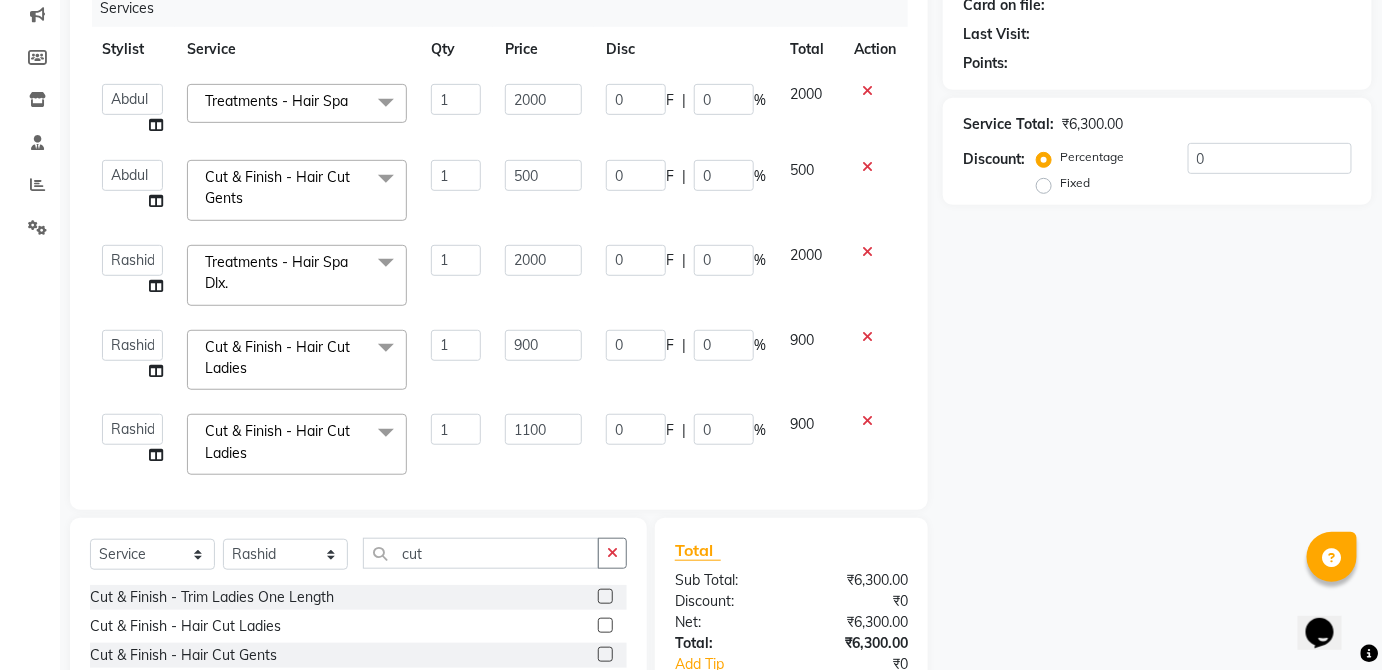 click on "900" 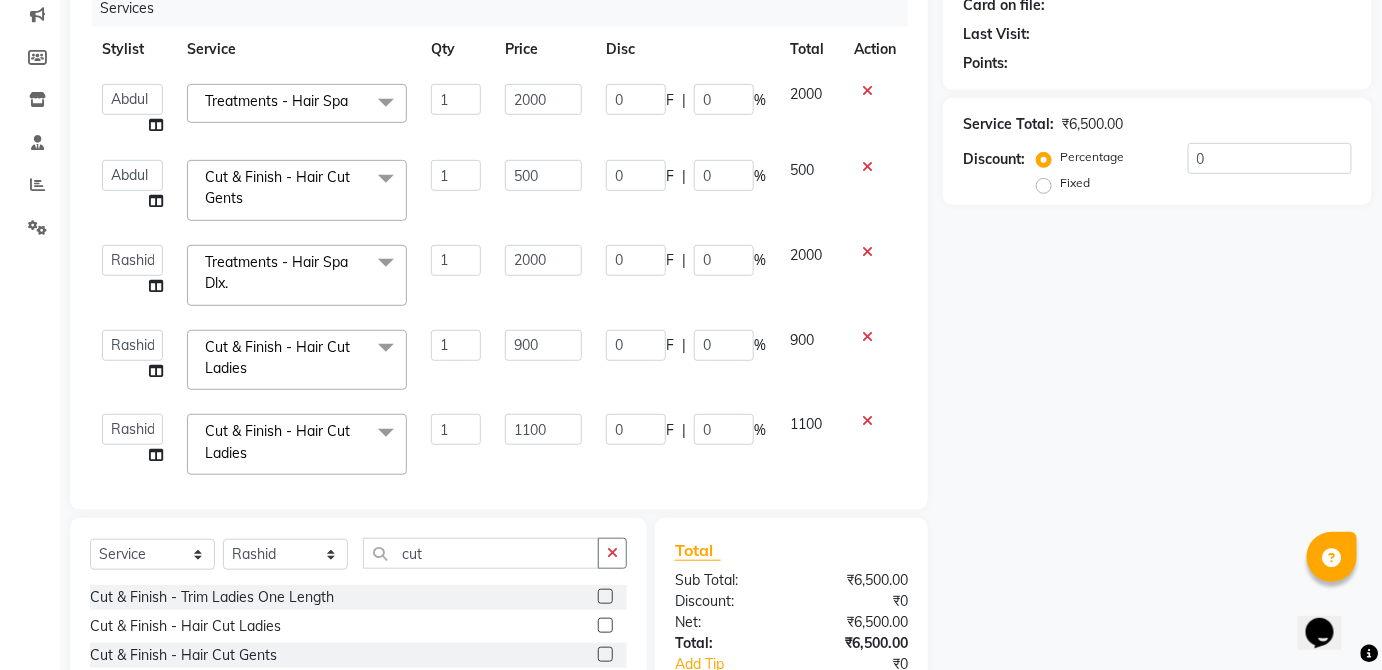 scroll, scrollTop: 24, scrollLeft: 0, axis: vertical 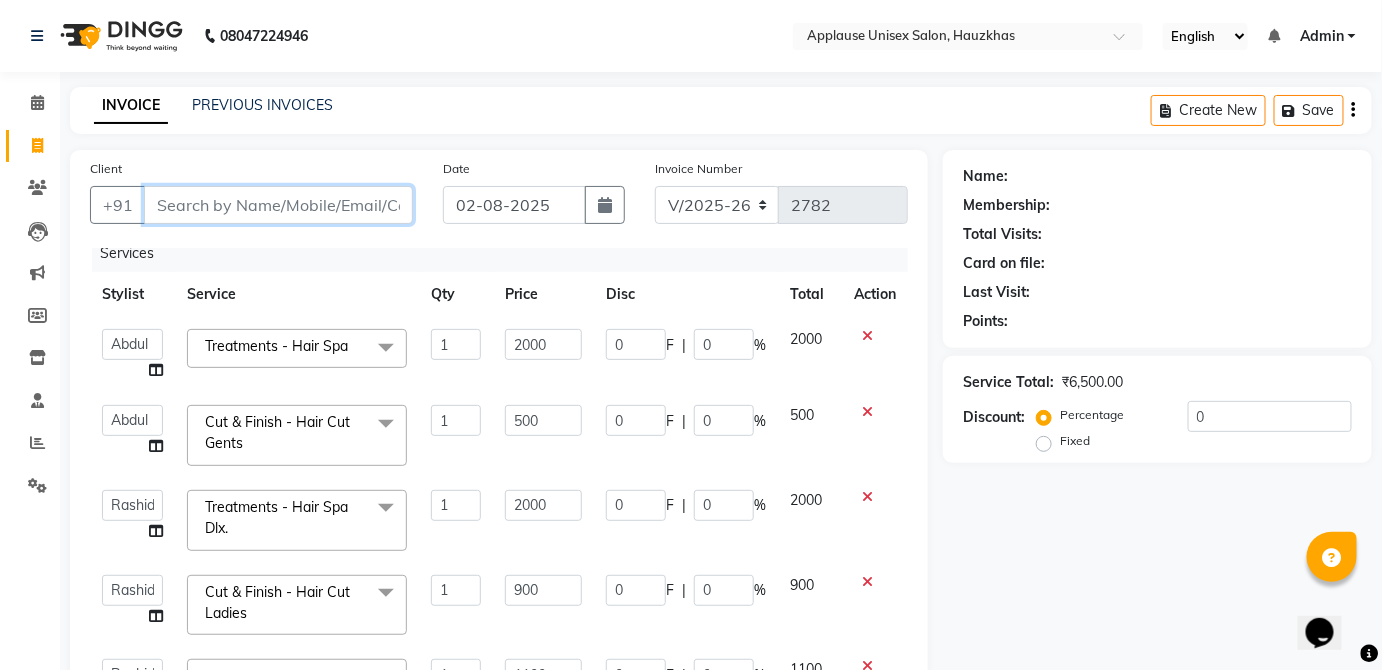 click on "Client" at bounding box center [278, 205] 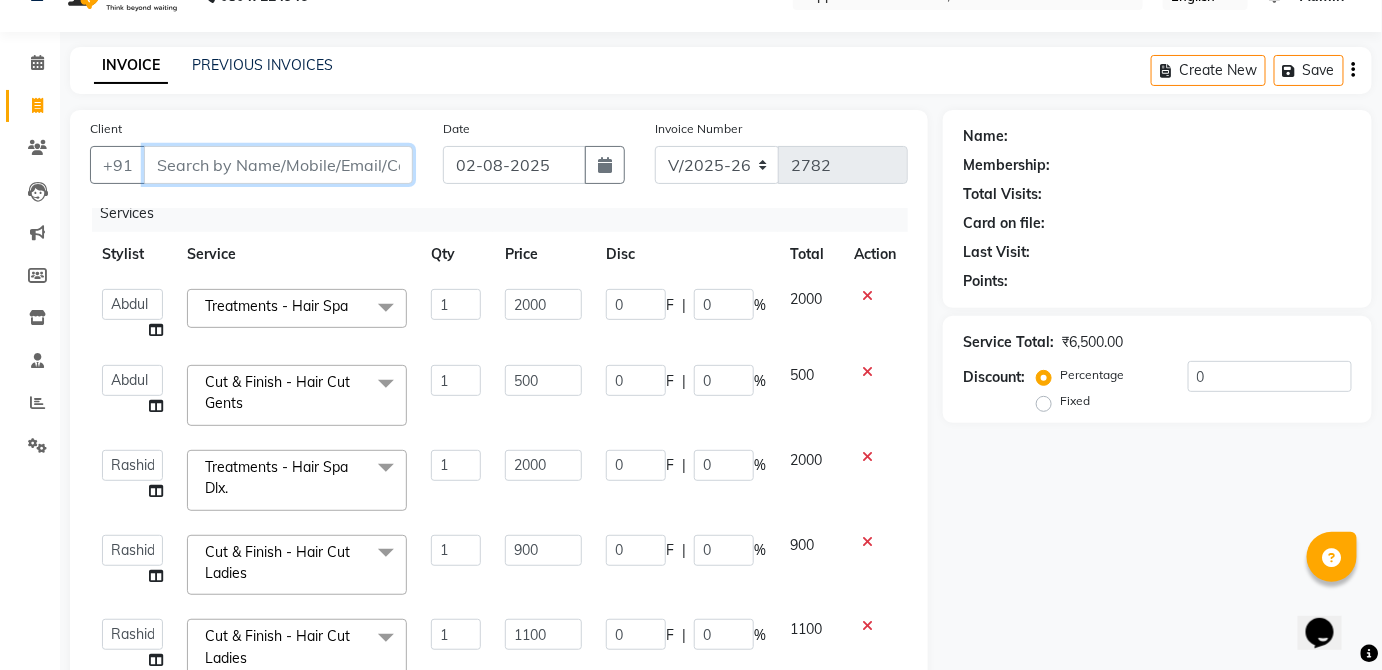 scroll, scrollTop: 43, scrollLeft: 0, axis: vertical 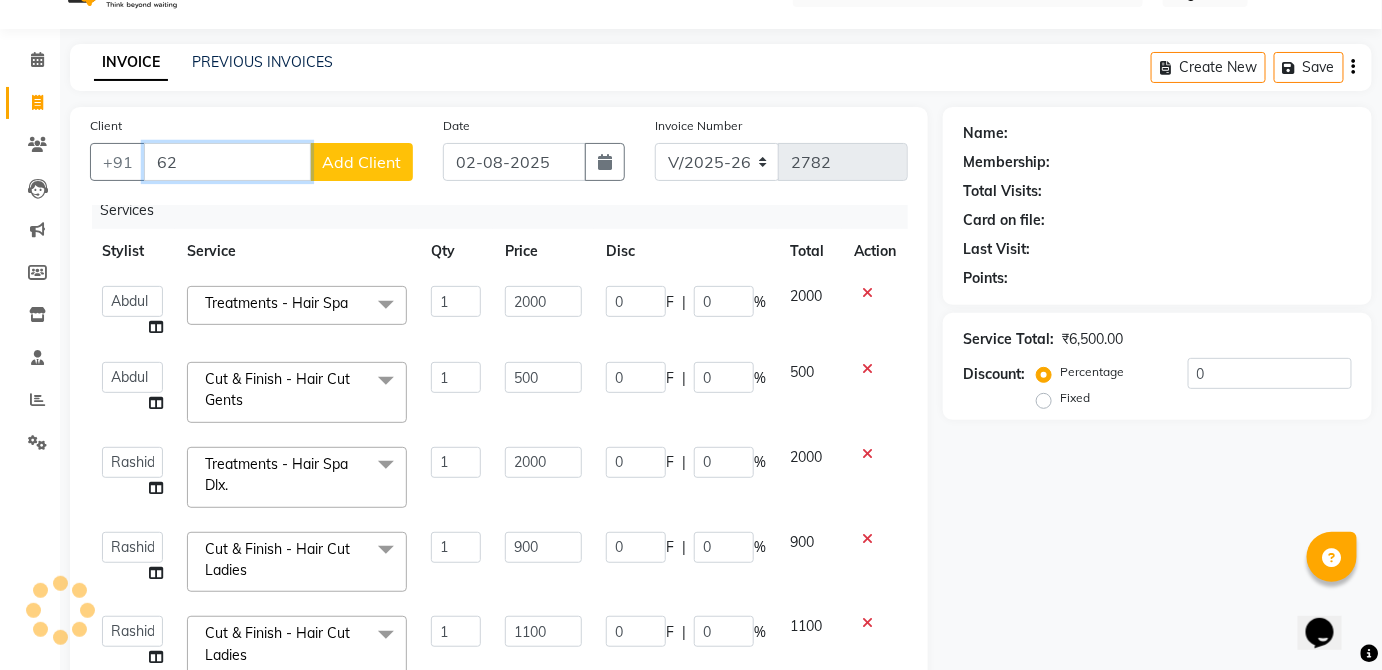 type on "6" 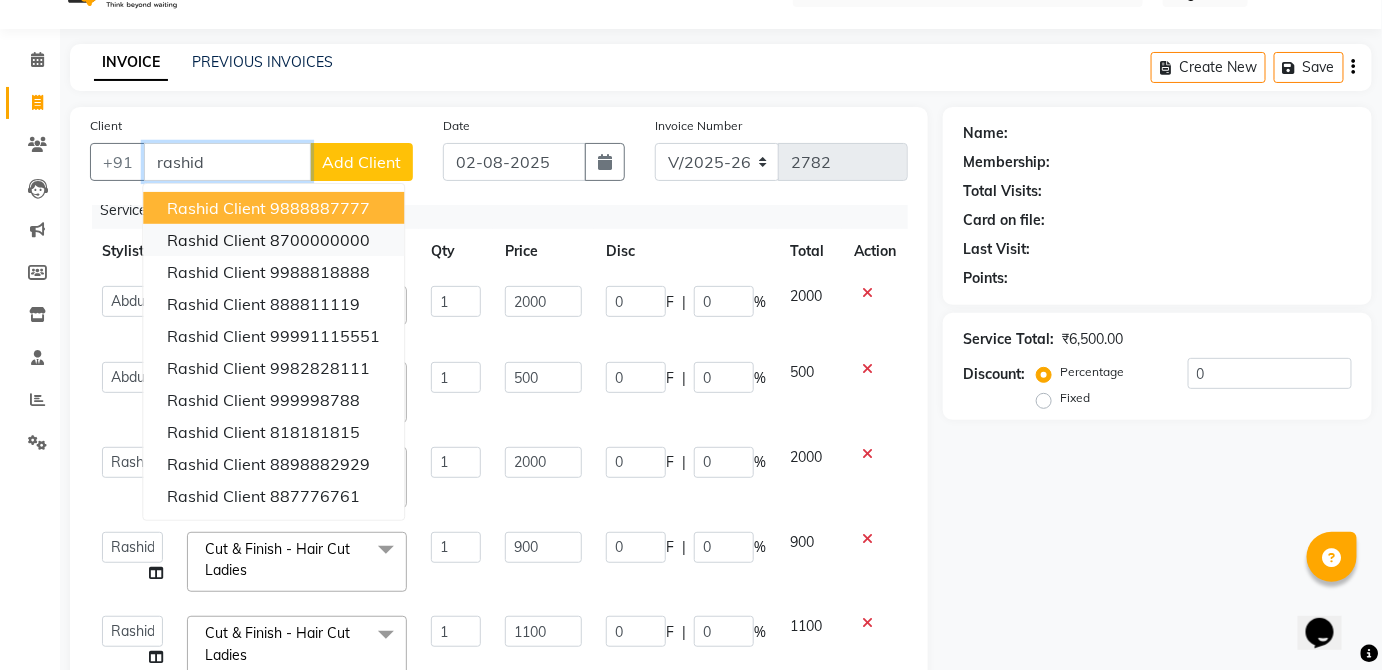 click on "8700000000" at bounding box center [320, 240] 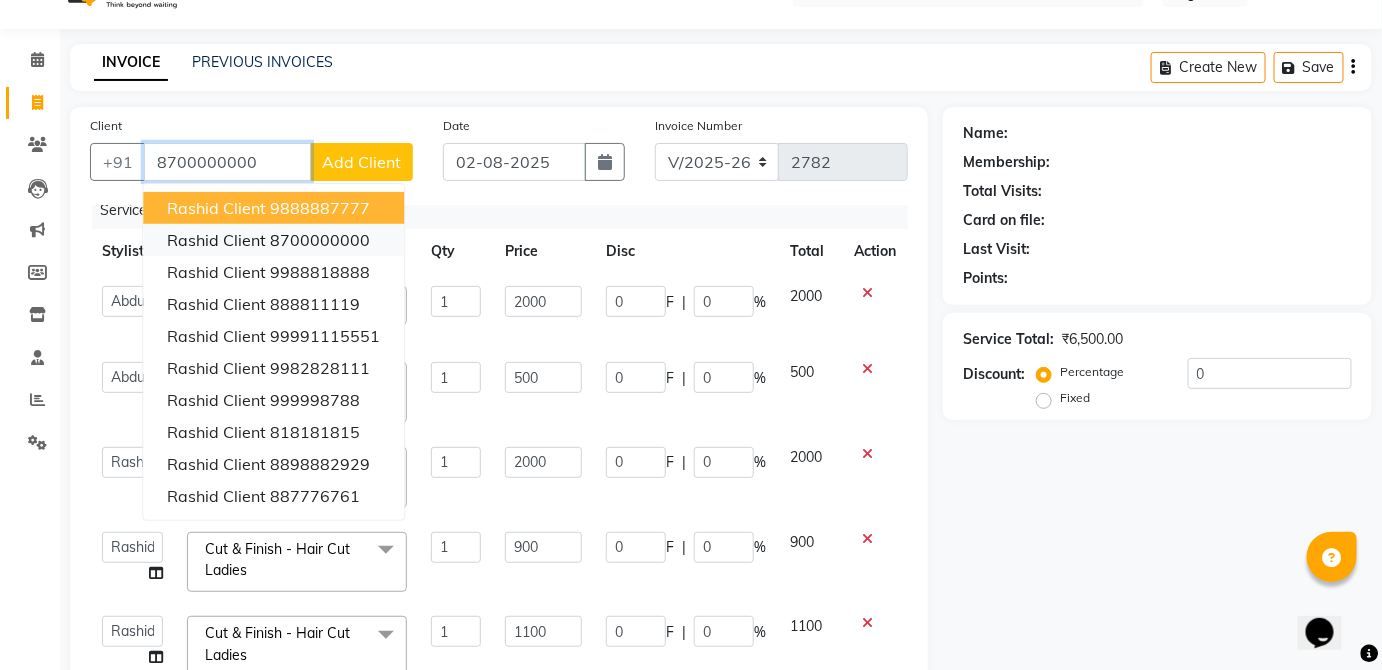 type on "8700000000" 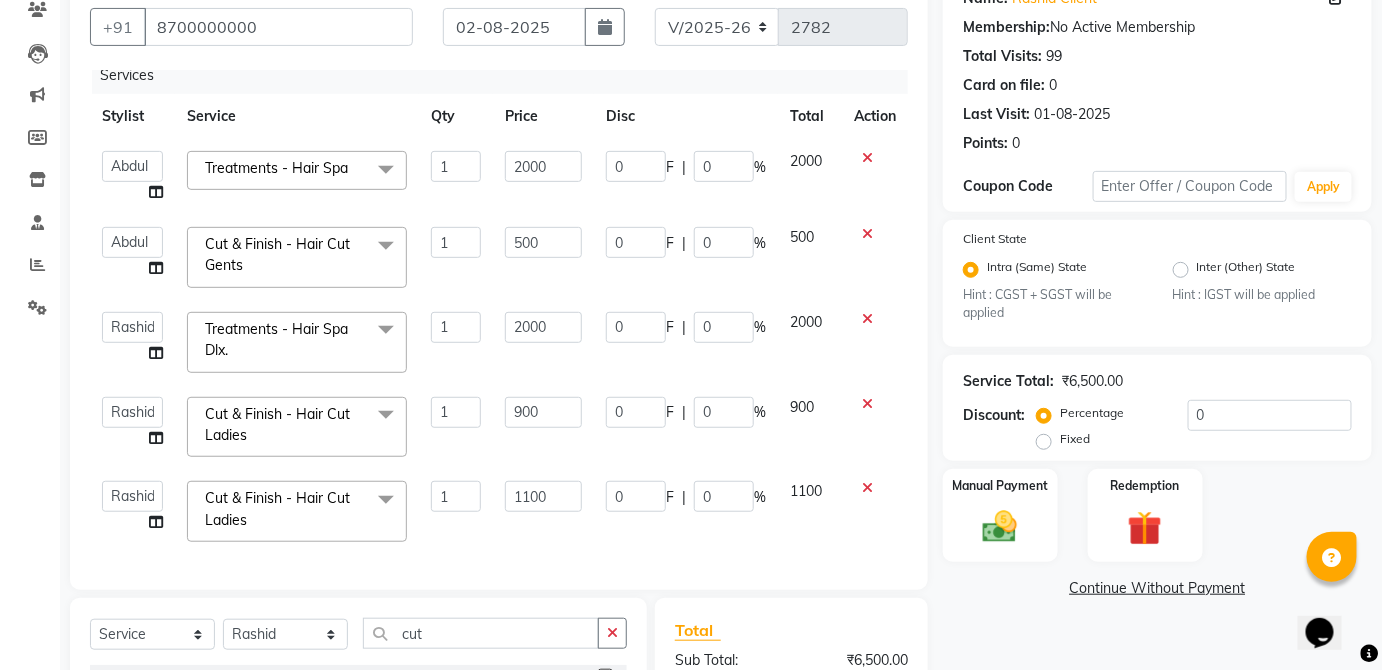 scroll, scrollTop: 188, scrollLeft: 0, axis: vertical 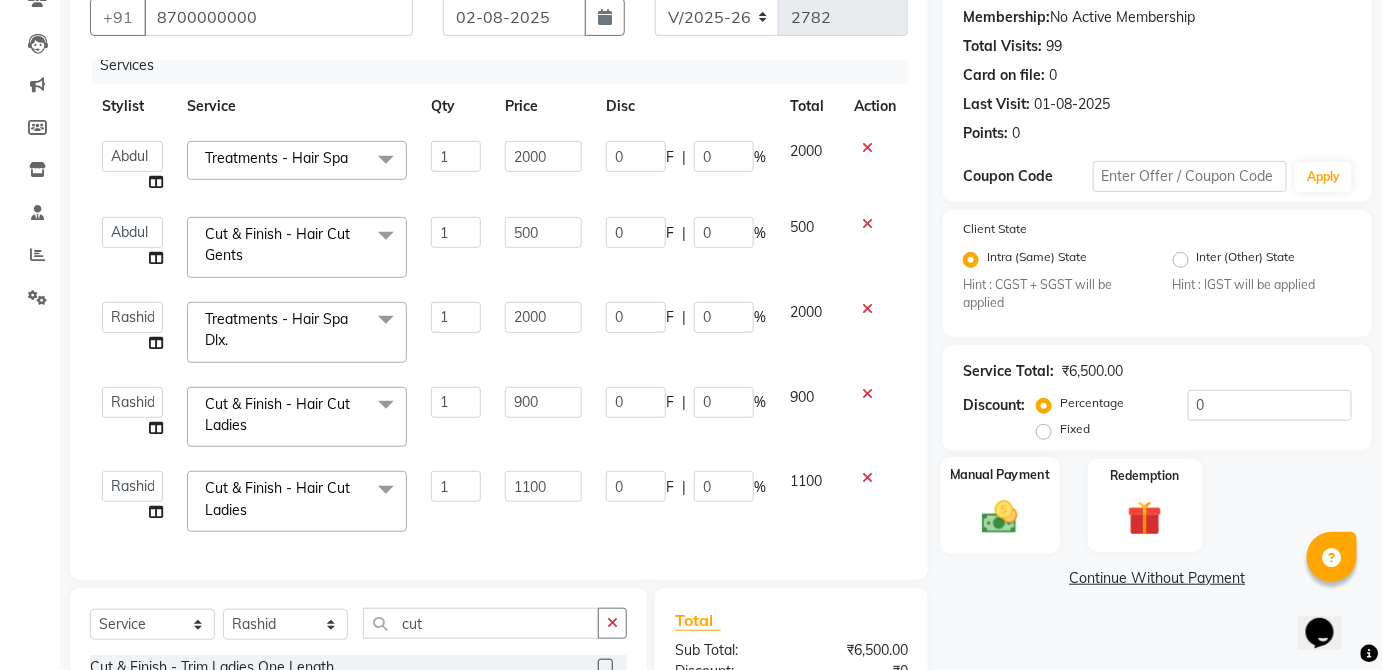 click on "Manual Payment" 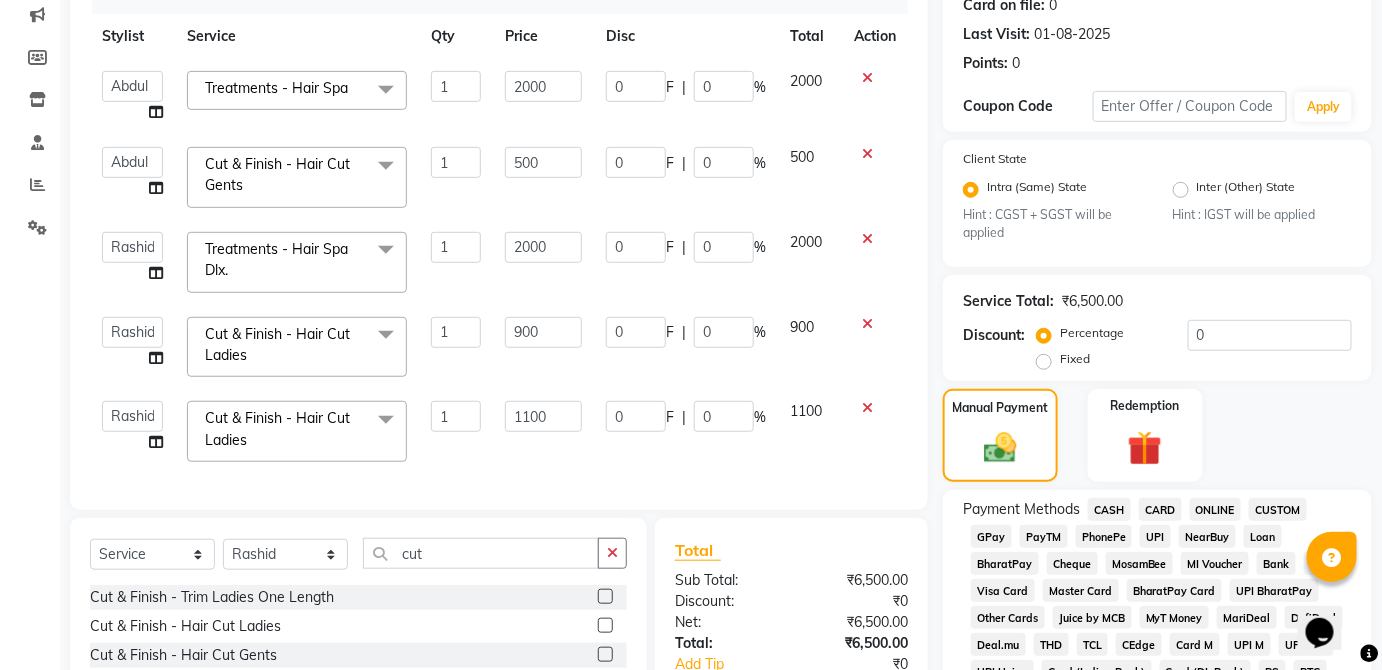 click on "CASH" 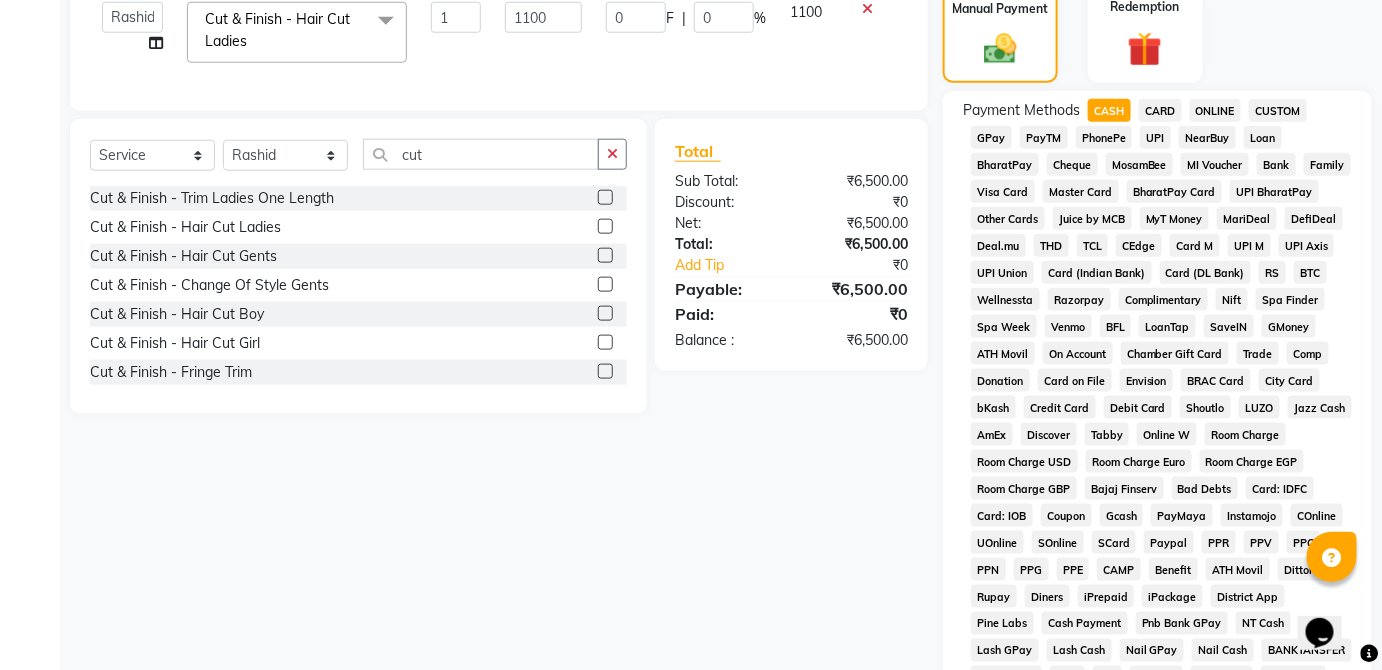 scroll, scrollTop: 943, scrollLeft: 0, axis: vertical 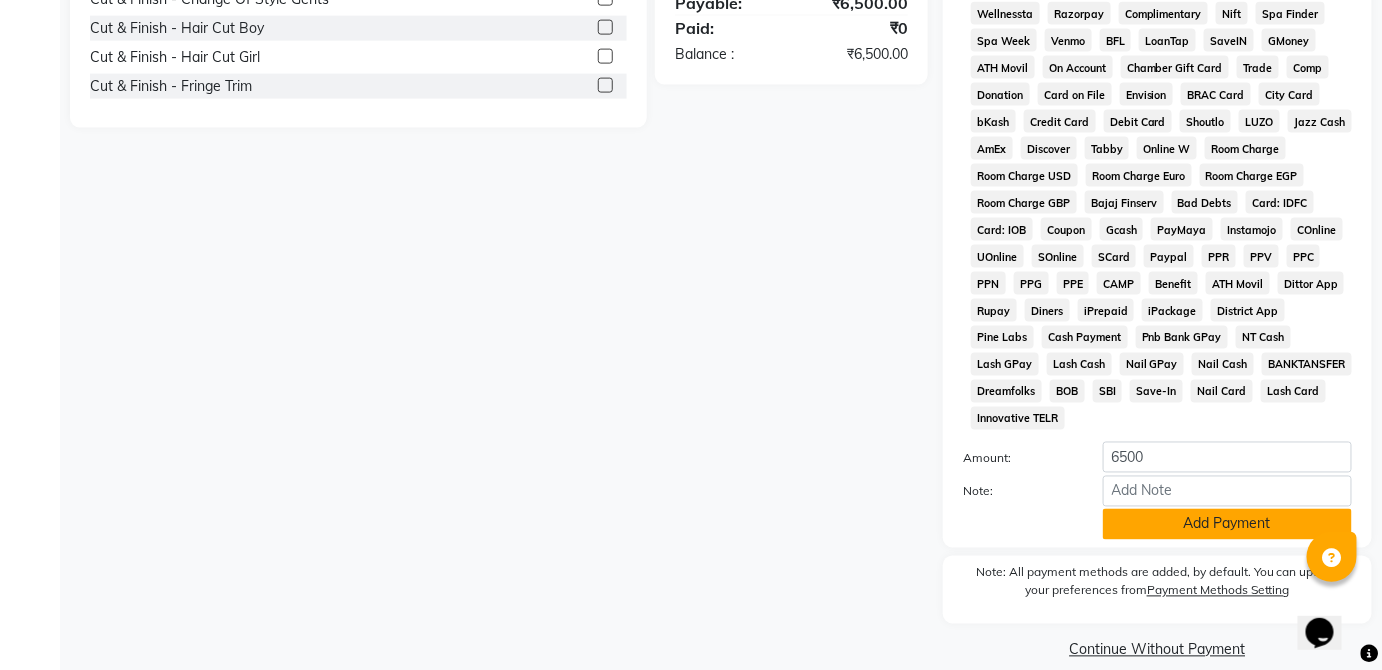 click on "Add Payment" 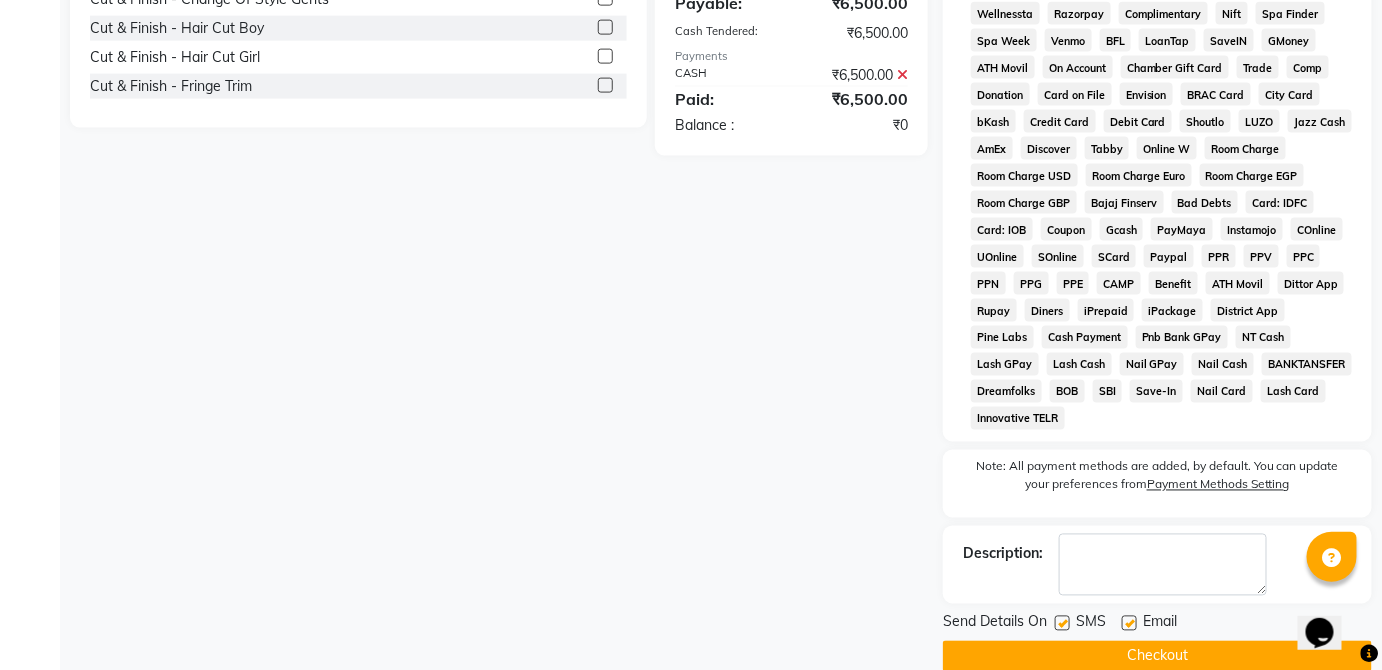 click on "Checkout" 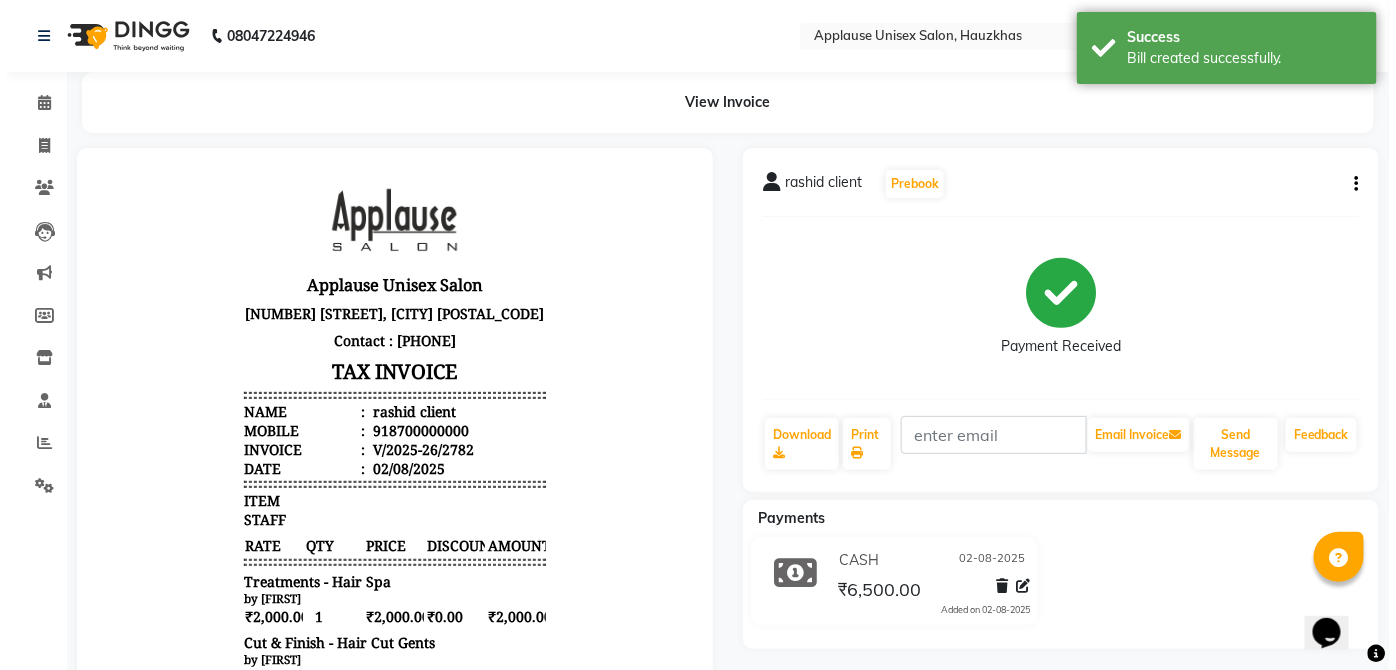 scroll, scrollTop: 0, scrollLeft: 0, axis: both 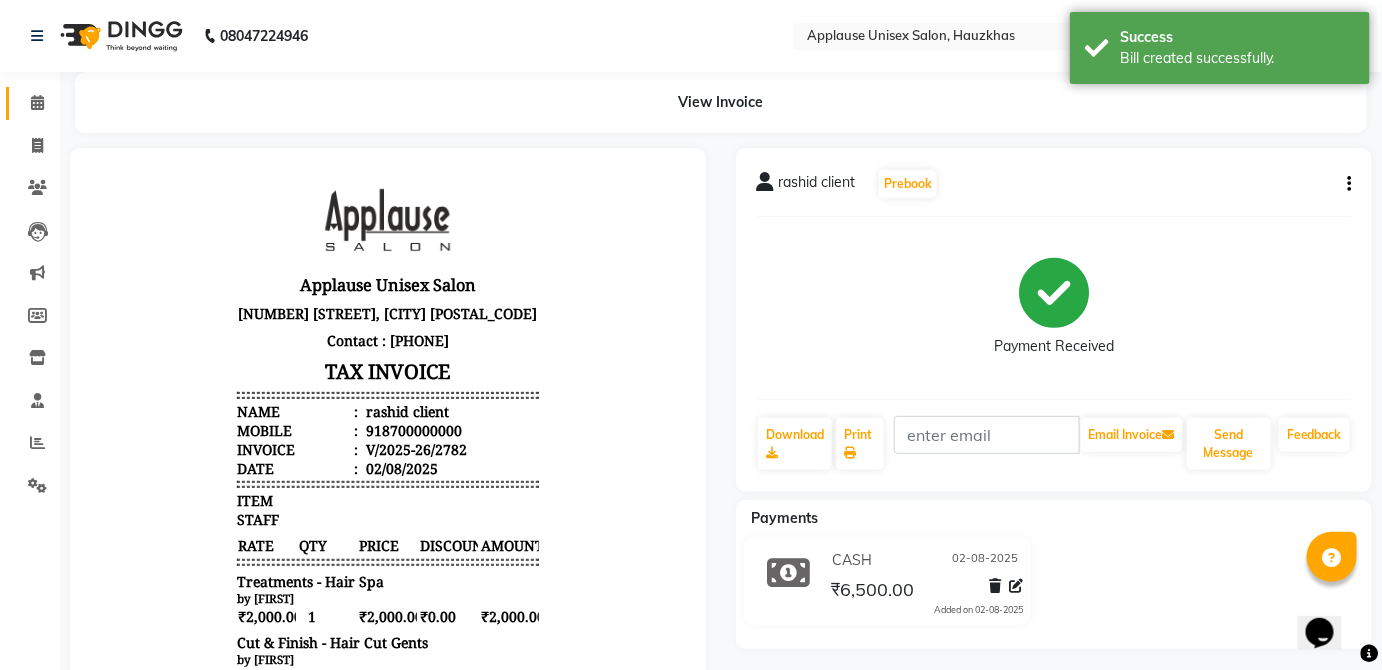 click 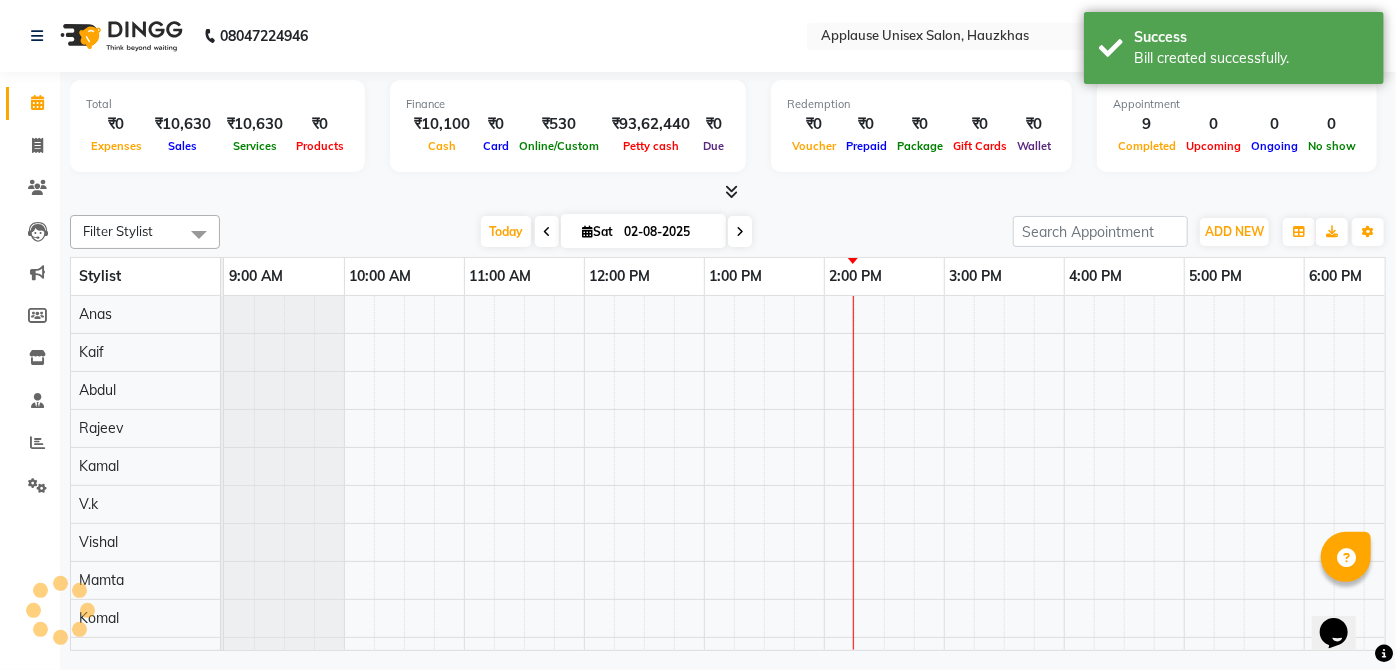 scroll, scrollTop: 0, scrollLeft: 0, axis: both 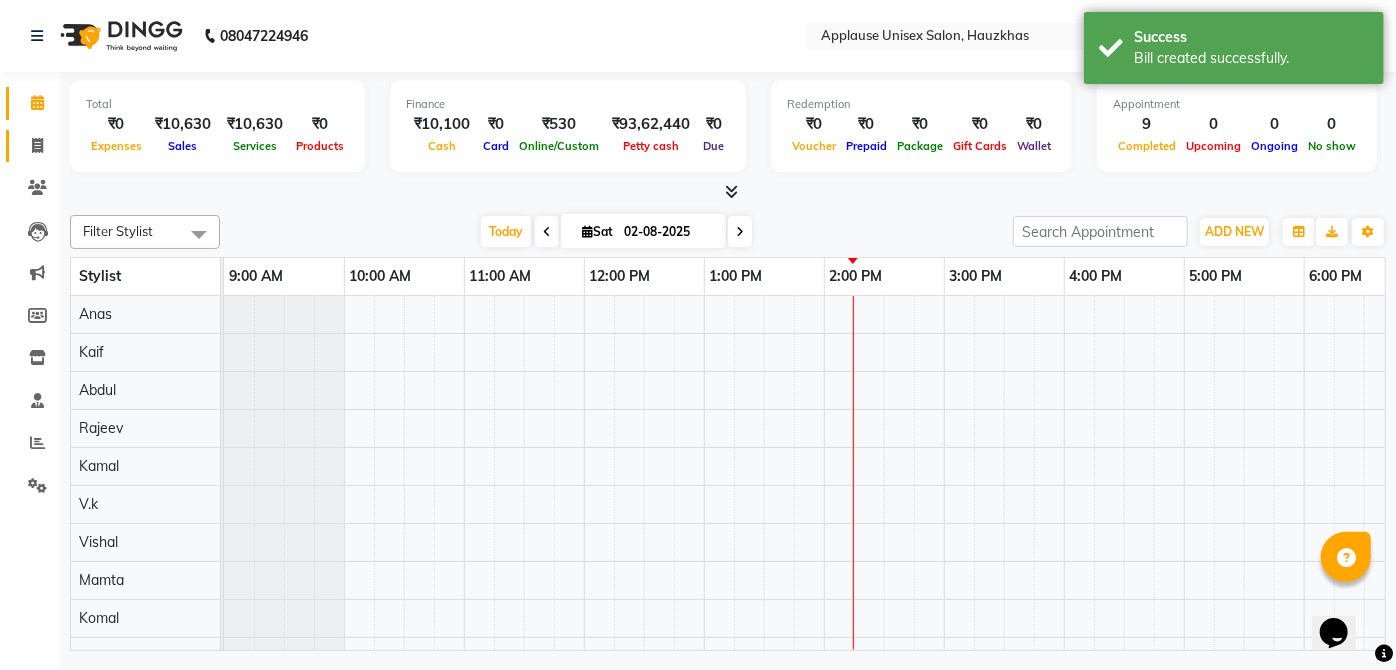 click 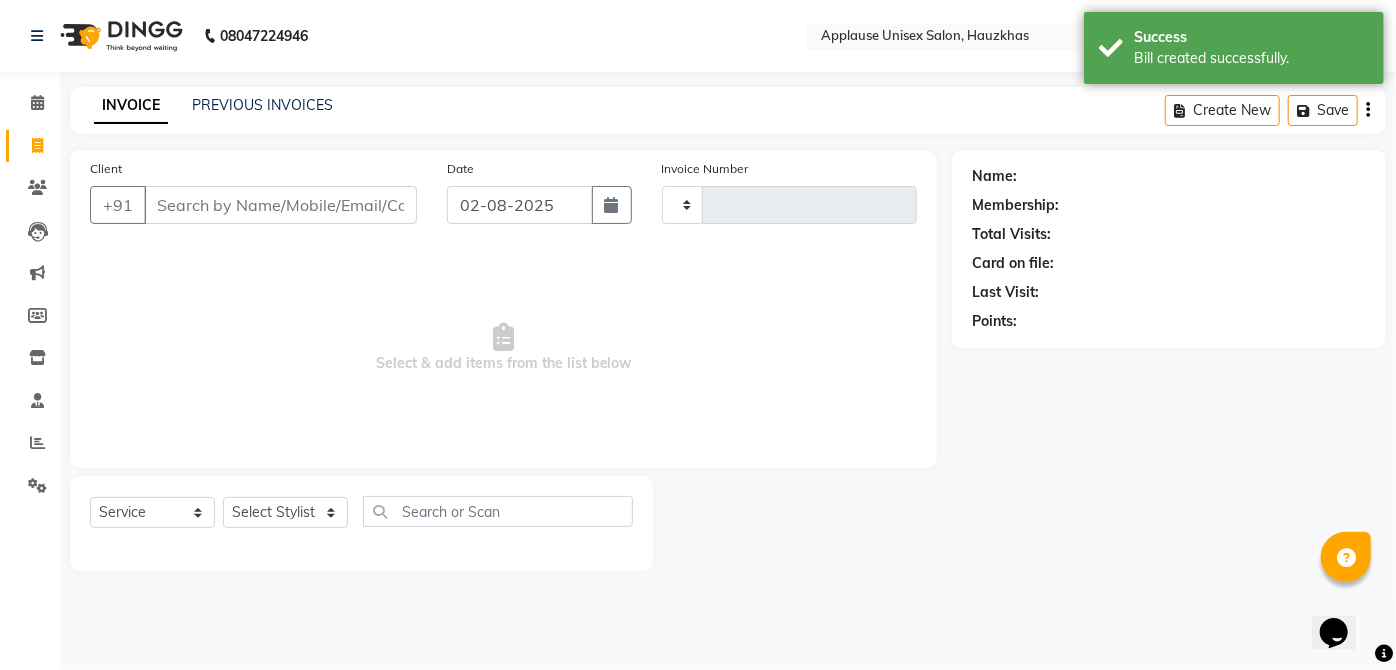 click on "INVOICE PREVIOUS INVOICES Create New   Save" 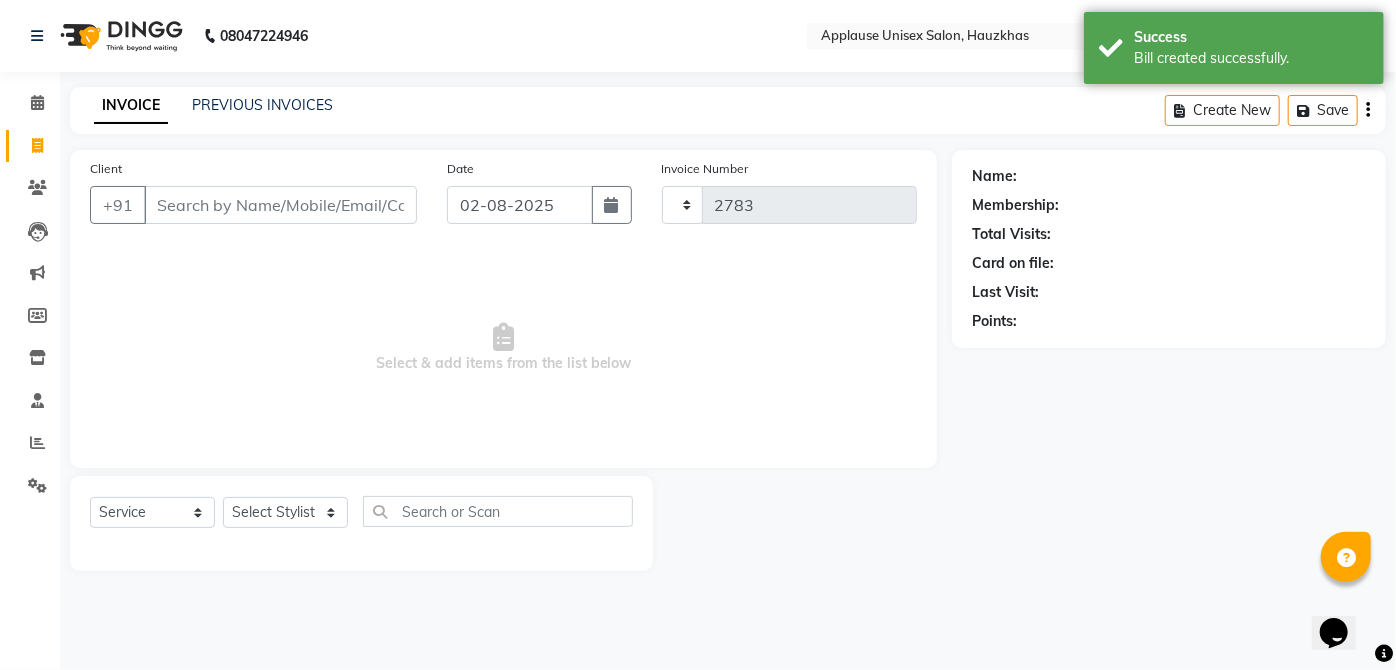 select on "5082" 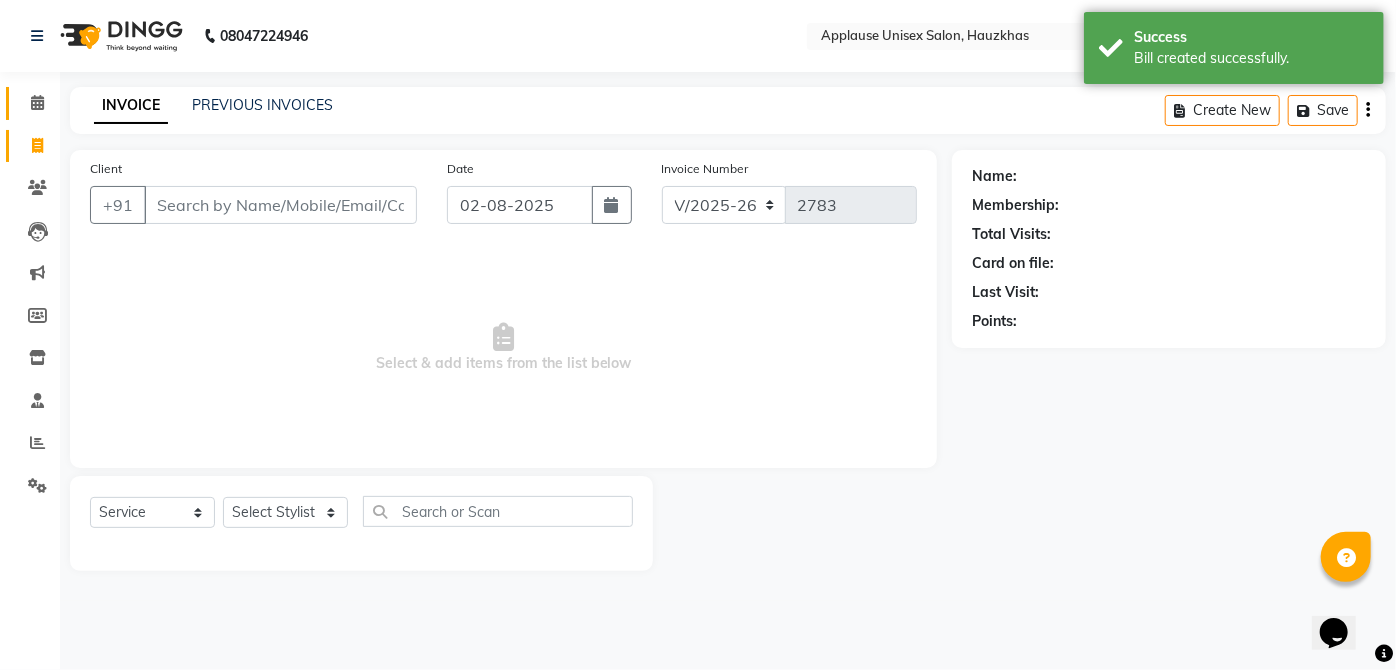 click 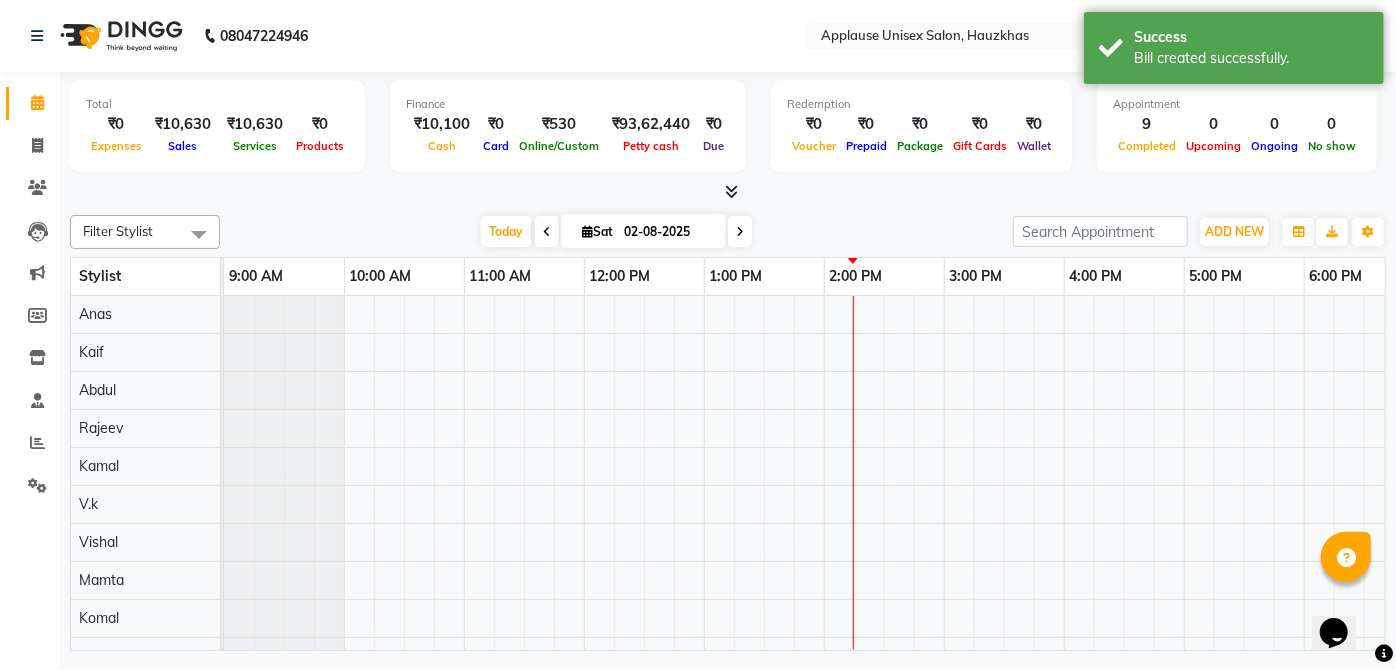 scroll, scrollTop: 0, scrollLeft: 0, axis: both 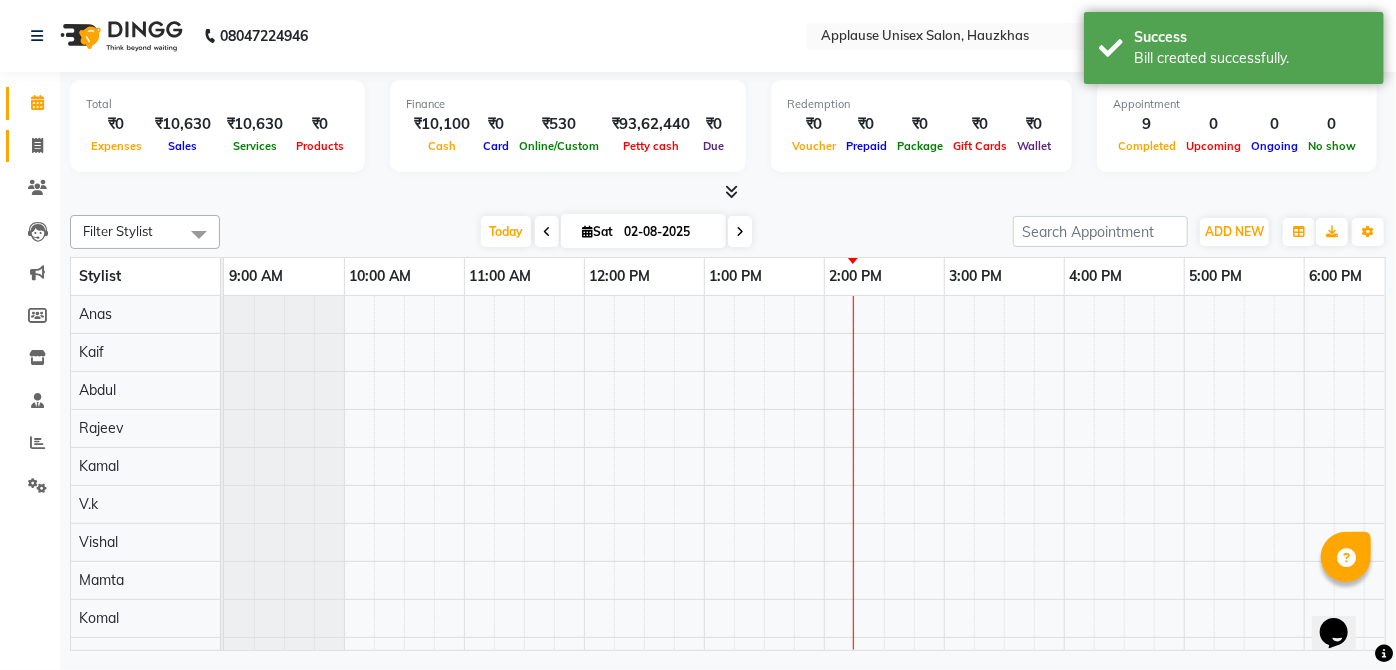click on "Invoice" 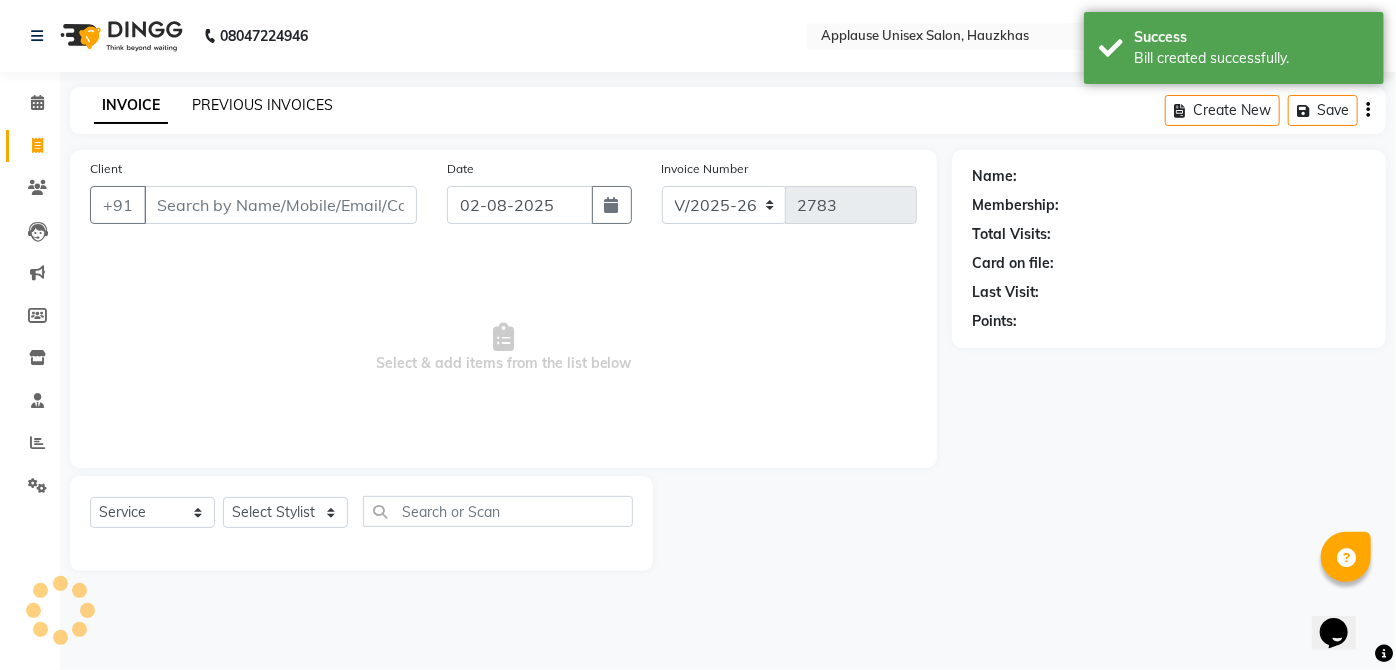 click on "PREVIOUS INVOICES" 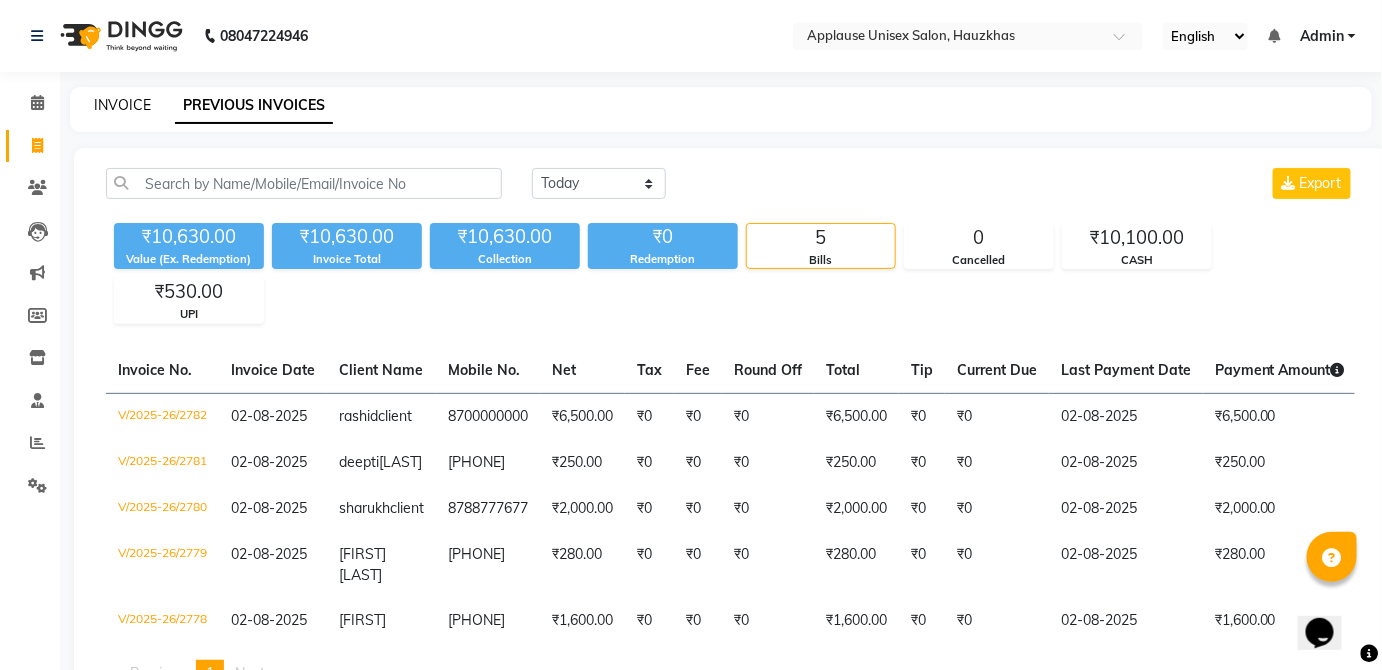 click on "INVOICE" 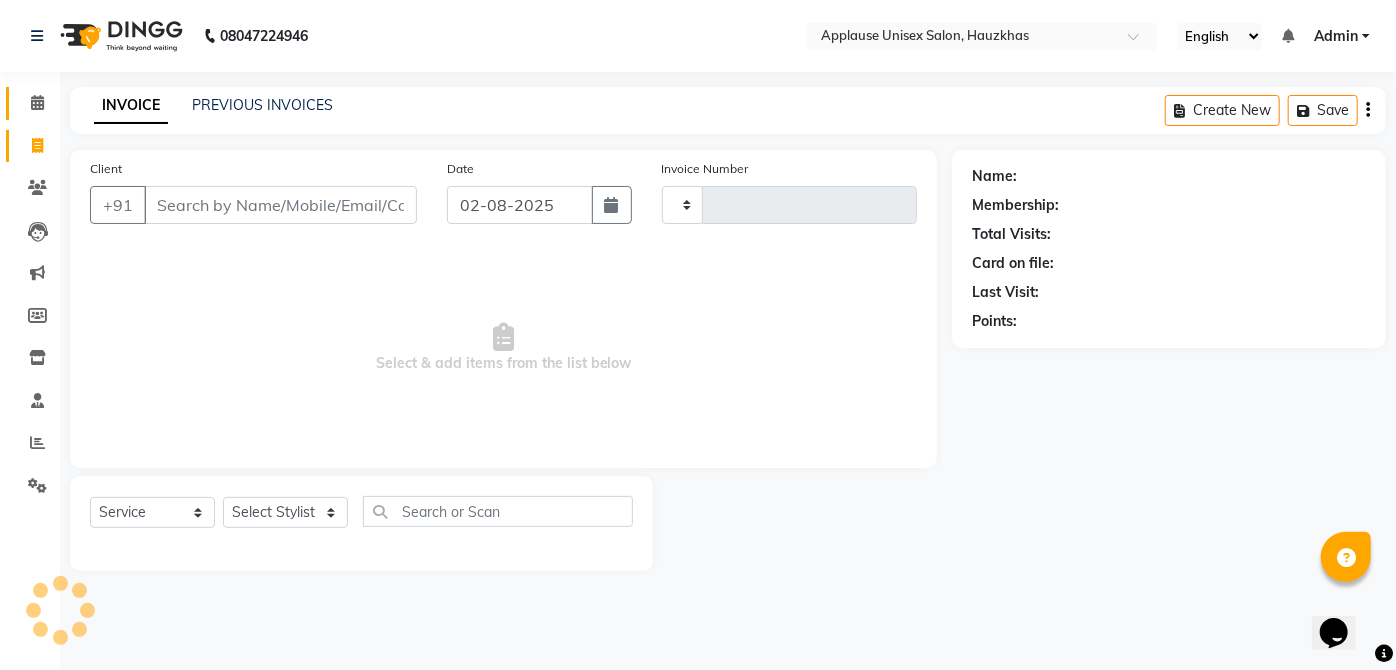 click on "Calendar" 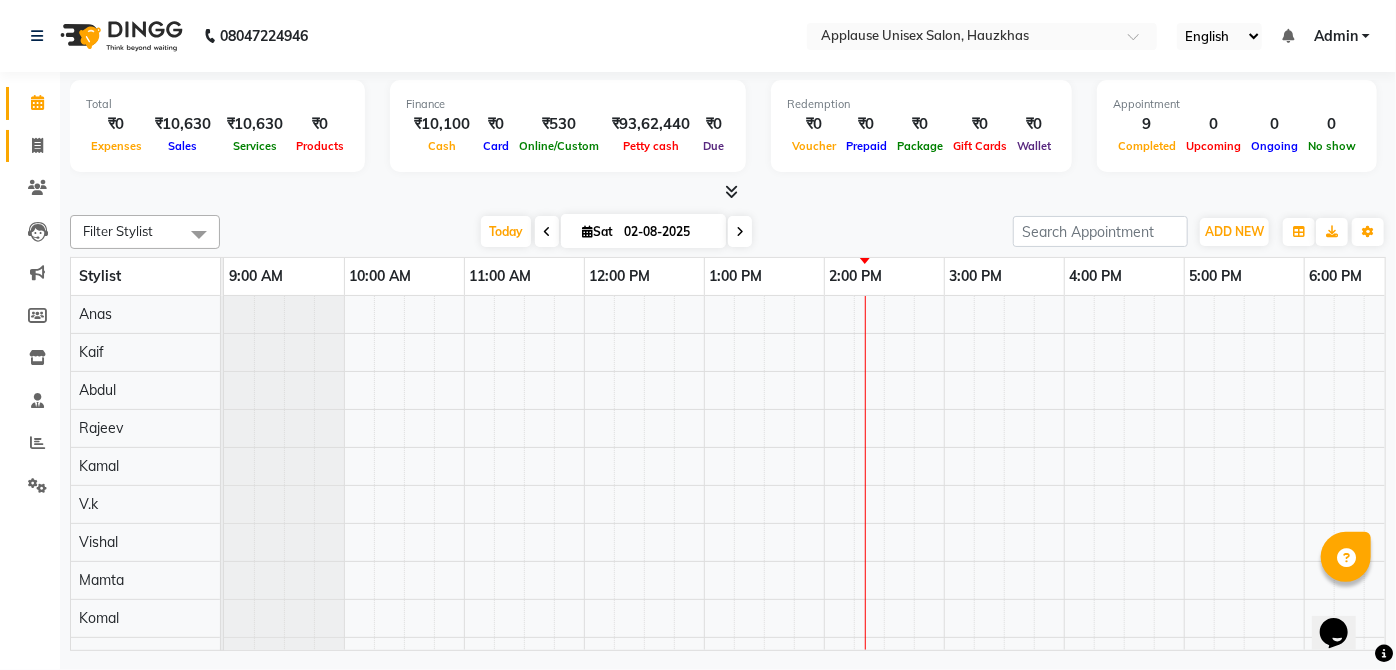 click 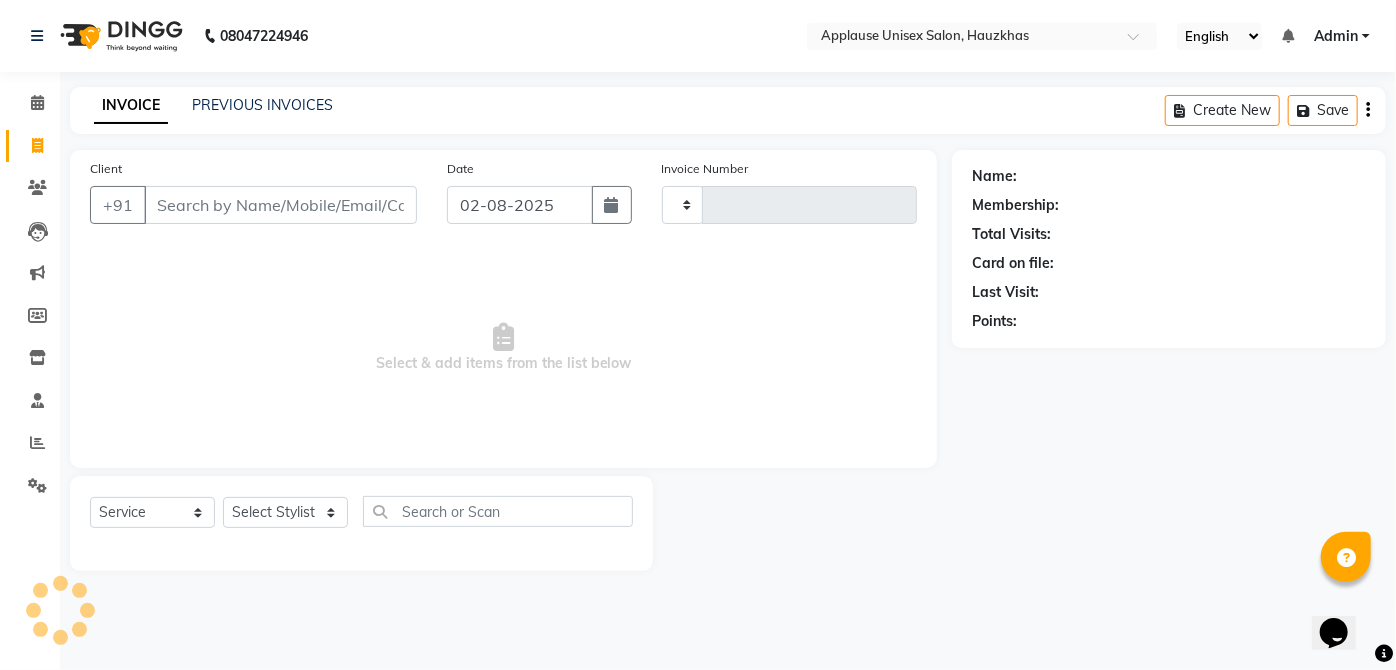click on "INVOICE PREVIOUS INVOICES Create New   Save" 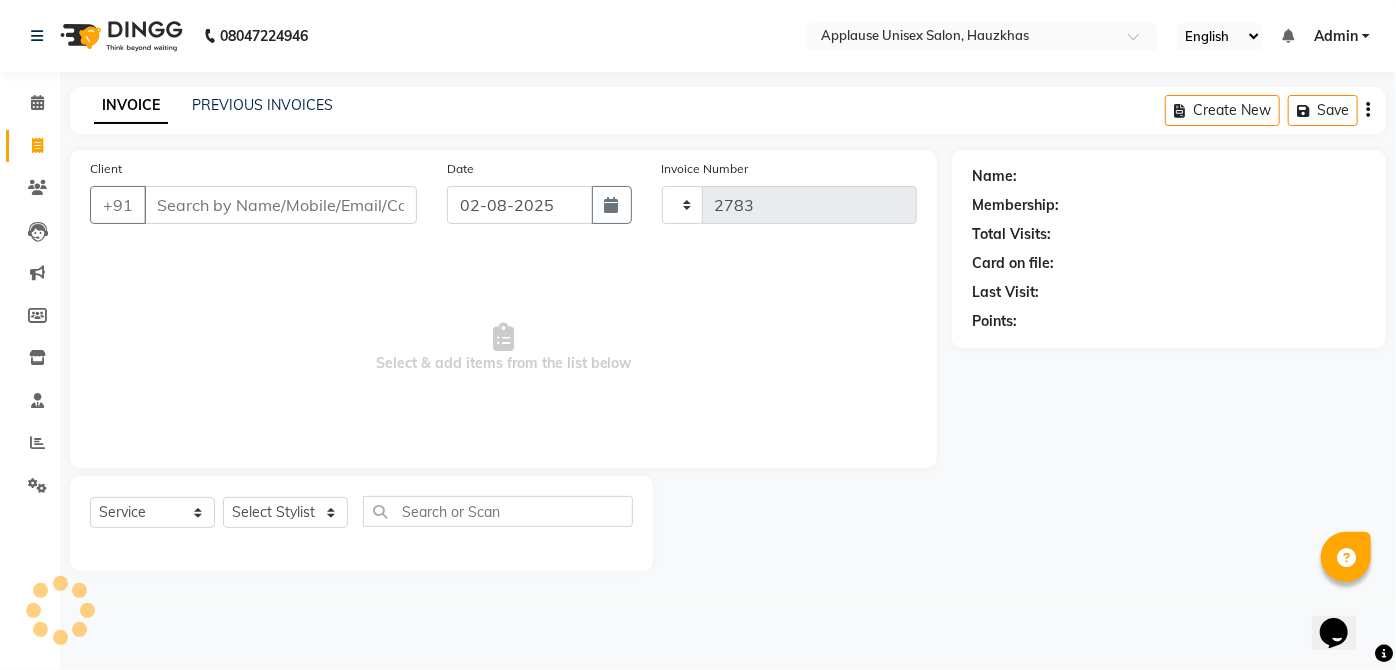 select on "5082" 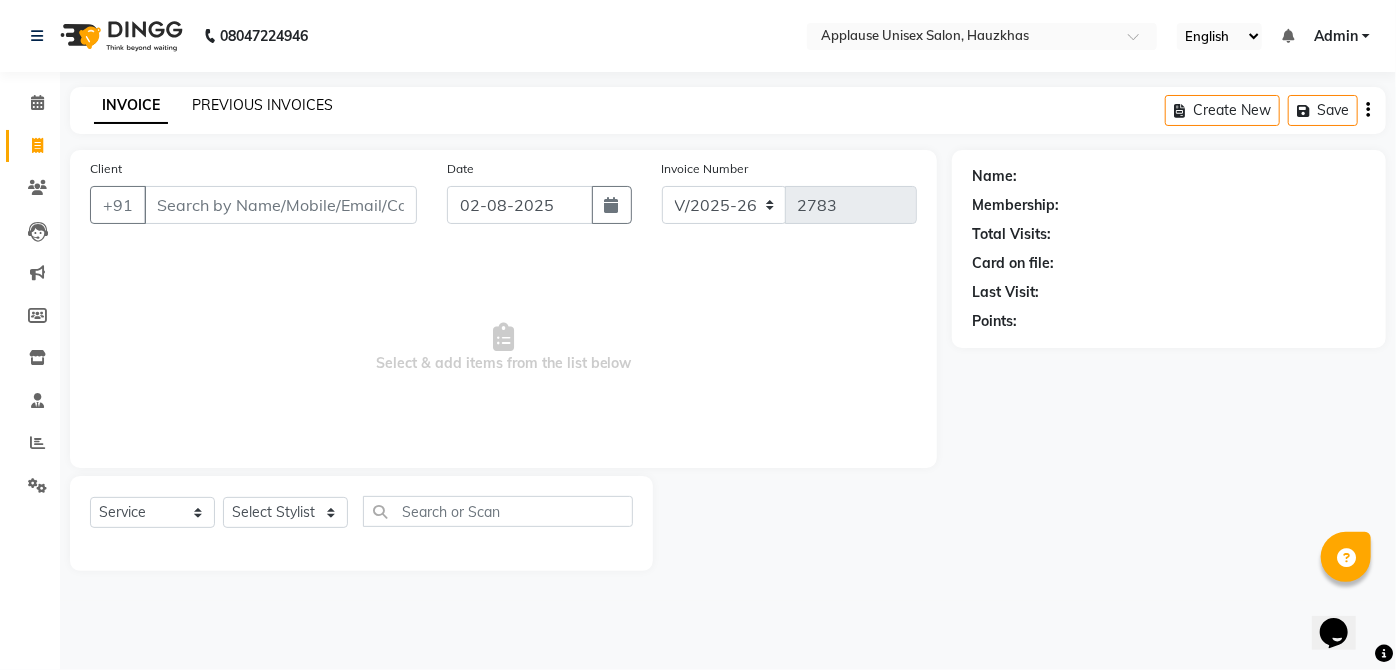 click on "PREVIOUS INVOICES" 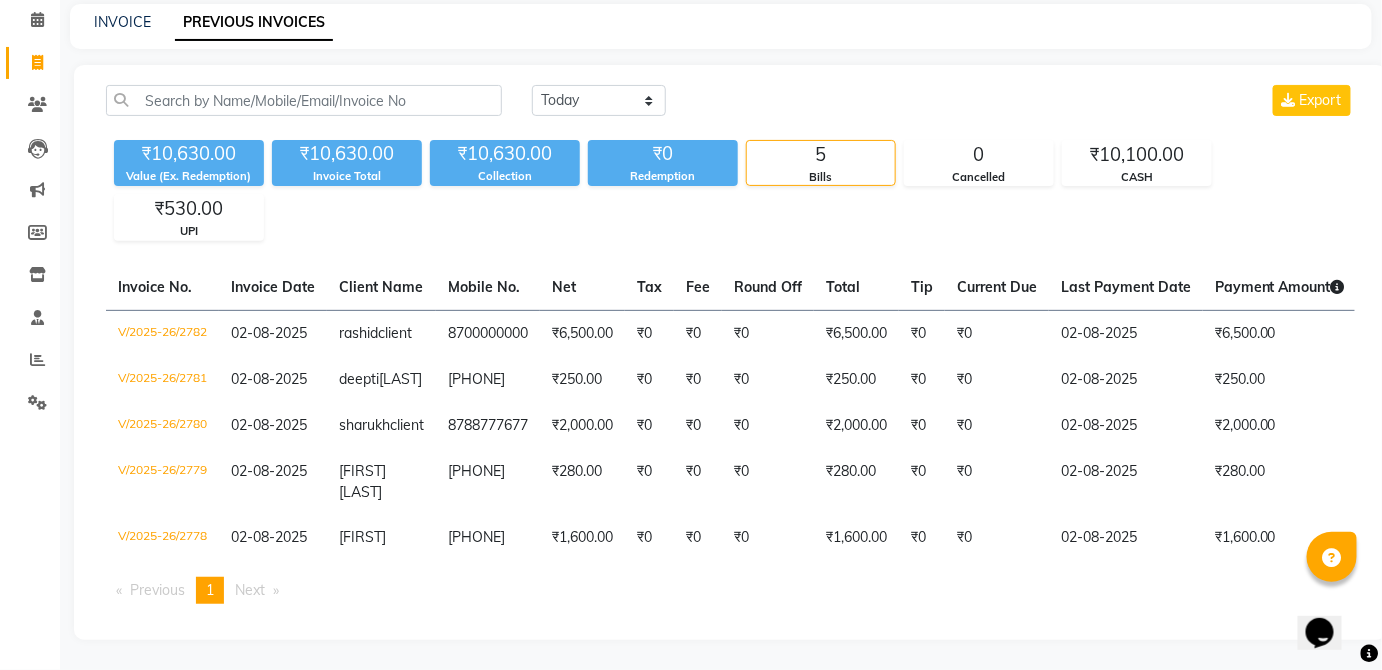 scroll, scrollTop: 109, scrollLeft: 0, axis: vertical 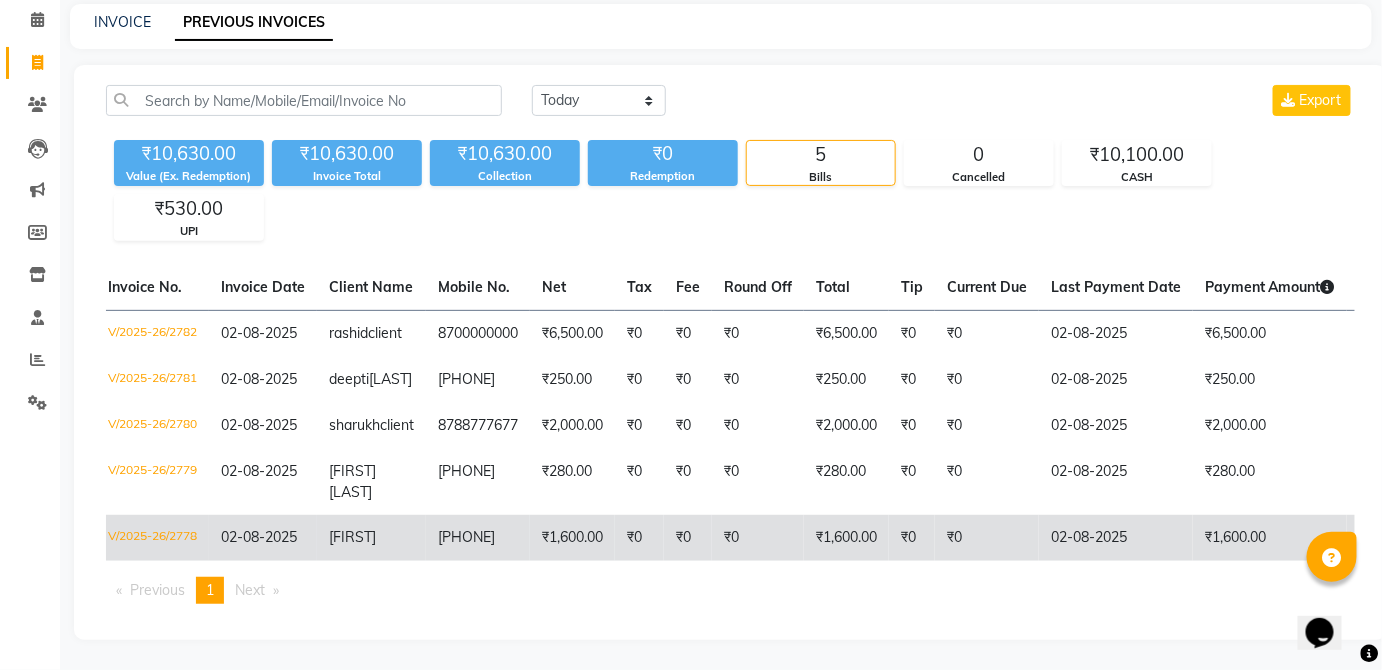 click on "₹0" 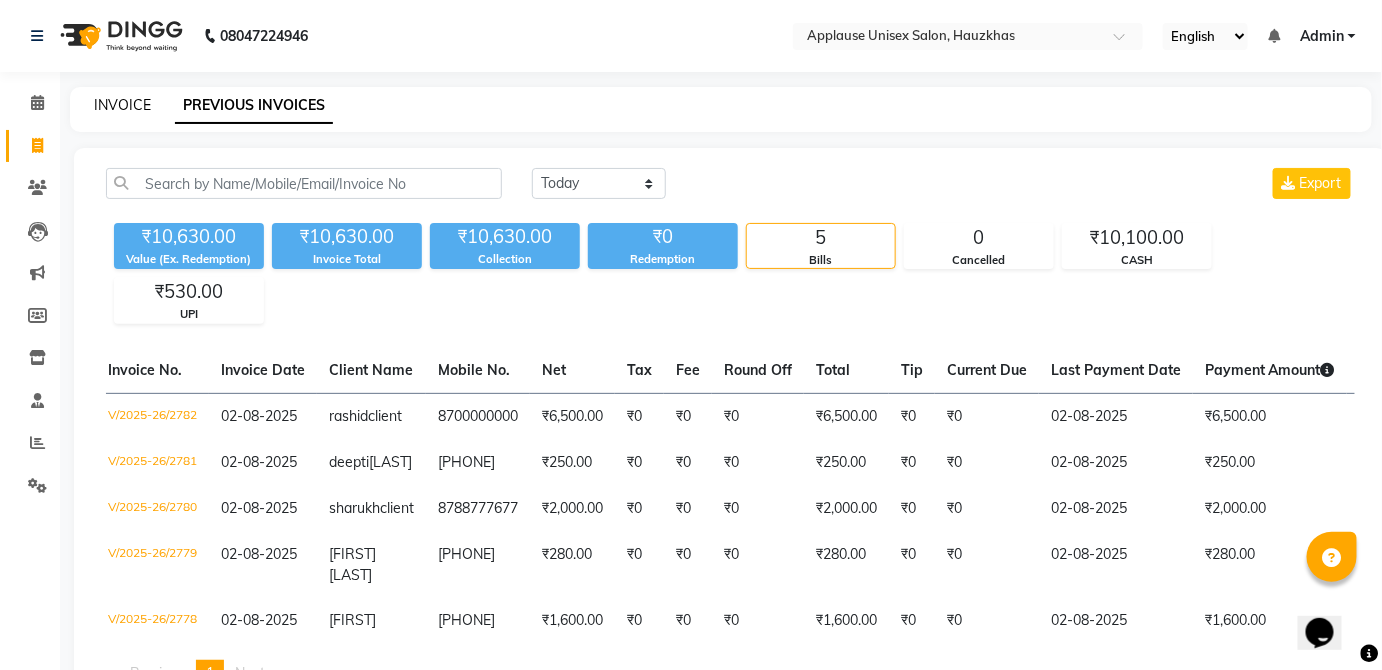 click on "INVOICE" 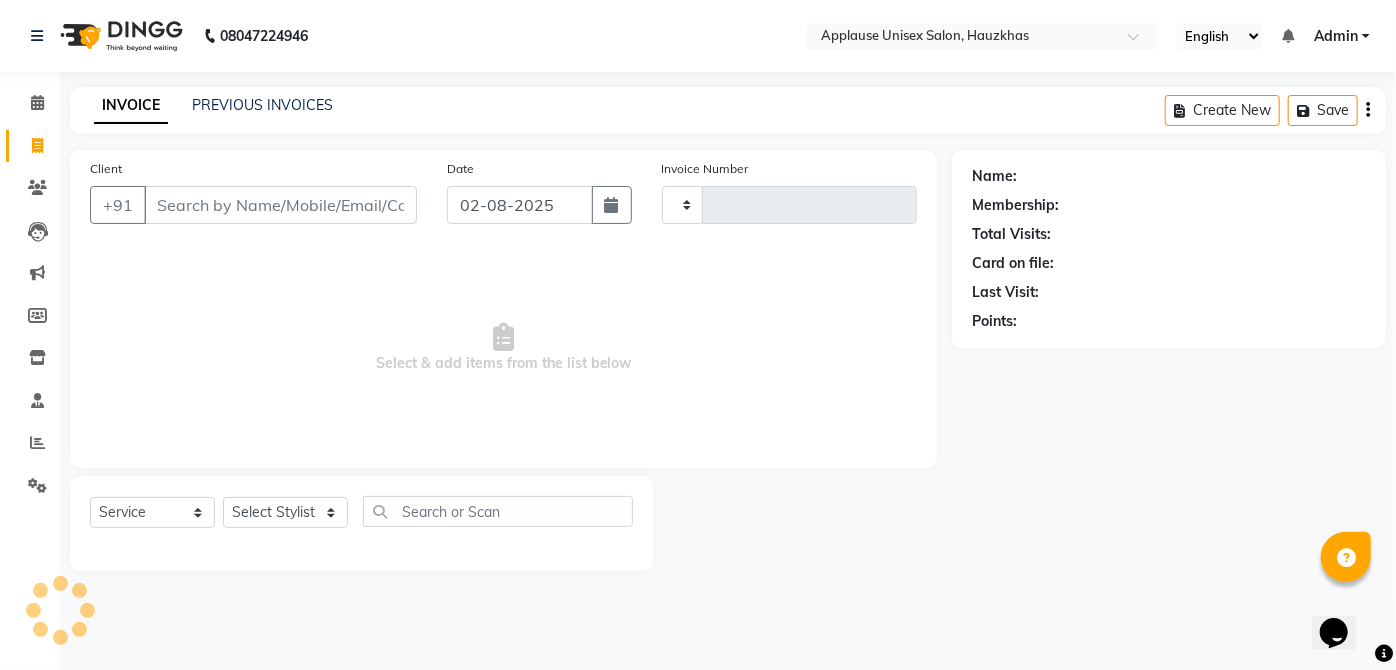 type on "2783" 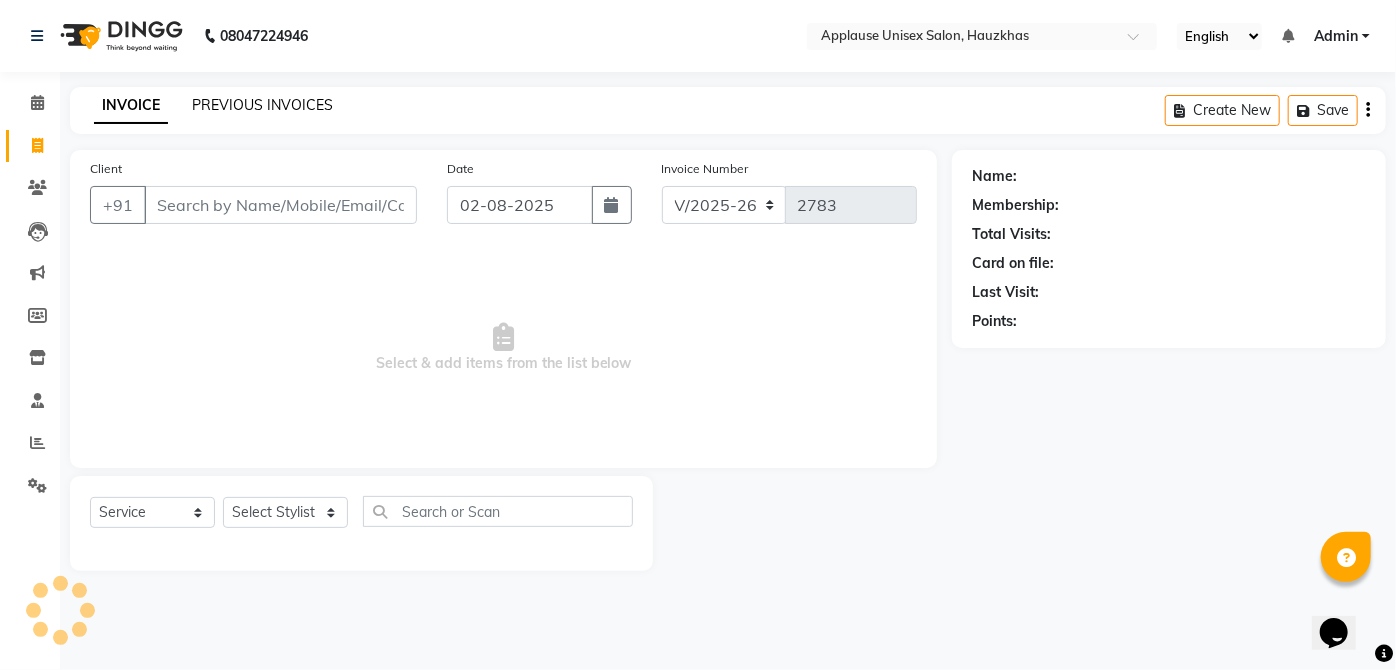 click on "PREVIOUS INVOICES" 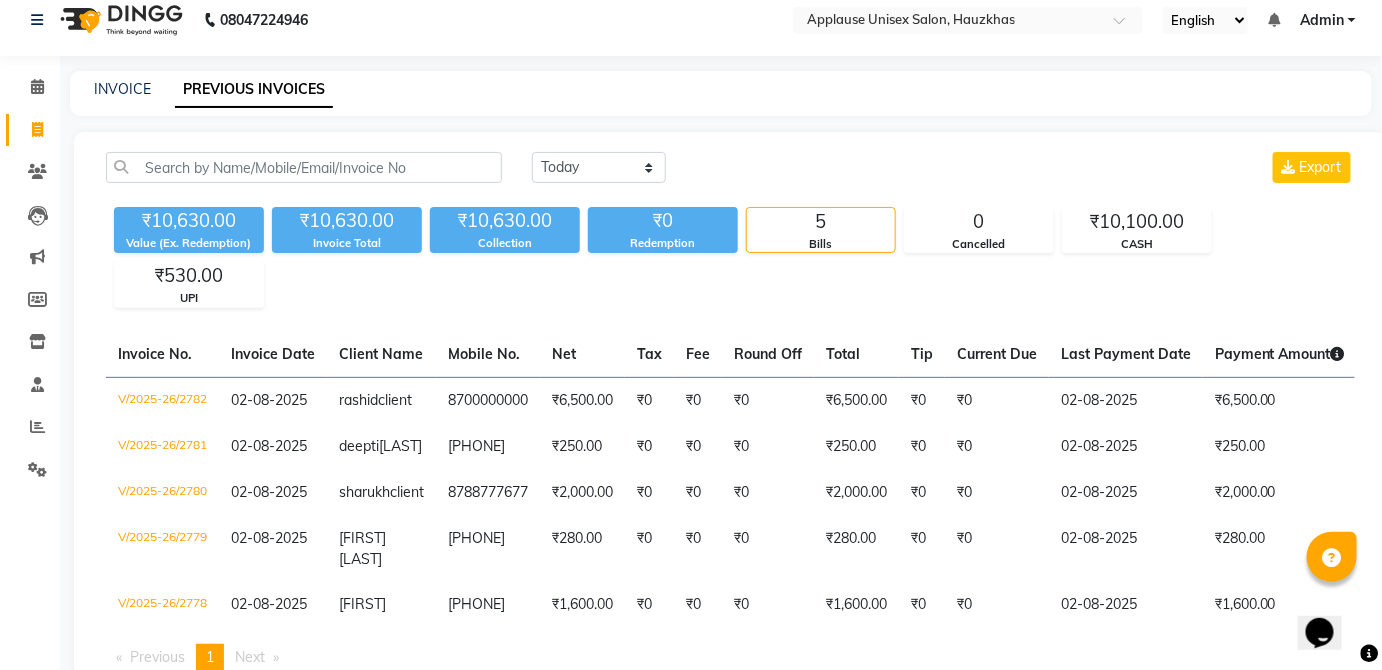 scroll, scrollTop: 0, scrollLeft: 0, axis: both 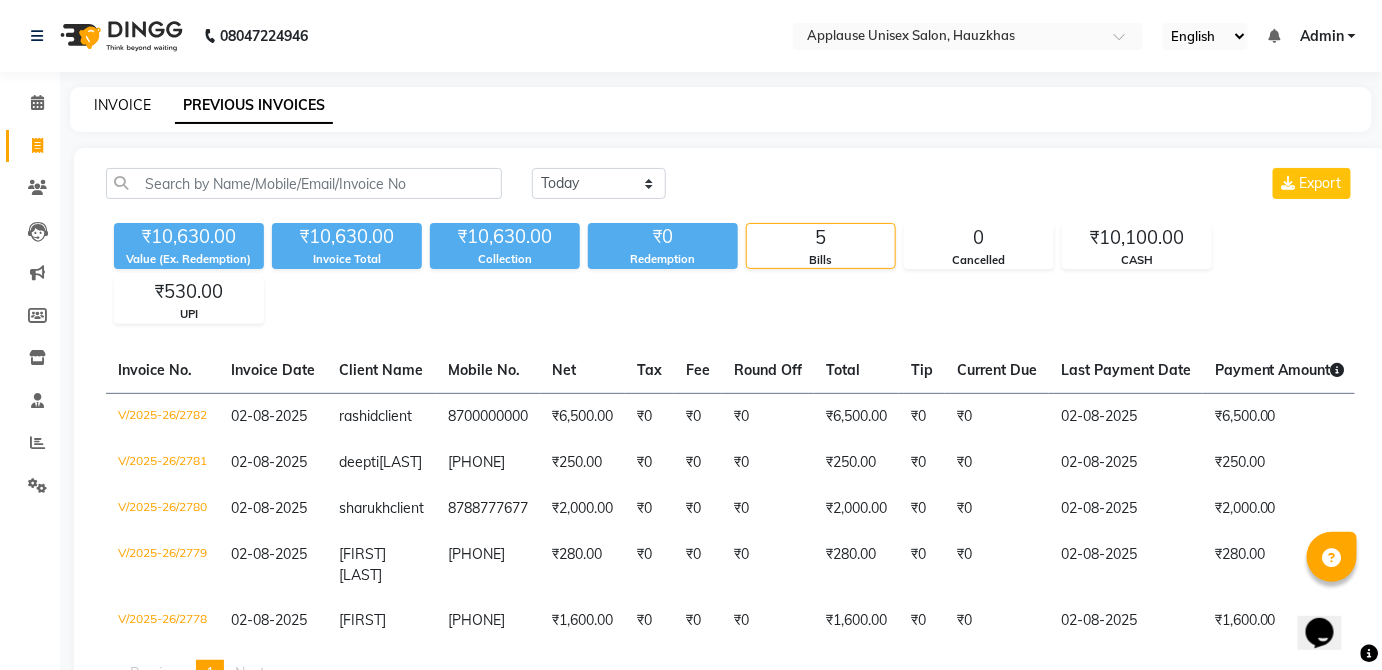 click on "INVOICE" 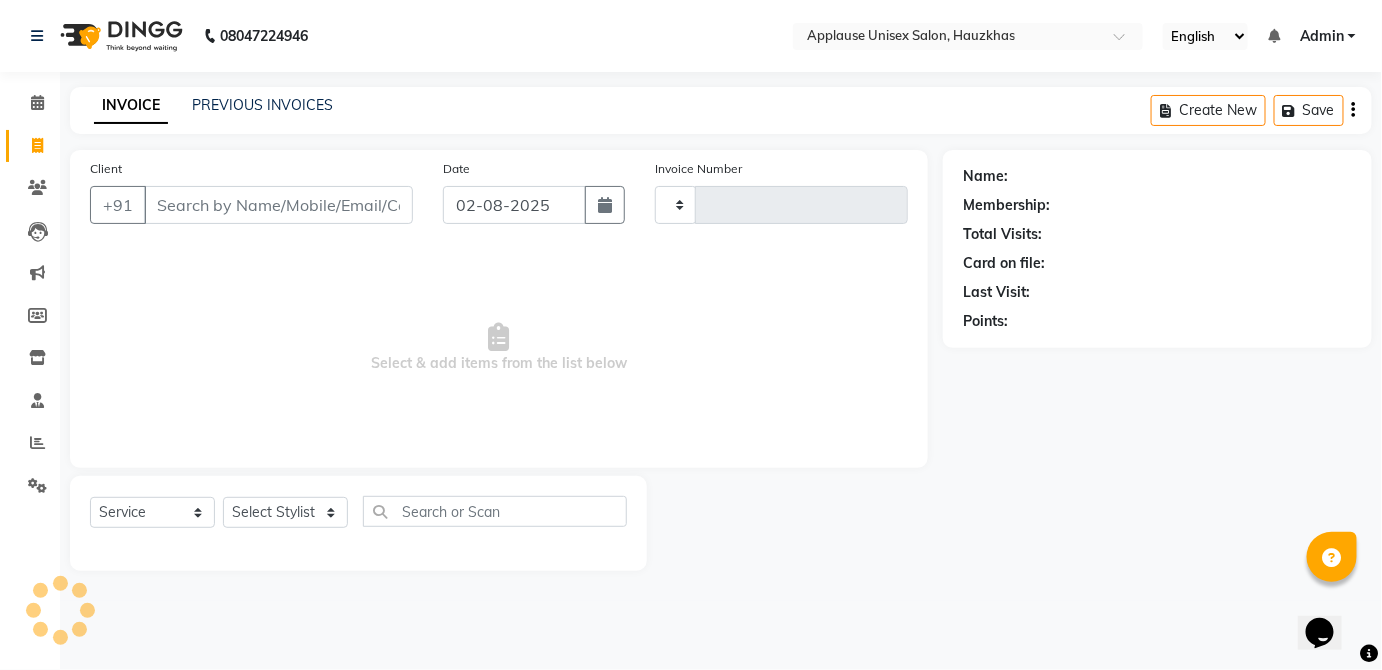 type on "2783" 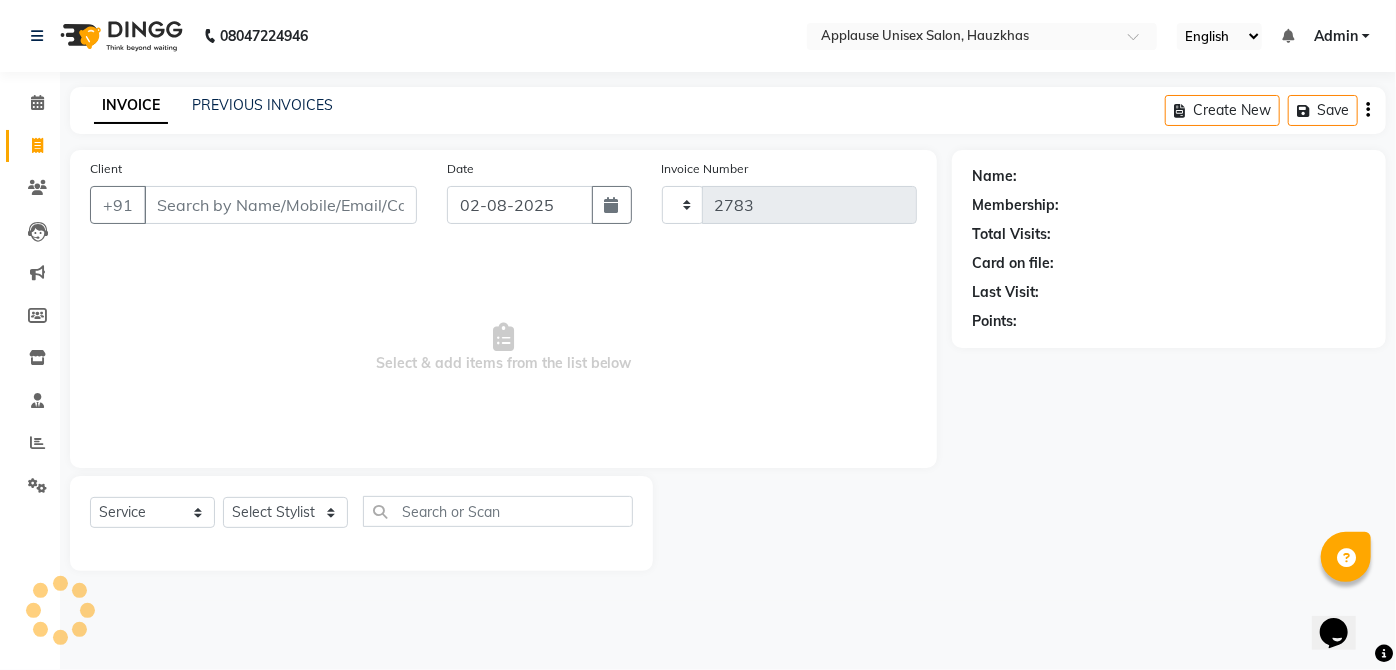 select on "5082" 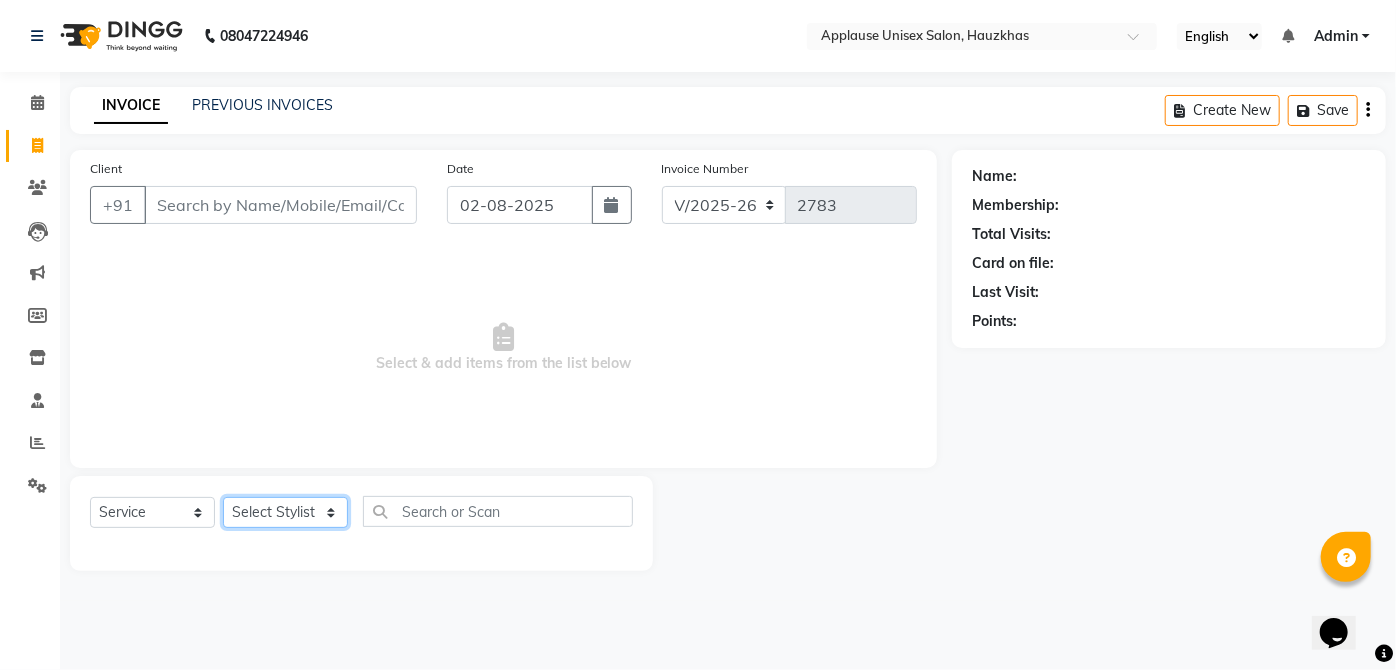click on "Select Stylist [FIRST] [FIRST] [FIRST] [FIRST] [FIRST] [FIRST] [FIRST] [FIRST] [FIRST] [FIRST] [FIRST] [FIRST] [FIRST] [FIRST] [FIRST] [FIRST] [FIRST] [FIRST] [FIRST] [FIRST] [FIRST] [FIRST] [FIRST] [FIRST] [FIRST] [FIRST] [FIRST]" 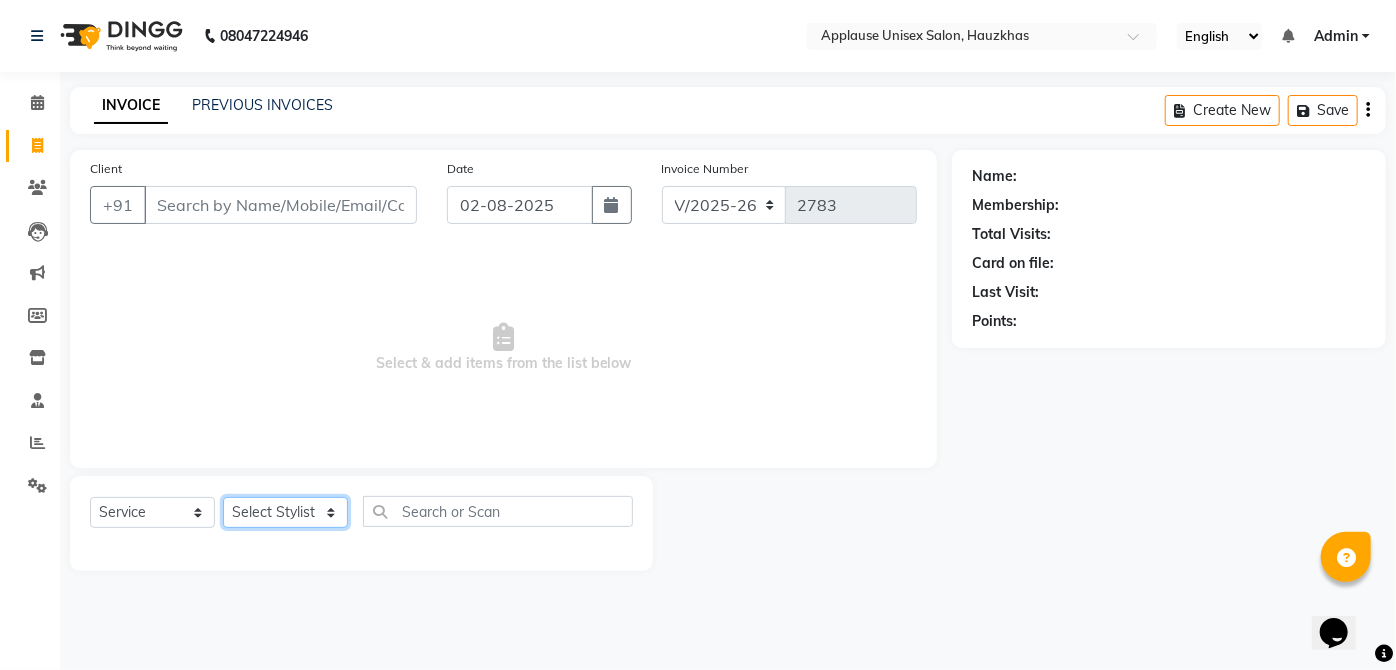 select on "32125" 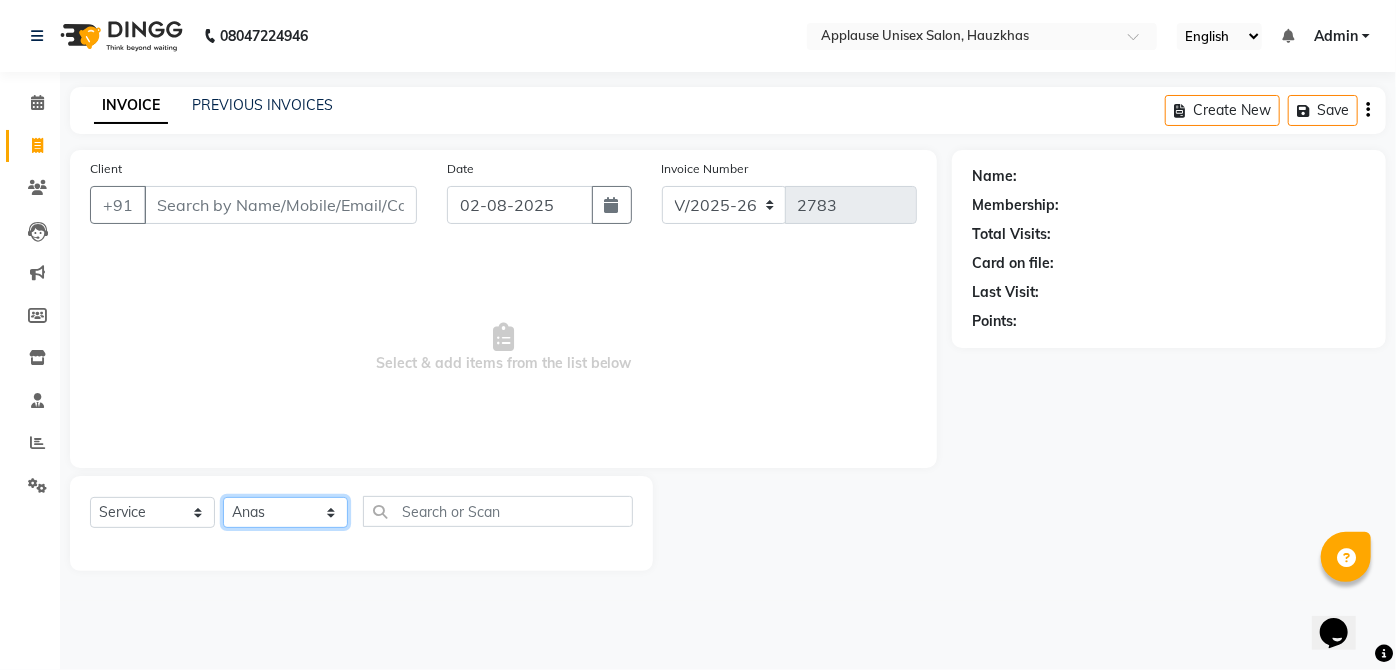 click on "Select Stylist [FIRST] [FIRST] [FIRST] [FIRST] [FIRST] [FIRST] [FIRST] [FIRST] [FIRST] [FIRST] [FIRST] [FIRST] [FIRST] [FIRST] [FIRST] [FIRST] [FIRST] [FIRST] [FIRST] [FIRST] [FIRST] [FIRST] [FIRST] [FIRST] [FIRST] [FIRST] [FIRST]" 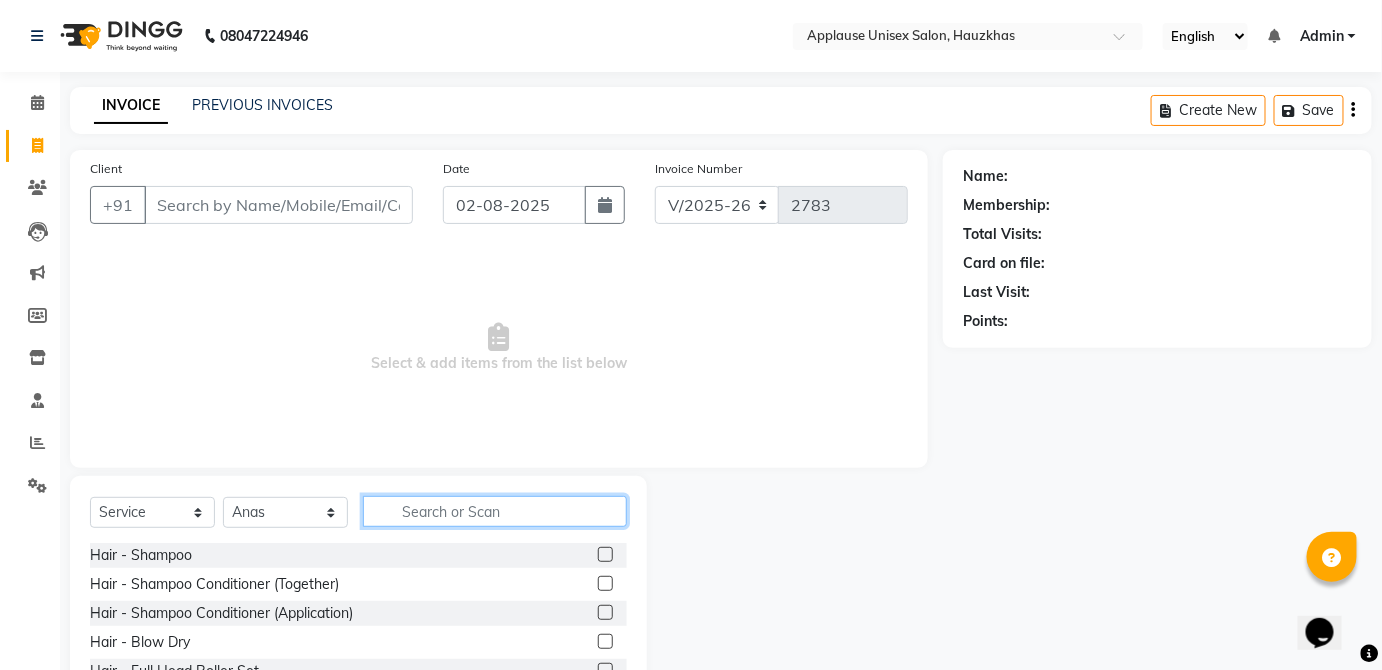 click 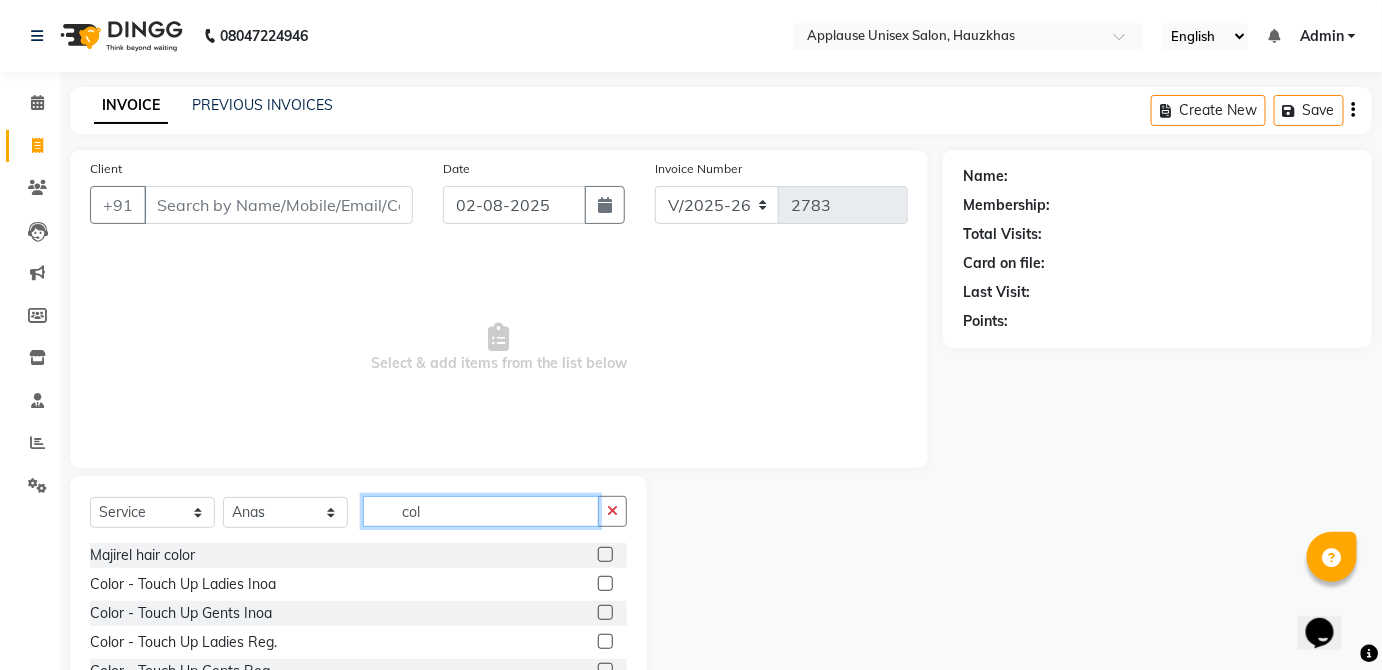 type on "col" 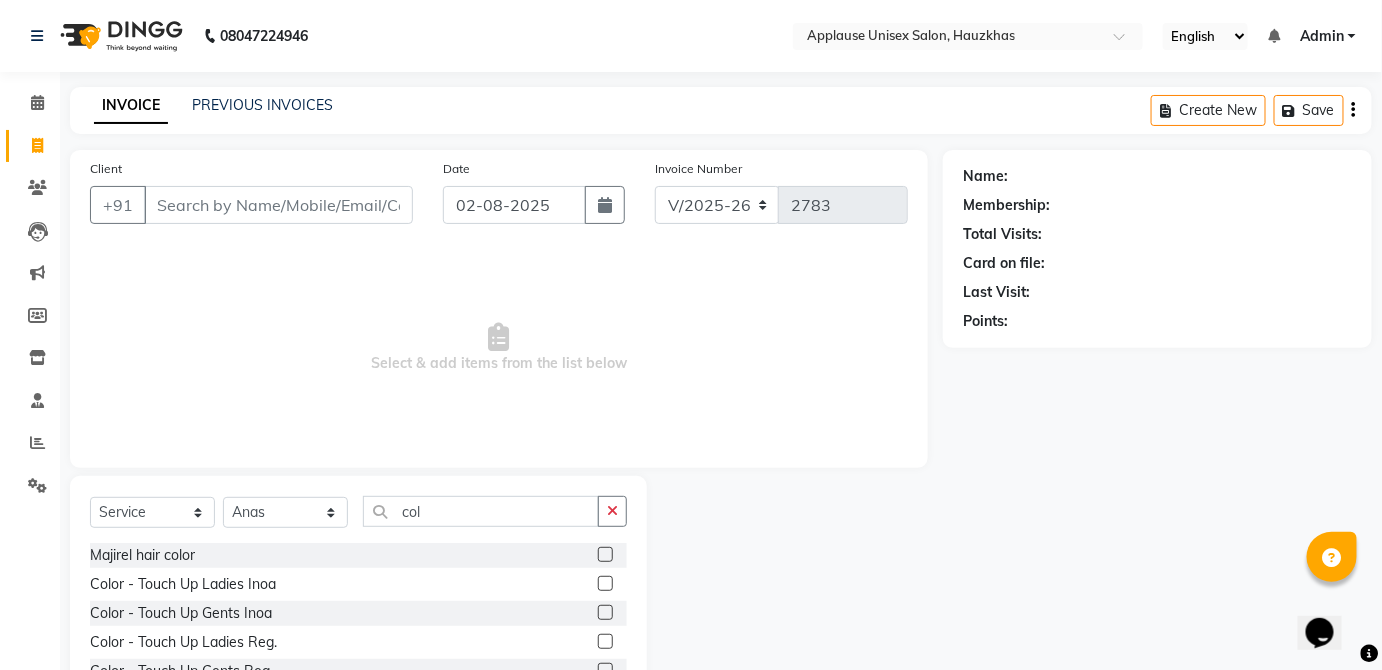click 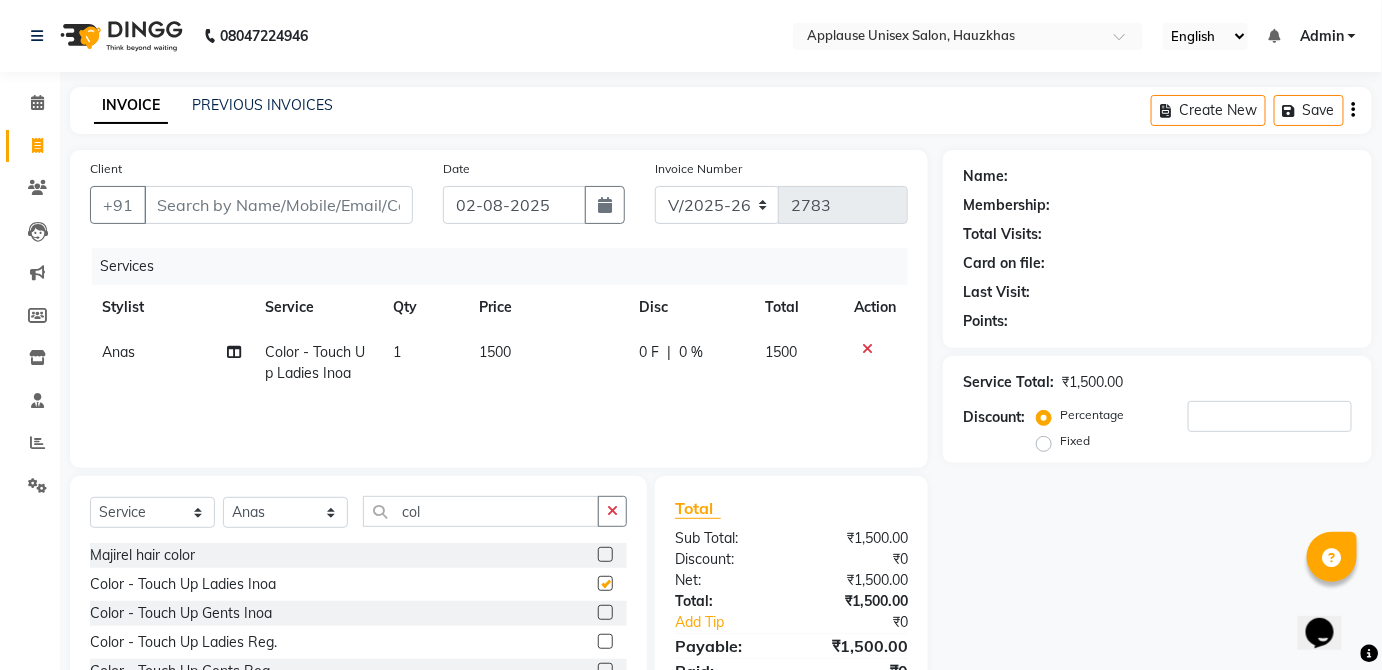 click on "1500" 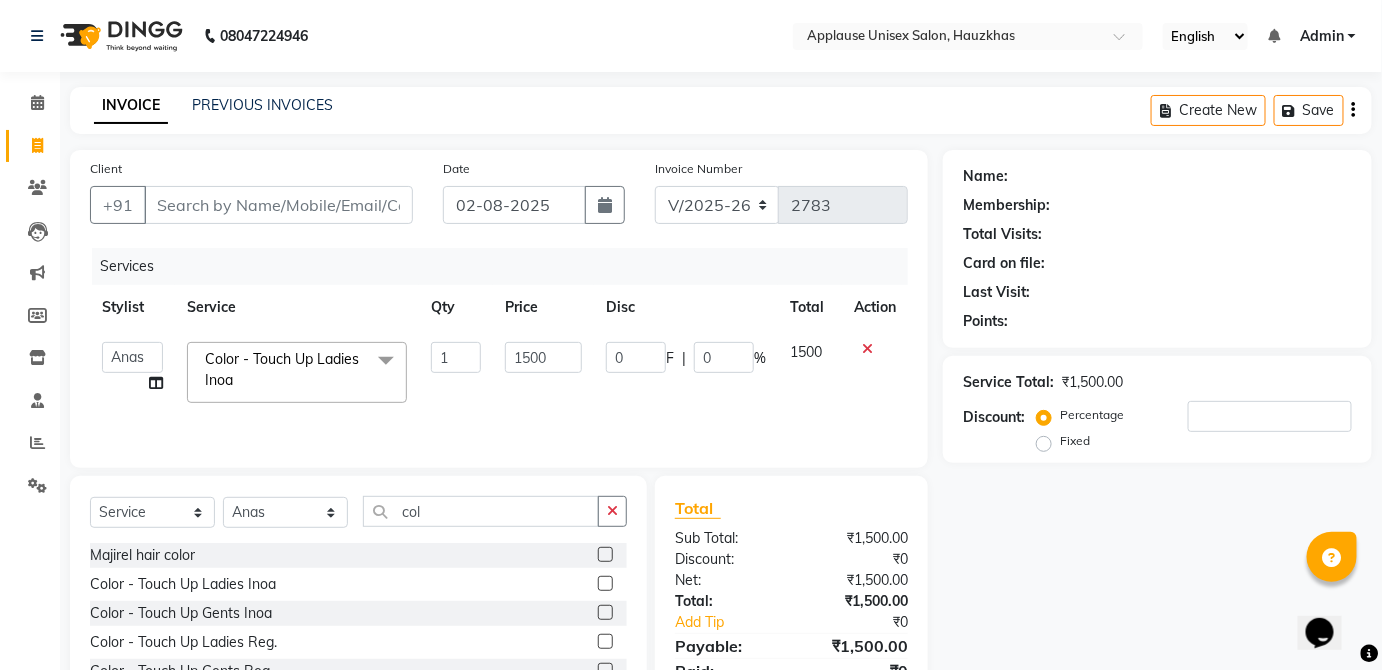 checkbox on "false" 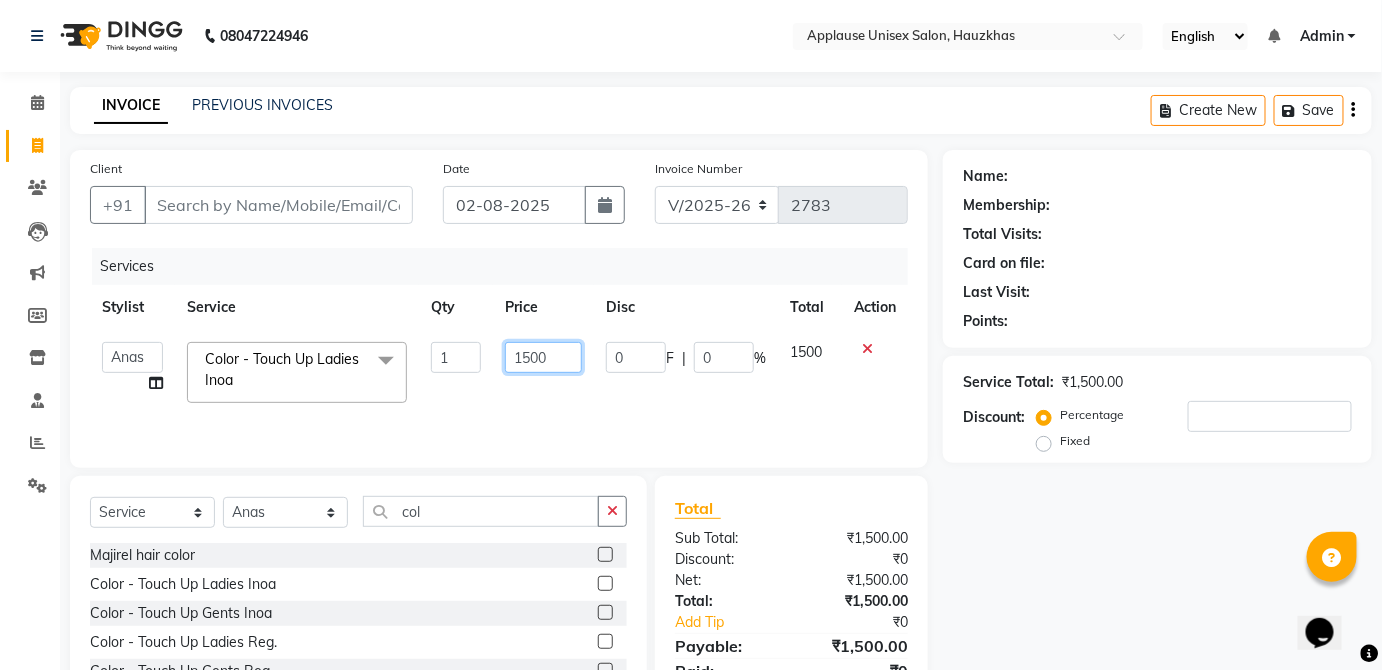 click on "1500" 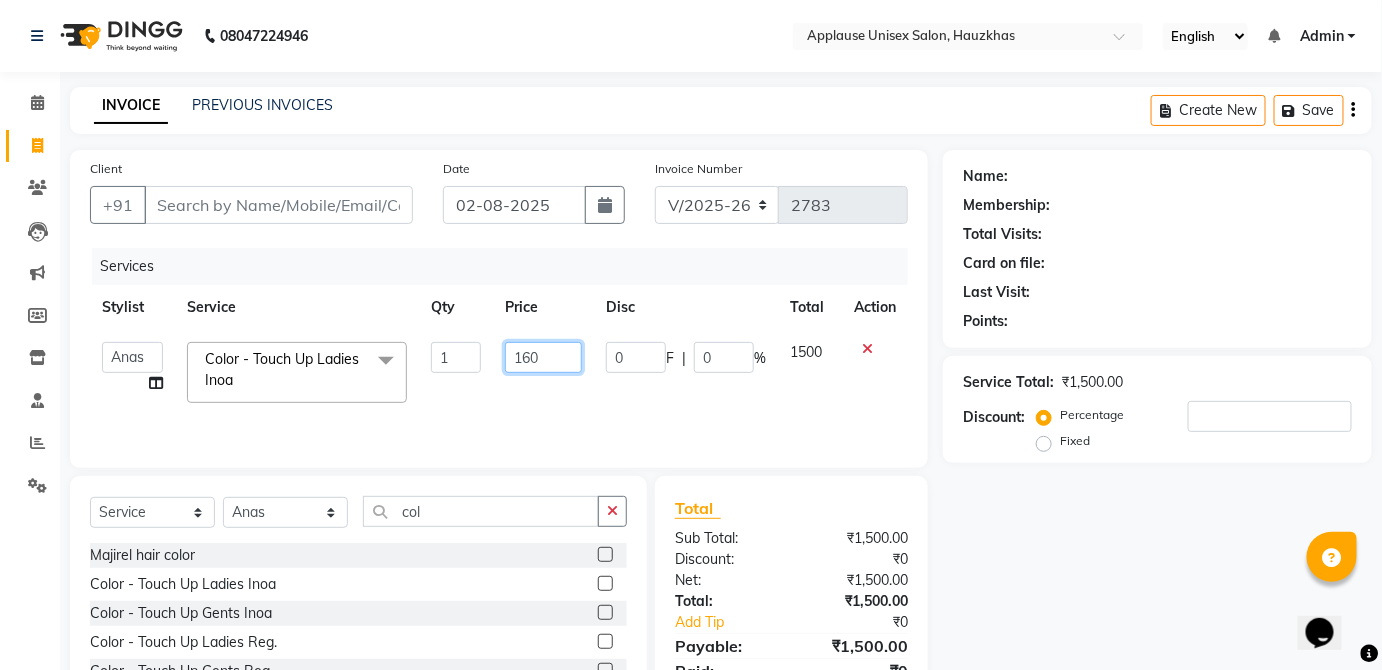 type on "1600" 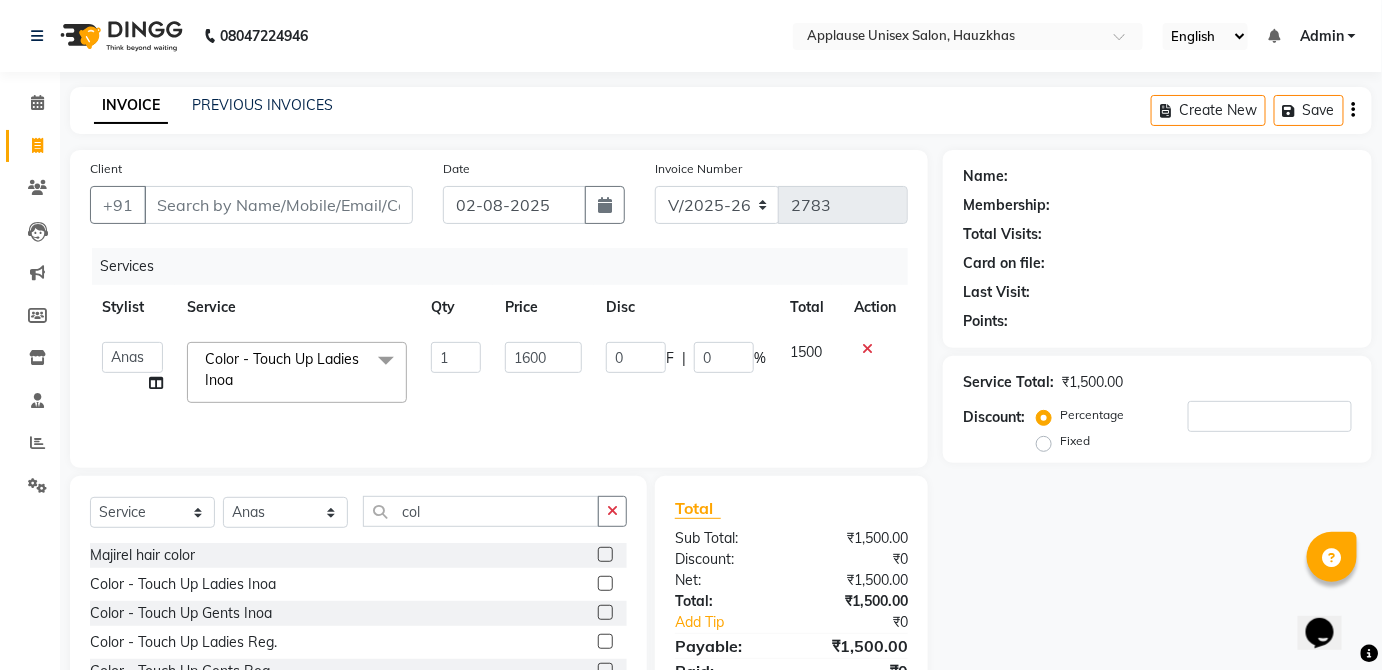 click on "1500" 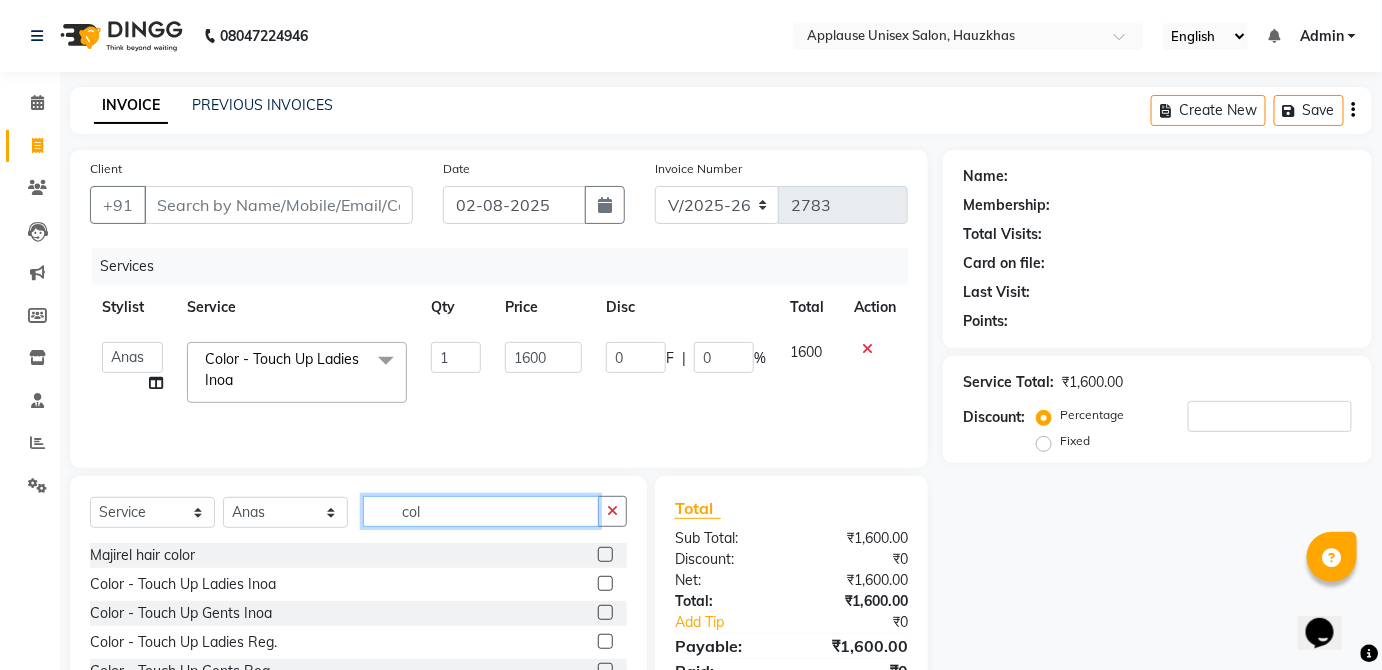 click on "col" 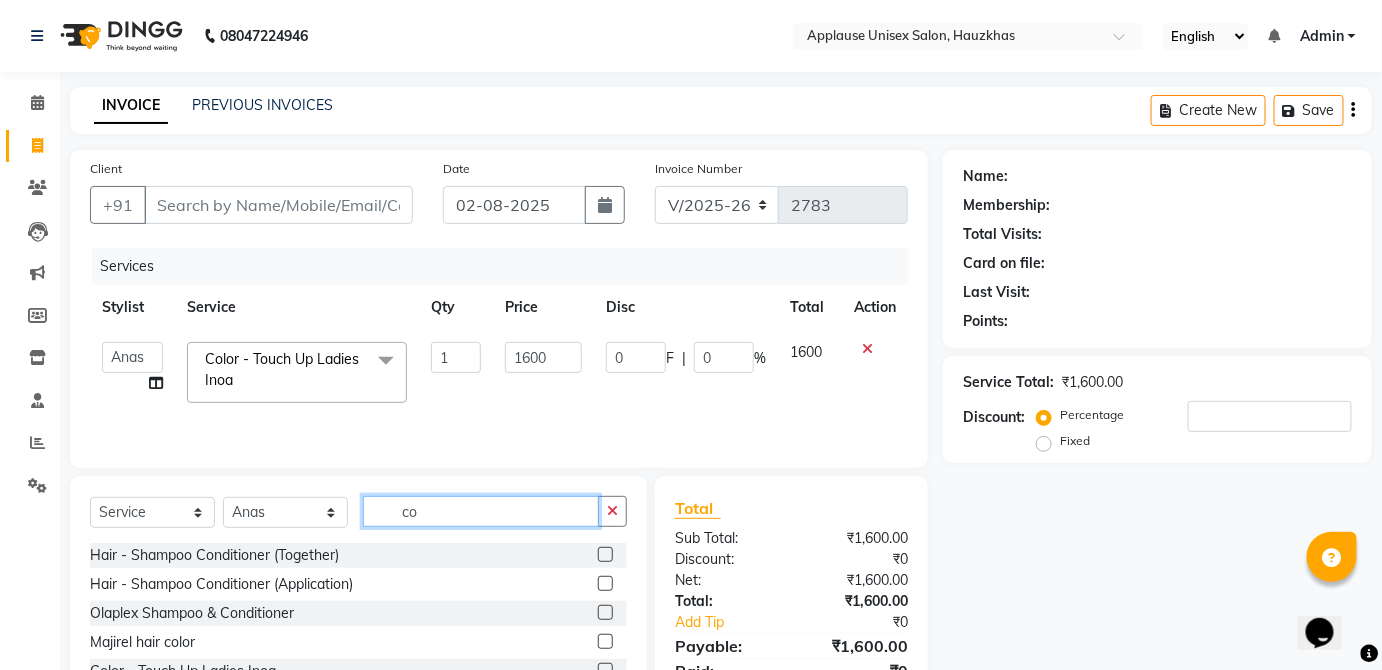 type on "c" 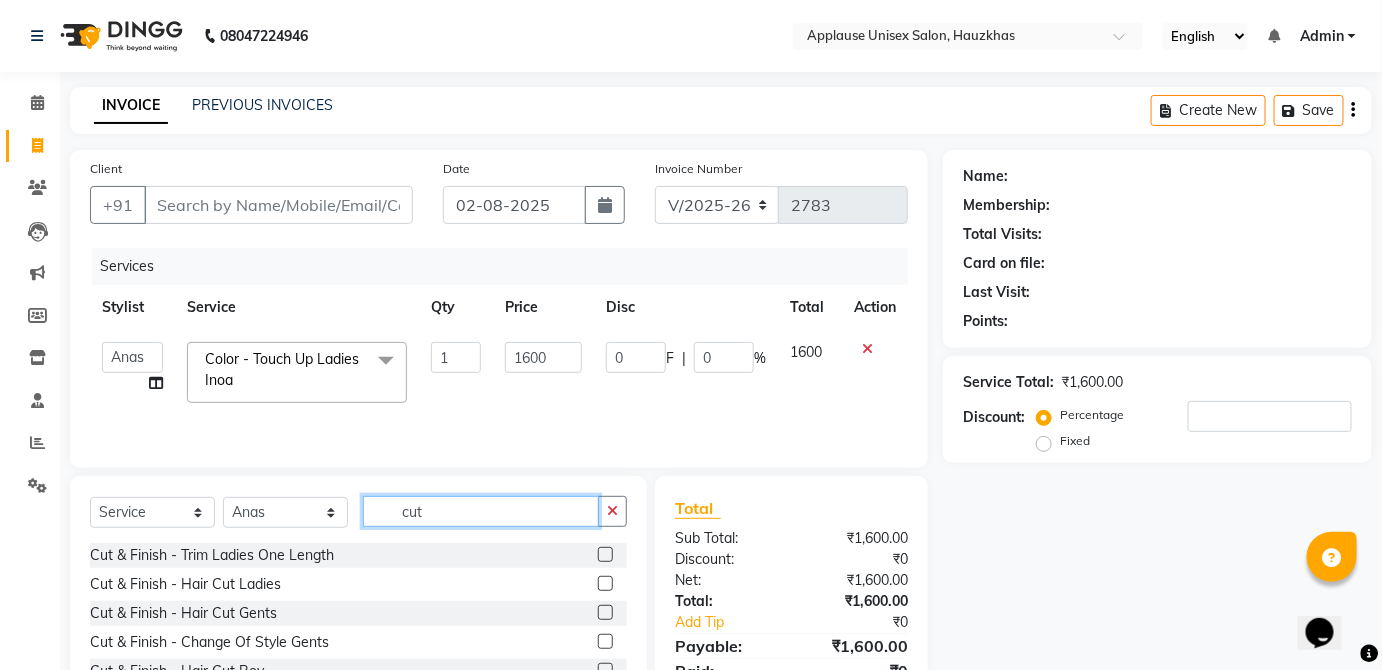 type on "cut" 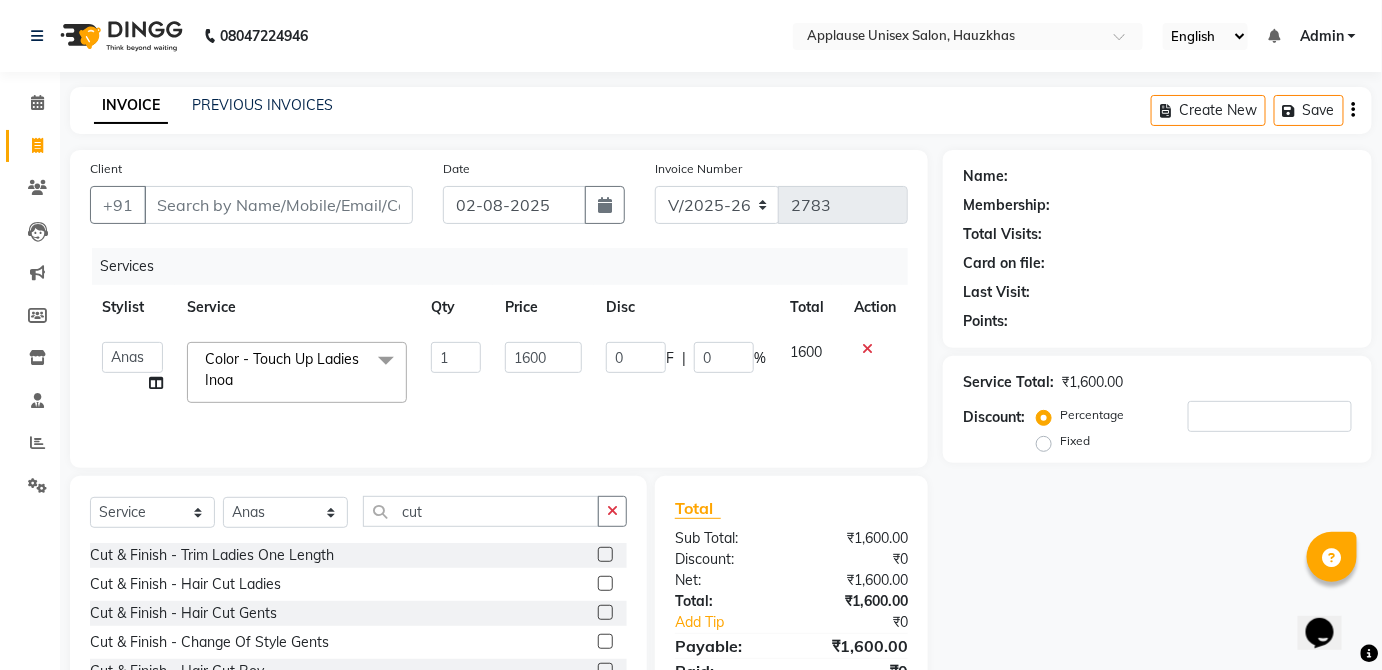 click 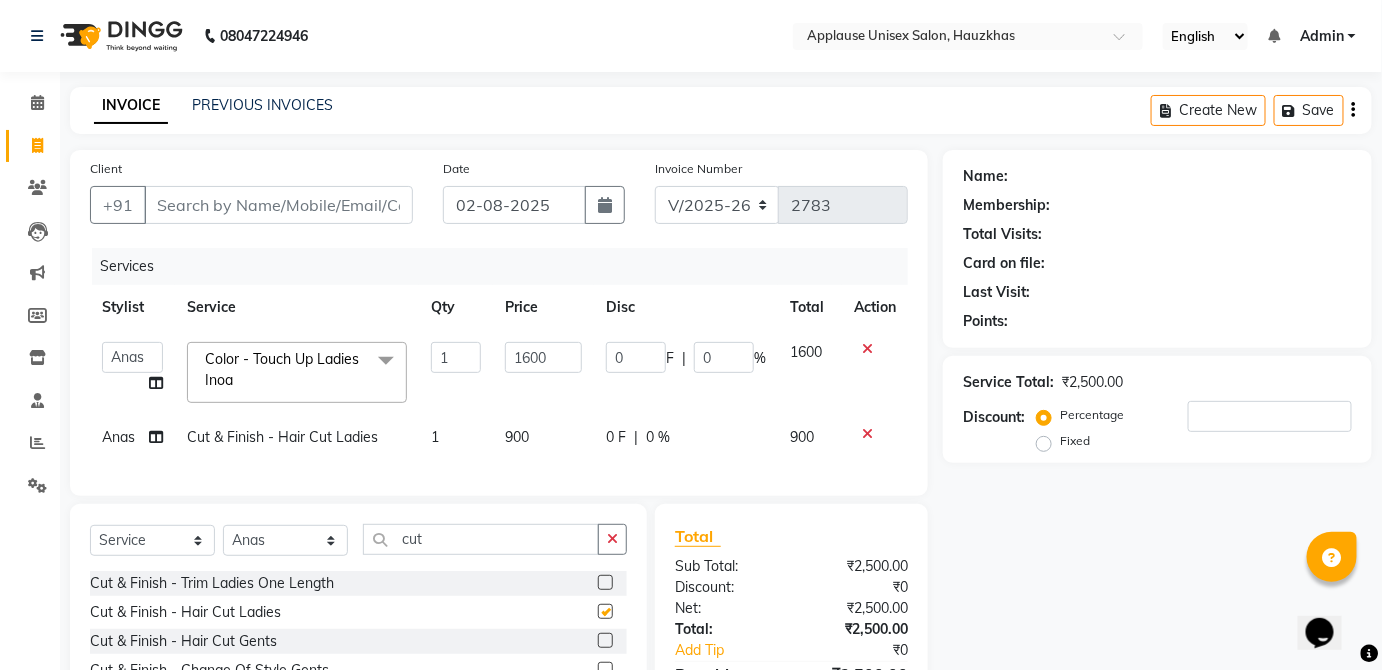 checkbox on "false" 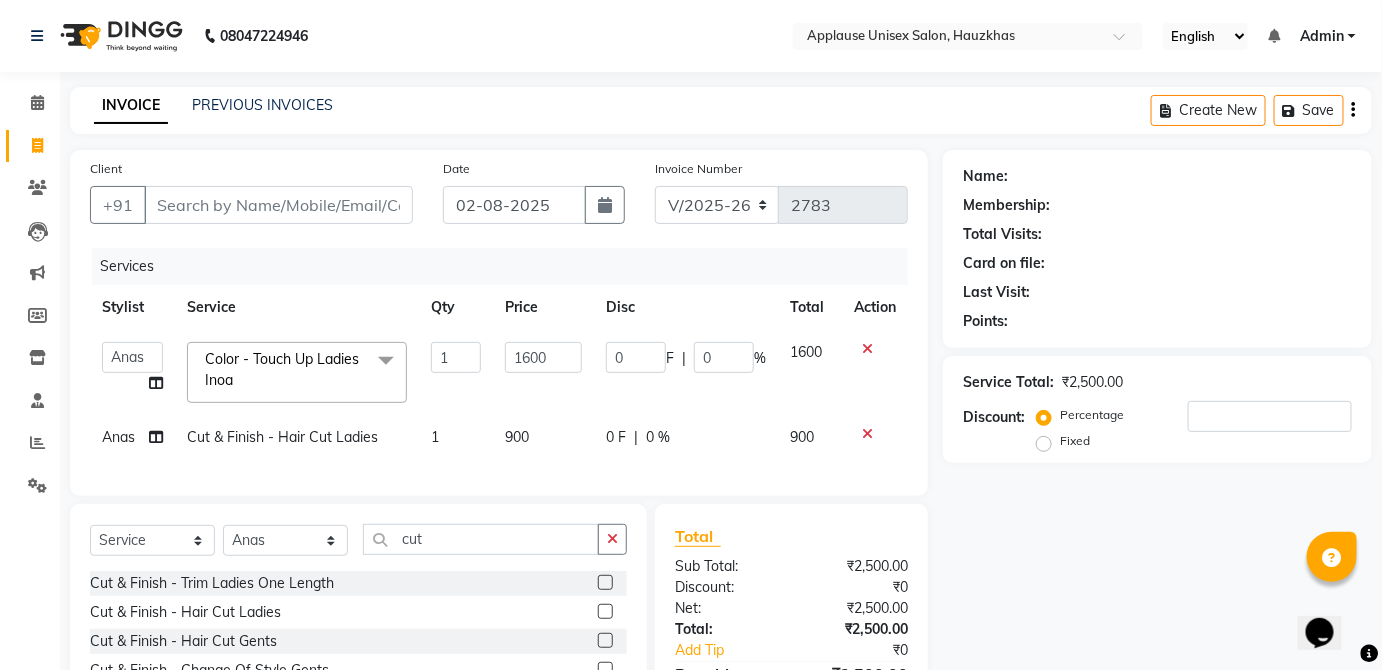 click 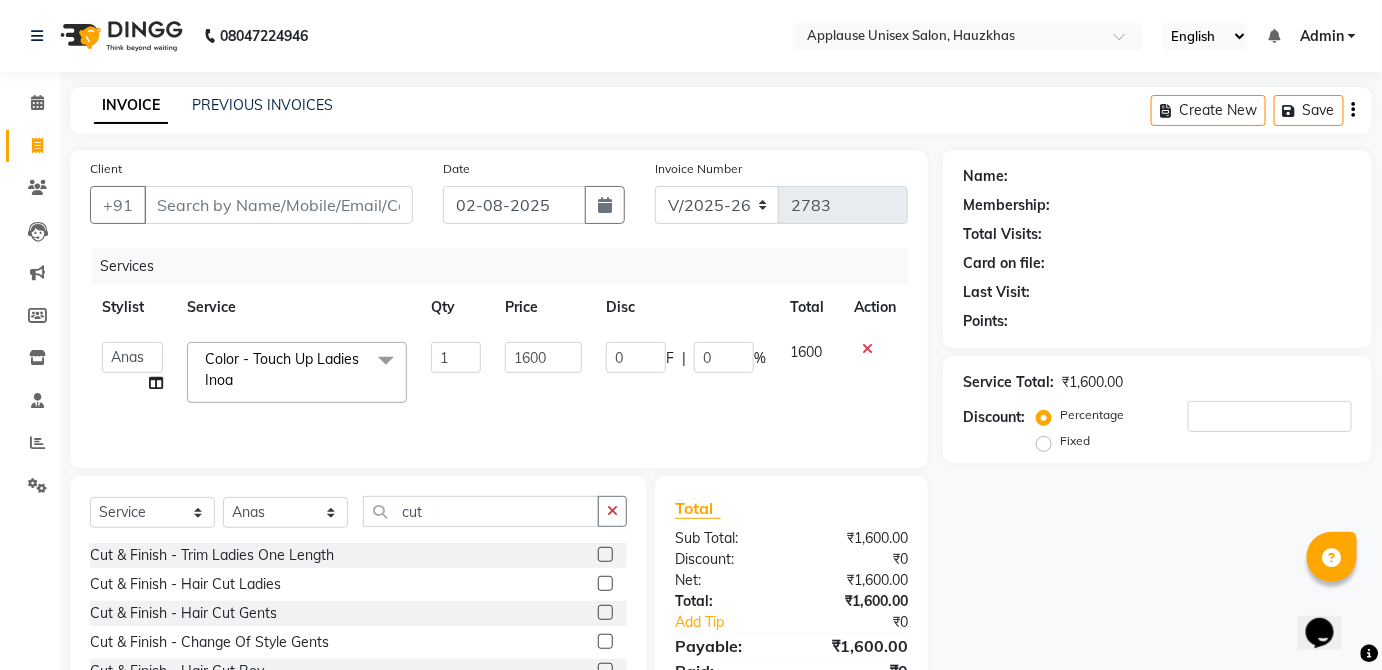 click 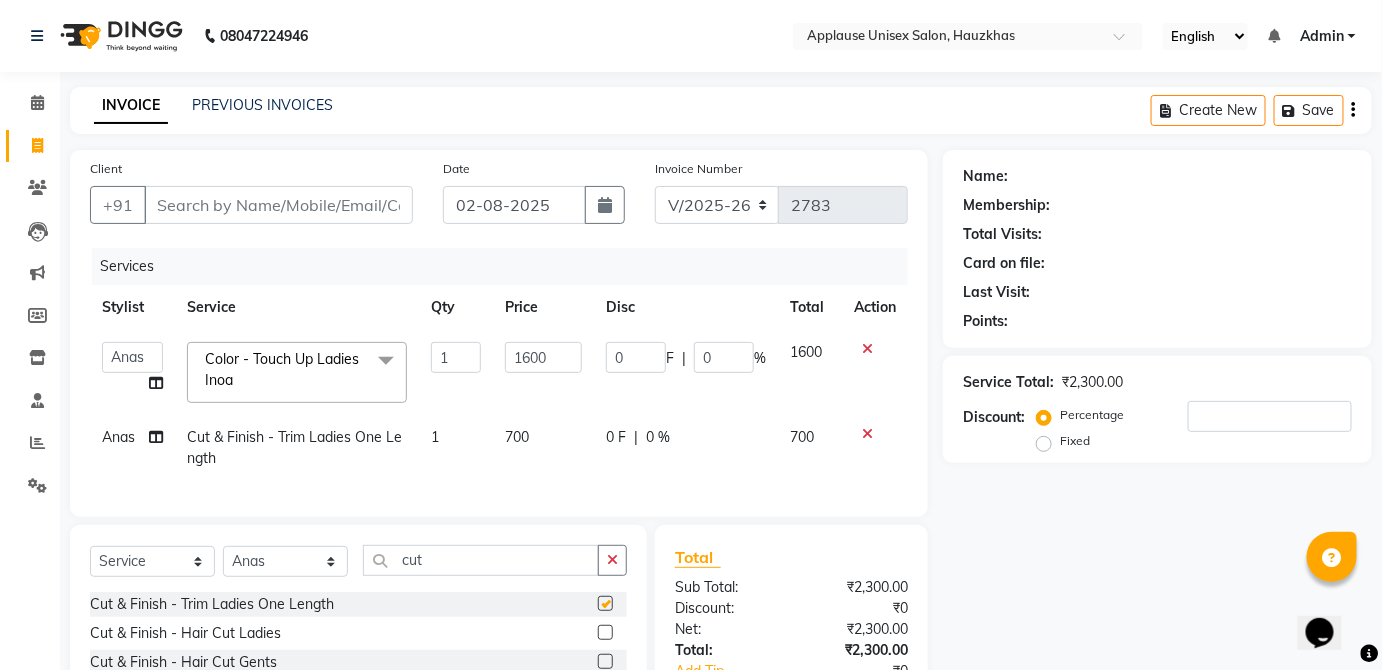 click on "700" 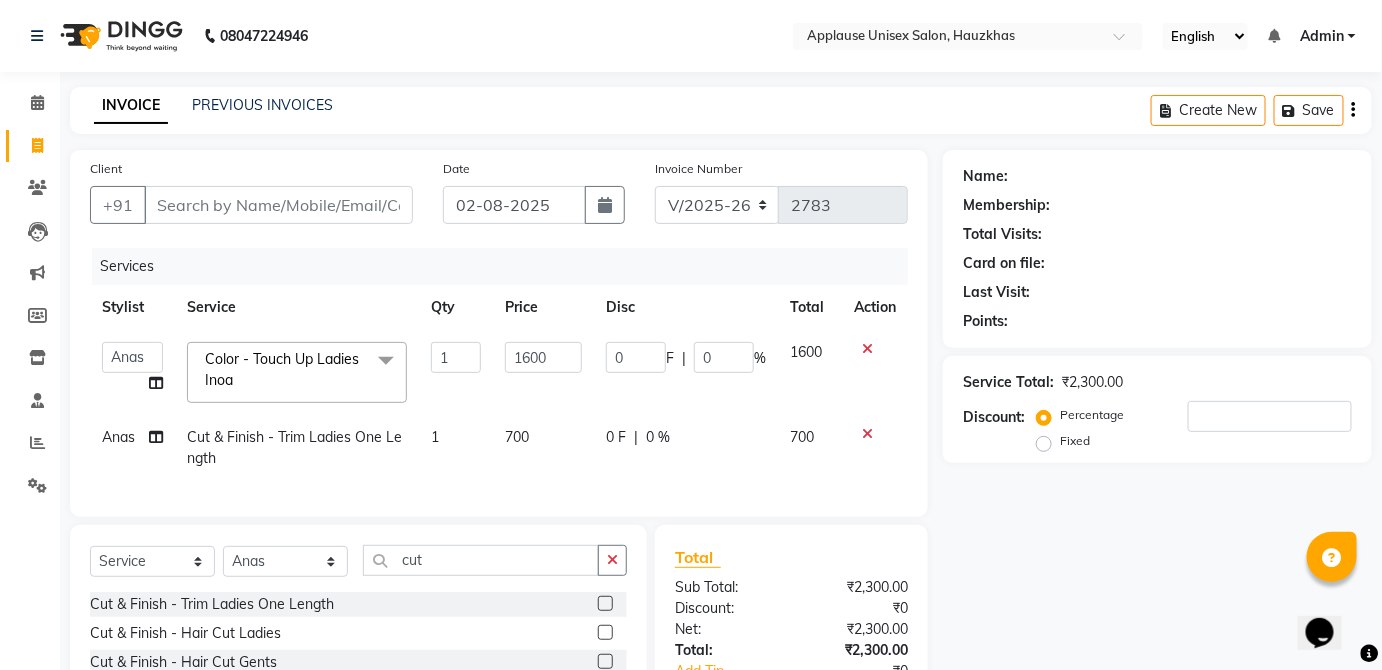 checkbox on "false" 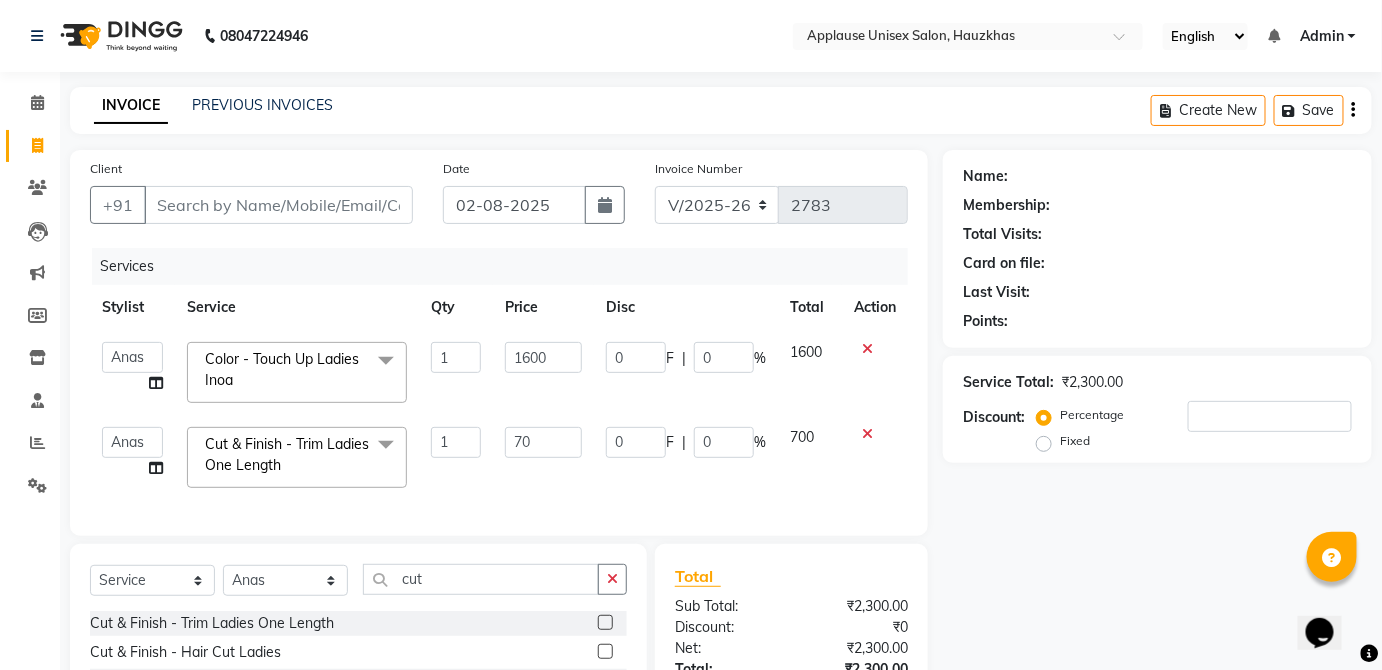 type on "7" 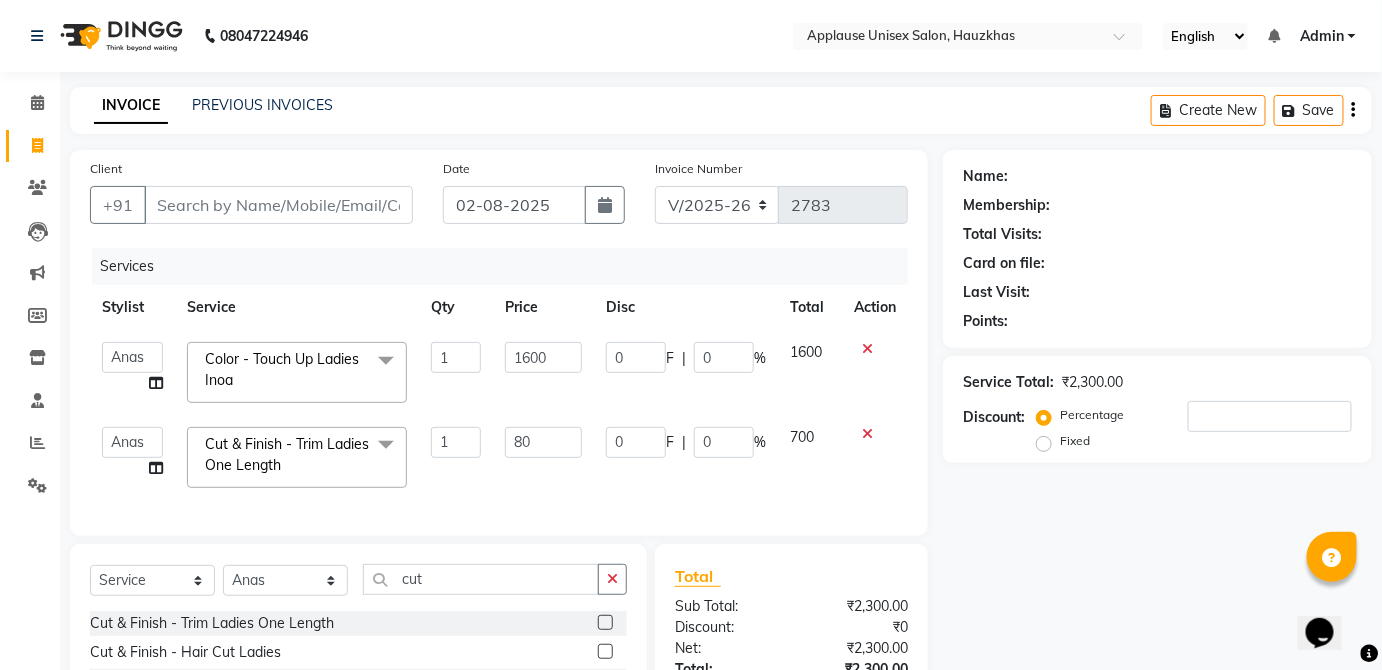 type on "800" 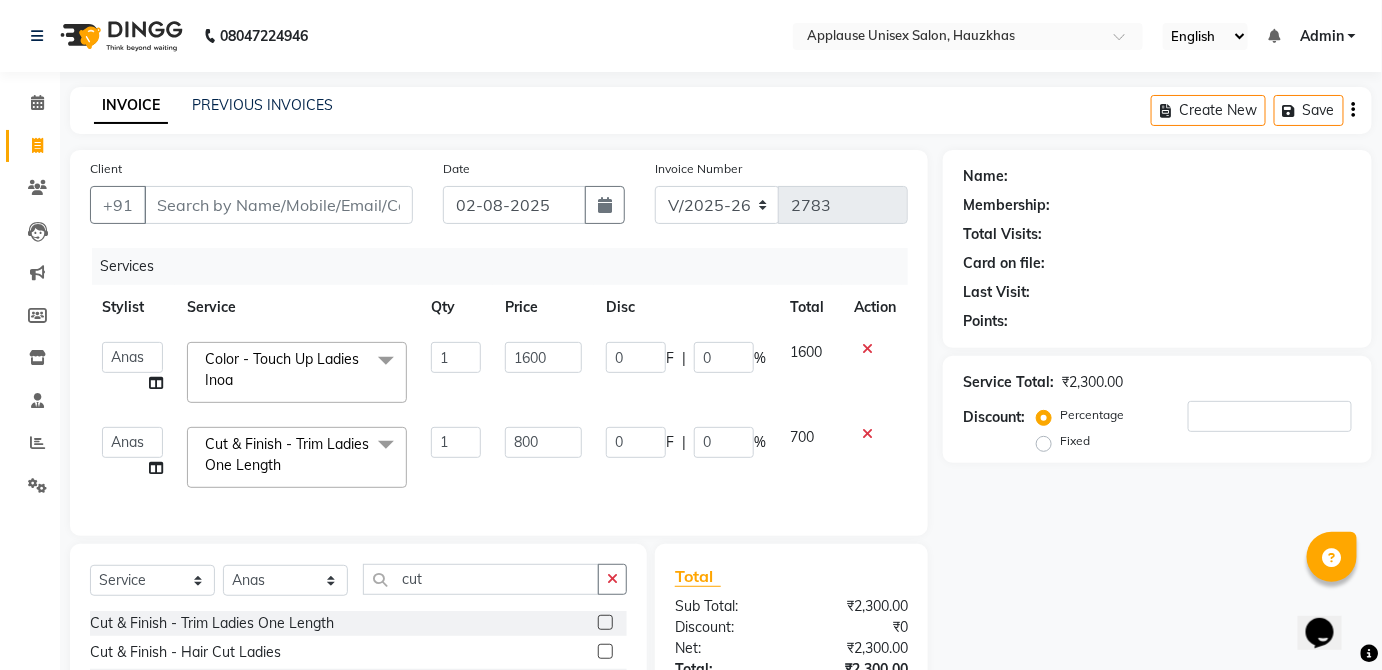 click on "700" 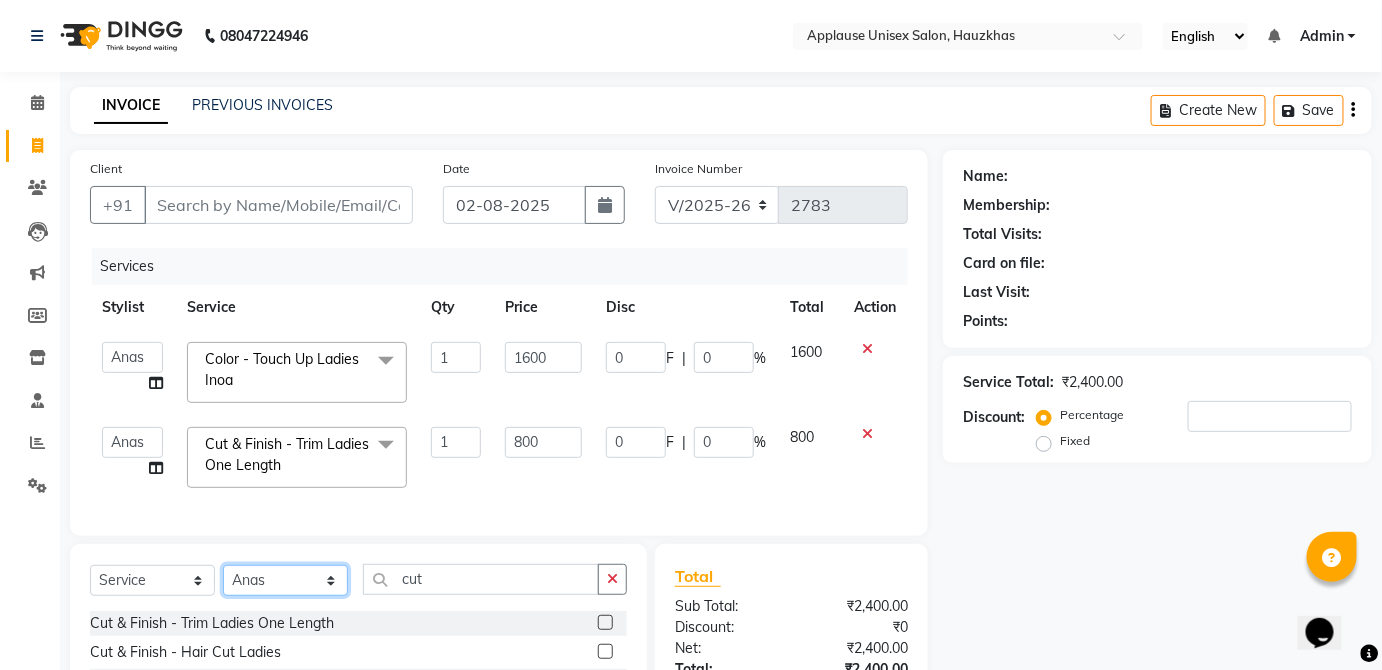 click on "Select Stylist [FIRST] [FIRST] [FIRST] [FIRST] [FIRST] [FIRST] [FIRST] [FIRST] [FIRST] [FIRST] [FIRST] [FIRST] [FIRST] [FIRST] [FIRST] [FIRST] [FIRST] [FIRST] [FIRST] [FIRST] [FIRST] [FIRST] [FIRST] [FIRST] [FIRST] [FIRST] [FIRST]" 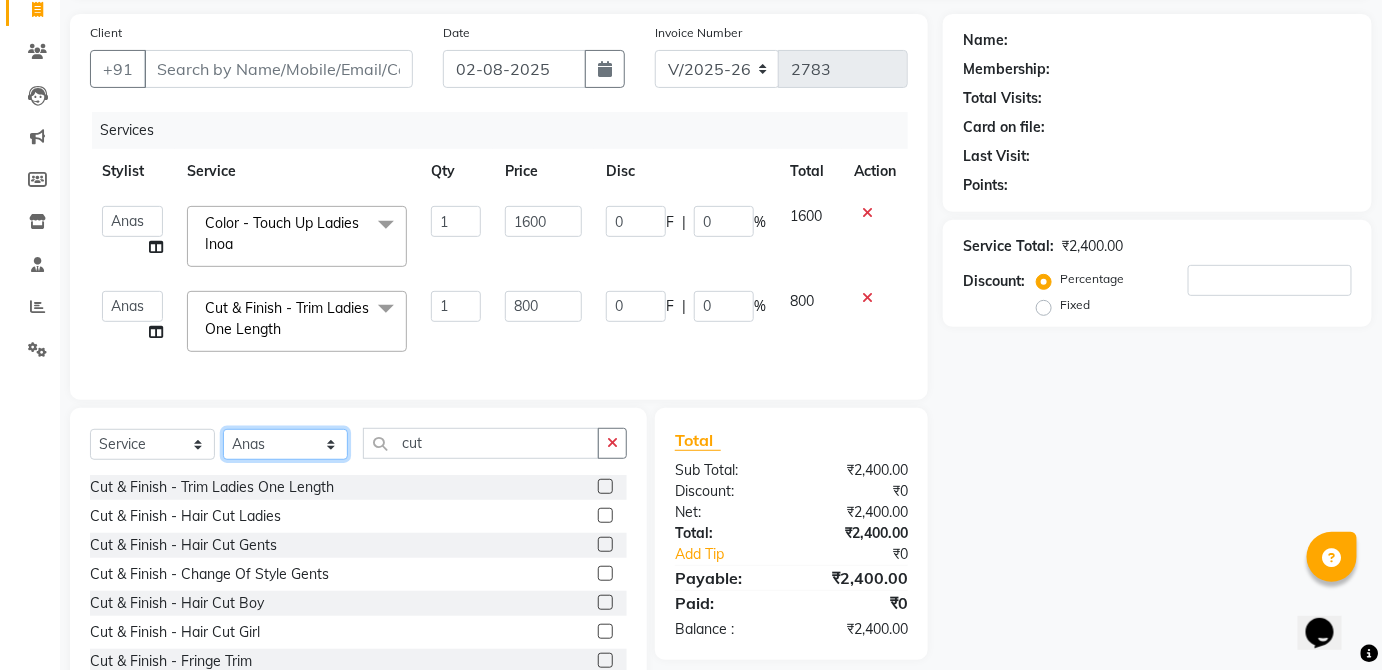 scroll, scrollTop: 137, scrollLeft: 0, axis: vertical 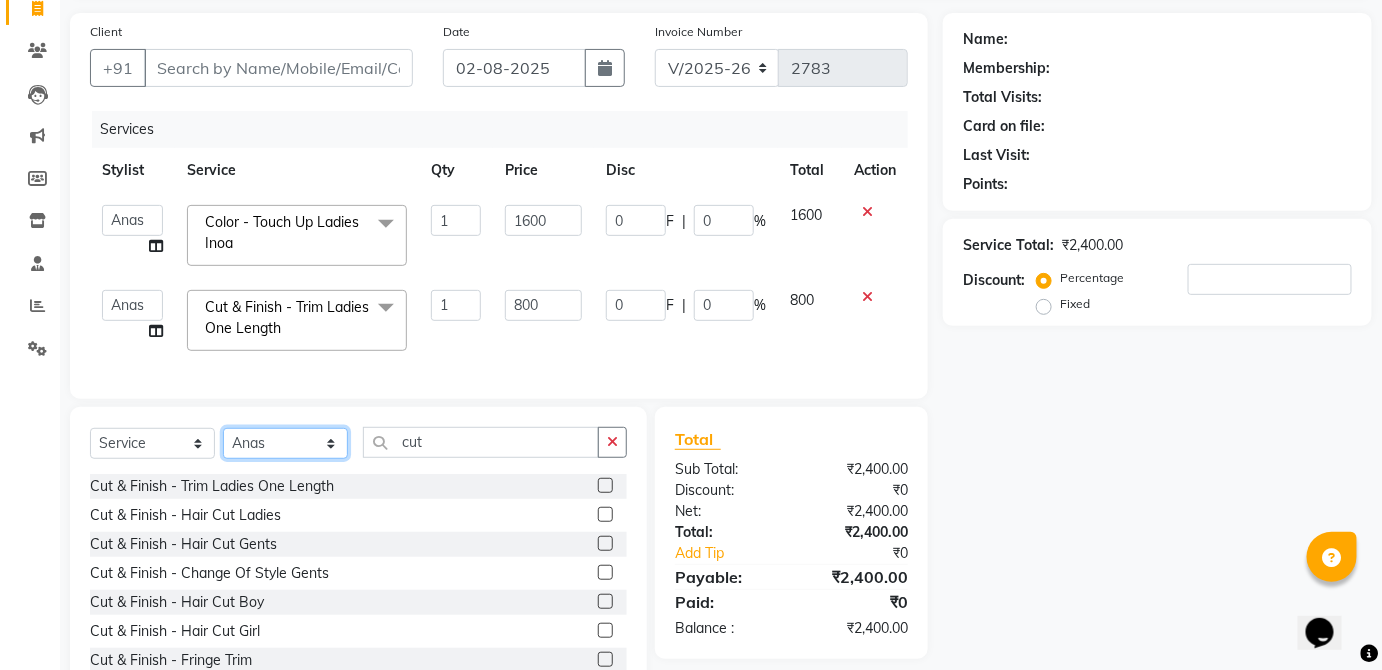 click on "Select Stylist [FIRST] [FIRST] [FIRST] [FIRST] [FIRST] [FIRST] [FIRST] [FIRST] [FIRST] [FIRST] [FIRST] [FIRST] [FIRST] [FIRST] [FIRST] [FIRST] [FIRST] [FIRST] [FIRST] [FIRST] [FIRST] [FIRST] [FIRST] [FIRST] [FIRST] [FIRST] [FIRST]" 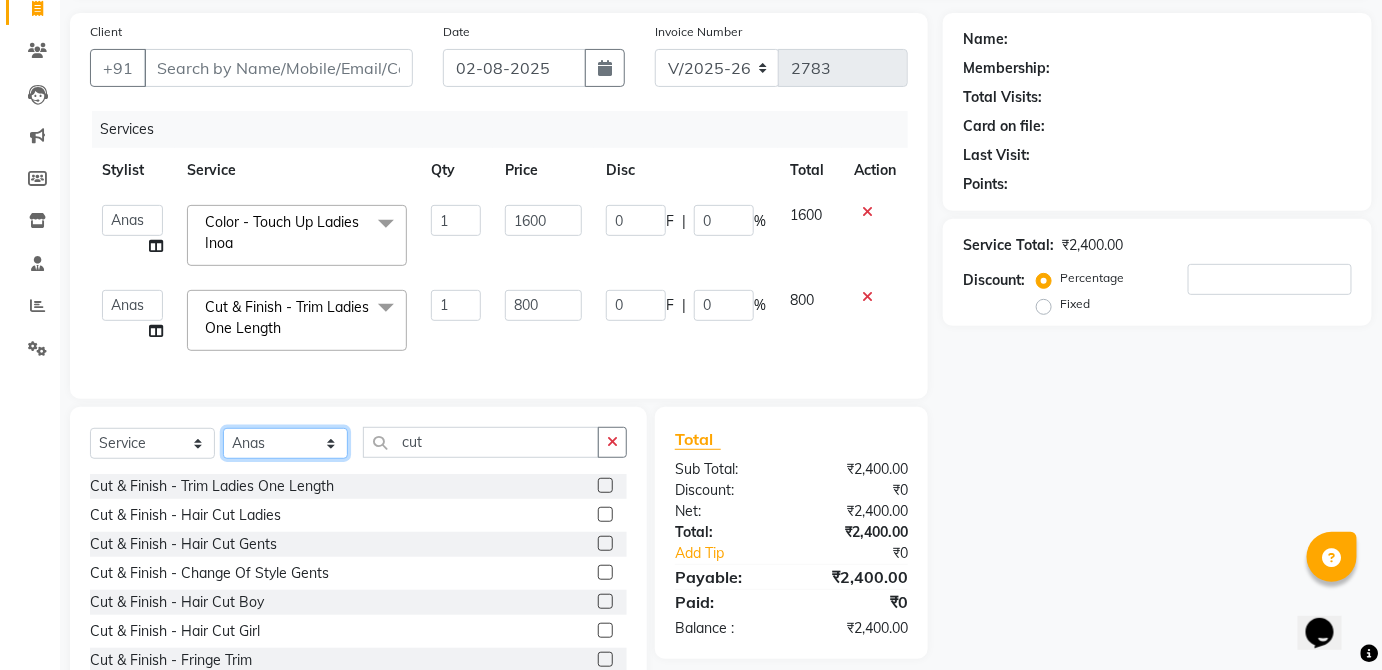 select on "32130" 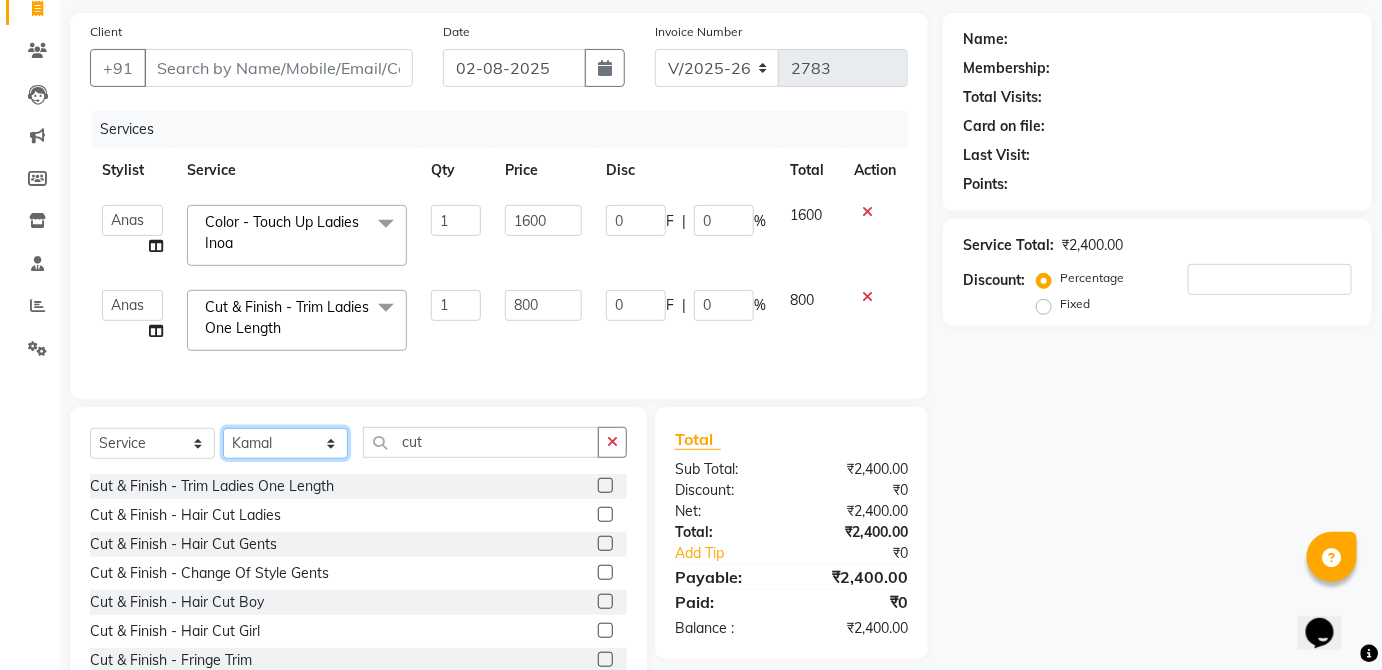 click on "Select Stylist [FIRST] [FIRST] [FIRST] [FIRST] [FIRST] [FIRST] [FIRST] [FIRST] [FIRST] [FIRST] [FIRST] [FIRST] [FIRST] [FIRST] [FIRST] [FIRST] [FIRST] [FIRST] [FIRST] [FIRST] [FIRST] [FIRST] [FIRST] [FIRST] [FIRST] [FIRST] [FIRST]" 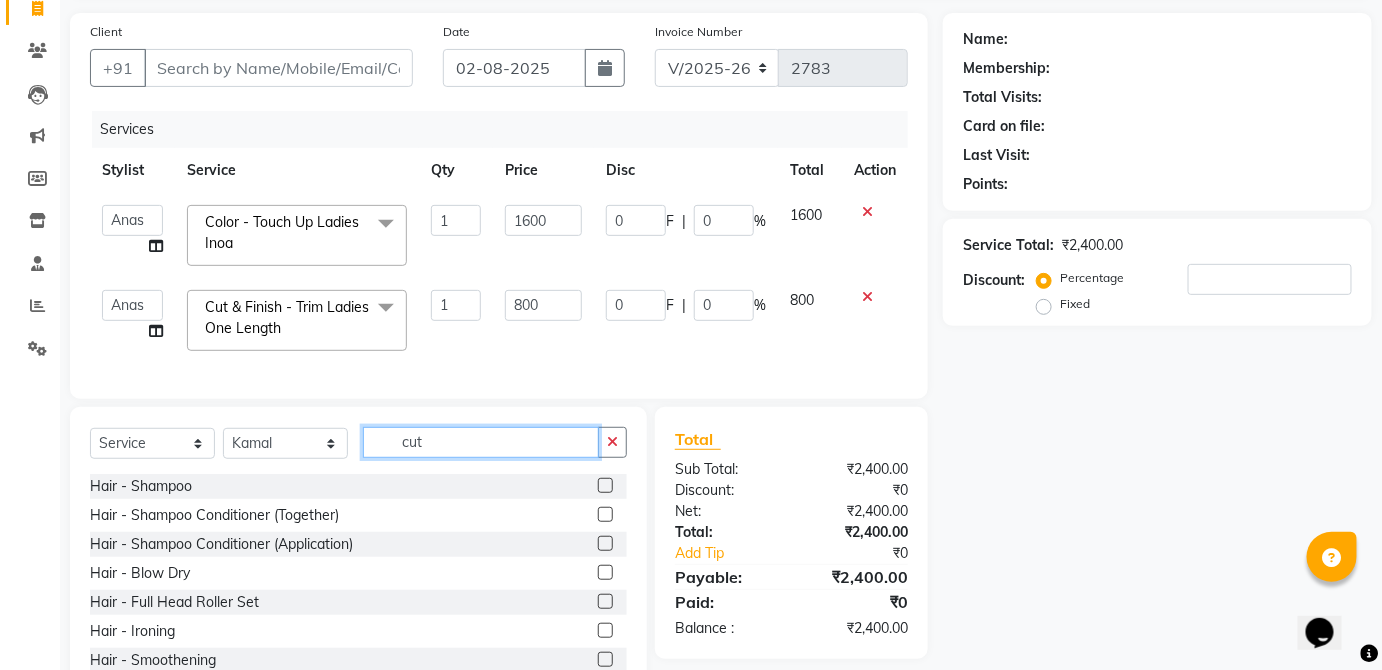 click on "cut" 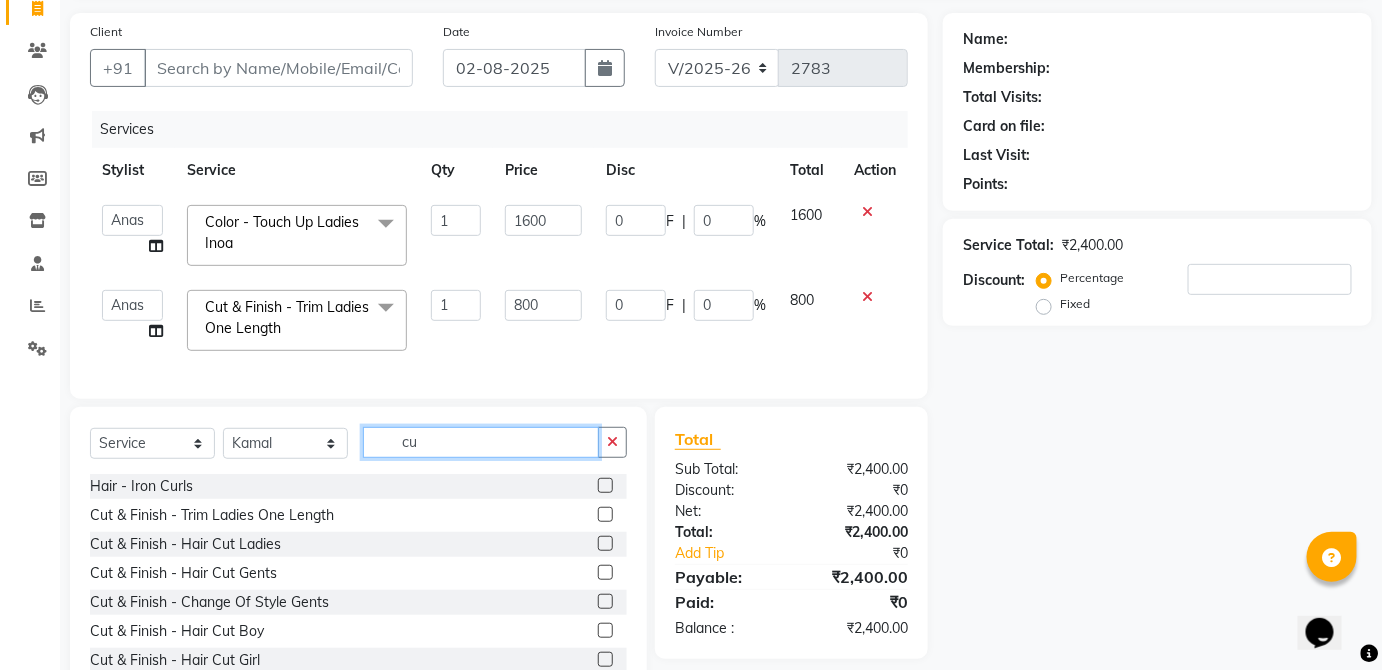 type on "c" 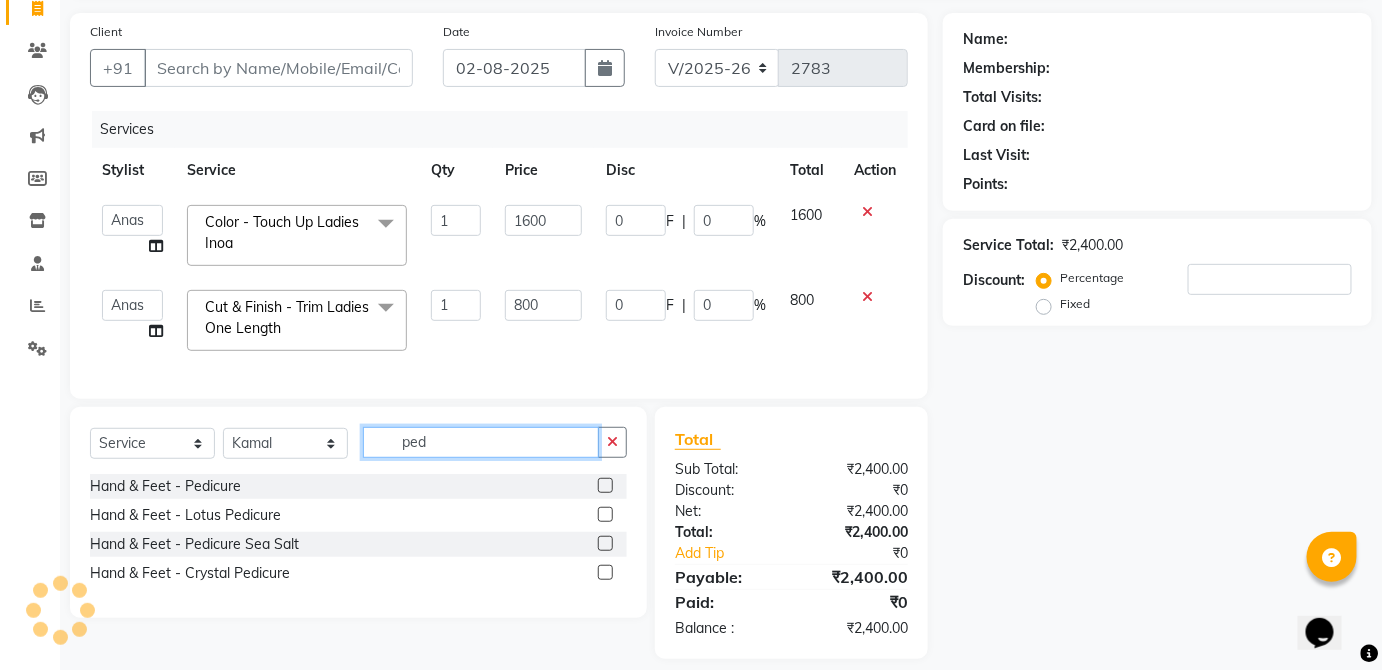 type on "ped" 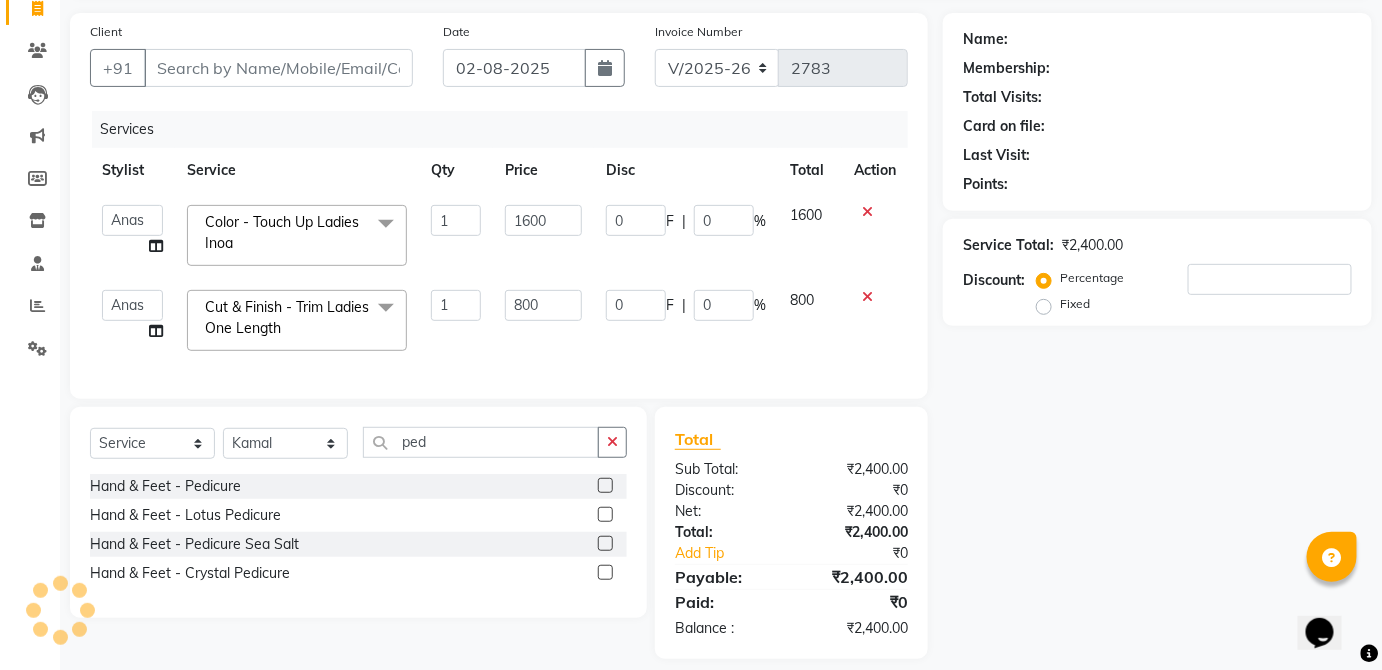 click 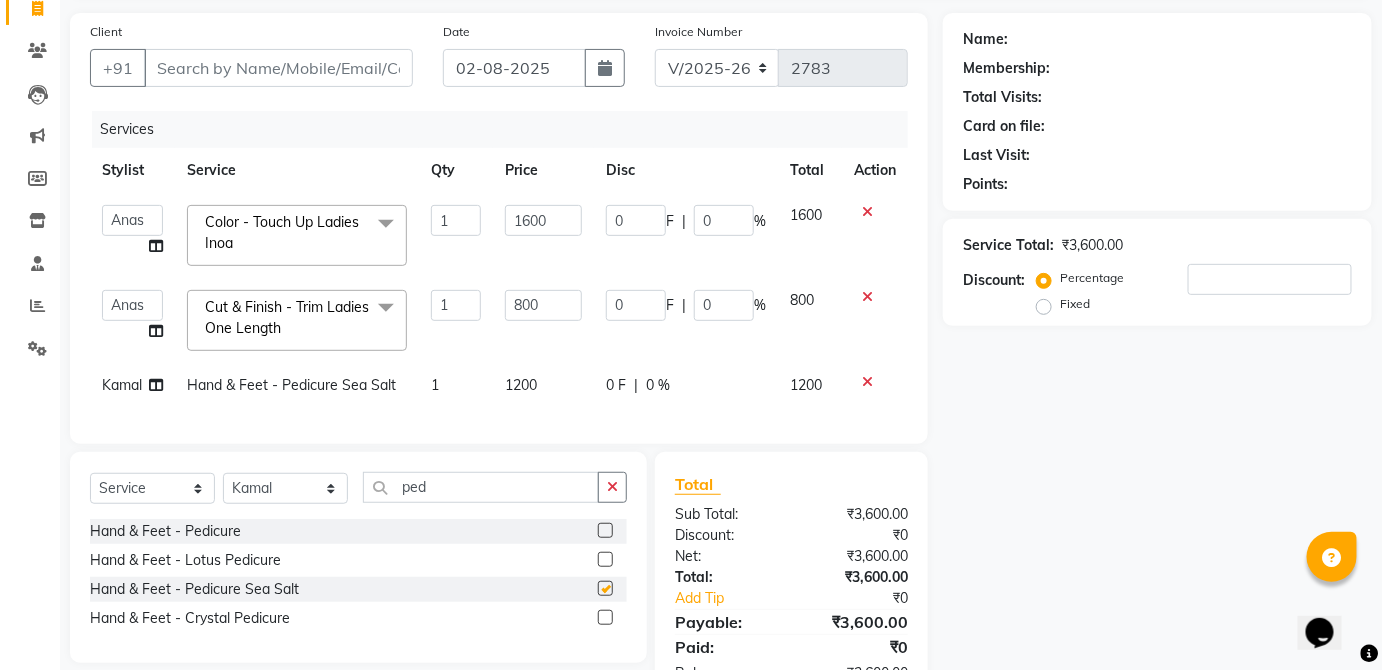 click on "0 F | 0 %" 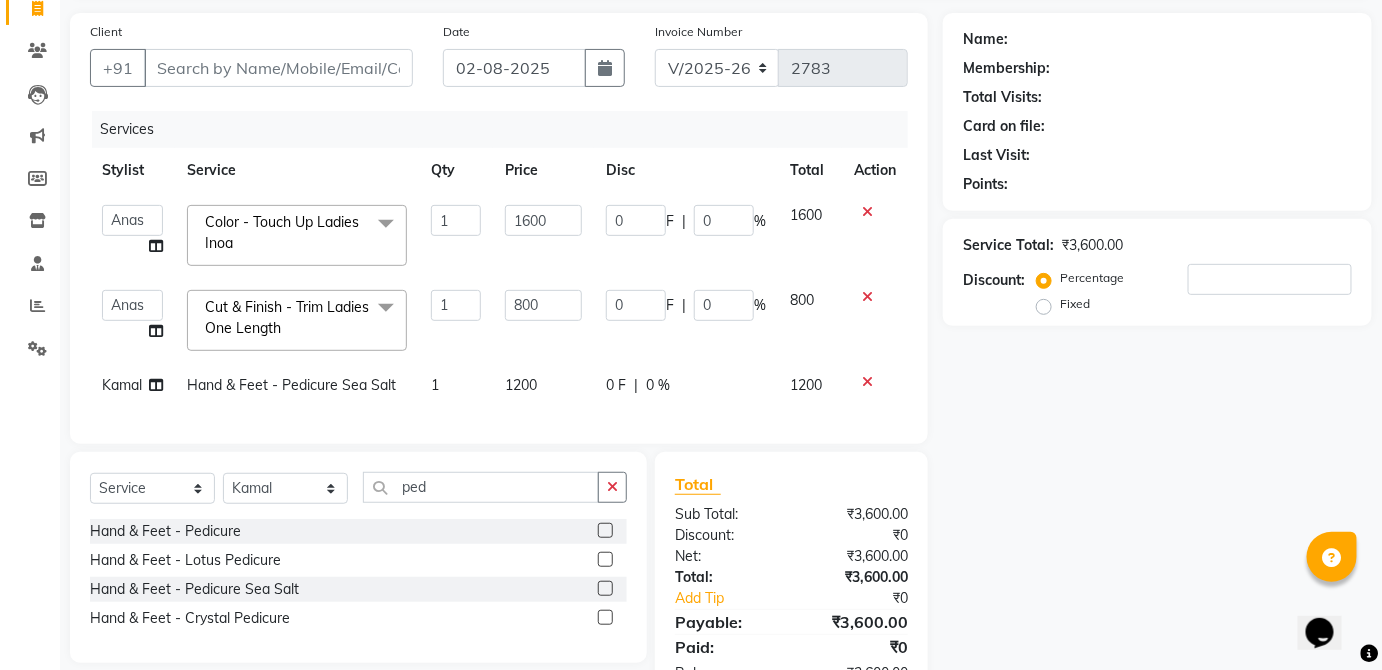 checkbox on "false" 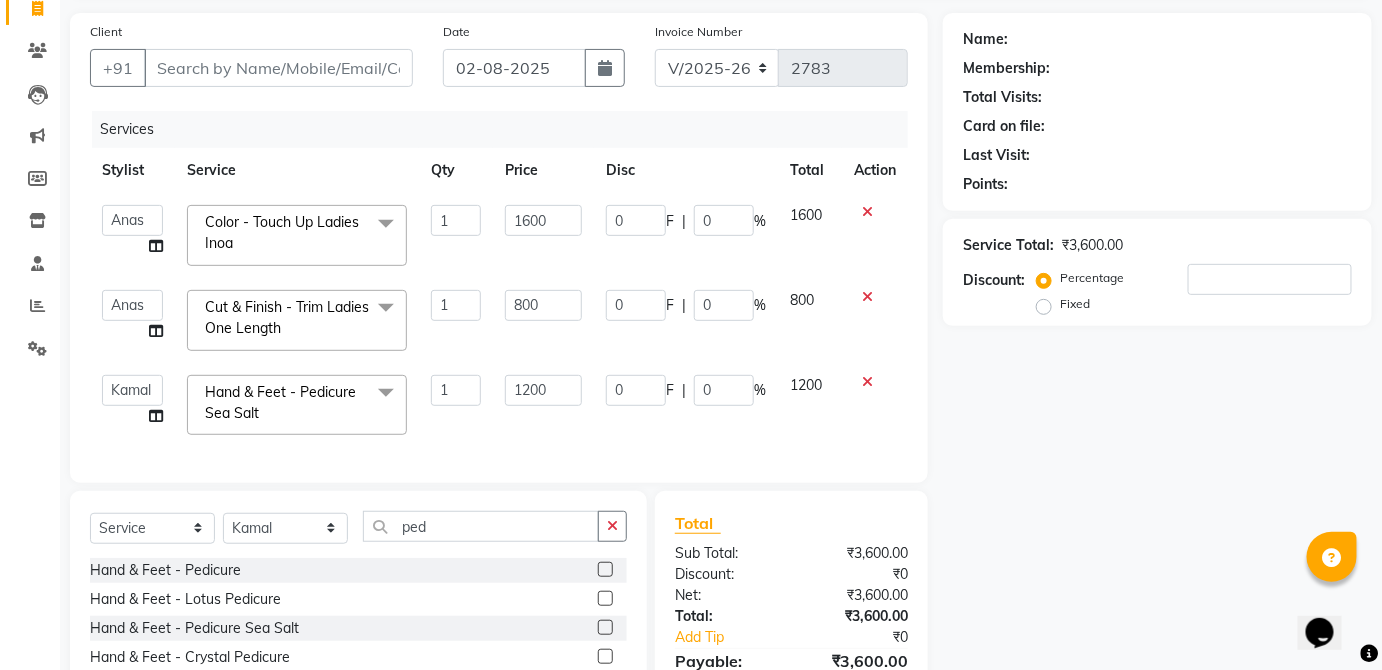 scroll, scrollTop: 0, scrollLeft: 0, axis: both 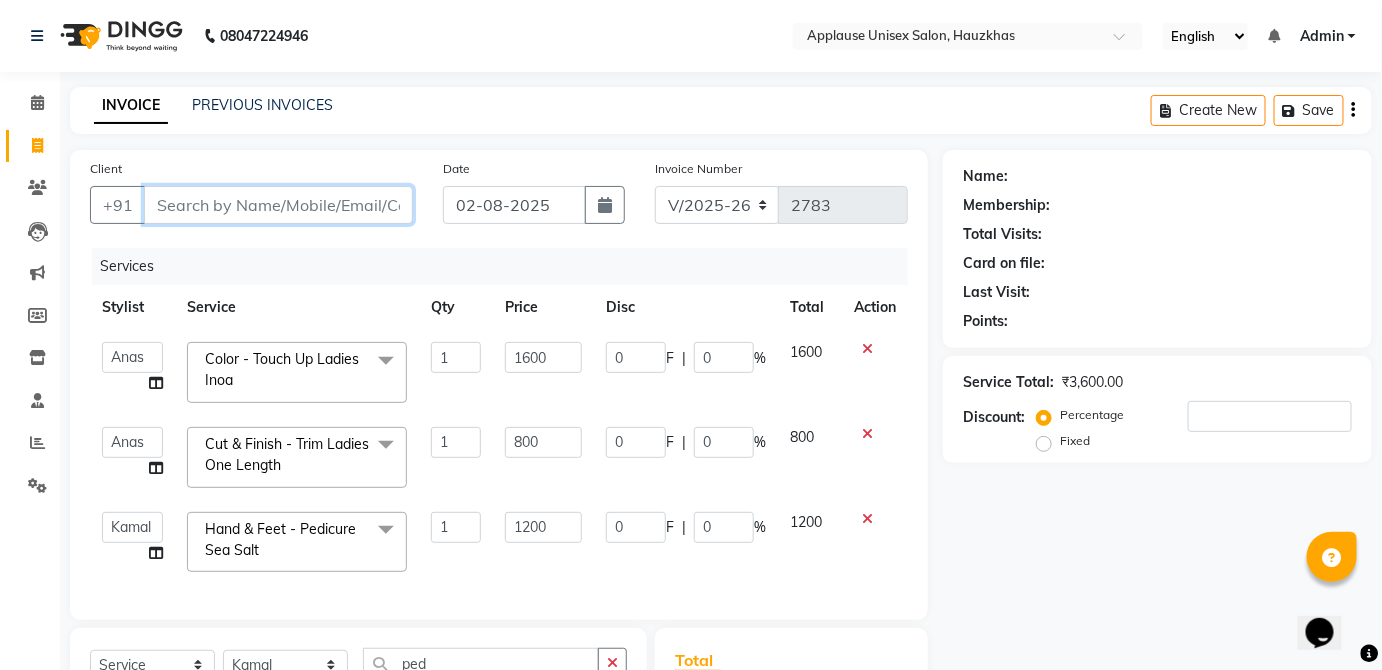 click on "Client" at bounding box center (278, 205) 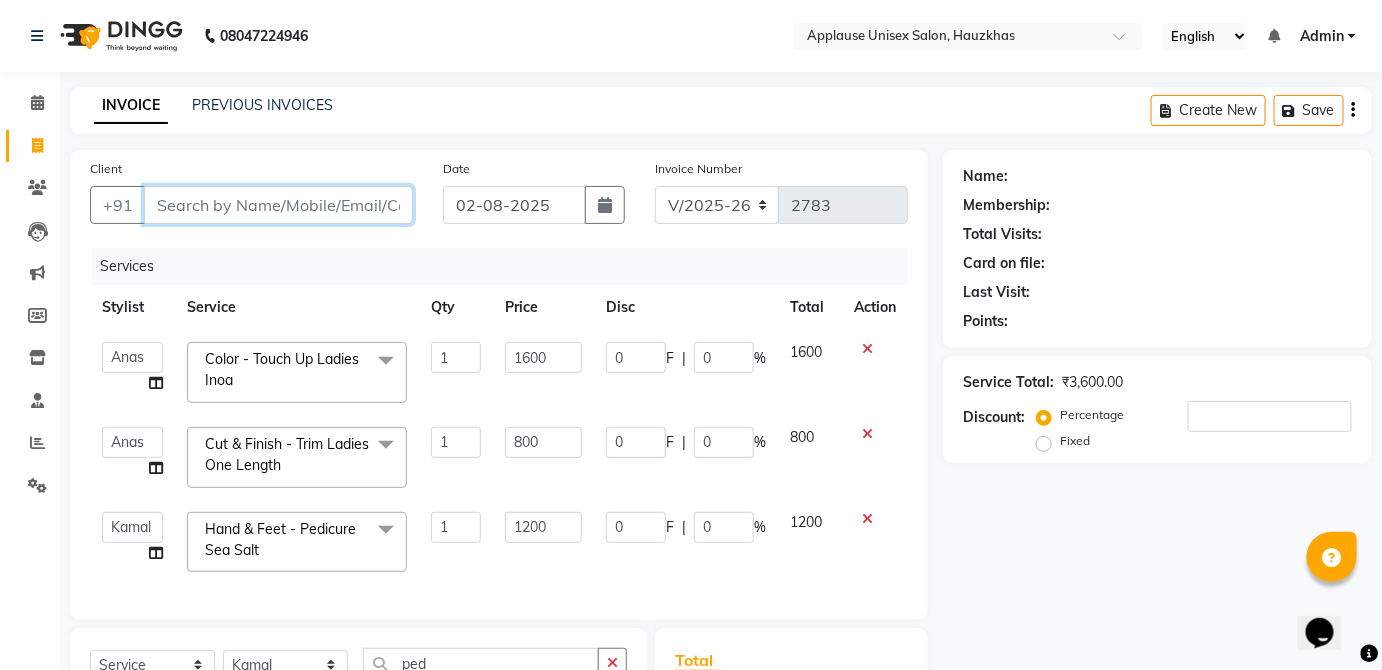 type on "a" 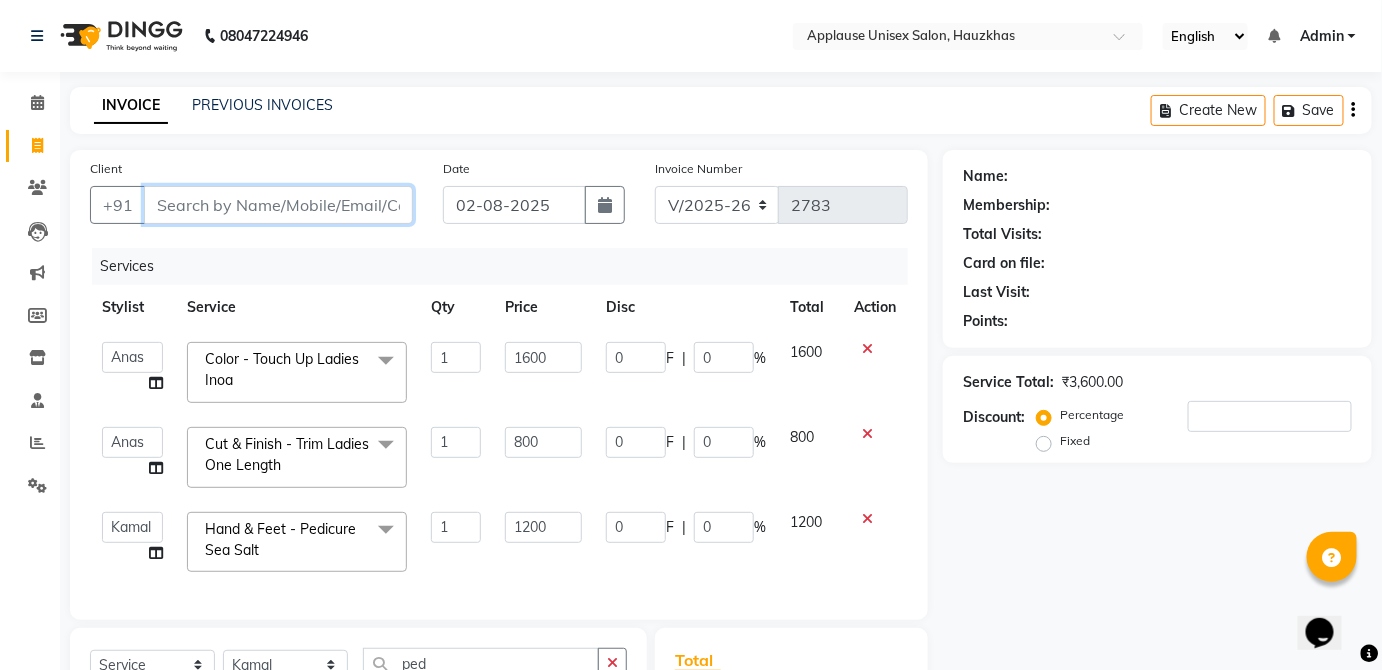 type on "0" 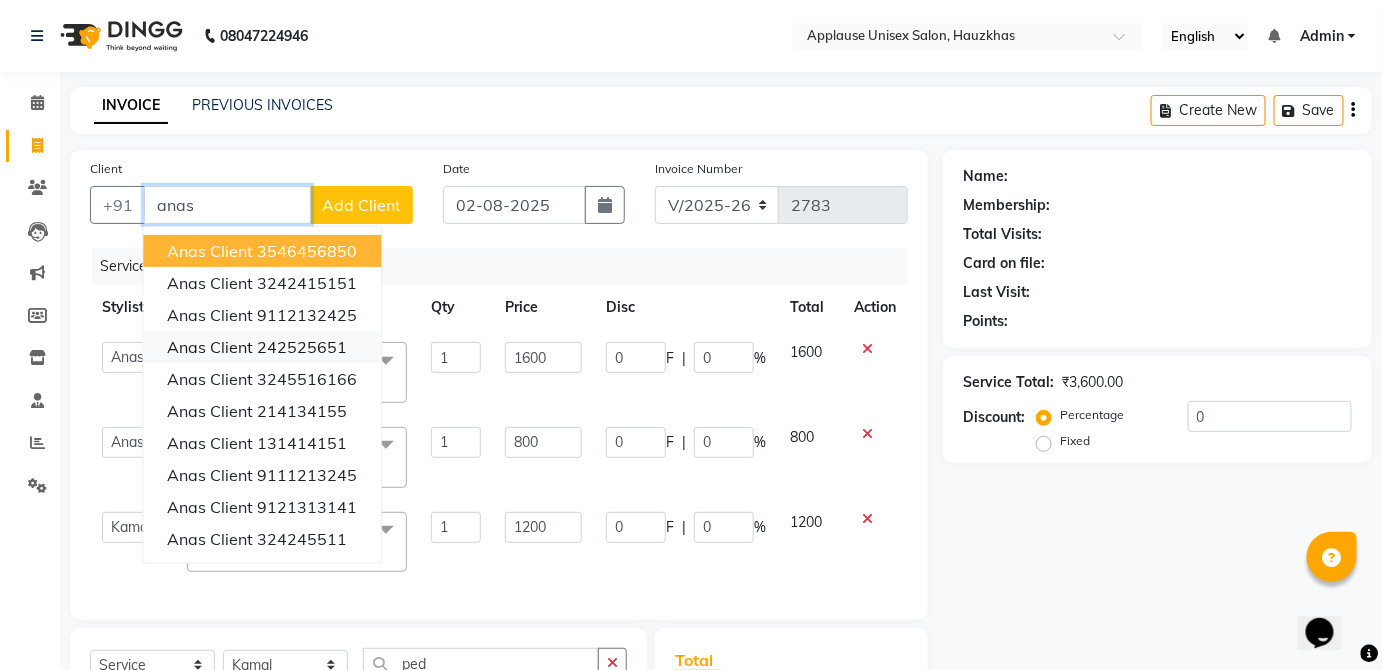 click on "242525651" at bounding box center (302, 347) 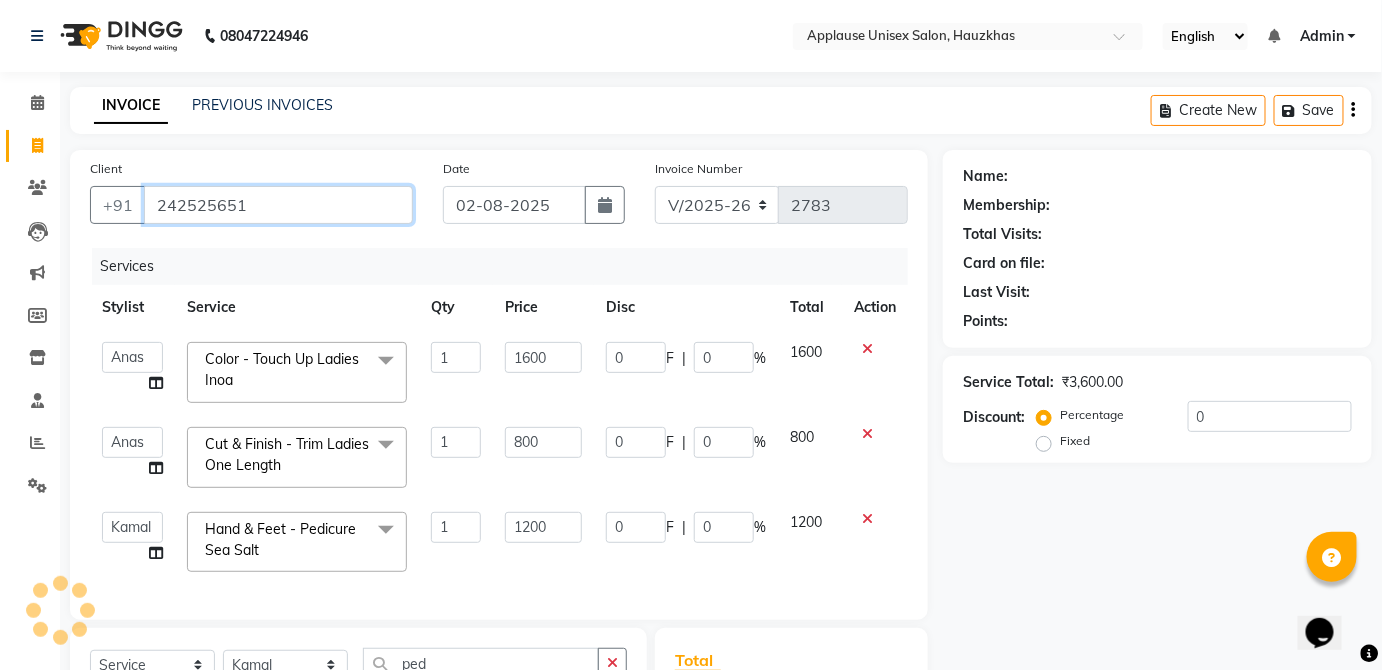 type on "242525651" 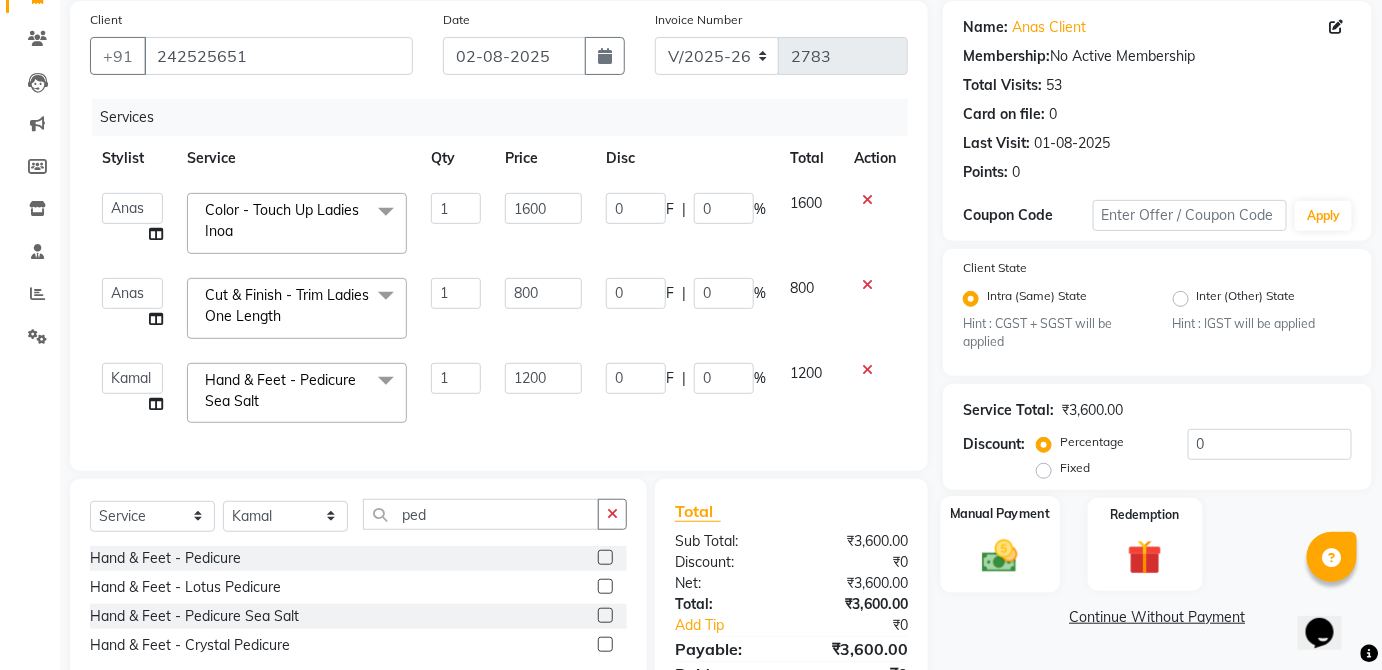 click on "Manual Payment" 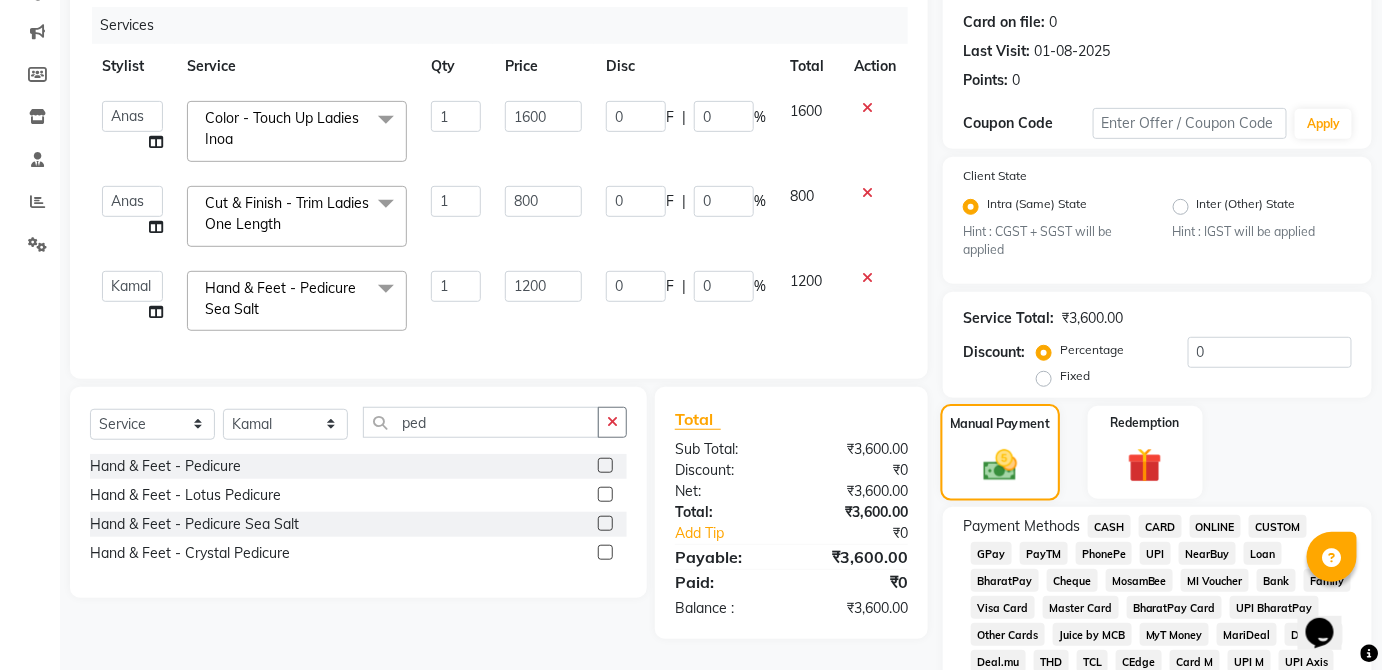 scroll, scrollTop: 248, scrollLeft: 0, axis: vertical 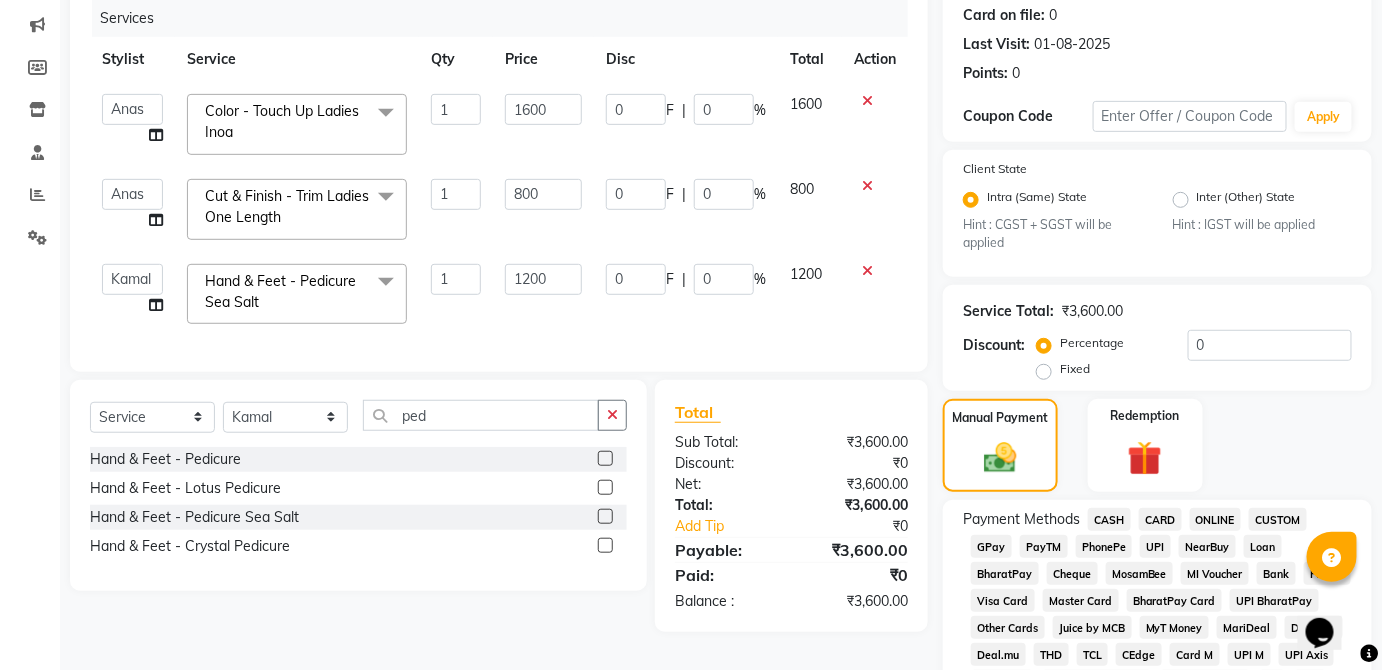 click on "UPI" 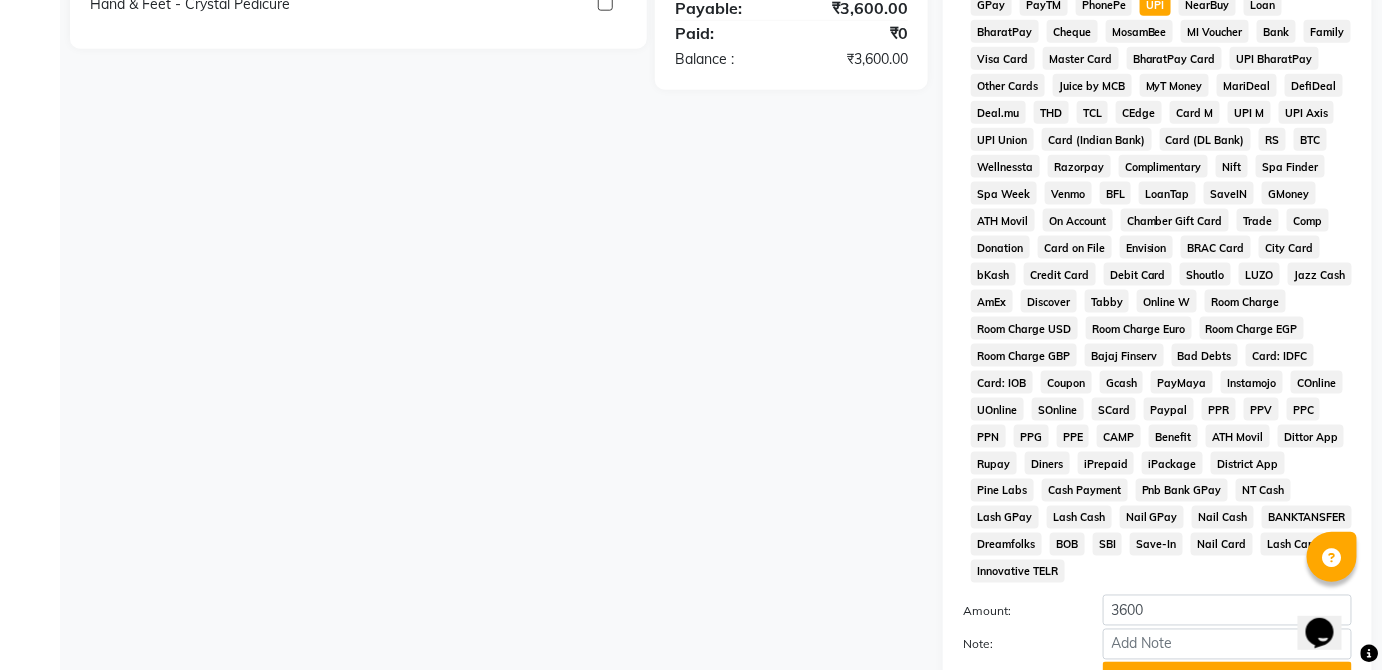 scroll, scrollTop: 943, scrollLeft: 0, axis: vertical 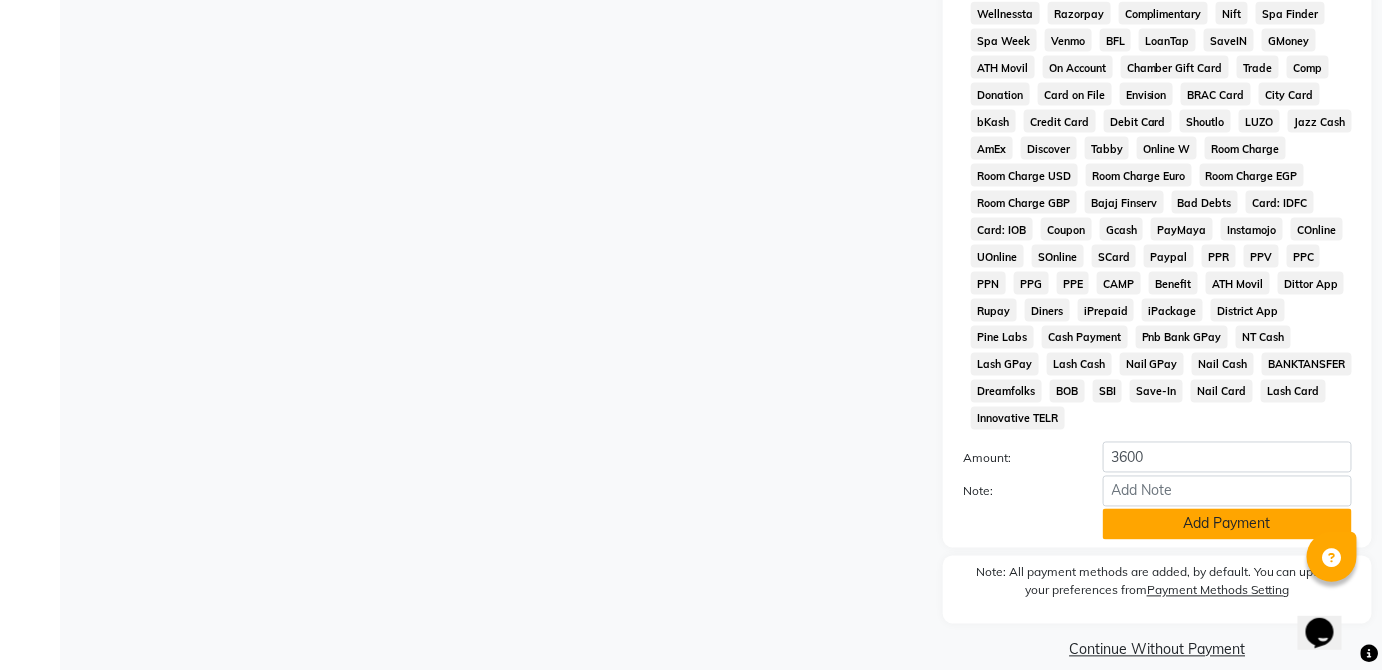 click on "Add Payment" 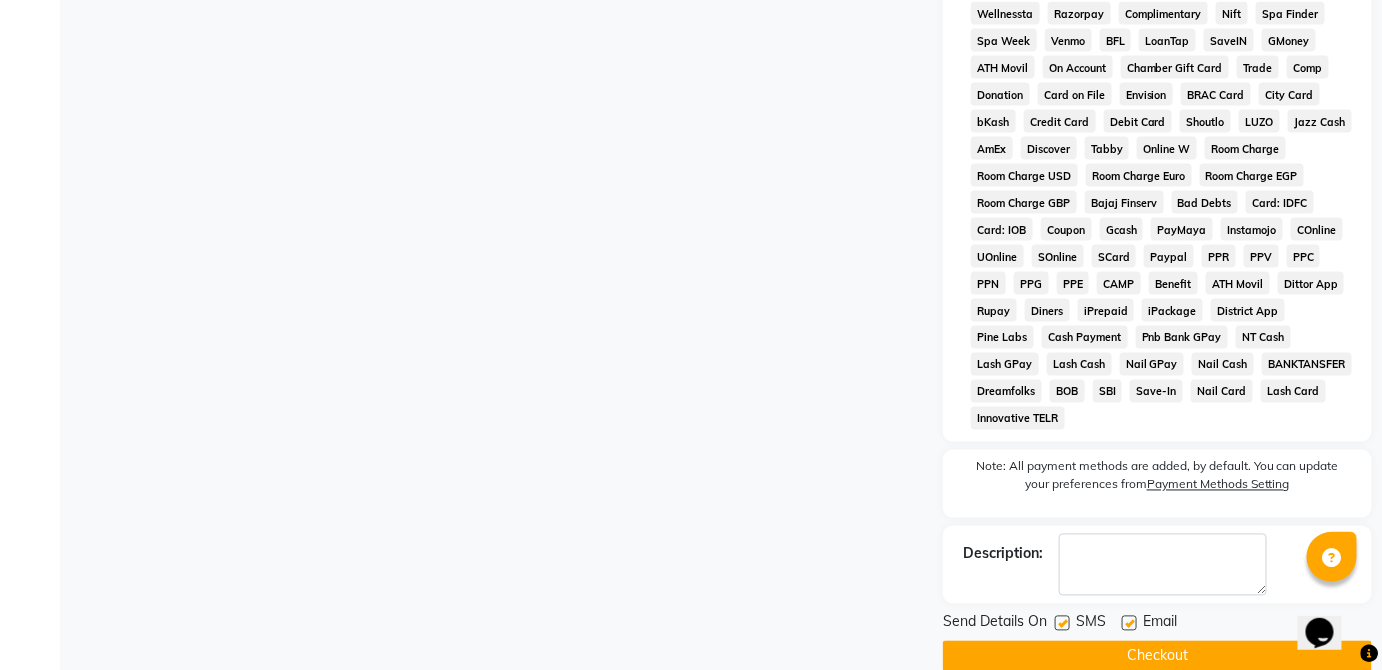 click on "Checkout" 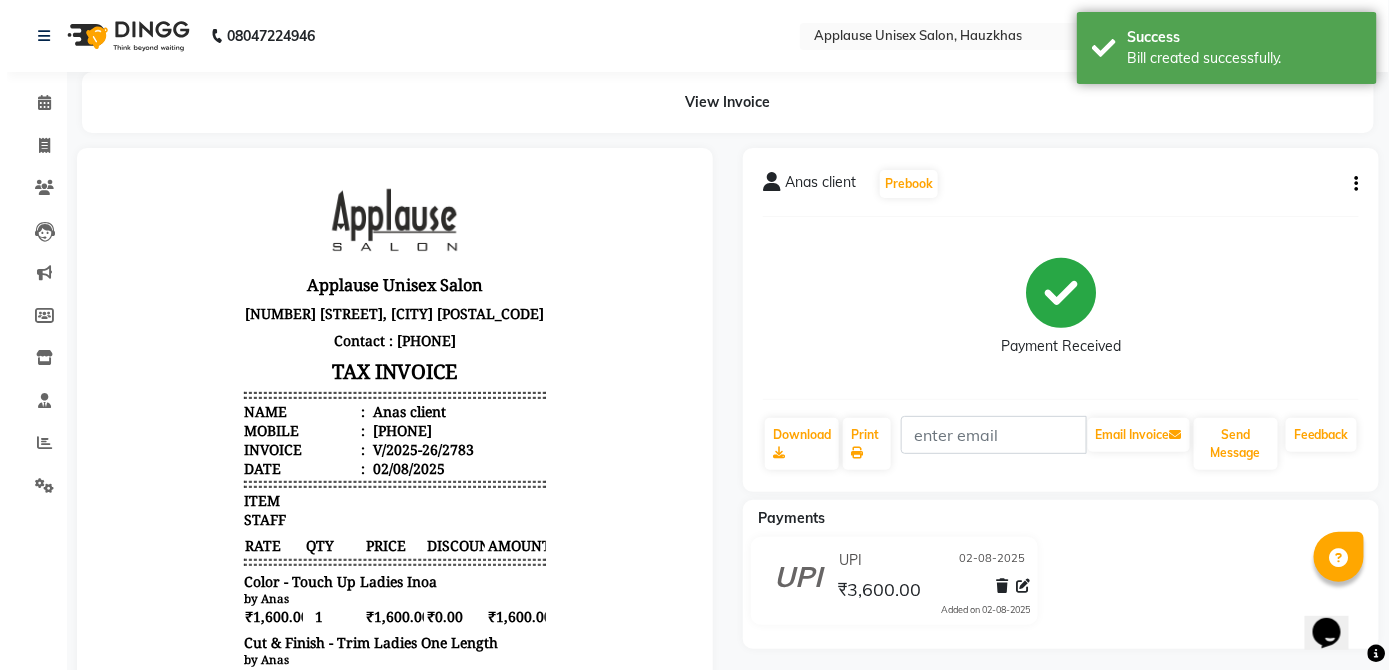 scroll, scrollTop: 0, scrollLeft: 0, axis: both 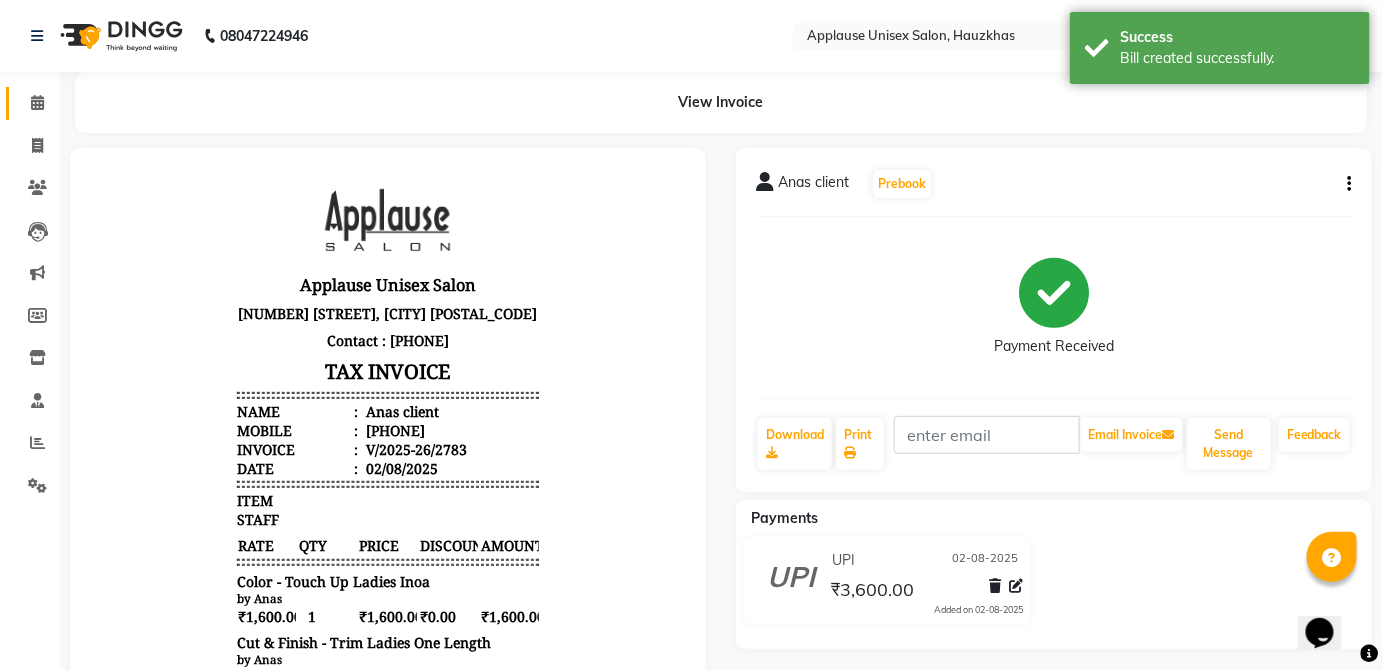 click on "Calendar" 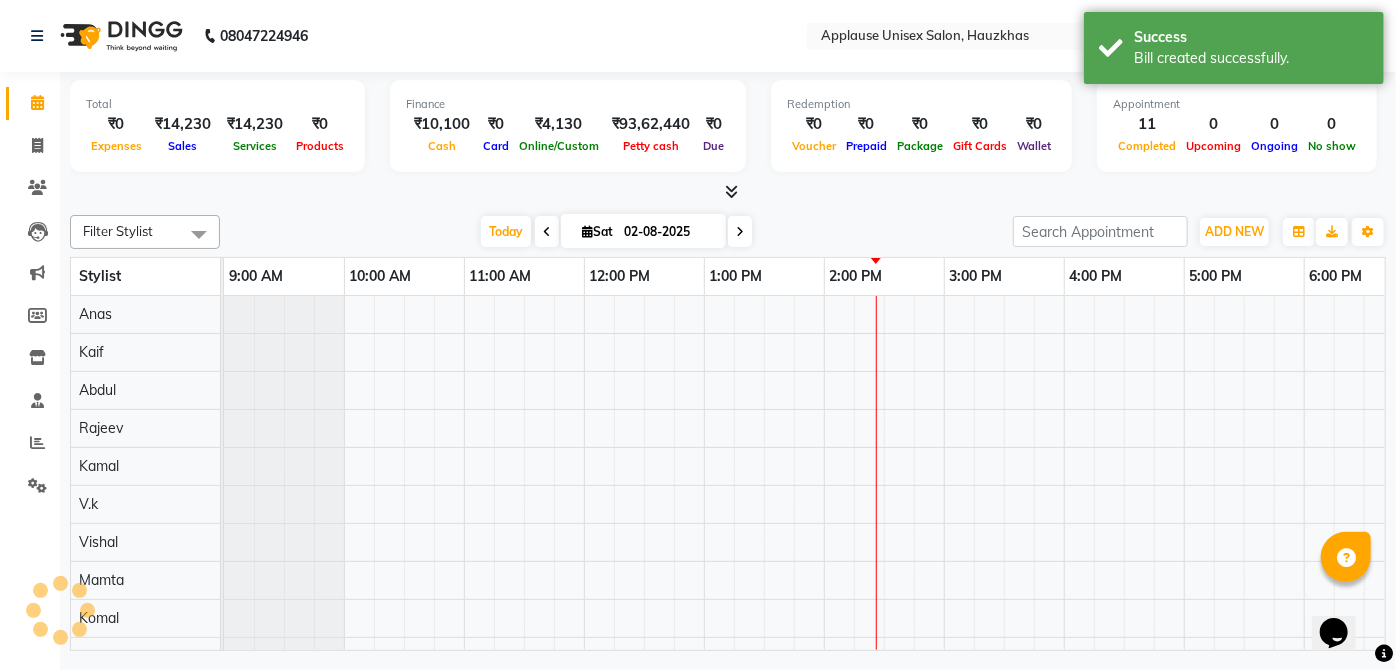 scroll, scrollTop: 0, scrollLeft: 0, axis: both 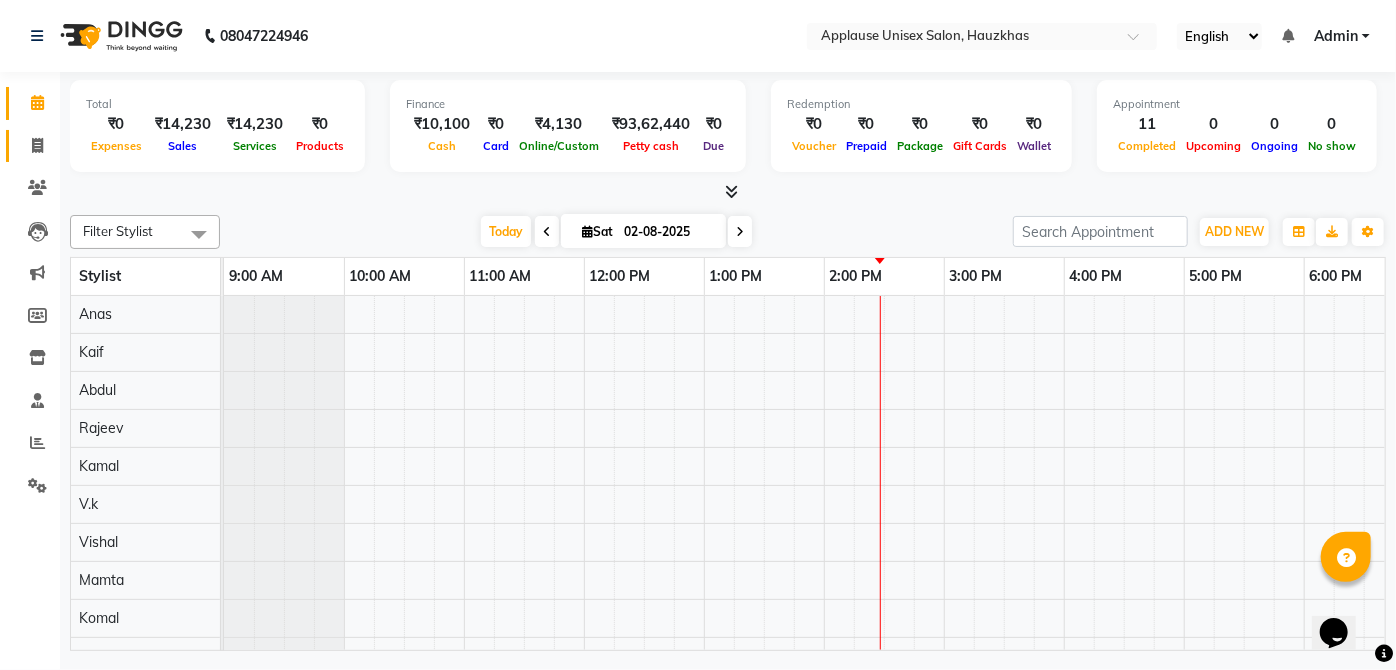 click 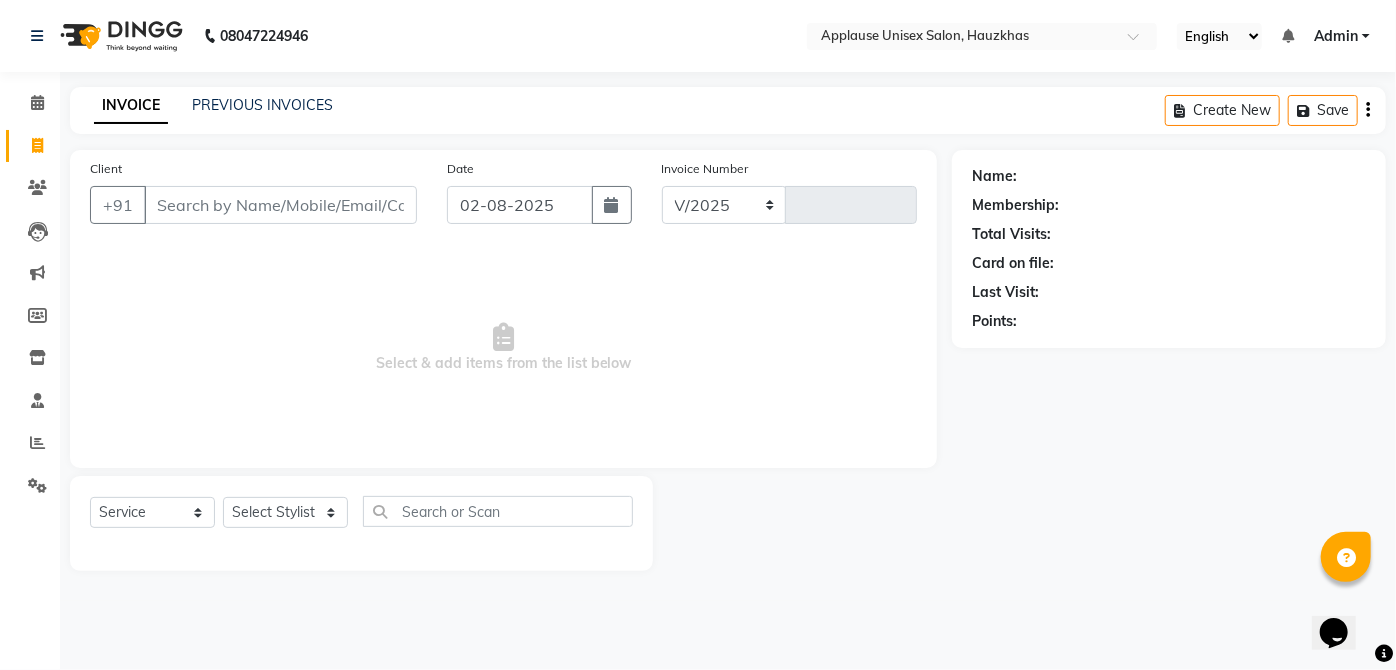 select on "5082" 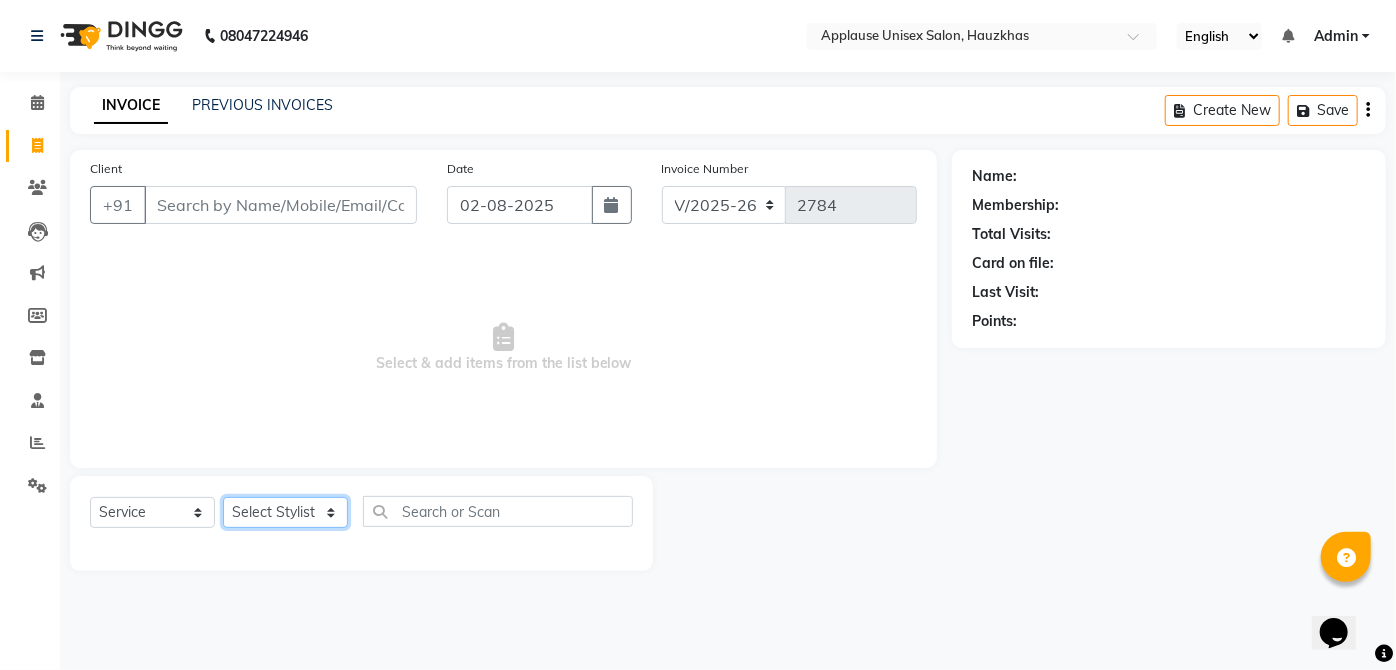 click on "Select Stylist" 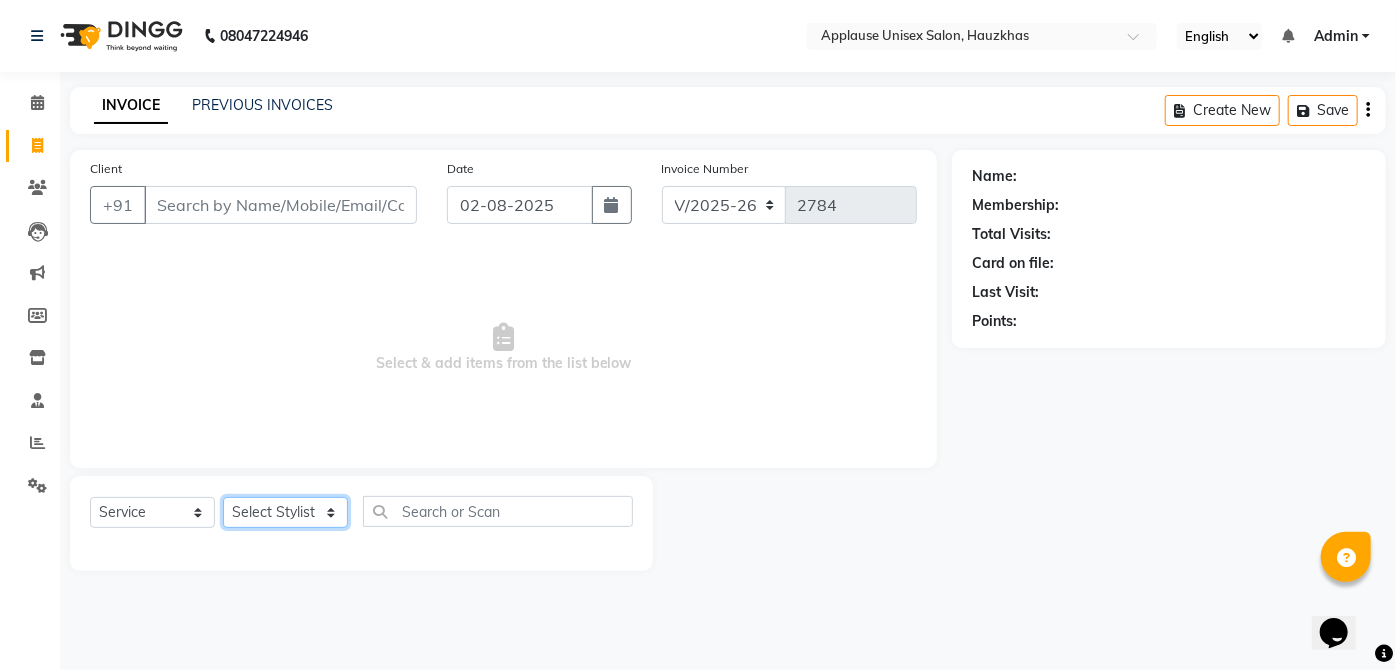 select on "[PHONE]" 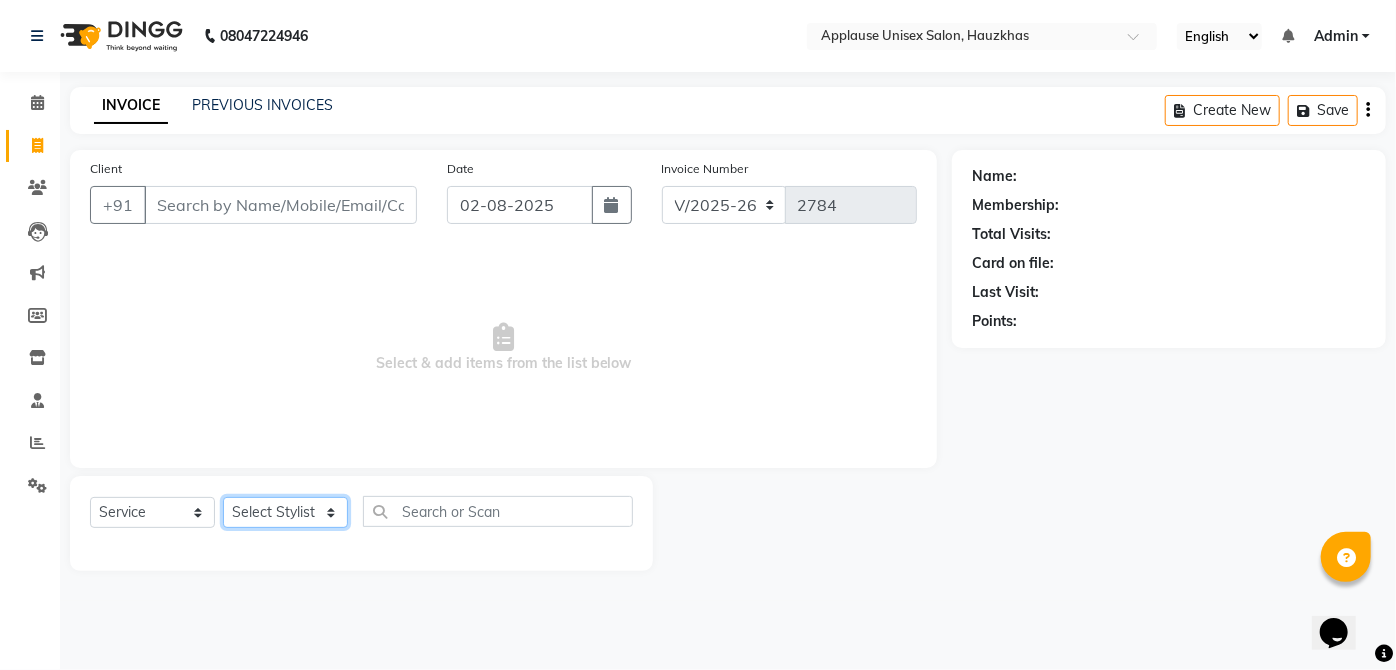 click on "Select Stylist [FIRST] [FIRST] [FIRST] [FIRST] [FIRST] [FIRST] [FIRST] [FIRST] [FIRST] [FIRST] [FIRST] [FIRST] [FIRST] [FIRST] [FIRST] [FIRST] [FIRST] [FIRST] [FIRST] [FIRST] [FIRST] [FIRST] [FIRST] [FIRST] [FIRST] [FIRST] [FIRST]" 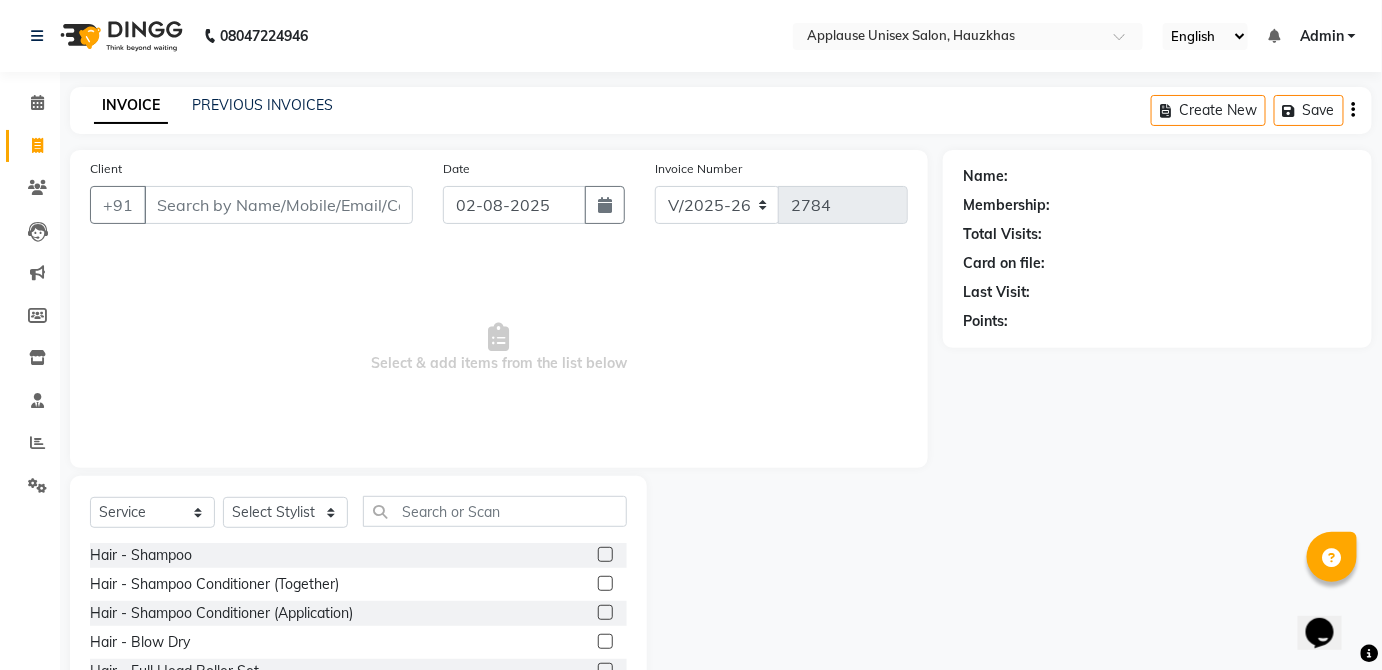 click on "Select Stylist [FIRST] [FIRST] [FIRST] [FIRST] [FIRST] [FIRST] [FIRST] [FIRST] [FIRST] [FIRST] [FIRST] [FIRST] [FIRST] [FIRST] [FIRST] [FIRST] [FIRST] [FIRST] [FIRST] [FIRST] [FIRST] [FIRST] [FIRST] [FIRST] [FIRST] [FIRST] [FIRST]" 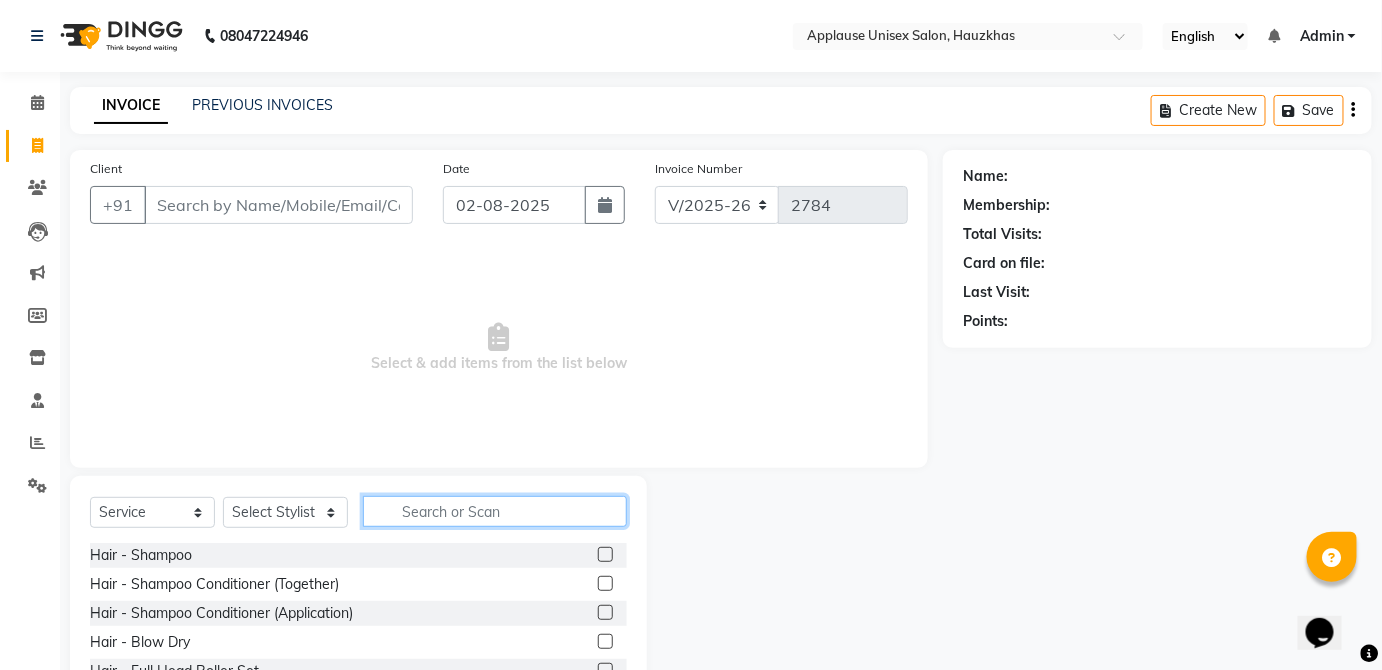 click 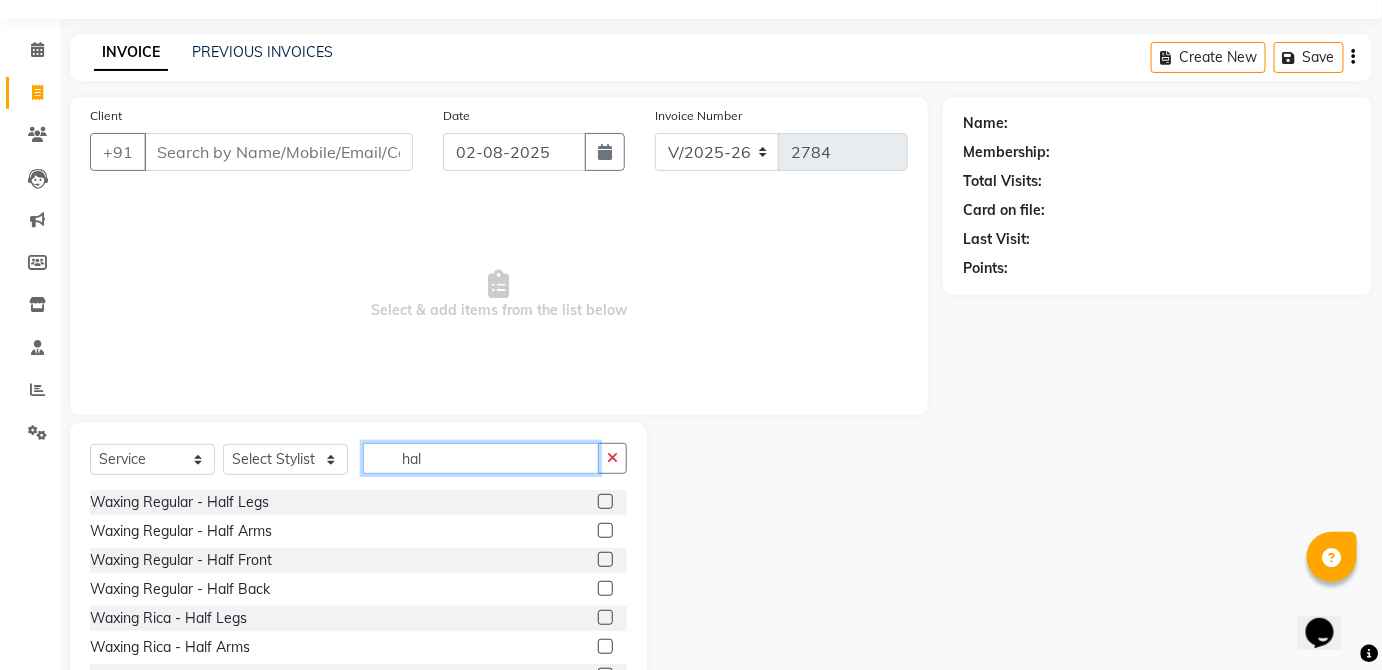 scroll, scrollTop: 60, scrollLeft: 0, axis: vertical 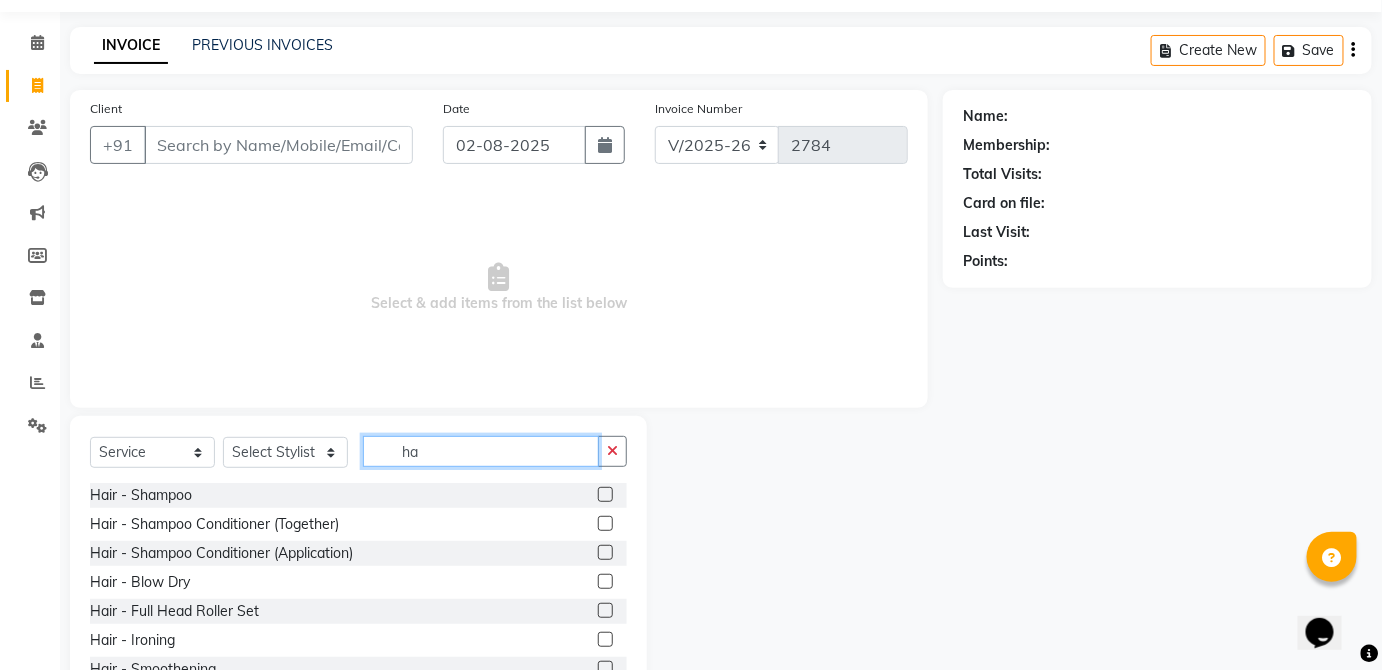type on "h" 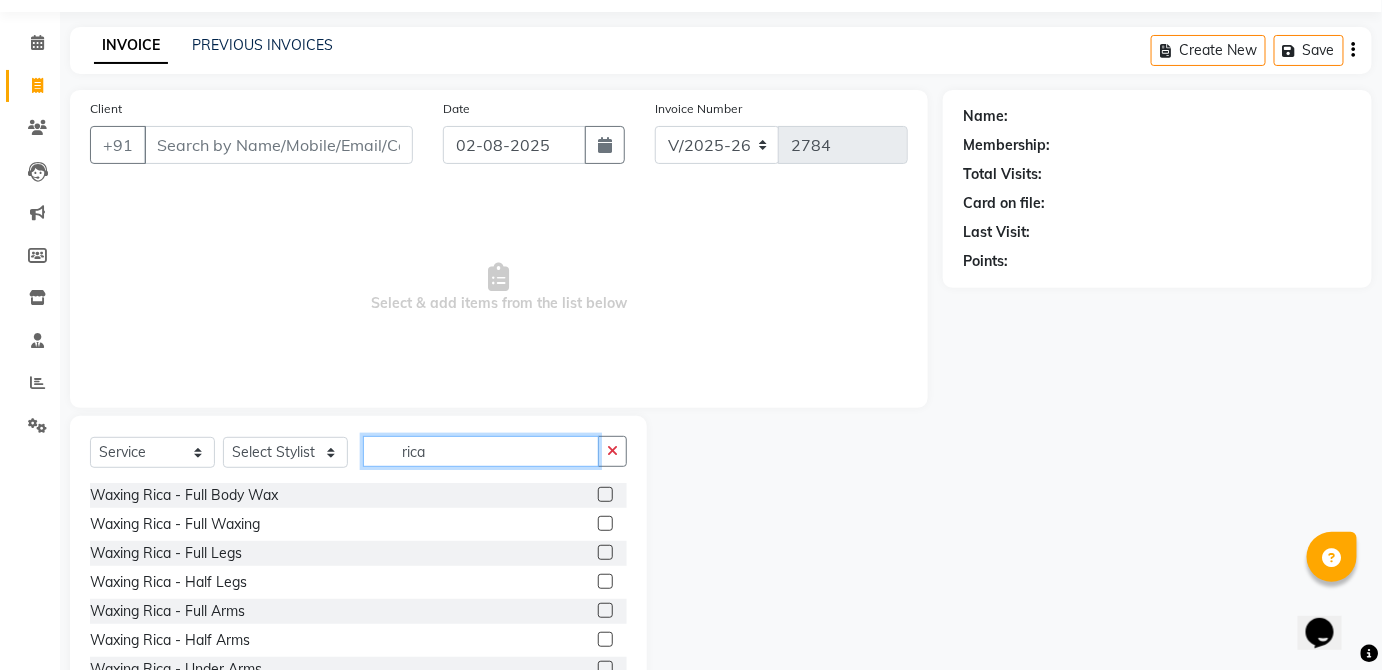 scroll, scrollTop: 130, scrollLeft: 0, axis: vertical 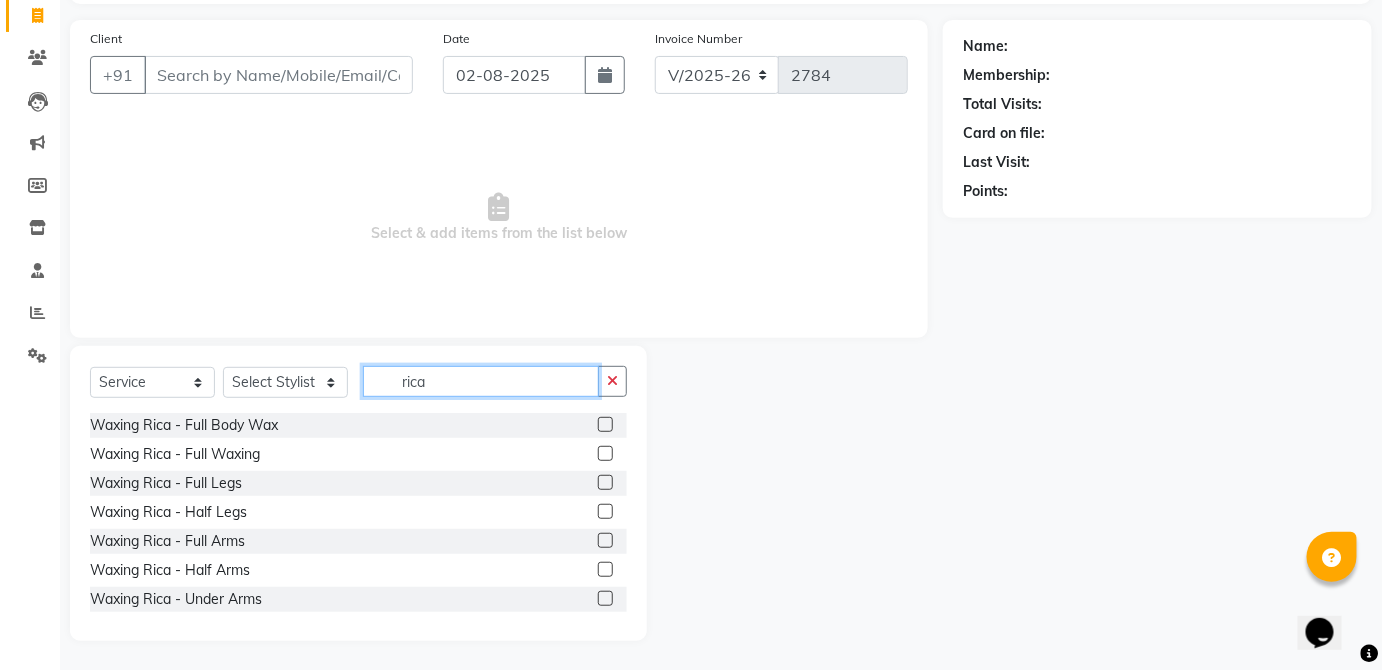 type on "rica" 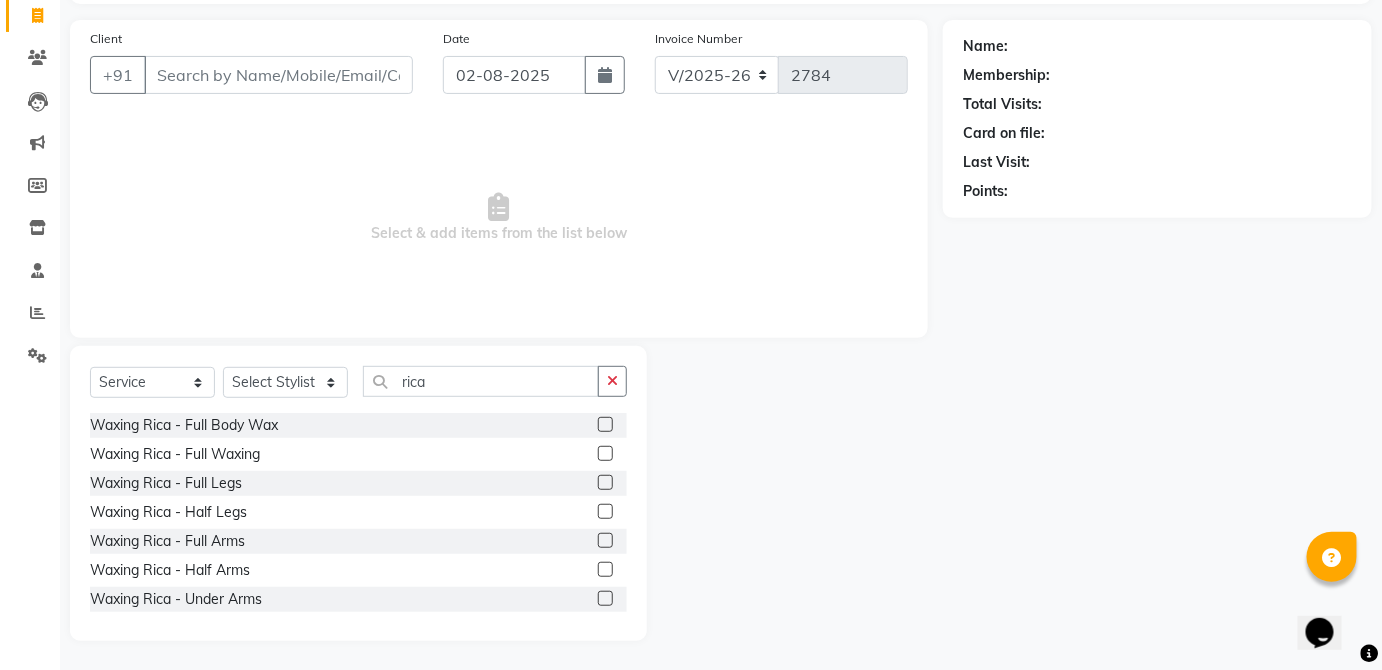 click 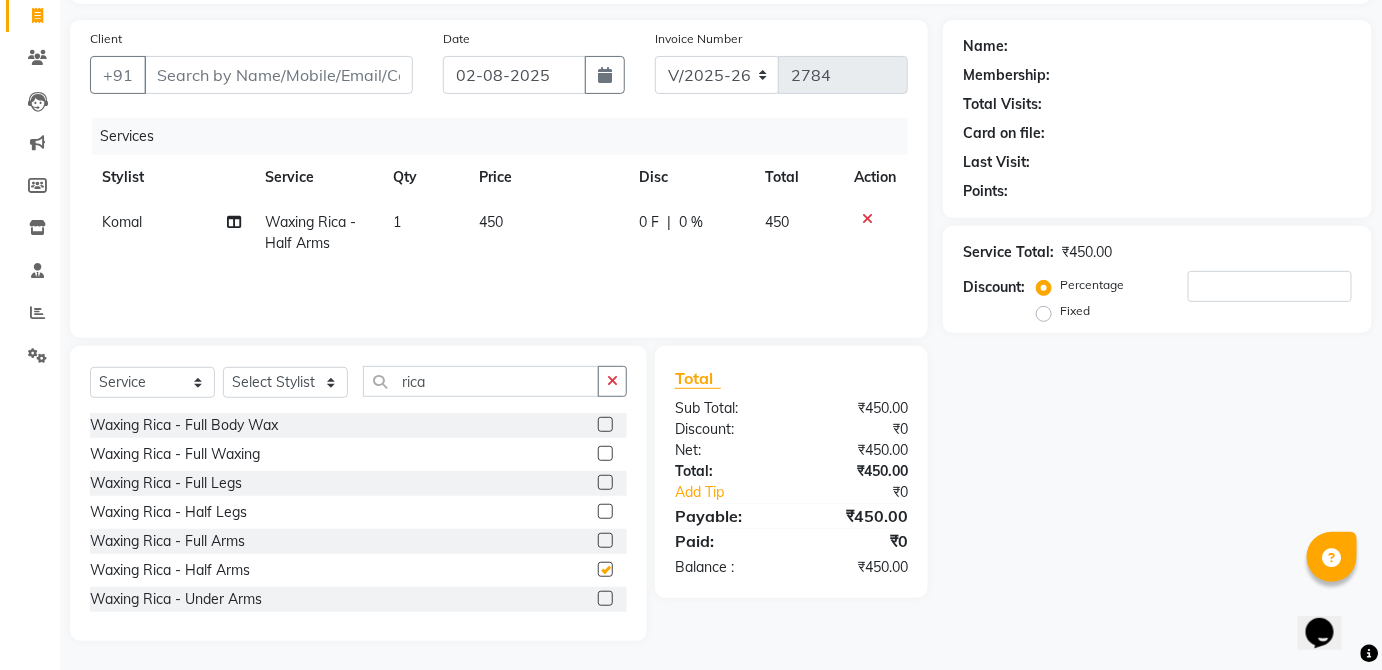checkbox on "false" 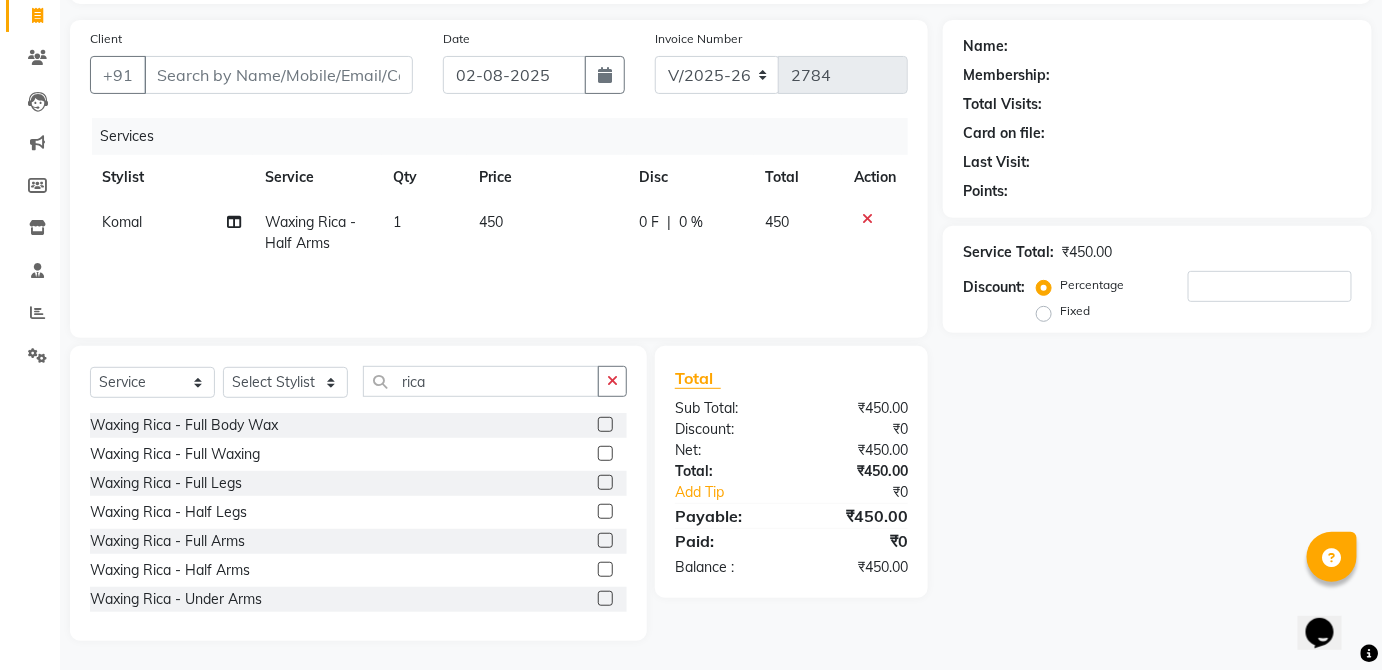 click on "450" 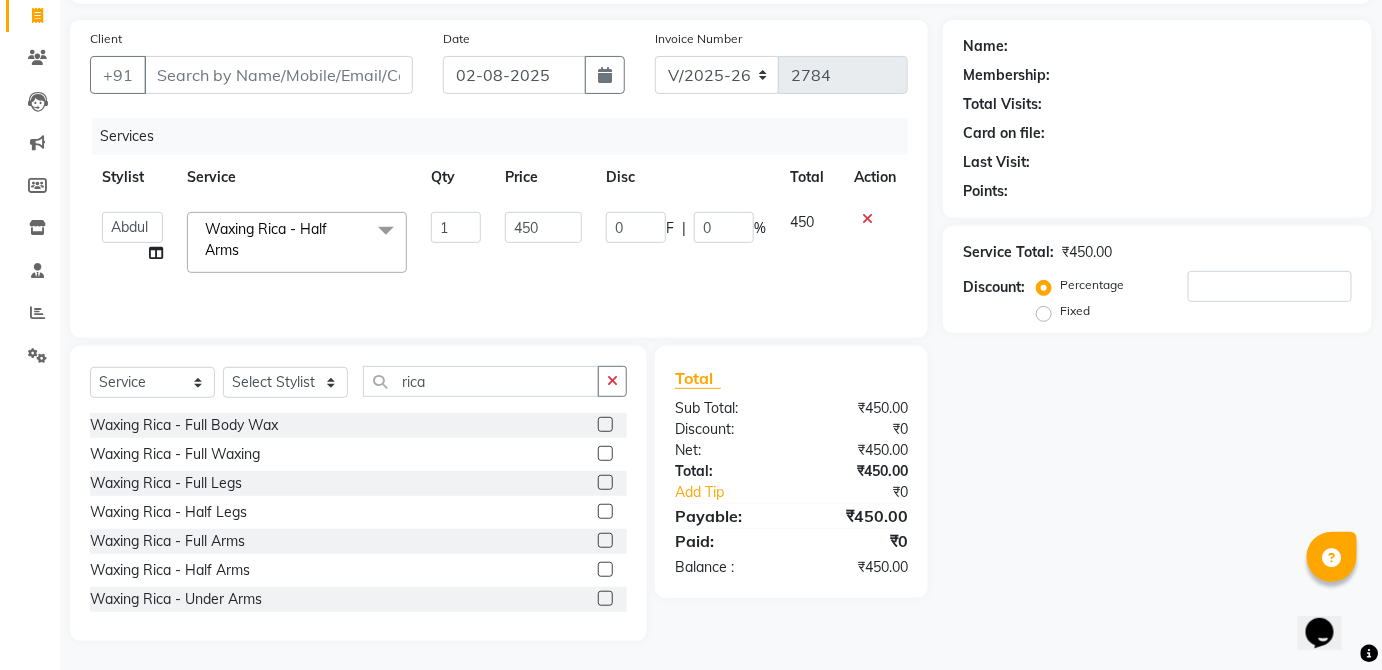 click on "450" 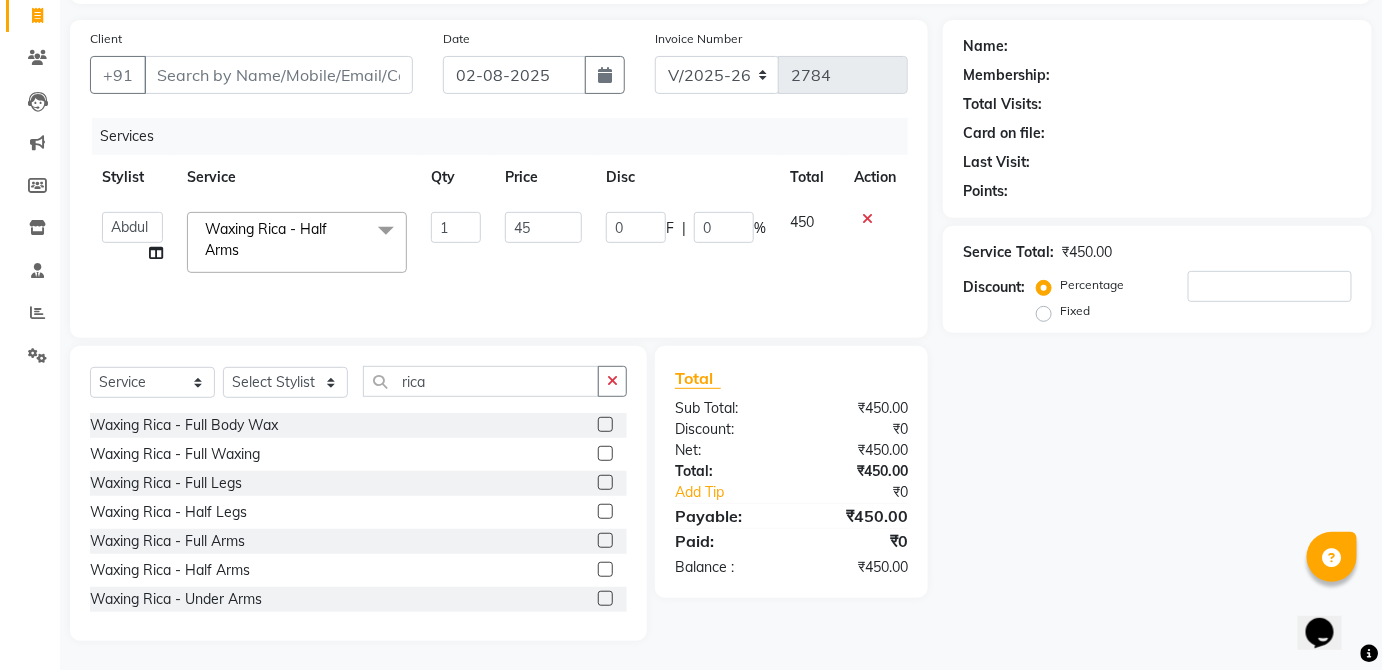 type on "4" 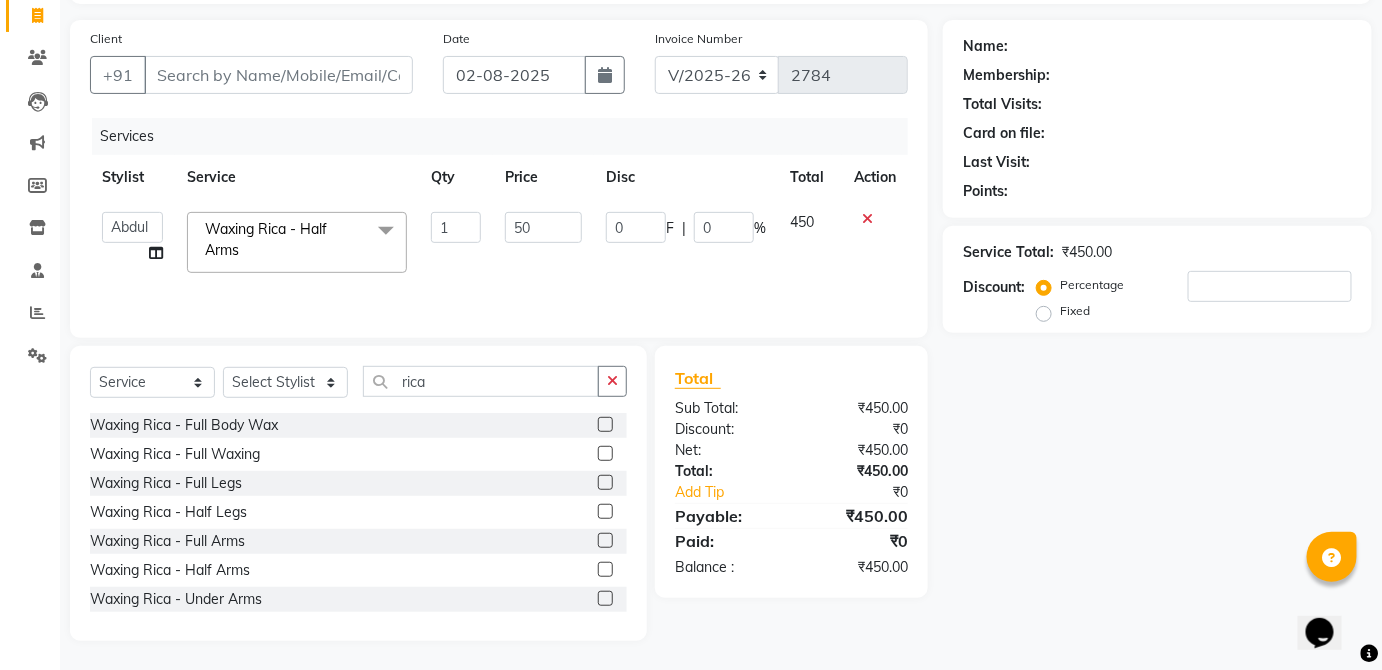 type on "500" 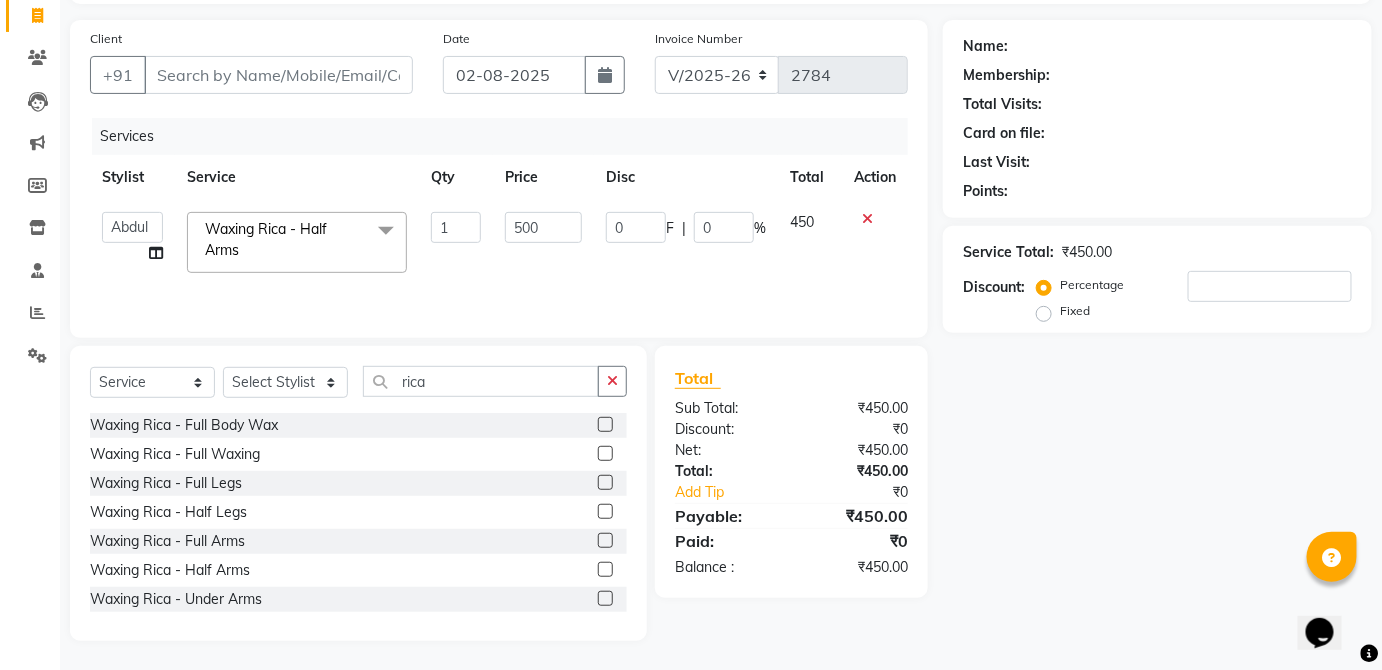 click on "[FIRST] [FIRST] [FIRST] [FIRST] [FIRST] [FIRST] [FIRST] [FIRST] [FIRST] [FIRST] [FIRST] [FIRST] [FIRST] [FIRST] [FIRST] [FIRST] [FIRST] [FIRST] [FIRST] [FIRST] [FIRST] [FIRST] [FIRST] [FIRST] [FIRST] [FIRST] [FIRST]" 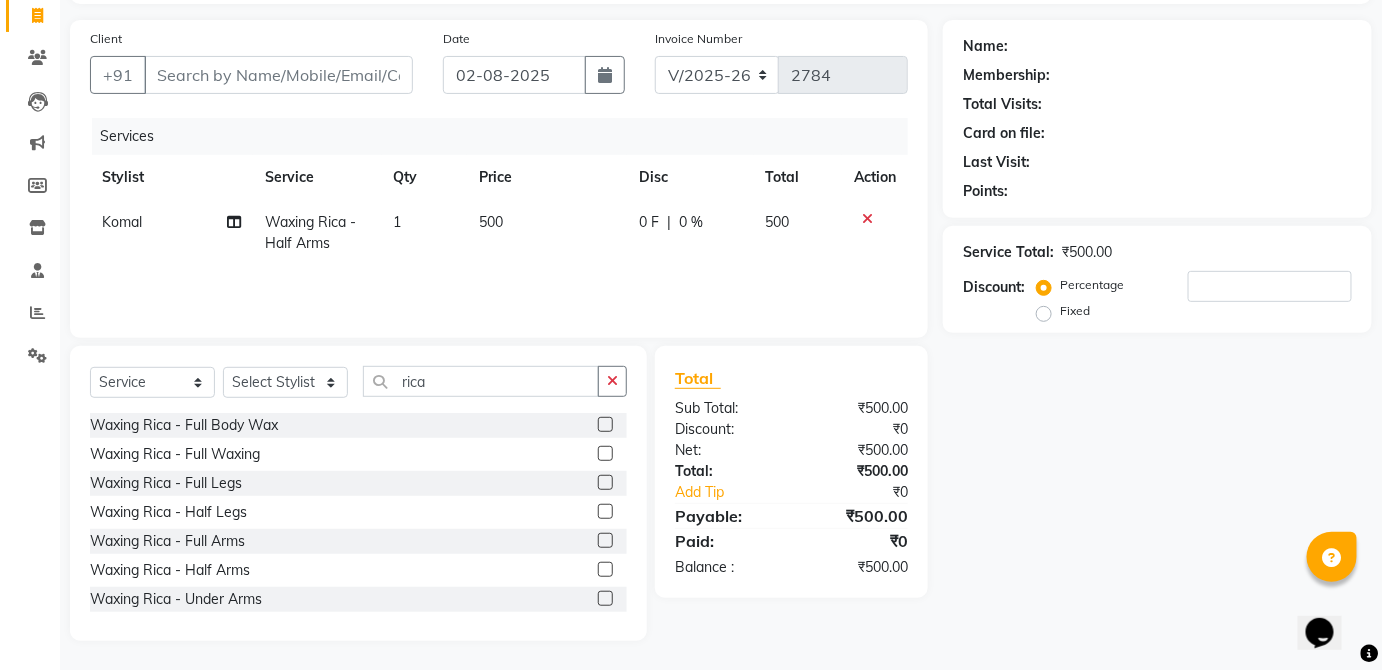 click on "500" 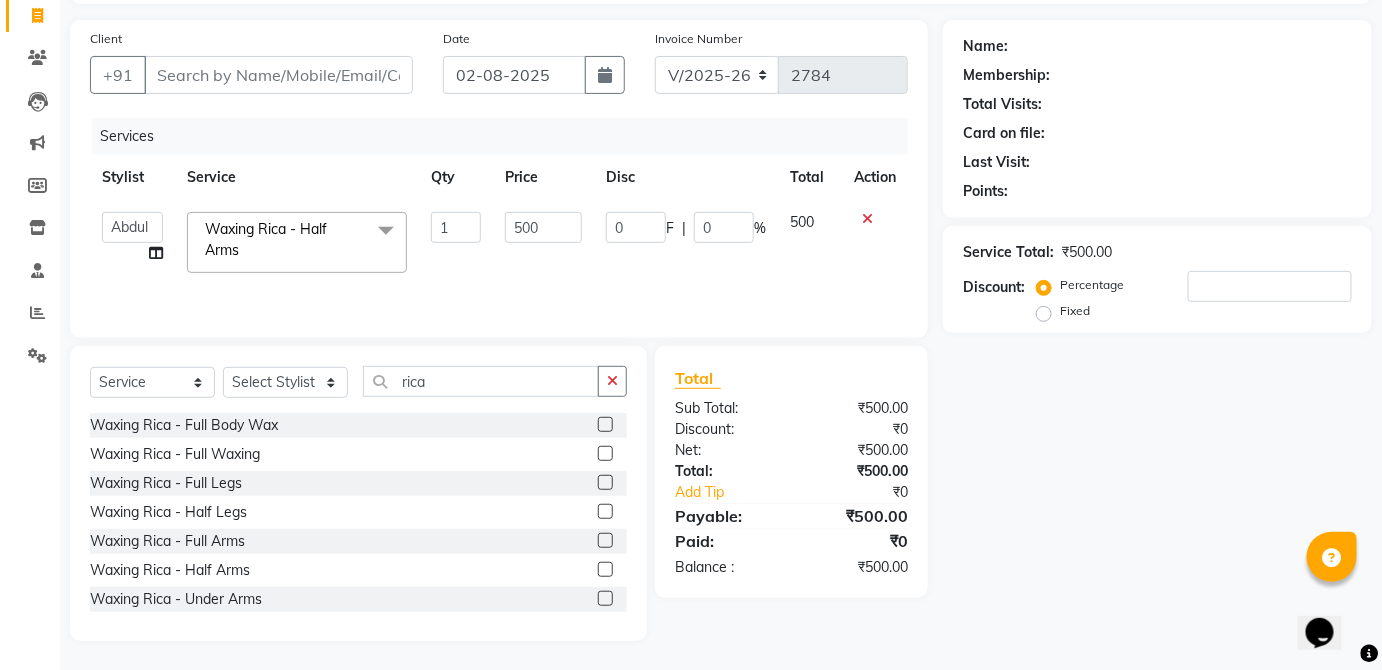 scroll, scrollTop: 0, scrollLeft: 0, axis: both 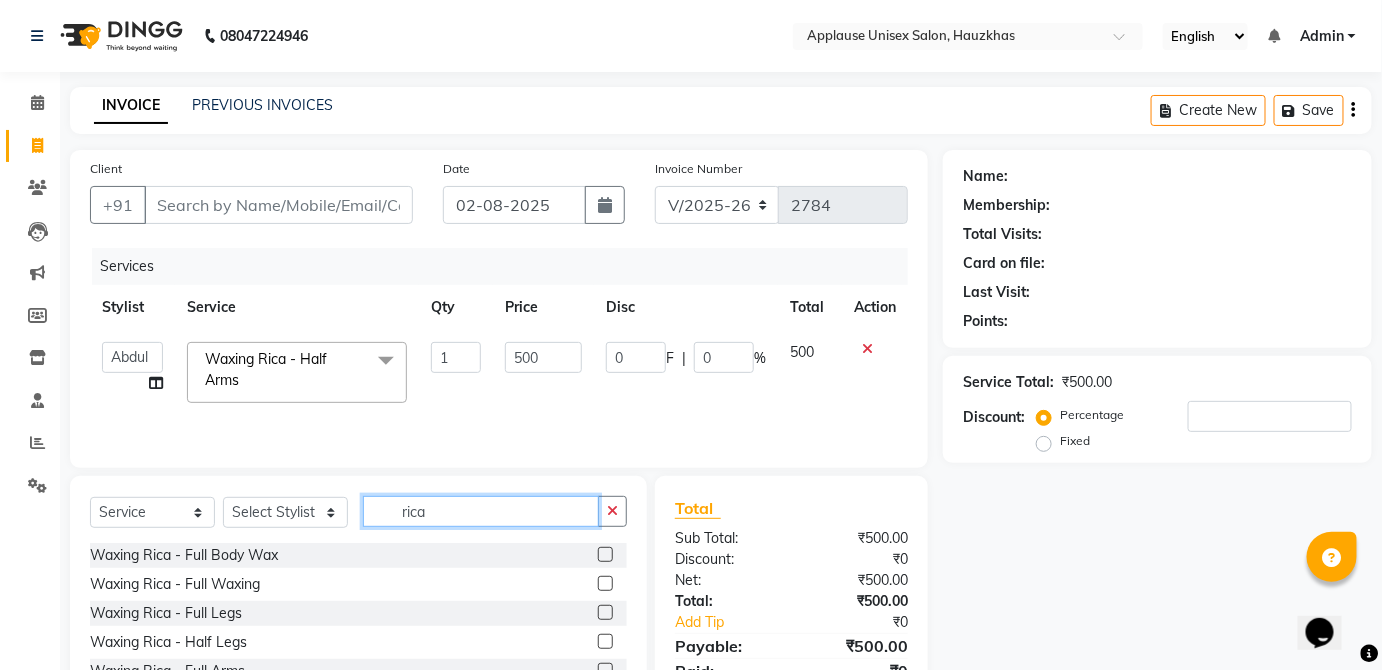 click on "rica" 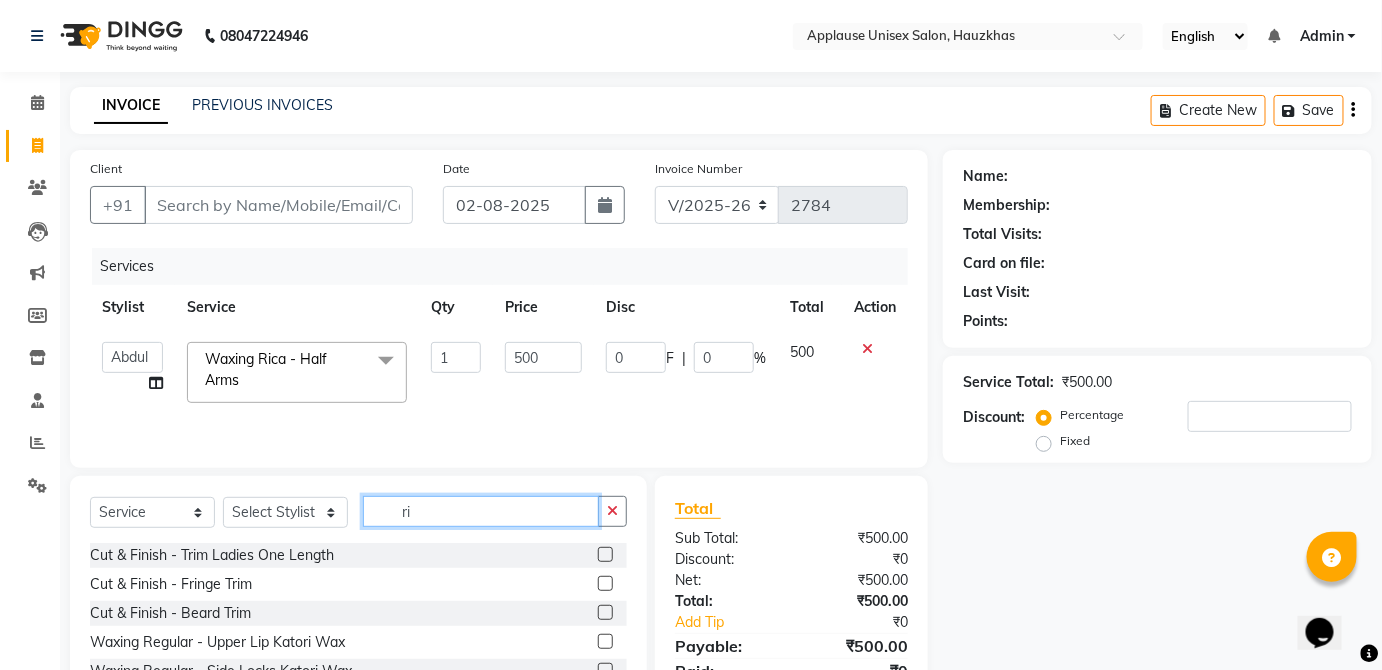 type on "r" 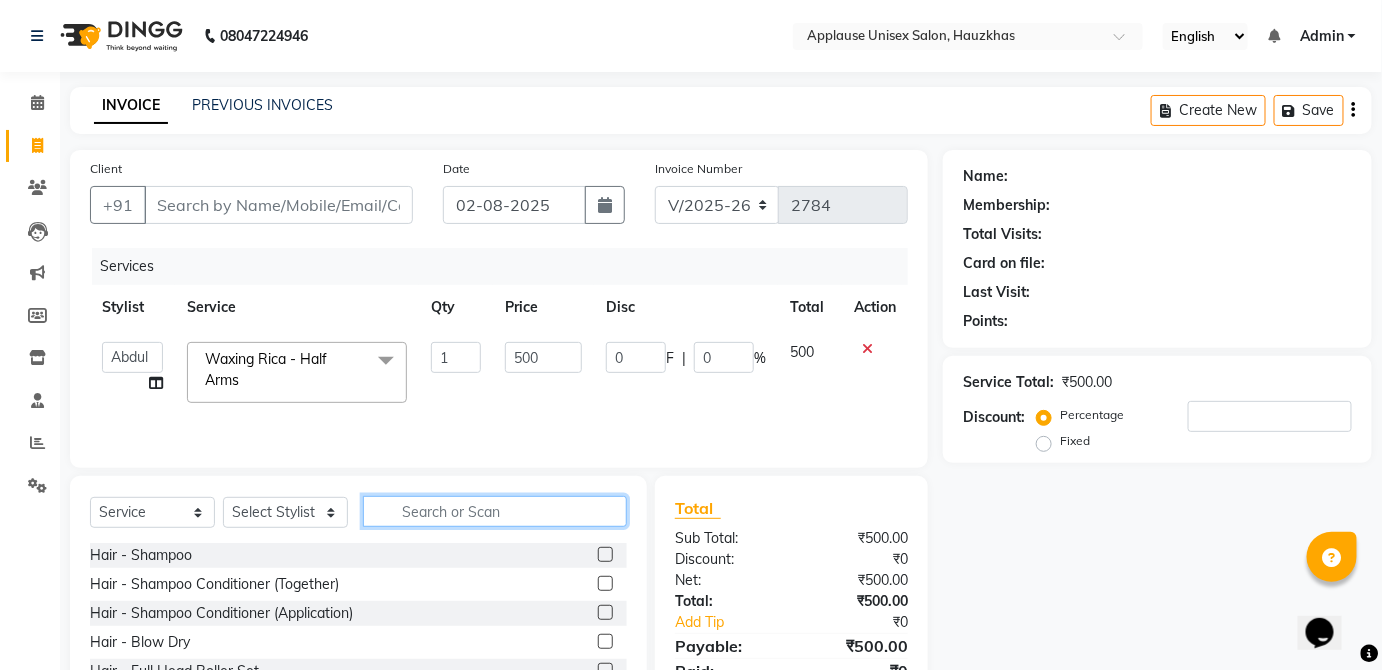 type 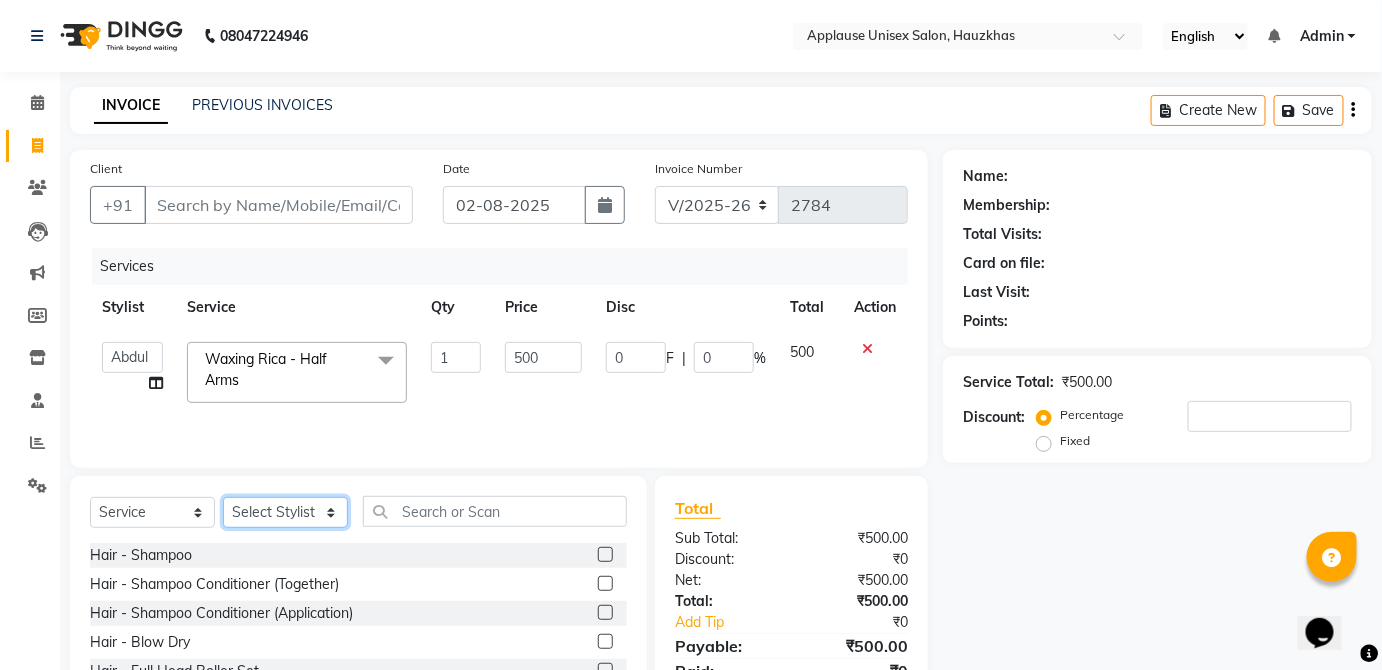 click on "Select Stylist [FIRST] [FIRST] [FIRST] [FIRST] [FIRST] [FIRST] [FIRST] [FIRST] [FIRST] [FIRST] [FIRST] [FIRST] [FIRST] [FIRST] [FIRST] [FIRST] [FIRST] [FIRST] [FIRST] [FIRST] [FIRST] [FIRST] [FIRST] [FIRST] [FIRST] [FIRST] [FIRST]" 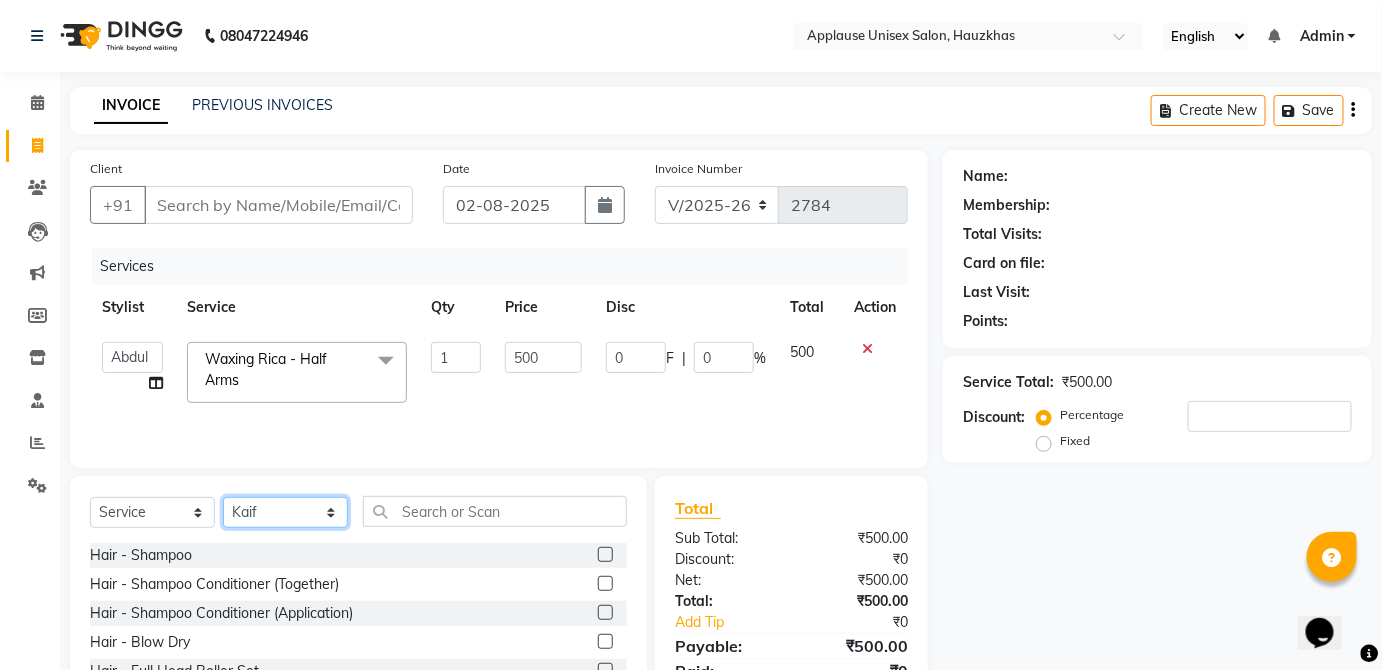 click on "Select Stylist [FIRST] [FIRST] [FIRST] [FIRST] [FIRST] [FIRST] [FIRST] [FIRST] [FIRST] [FIRST] [FIRST] [FIRST] [FIRST] [FIRST] [FIRST] [FIRST] [FIRST] [FIRST] [FIRST] [FIRST] [FIRST] [FIRST] [FIRST] [FIRST] [FIRST] [FIRST] [FIRST]" 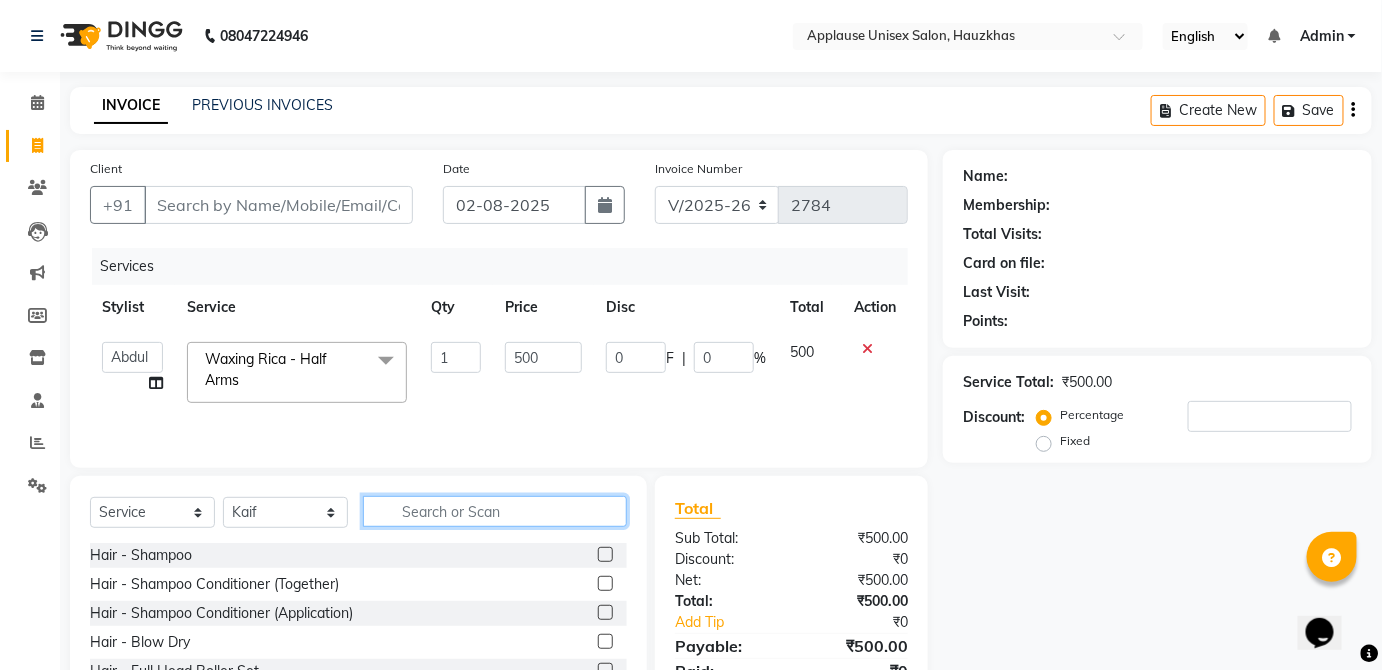 click 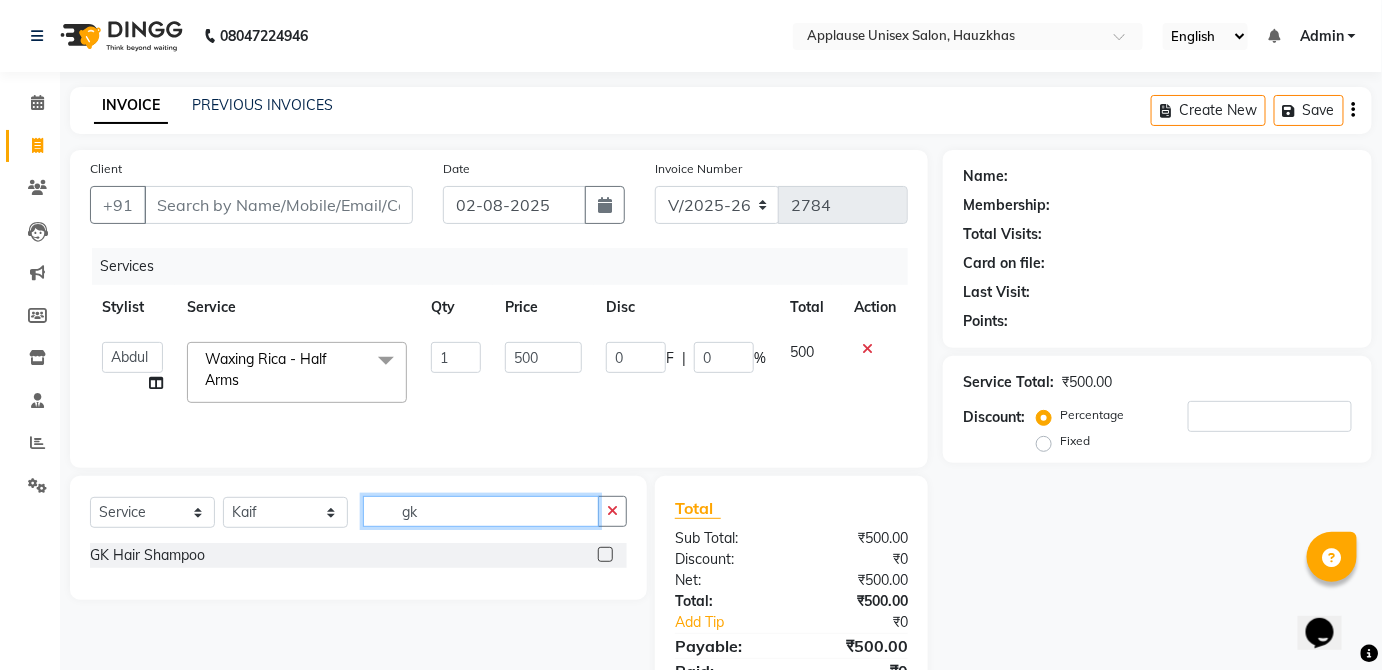 type on "gk" 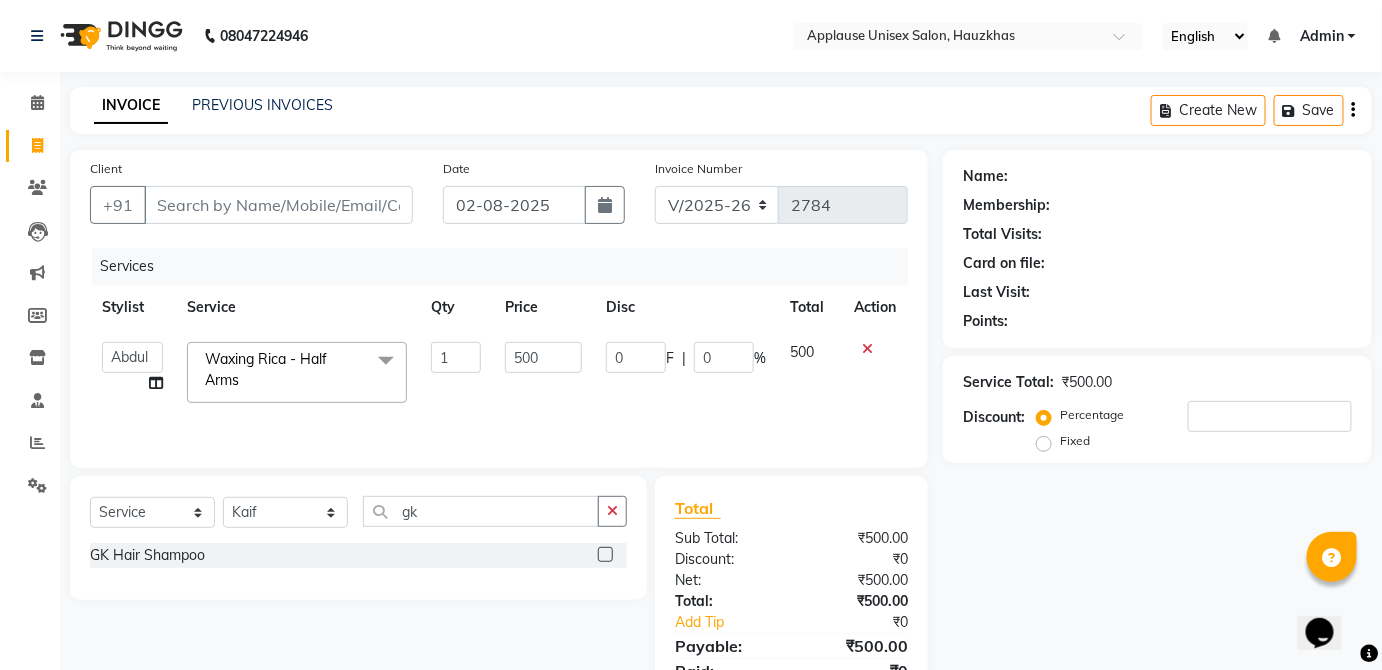 click 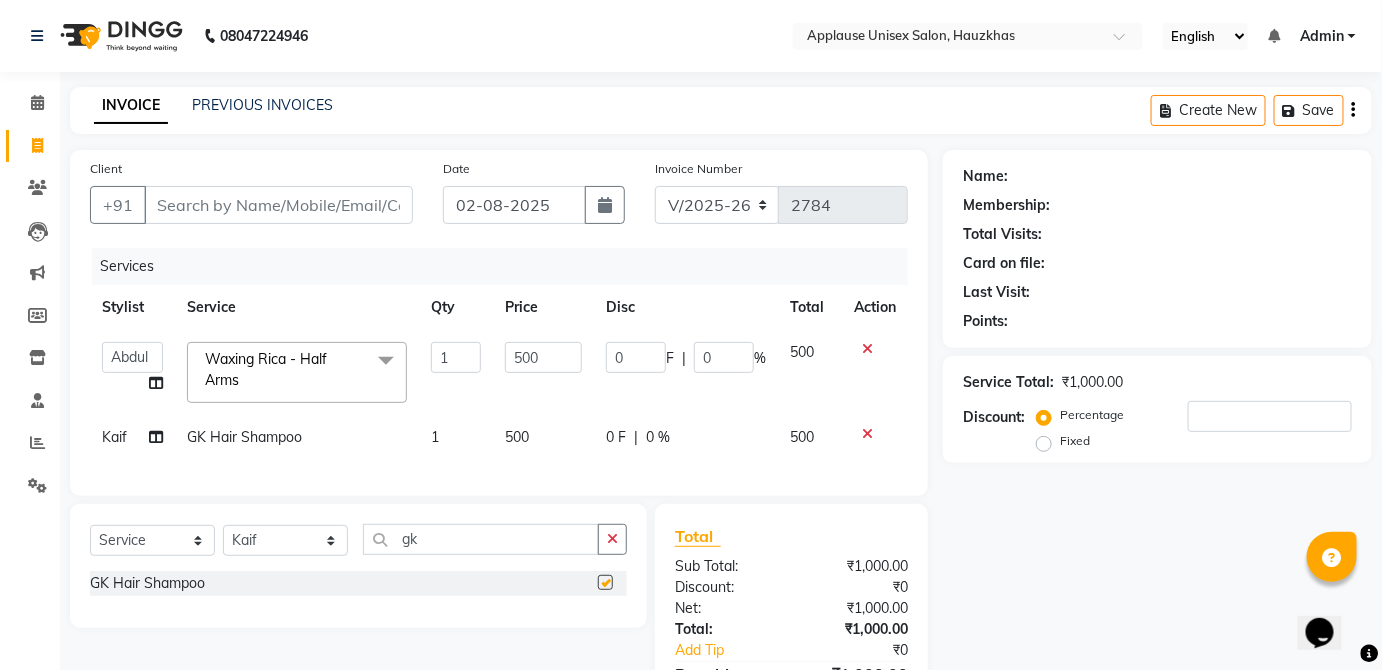 click on "0 F | 0 %" 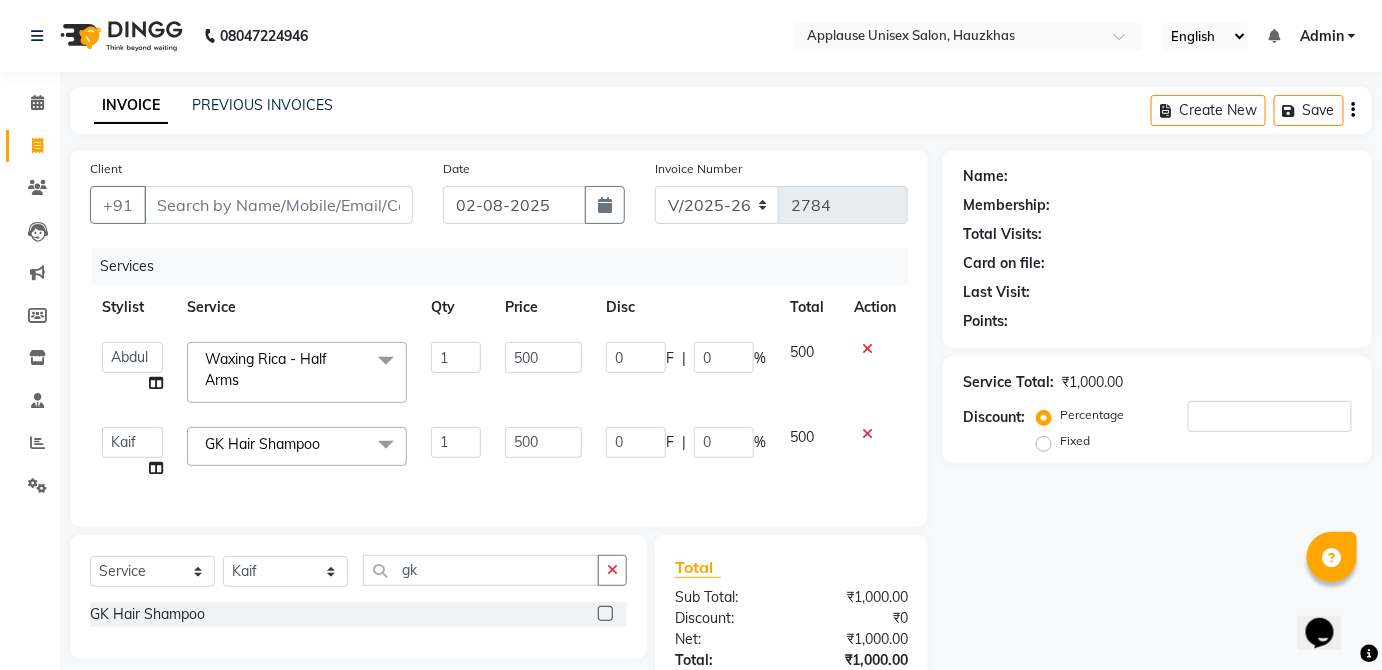 checkbox on "false" 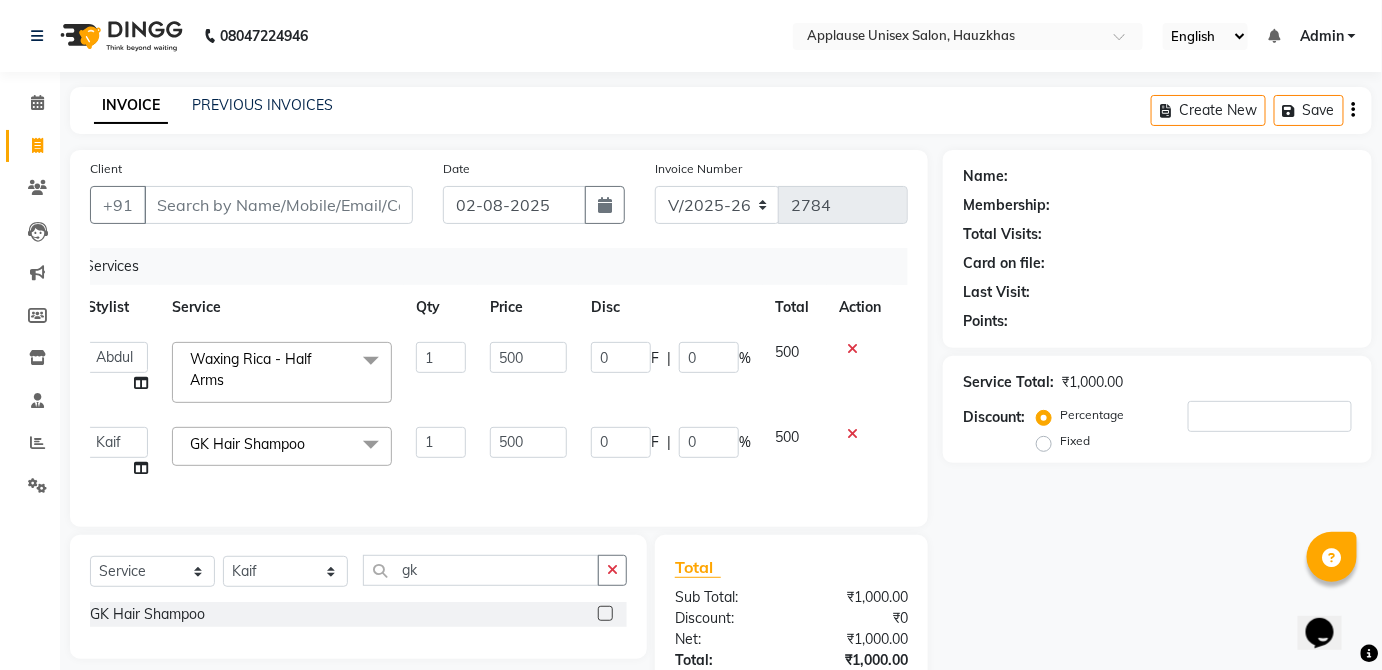 scroll, scrollTop: 0, scrollLeft: 0, axis: both 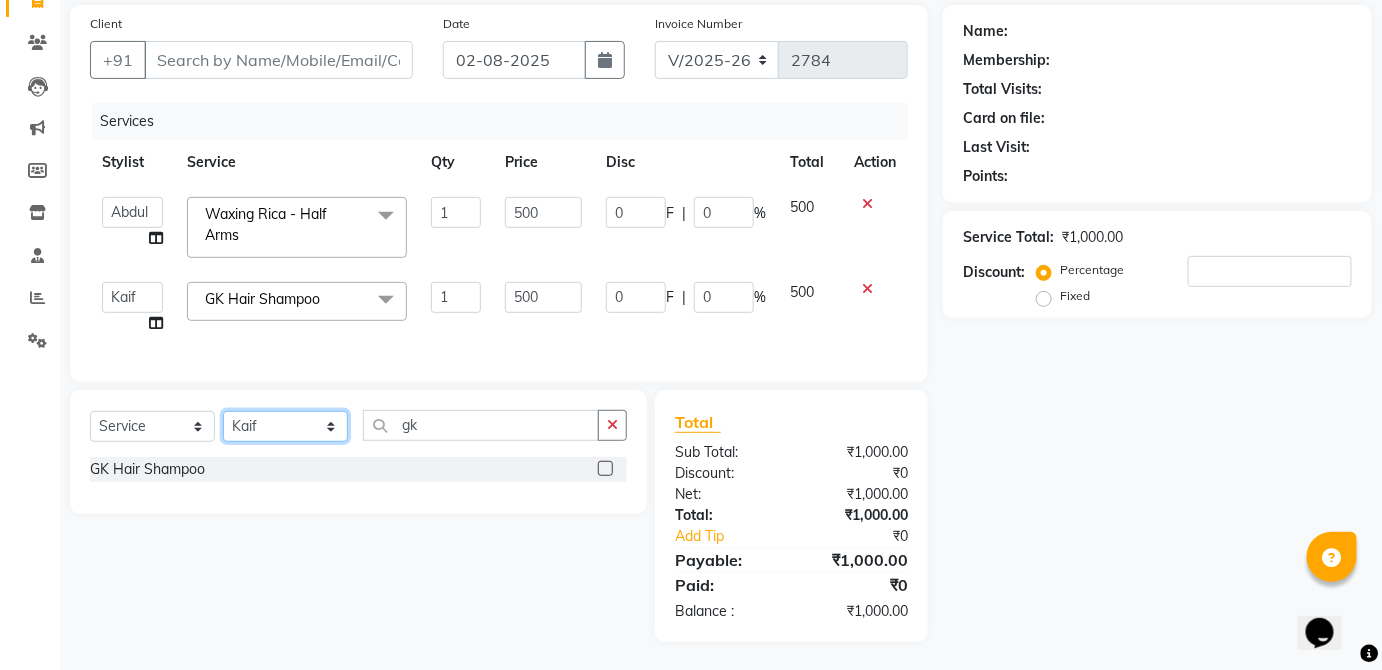 click on "Select Stylist [FIRST] [FIRST] [FIRST] [FIRST] [FIRST] [FIRST] [FIRST] [FIRST] [FIRST] [FIRST] [FIRST] [FIRST] [FIRST] [FIRST] [FIRST] [FIRST] [FIRST] [FIRST] [FIRST] [FIRST] [FIRST] [FIRST] [FIRST] [FIRST] [FIRST] [FIRST] [FIRST]" 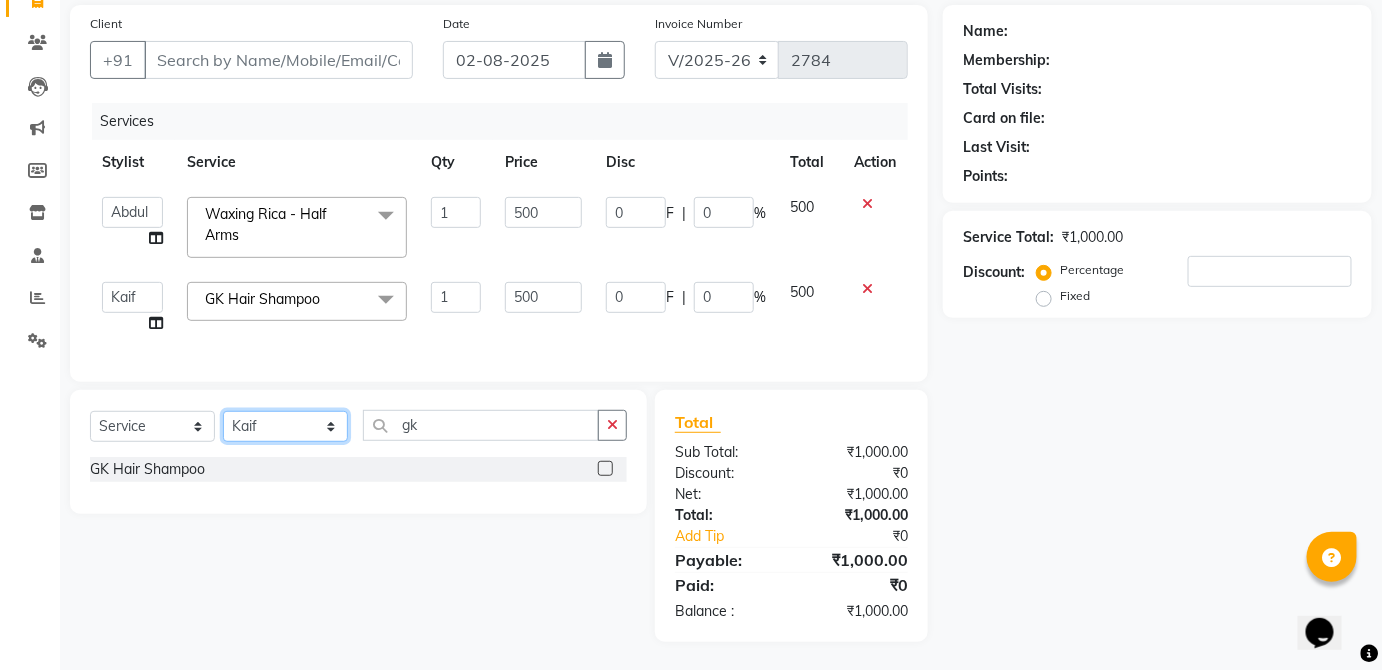 select on "32125" 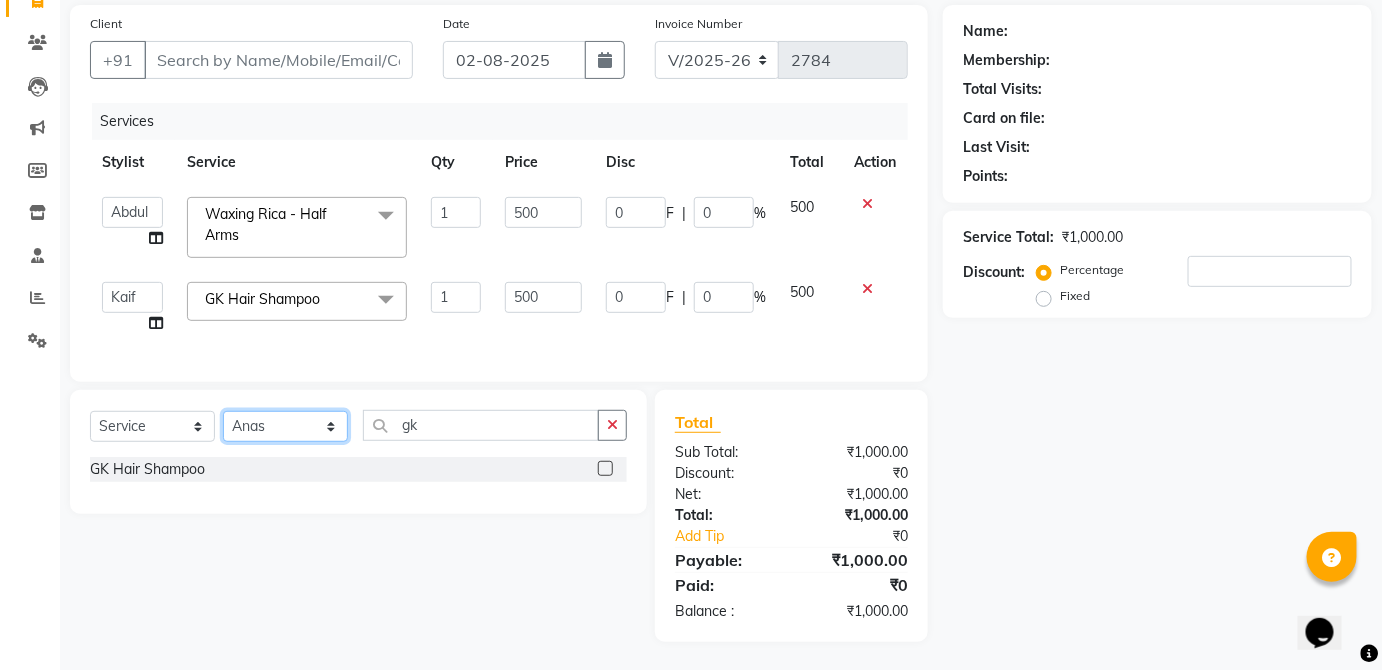 click on "Select Stylist [FIRST] [FIRST] [FIRST] [FIRST] [FIRST] [FIRST] [FIRST] [FIRST] [FIRST] [FIRST] [FIRST] [FIRST] [FIRST] [FIRST] [FIRST] [FIRST] [FIRST] [FIRST] [FIRST] [FIRST] [FIRST] [FIRST] [FIRST] [FIRST] [FIRST] [FIRST] [FIRST]" 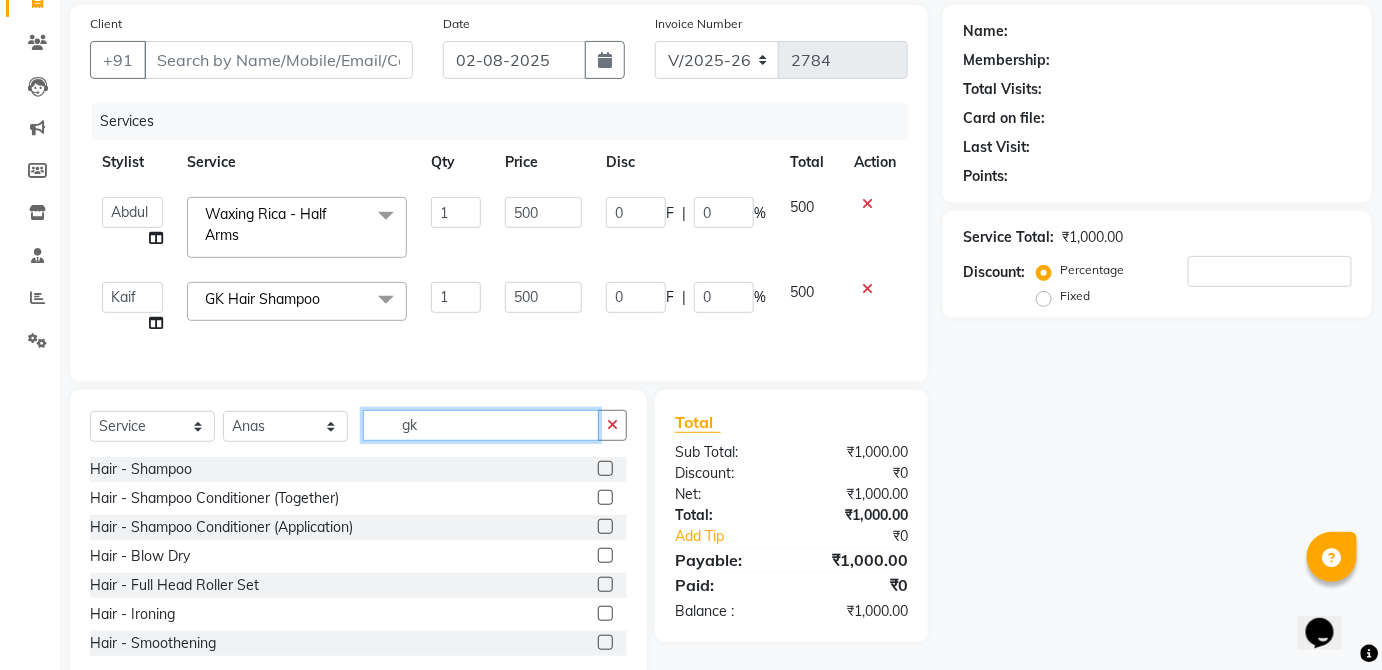 click on "gk" 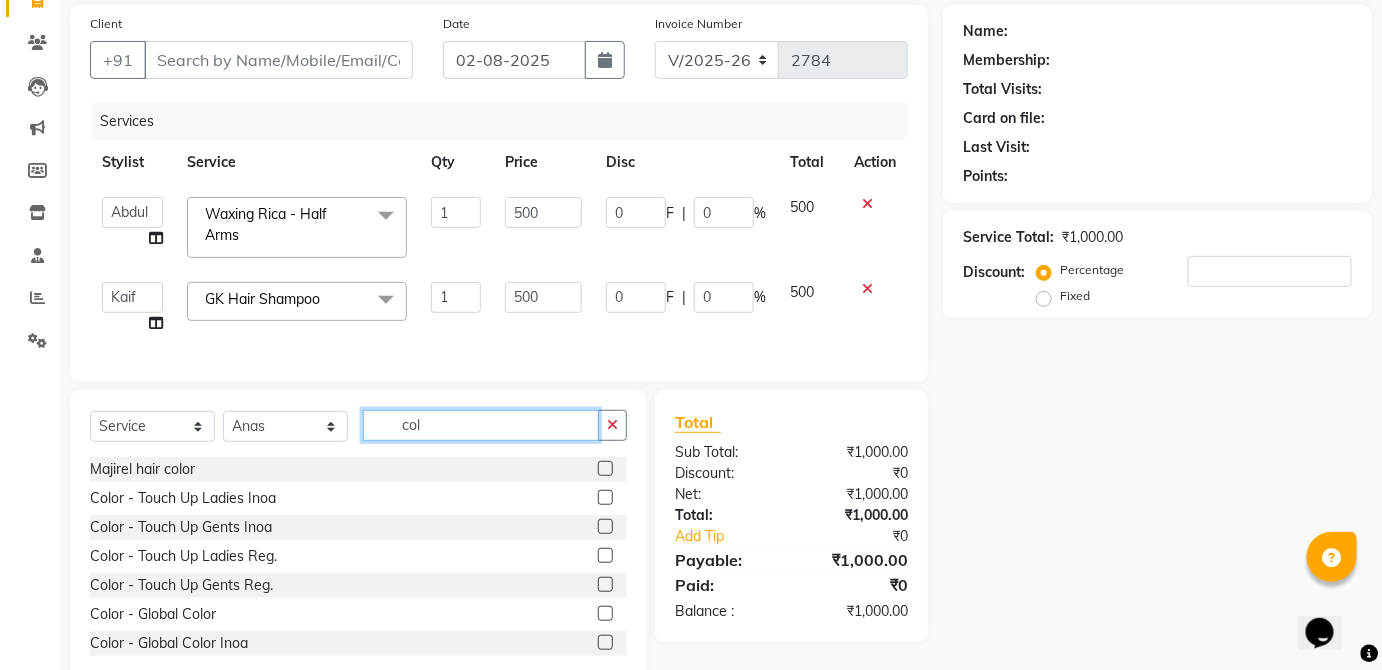 type on "col" 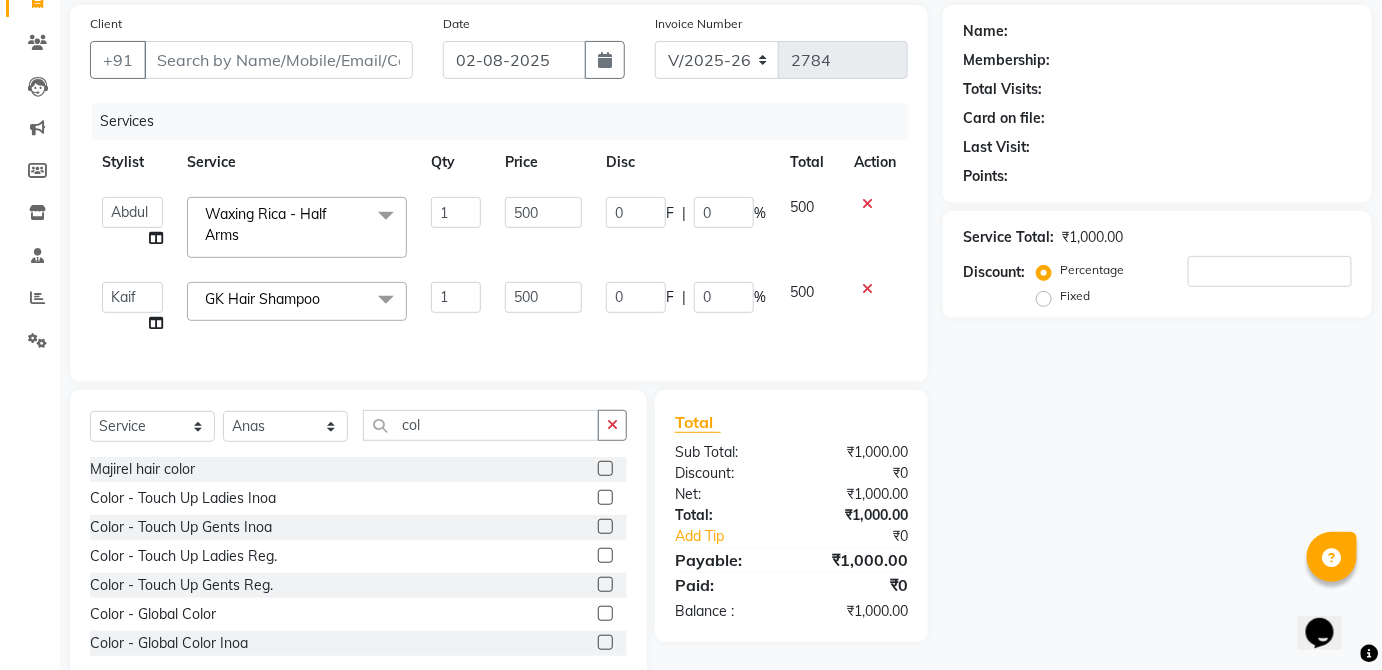 click 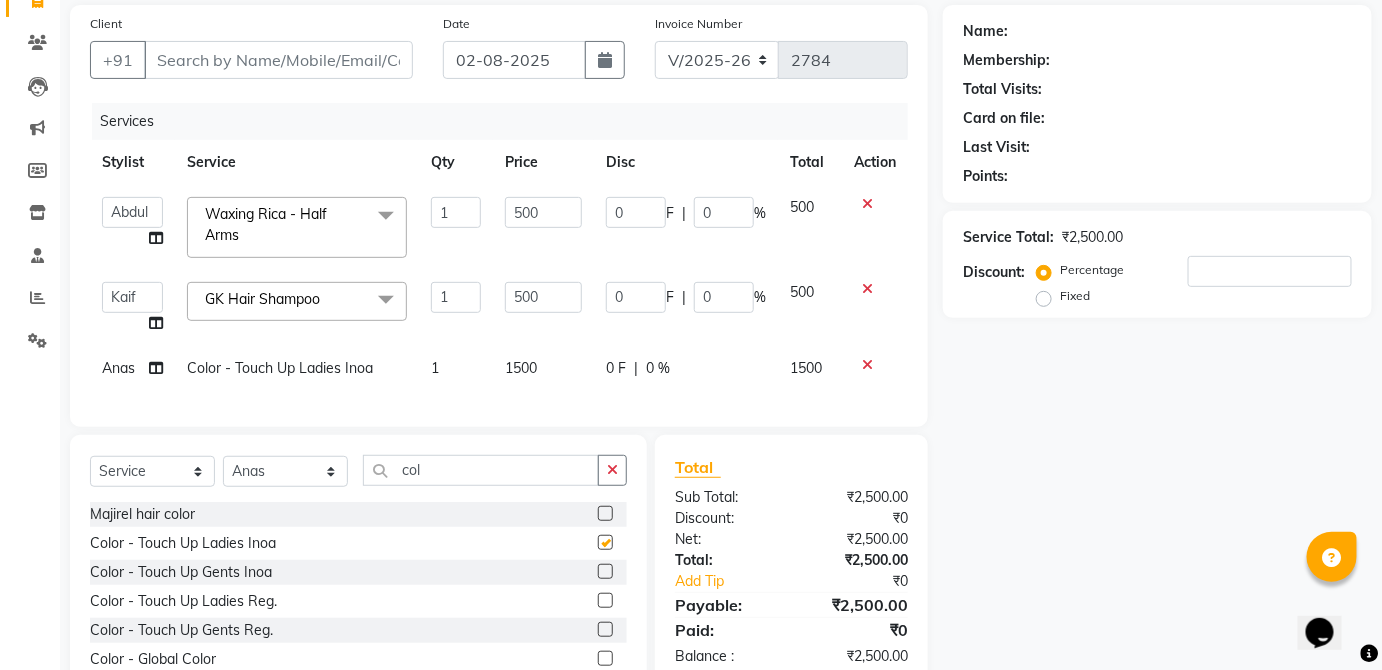 checkbox on "false" 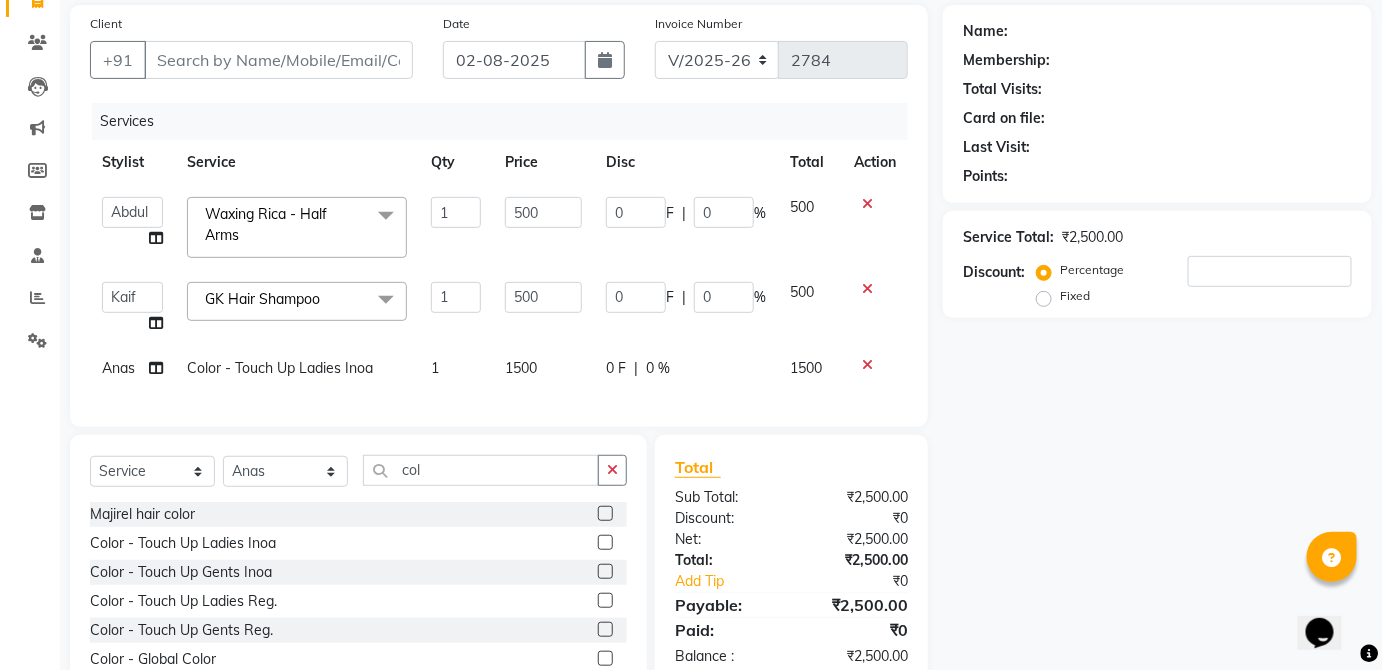 click on "1500" 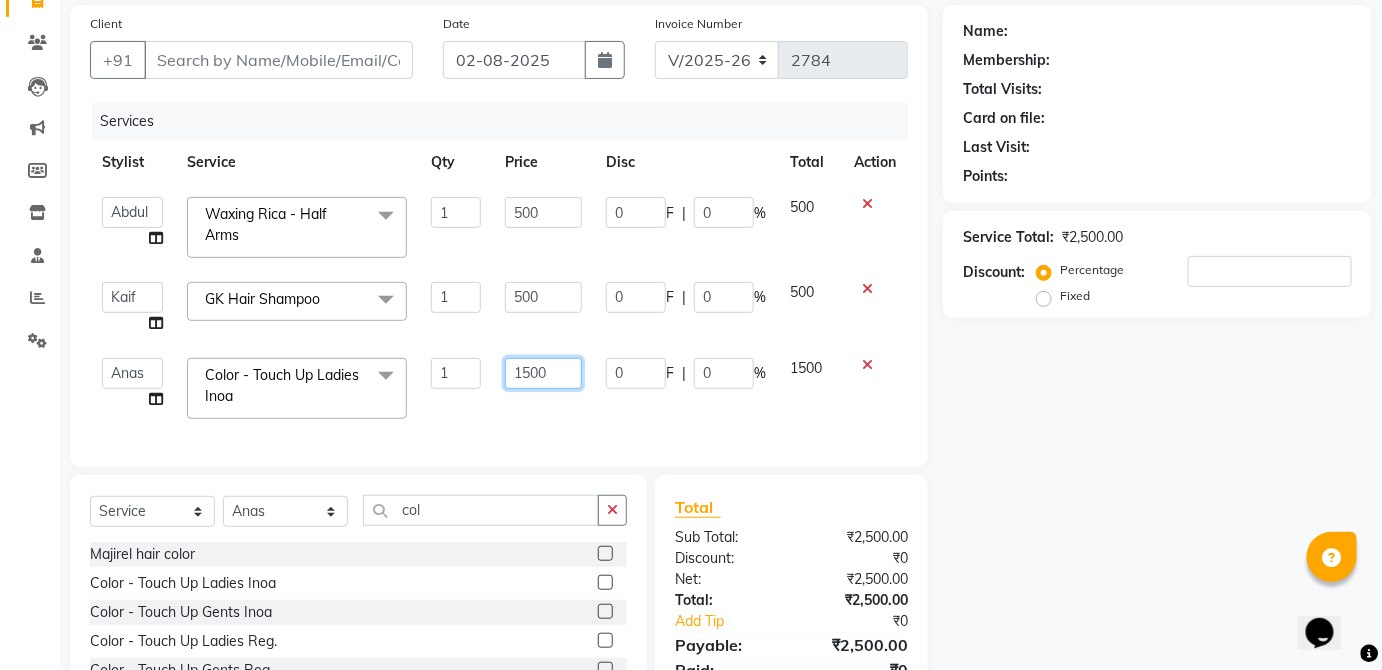 click on "1500" 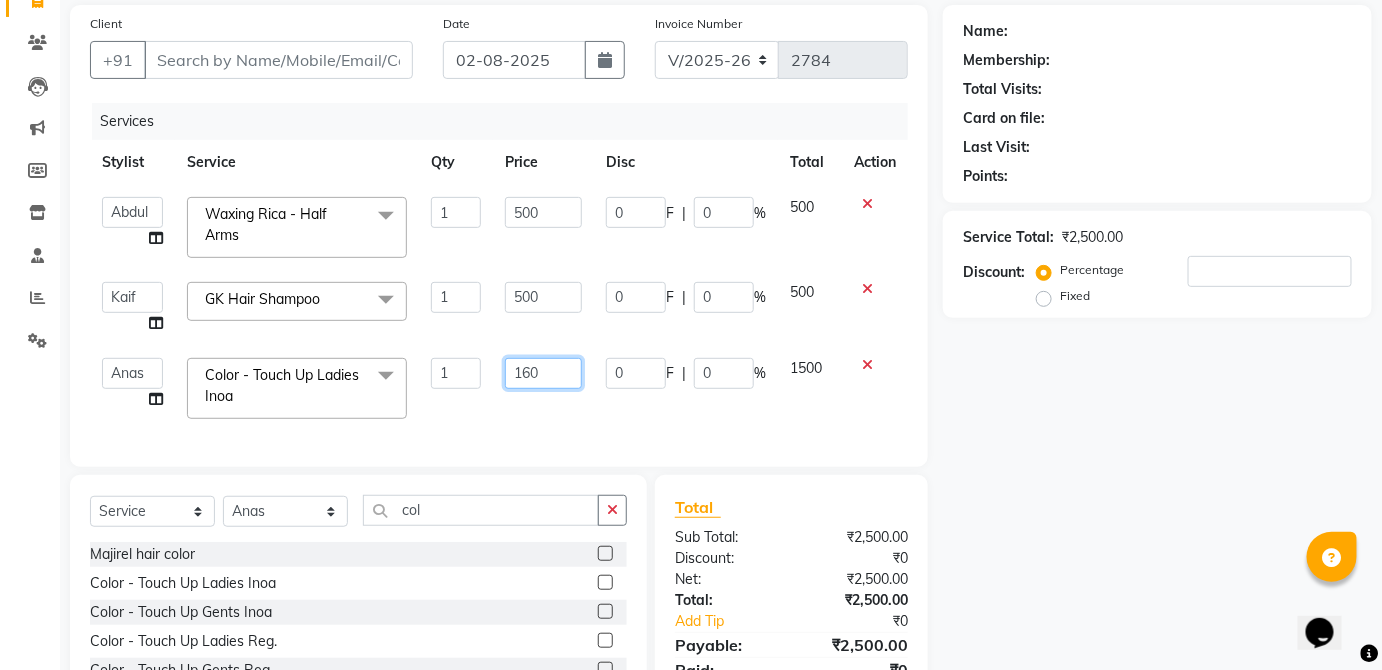type on "1600" 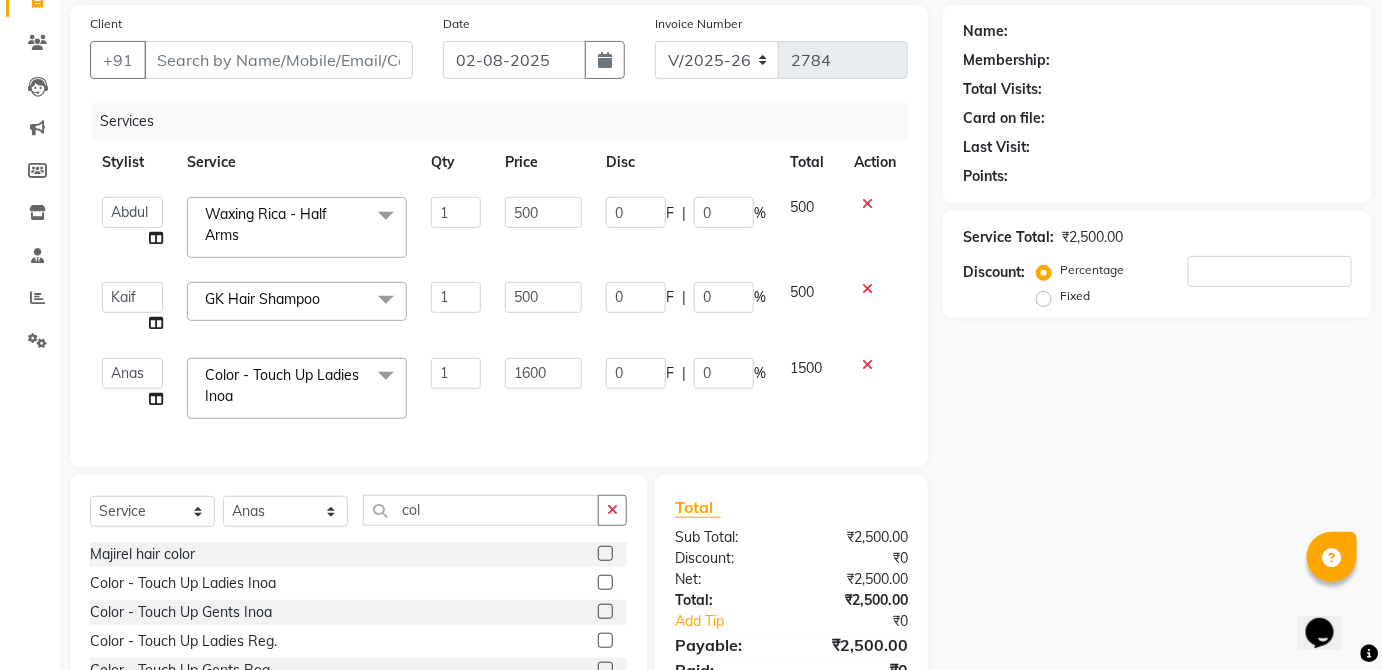 click on "1500" 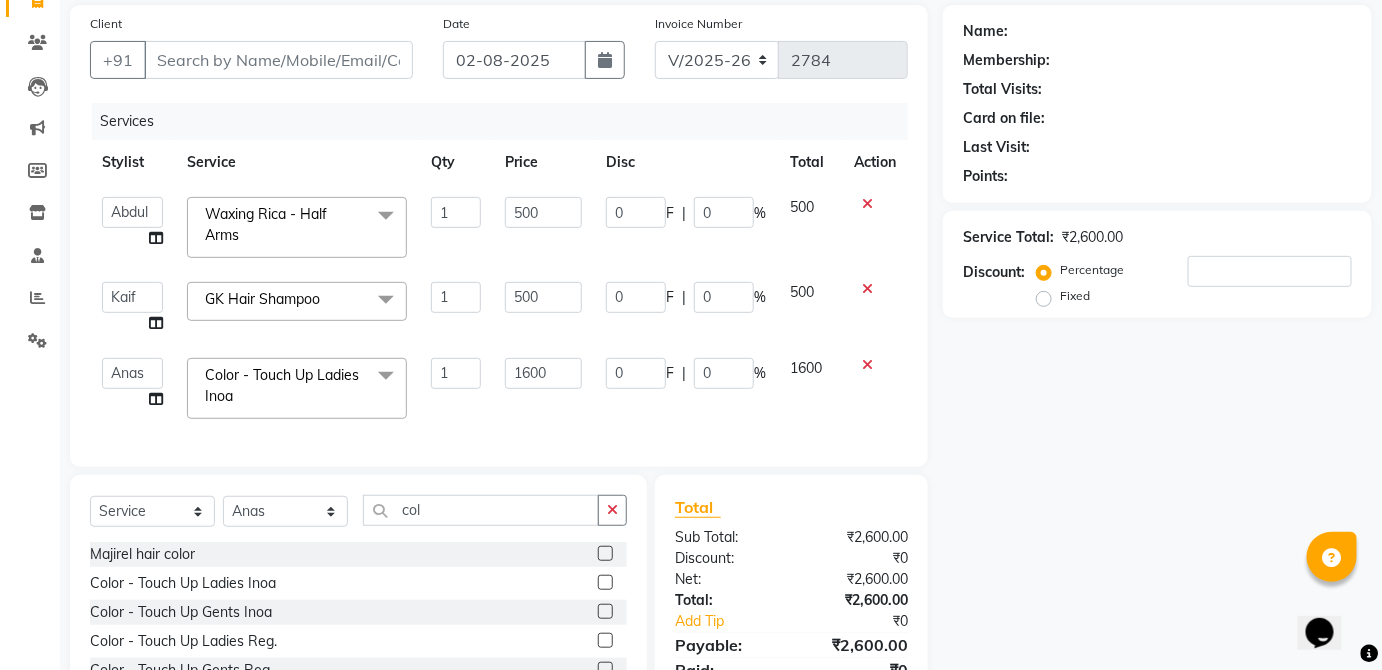 scroll, scrollTop: 286, scrollLeft: 0, axis: vertical 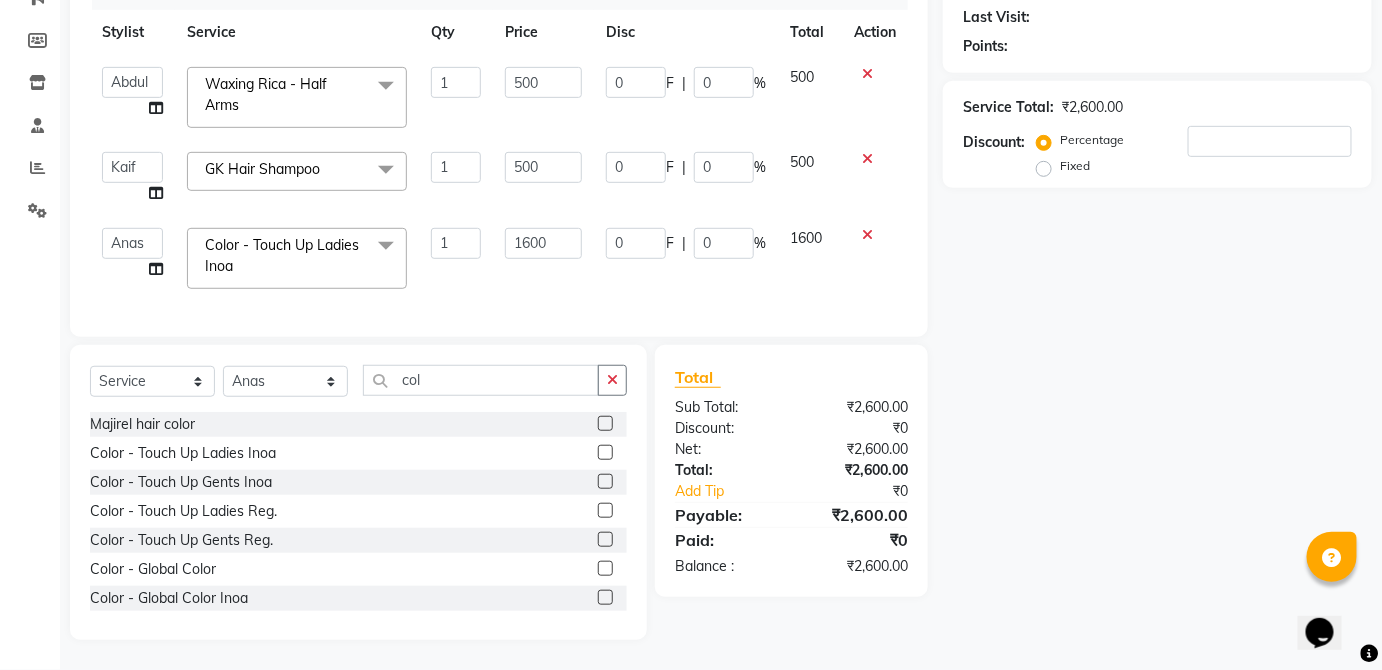 click on "Name: Membership: Total Visits: Card on file: Last Visit:  Points:  Service Total:  ₹2,600.00  Discount:  Percentage   Fixed" 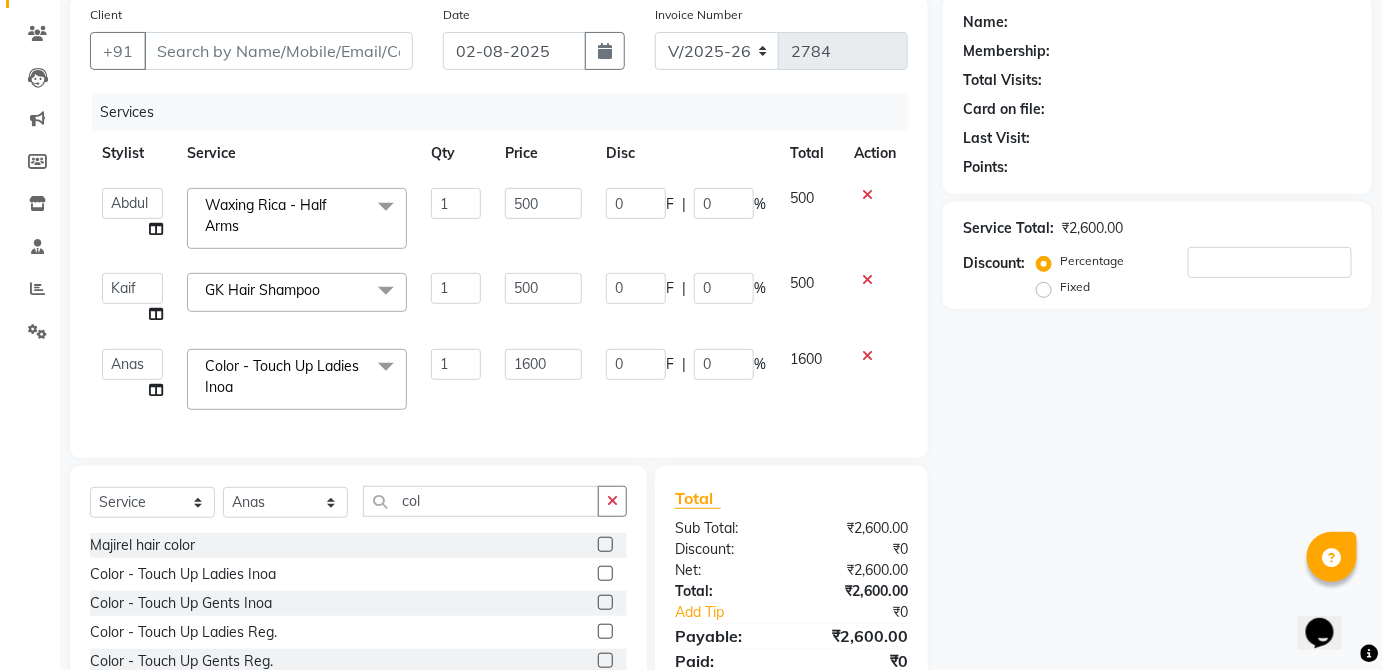 scroll, scrollTop: 0, scrollLeft: 0, axis: both 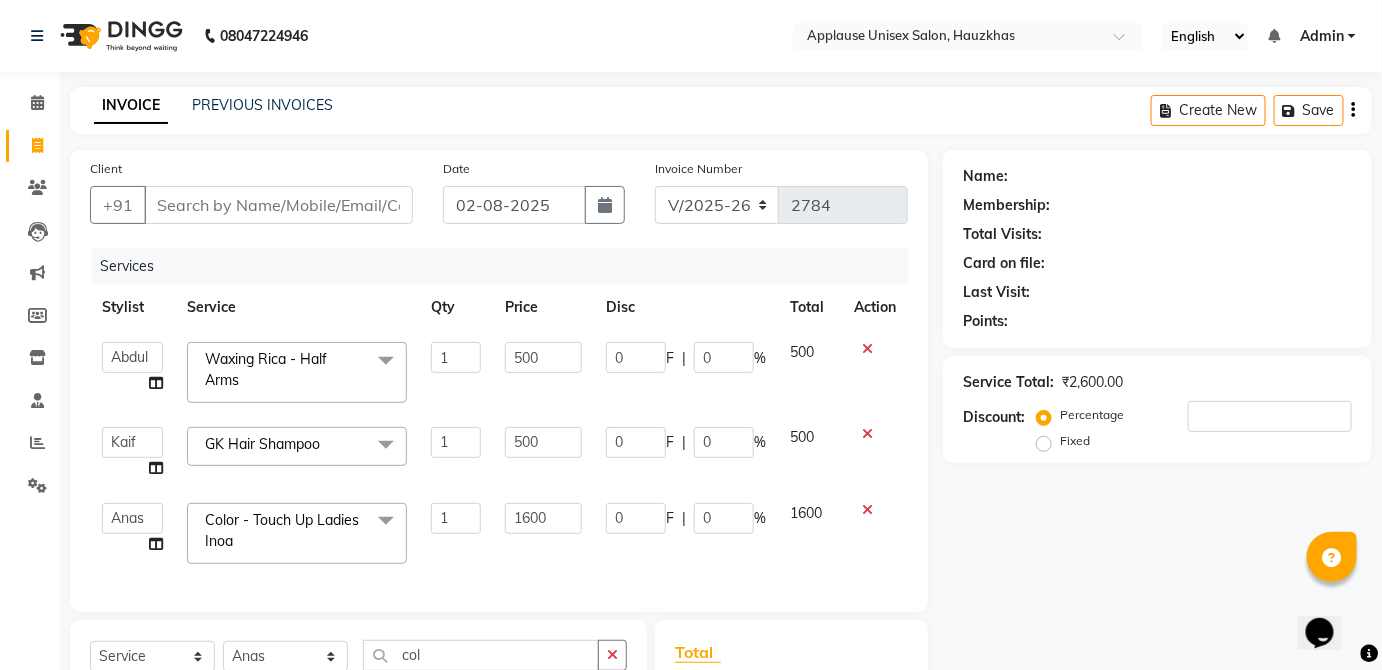 click 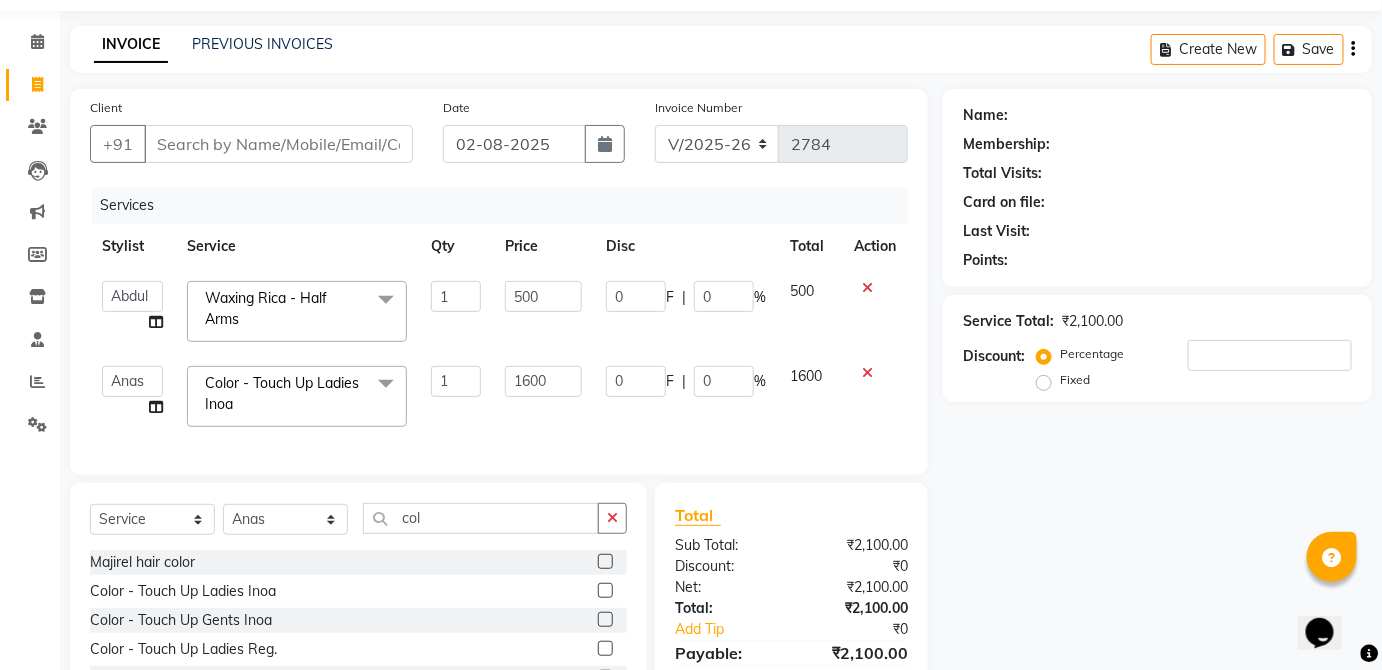 scroll, scrollTop: 68, scrollLeft: 0, axis: vertical 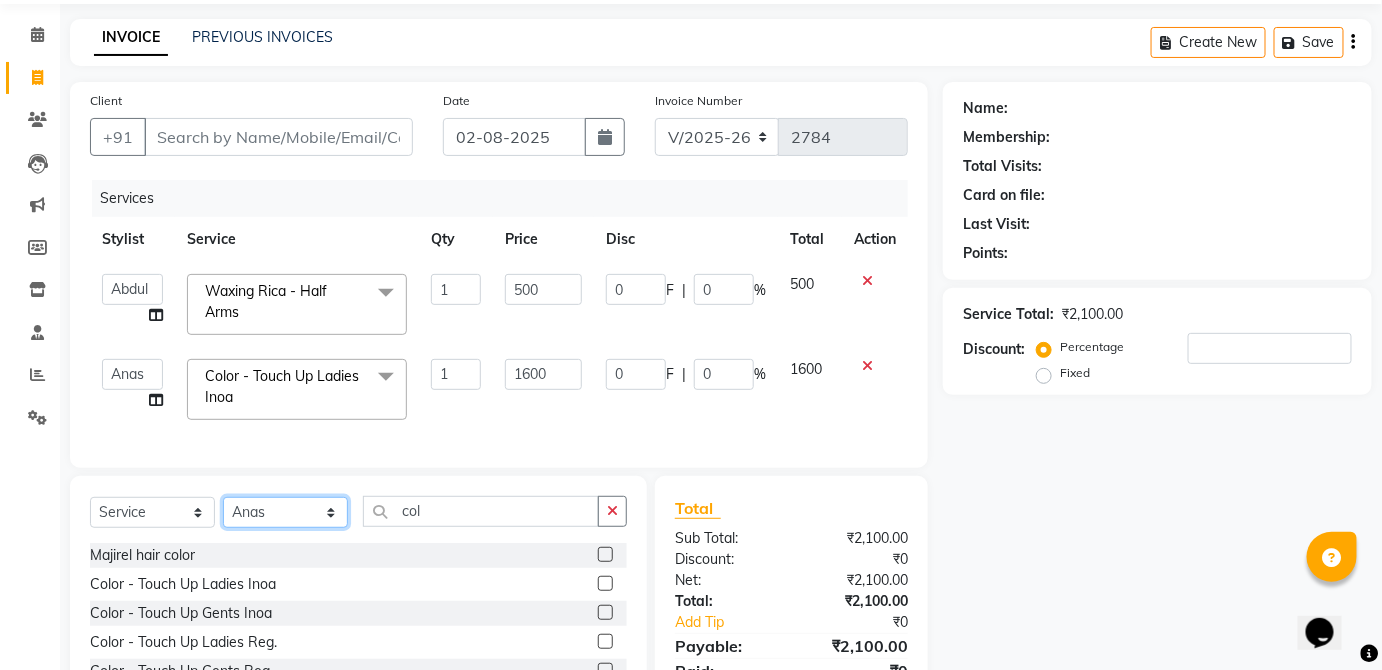 click on "Select Stylist [FIRST] [FIRST] [FIRST] [FIRST] [FIRST] [FIRST] [FIRST] [FIRST] [FIRST] [FIRST] [FIRST] [FIRST] [FIRST] [FIRST] [FIRST] [FIRST] [FIRST] [FIRST] [FIRST] [FIRST] [FIRST] [FIRST] [FIRST] [FIRST] [FIRST] [FIRST] [FIRST]" 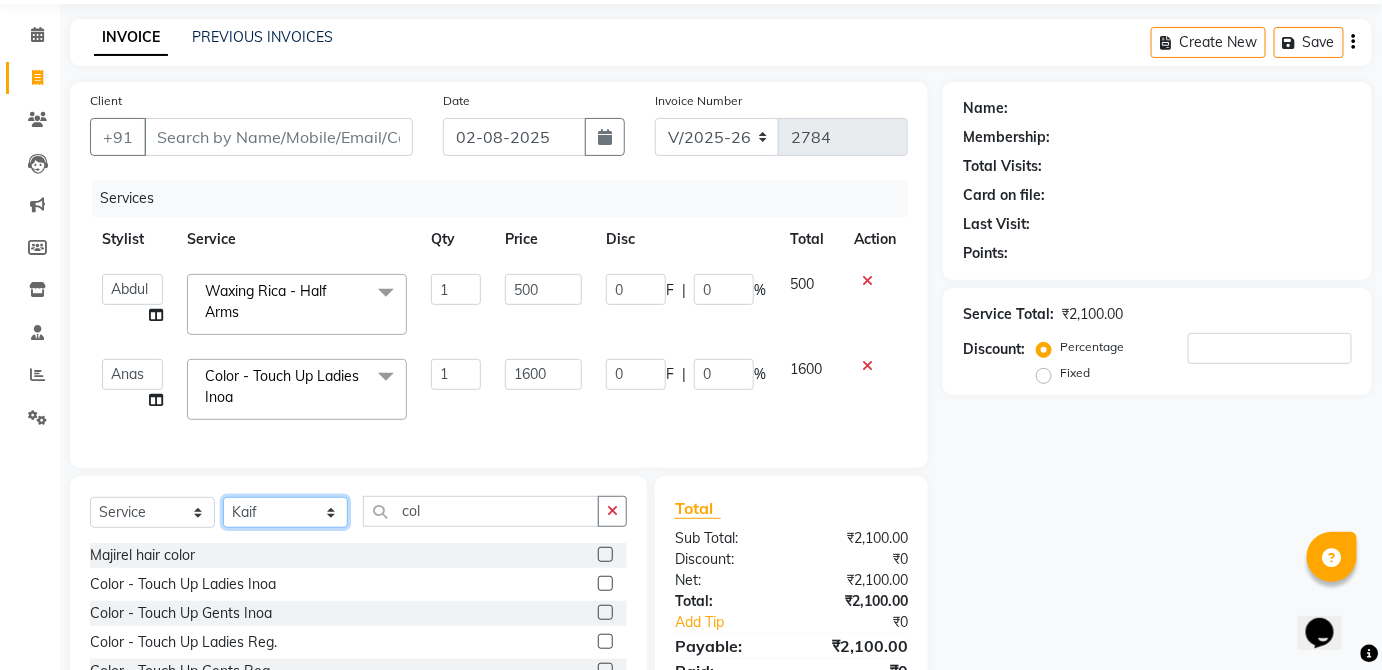 click on "Select Stylist [FIRST] [FIRST] [FIRST] [FIRST] [FIRST] [FIRST] [FIRST] [FIRST] [FIRST] [FIRST] [FIRST] [FIRST] [FIRST] [FIRST] [FIRST] [FIRST] [FIRST] [FIRST] [FIRST] [FIRST] [FIRST] [FIRST] [FIRST] [FIRST] [FIRST] [FIRST] [FIRST]" 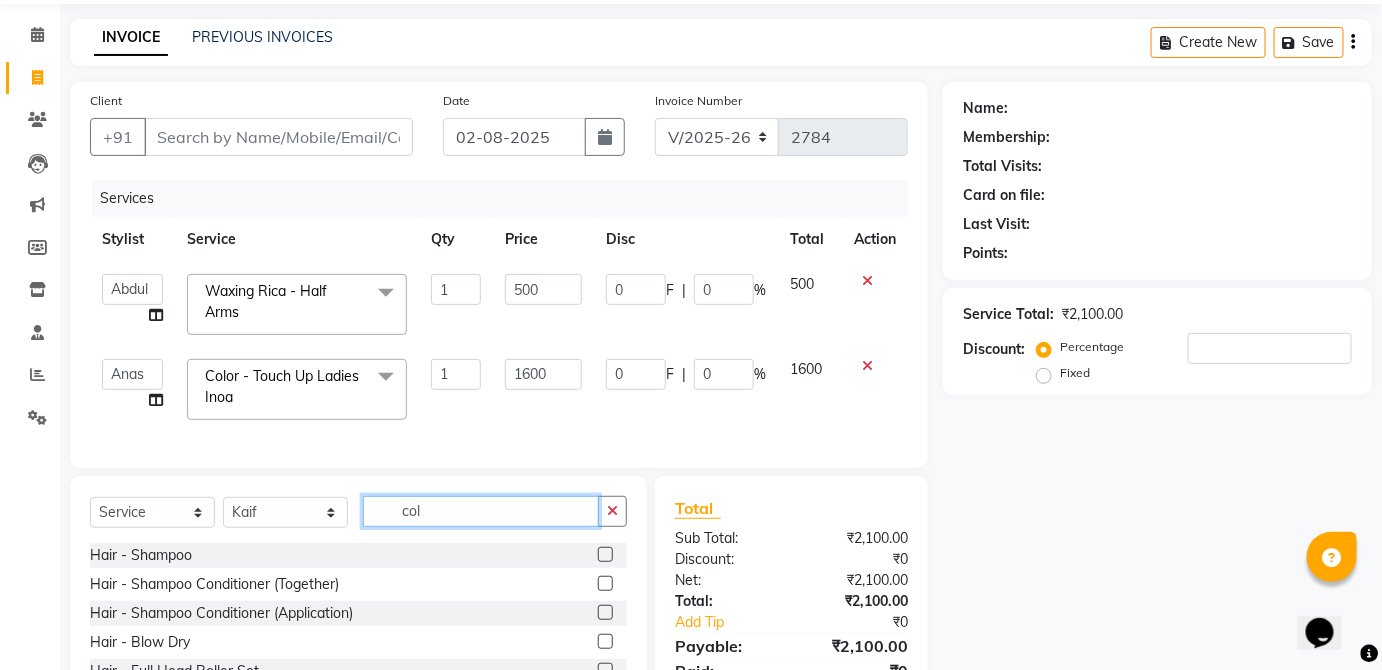 click on "col" 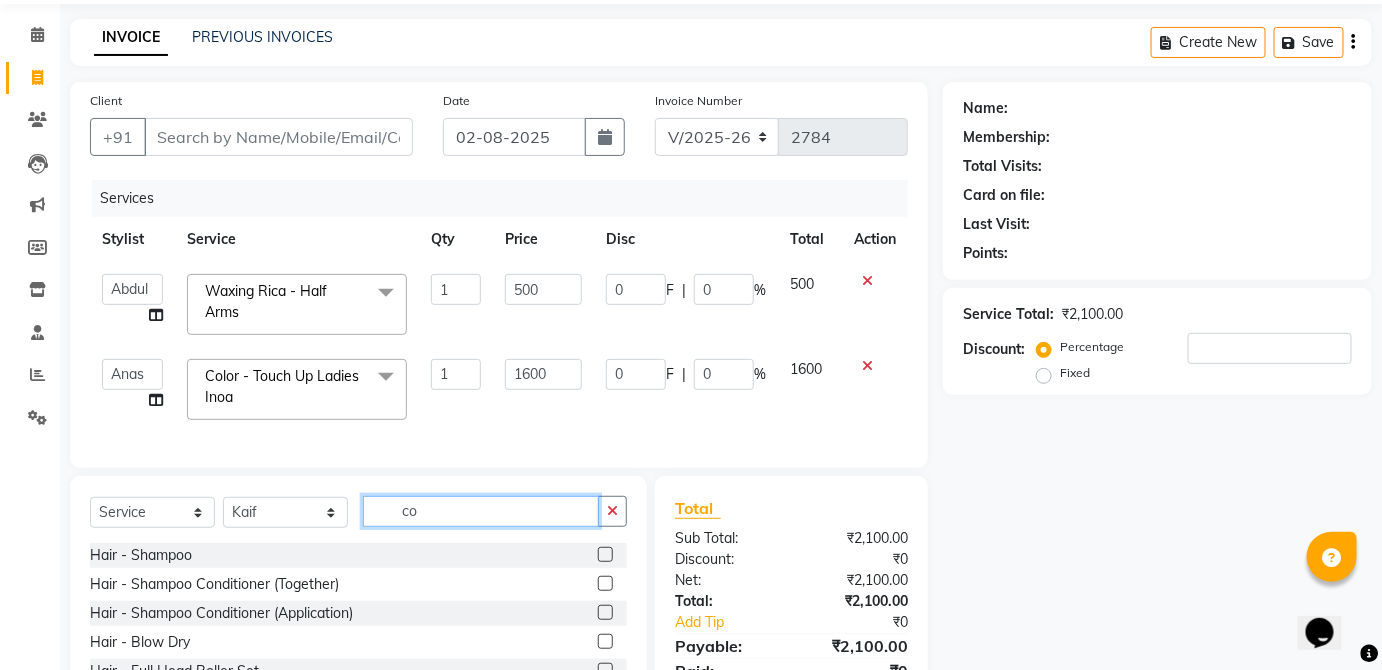 type on "c" 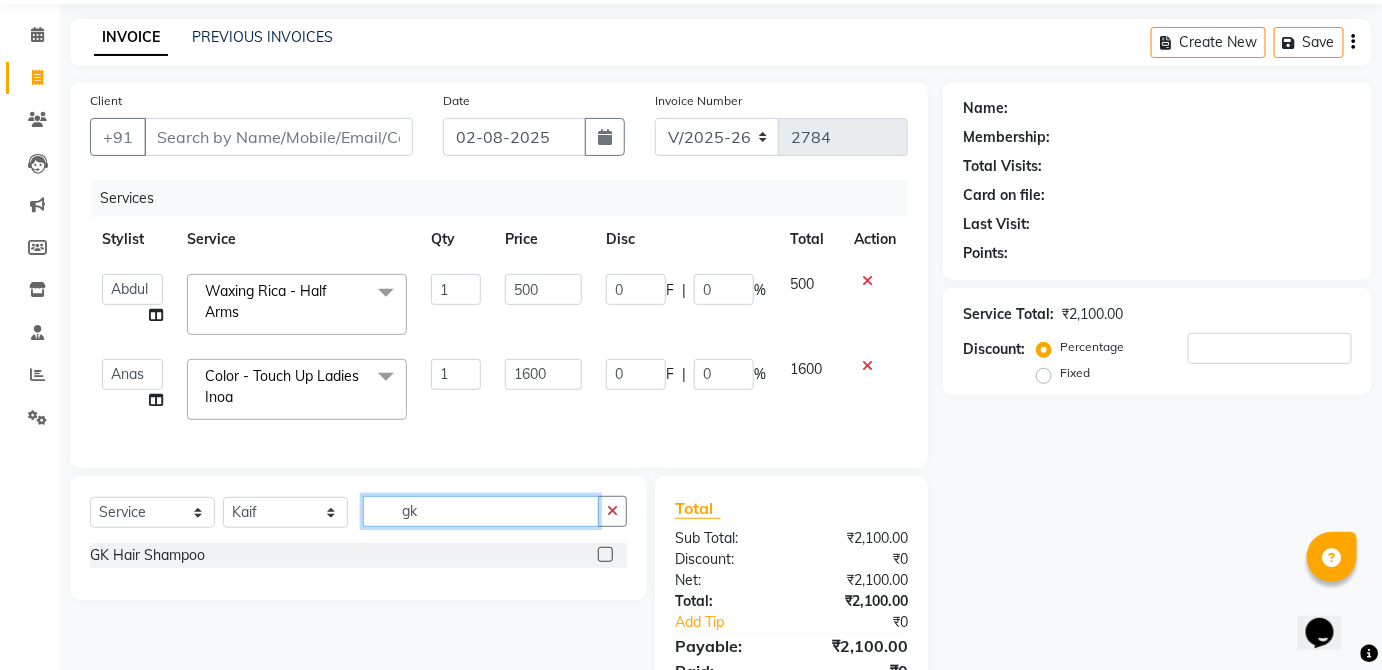 type on "gk" 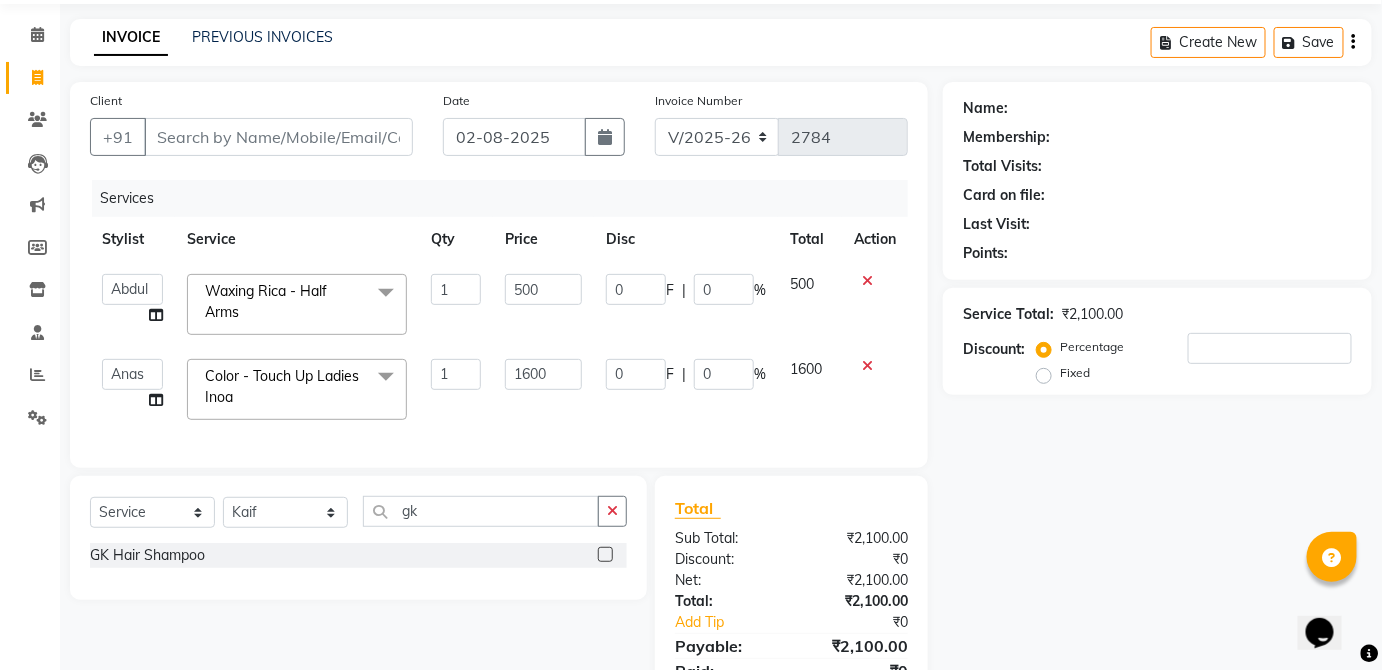 click 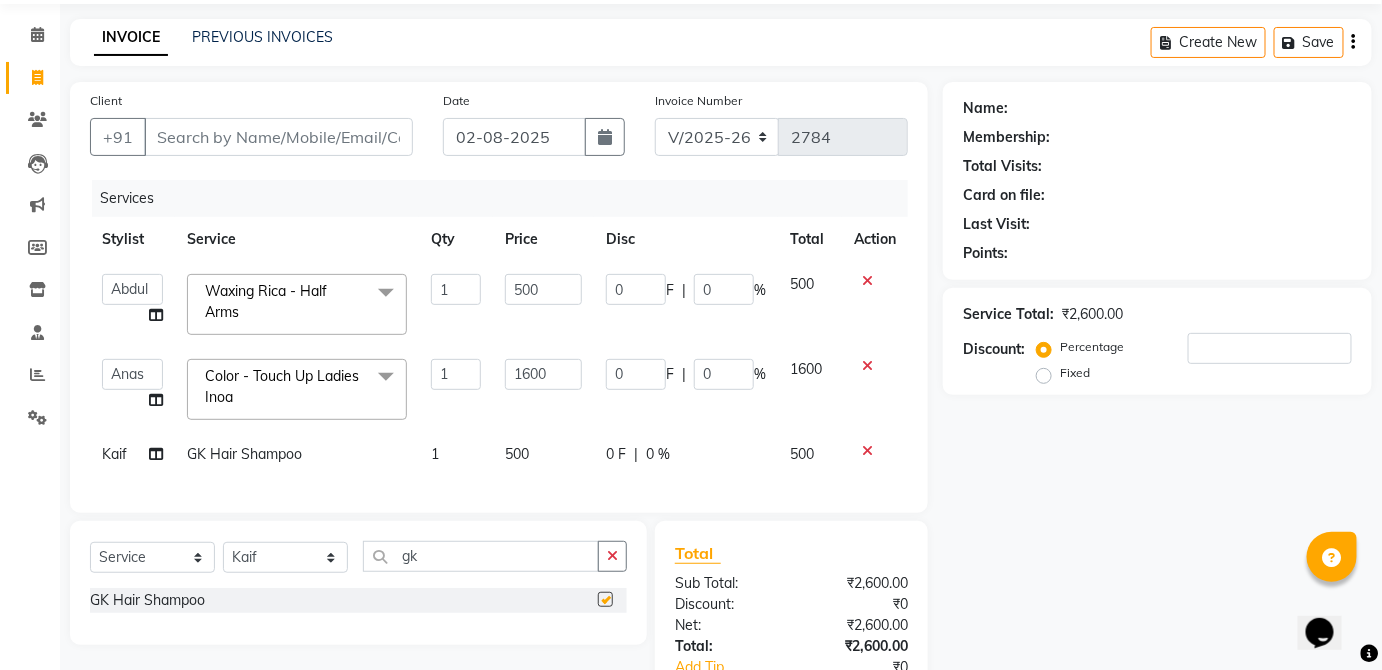 click on "0 F | 0 %" 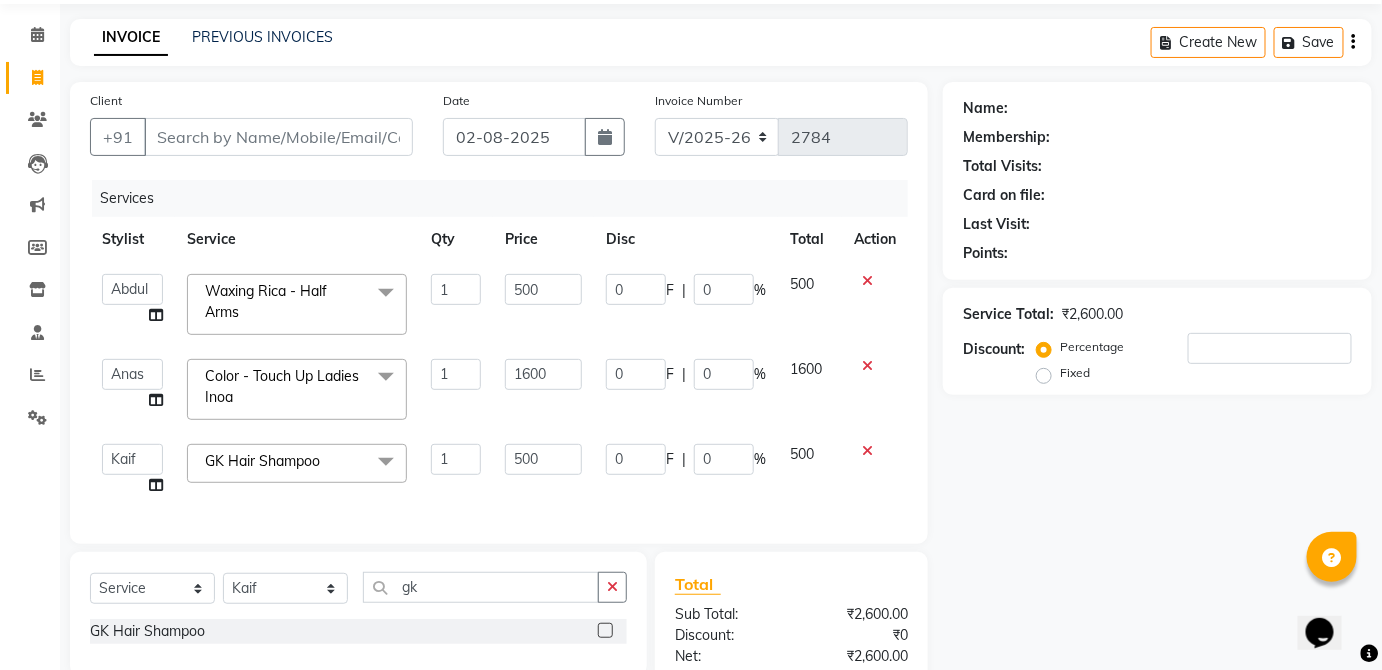 checkbox on "false" 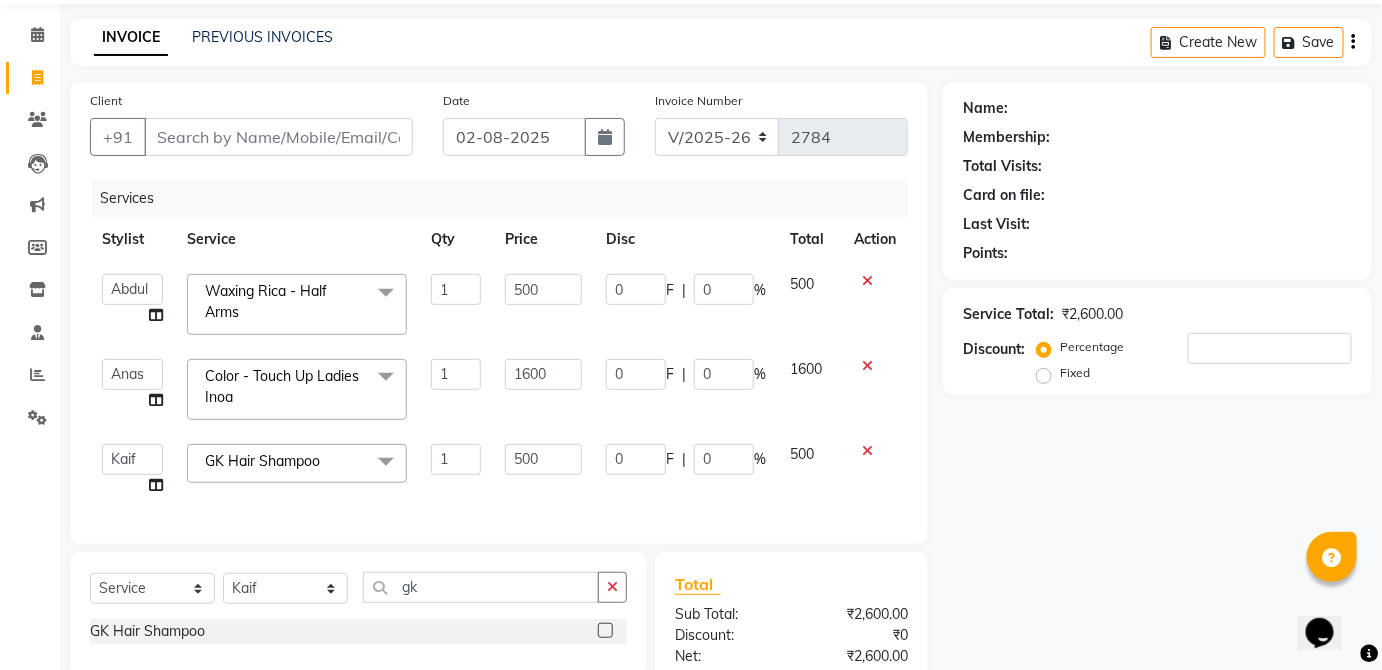 click on "Name: Membership: Total Visits: Card on file: Last Visit:  Points:  Service Total:  ₹2,600.00  Discount:  Percentage   Fixed" 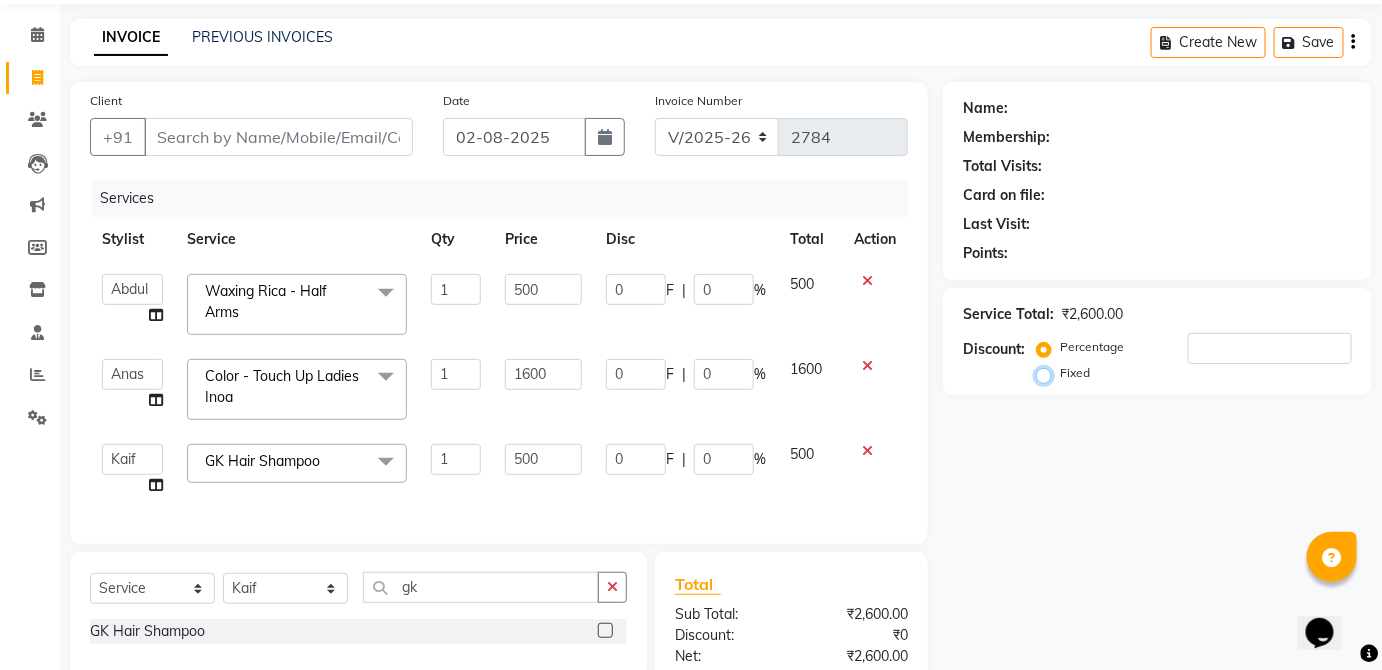 click on "Fixed" at bounding box center (1048, 373) 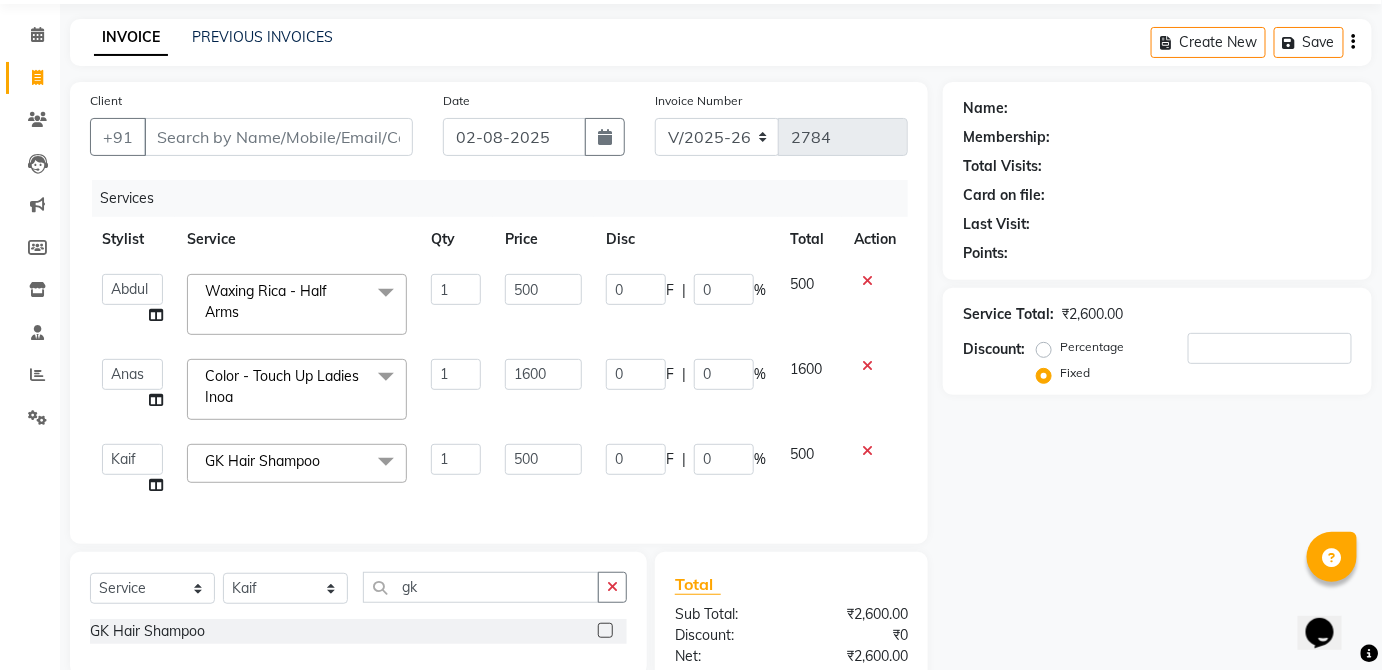 click on "Percentage" 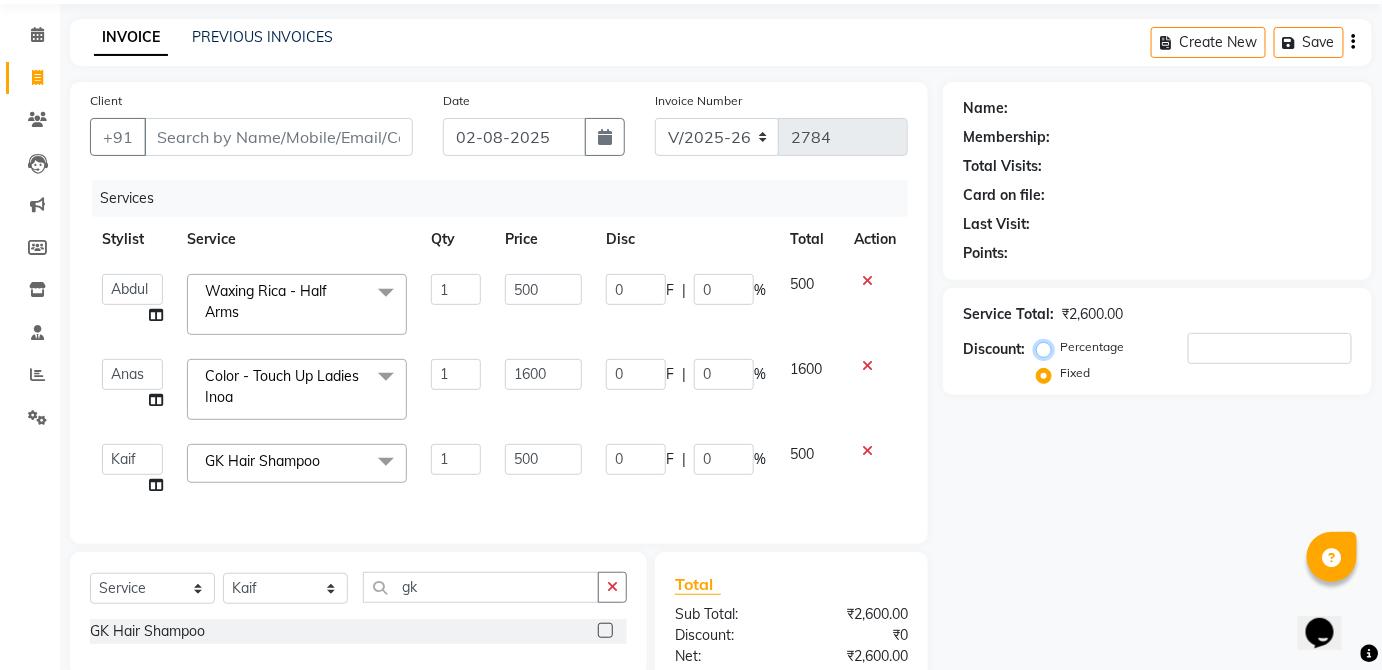 click on "Percentage" at bounding box center [1048, 347] 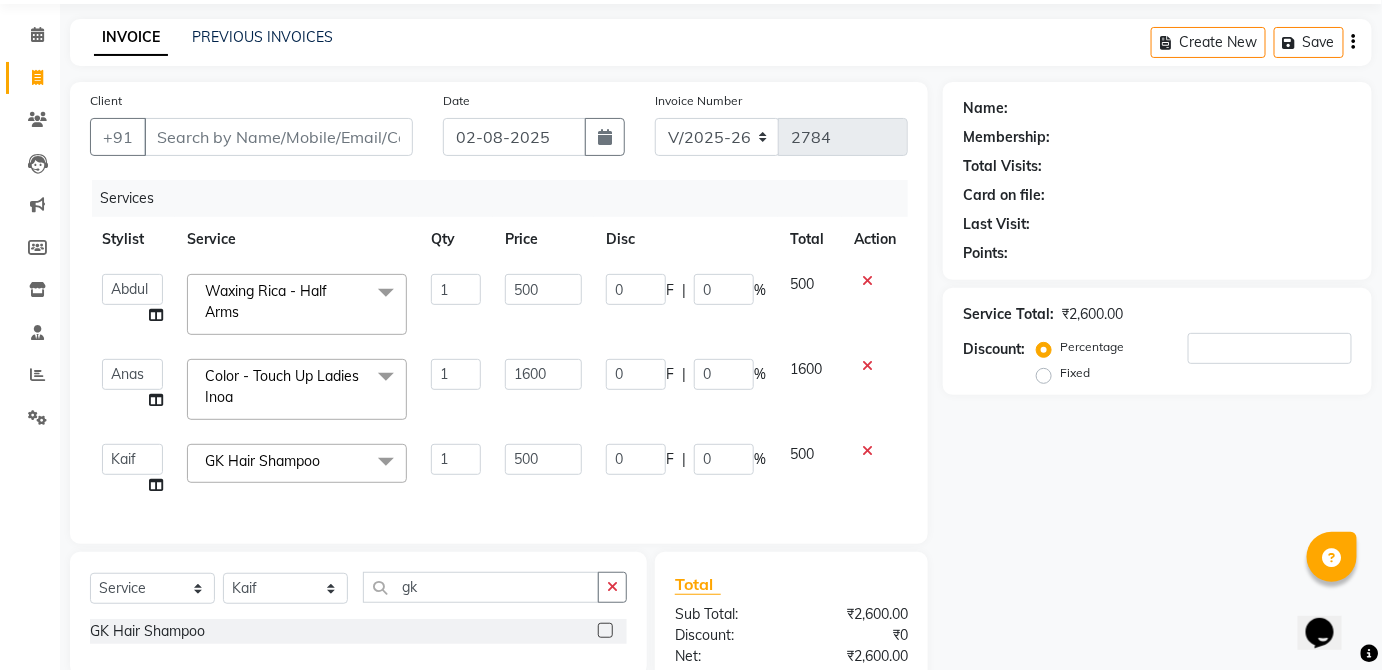 click on "Fixed" 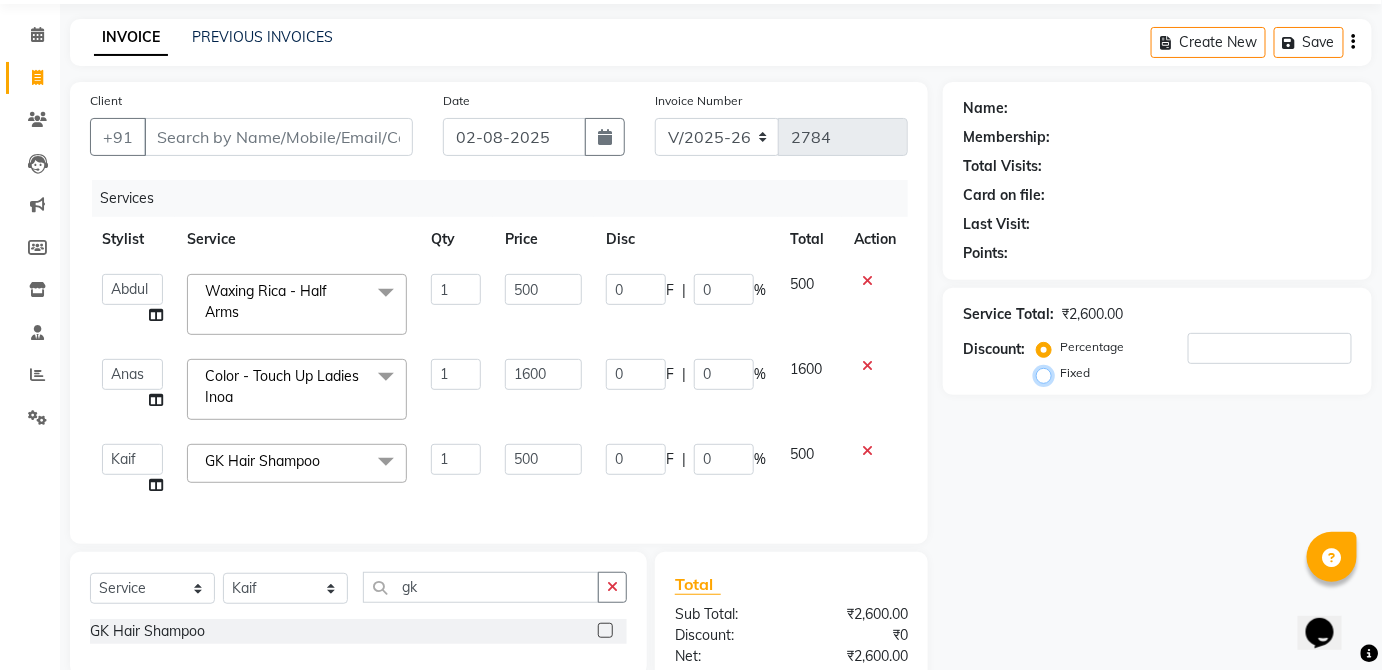 click on "Fixed" at bounding box center [1048, 373] 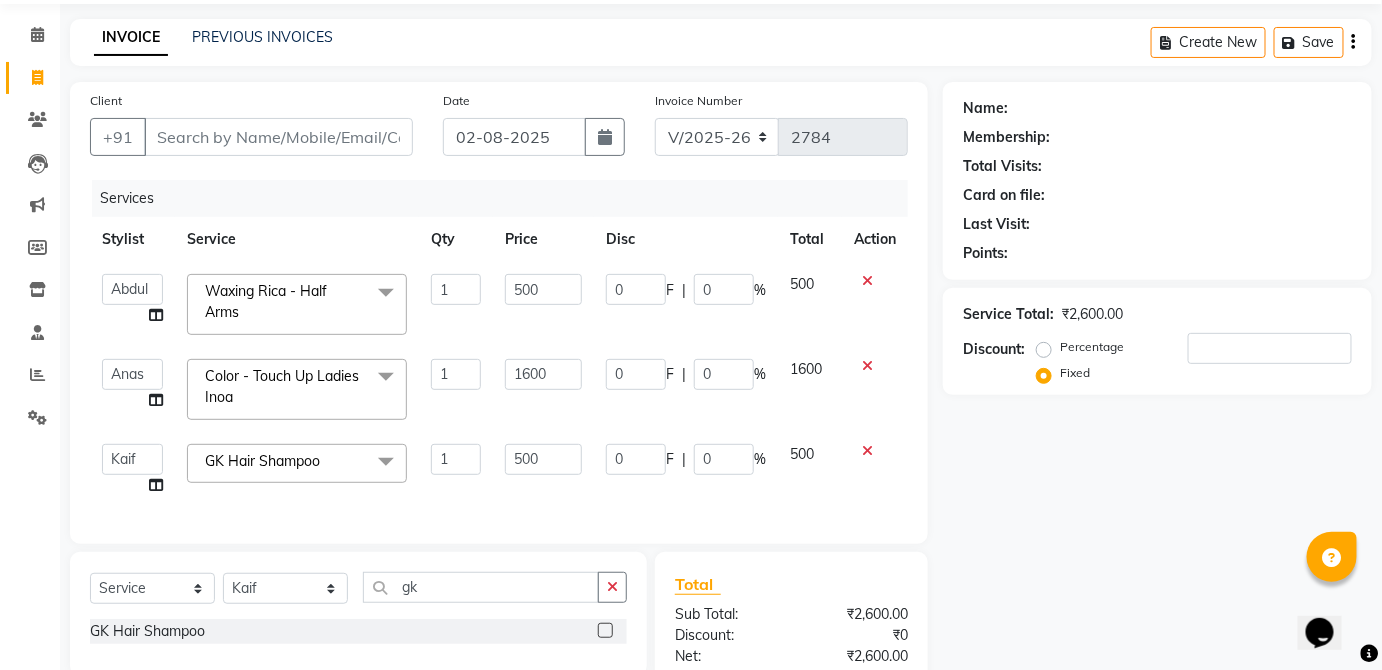 click on "Percentage" 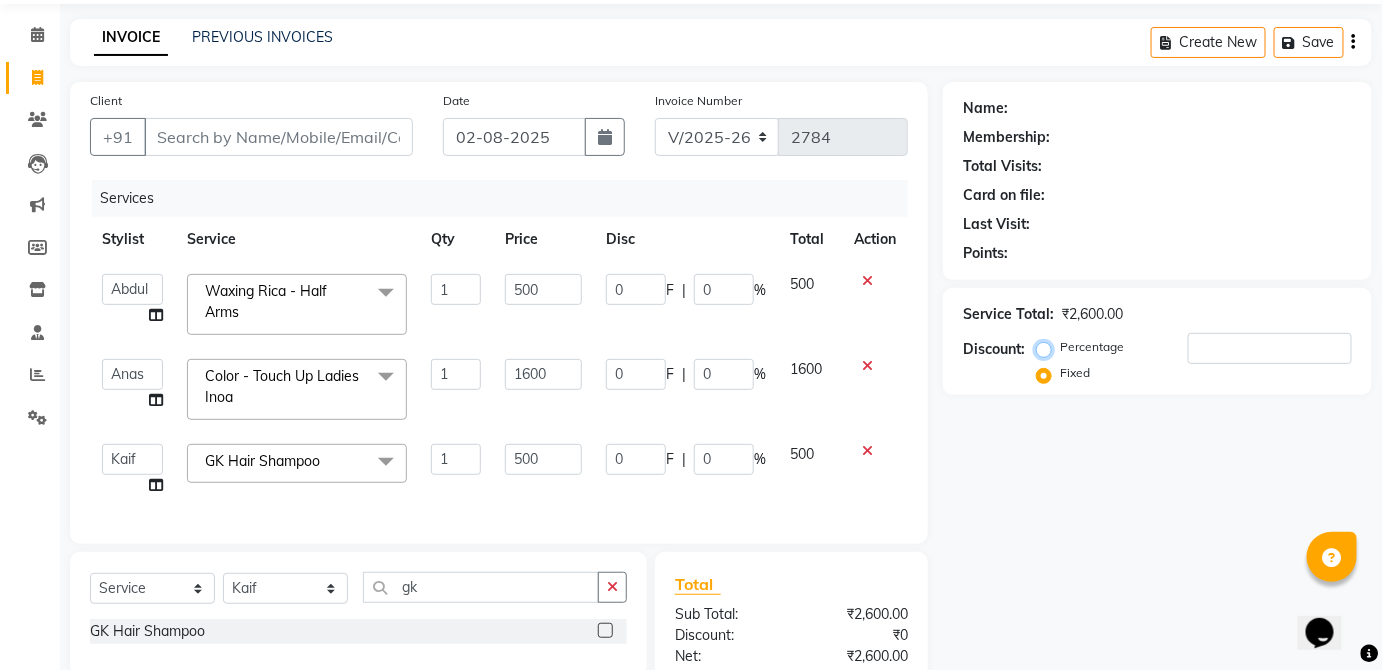 click on "Percentage" at bounding box center [1048, 347] 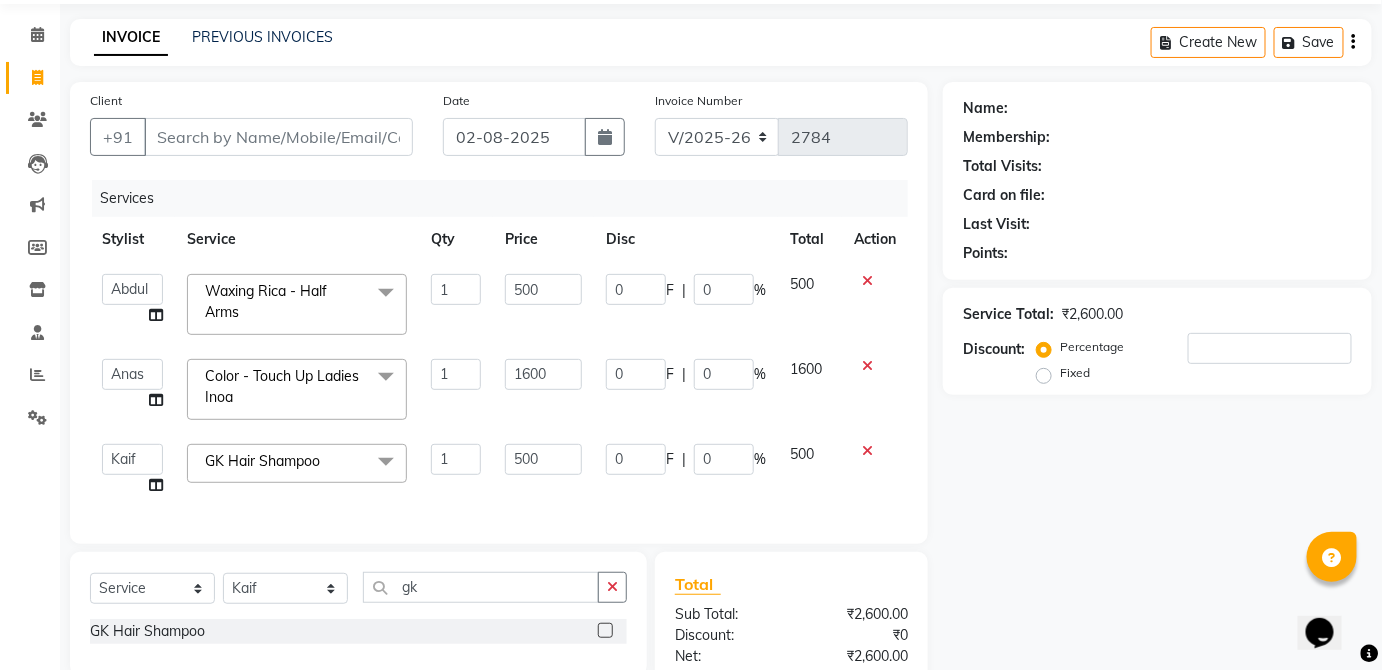 click on "Percentage   Fixed" 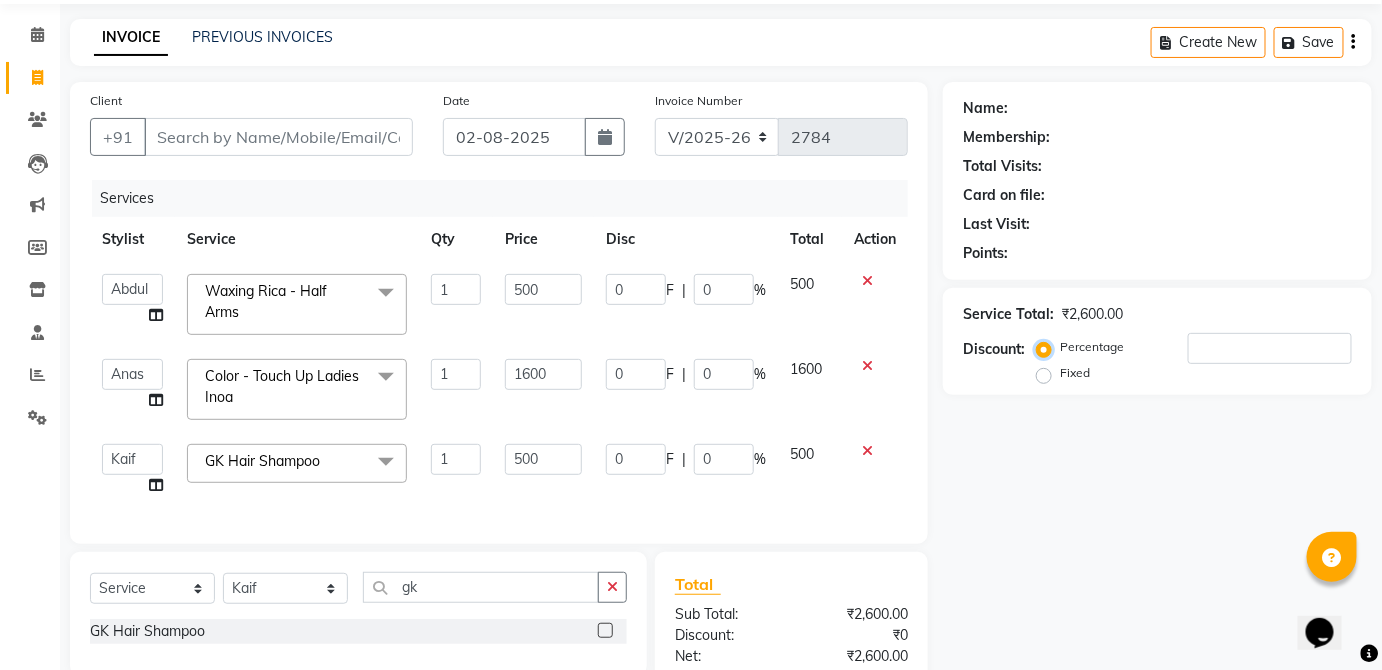 click on "Percentage" at bounding box center (1048, 347) 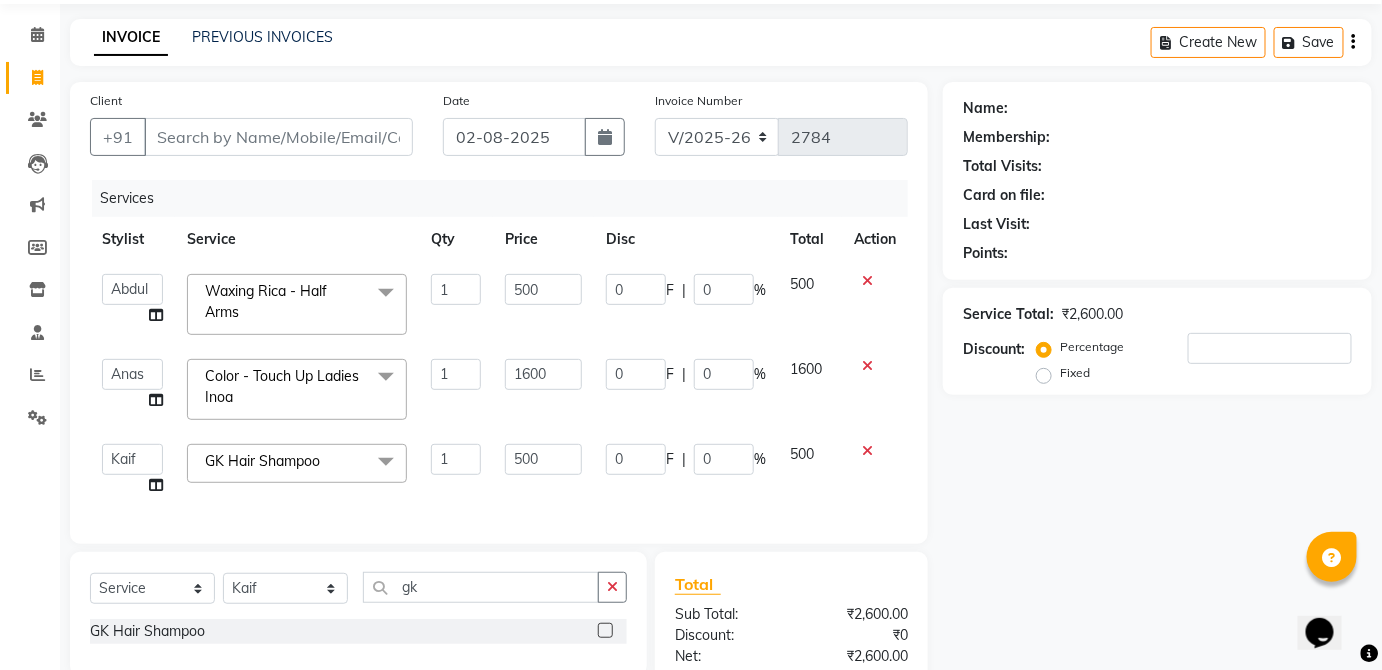 click on "Percentage   Fixed" 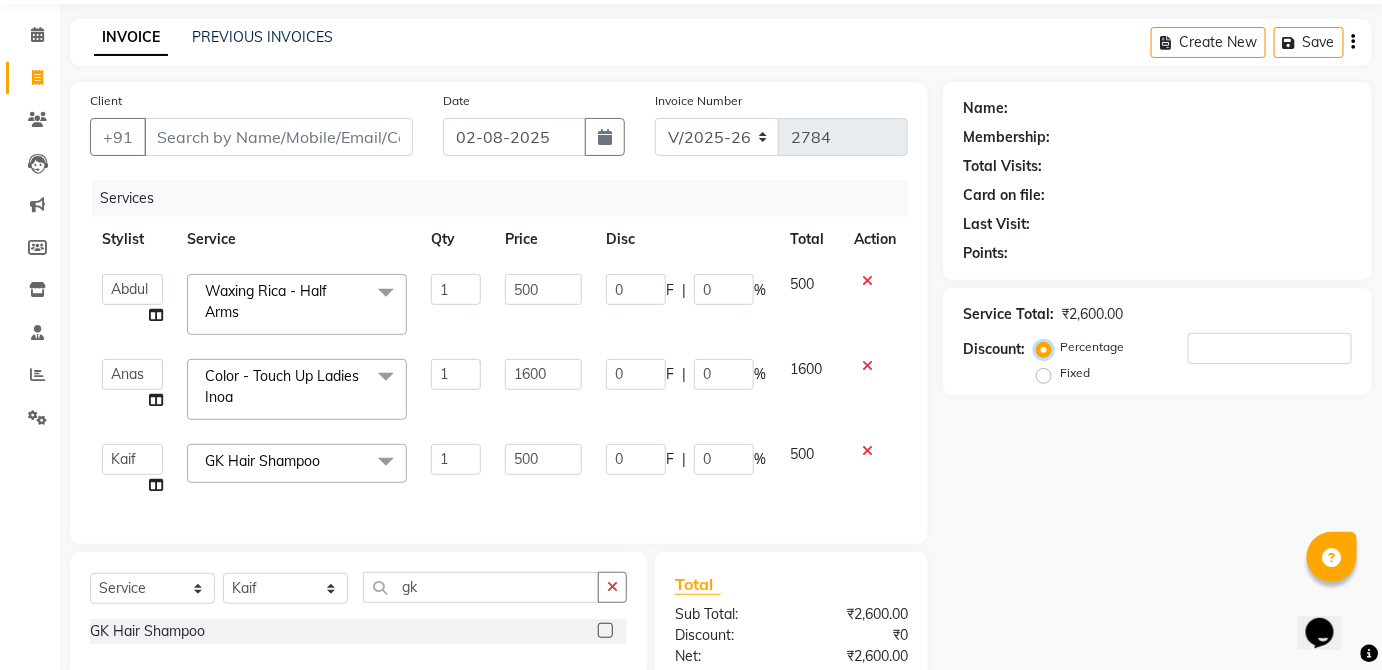 click on "Percentage" at bounding box center (1048, 347) 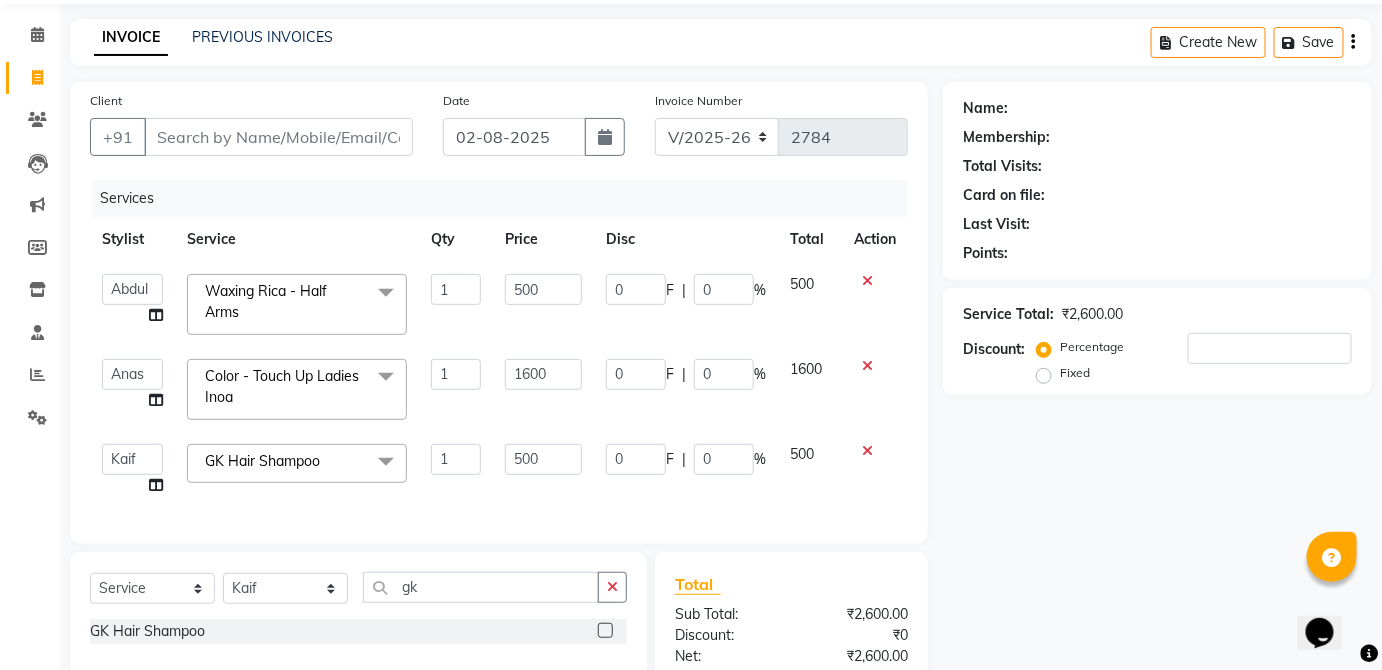 click on "Fixed" 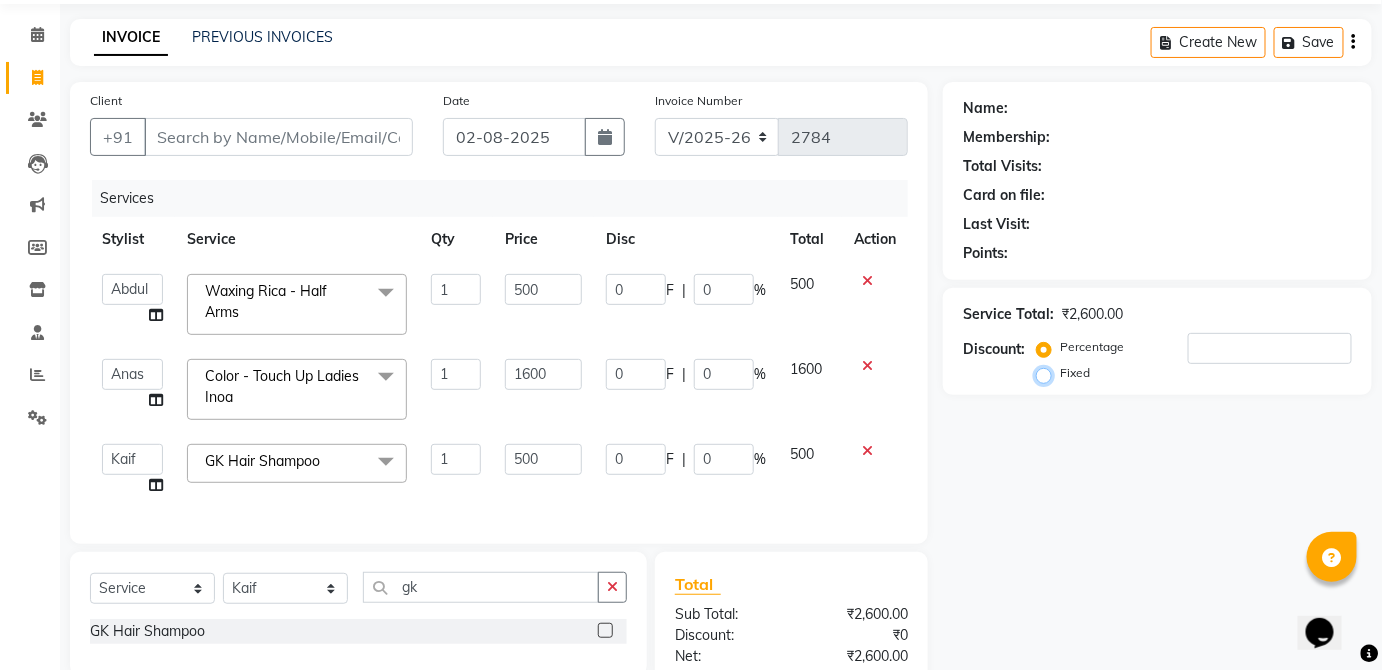 click on "Fixed" at bounding box center (1048, 373) 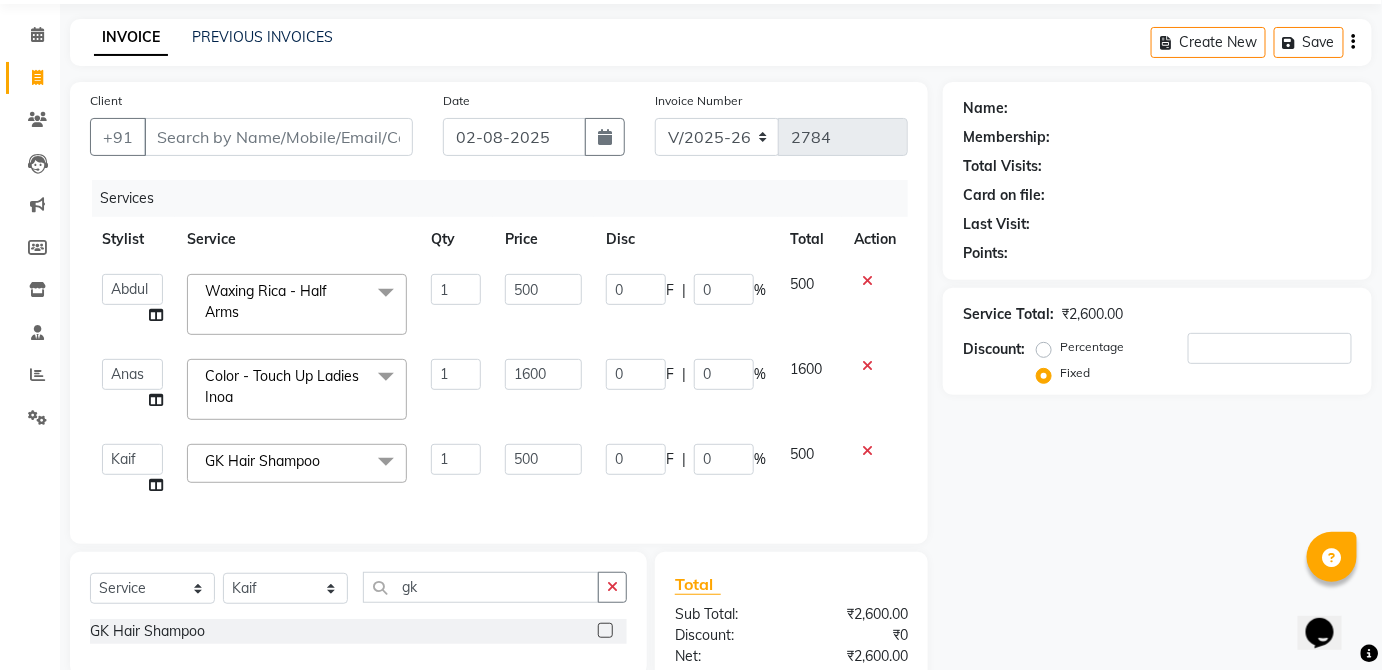 click on "Percentage" 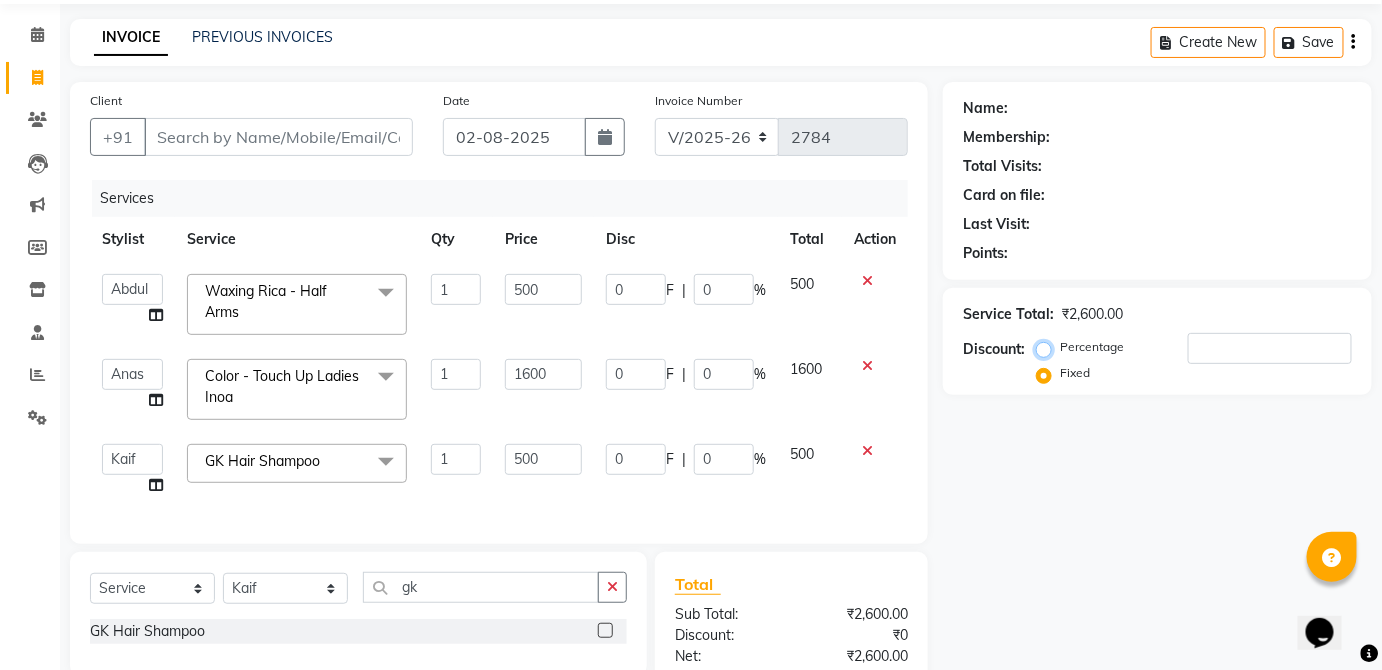 click on "Percentage" at bounding box center [1048, 347] 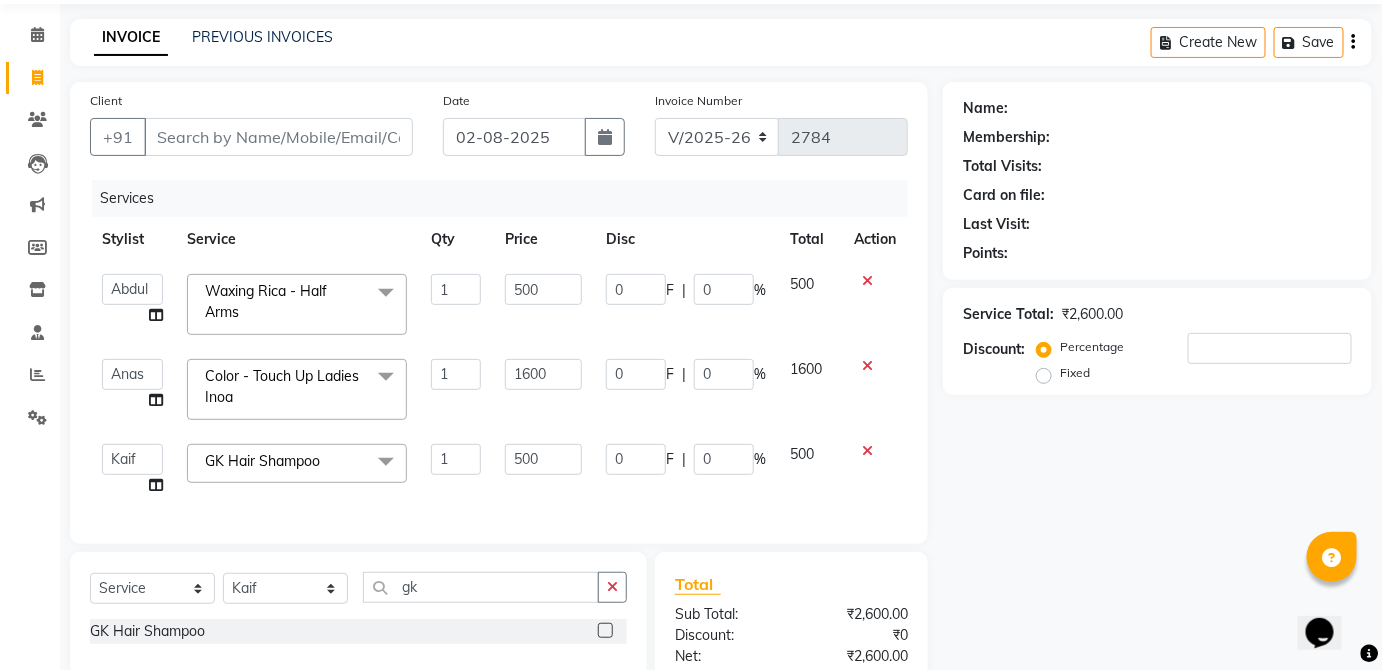 click on "Name: Membership: Total Visits: Card on file: Last Visit:  Points:  Service Total:  ₹2,600.00  Discount:  Percentage   Fixed" 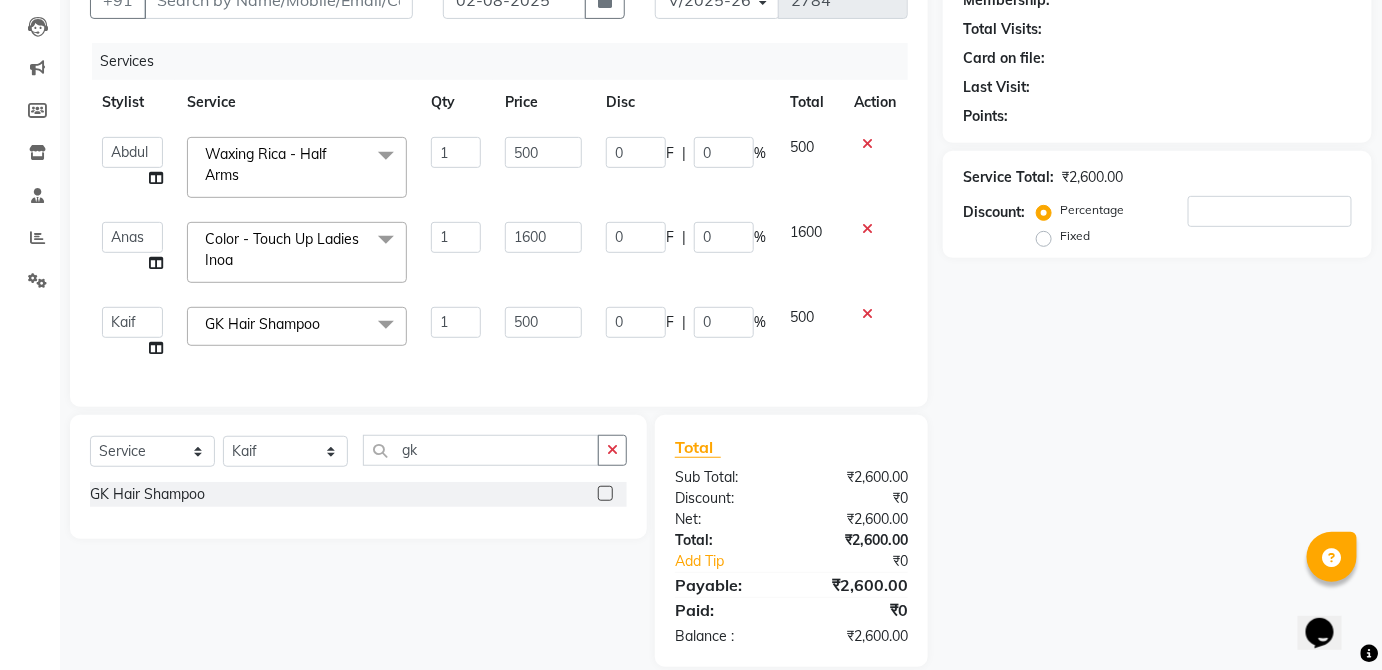 scroll, scrollTop: 168, scrollLeft: 0, axis: vertical 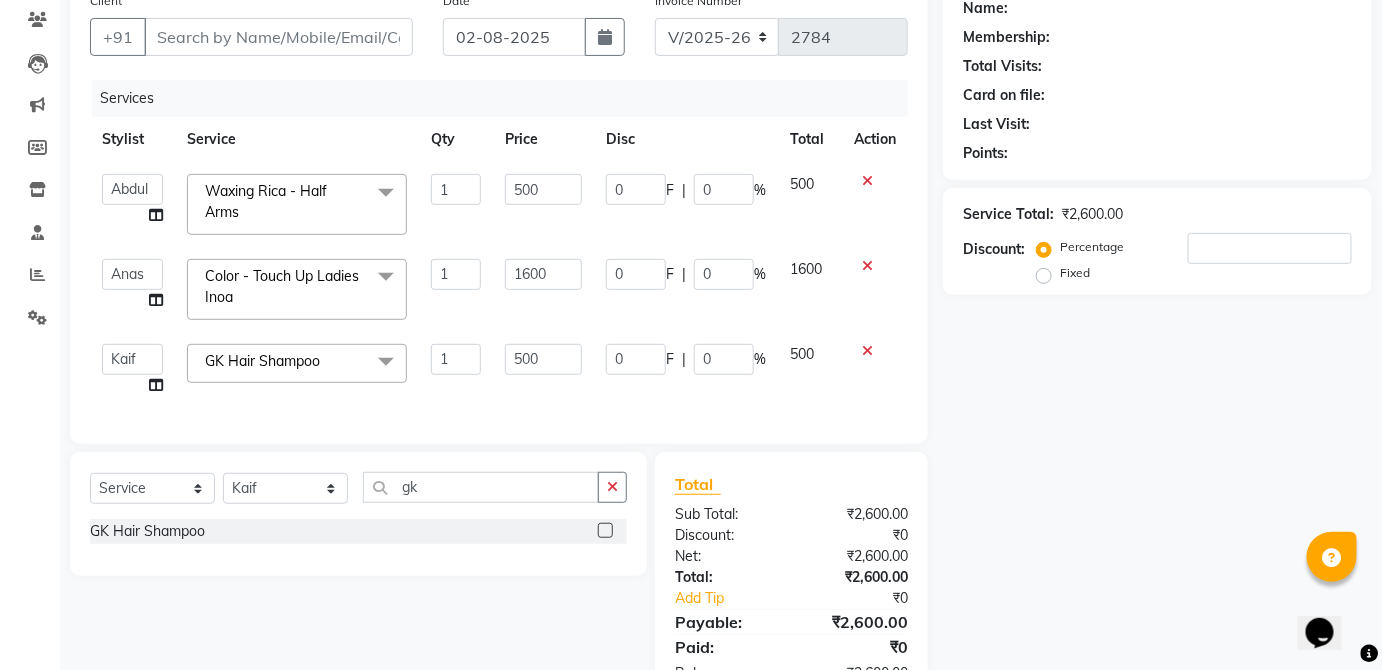 click on "Name: Membership: Total Visits: Card on file: Last Visit:  Points:  Service Total:  ₹2,600.00  Discount:  Percentage   Fixed" 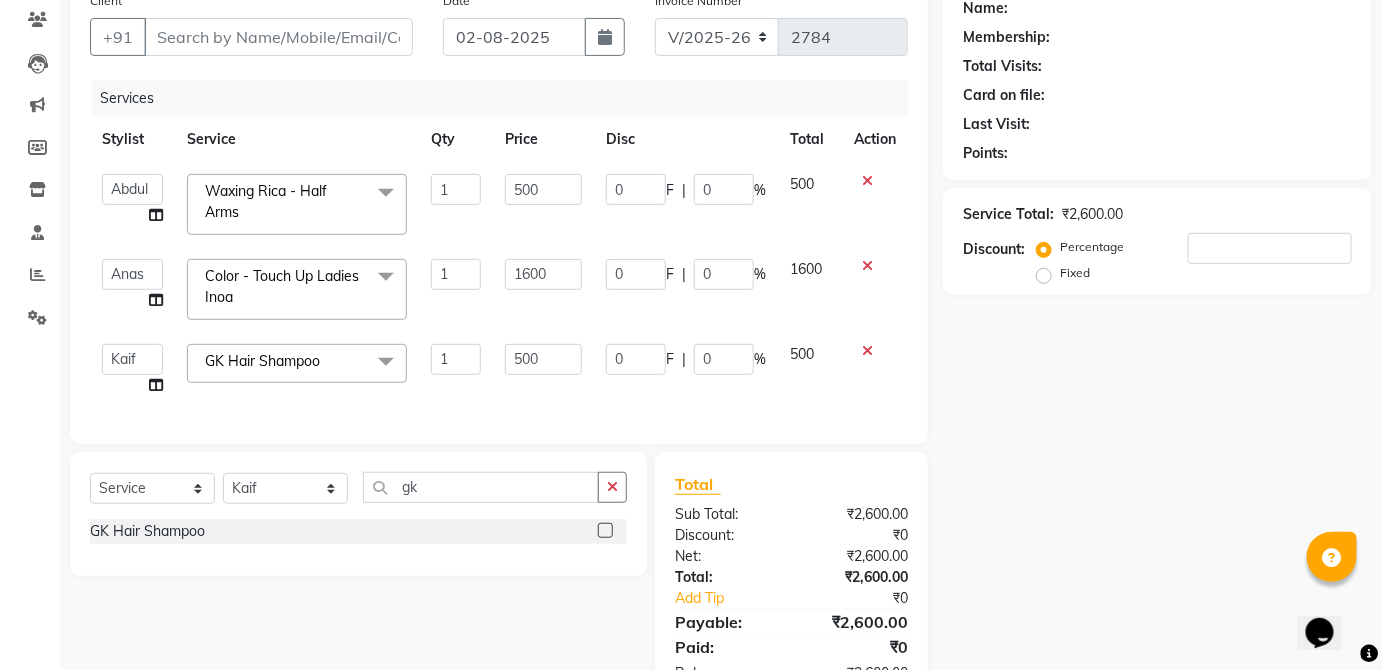 scroll, scrollTop: 18, scrollLeft: 0, axis: vertical 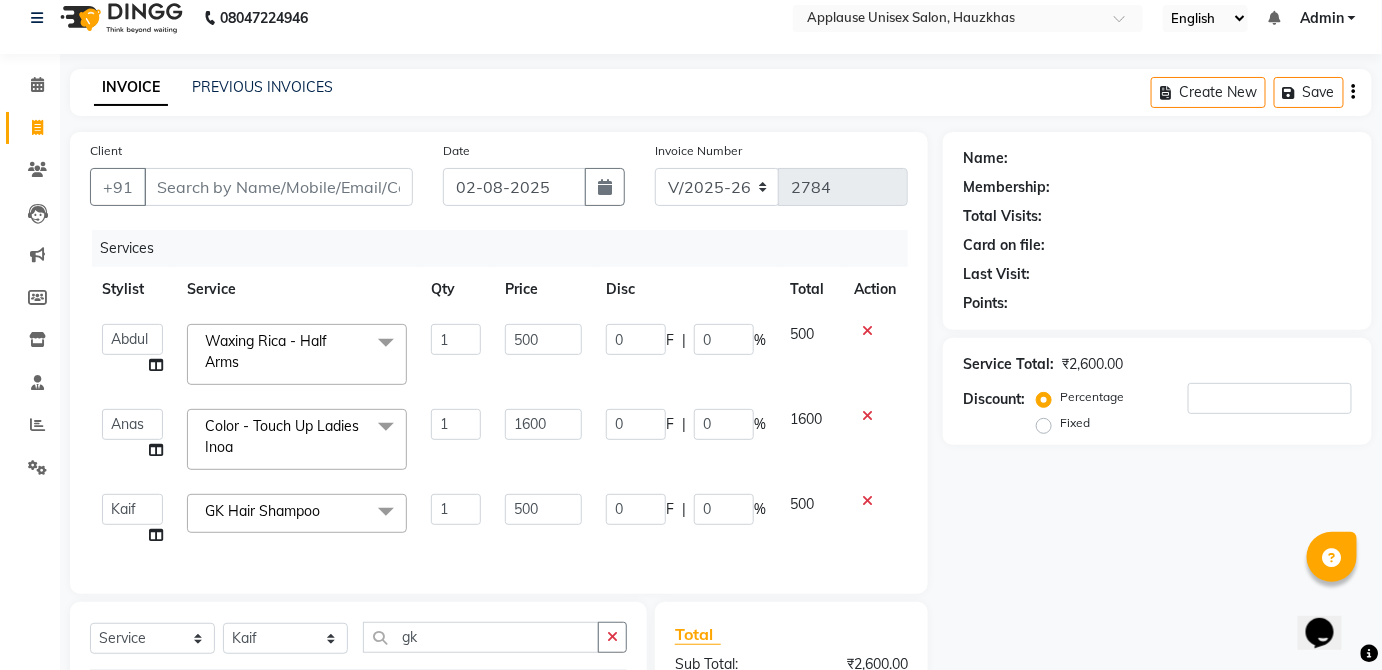 click on "Fixed" 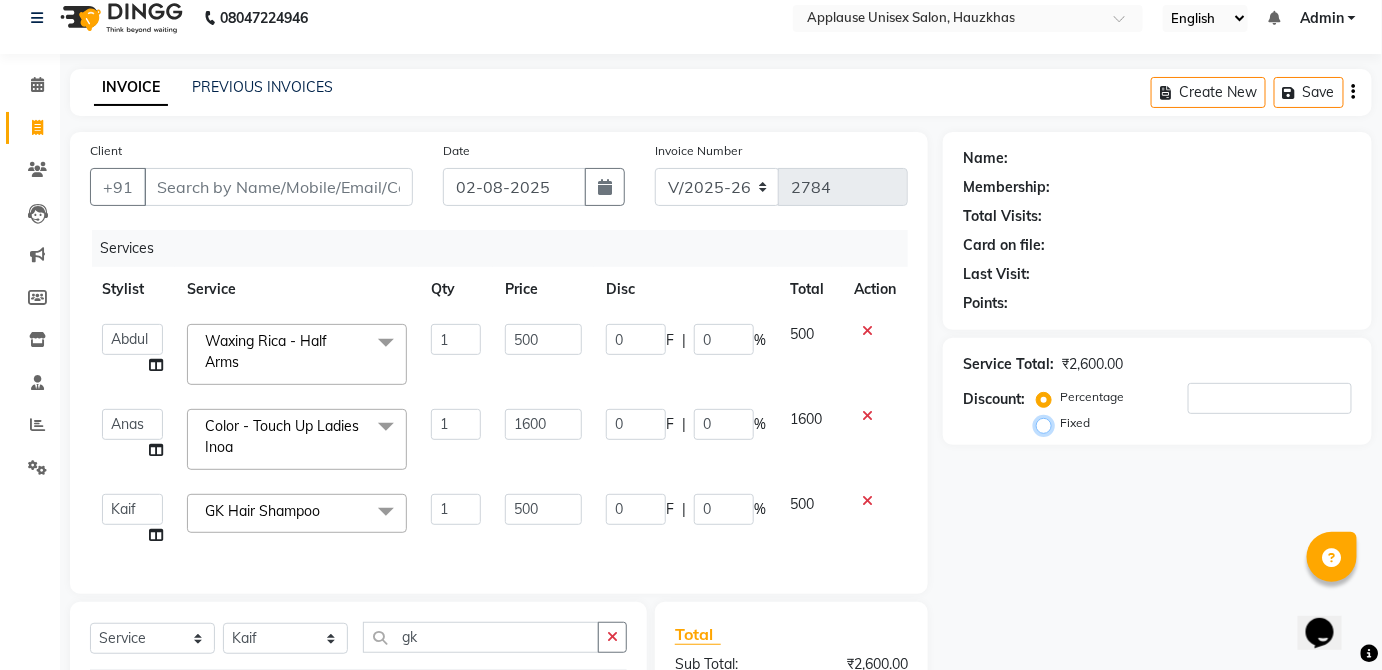 click on "Fixed" at bounding box center [1048, 423] 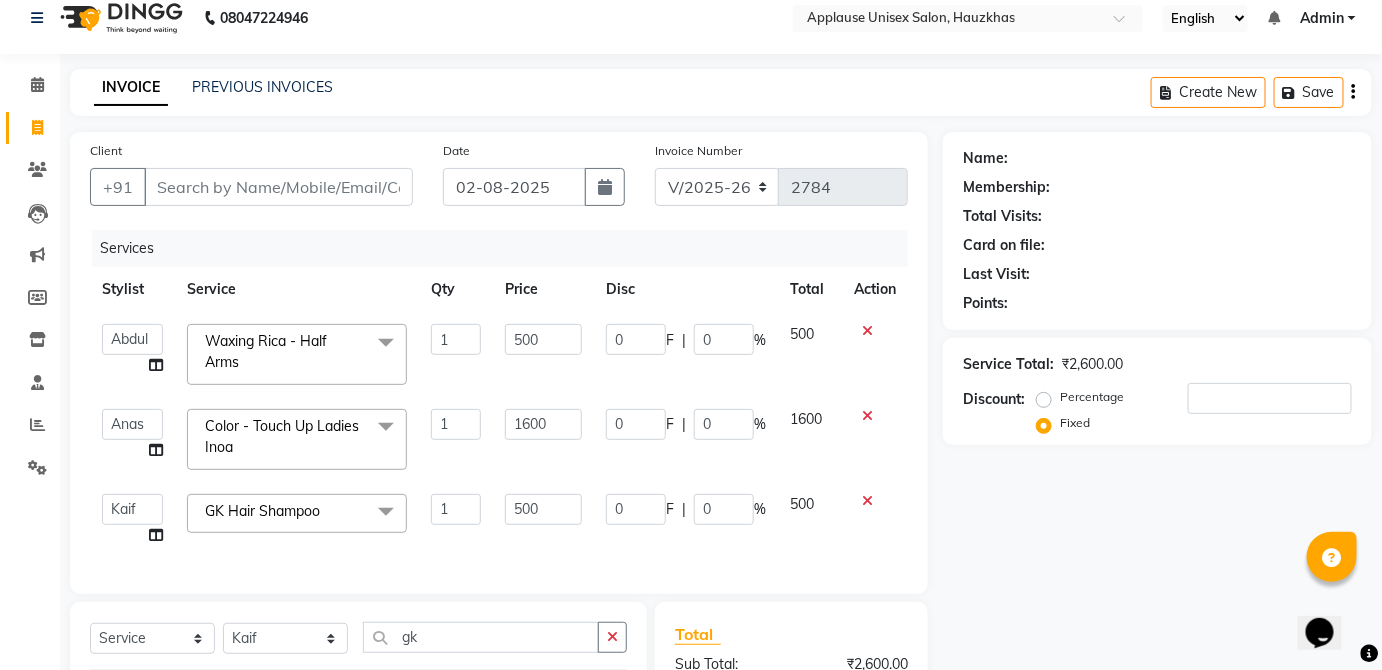 click on "Percentage" 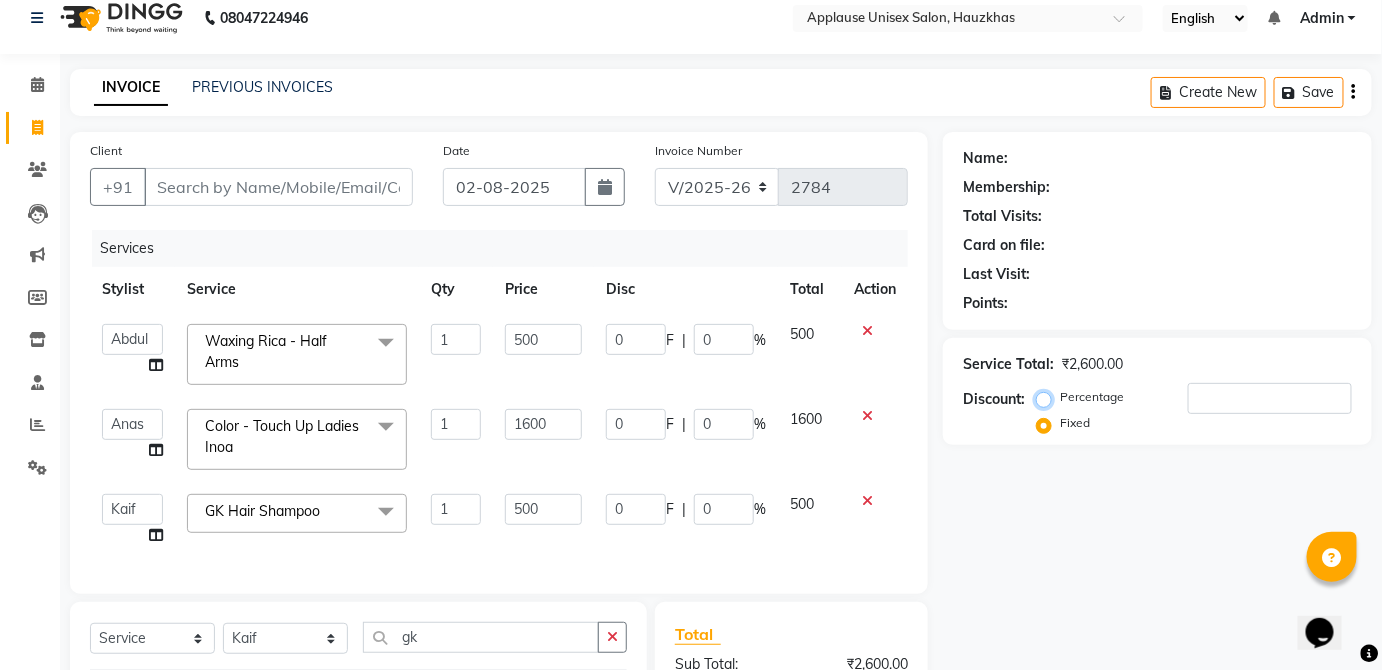 click on "Percentage" at bounding box center (1048, 397) 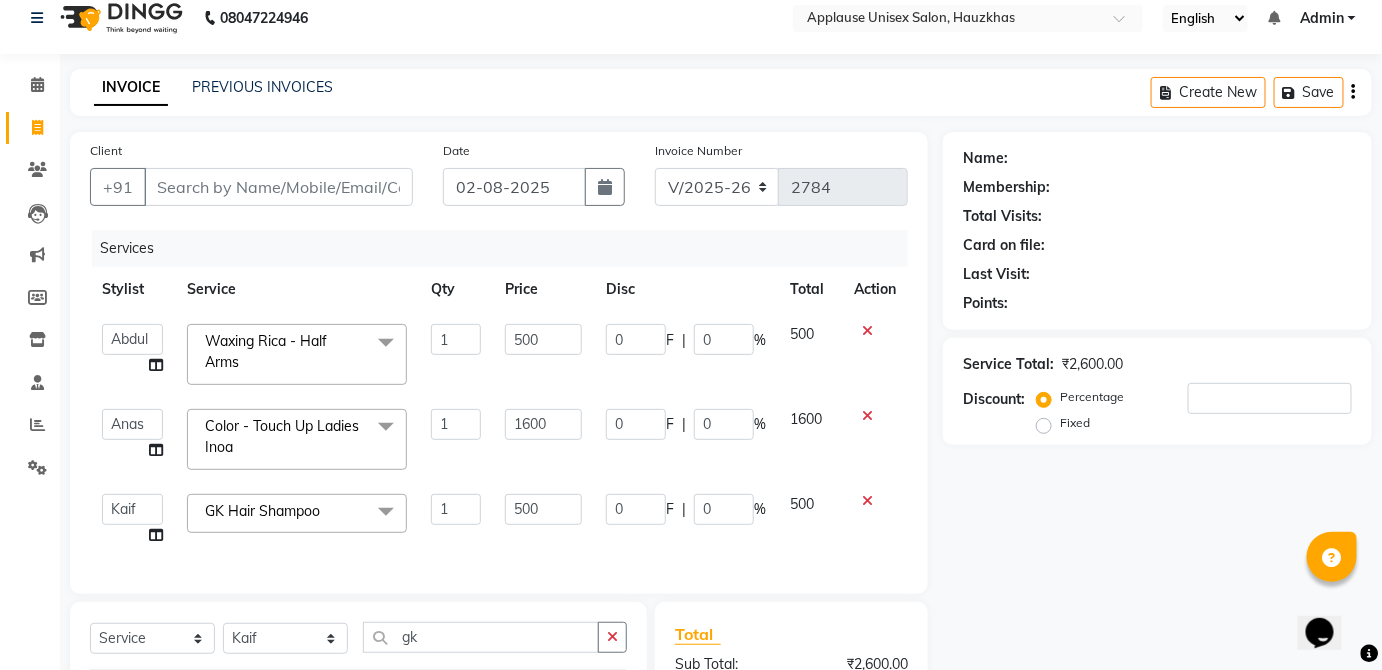 click on "Percentage   Fixed" 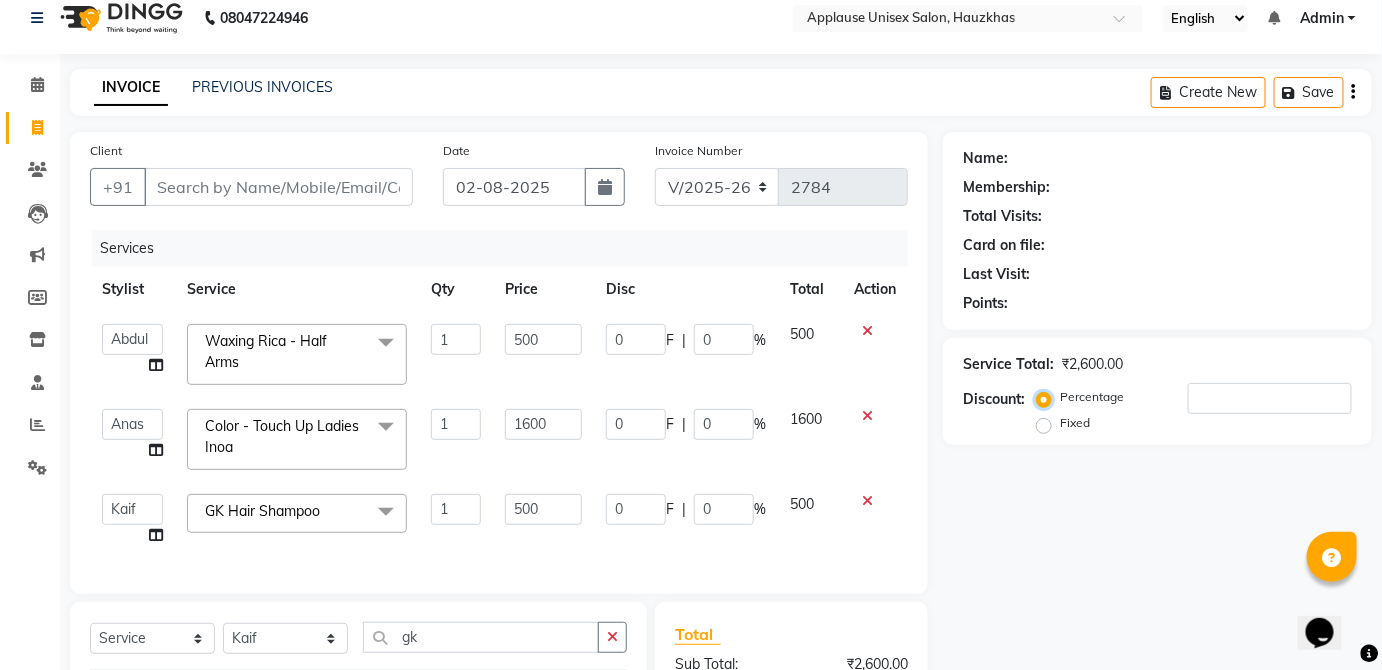 click on "Percentage" at bounding box center [1048, 397] 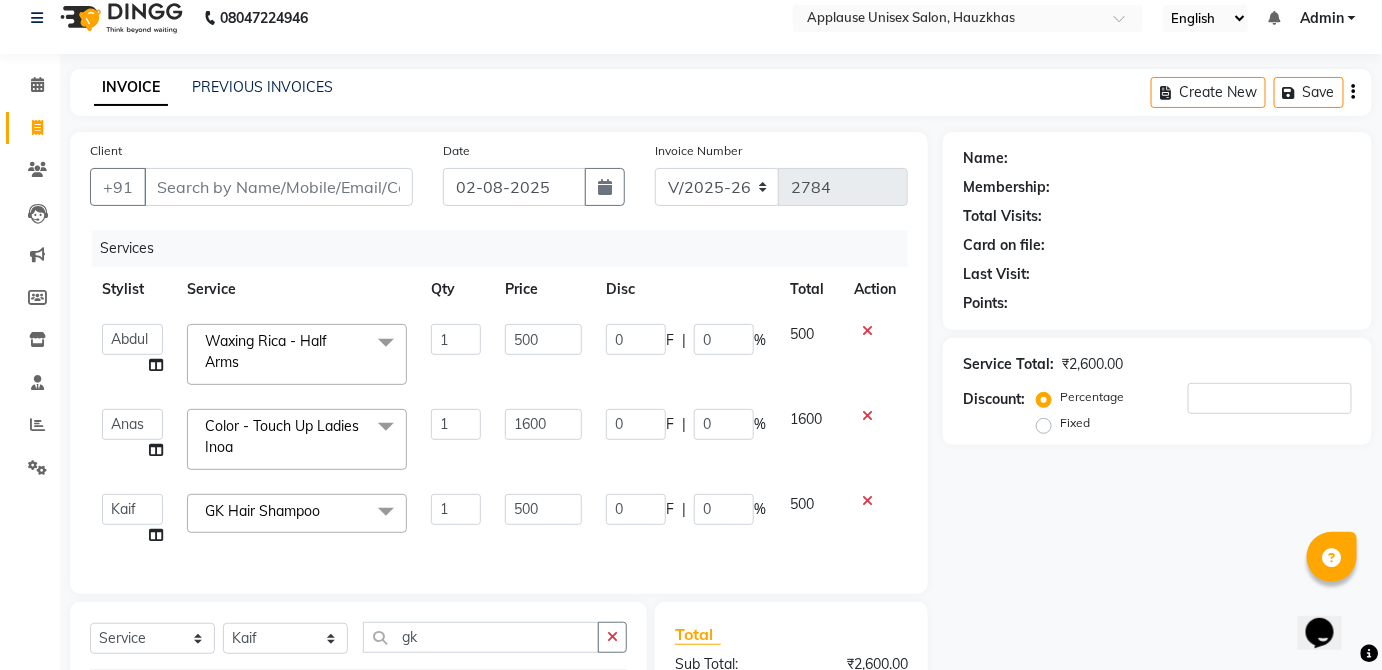 click on "Fixed" 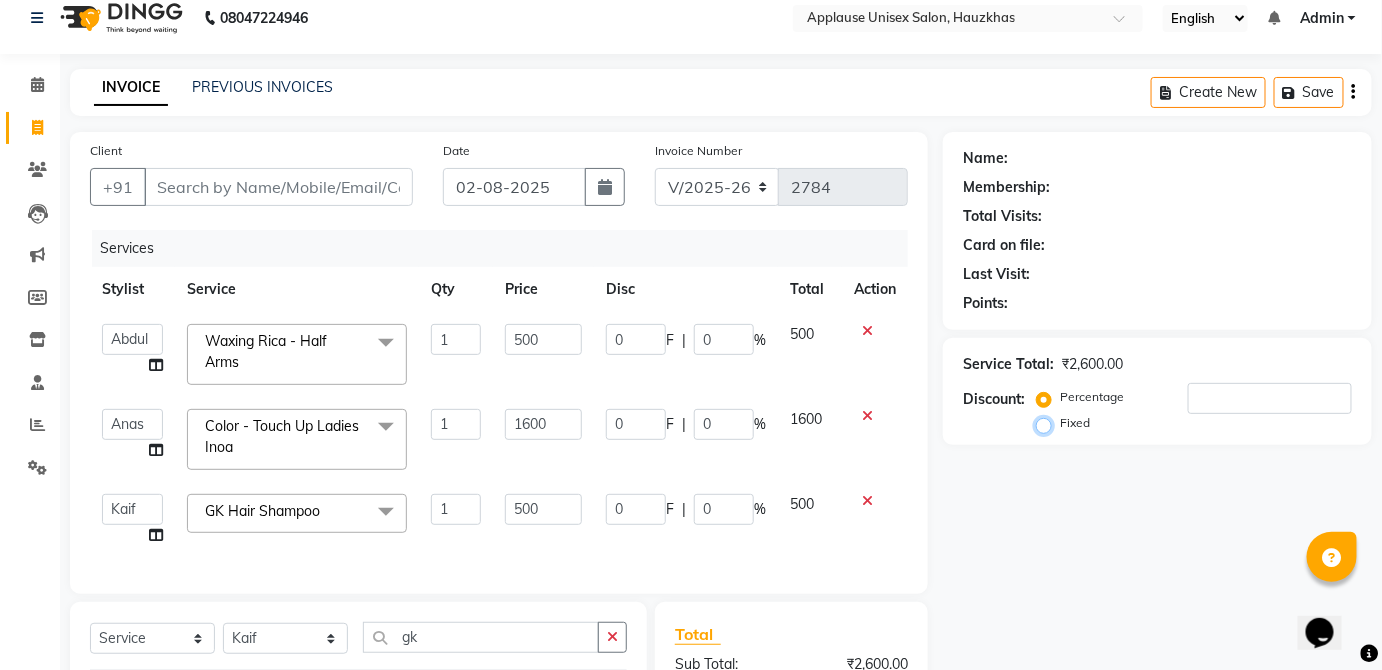 click on "Fixed" at bounding box center (1048, 423) 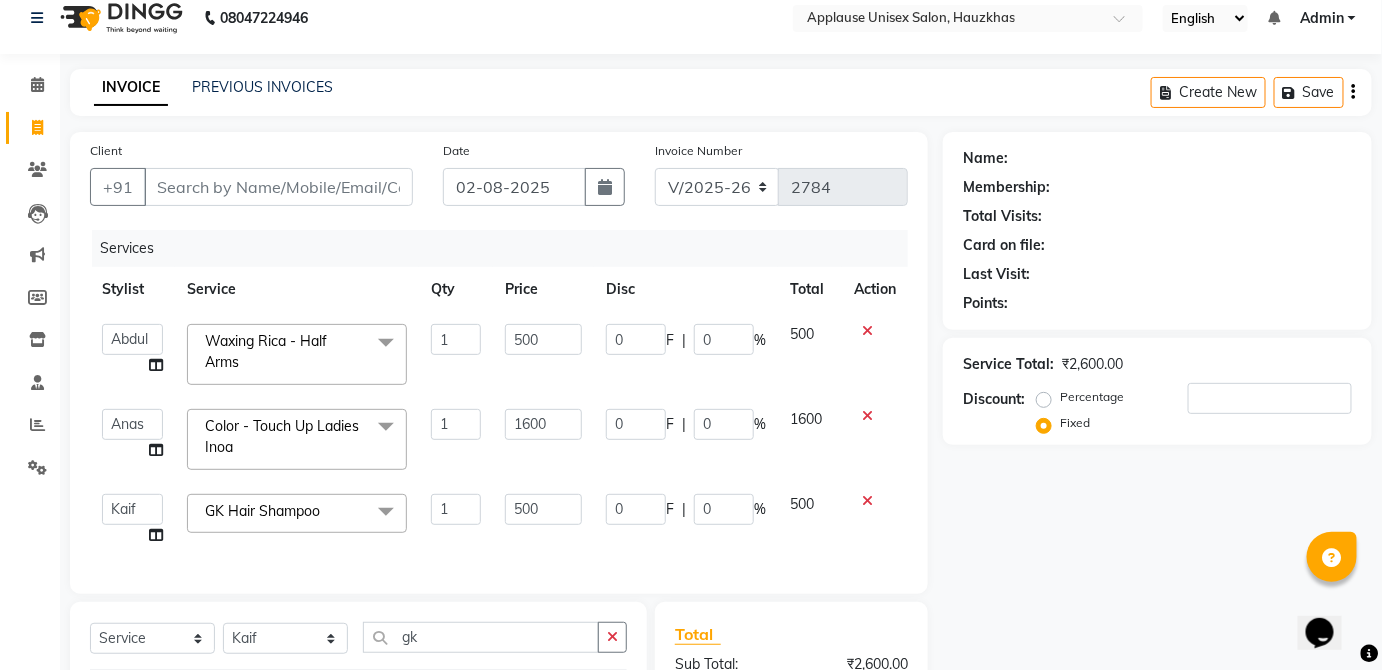 click on "Percentage" 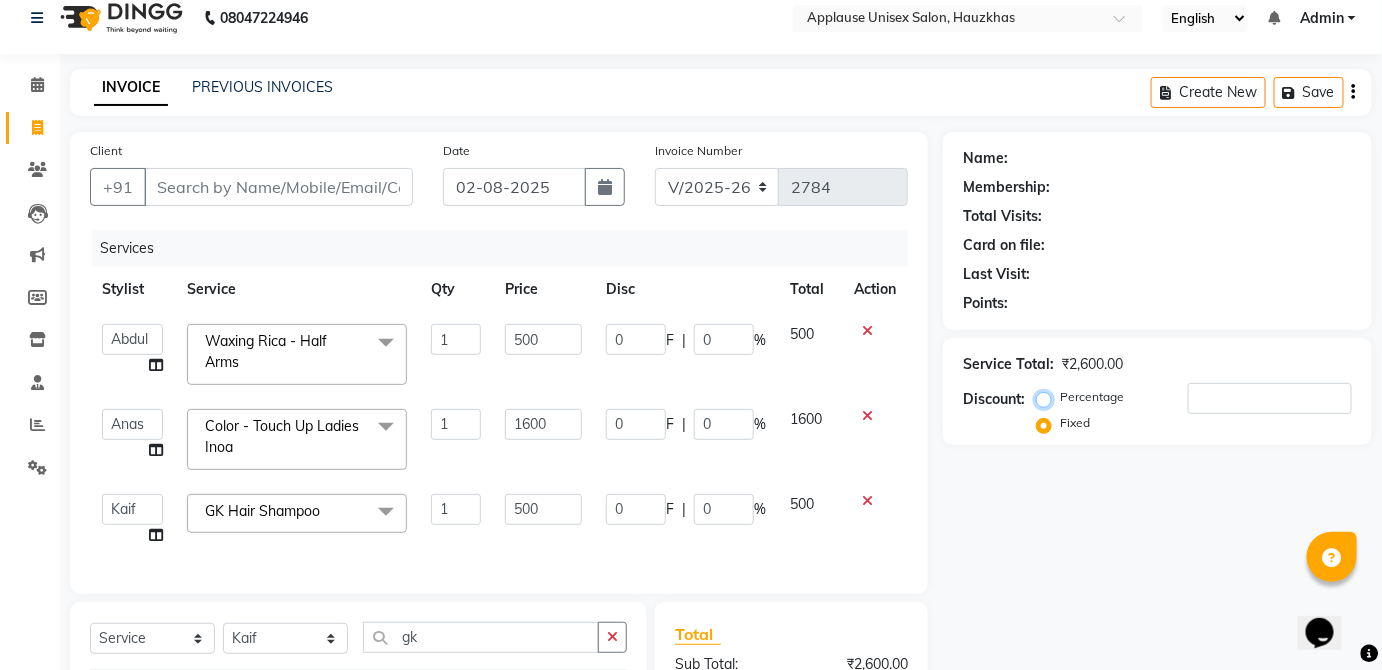 click on "Percentage" at bounding box center (1048, 397) 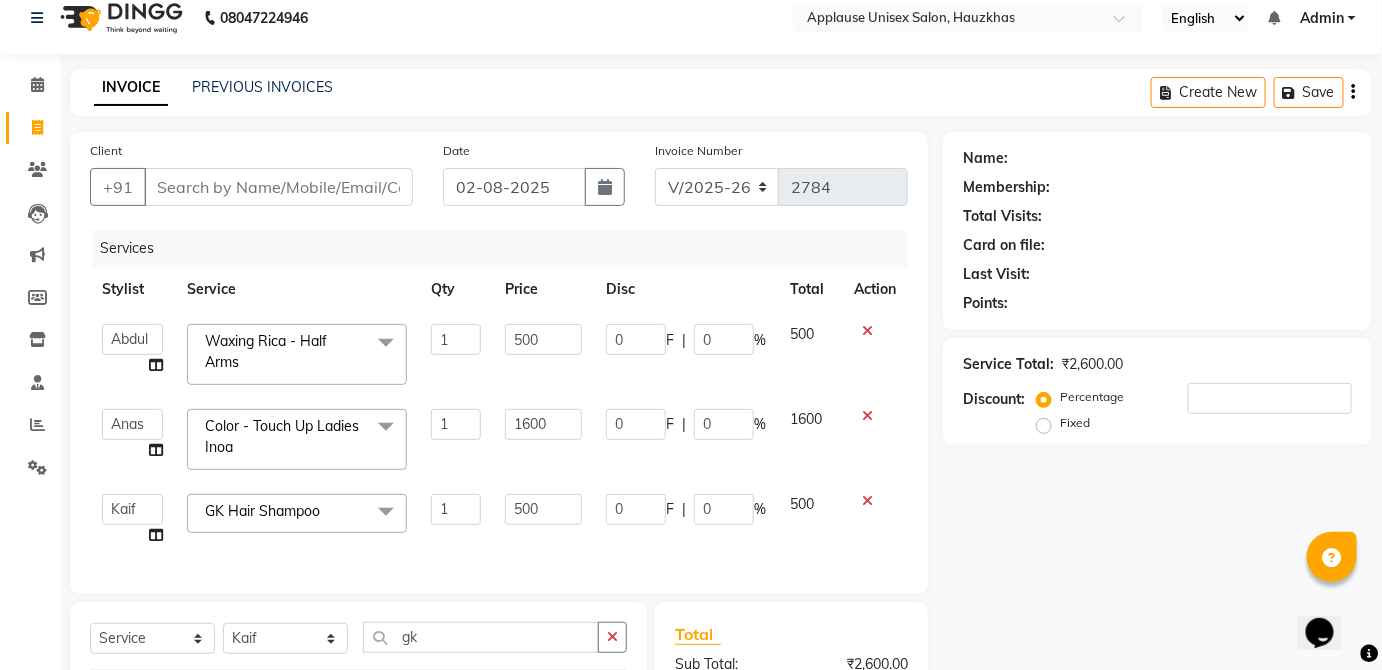 click on "Fixed" 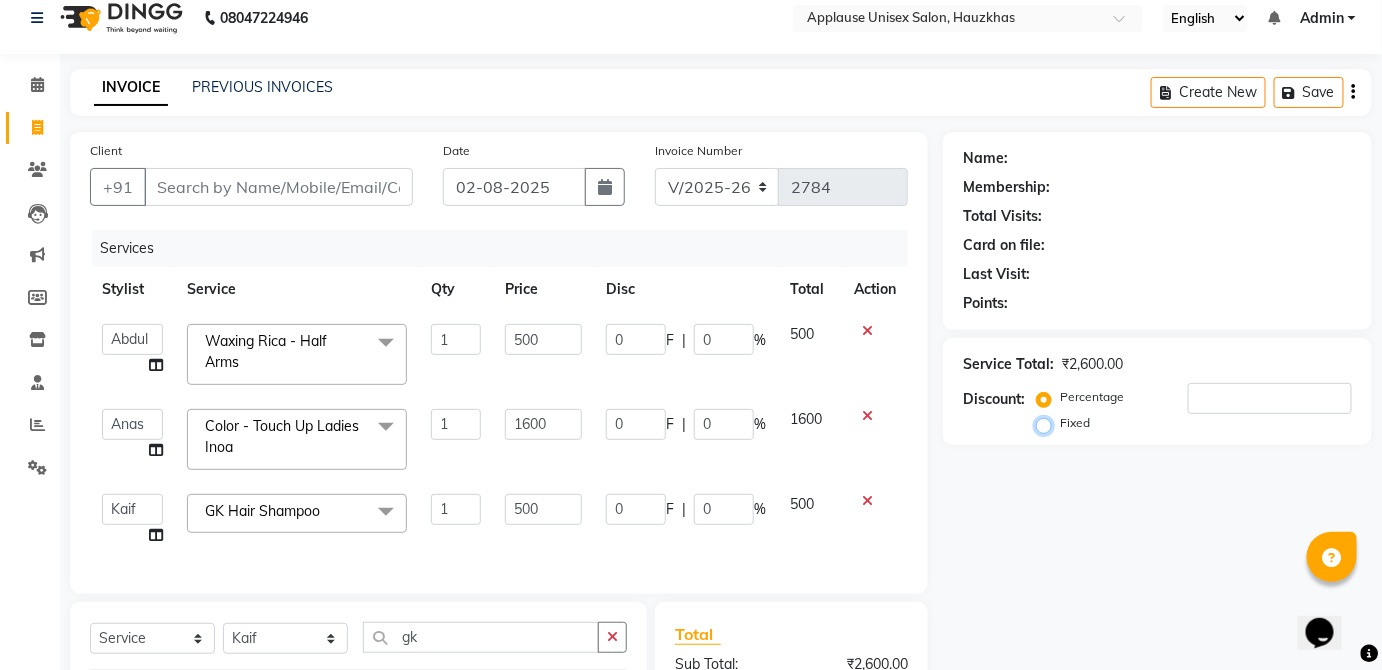 click on "Fixed" at bounding box center (1048, 423) 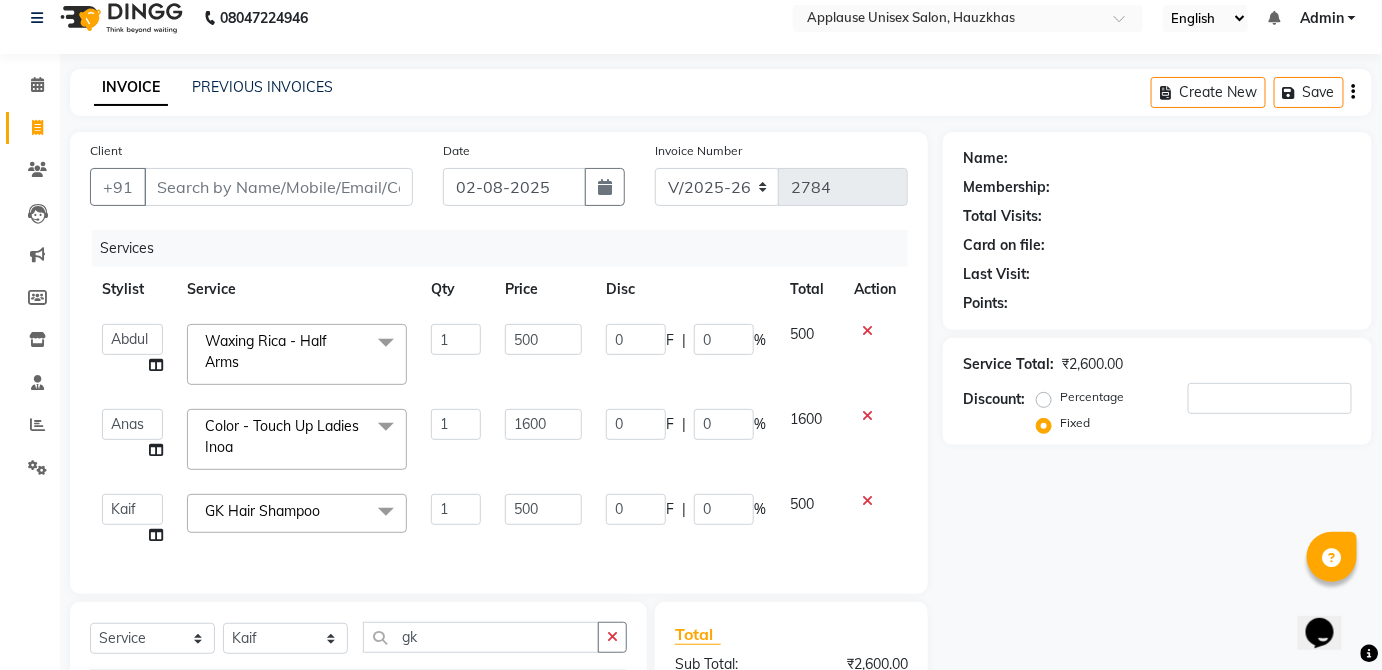 click on "Percentage" 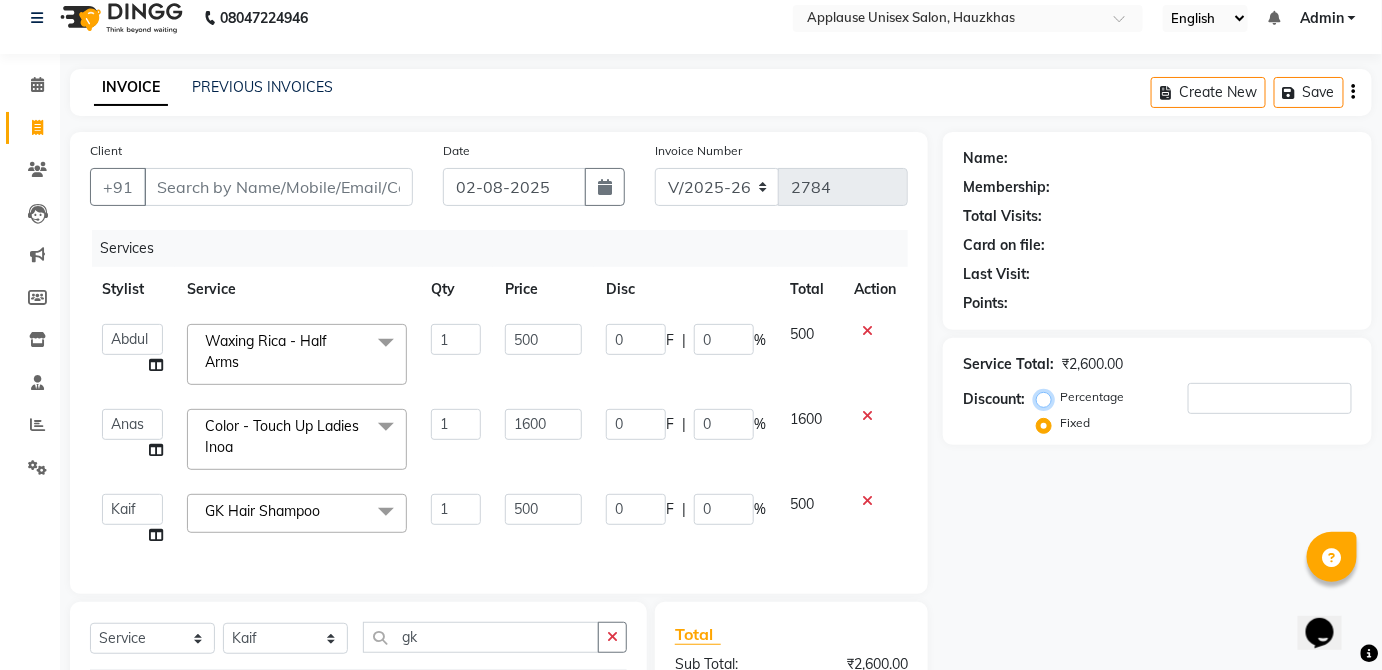 click on "Percentage" at bounding box center (1048, 397) 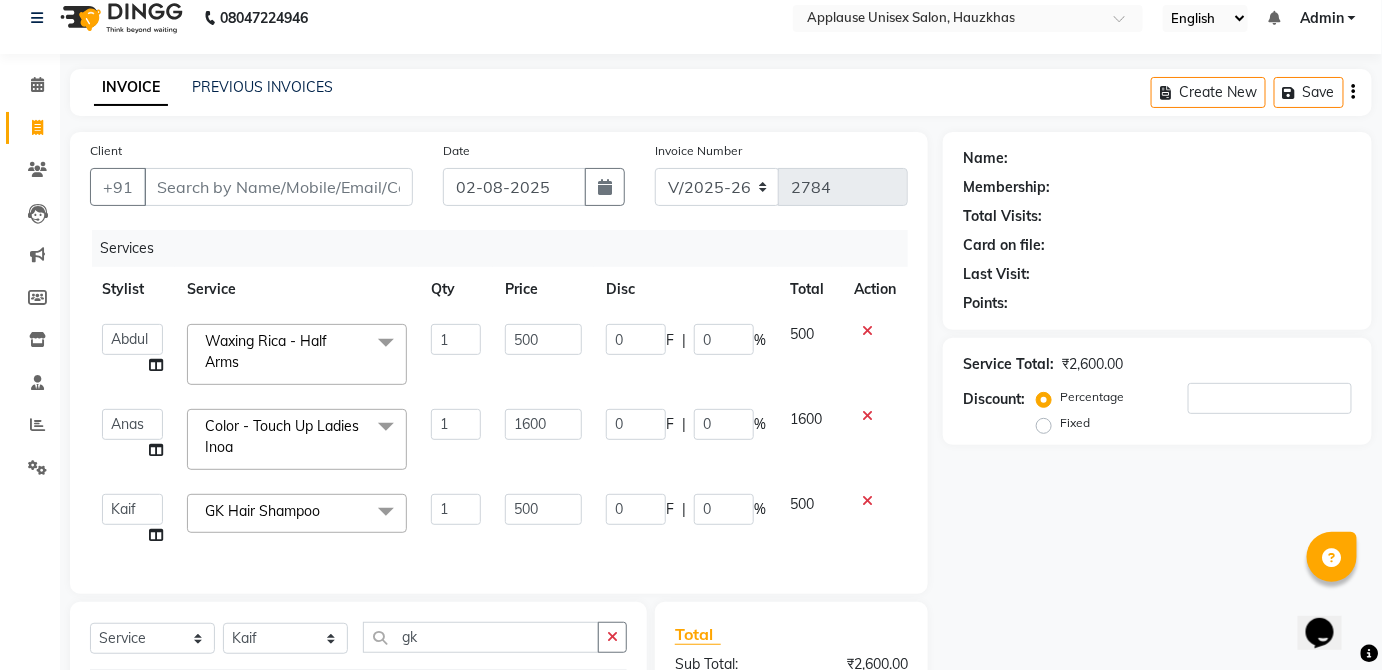 click on "Fixed" 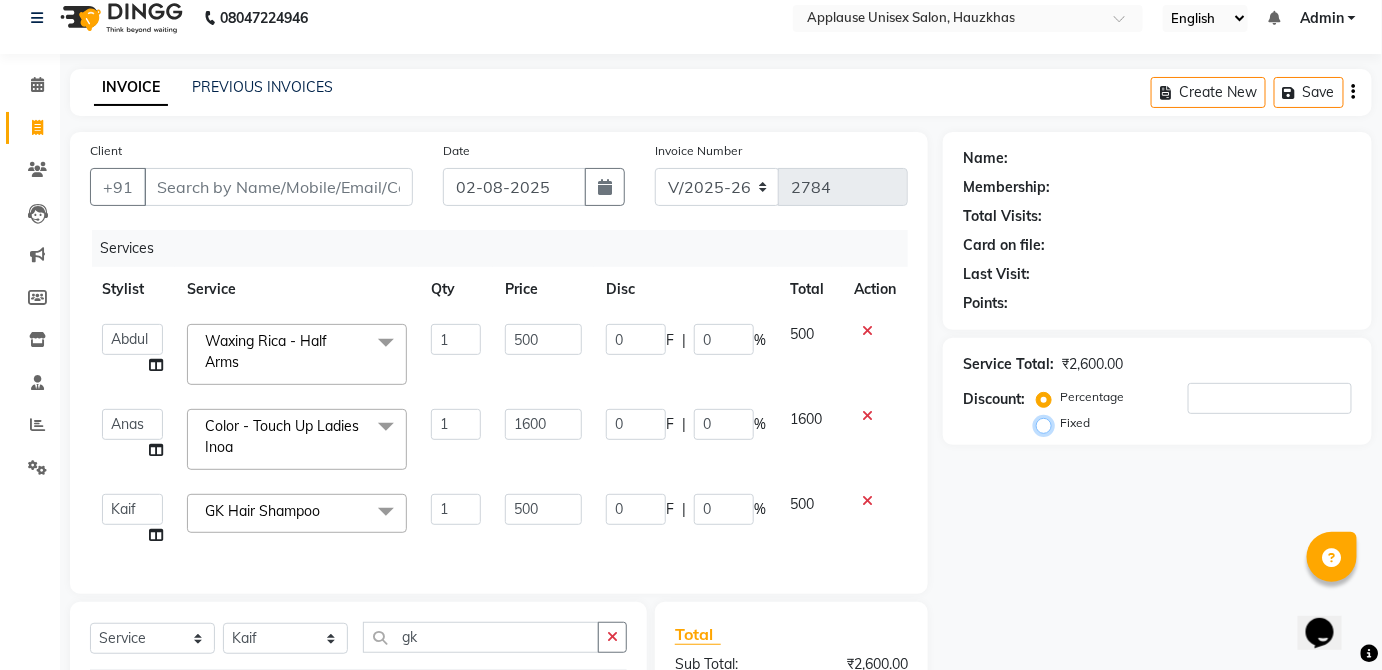 click on "Fixed" at bounding box center [1048, 423] 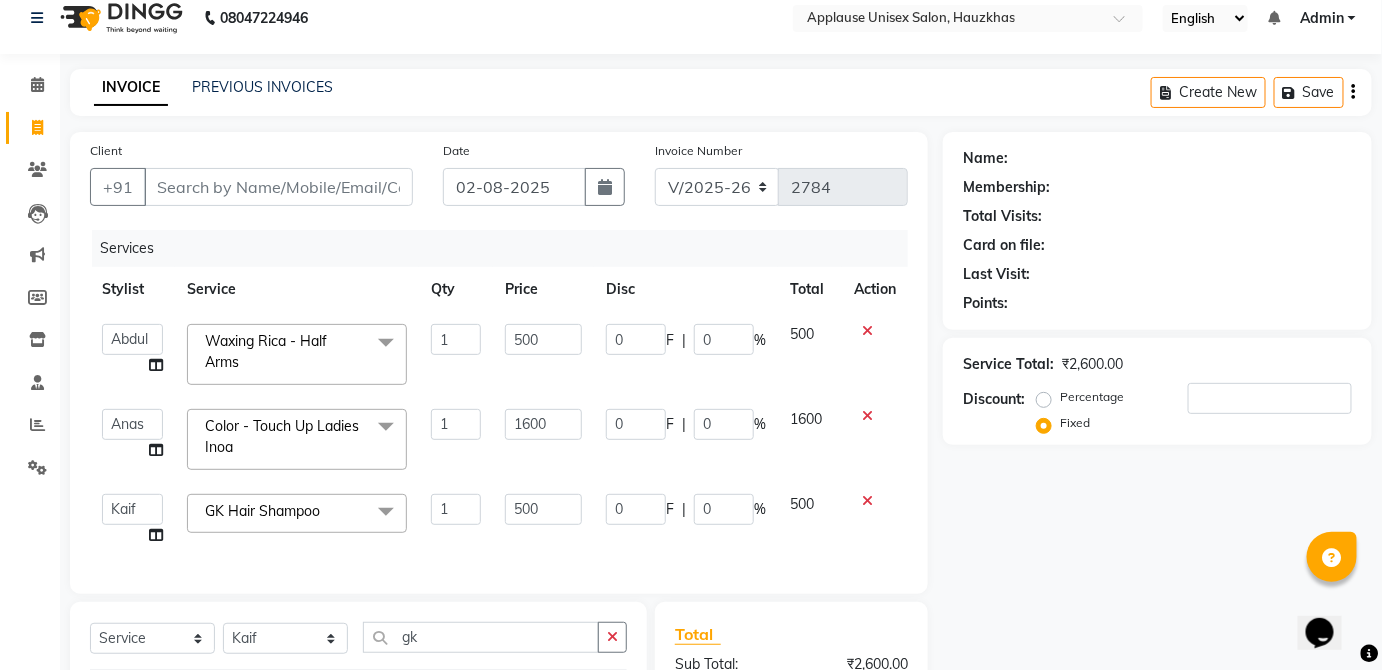 click on "Percentage" 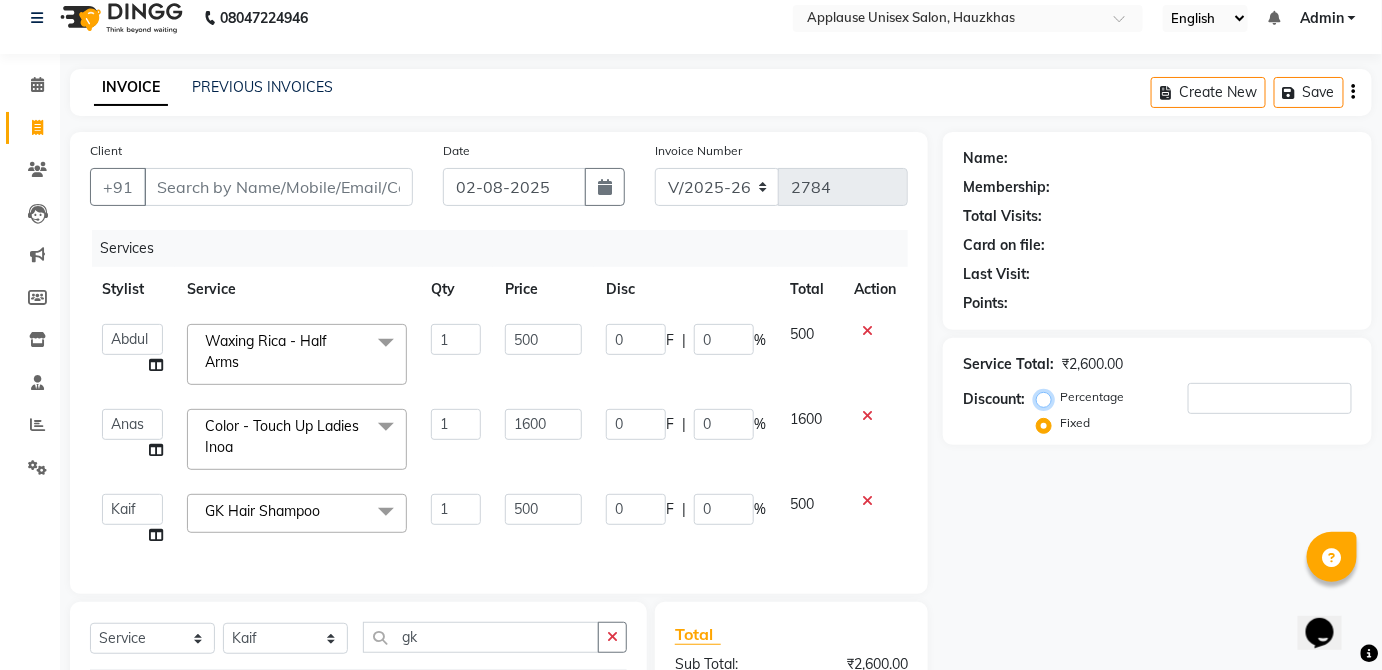 click on "Percentage" at bounding box center (1048, 397) 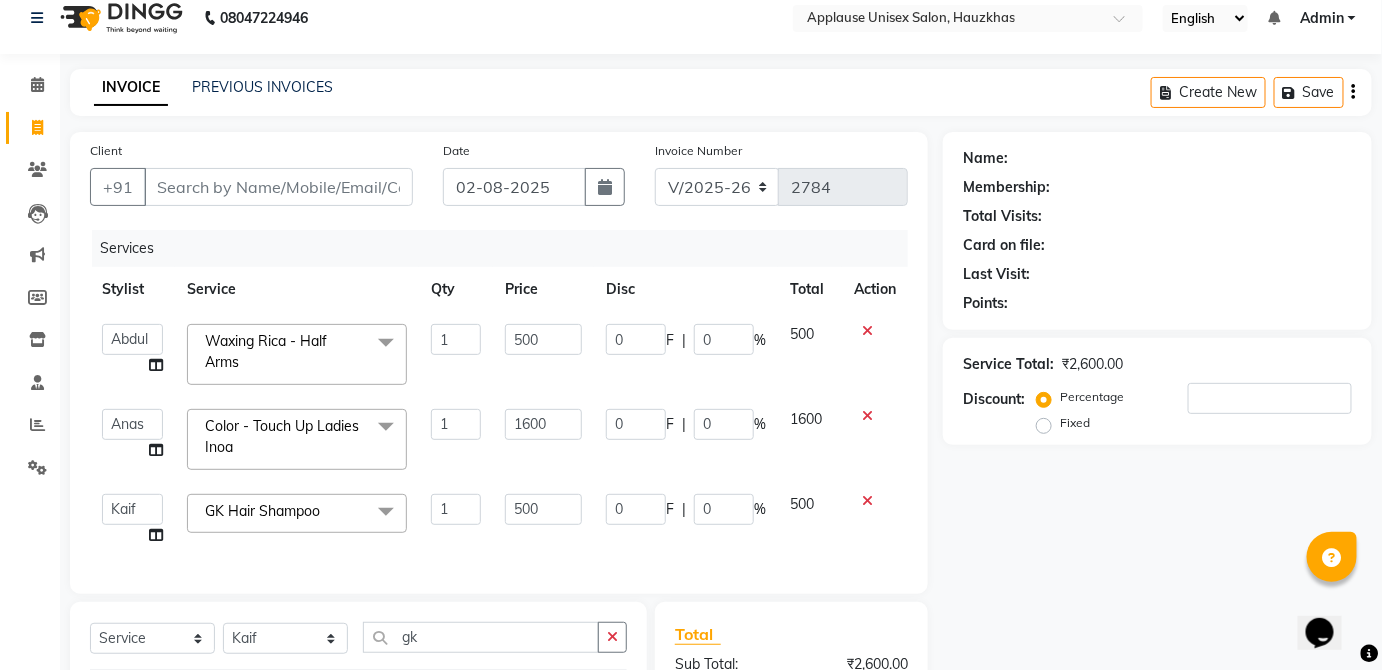 click on "Name: Membership: Total Visits: Card on file: Last Visit:  Points:  Service Total:  ₹2,600.00  Discount:  Percentage   Fixed" 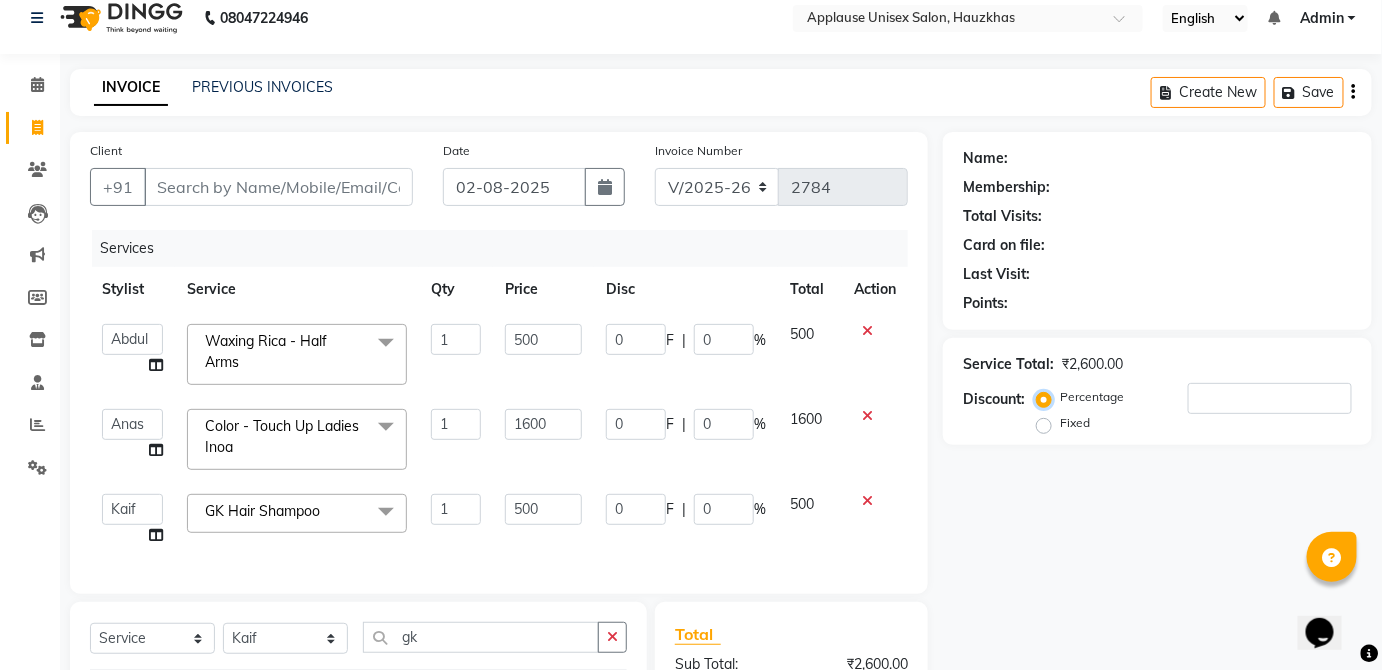 click on "Percentage" at bounding box center (1048, 397) 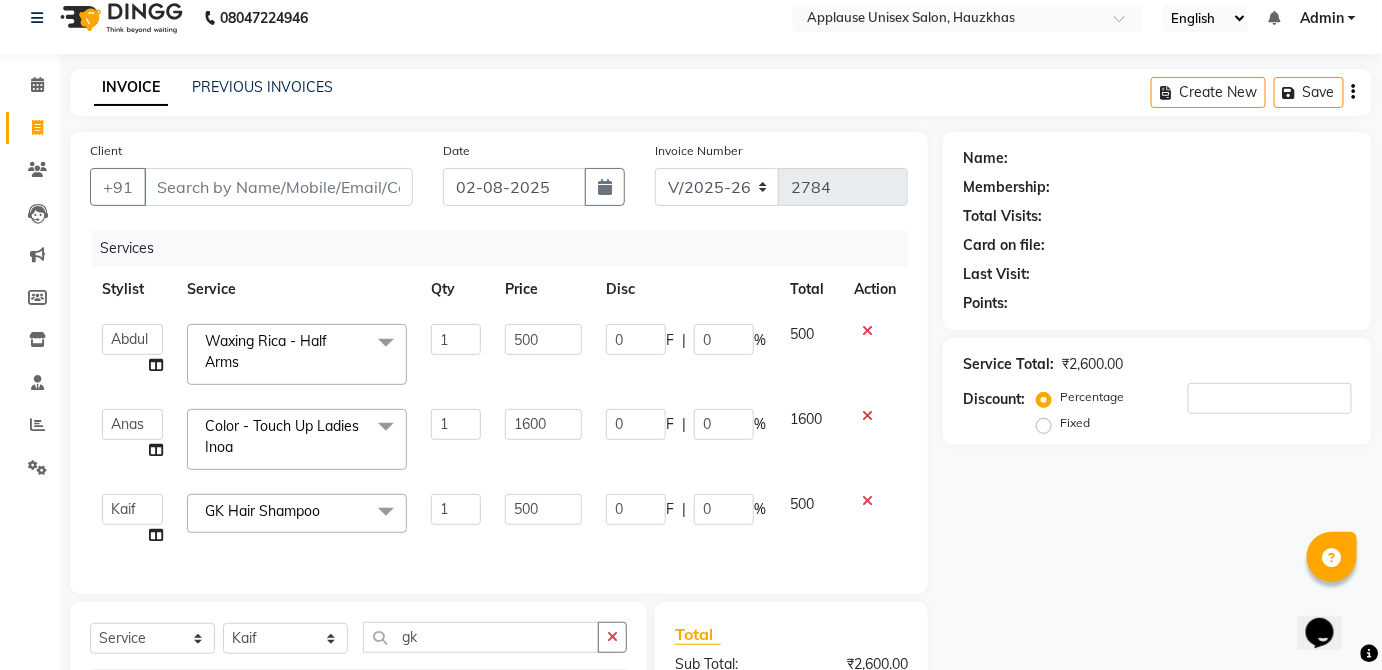 click on "Service Total:  ₹2,600.00  Discount:  Percentage   Fixed" 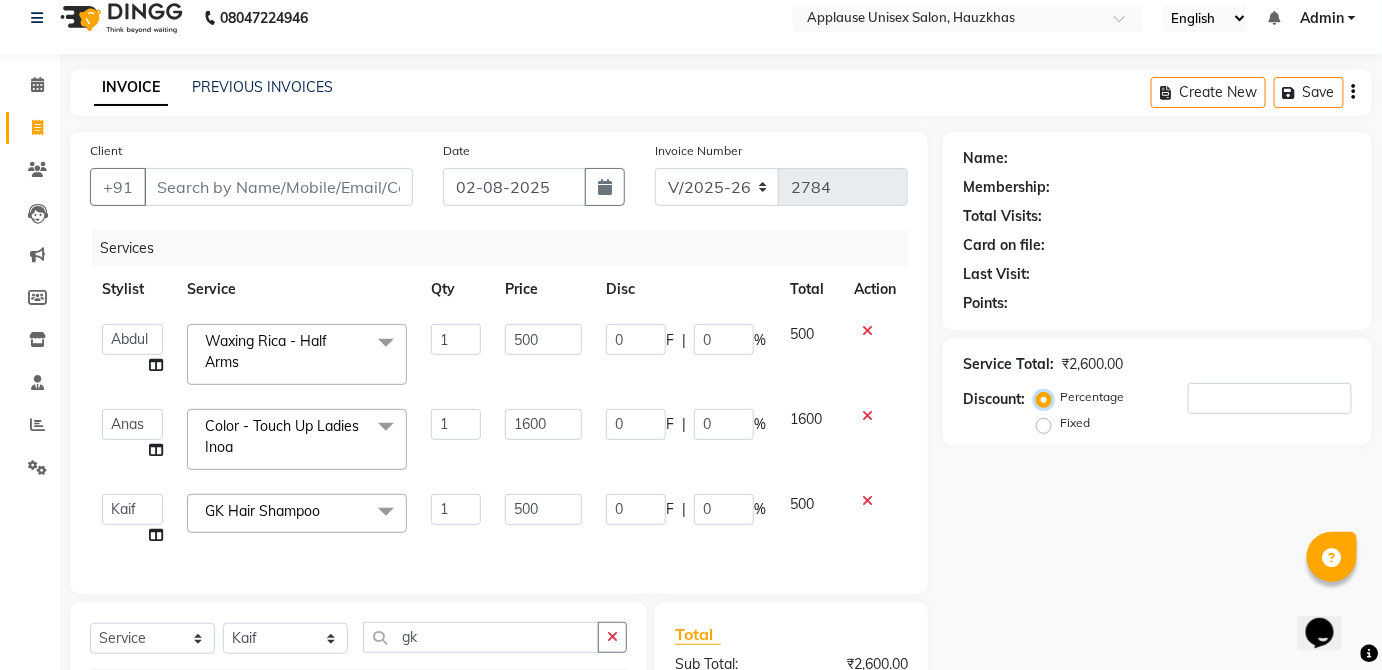 click on "Percentage" at bounding box center [1048, 397] 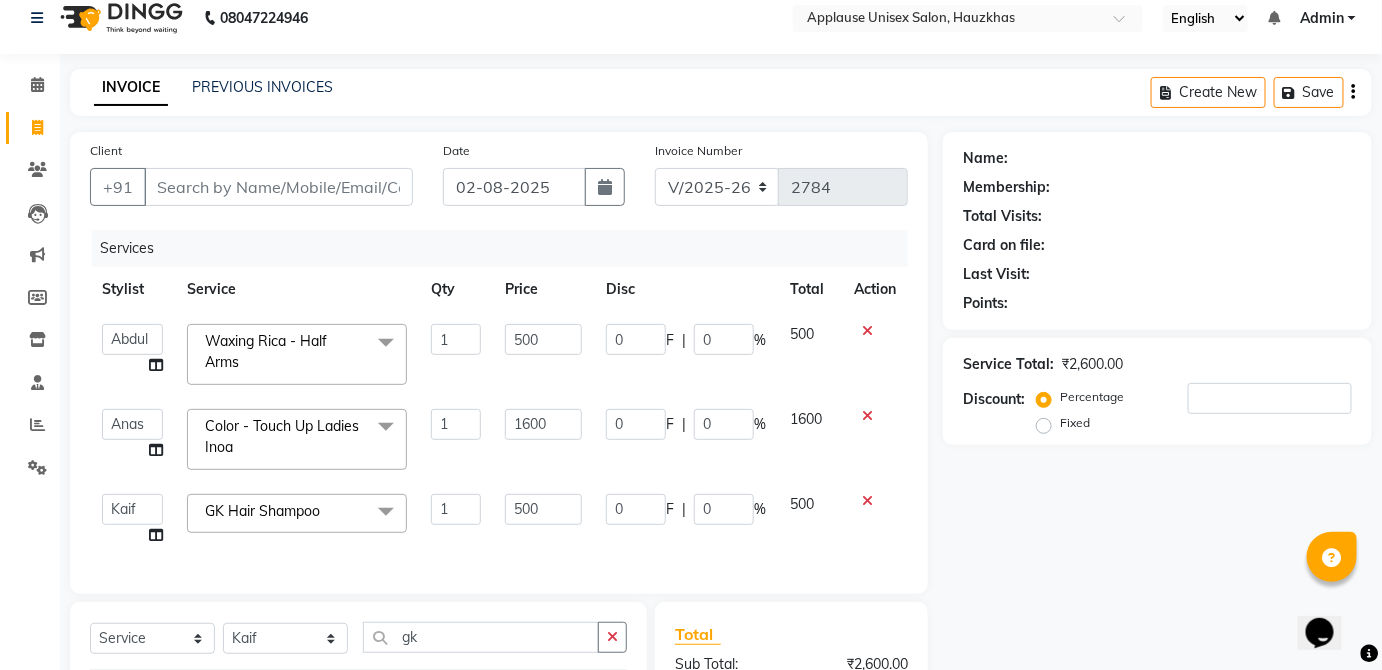 click on "Service Total:  ₹2,600.00  Discount:  Percentage   Fixed" 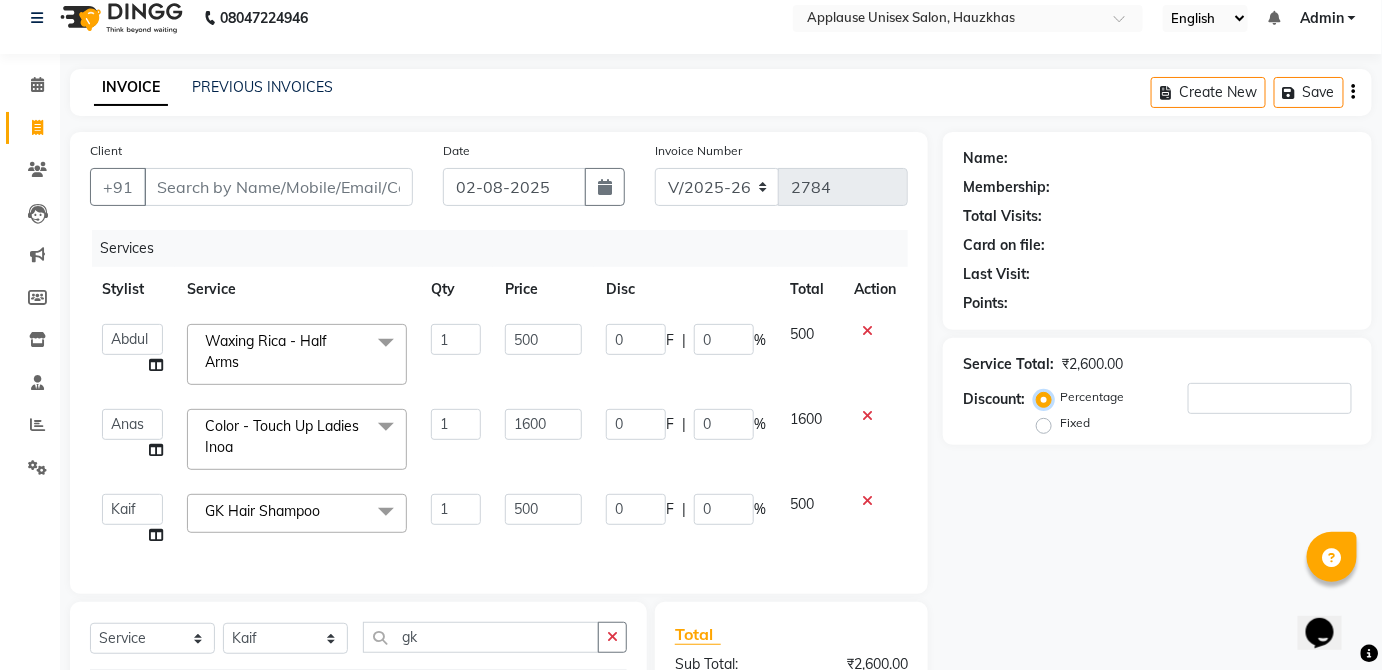 click on "Percentage" at bounding box center [1048, 397] 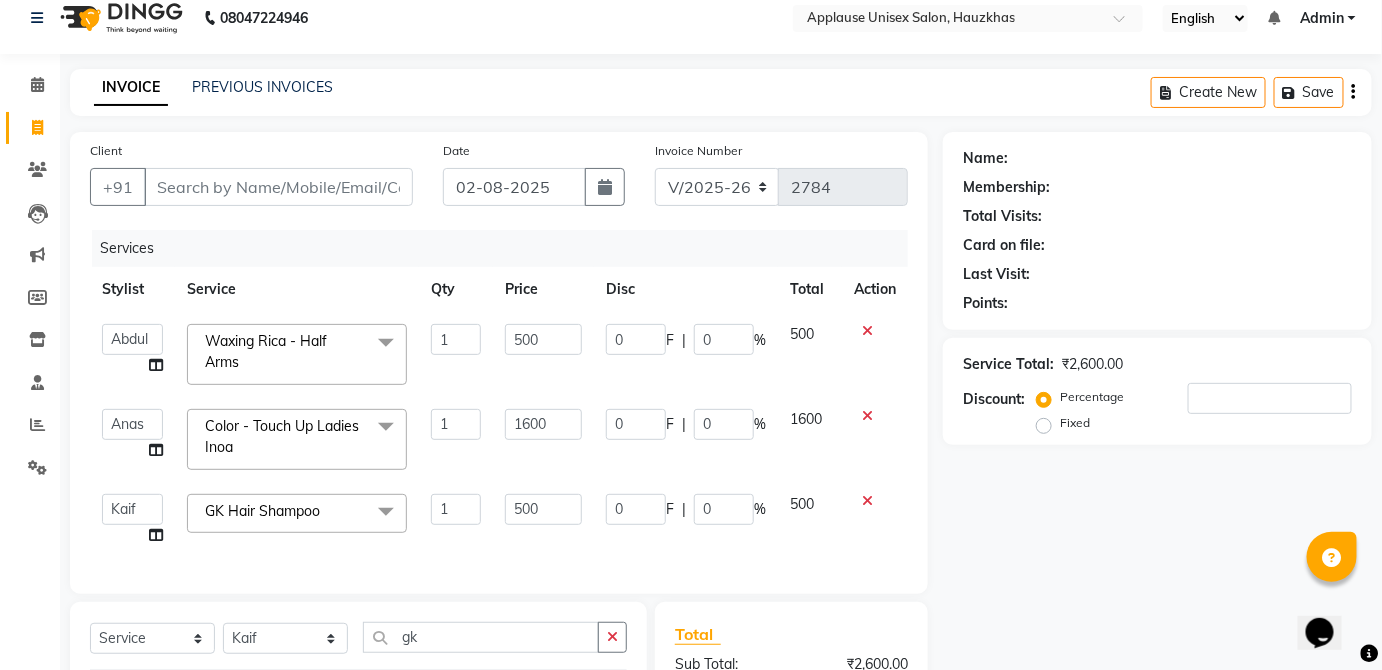 click on "Fixed" 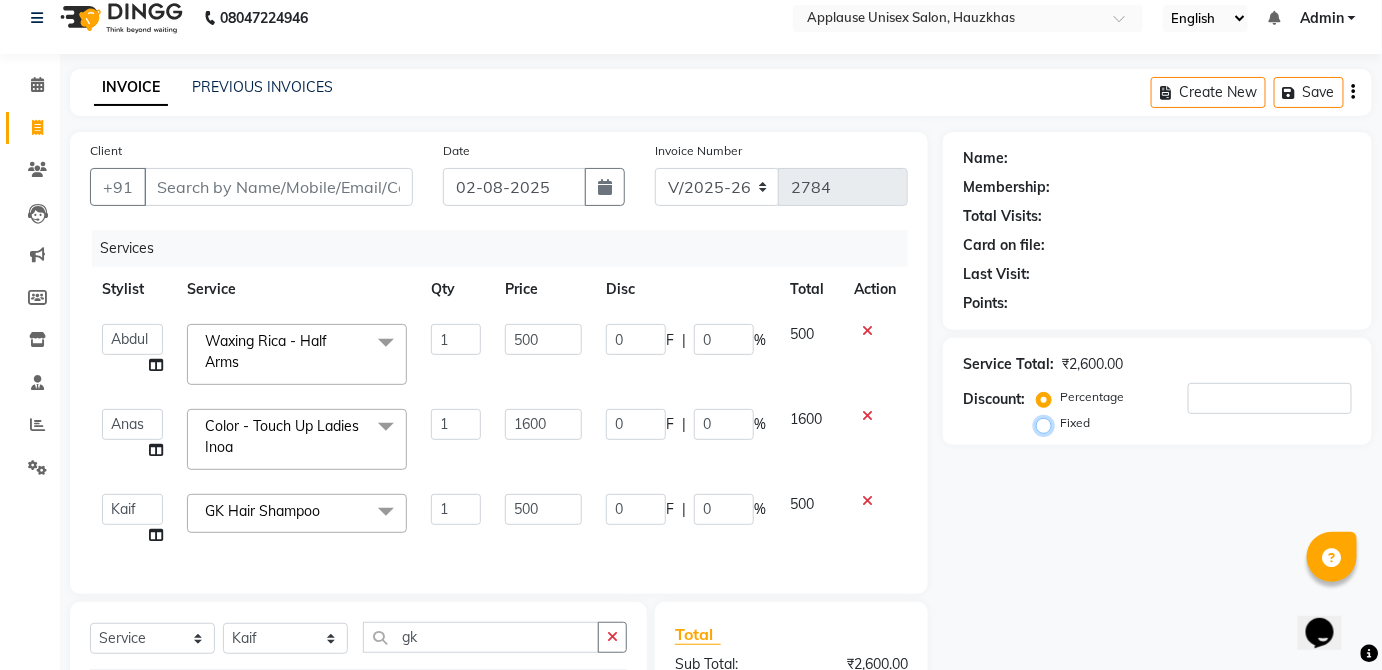 click on "Fixed" at bounding box center [1048, 423] 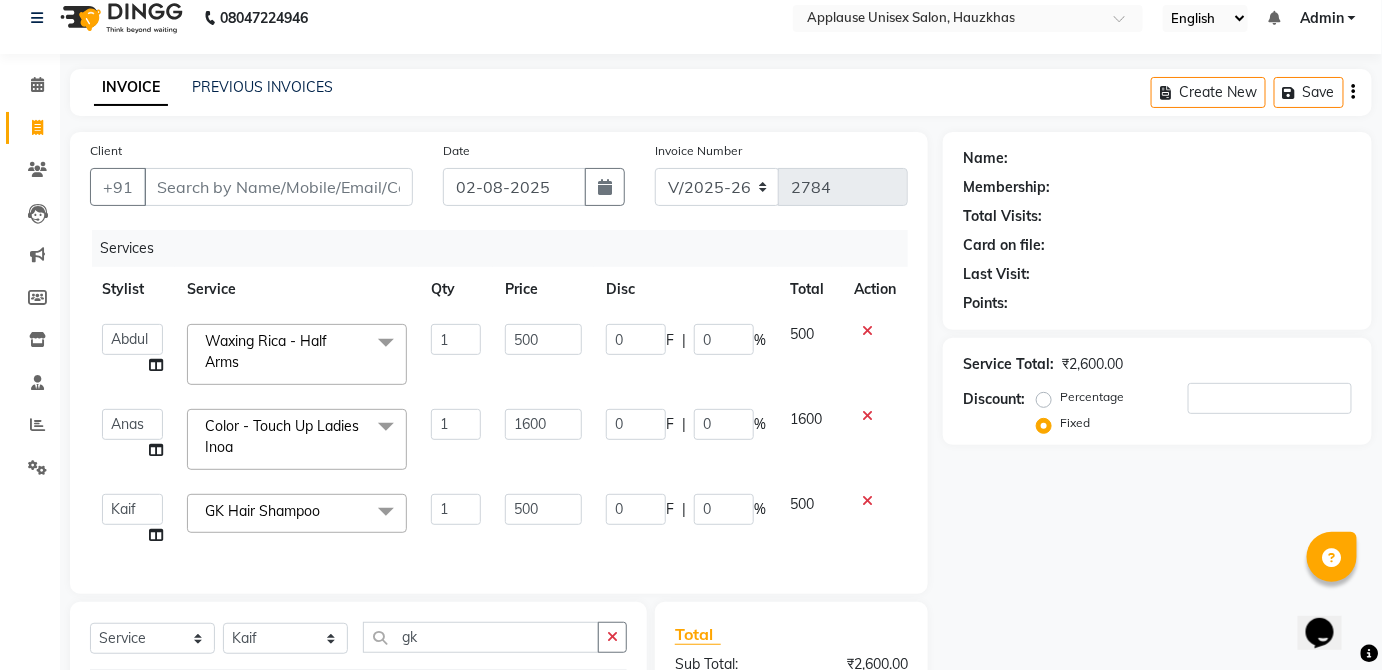click on "Percentage" 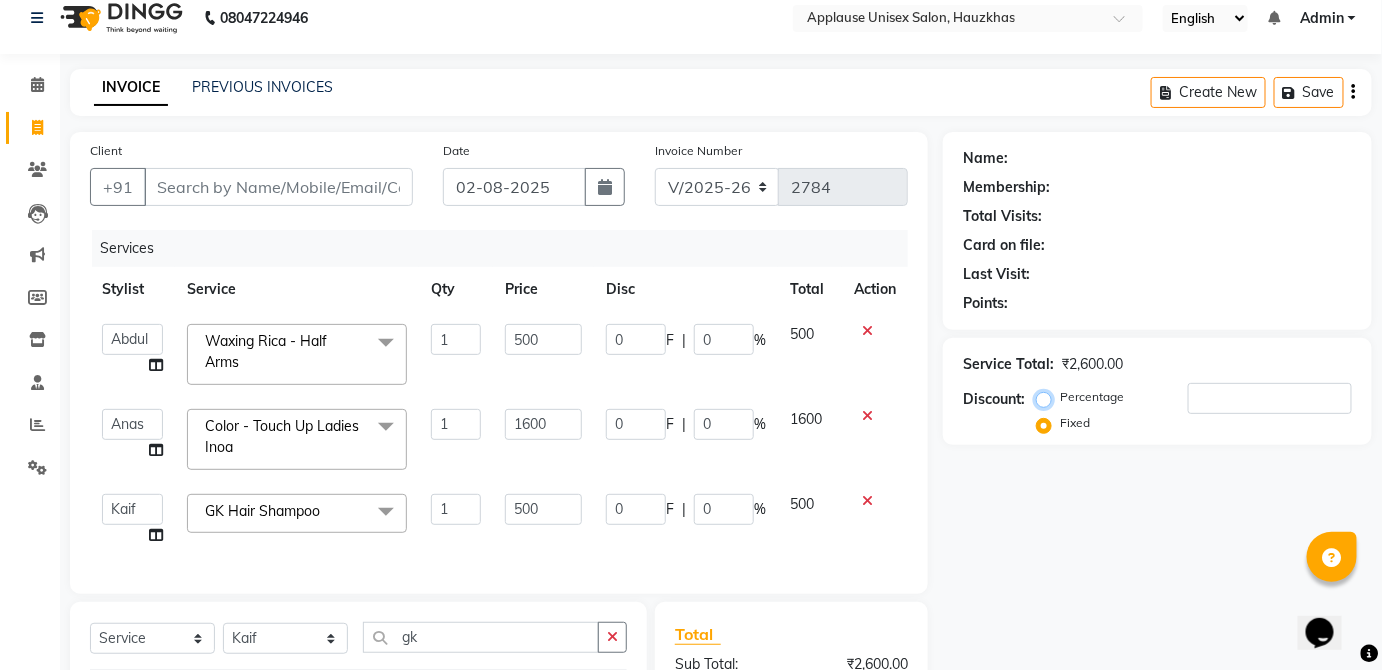 click on "Percentage" at bounding box center (1048, 397) 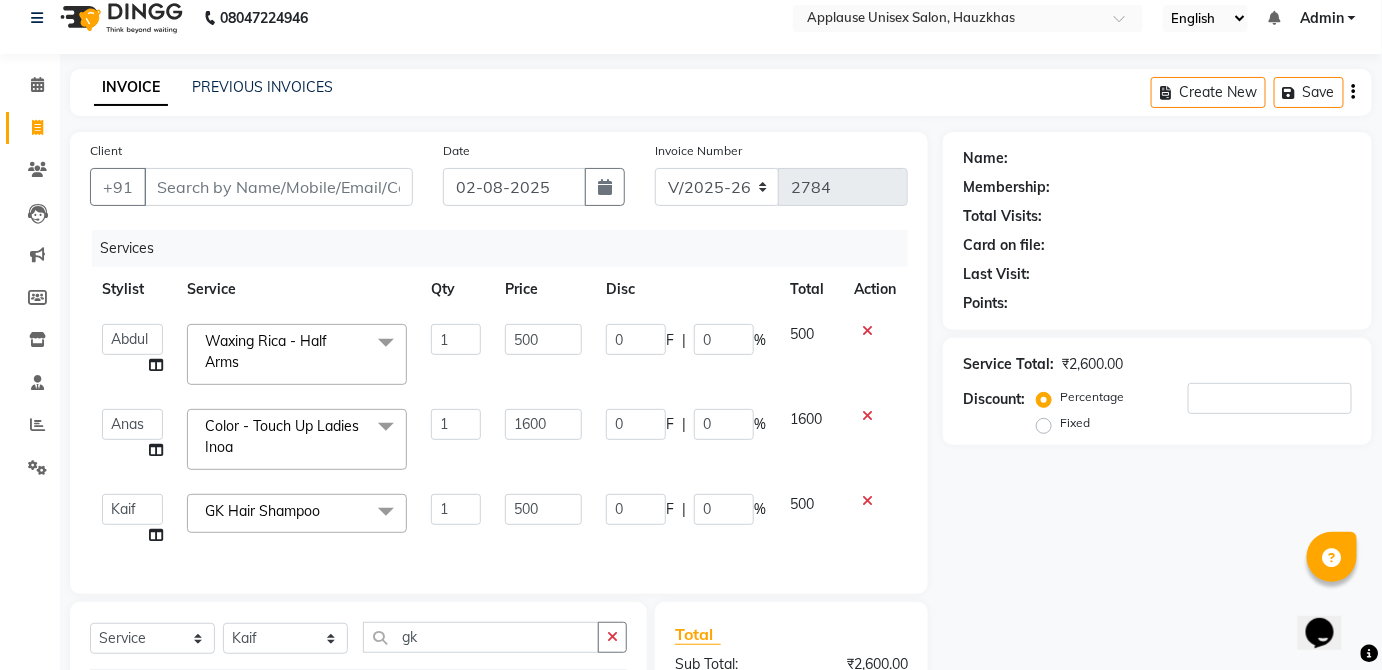 click on "Fixed" 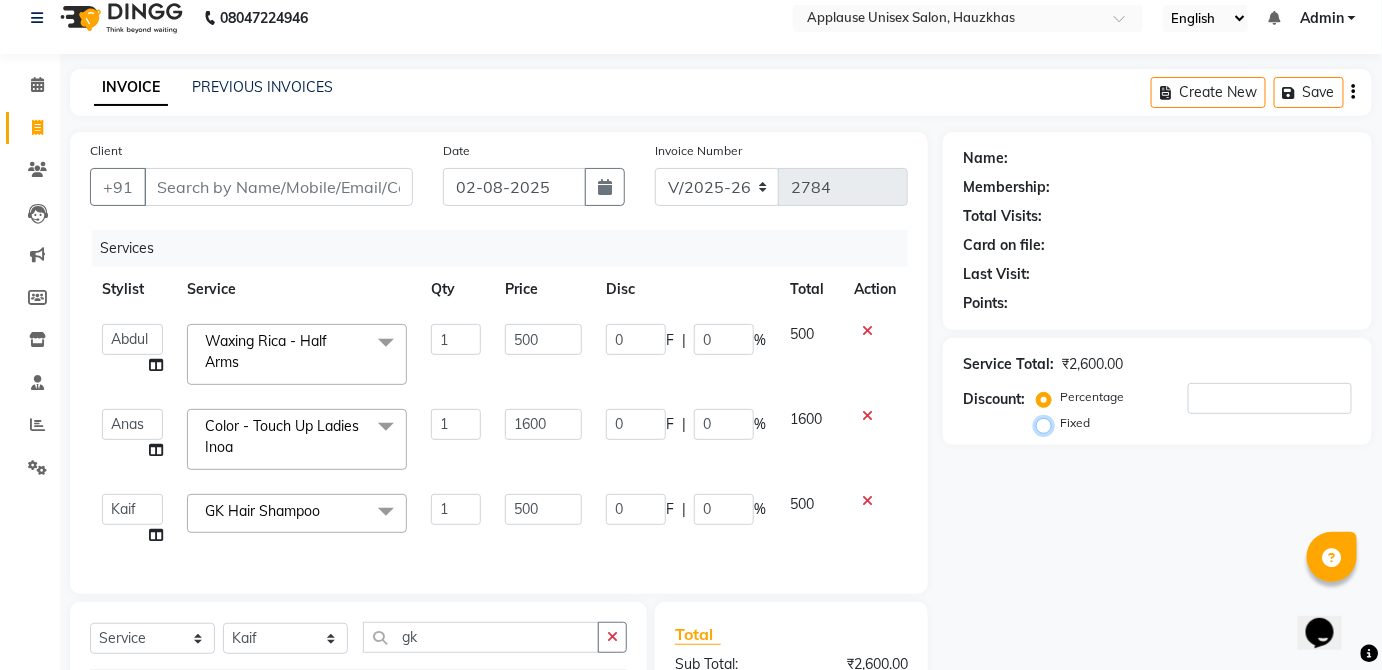 click on "Fixed" at bounding box center (1048, 423) 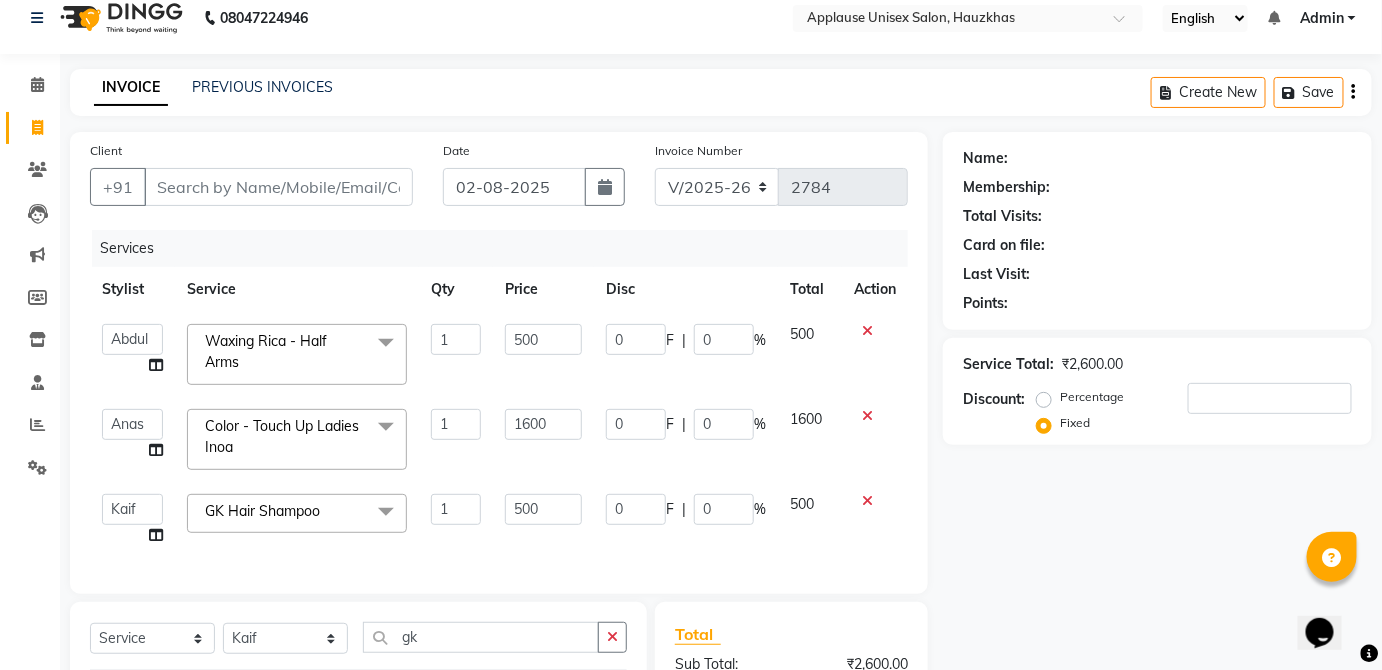 click on "Percentage" 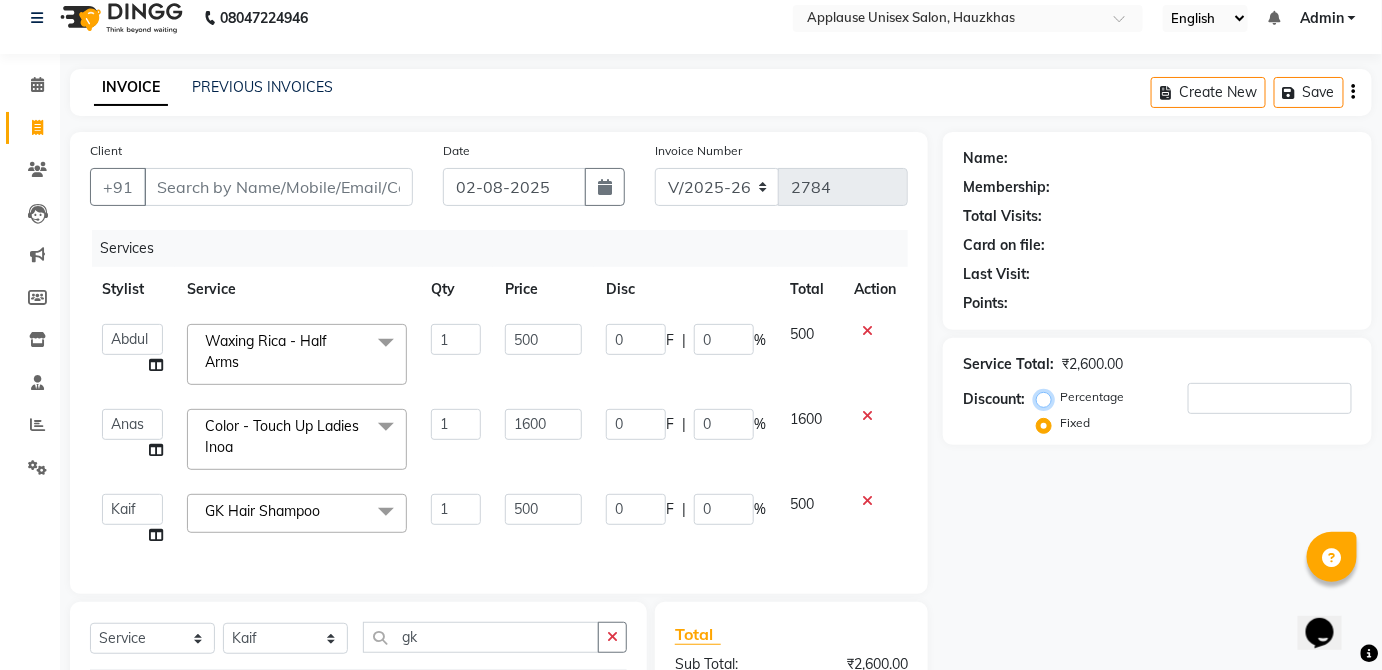 click on "Percentage" at bounding box center (1048, 397) 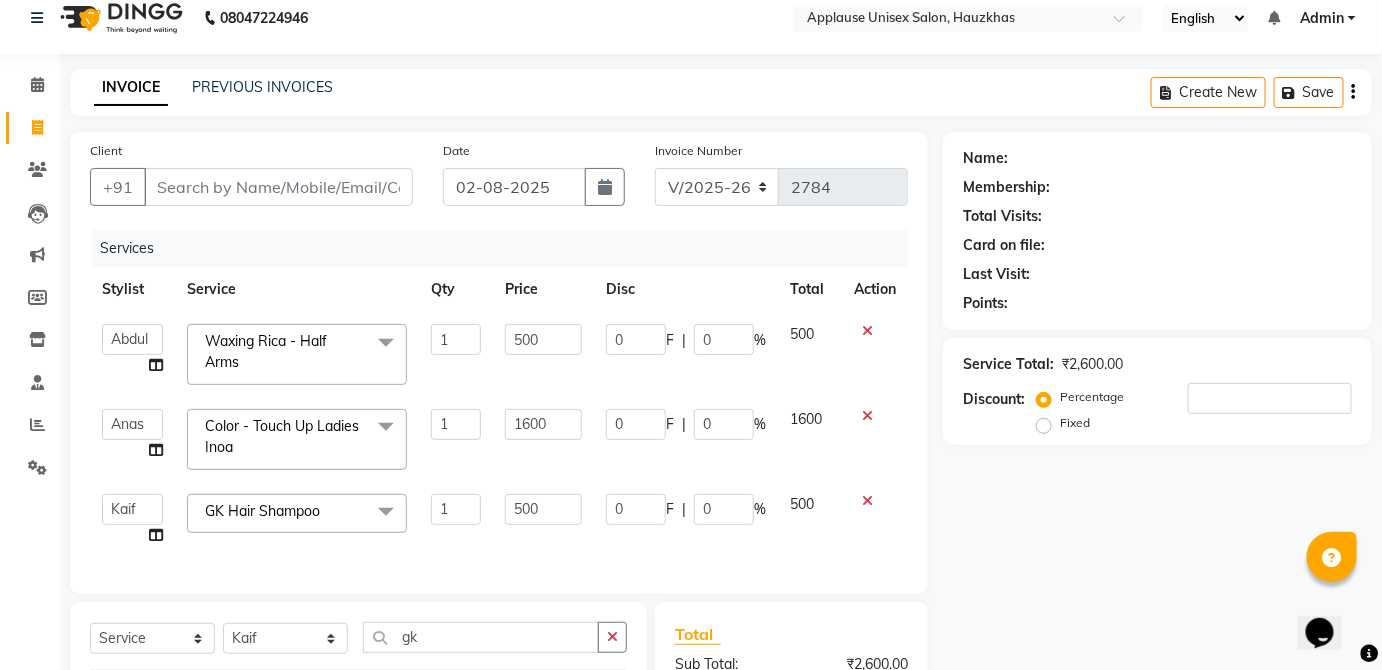 click on "Fixed" 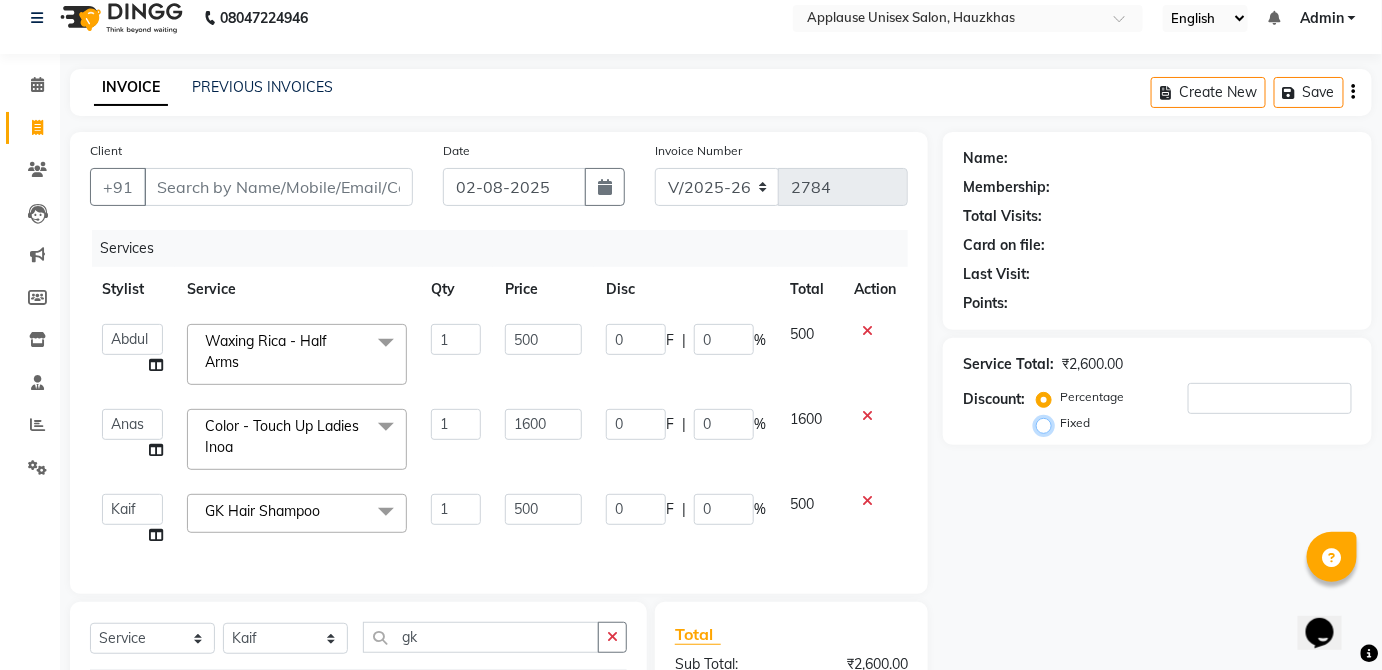 click on "Fixed" at bounding box center (1048, 423) 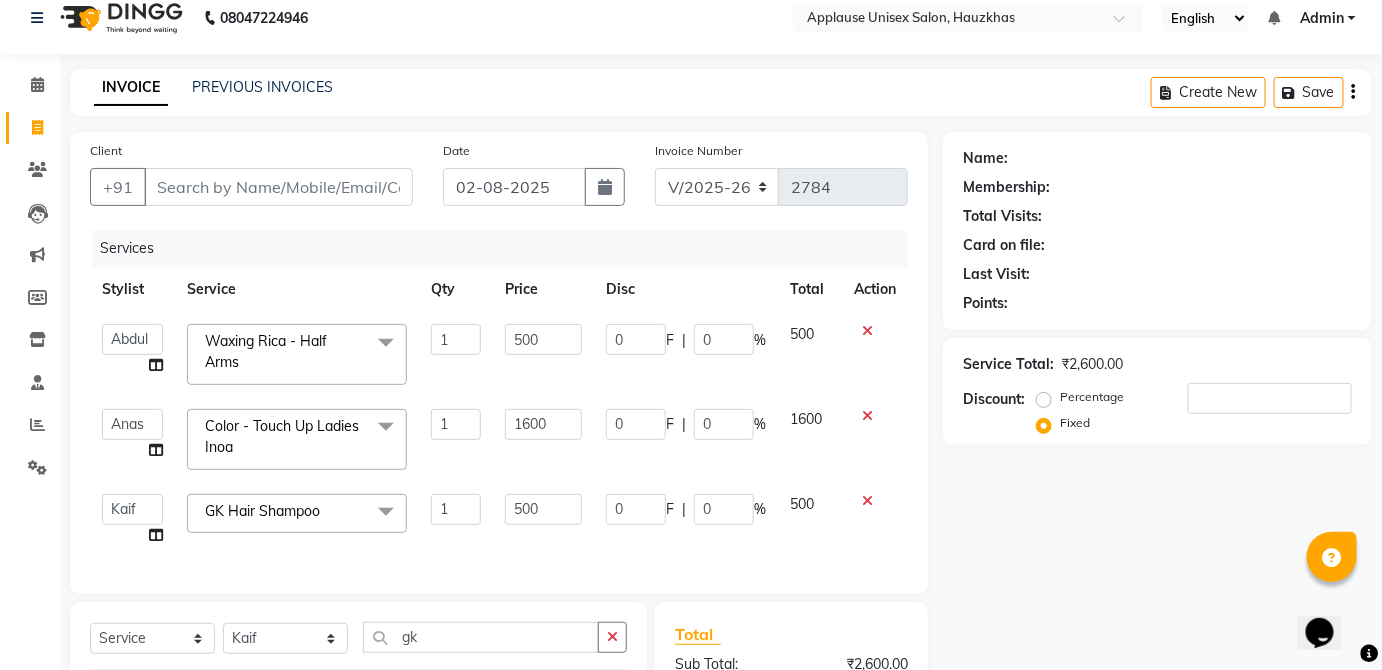 click on "Percentage" 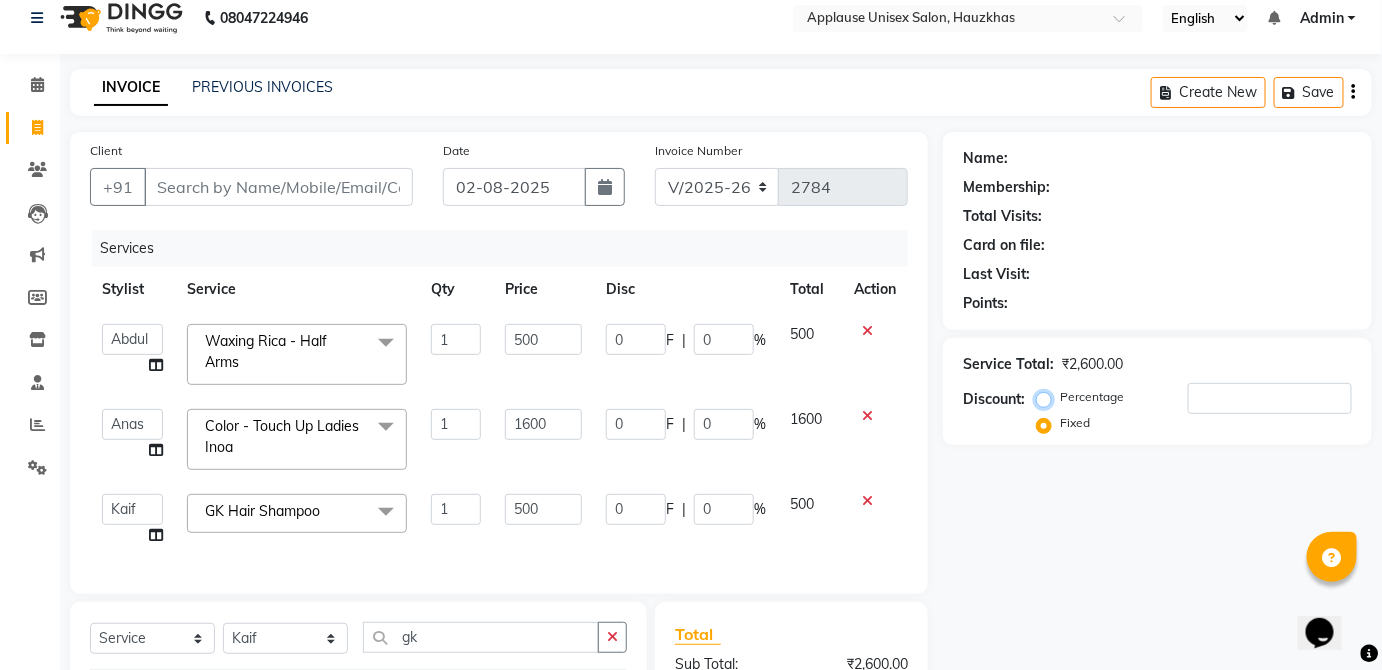 click on "Percentage" at bounding box center (1048, 397) 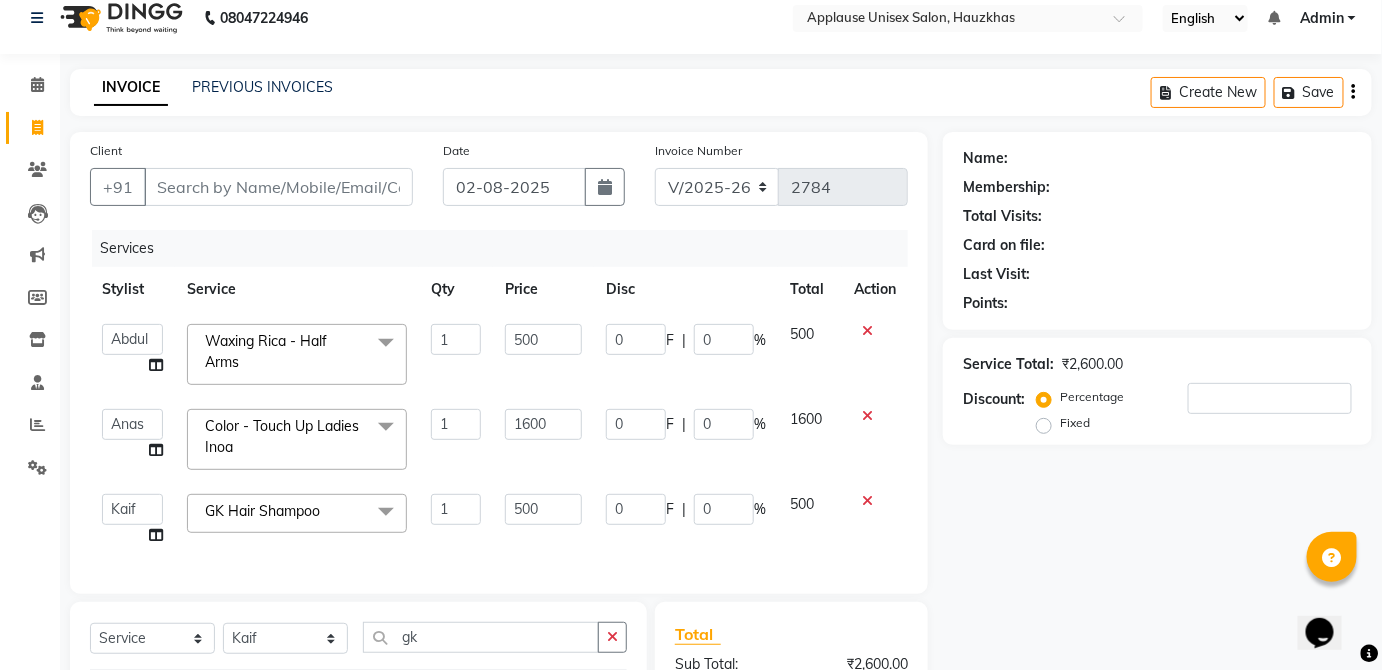 click on "Fixed" 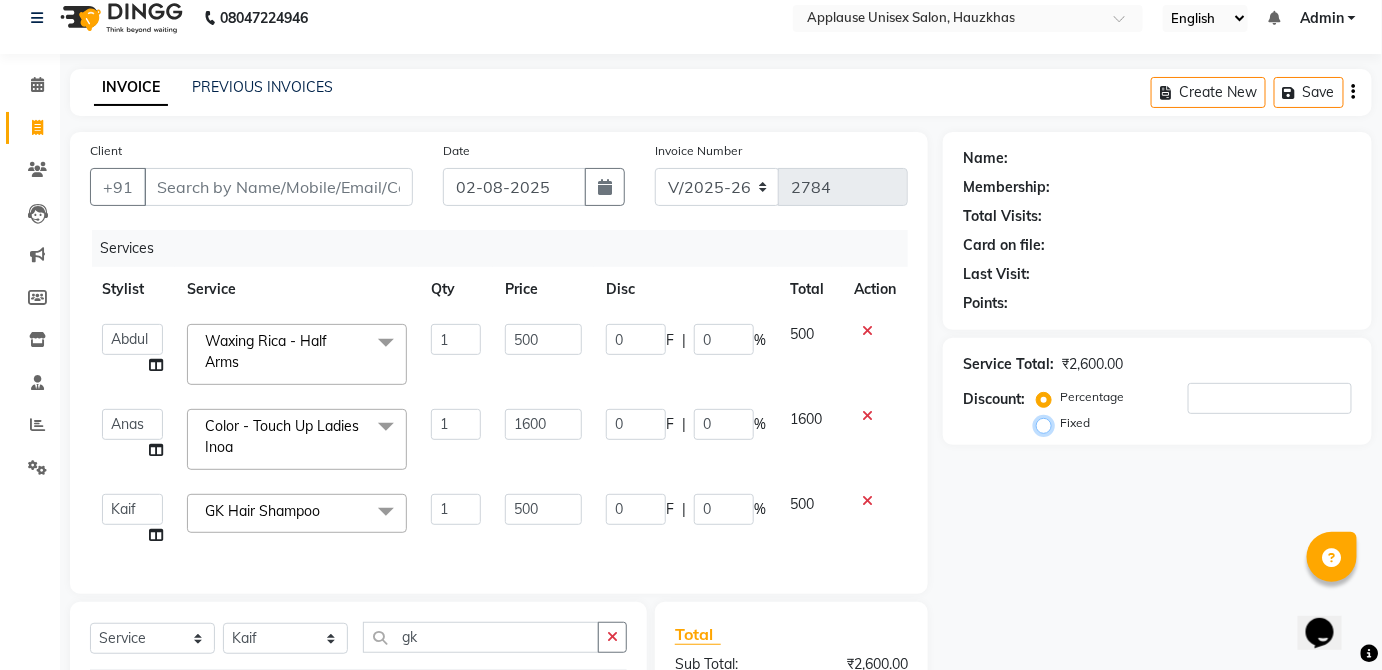 click on "Fixed" at bounding box center [1048, 423] 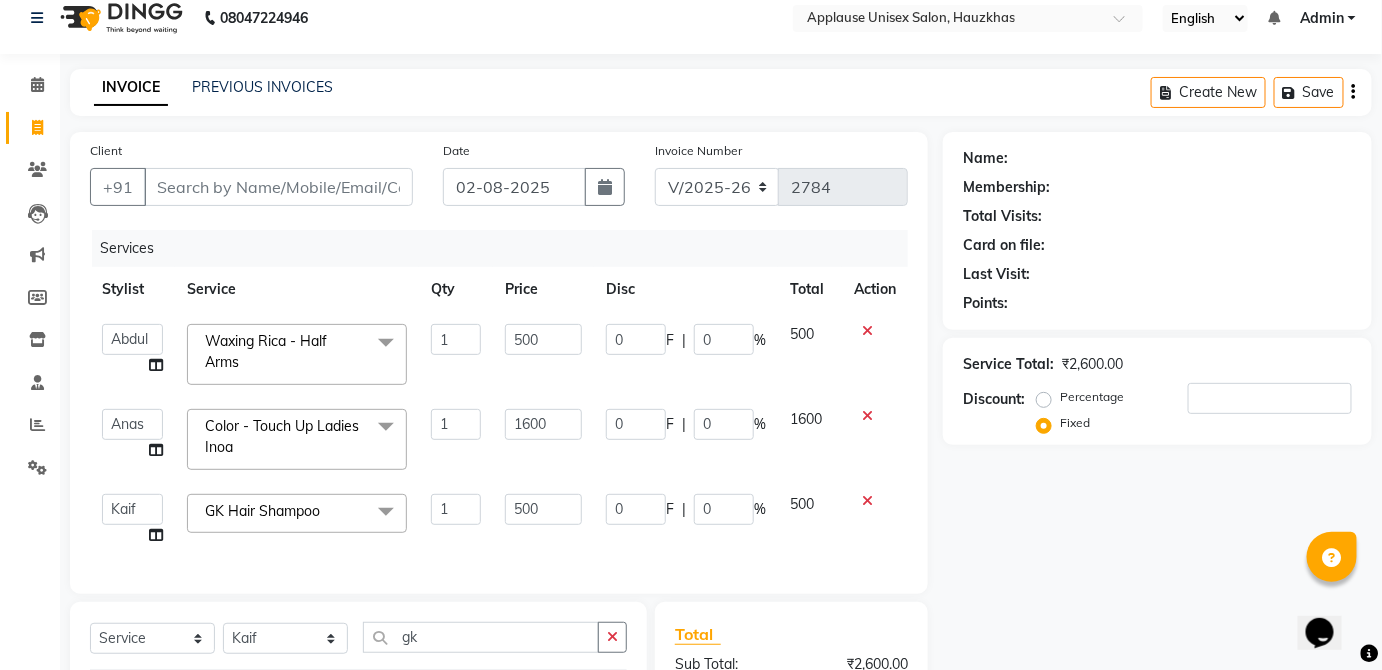 click on "Percentage" 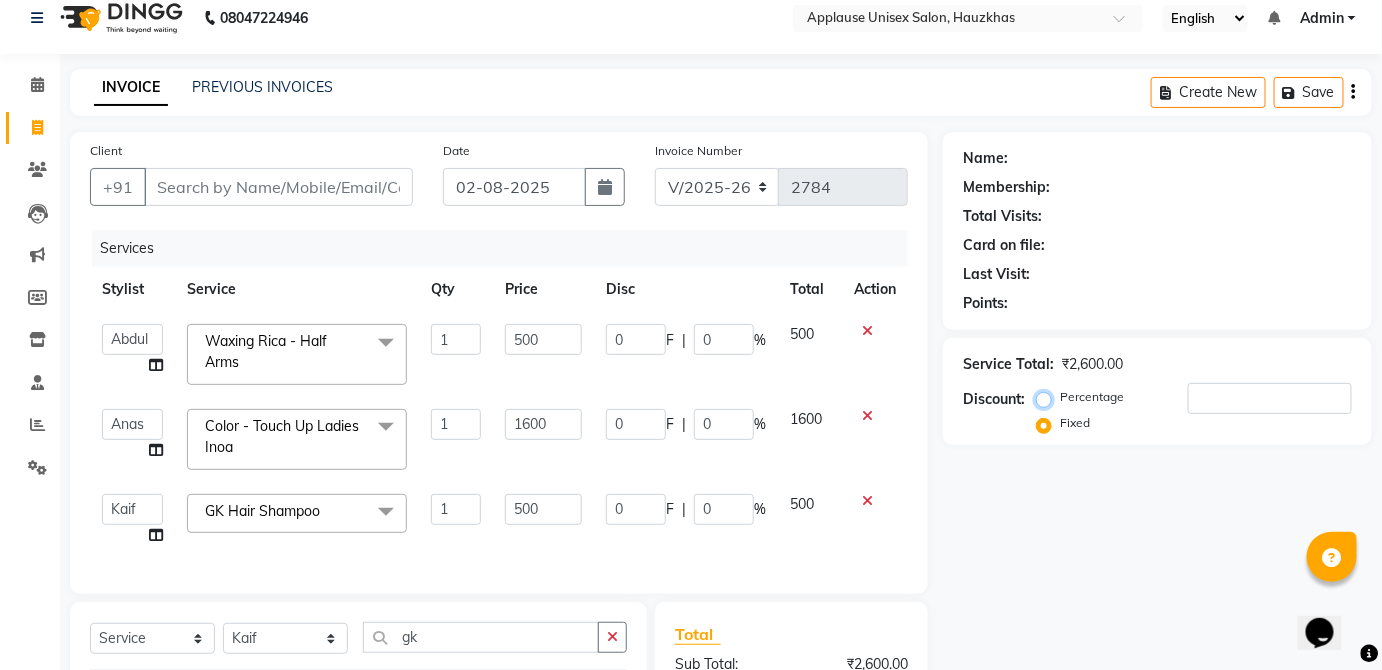 click on "Percentage" at bounding box center (1048, 397) 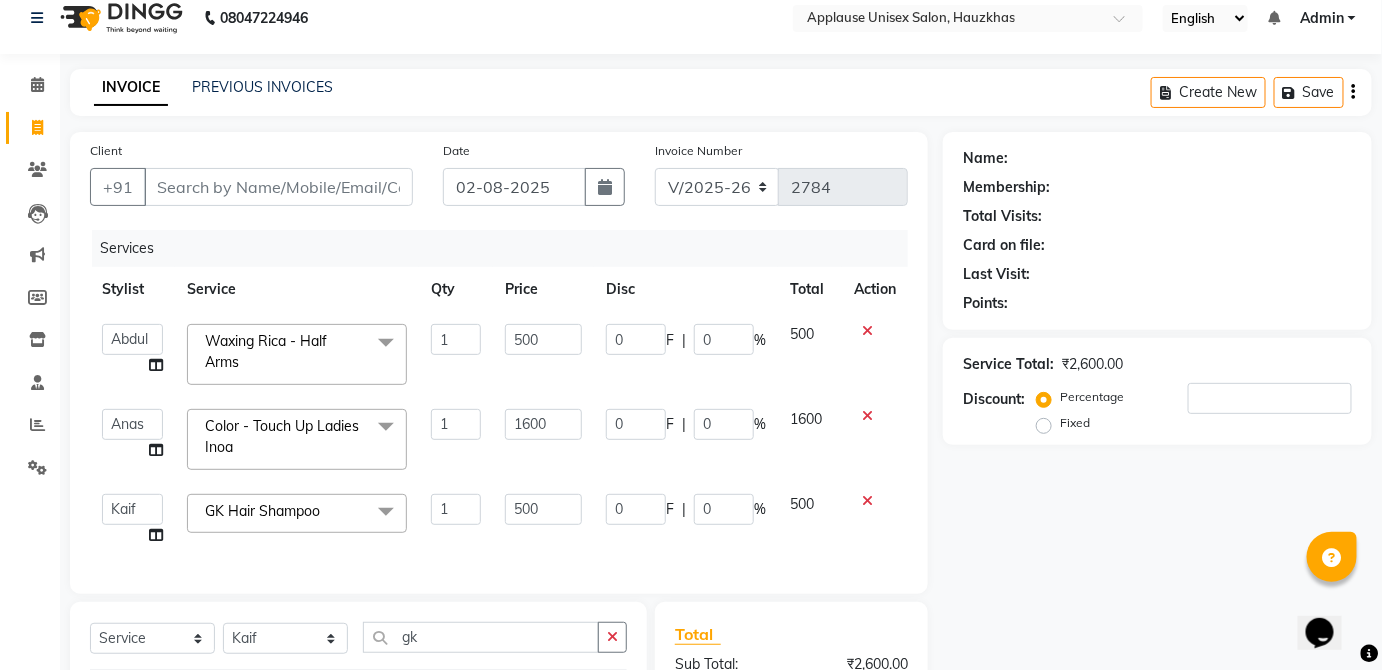 click on "Name: Membership: Total Visits: Card on file: Last Visit:  Points:  Service Total:  ₹2,600.00  Discount:  Percentage   Fixed" 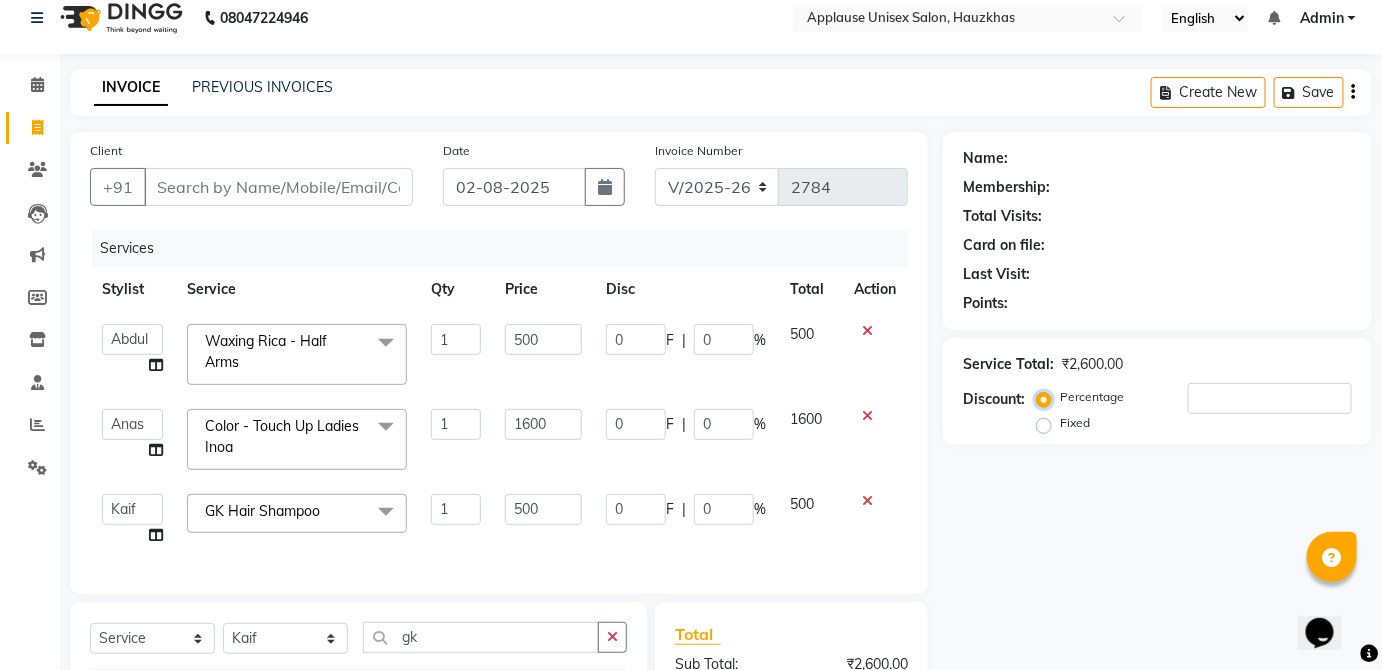 click on "Percentage" at bounding box center [1048, 397] 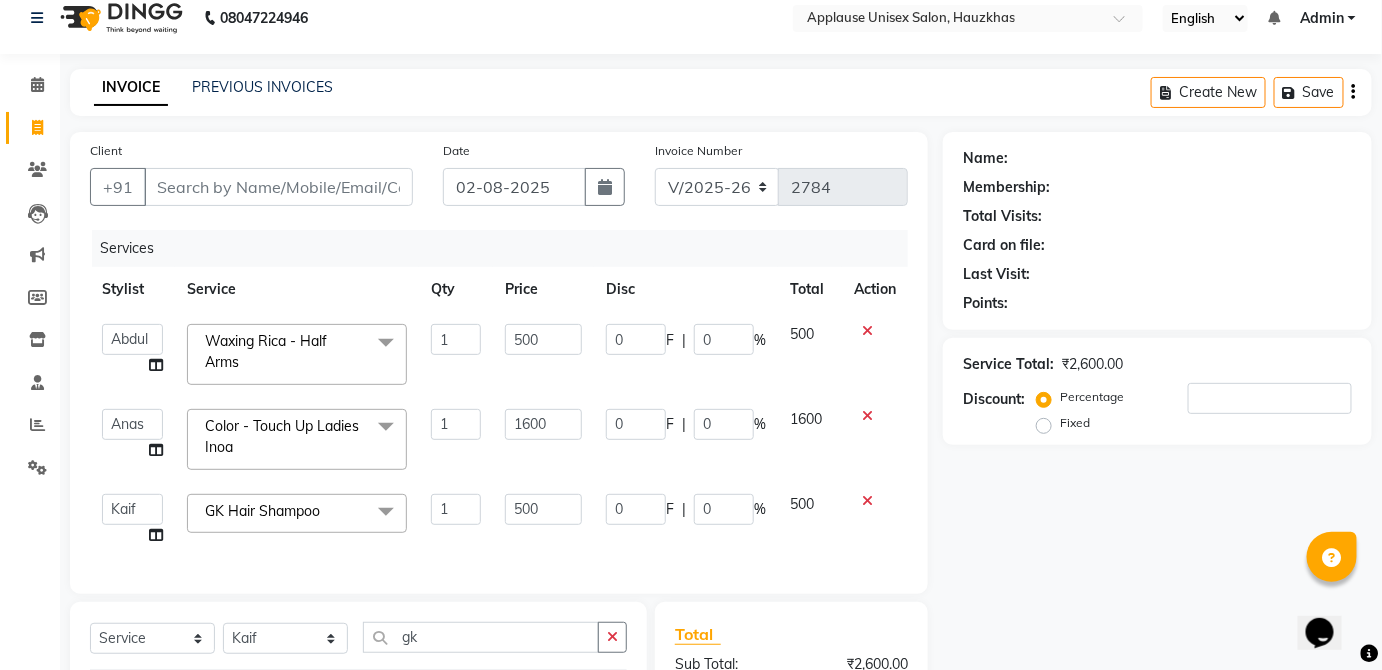 click on "Fixed" 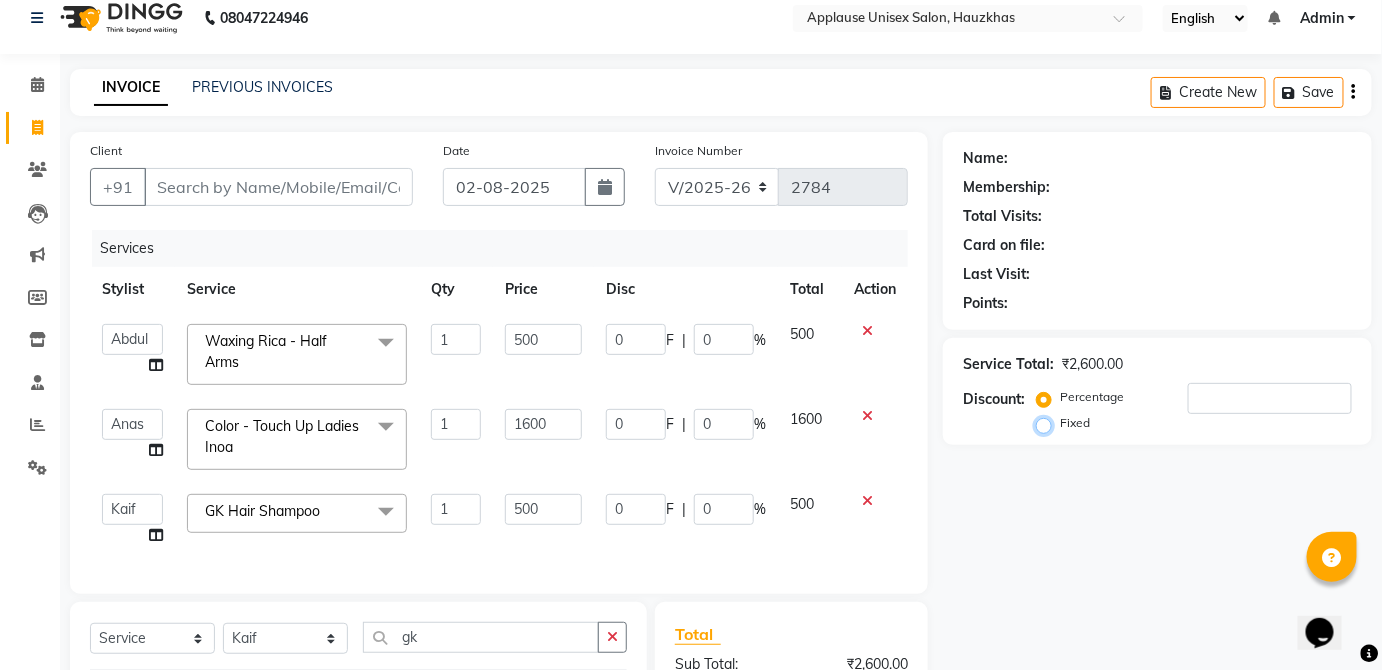 click on "Fixed" at bounding box center [1048, 423] 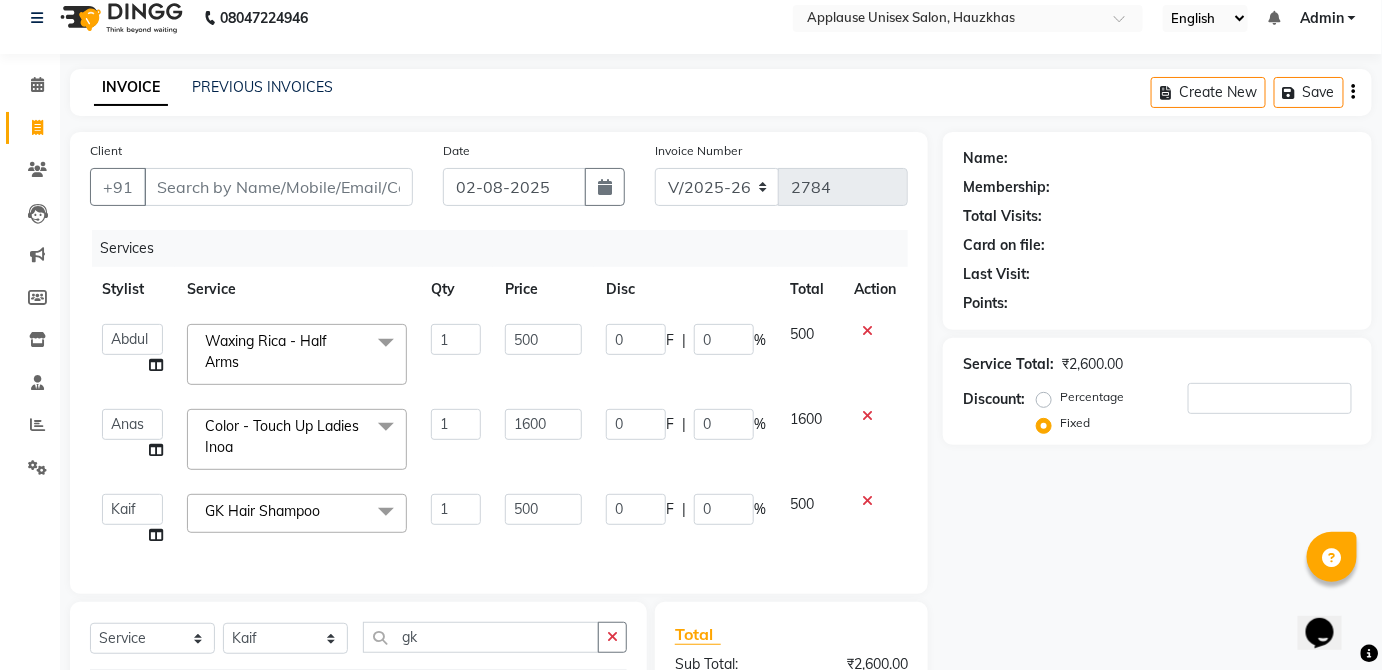 click on "Percentage" 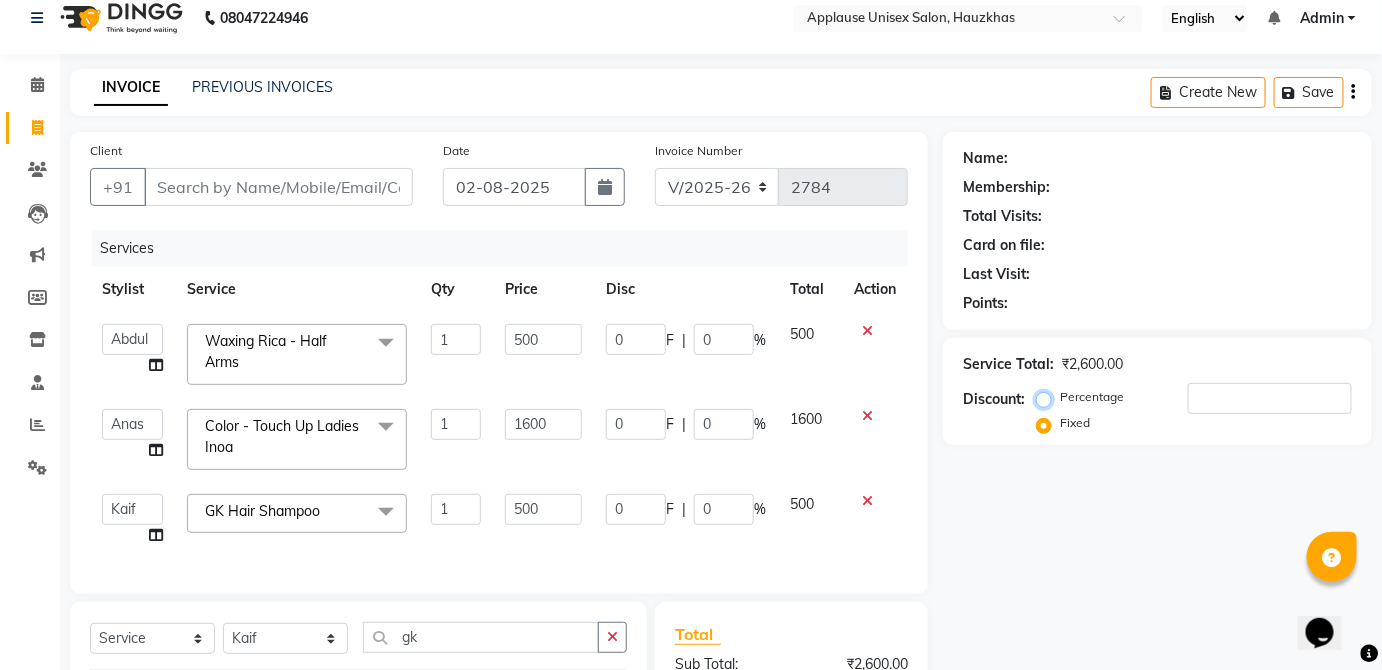 click on "Percentage" at bounding box center (1048, 397) 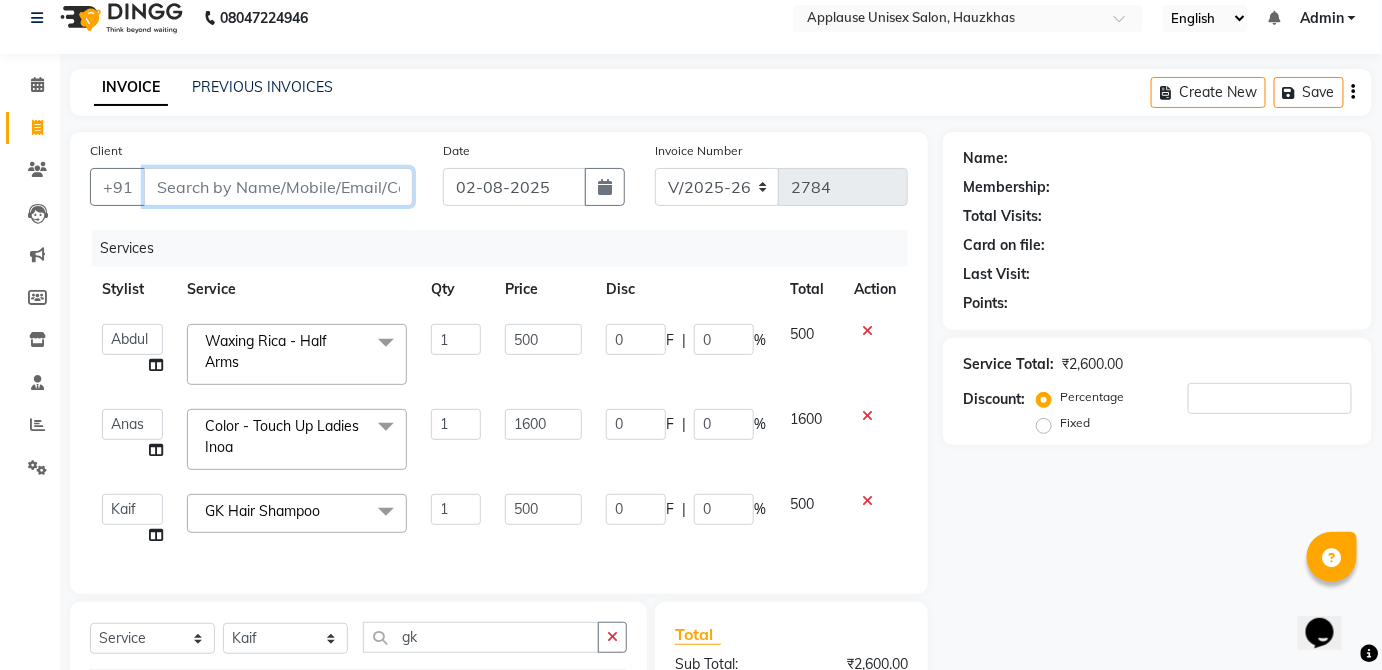 click on "Client" at bounding box center (278, 187) 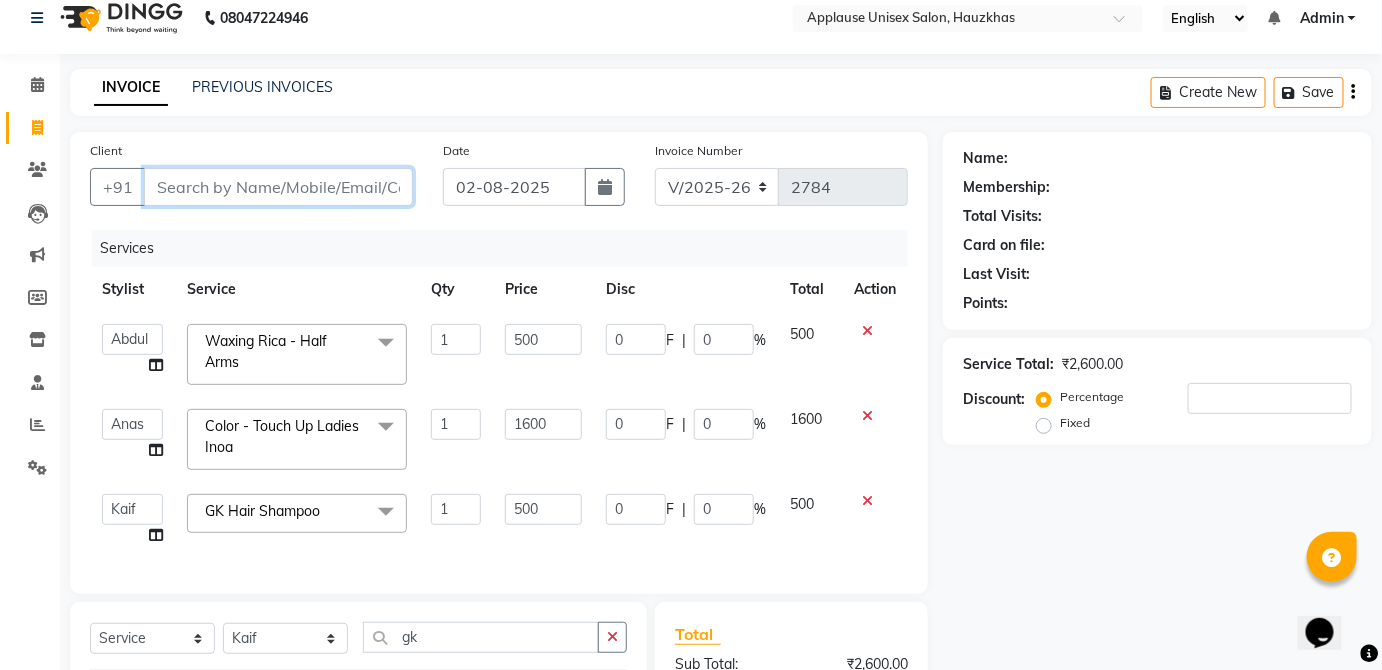 type on "a" 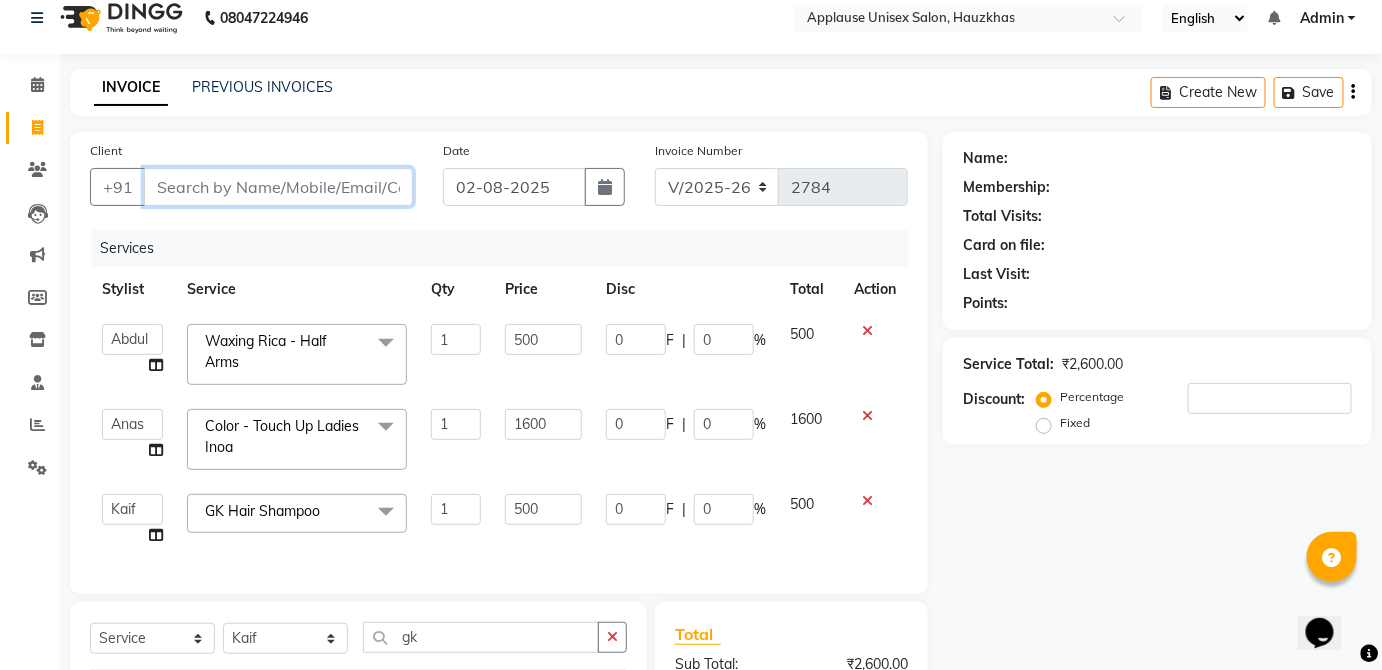 type on "0" 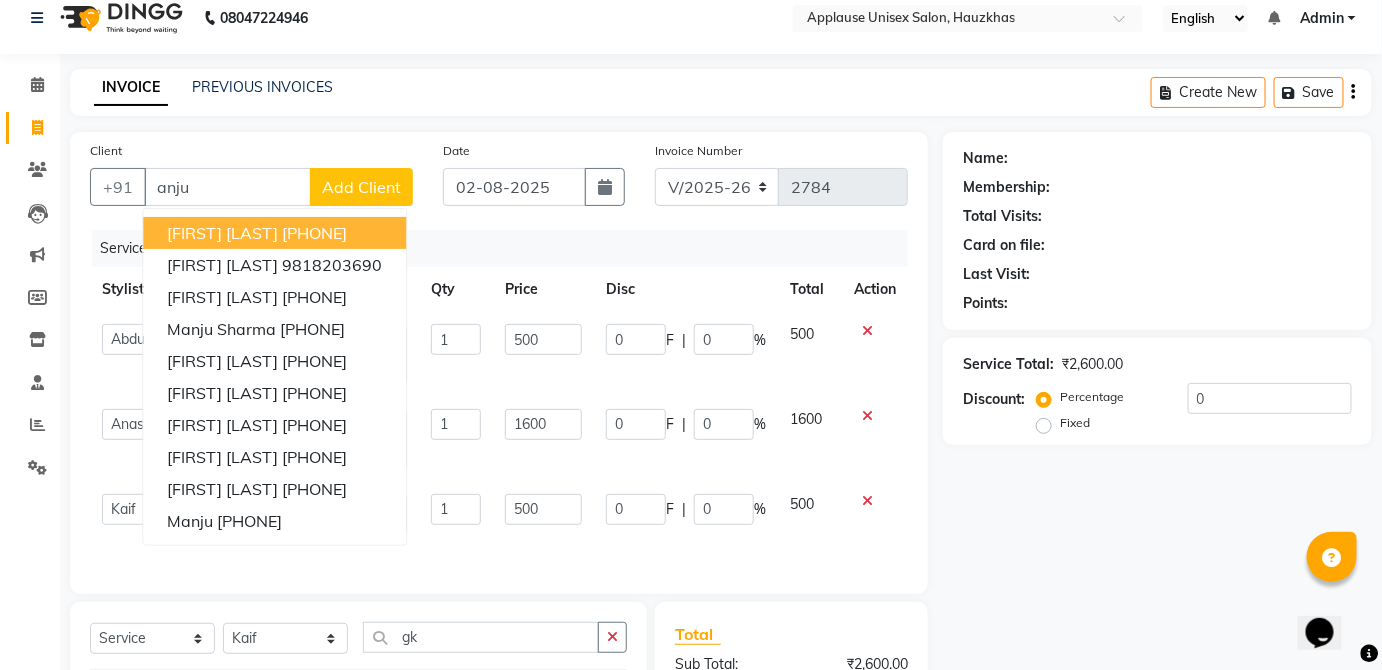 click 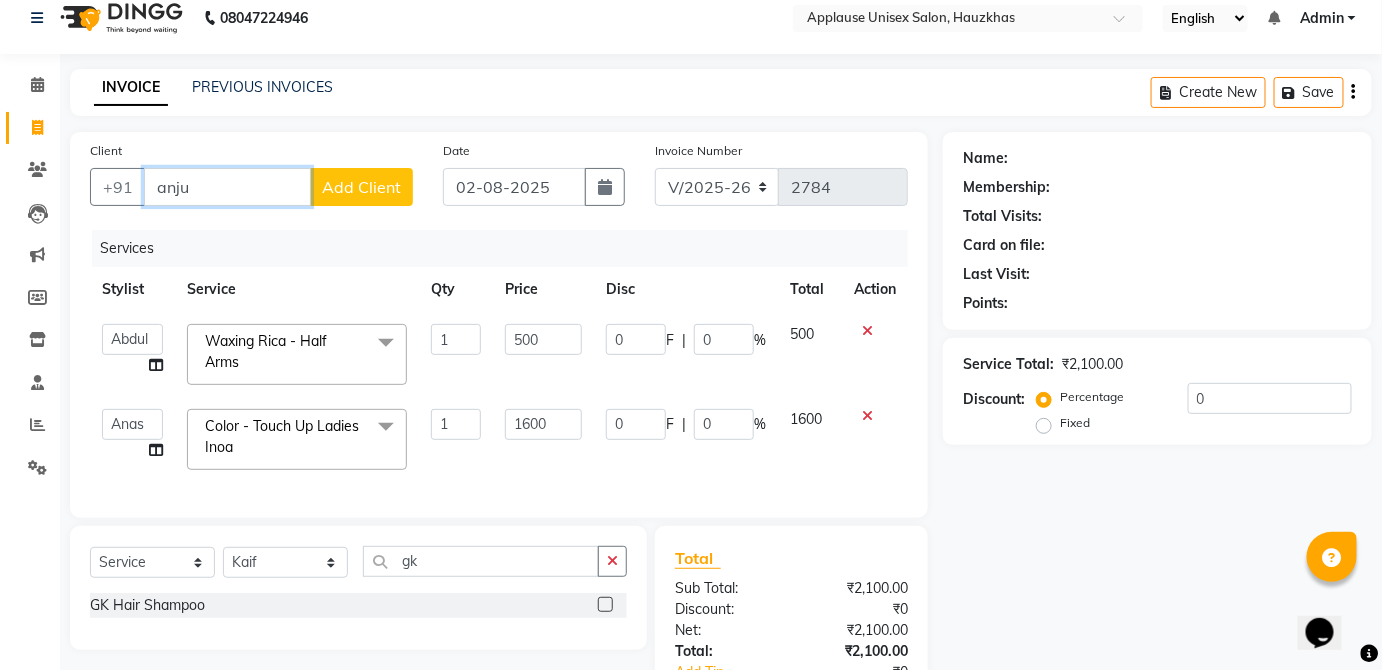 click on "anju" at bounding box center [227, 187] 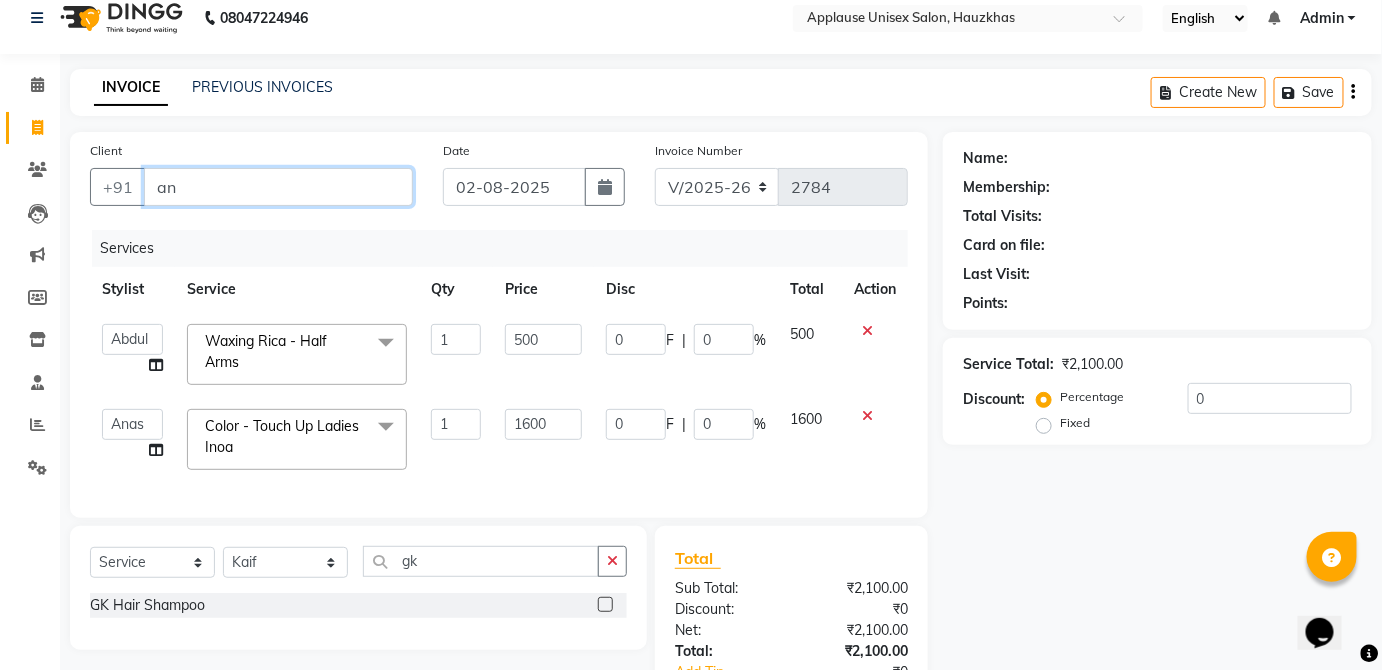 type on "a" 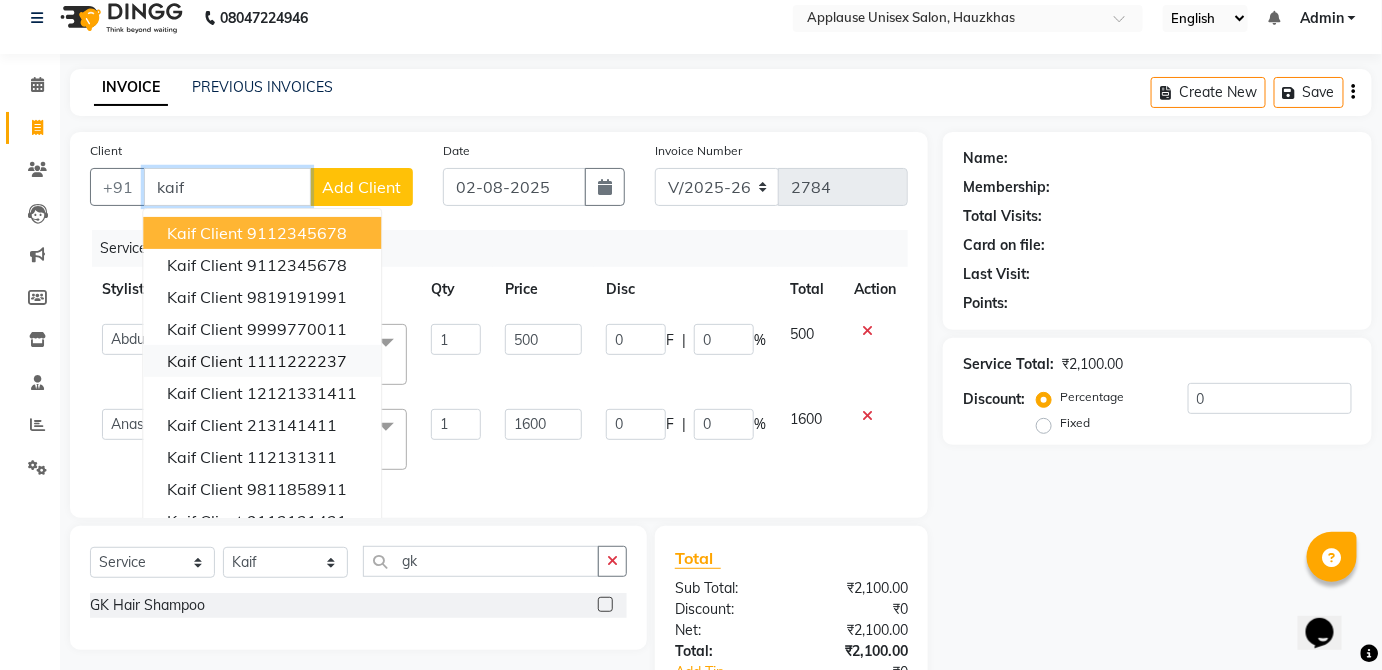 click on "1111222237" at bounding box center [297, 361] 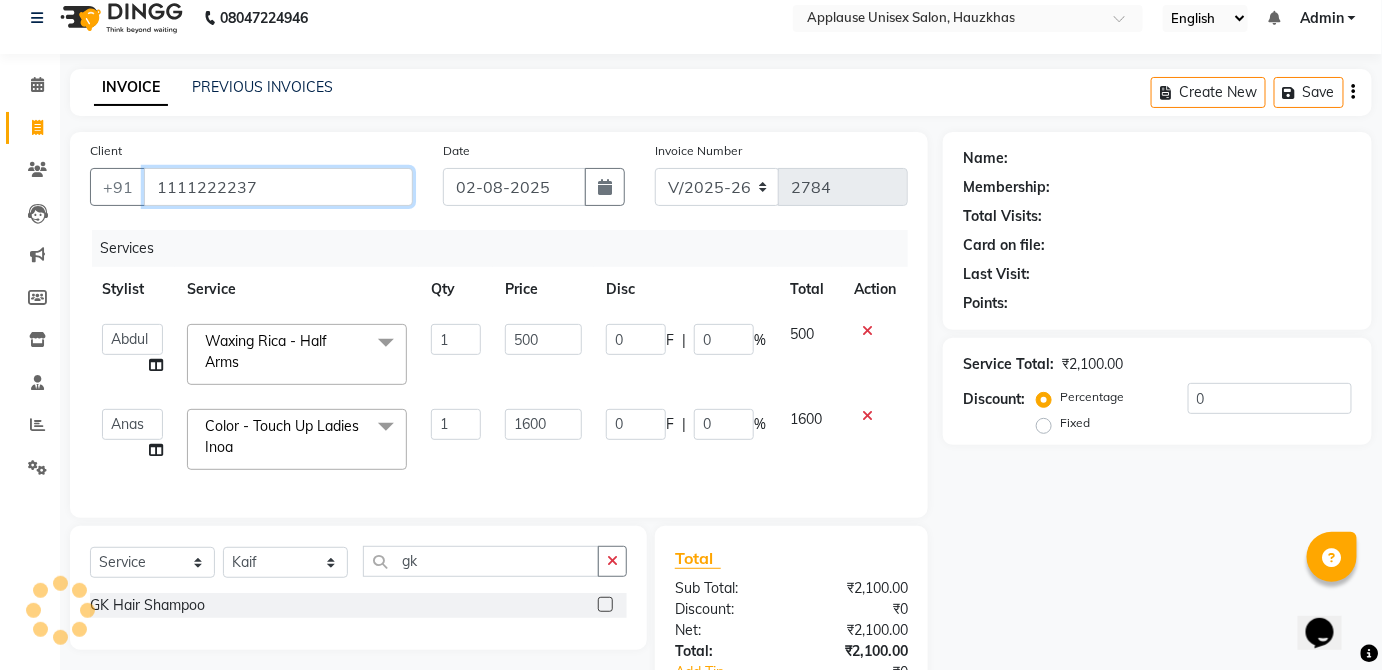type on "1111222237" 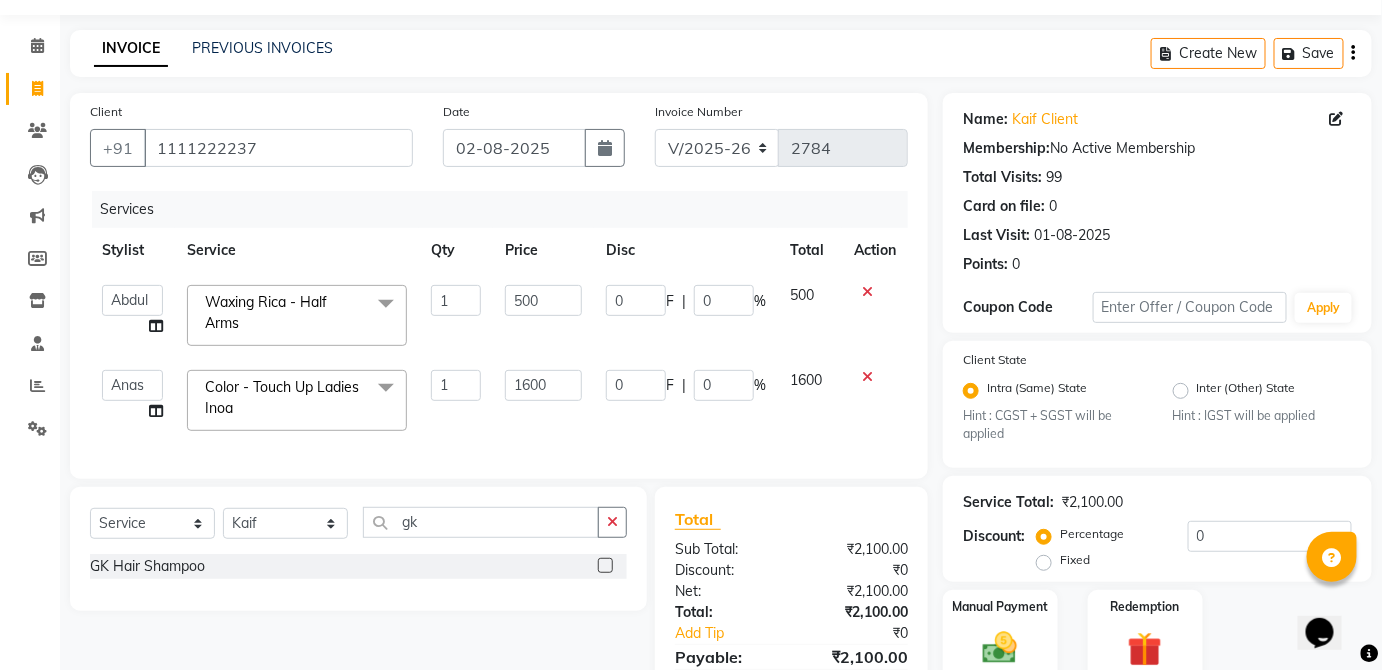 scroll, scrollTop: 0, scrollLeft: 0, axis: both 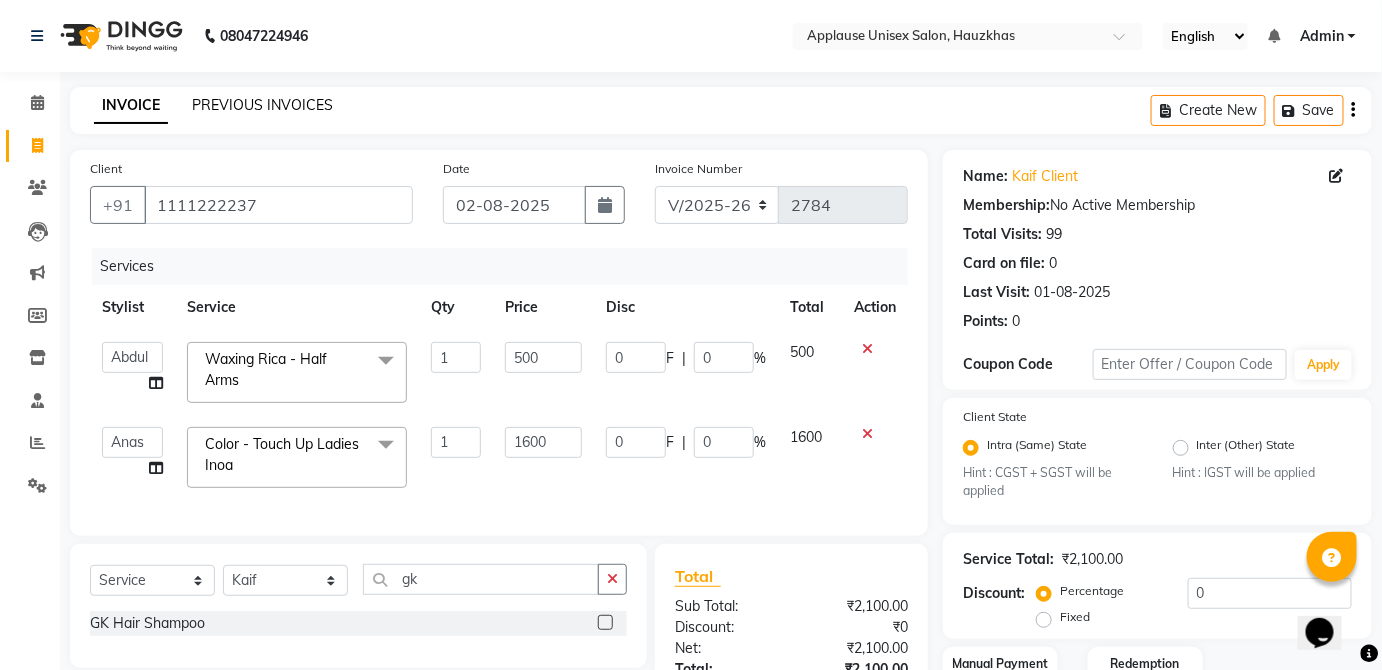 click on "PREVIOUS INVOICES" 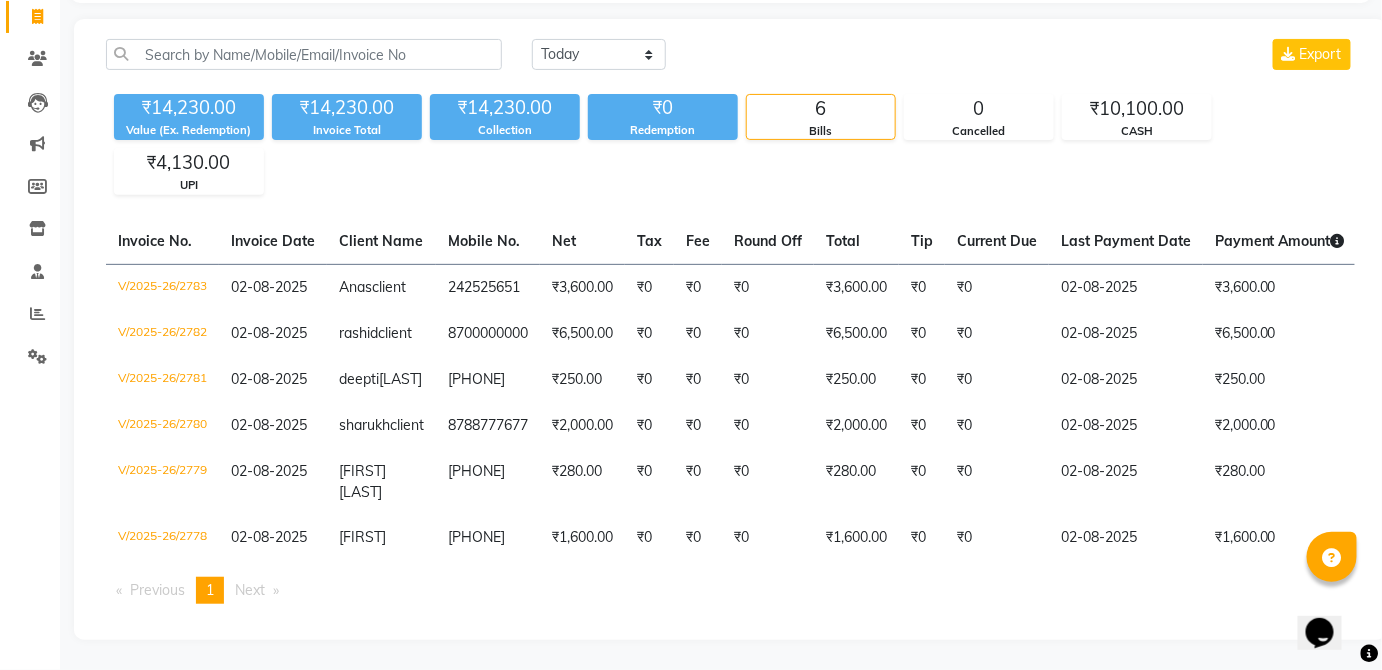 scroll, scrollTop: 179, scrollLeft: 0, axis: vertical 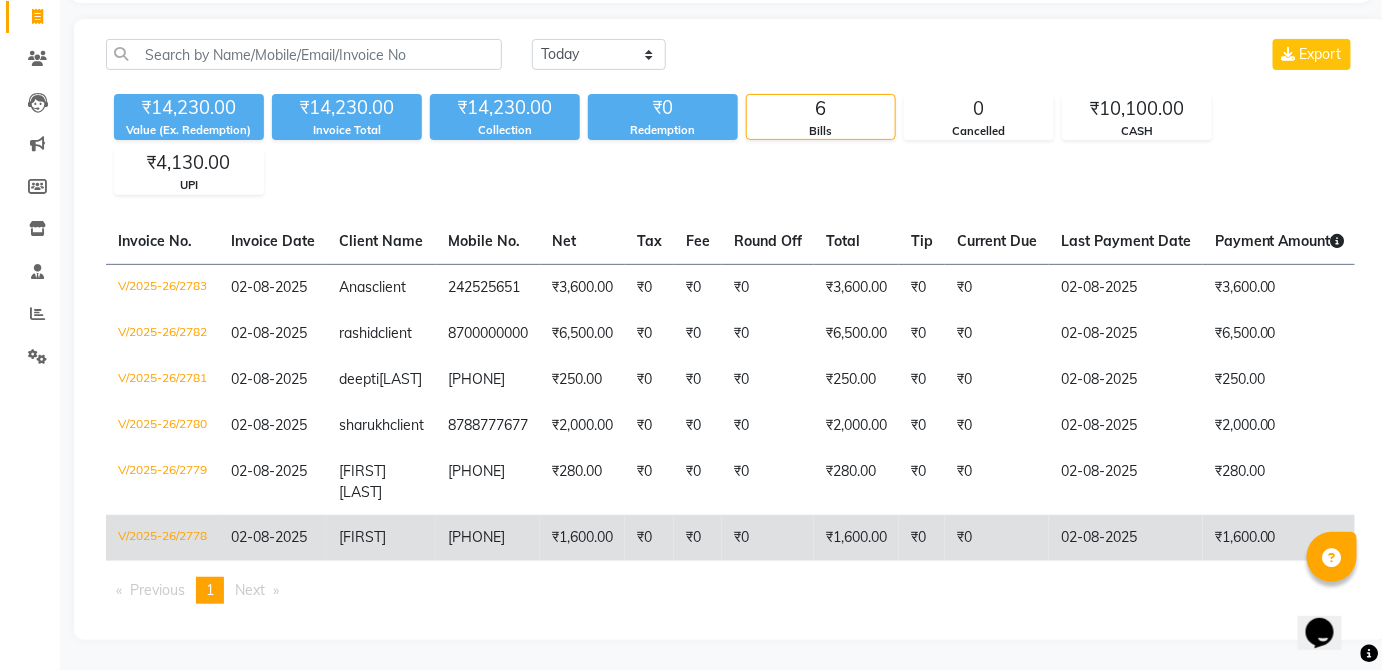 click on "02-08-2025" 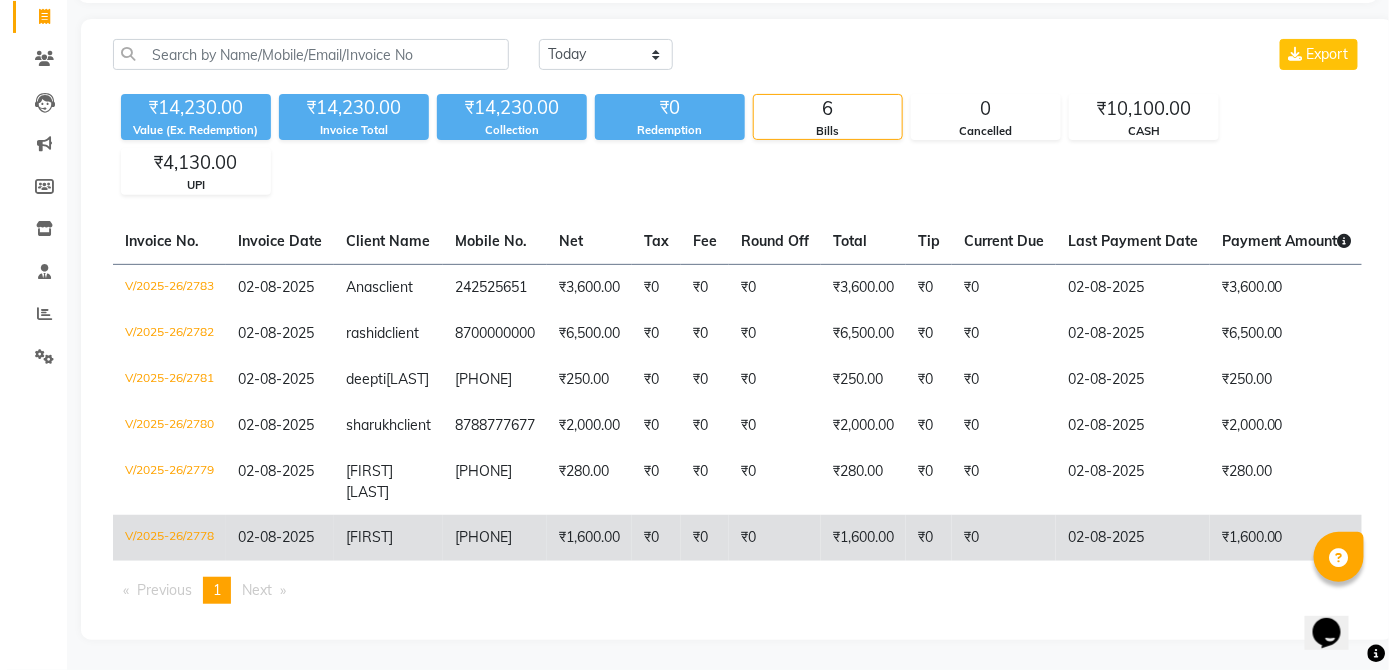 scroll, scrollTop: 0, scrollLeft: 0, axis: both 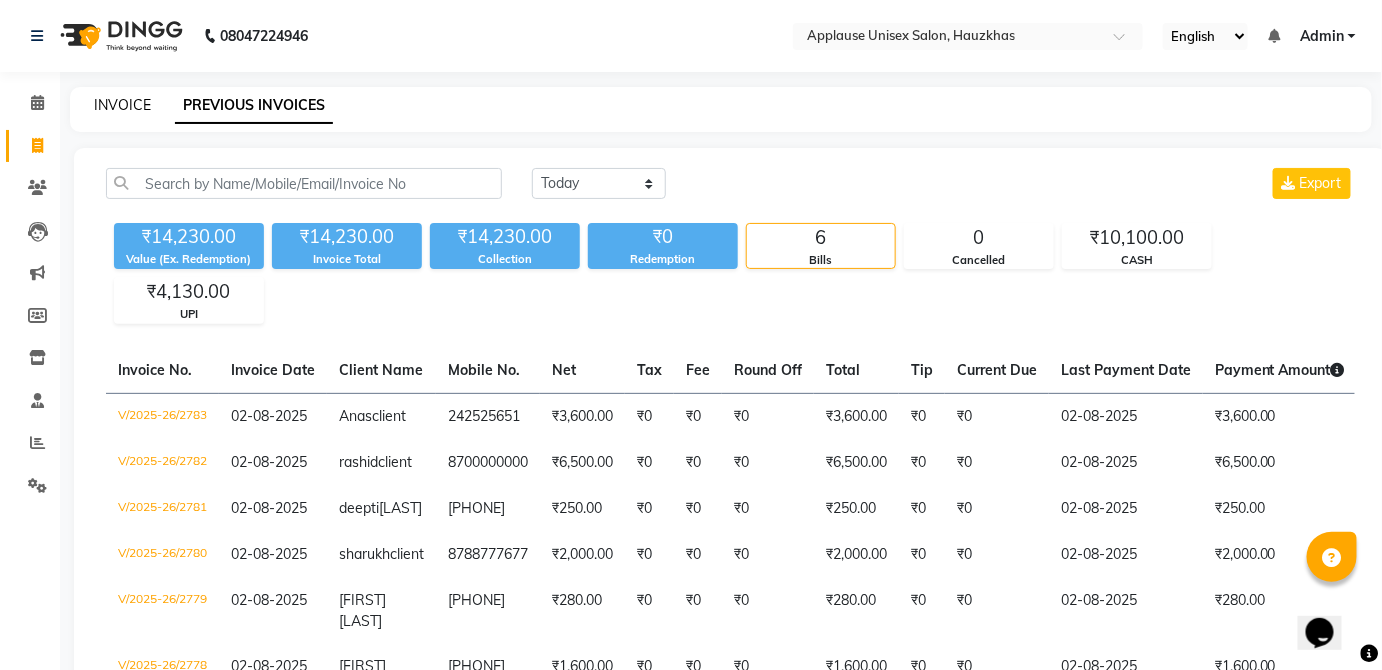 click on "INVOICE" 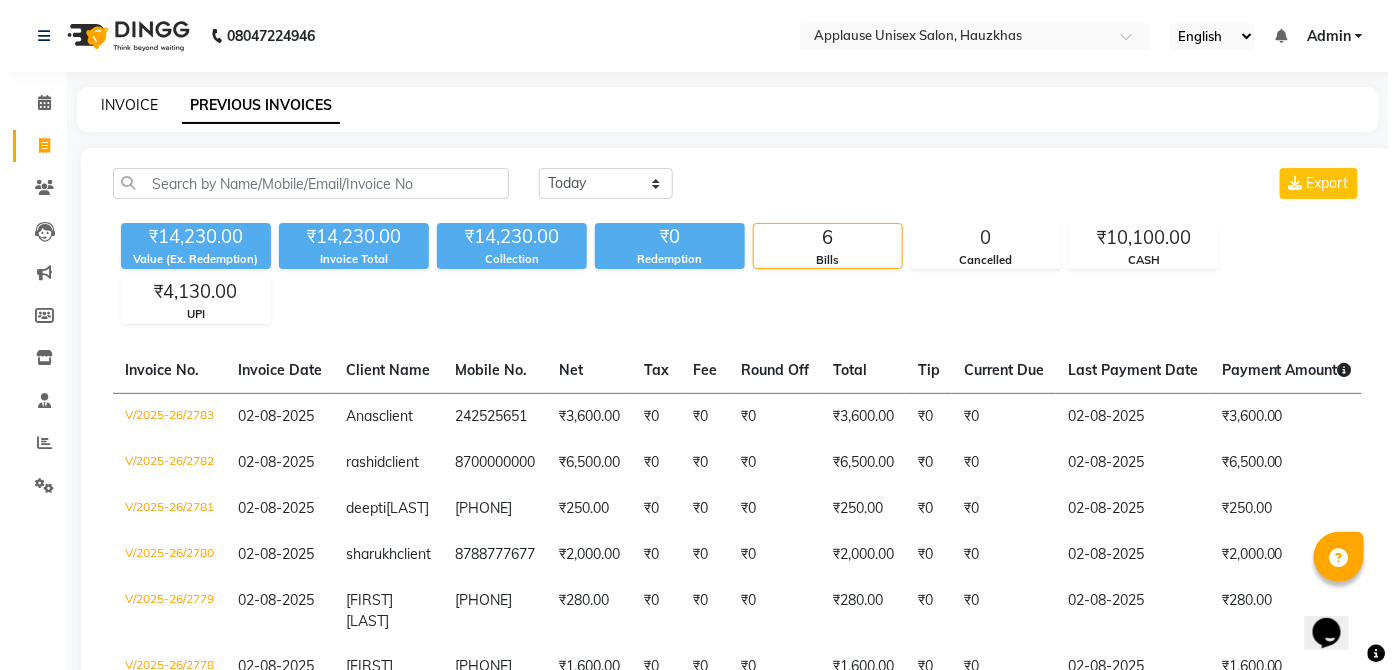select on "service" 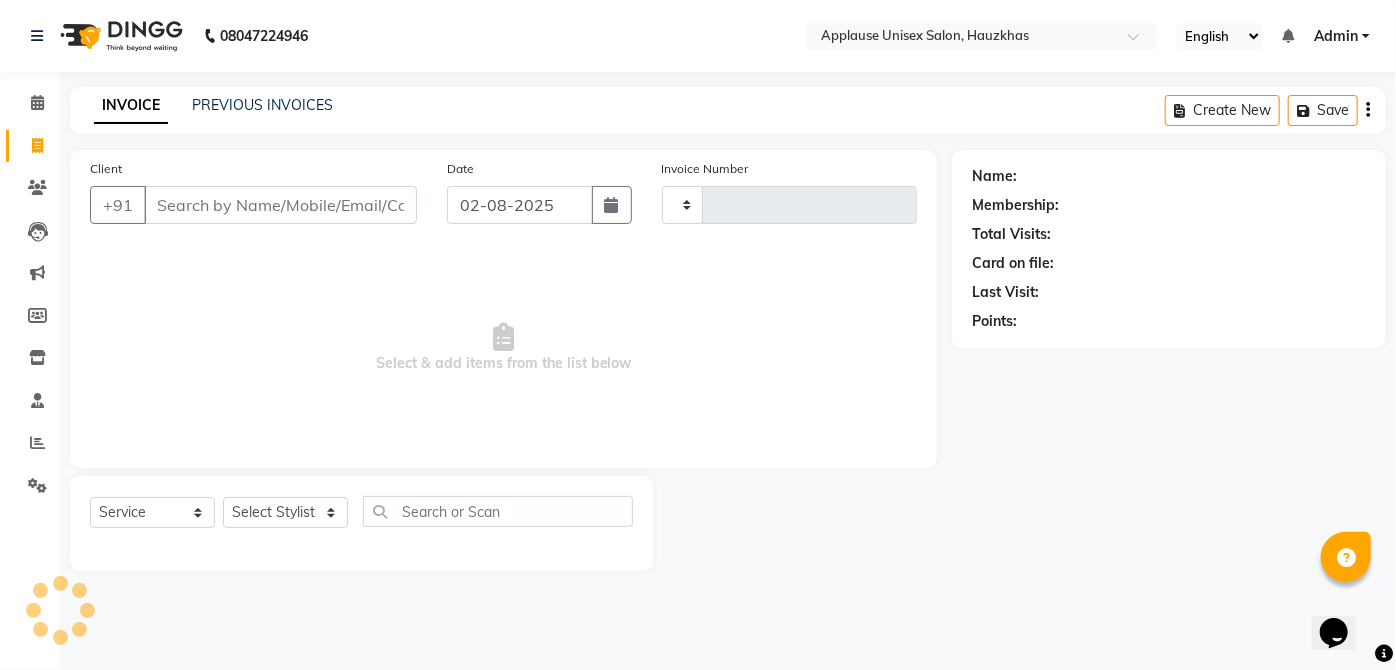 type on "2784" 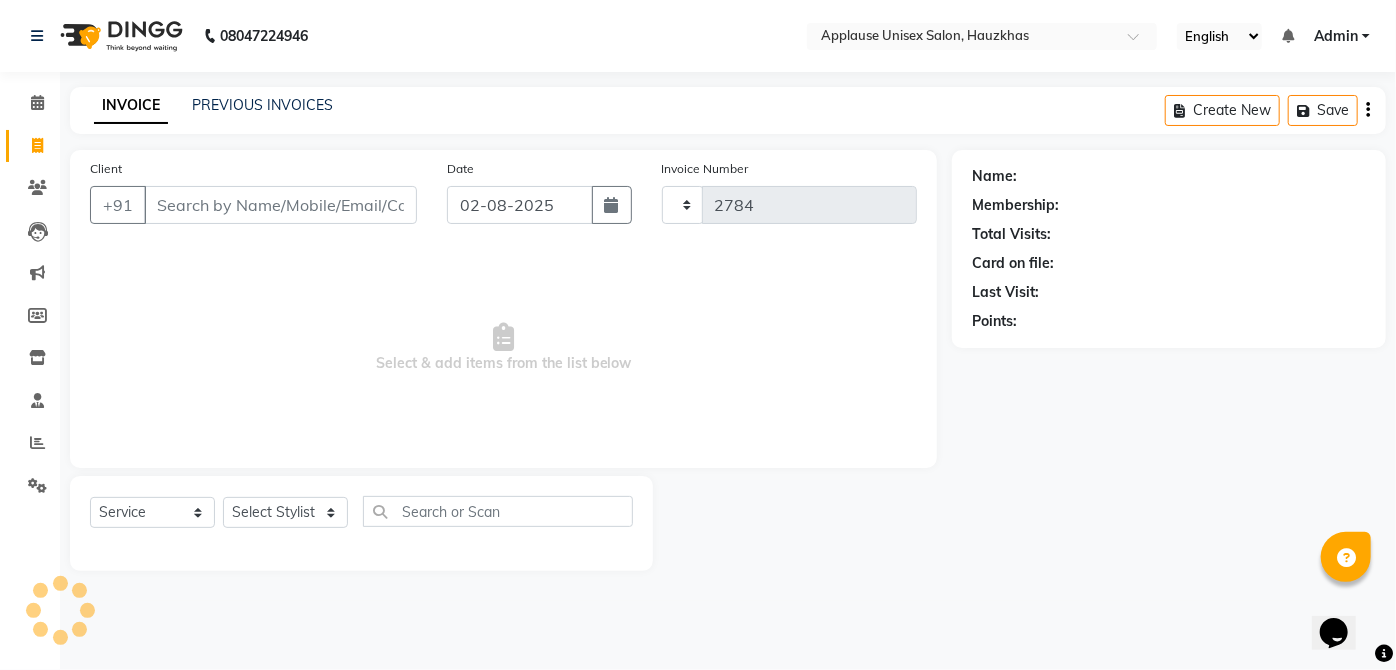 select on "5082" 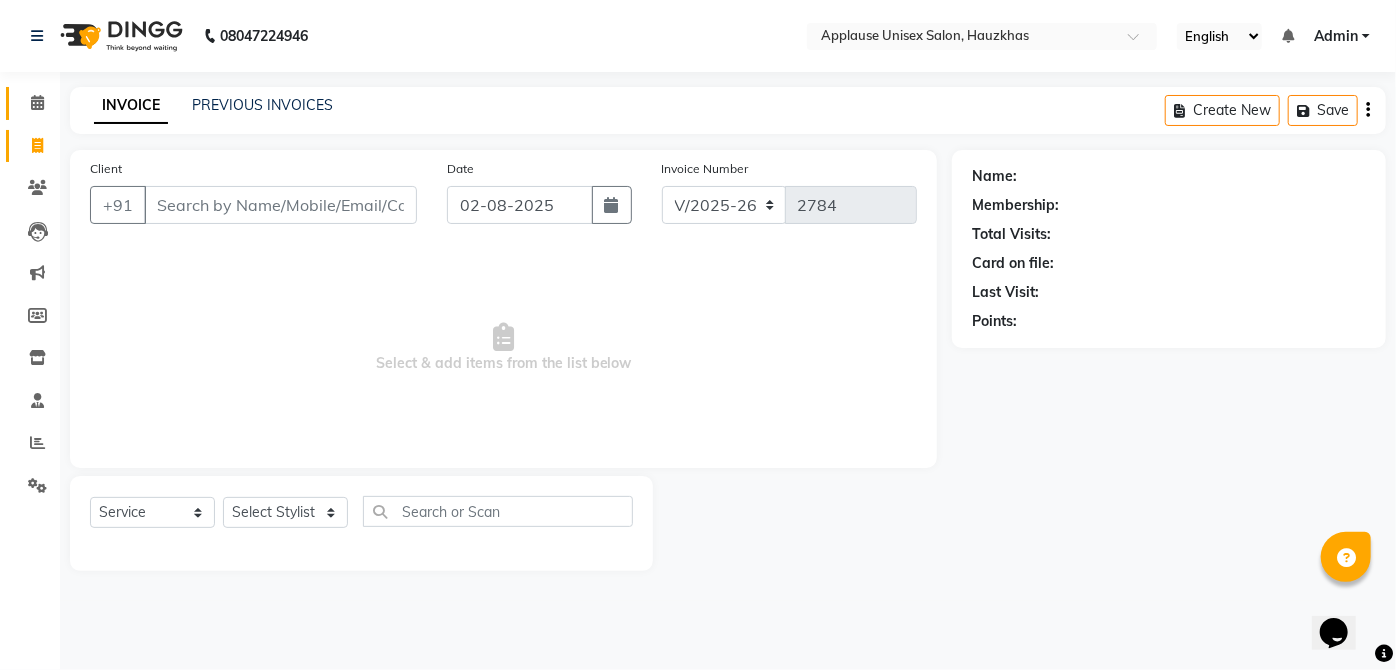 click on "Calendar" 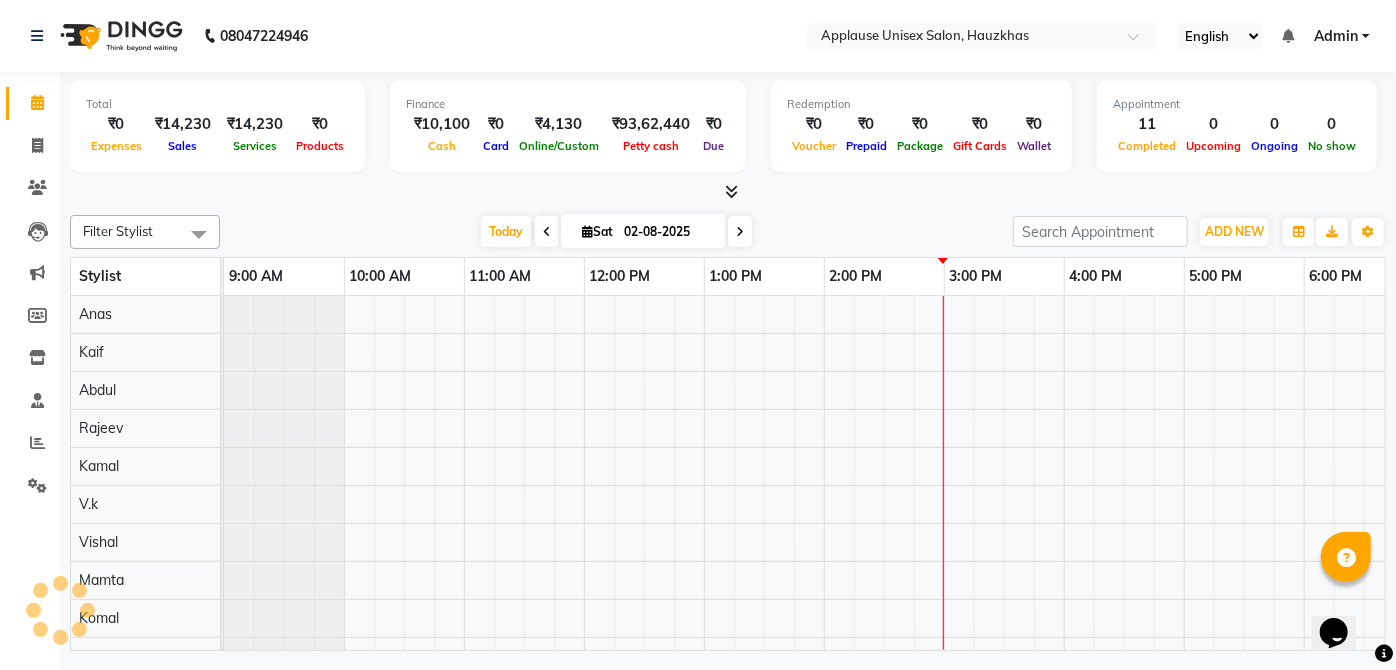 scroll, scrollTop: 0, scrollLeft: 0, axis: both 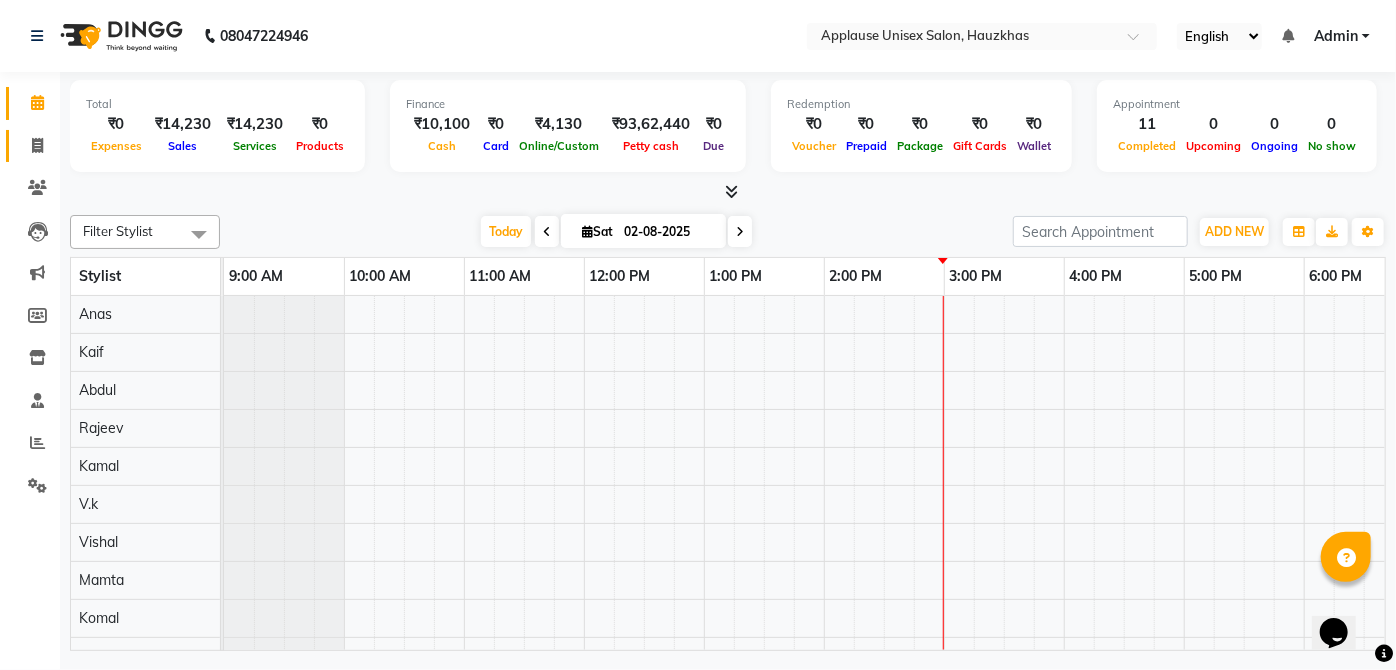 click 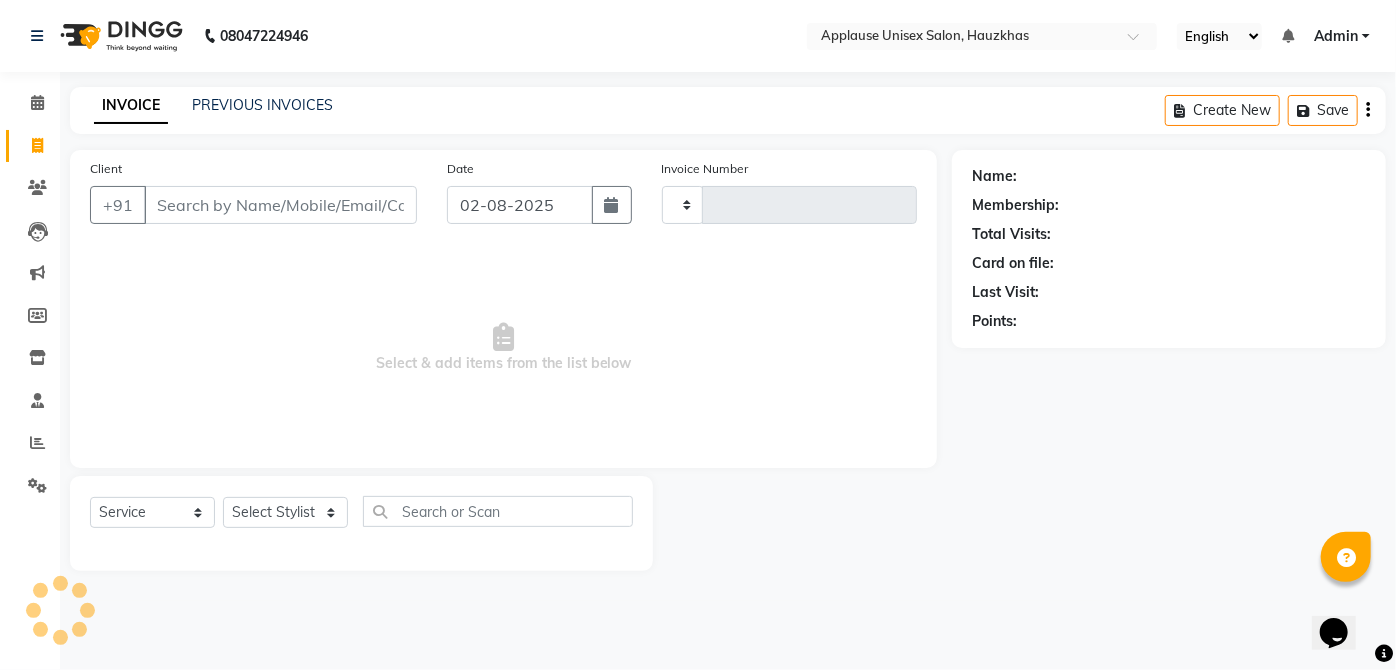 type on "2784" 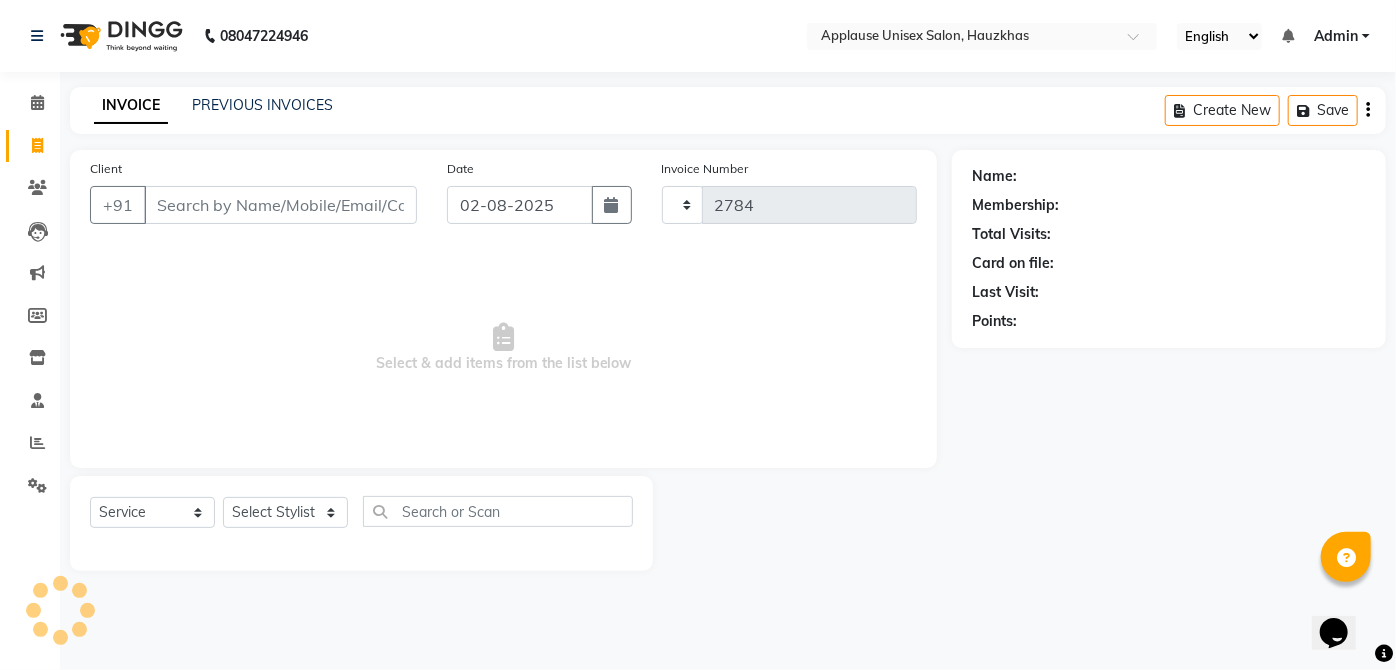 select on "5082" 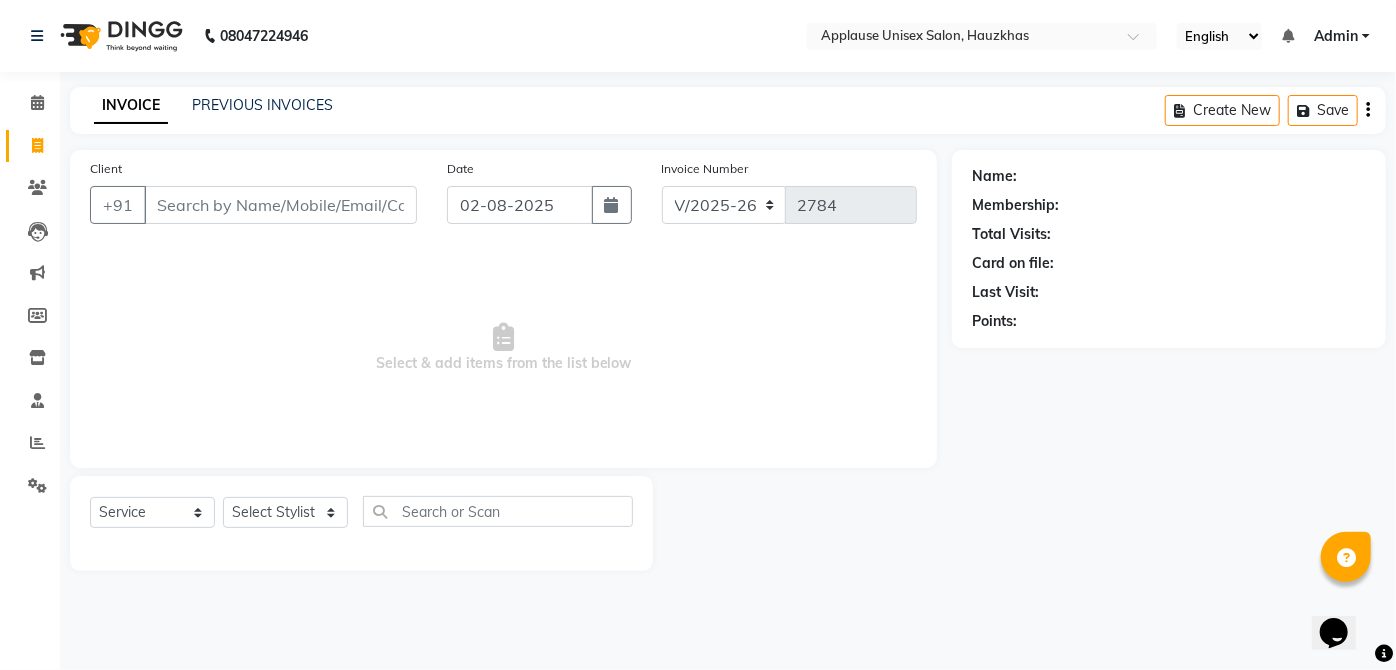 click on "Client +[COUNTRY_CODE] Date [DATE] Invoice Number [INVOICE_NUMBER] [INVOICE_NUMBER]-[YEAR] [NUMBER] Select & add items from the list below Select Service Product Membership Package Voucher Prepaid Gift Card Select Stylist [FIRST] [FIRST] [FIRST] [FIRST] [FIRST] [FIRST] [FIRST] [FIRST] [FIRST] [FIRST] [FIRST] [FIRST] [FIRST] [FIRST] [FIRST] [FIRST] [FIRST] [FIRST] [FIRST] [FIRST] [FIRST] [FIRST] [FIRST] [FIRST] [FIRST] [FIRST] [FIRST]" 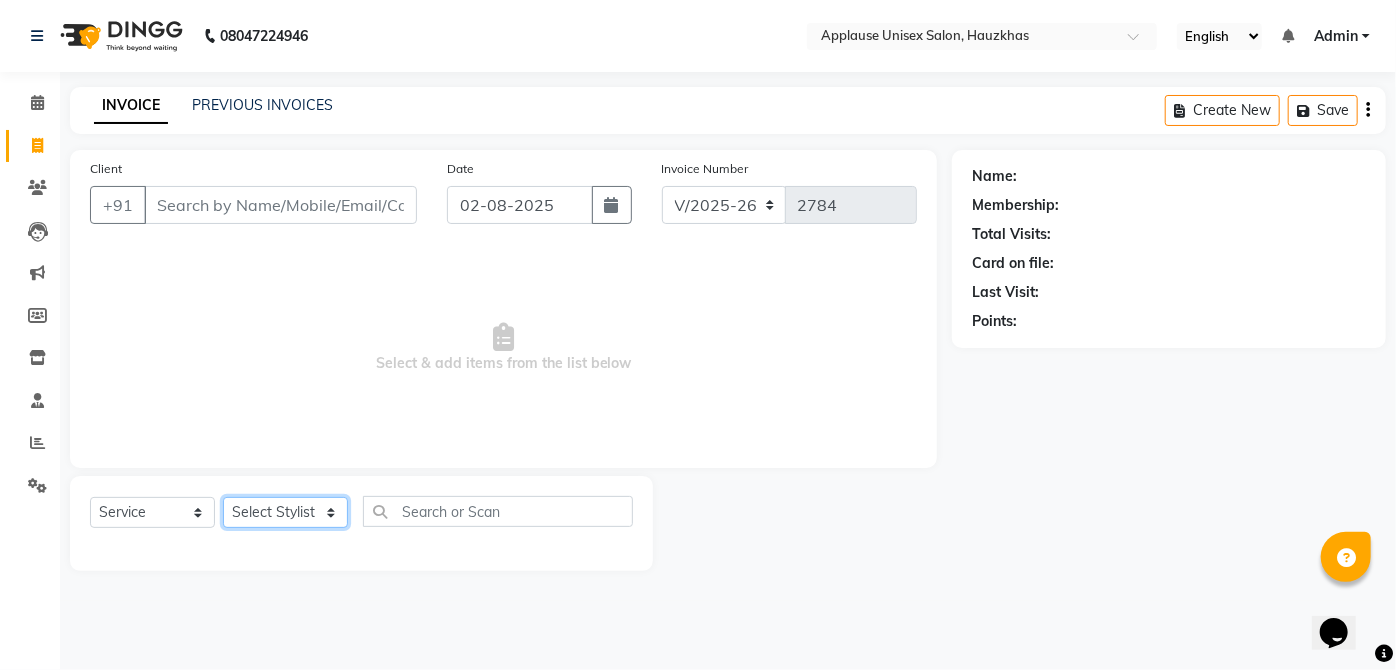 click on "Select Stylist [FIRST] [FIRST] [FIRST] [FIRST] [FIRST] [FIRST] [FIRST] [FIRST] [FIRST] [FIRST] [FIRST] [FIRST] [FIRST] [FIRST] [FIRST] [FIRST] [FIRST] [FIRST] [FIRST] [FIRST] [FIRST] [FIRST] [FIRST] [FIRST] [FIRST] [FIRST] [FIRST]" 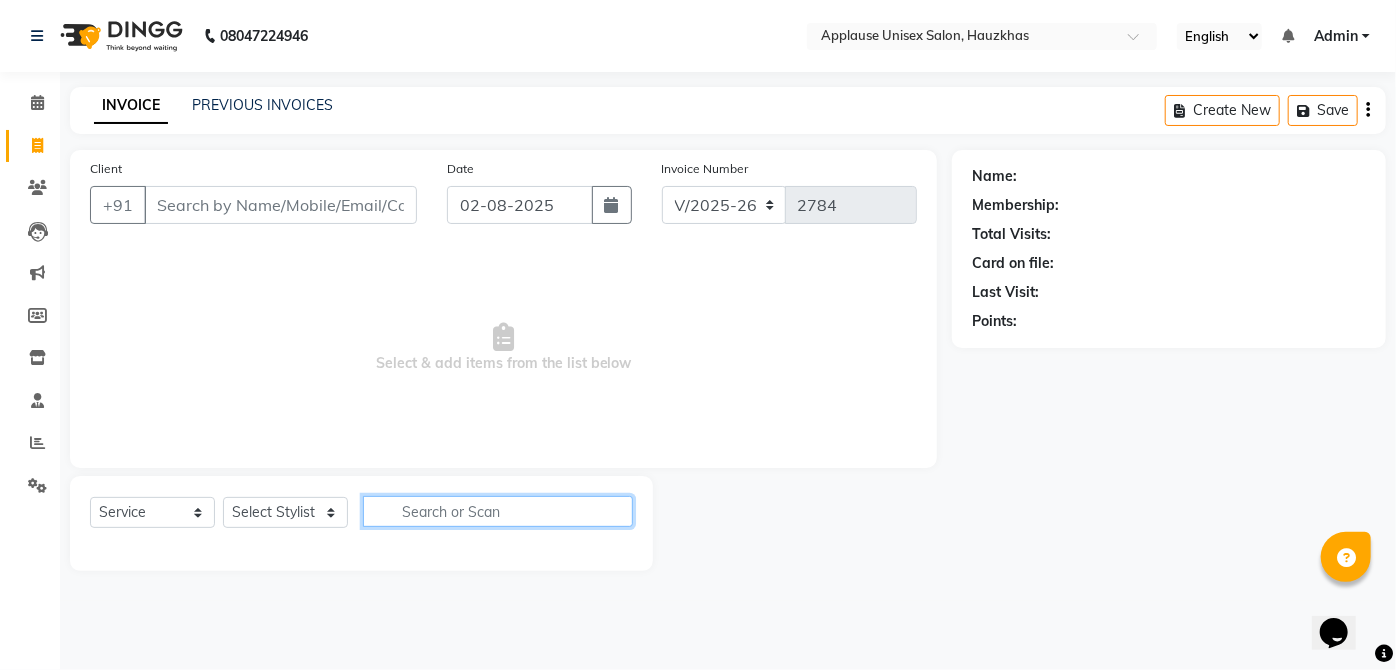 click 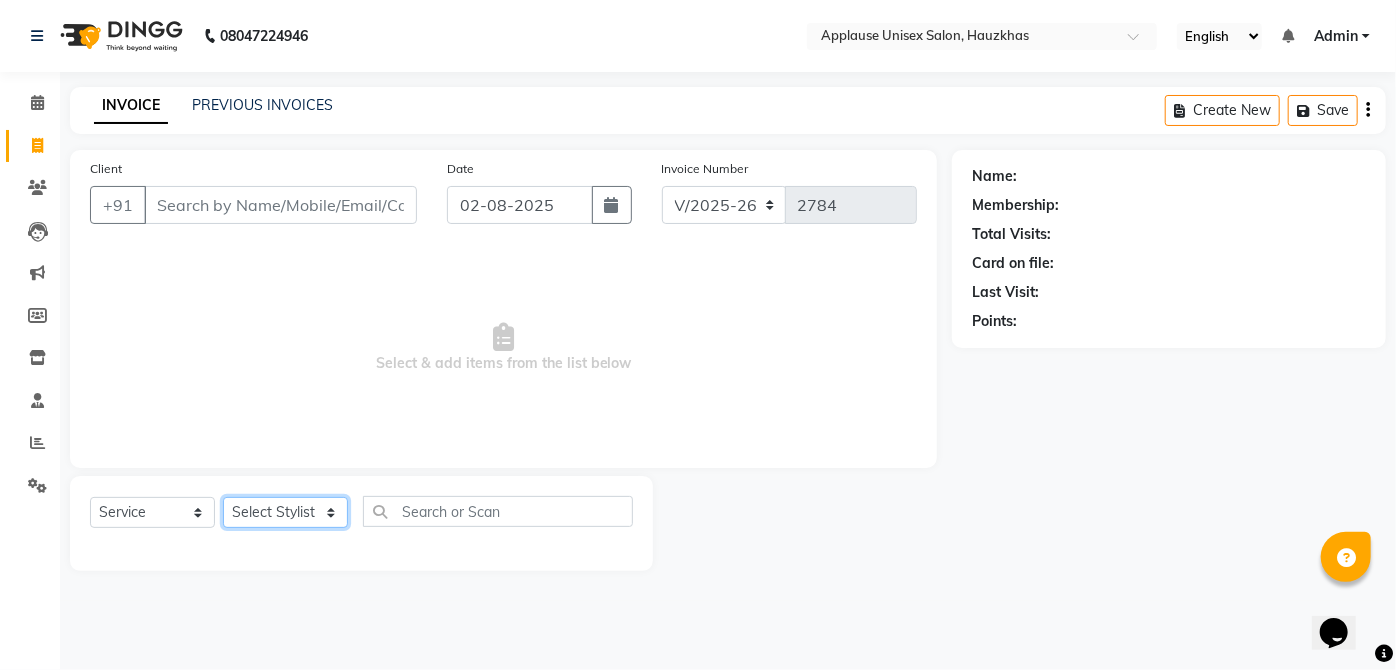 click on "Select Stylist [FIRST] [FIRST] [FIRST] [FIRST] [FIRST] [FIRST] [FIRST] [FIRST] [FIRST] [FIRST] [FIRST] [FIRST] [FIRST] [FIRST] [FIRST] [FIRST] [FIRST] [FIRST] [FIRST] [FIRST] [FIRST] [FIRST] [FIRST] [FIRST] [FIRST] [FIRST] [FIRST]" 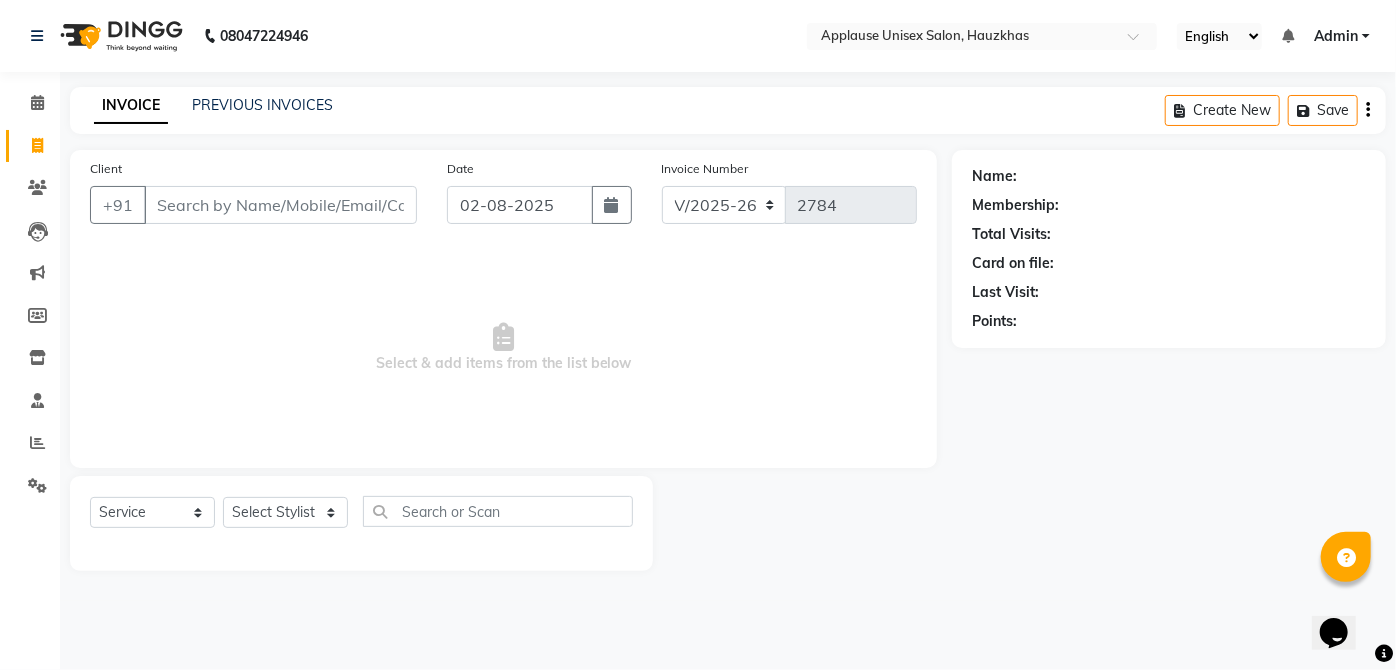 click on "Select & add items from the list below" at bounding box center [503, 348] 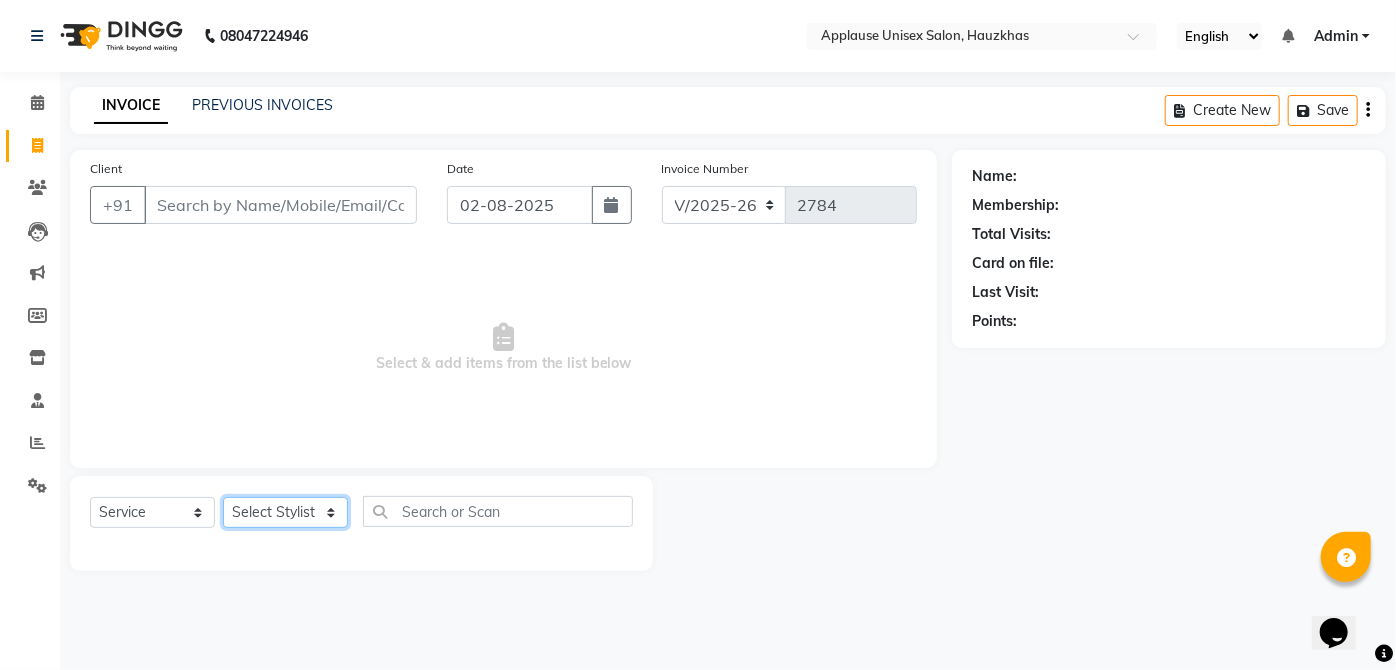click on "Select Stylist [FIRST] [FIRST] [FIRST] [FIRST] [FIRST] [FIRST] [FIRST] [FIRST] [FIRST] [FIRST] [FIRST] [FIRST] [FIRST] [FIRST] [FIRST] [FIRST] [FIRST] [FIRST] [FIRST] [FIRST] [FIRST] [FIRST] [FIRST] [FIRST] [FIRST] [FIRST] [FIRST]" 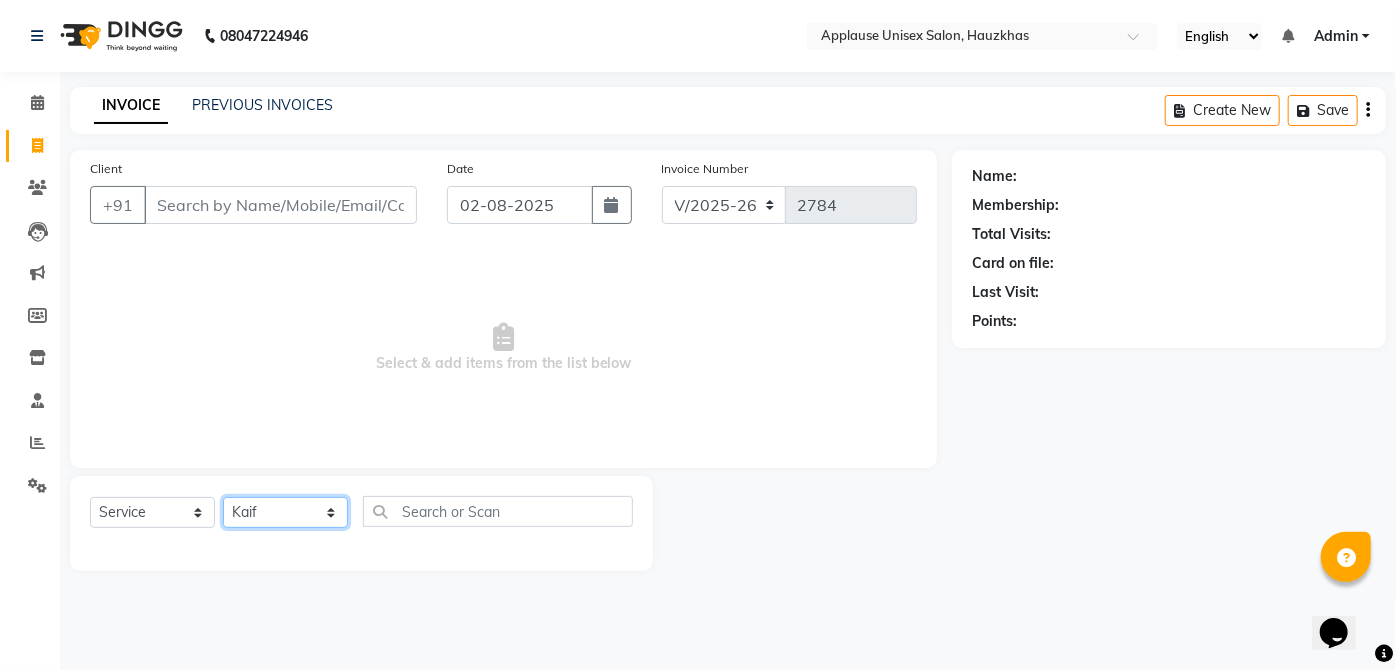 click on "Select Stylist [FIRST] [FIRST] [FIRST] [FIRST] [FIRST] [FIRST] [FIRST] [FIRST] [FIRST] [FIRST] [FIRST] [FIRST] [FIRST] [FIRST] [FIRST] [FIRST] [FIRST] [FIRST] [FIRST] [FIRST] [FIRST] [FIRST] [FIRST] [FIRST] [FIRST] [FIRST] [FIRST]" 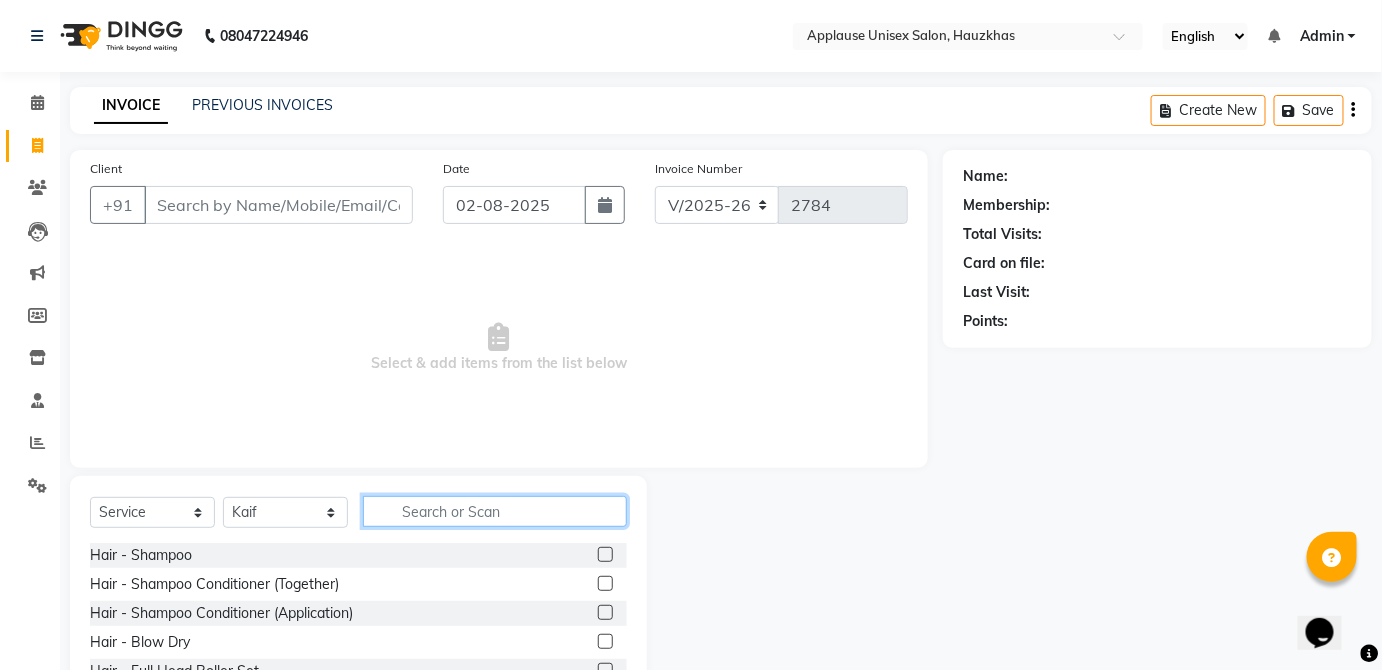 click 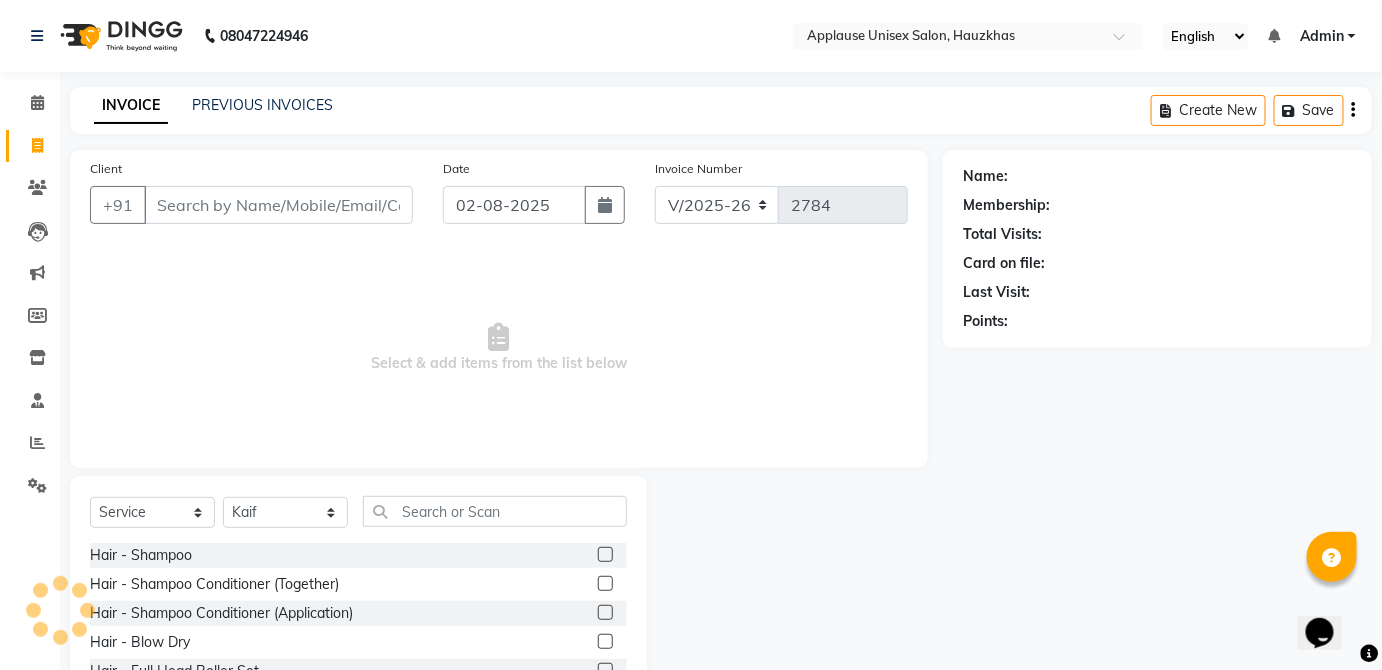 click on "Select  Service  Product  Membership  Package Voucher Prepaid Gift Card  Select Stylist  [FIRST] [FIRST] [FIRST] [FIRST] [FIRST] [FIRST] [FIRST] [FIRST] [FIRST] [FIRST] [FIRST] [FIRST] [FIRST] [FIRST] [FIRST] [FIRST] [FIRST] [FIRST] [FIRST] [FIRST] [FIRST] [FIRST]" 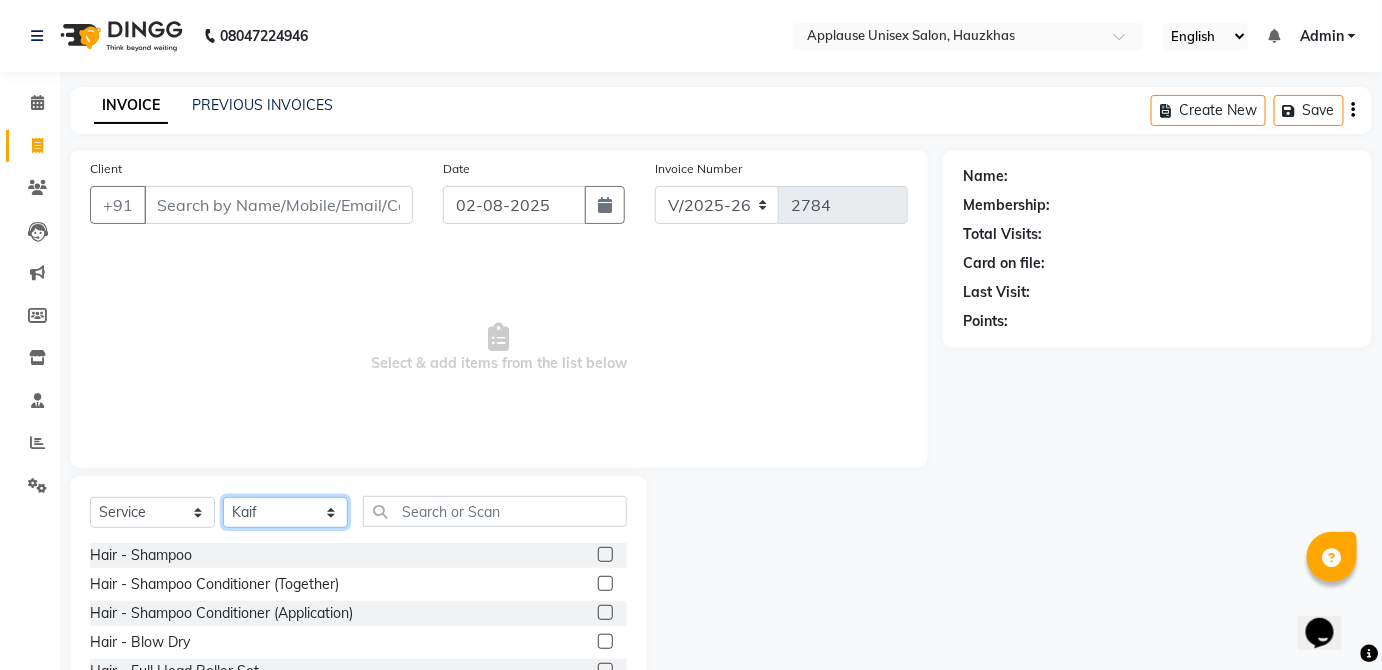 click on "Select Stylist [FIRST] [FIRST] [FIRST] [FIRST] [FIRST] [FIRST] [FIRST] [FIRST] [FIRST] [FIRST] [FIRST] [FIRST] [FIRST] [FIRST] [FIRST] [FIRST] [FIRST] [FIRST] [FIRST] [FIRST] [FIRST] [FIRST] [FIRST] [FIRST] [FIRST] [FIRST] [FIRST]" 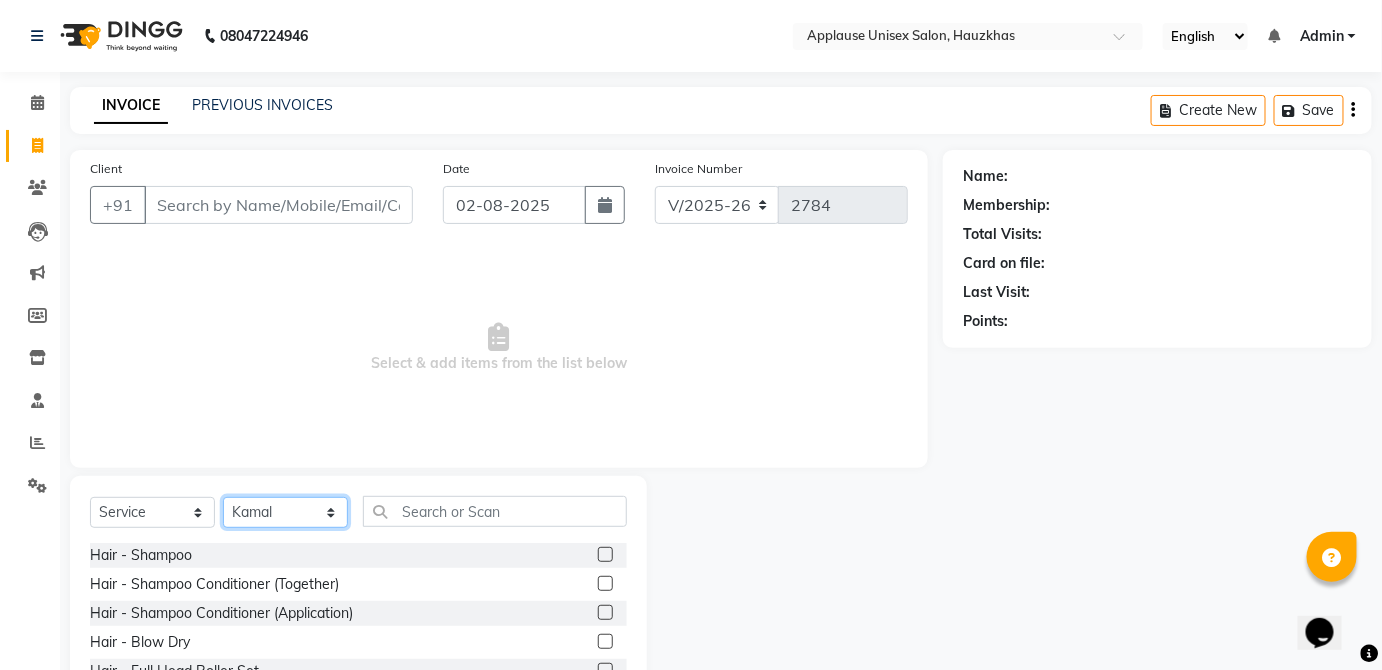click on "Select Stylist [FIRST] [FIRST] [FIRST] [FIRST] [FIRST] [FIRST] [FIRST] [FIRST] [FIRST] [FIRST] [FIRST] [FIRST] [FIRST] [FIRST] [FIRST] [FIRST] [FIRST] [FIRST] [FIRST] [FIRST] [FIRST] [FIRST] [FIRST] [FIRST] [FIRST] [FIRST] [FIRST]" 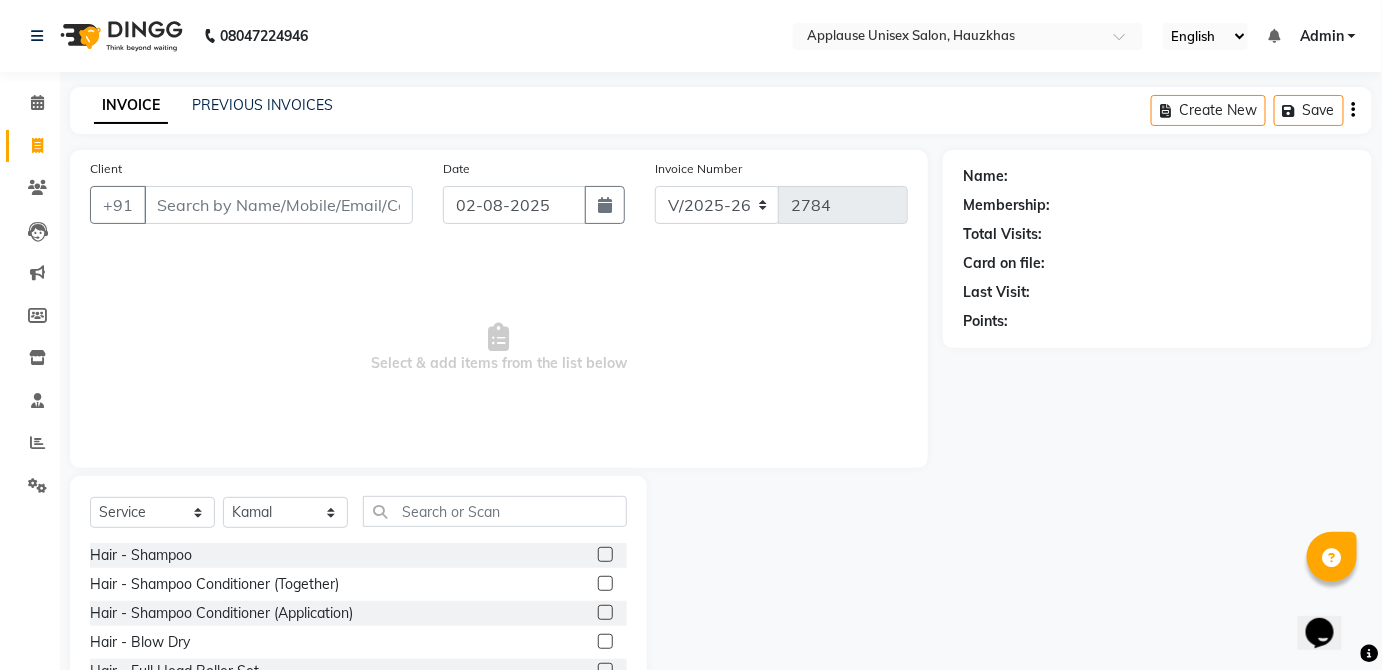 click 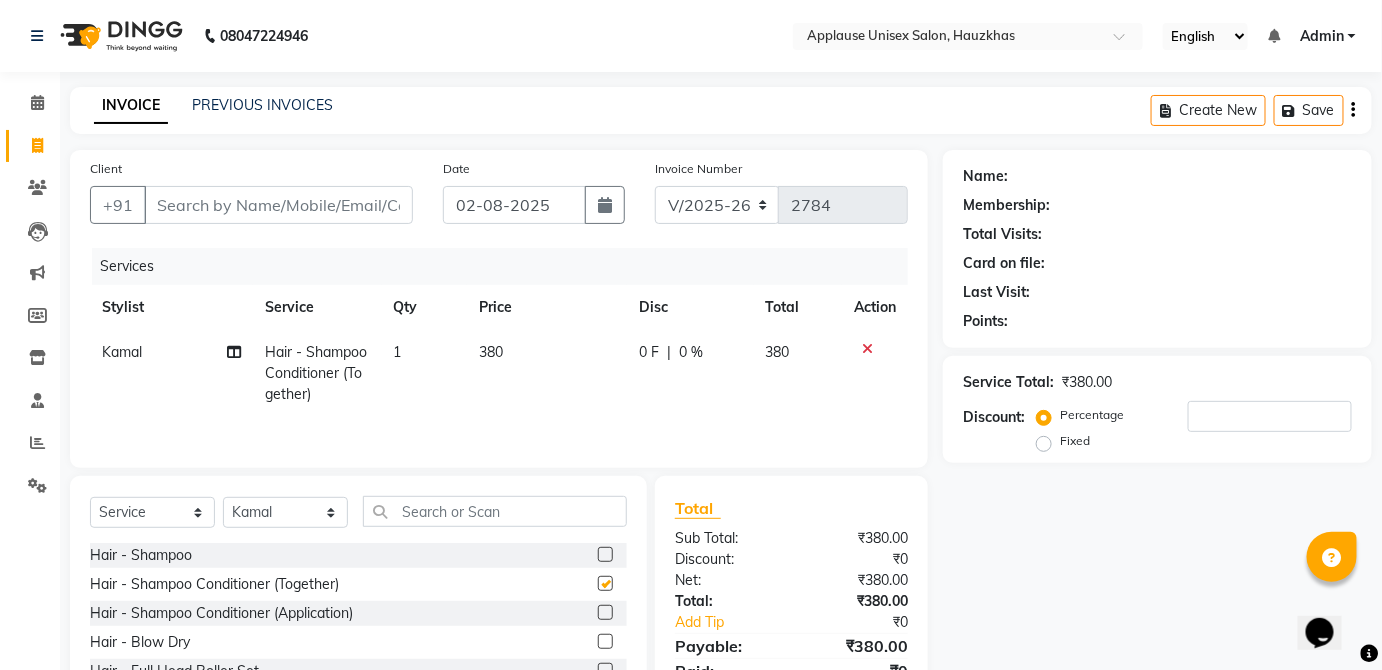 click on "380" 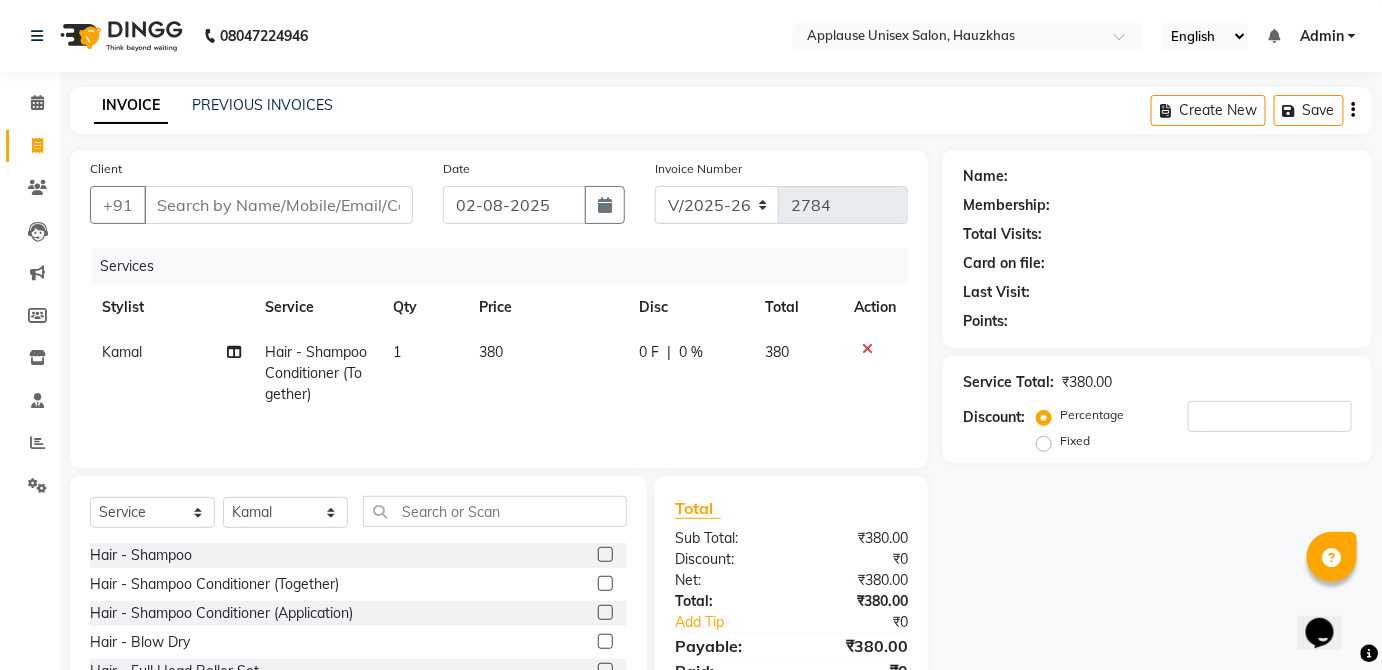 checkbox on "false" 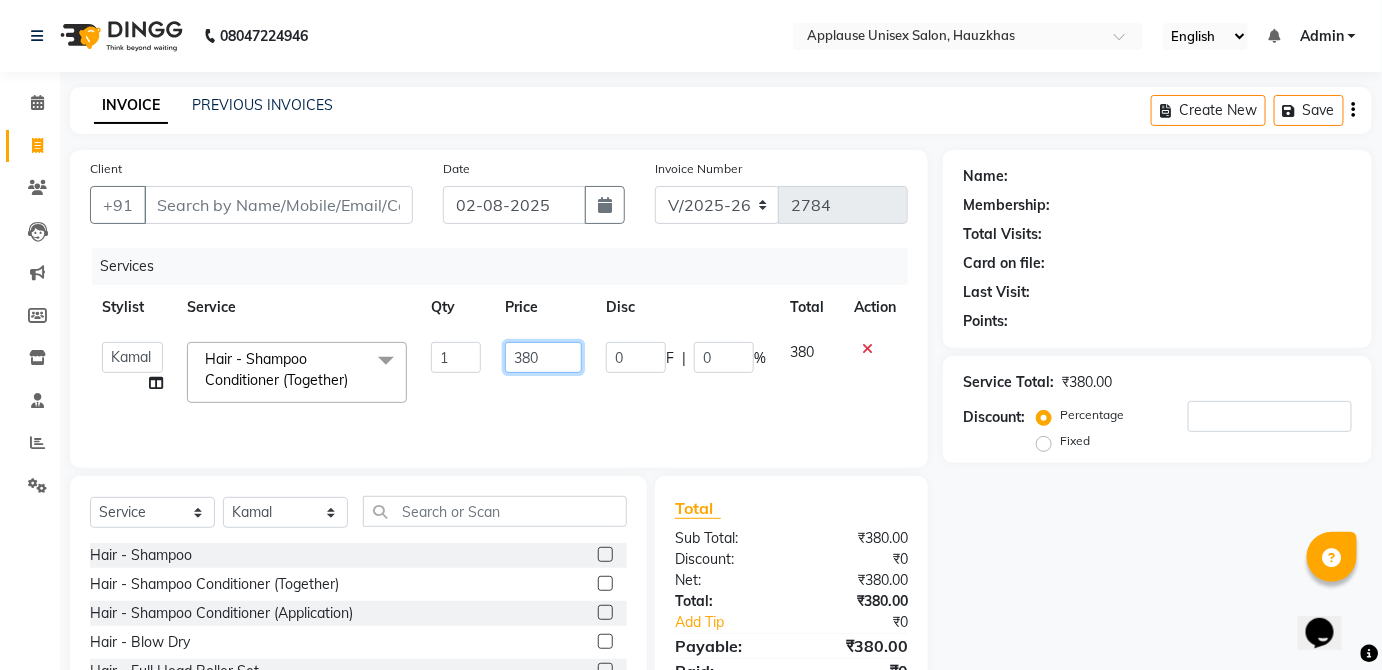 click on "380" 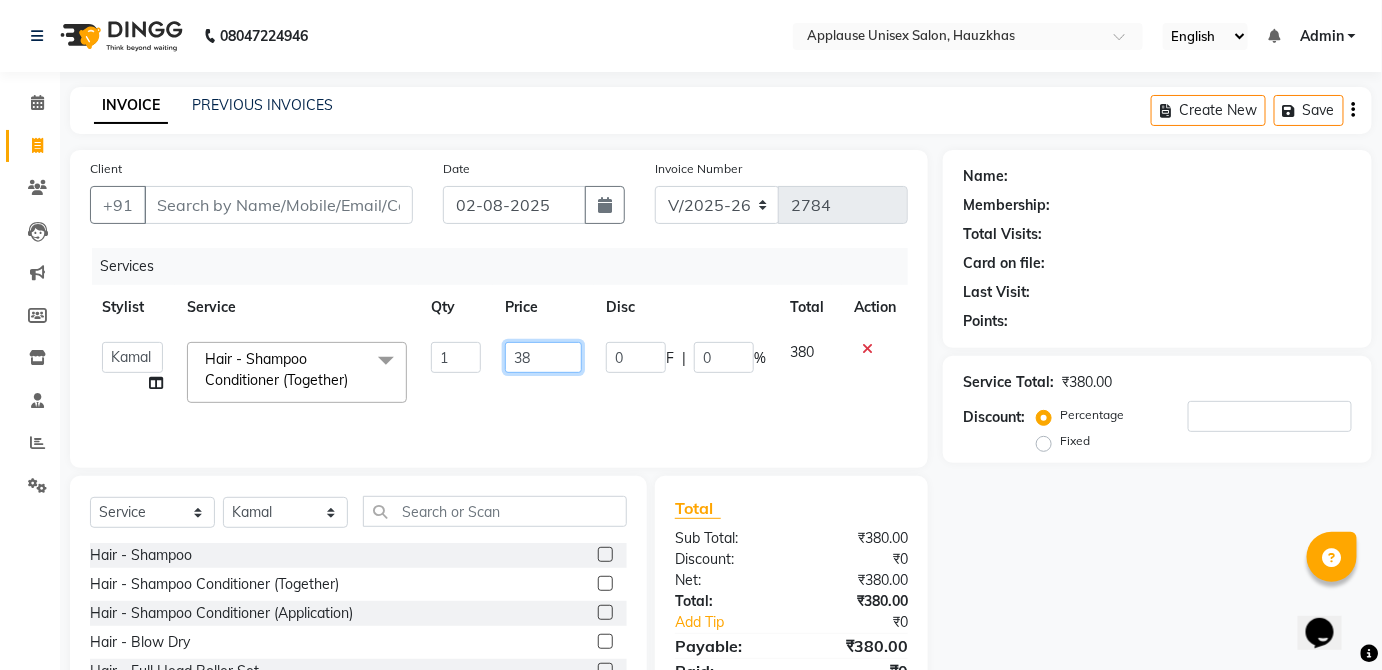 type on "3" 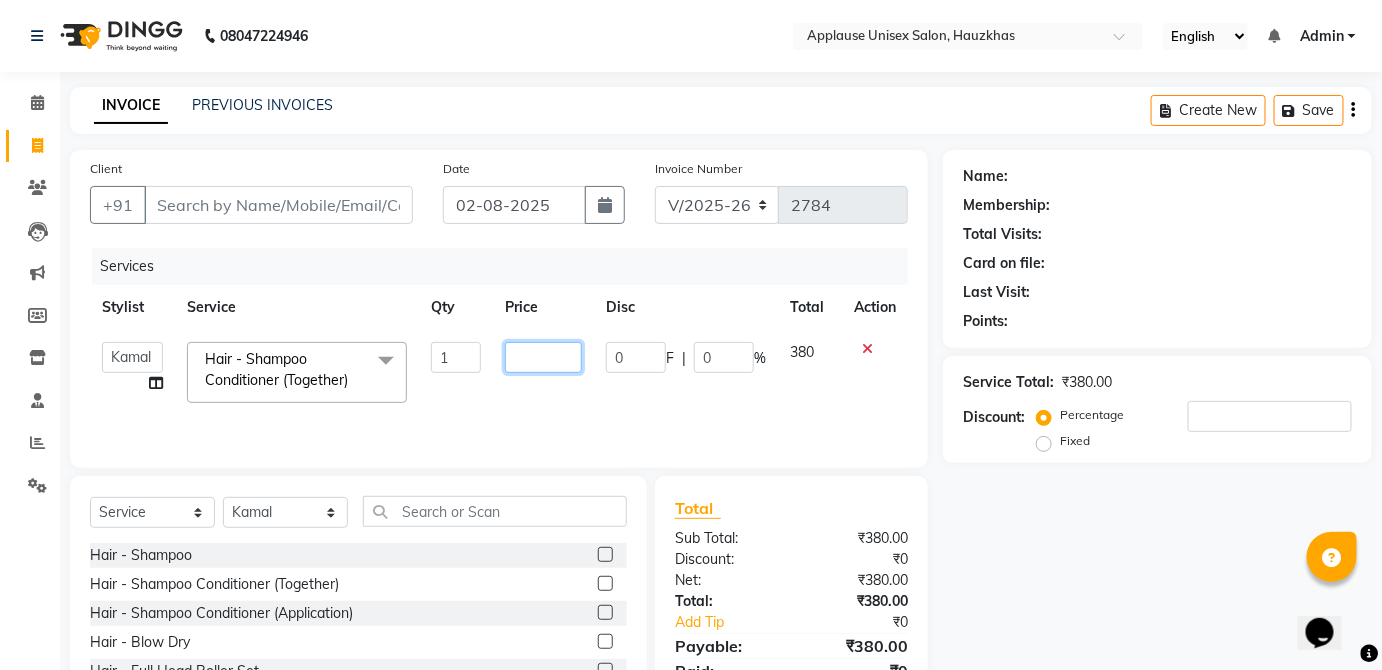 type on "3" 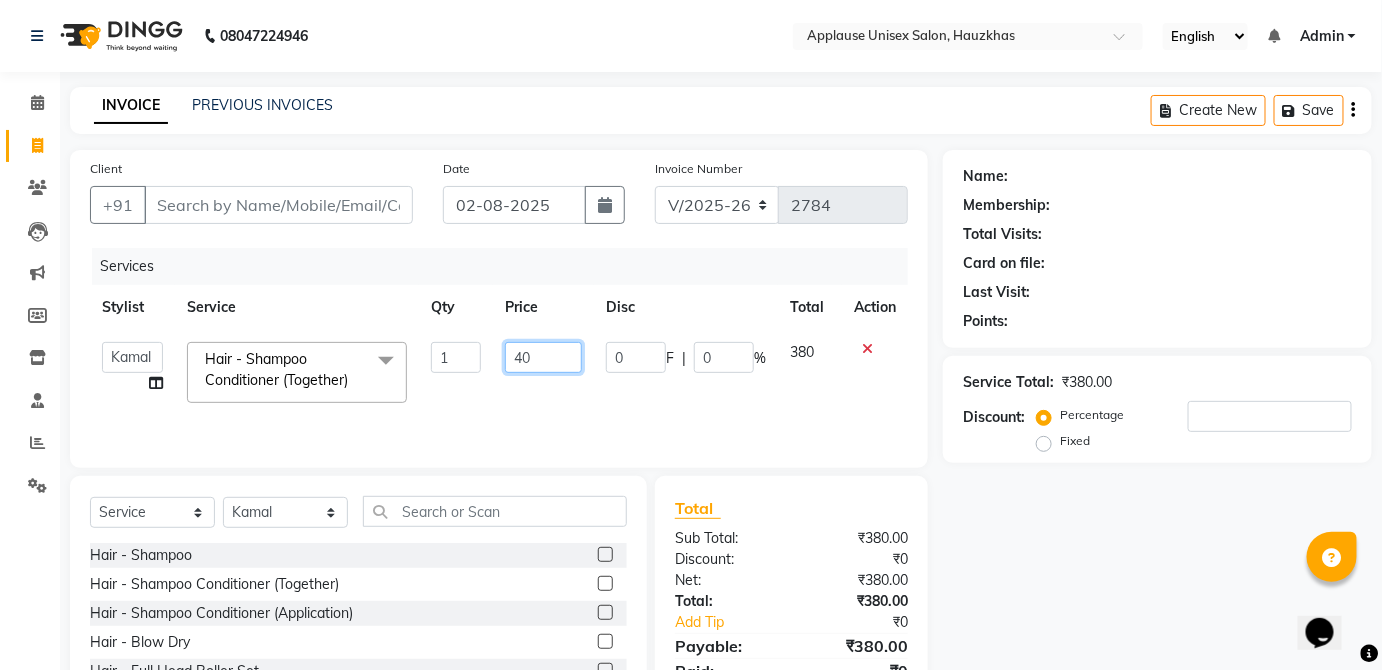 type on "400" 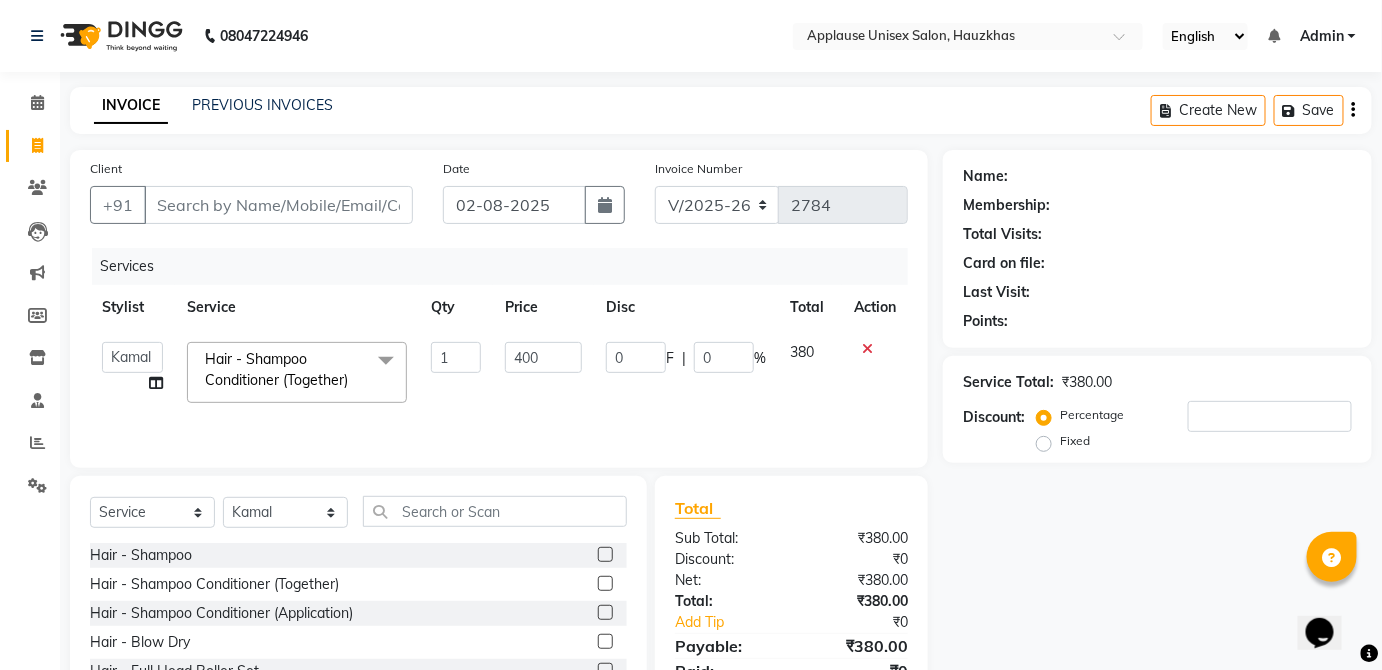 click on "380" 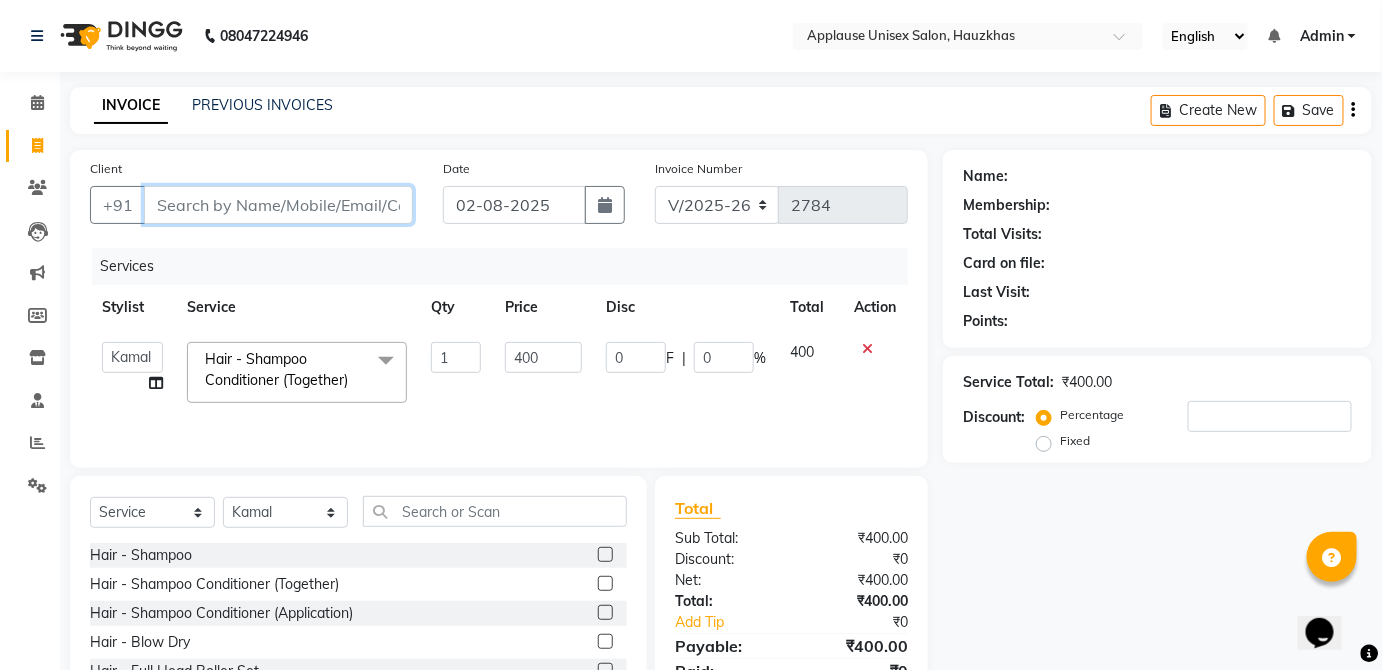 click on "Client" at bounding box center [278, 205] 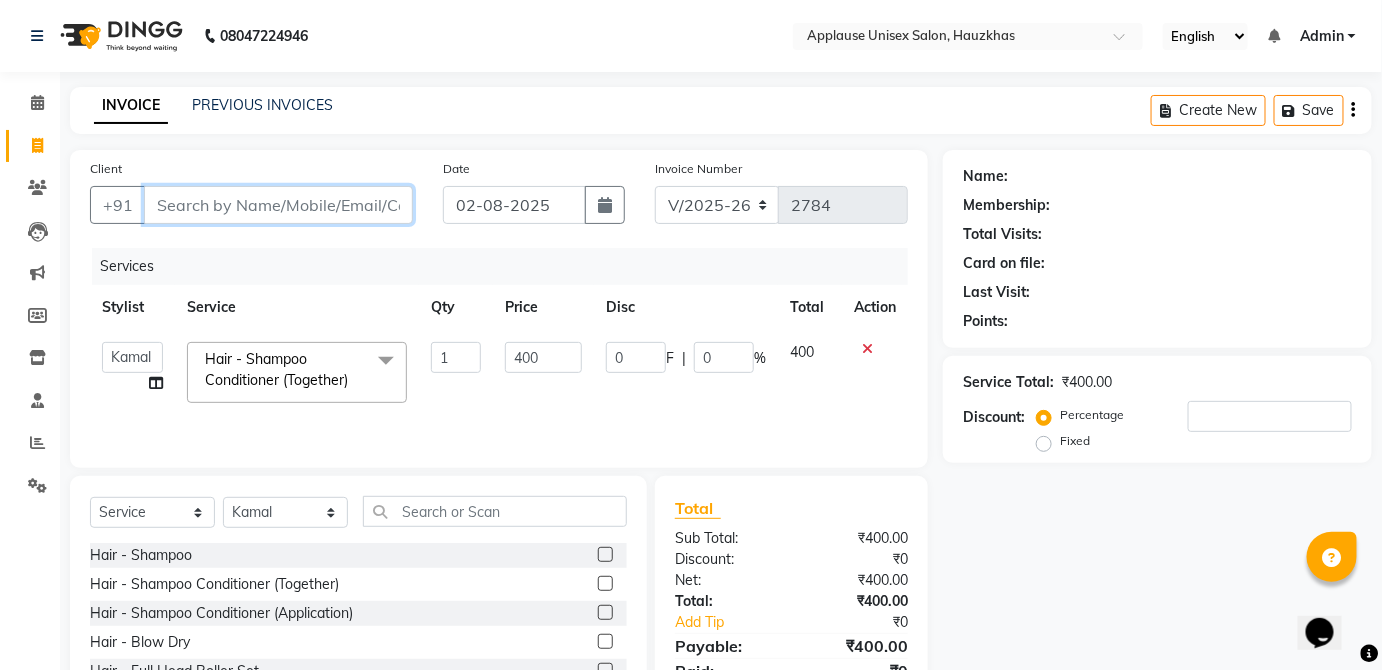 type on "s" 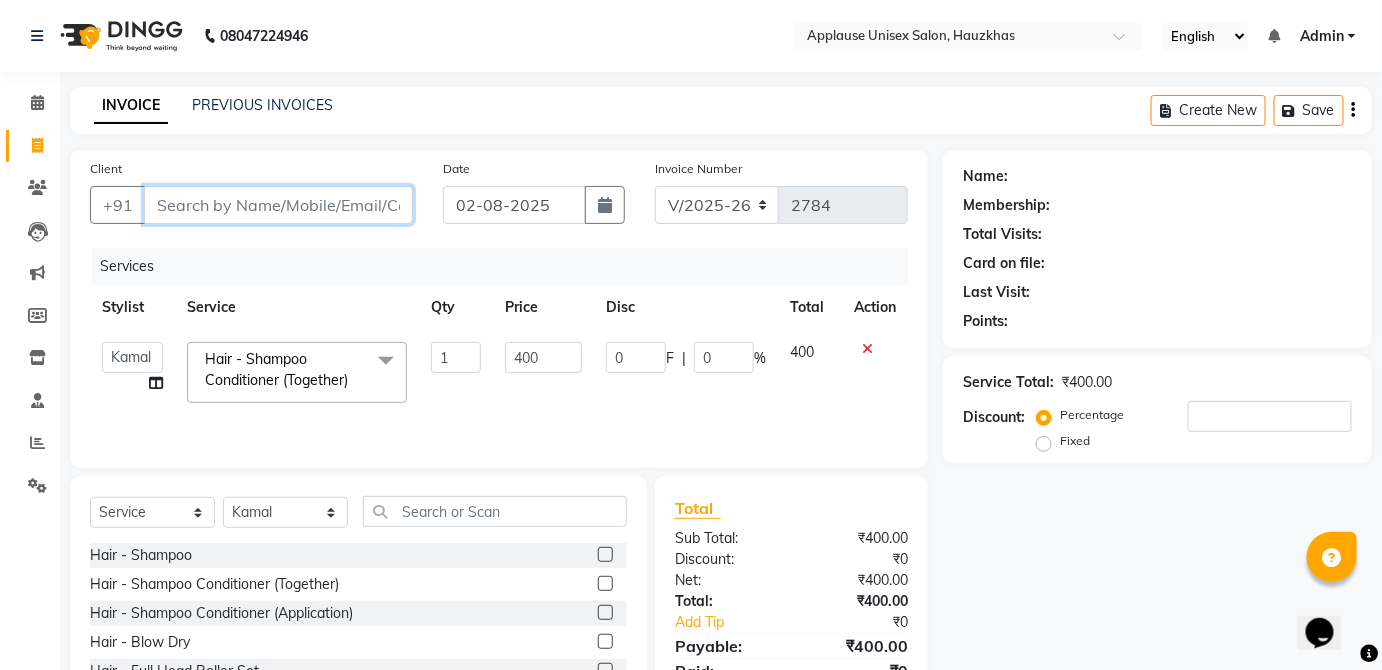 type on "0" 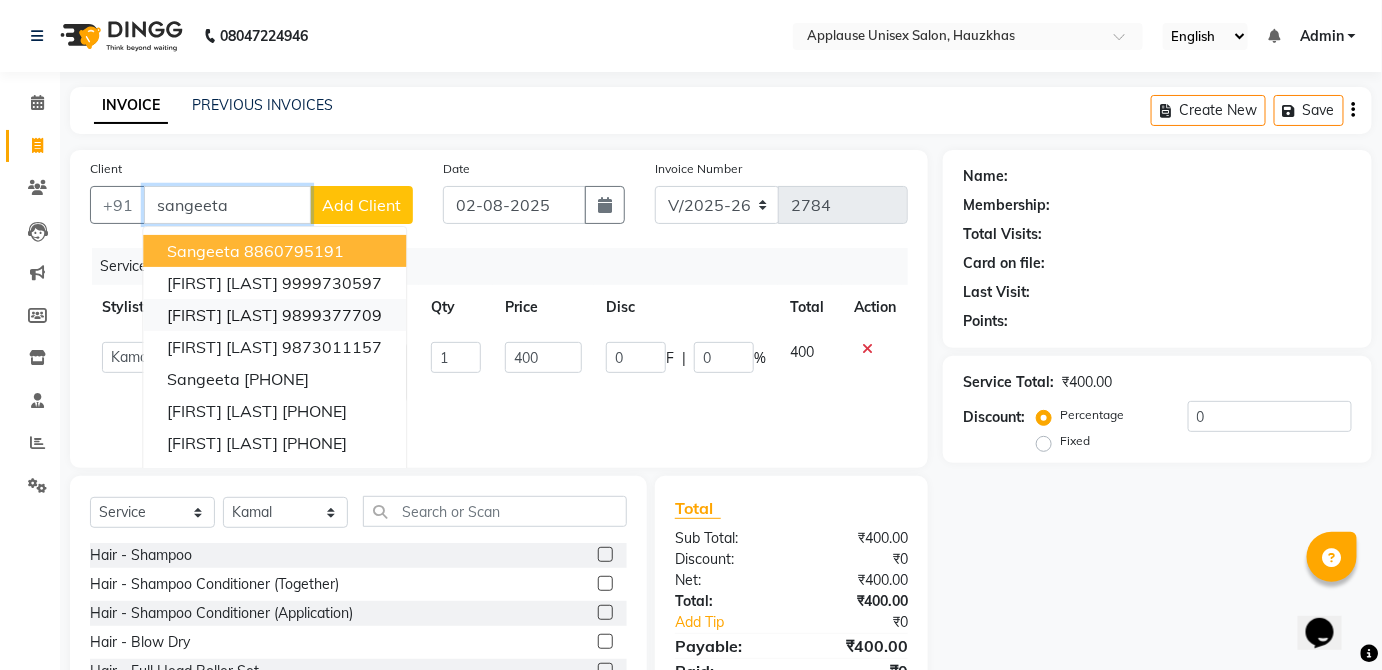 click on "9899377709" at bounding box center [332, 315] 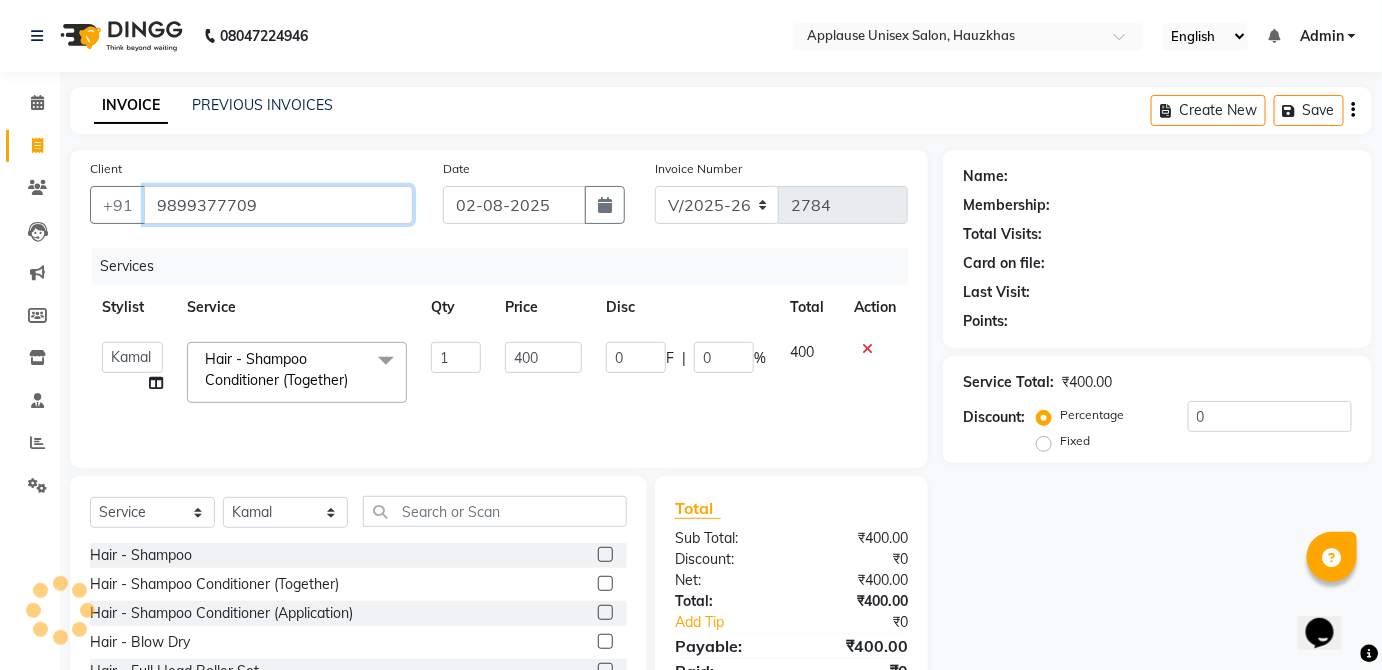 type on "9899377709" 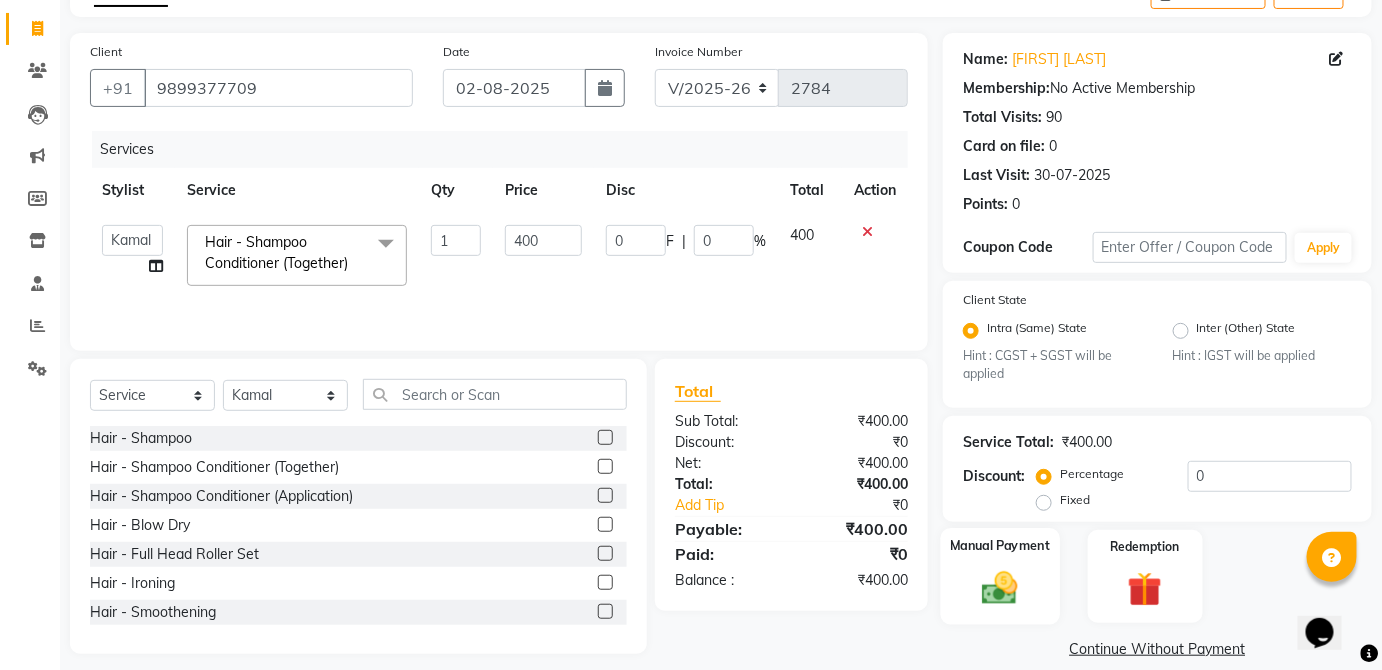 click on "Manual Payment" 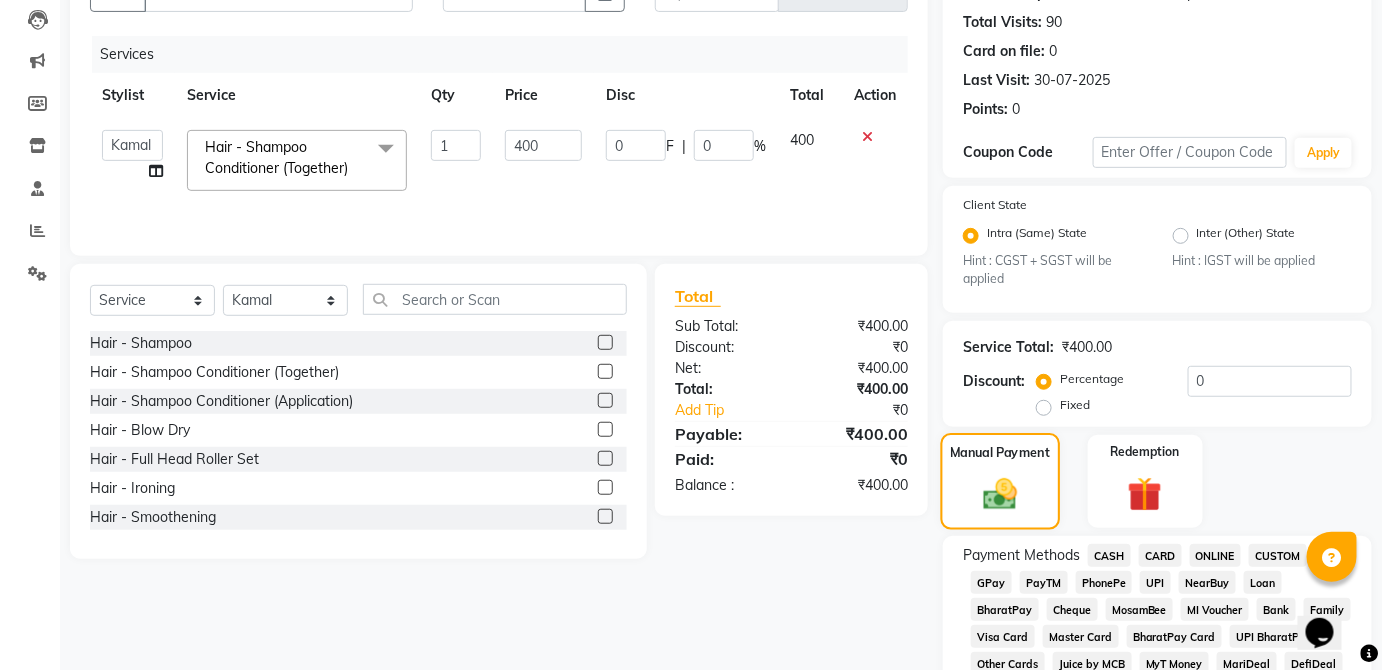 scroll, scrollTop: 215, scrollLeft: 0, axis: vertical 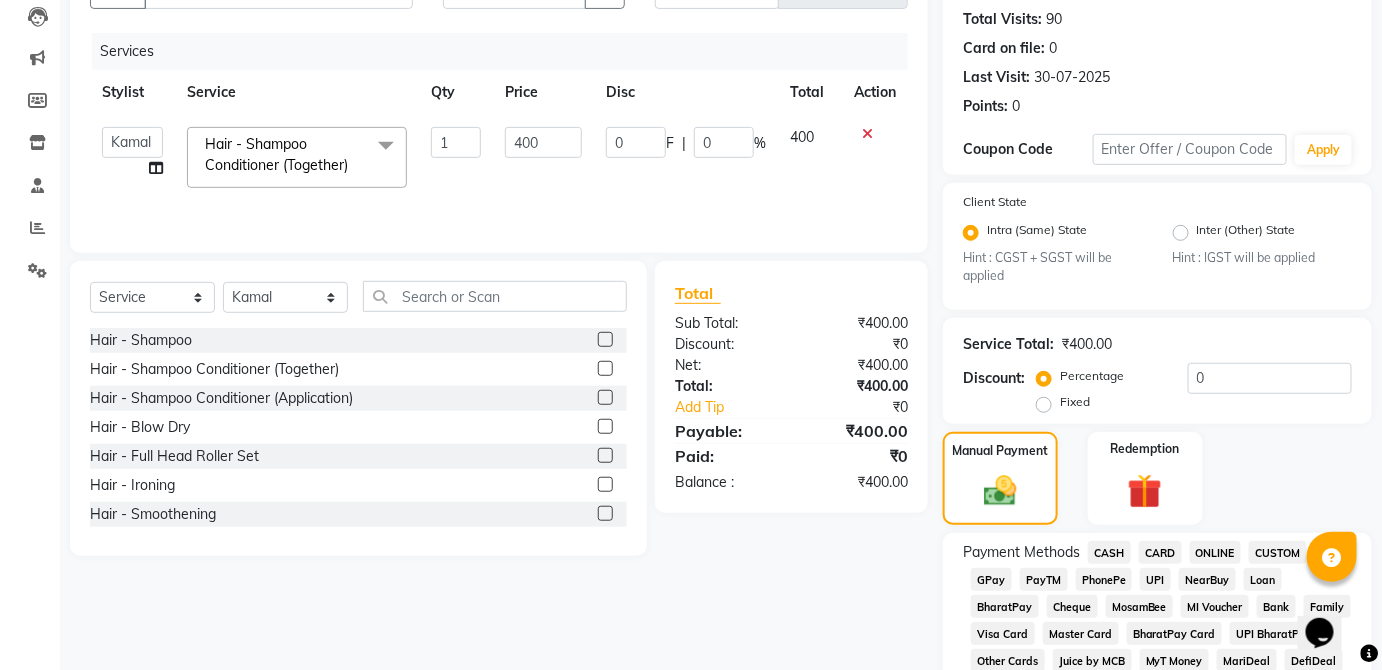 click on "CASH" 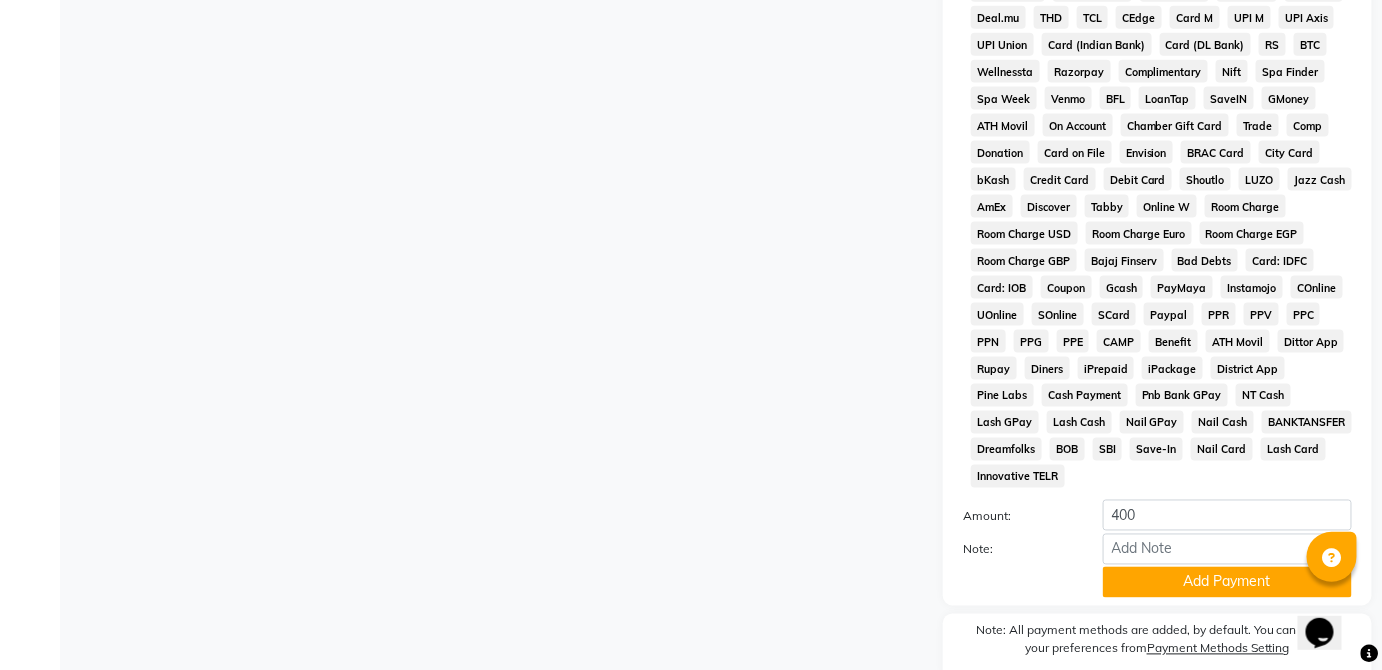 scroll, scrollTop: 943, scrollLeft: 0, axis: vertical 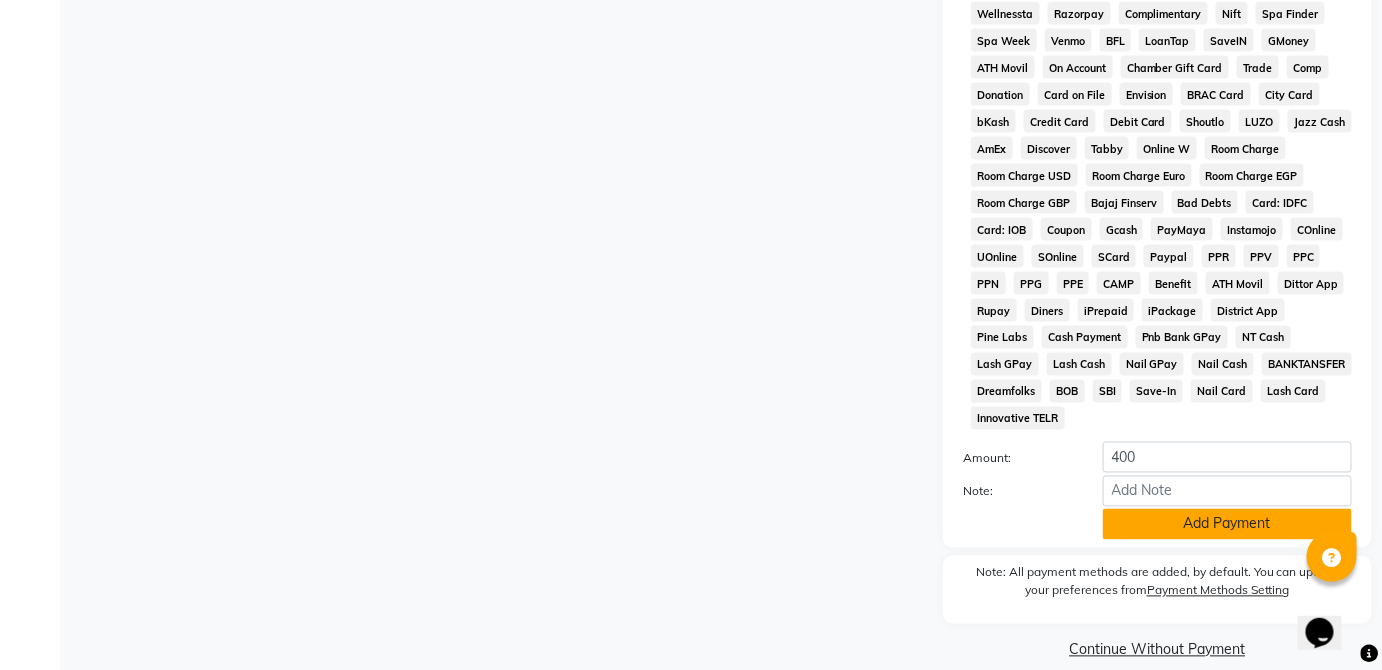 click on "Add Payment" 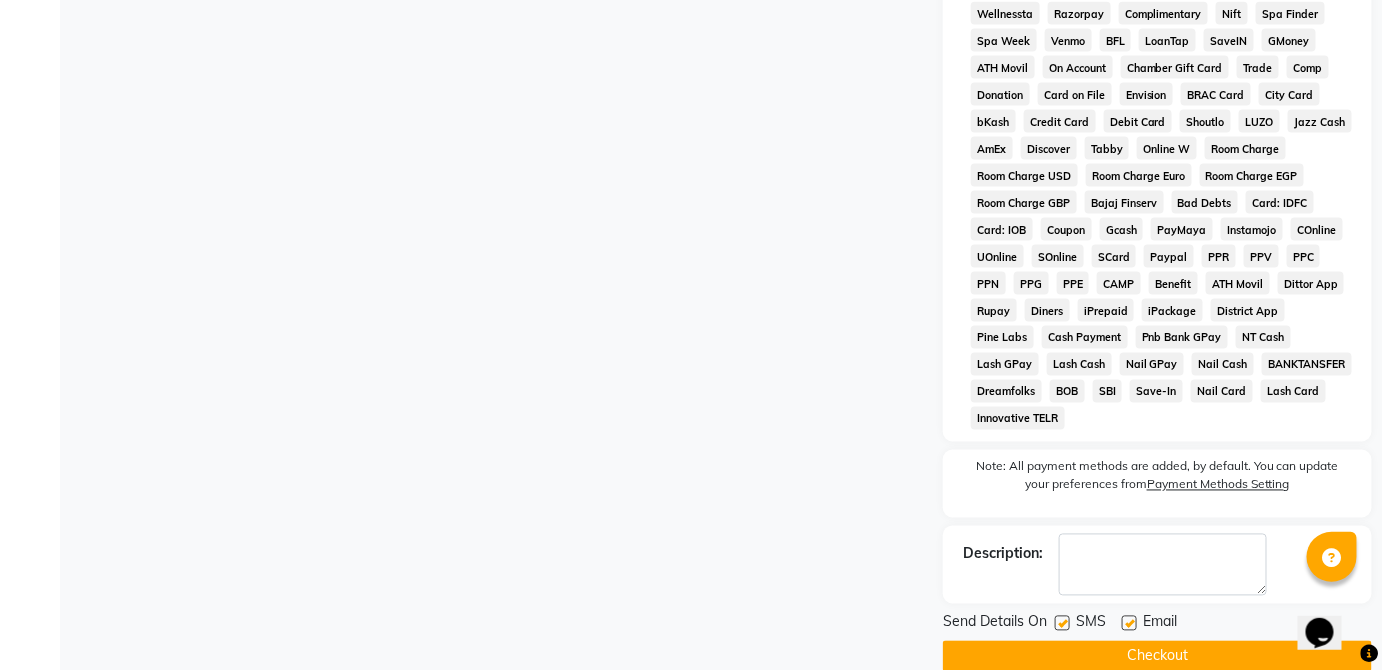 click on "Checkout" 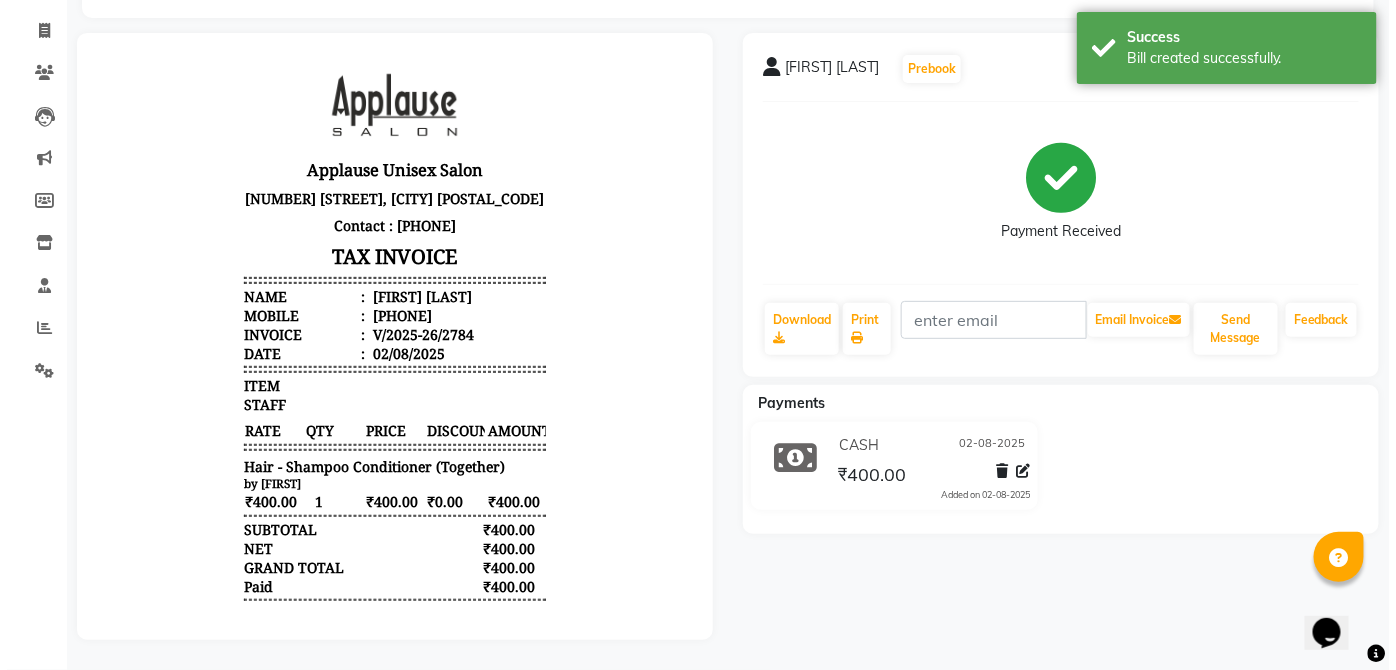 scroll, scrollTop: 0, scrollLeft: 0, axis: both 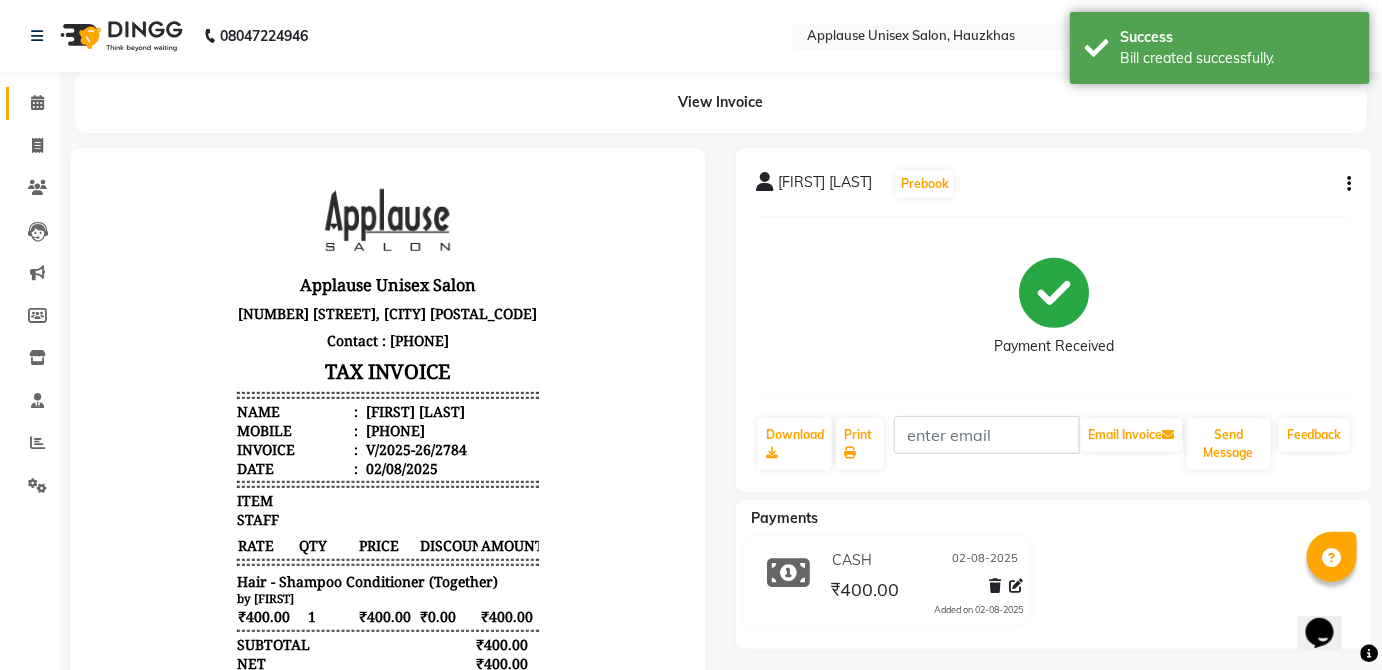 click 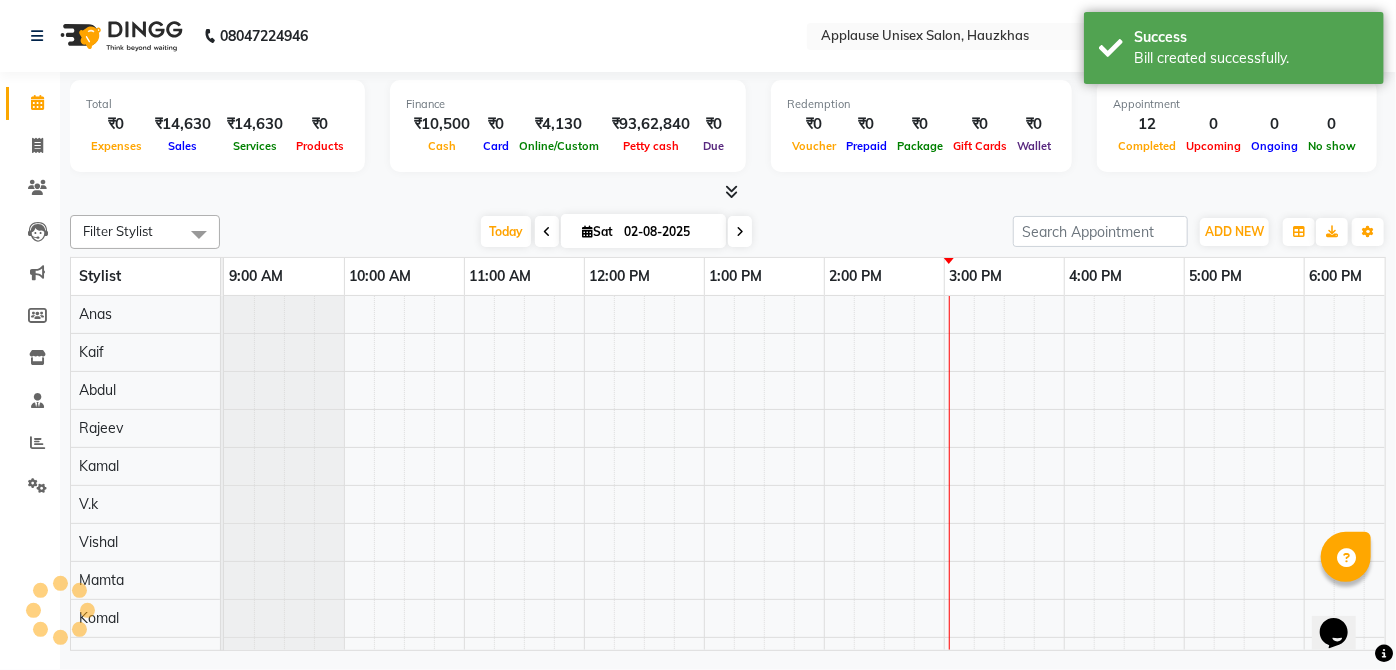 scroll, scrollTop: 0, scrollLeft: 0, axis: both 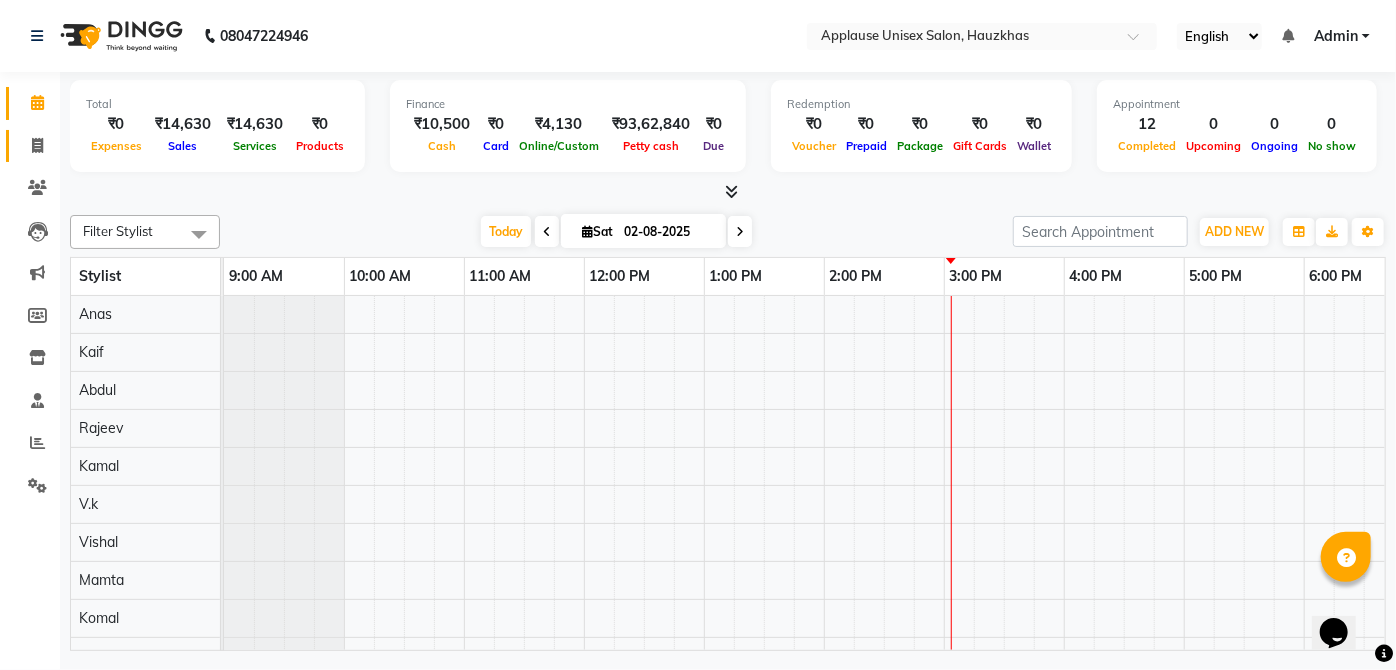 click 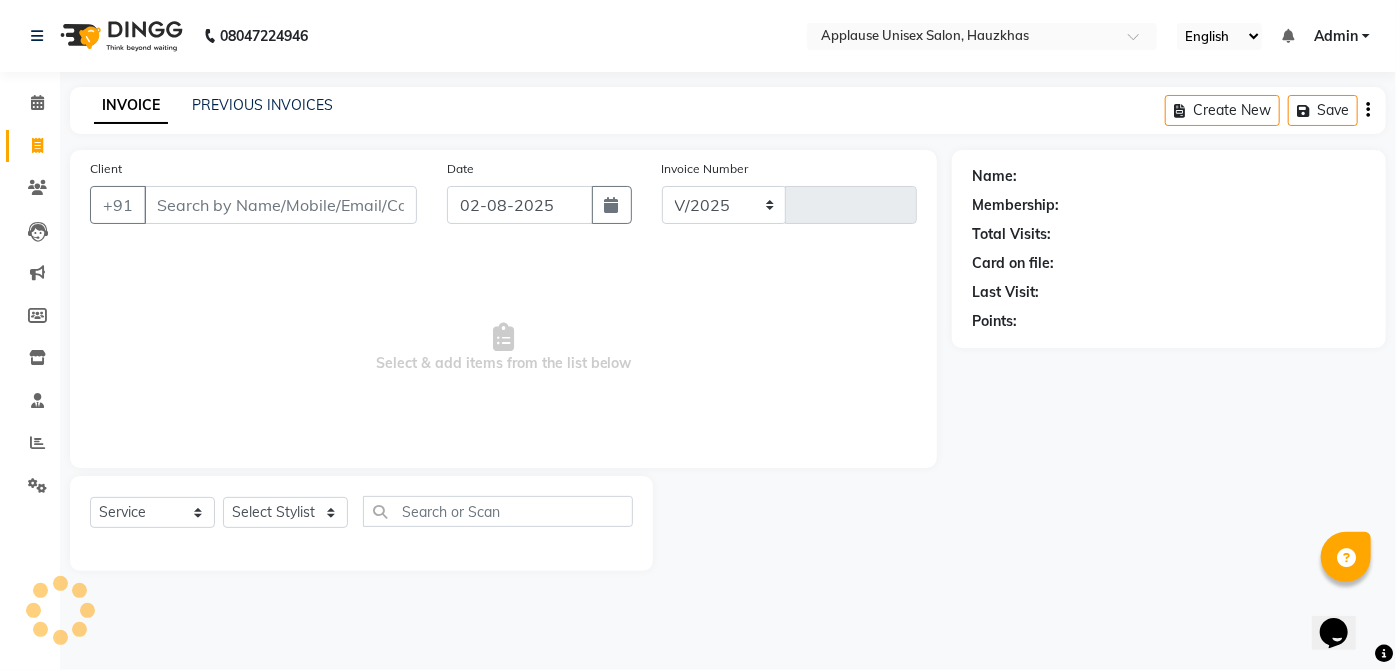 select on "5082" 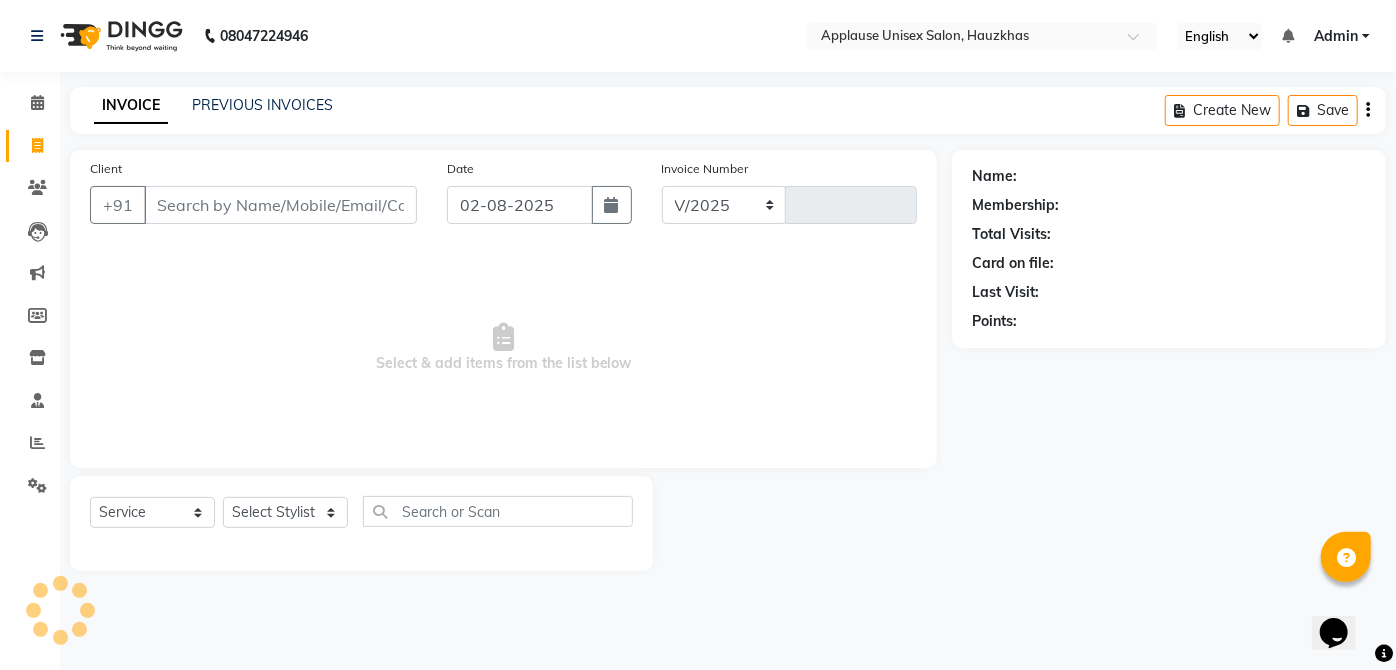 type on "2785" 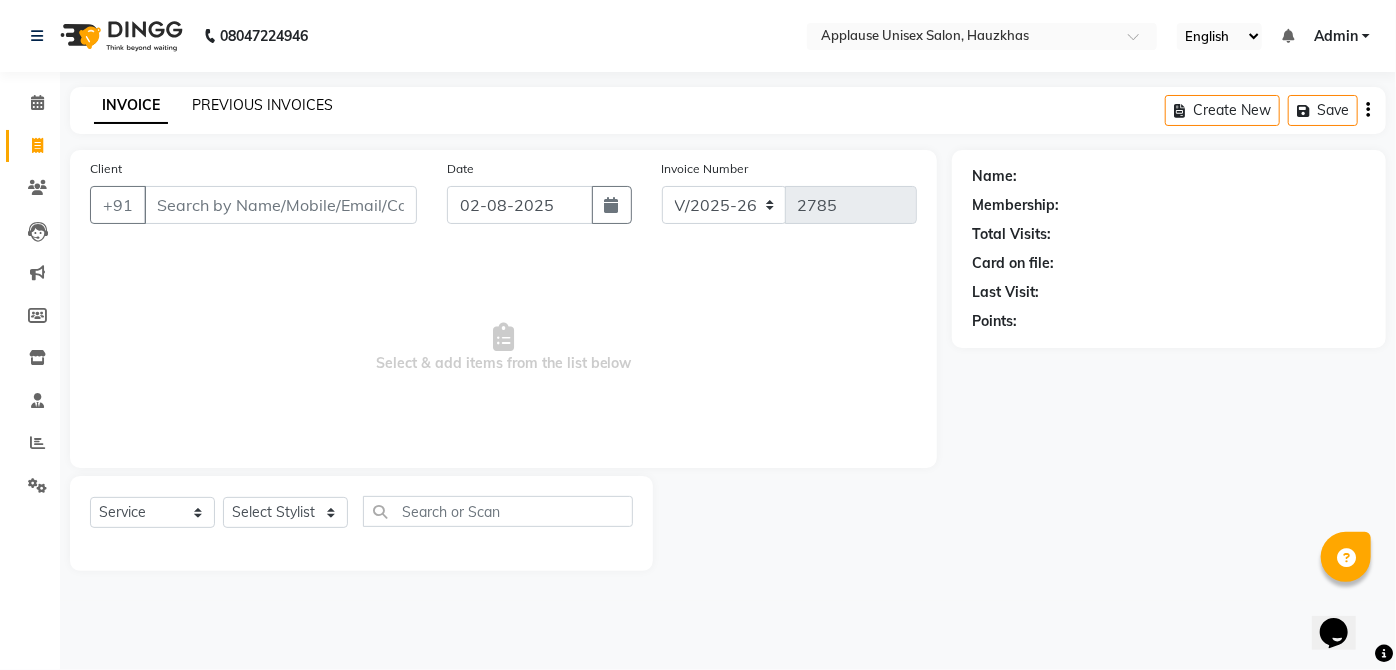 click on "PREVIOUS INVOICES" 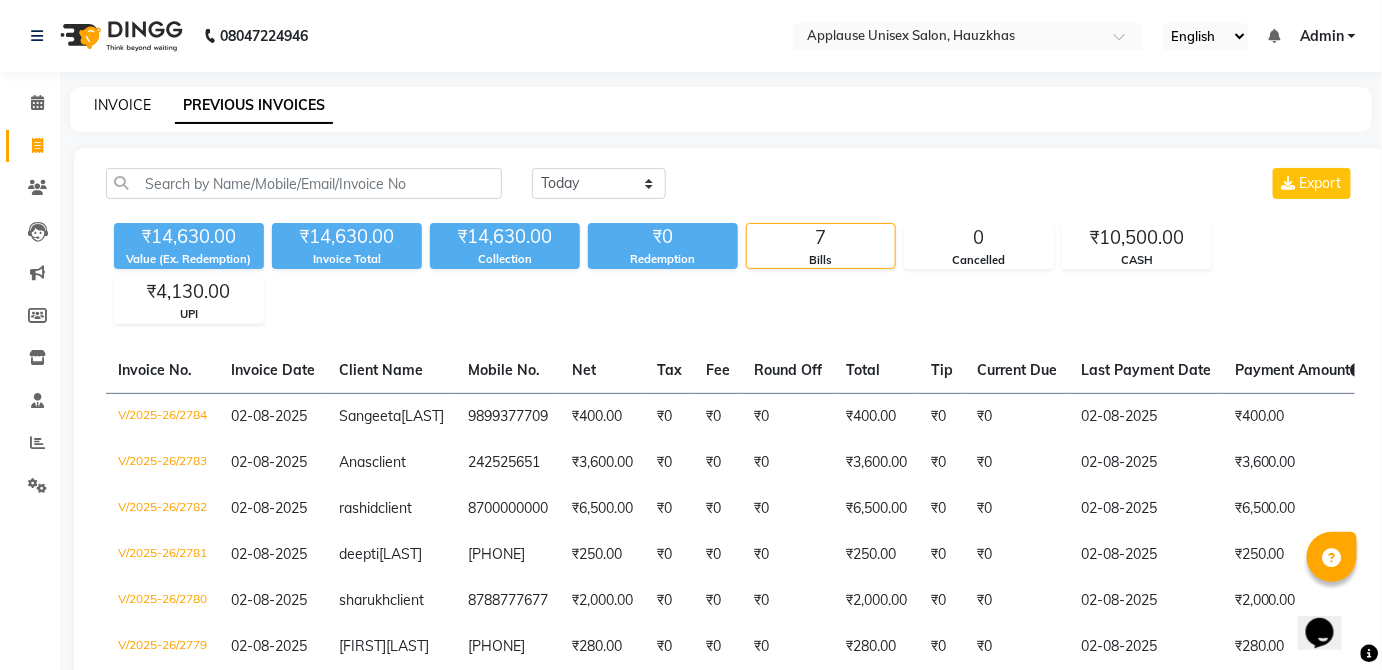 click on "INVOICE" 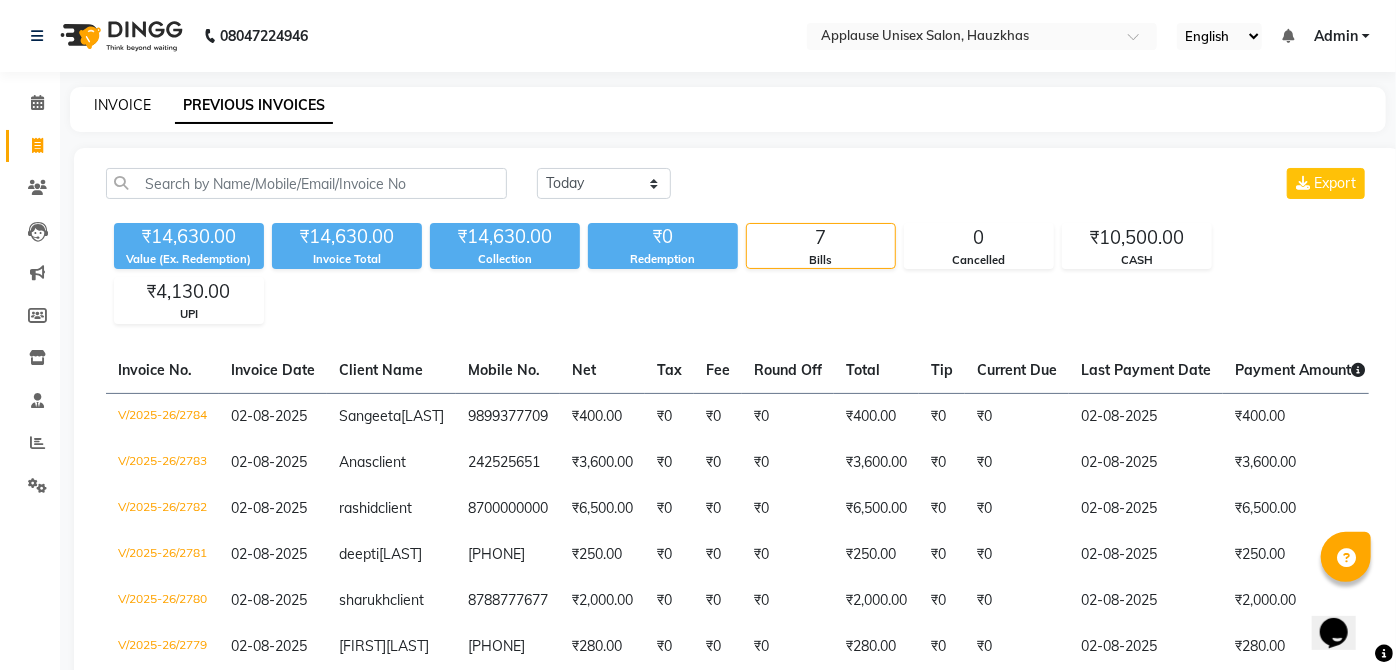select on "5082" 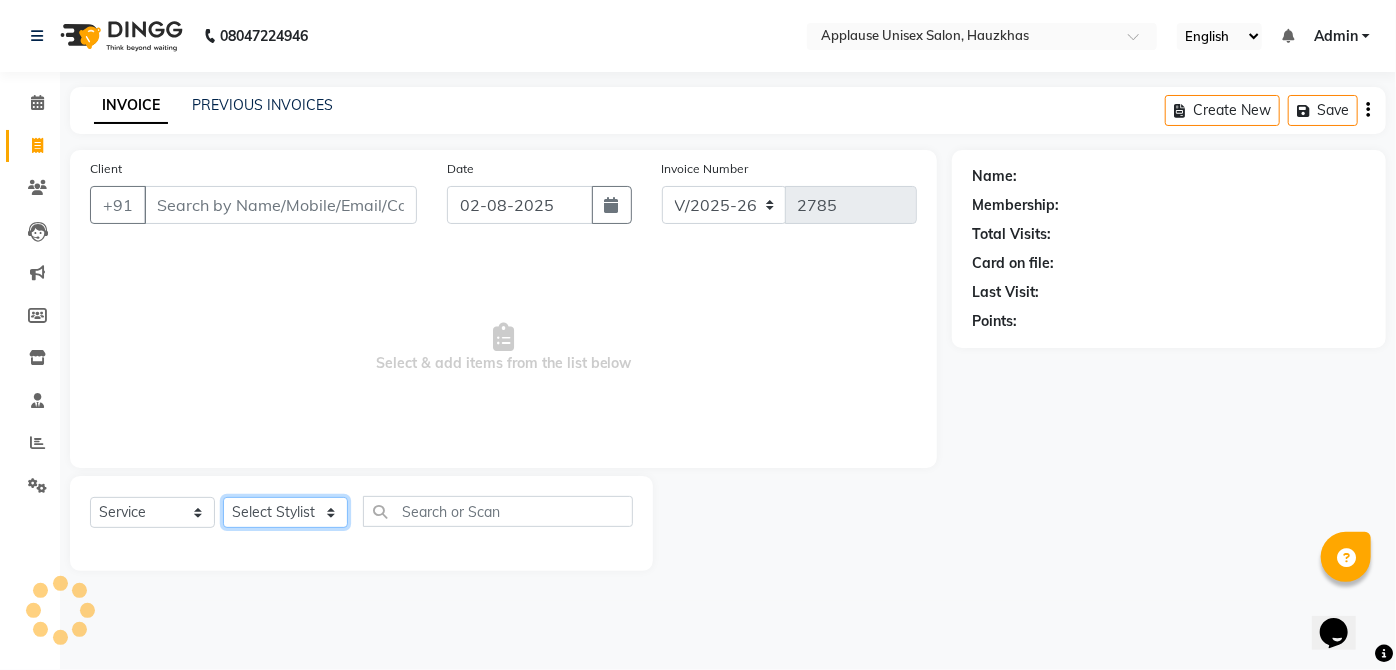 click on "Select Stylist [FIRST] [FIRST] [FIRST] [FIRST] [FIRST] [FIRST] [FIRST] [FIRST] [FIRST] [FIRST] [FIRST] [FIRST] [FIRST] [FIRST] [FIRST] [FIRST] [FIRST] [FIRST] [FIRST] [FIRST] [FIRST] [FIRST] [FIRST] [FIRST] [FIRST] [FIRST] [FIRST]" 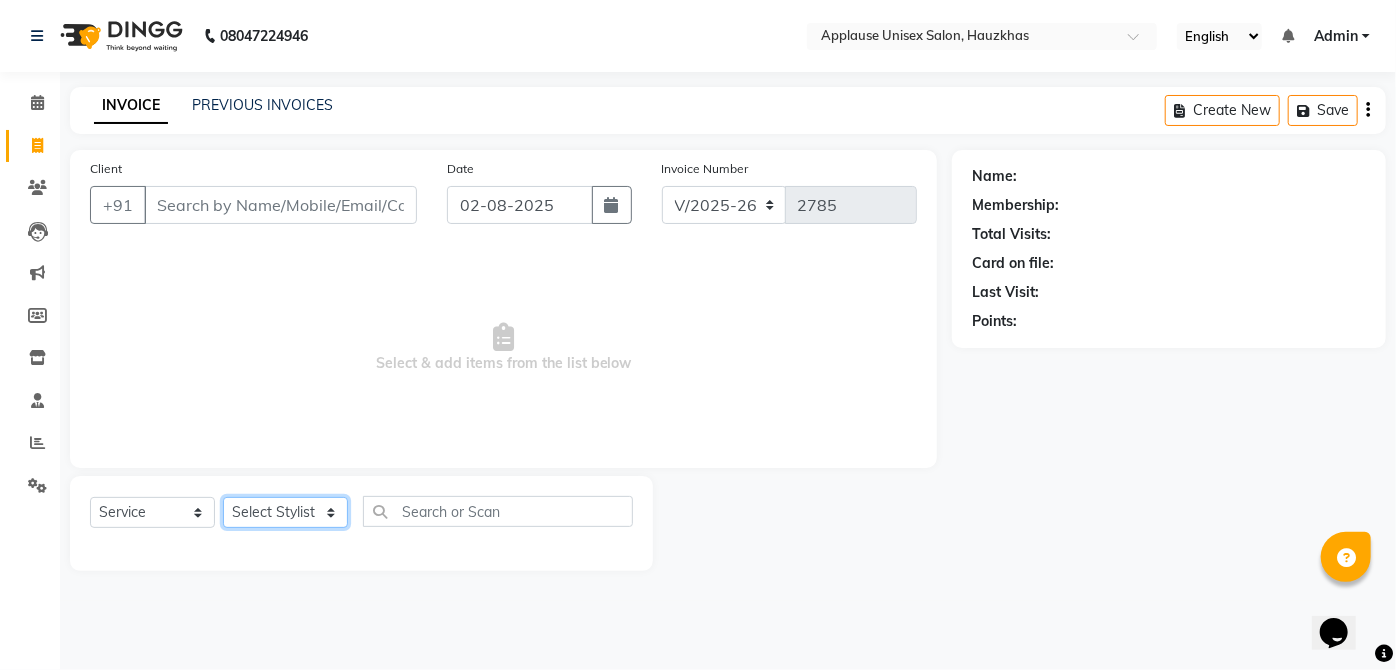 select on "32127" 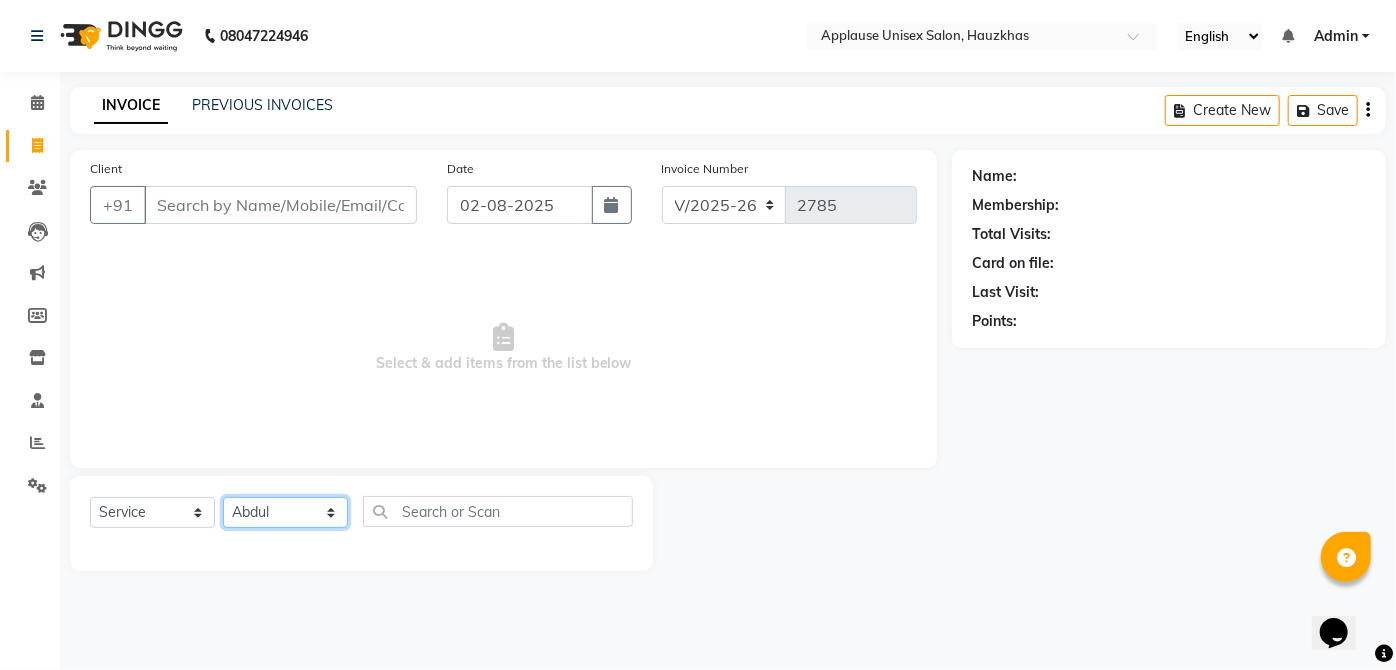 click on "Select Stylist [FIRST] [FIRST] [FIRST] [FIRST] [FIRST] [FIRST] [FIRST] [FIRST] [FIRST] [FIRST] [FIRST] [FIRST] [FIRST] [FIRST] [FIRST] [FIRST] [FIRST] [FIRST] [FIRST] [FIRST] [FIRST] [FIRST] [FIRST] [FIRST] [FIRST] [FIRST] [FIRST]" 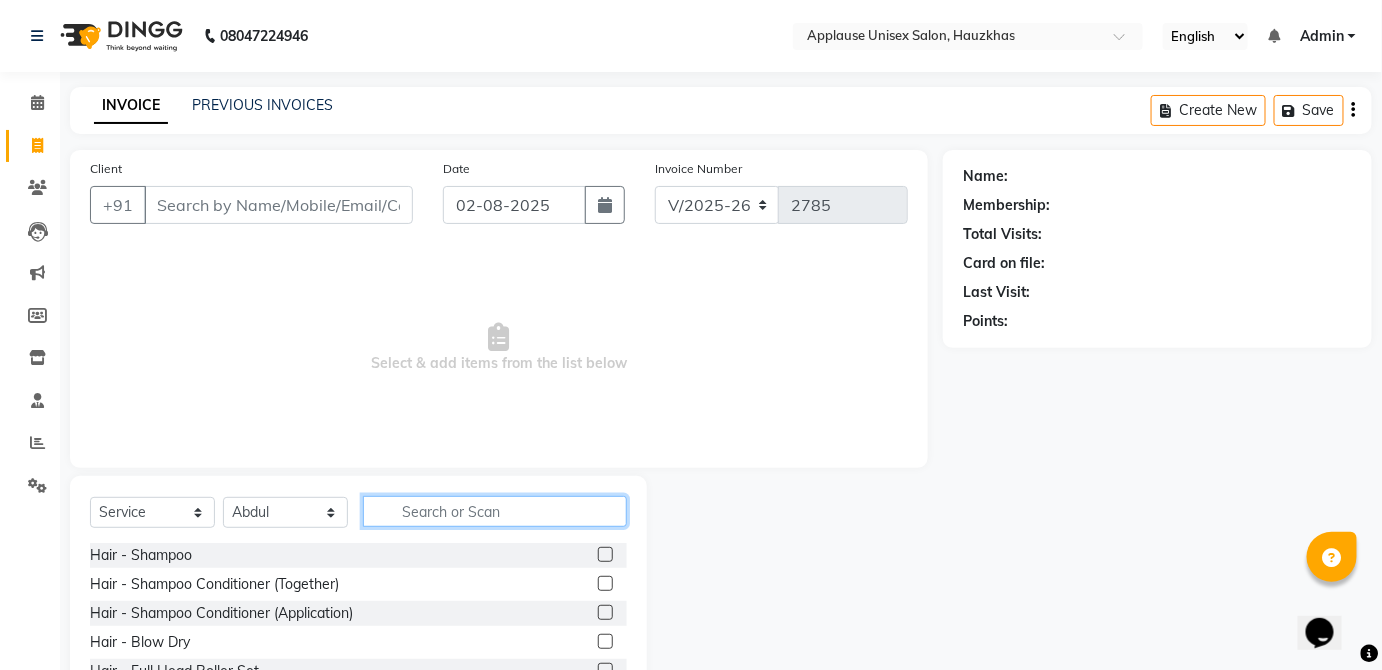click 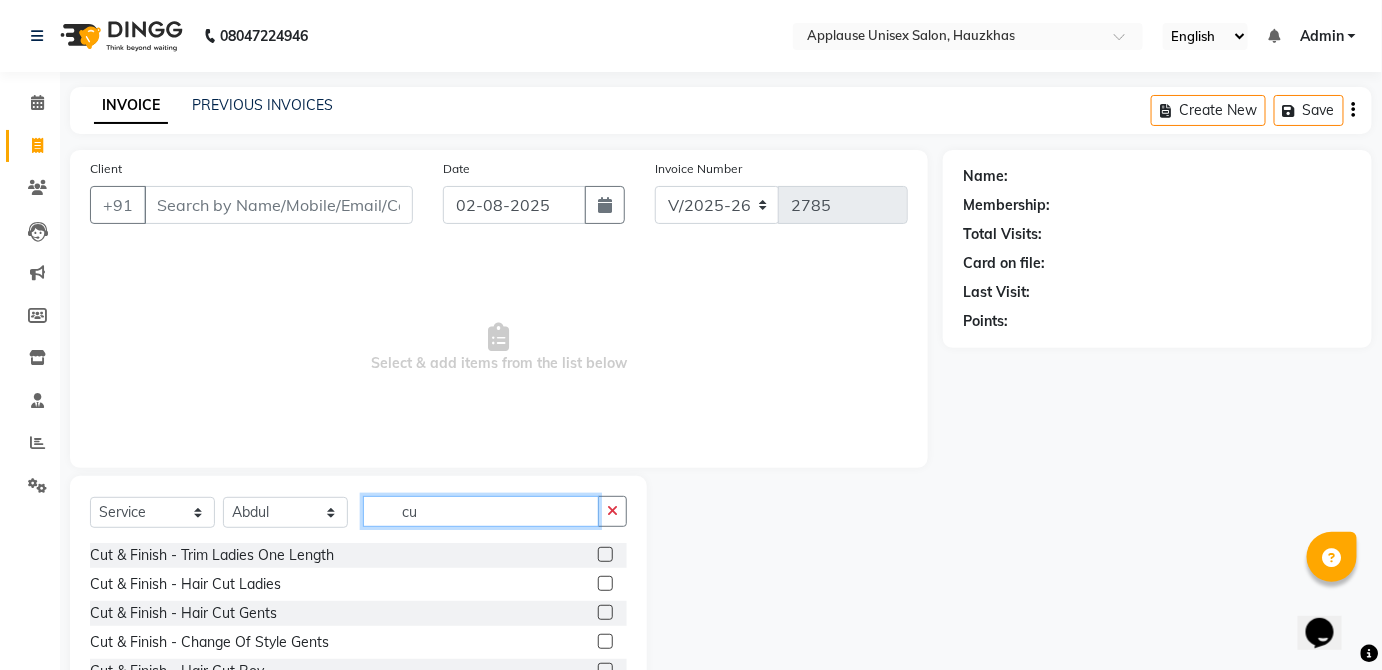 type on "c" 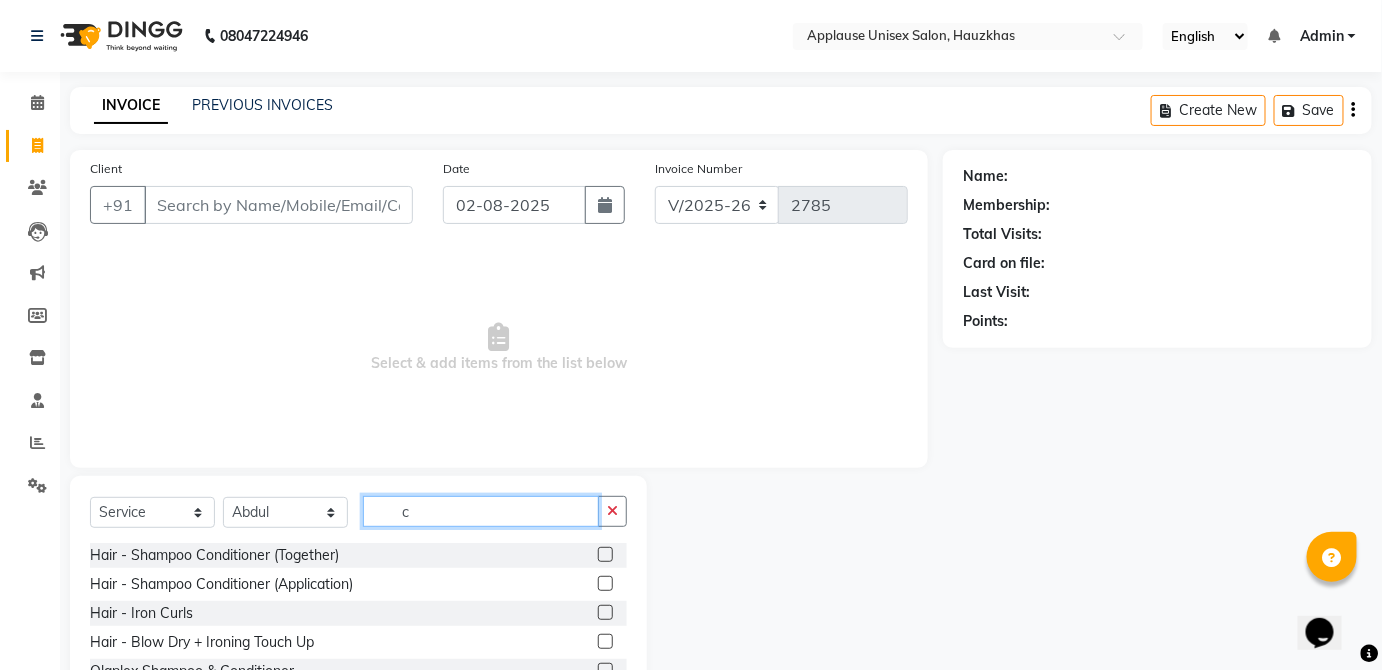type 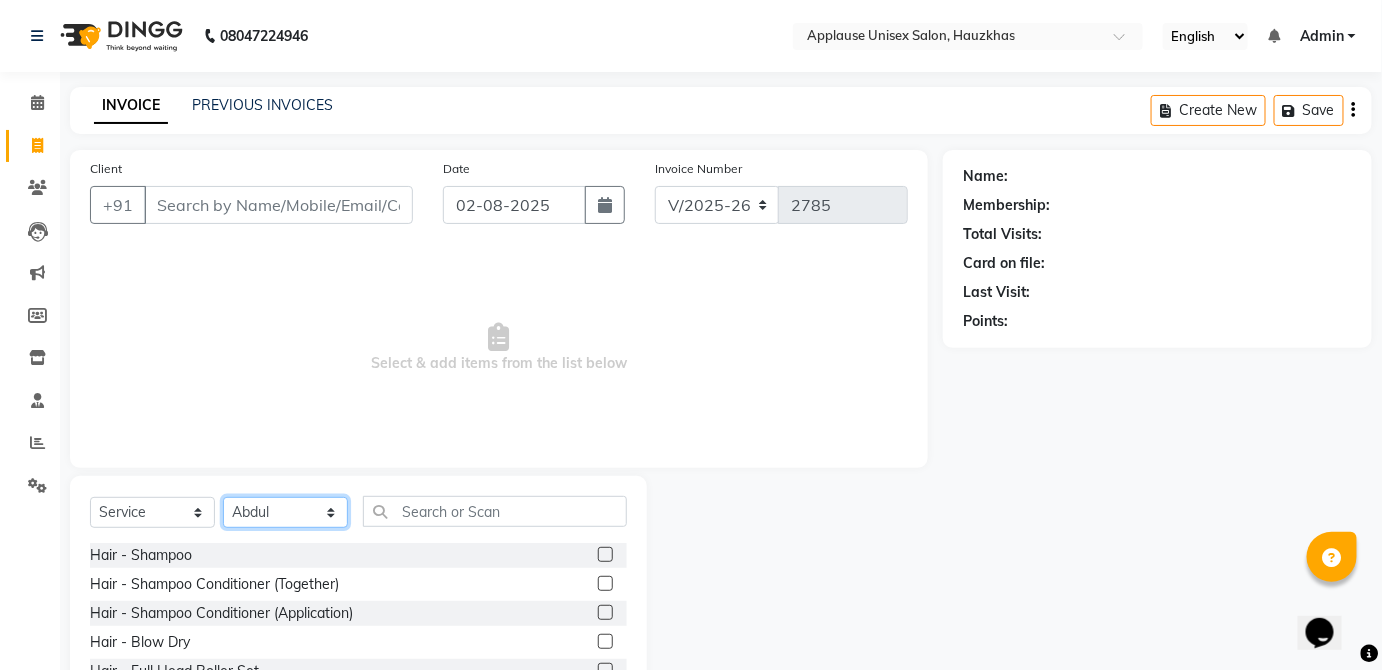click on "Select Stylist [FIRST] [FIRST] [FIRST] [FIRST] [FIRST] [FIRST] [FIRST] [FIRST] [FIRST] [FIRST] [FIRST] [FIRST] [FIRST] [FIRST] [FIRST] [FIRST] [FIRST] [FIRST] [FIRST] [FIRST] [FIRST] [FIRST] [FIRST] [FIRST] [FIRST] [FIRST] [FIRST]" 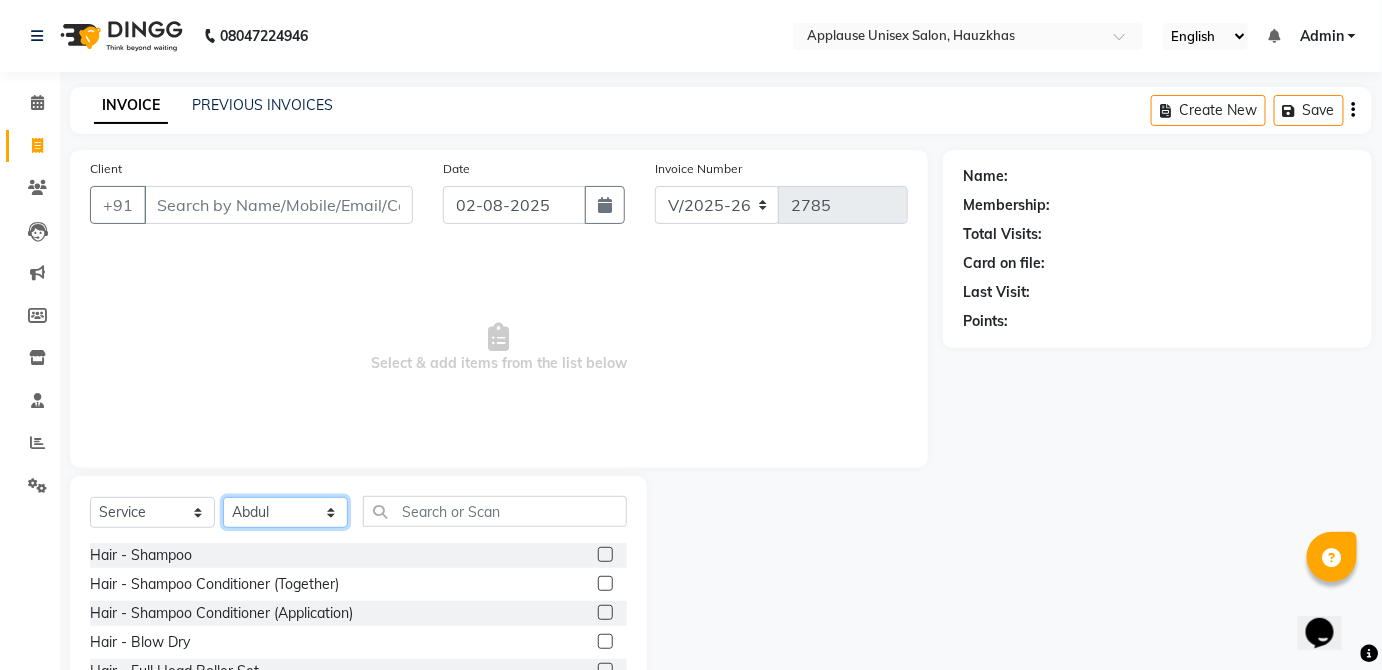 select on "32125" 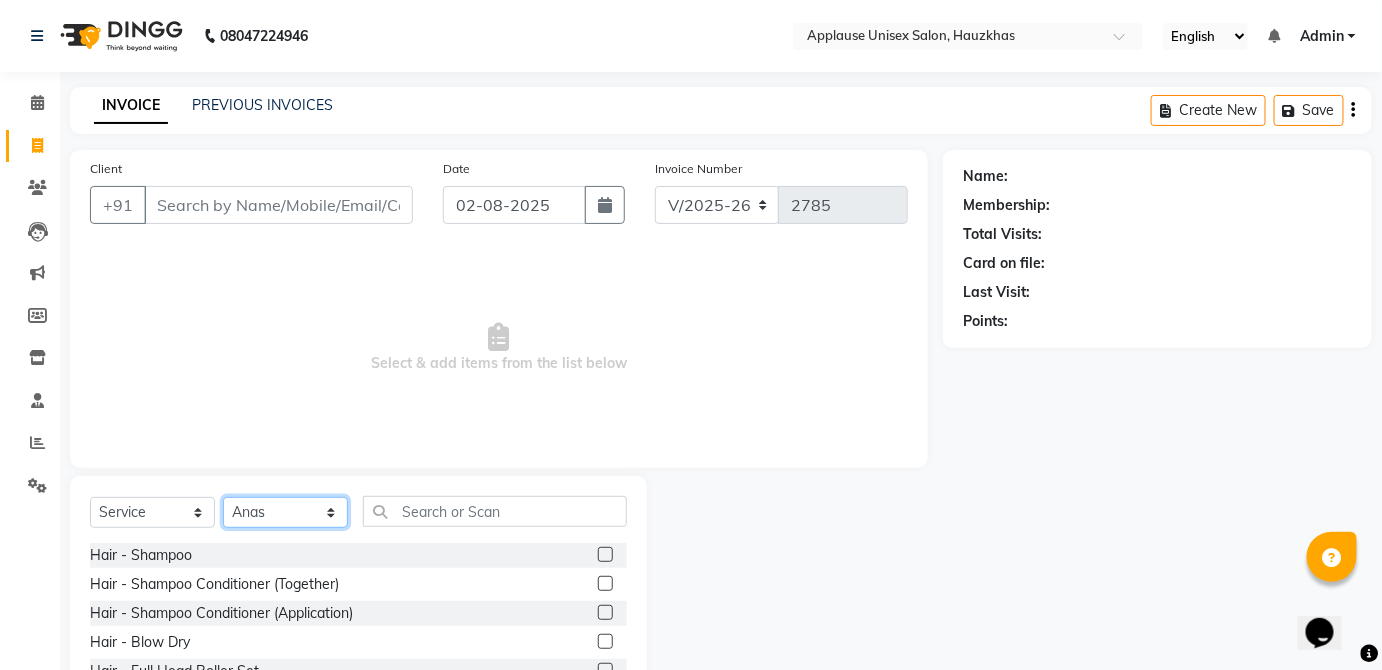 click on "Select Stylist [FIRST] [FIRST] [FIRST] [FIRST] [FIRST] [FIRST] [FIRST] [FIRST] [FIRST] [FIRST] [FIRST] [FIRST] [FIRST] [FIRST] [FIRST] [FIRST] [FIRST] [FIRST] [FIRST] [FIRST] [FIRST] [FIRST] [FIRST] [FIRST] [FIRST] [FIRST] [FIRST]" 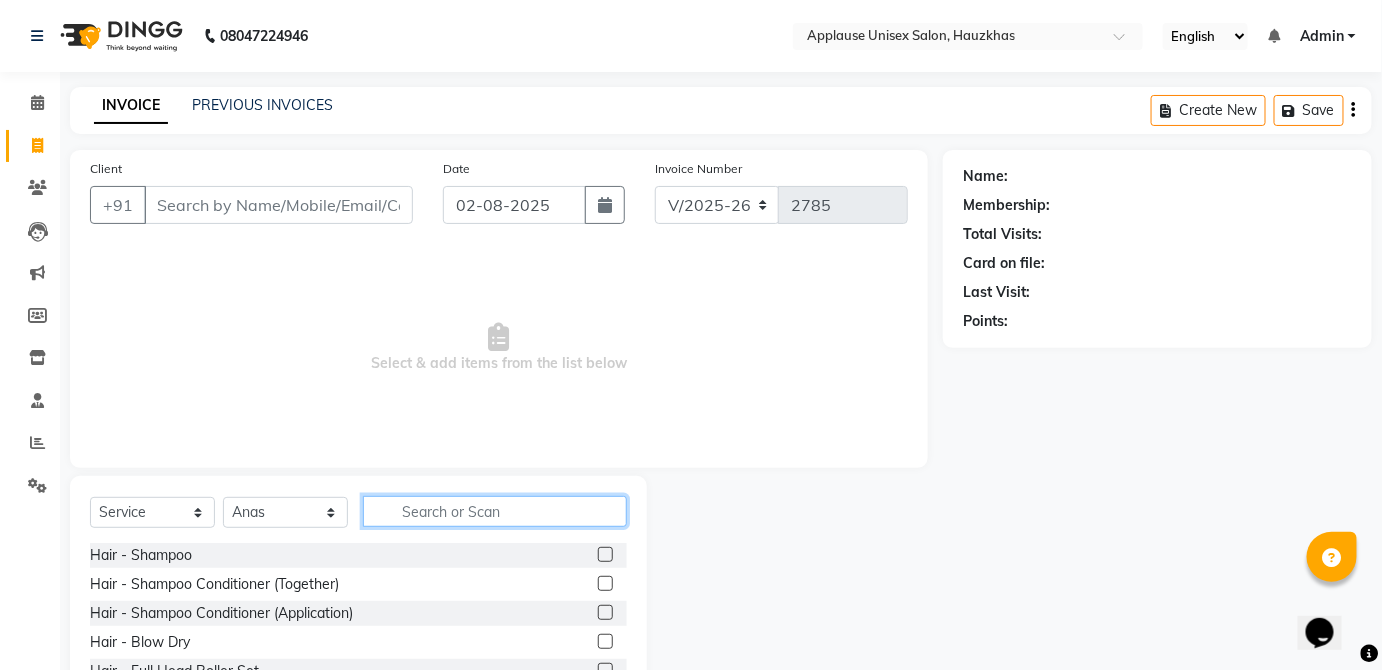 click 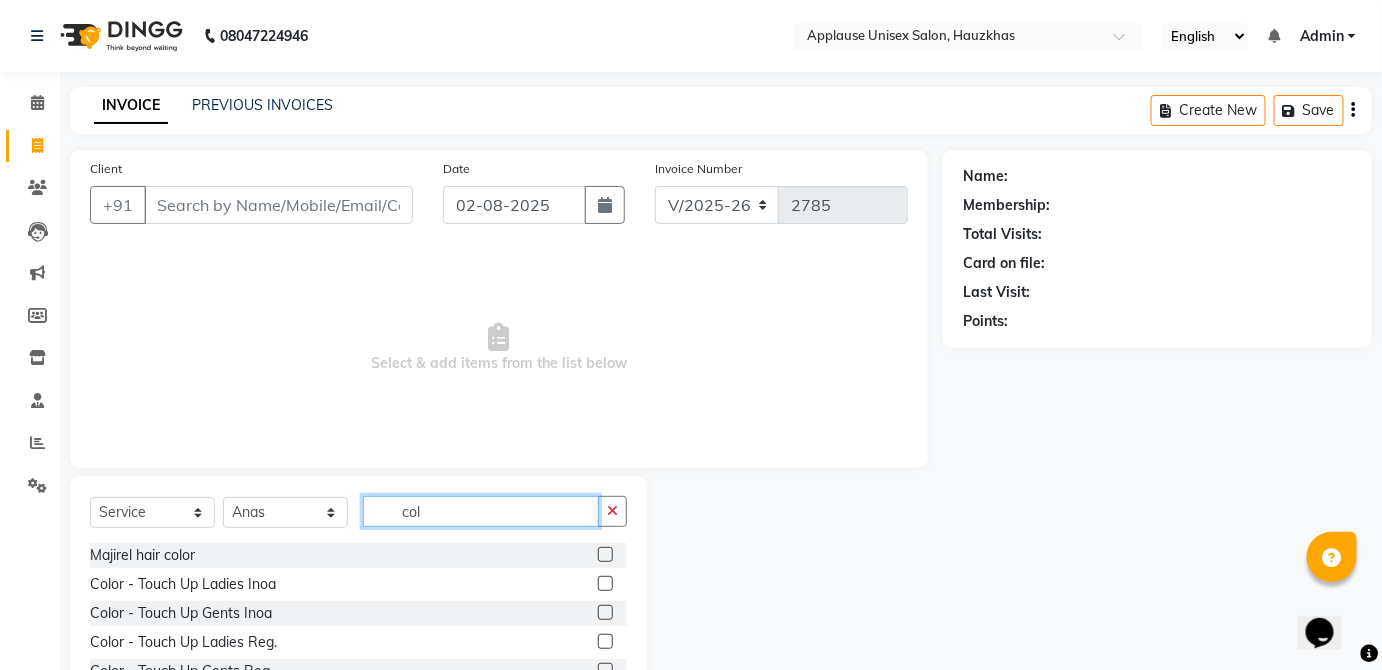 type on "col" 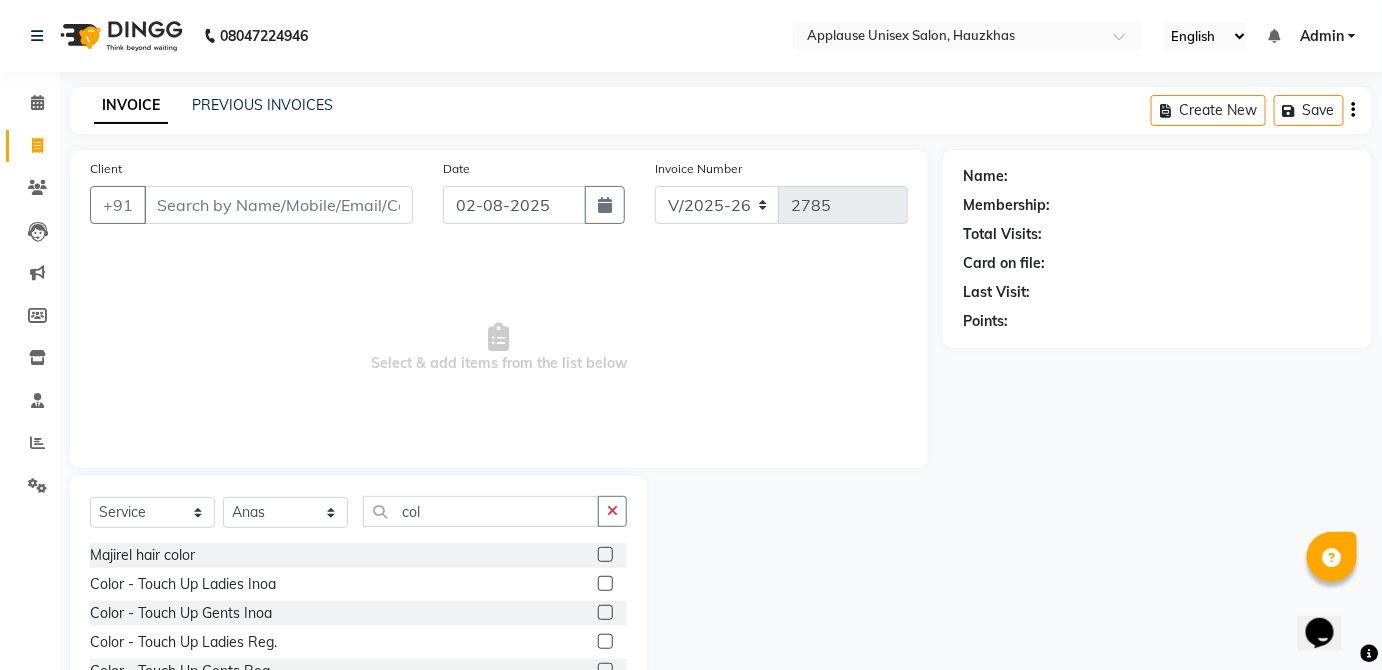 click 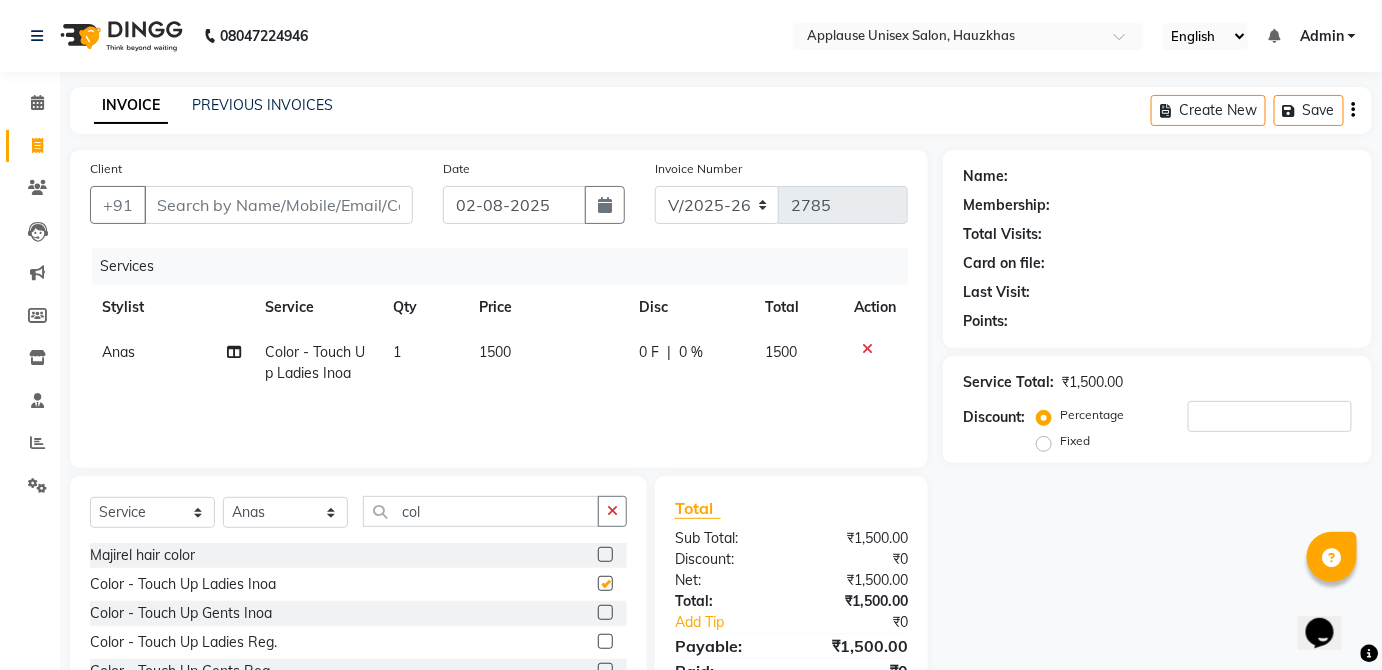 checkbox on "false" 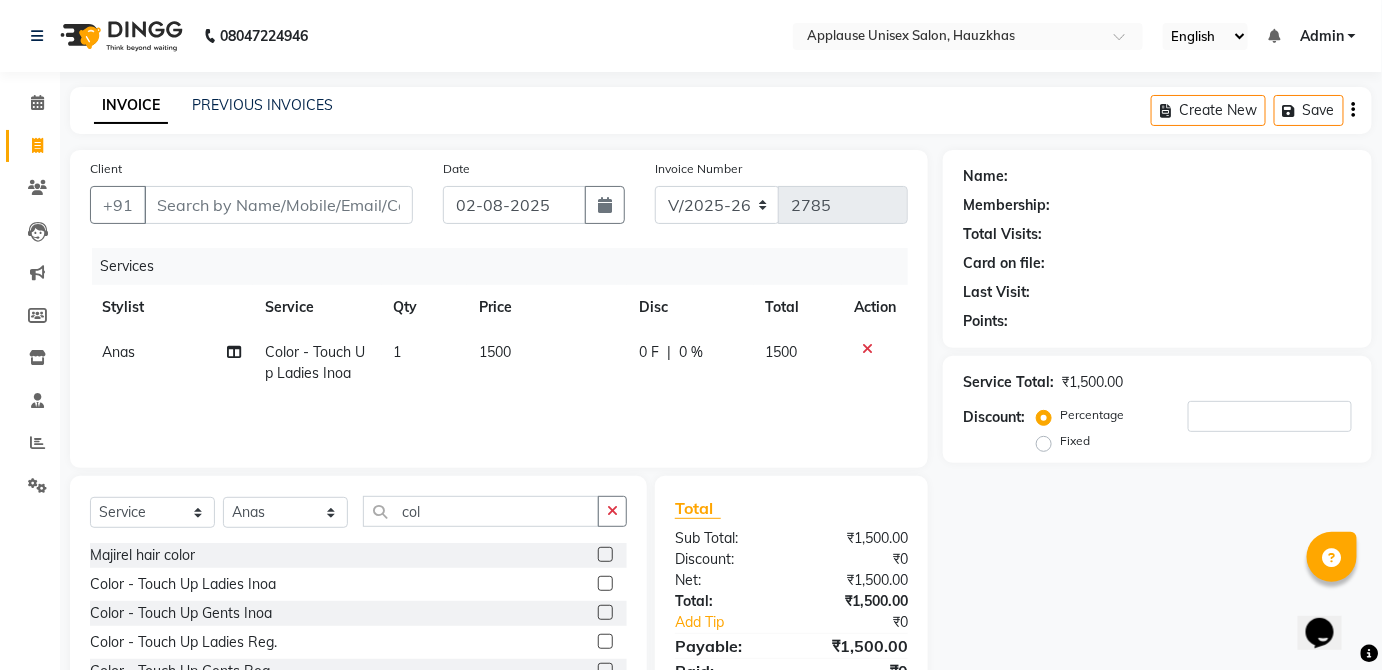 click on "1500" 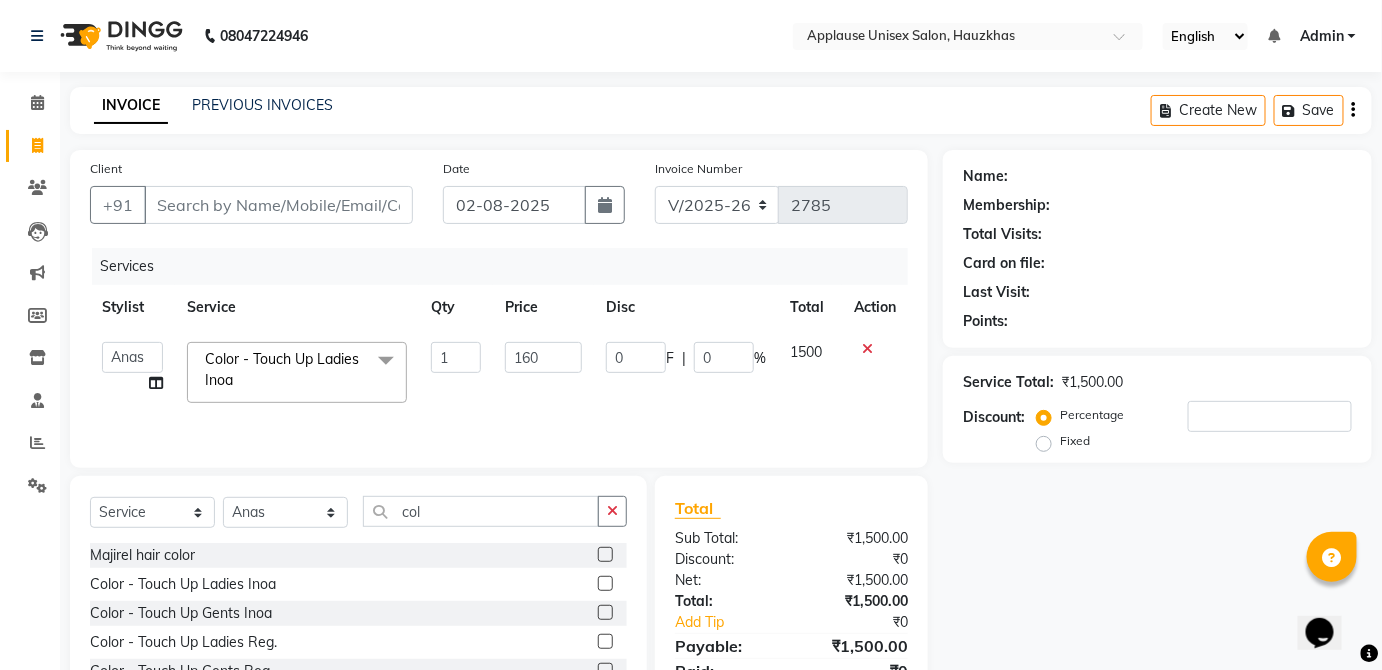type on "1600" 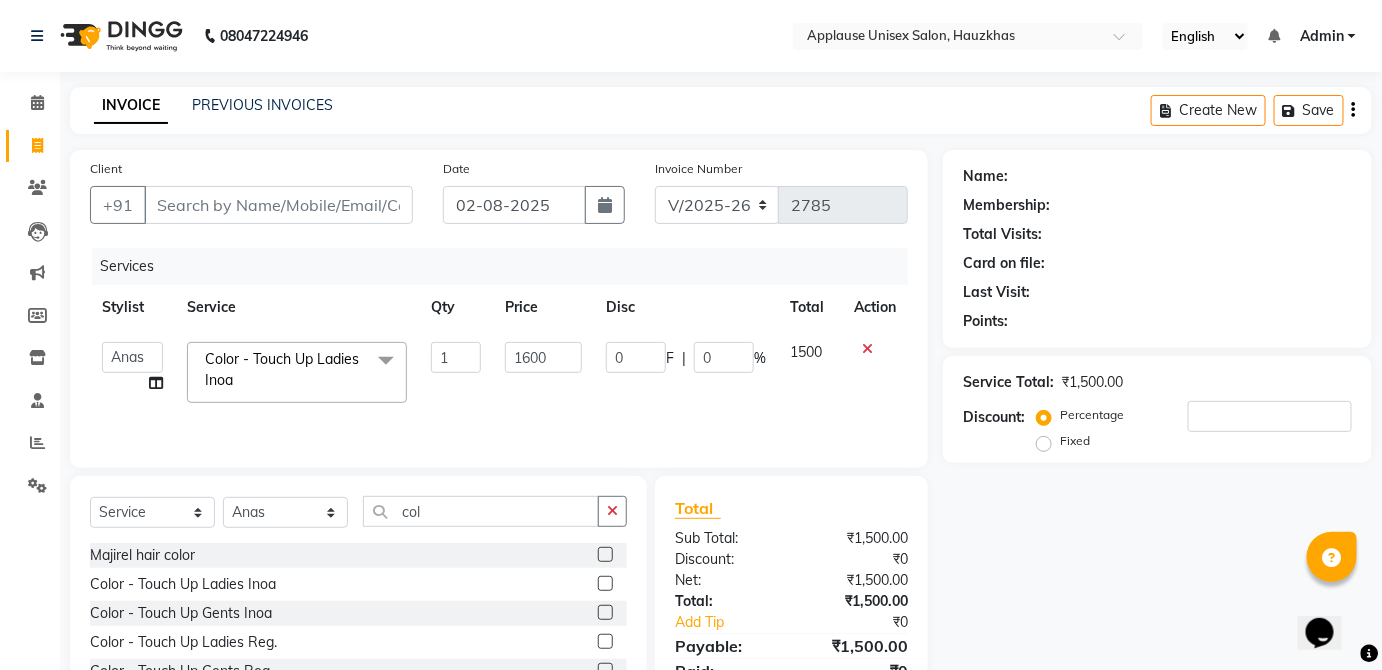 click on "1500" 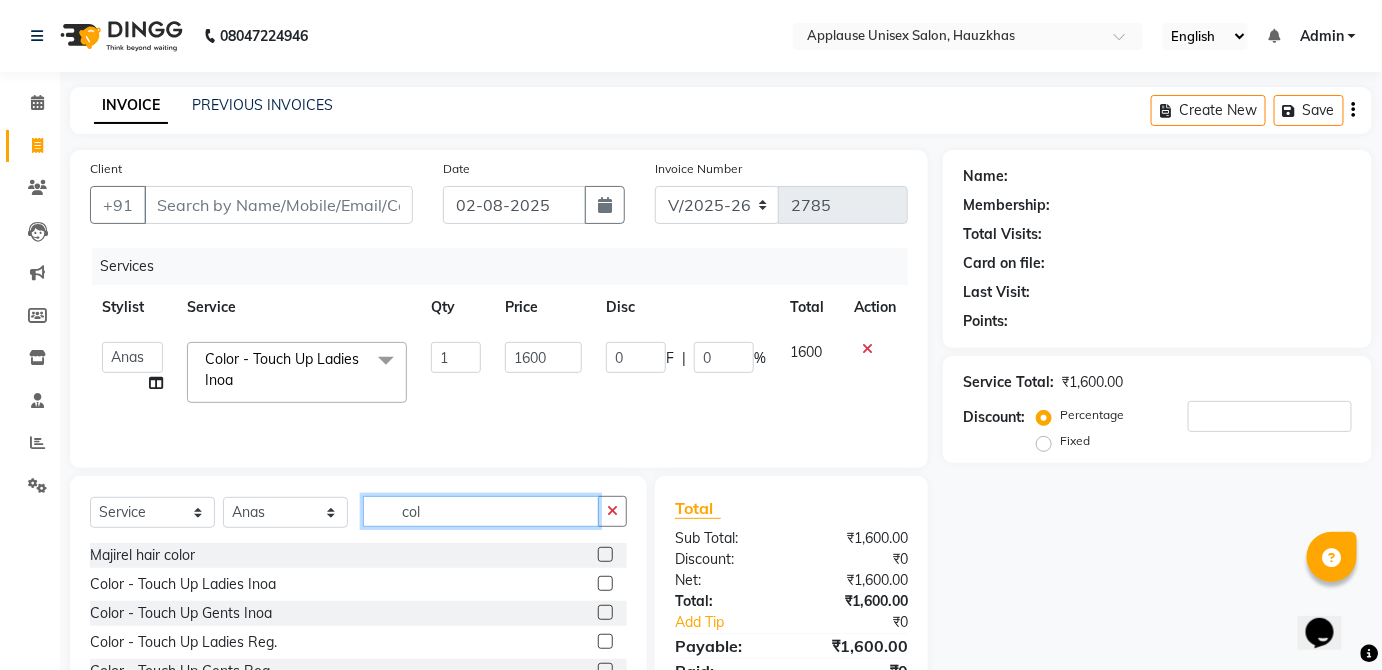 click on "col" 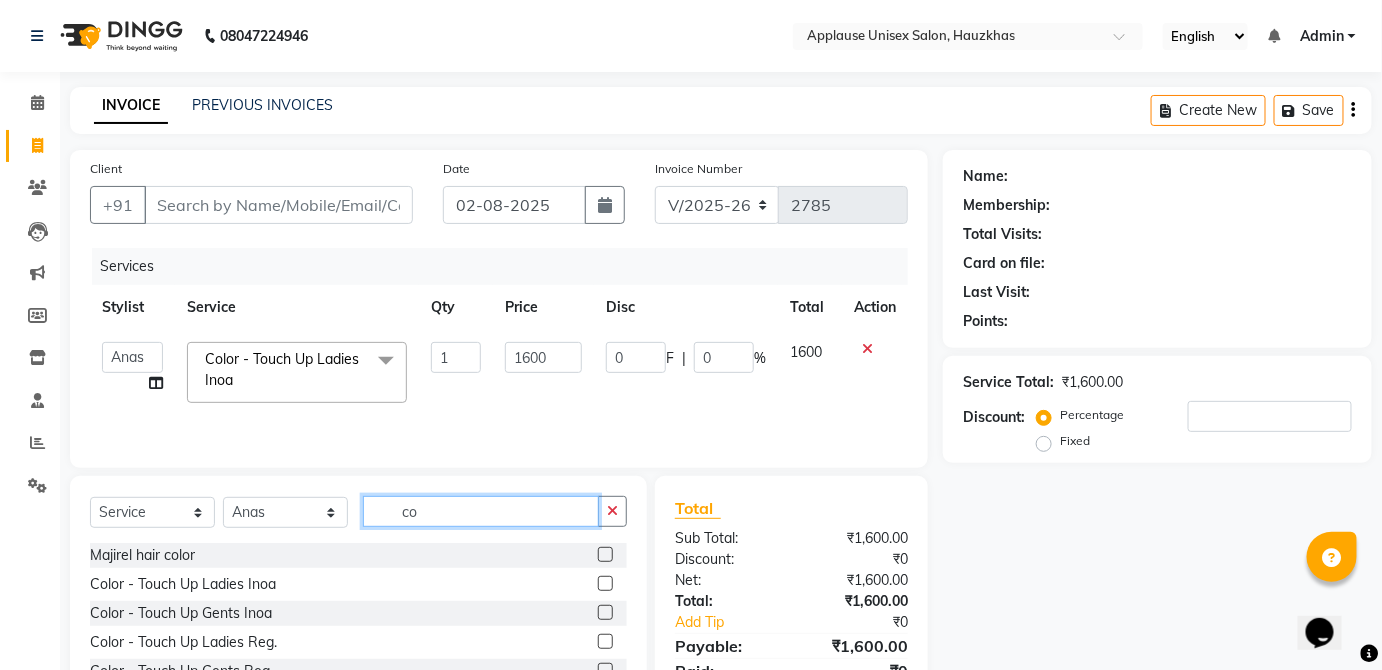 type on "c" 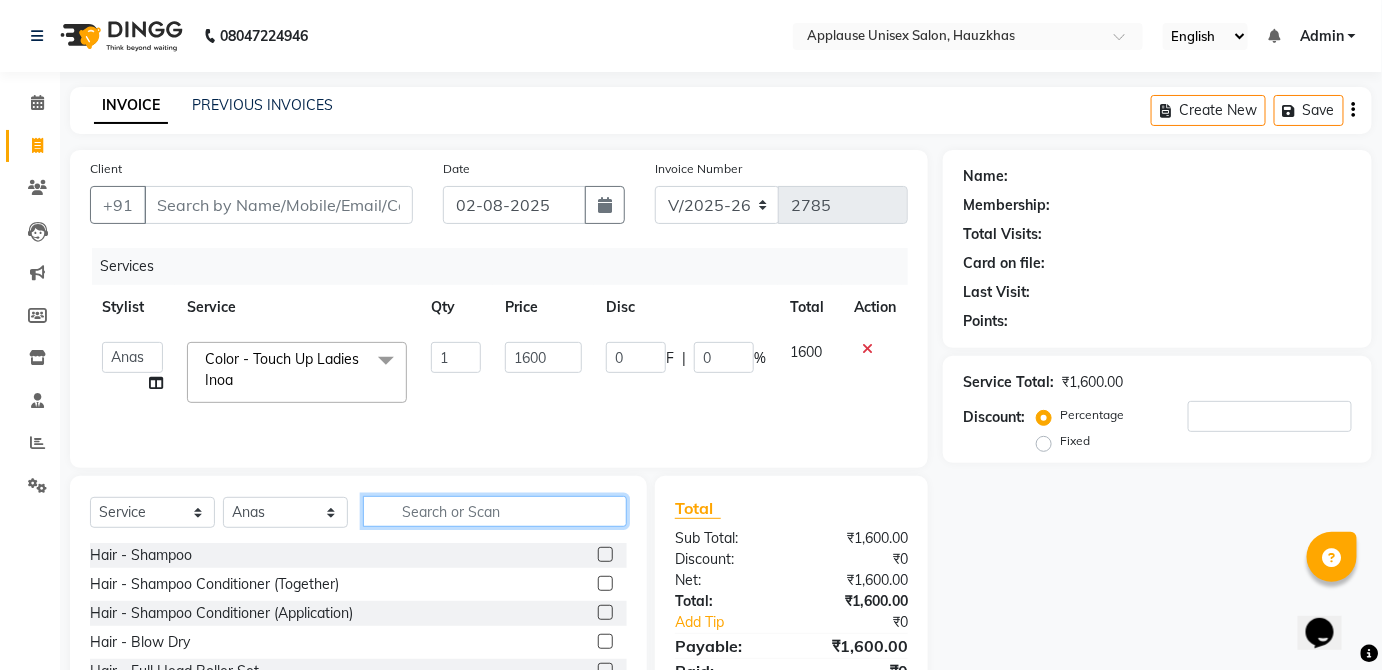 type 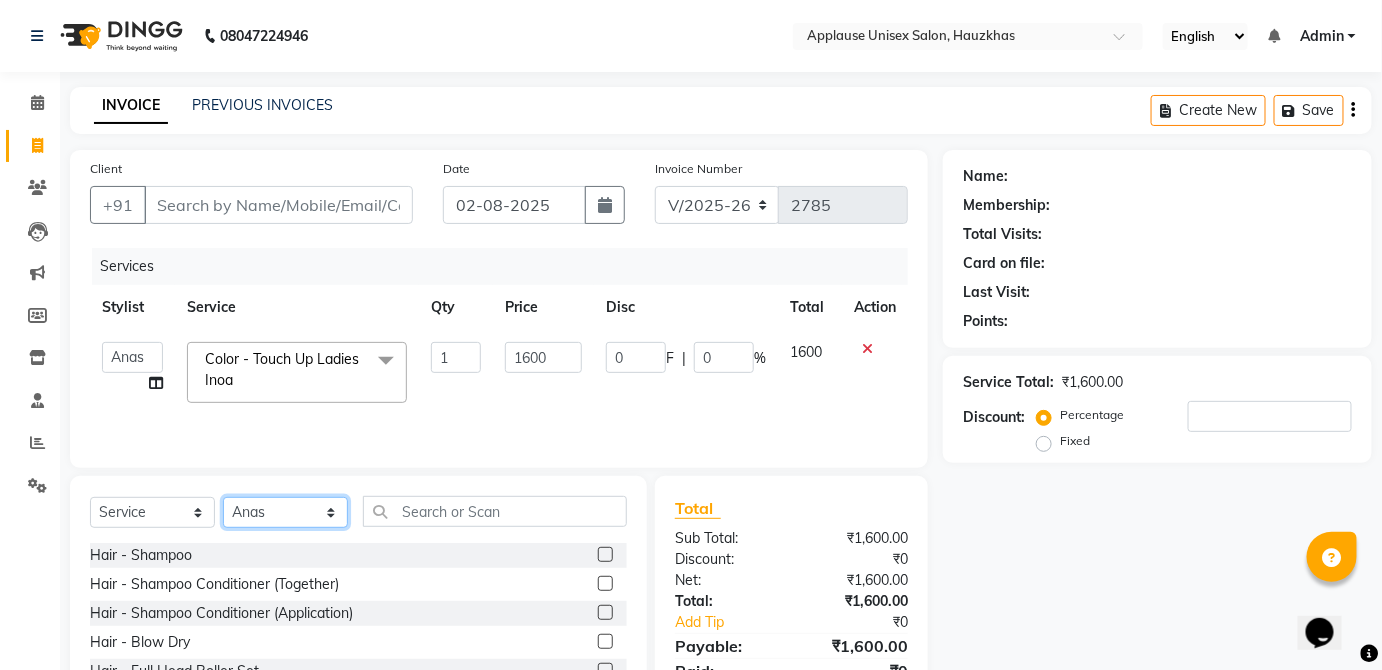 click on "Select Stylist [FIRST] [FIRST] [FIRST] [FIRST] [FIRST] [FIRST] [FIRST] [FIRST] [FIRST] [FIRST] [FIRST] [FIRST] [FIRST] [FIRST] [FIRST] [FIRST] [FIRST] [FIRST] [FIRST] [FIRST] [FIRST] [FIRST] [FIRST] [FIRST] [FIRST] [FIRST] [FIRST]" 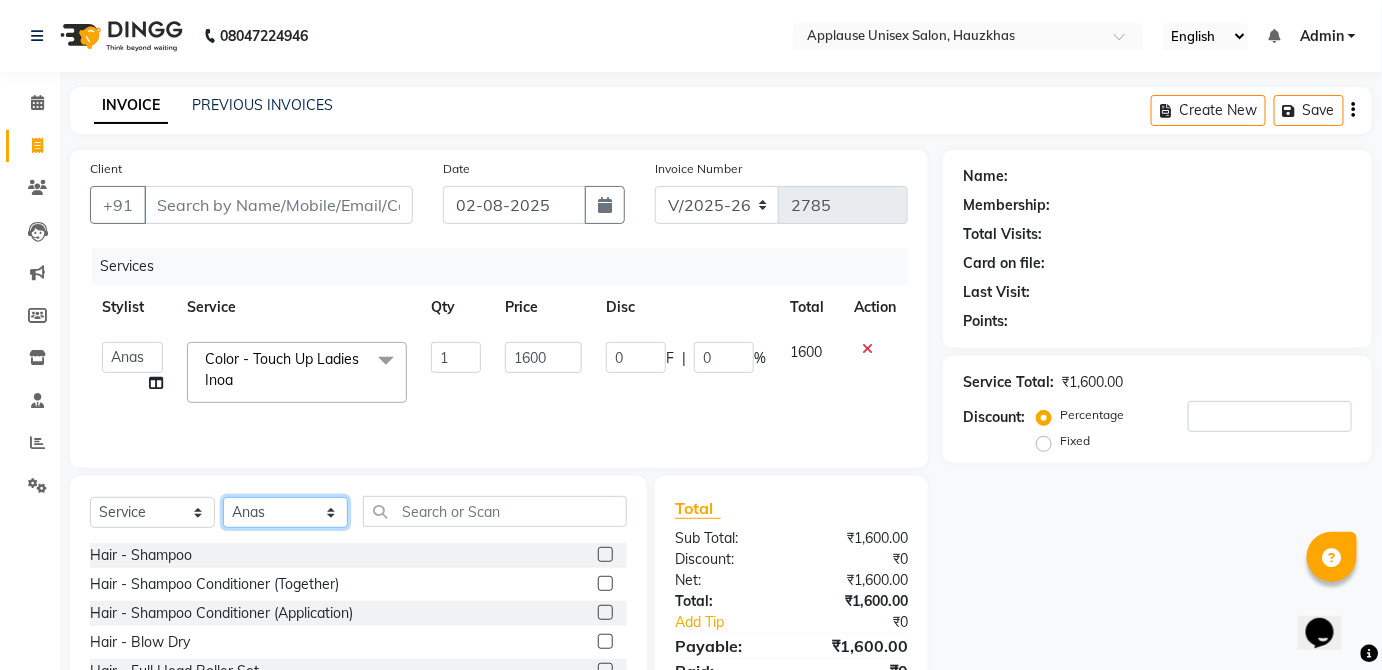 select on "[PHONE]" 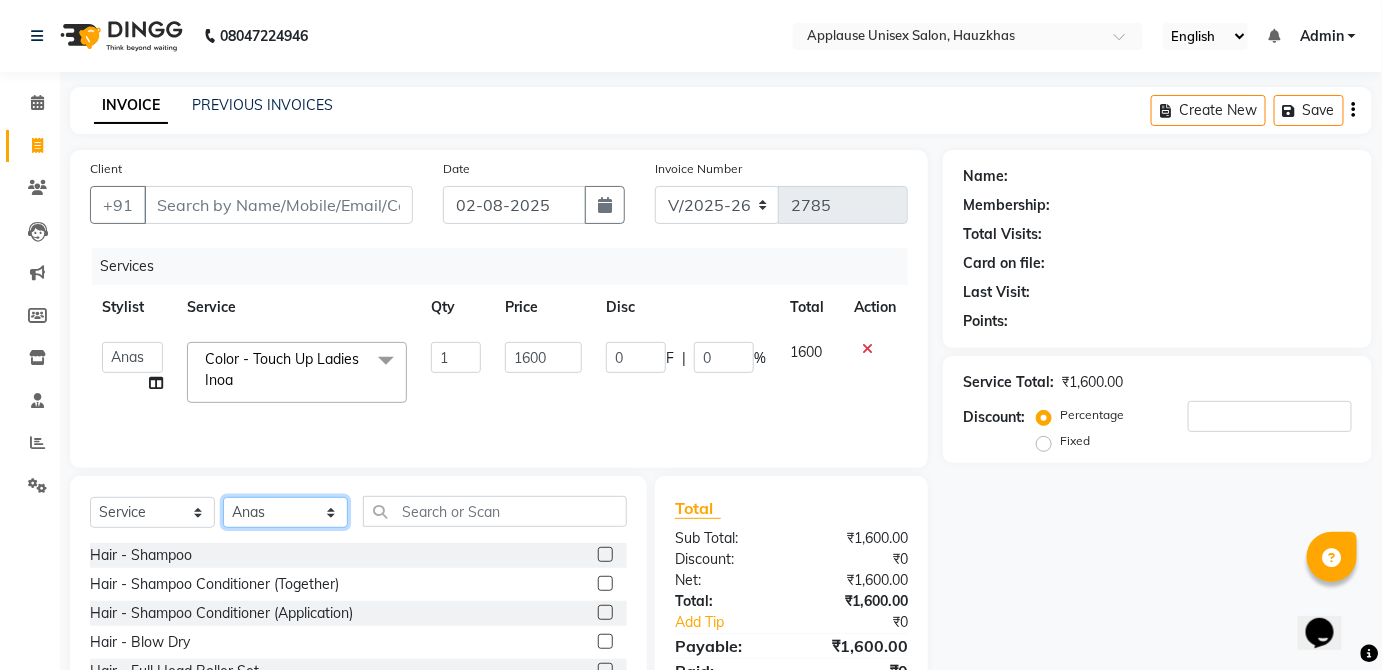 click on "Select Stylist [FIRST] [FIRST] [FIRST] [FIRST] [FIRST] [FIRST] [FIRST] [FIRST] [FIRST] [FIRST] [FIRST] [FIRST] [FIRST] [FIRST] [FIRST] [FIRST] [FIRST] [FIRST] [FIRST] [FIRST] [FIRST] [FIRST] [FIRST] [FIRST] [FIRST] [FIRST] [FIRST]" 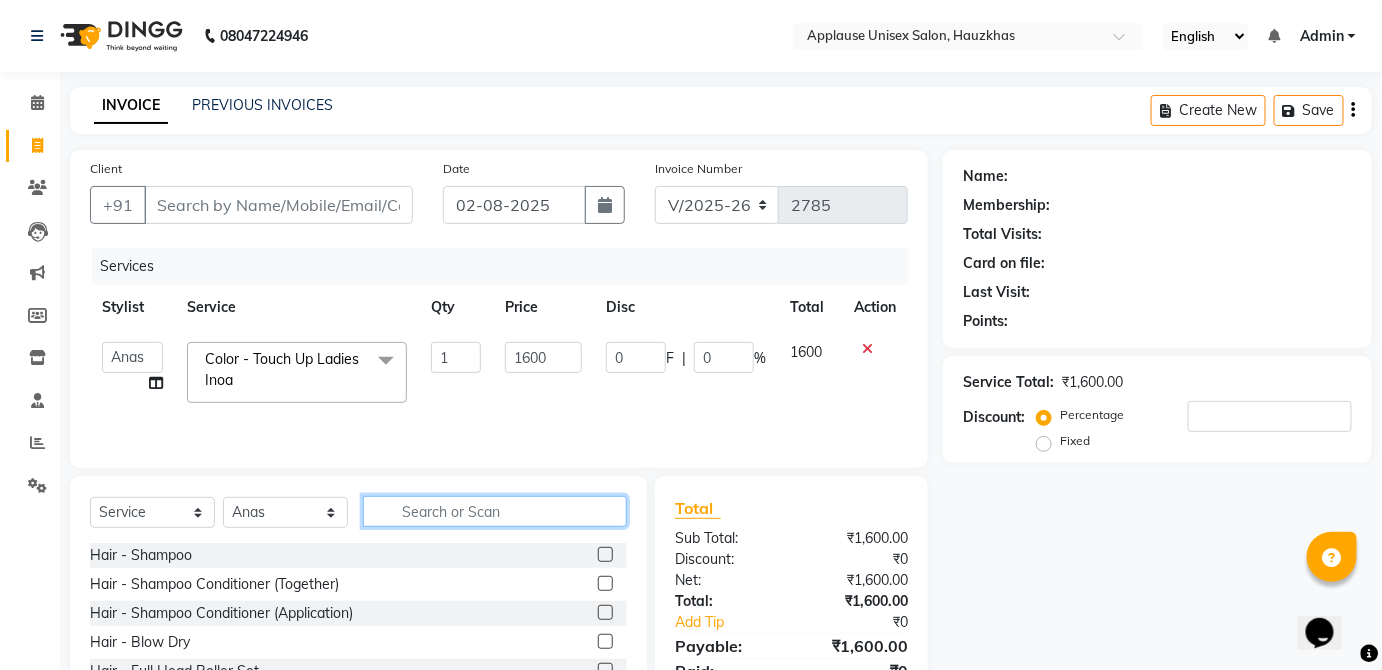 click 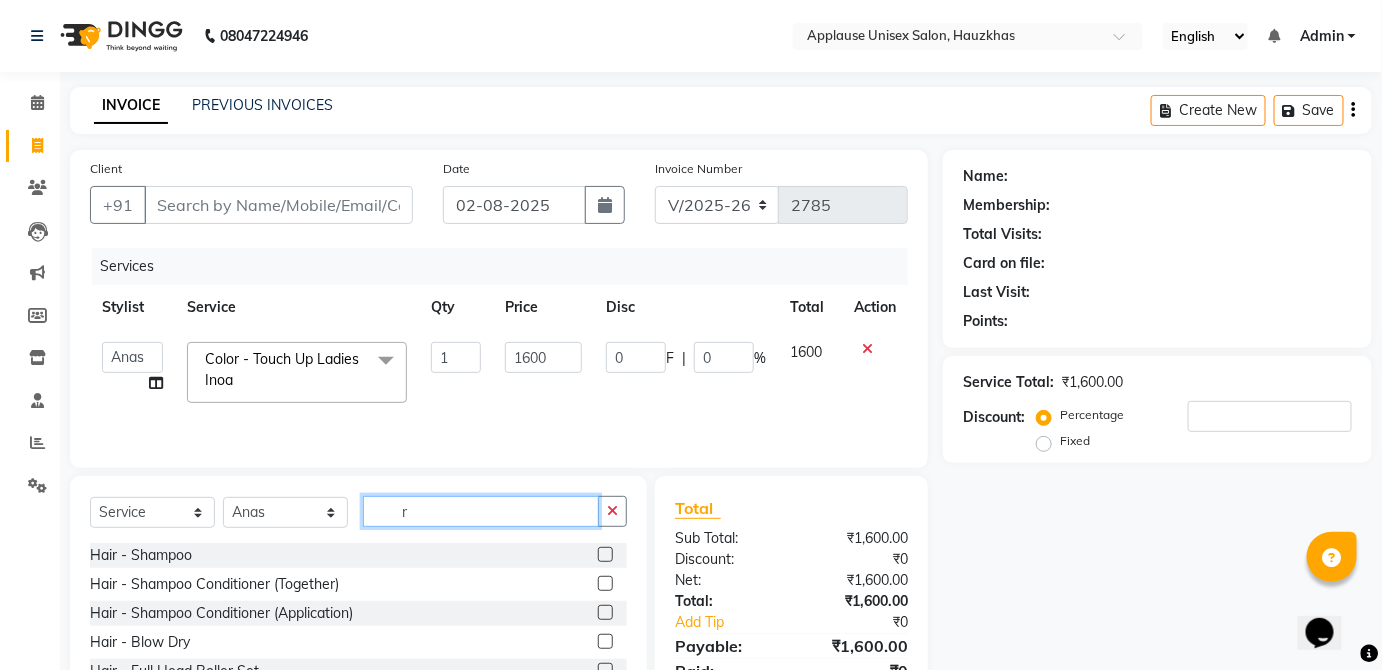 click on "r" 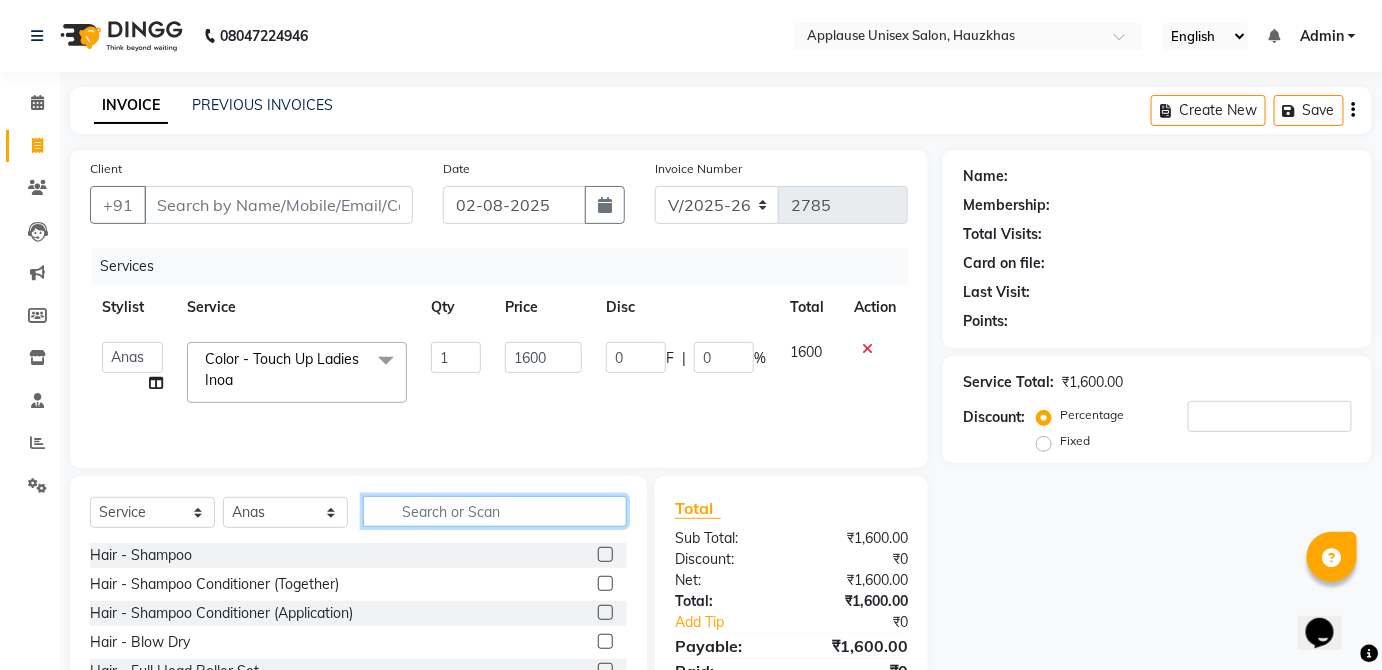 click 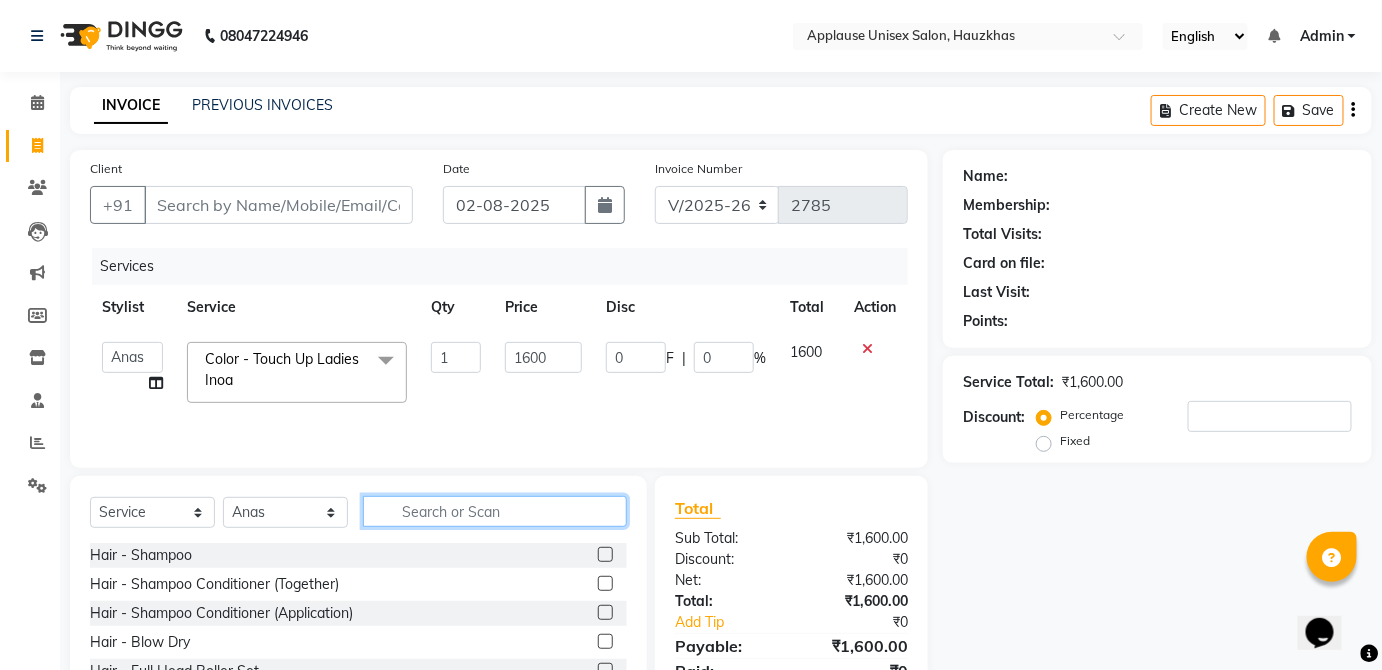 type on "c" 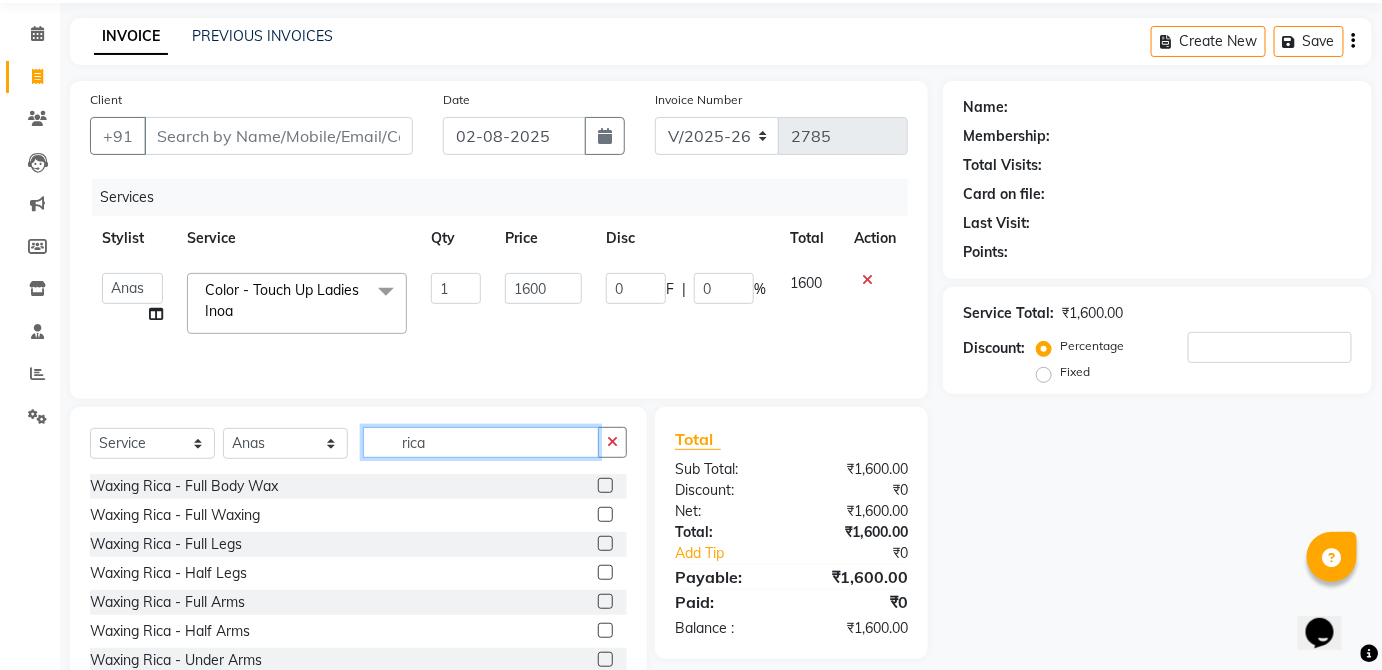 scroll, scrollTop: 83, scrollLeft: 0, axis: vertical 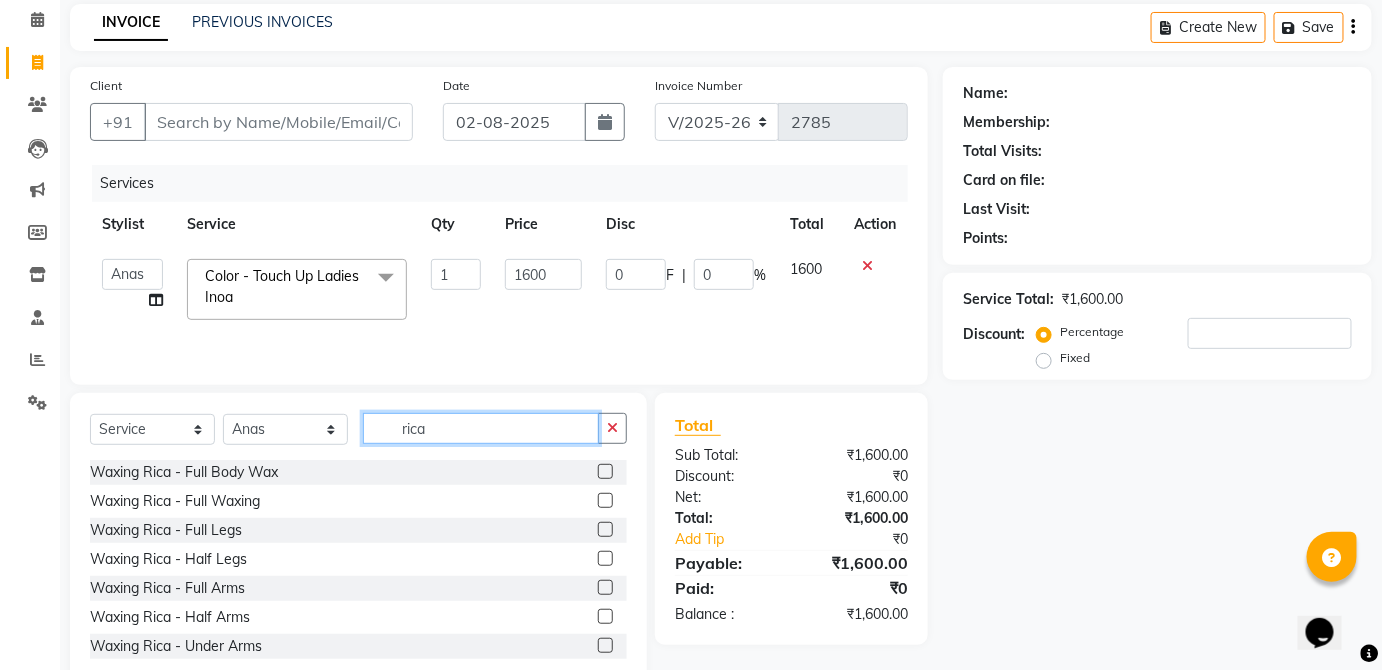 type on "rica" 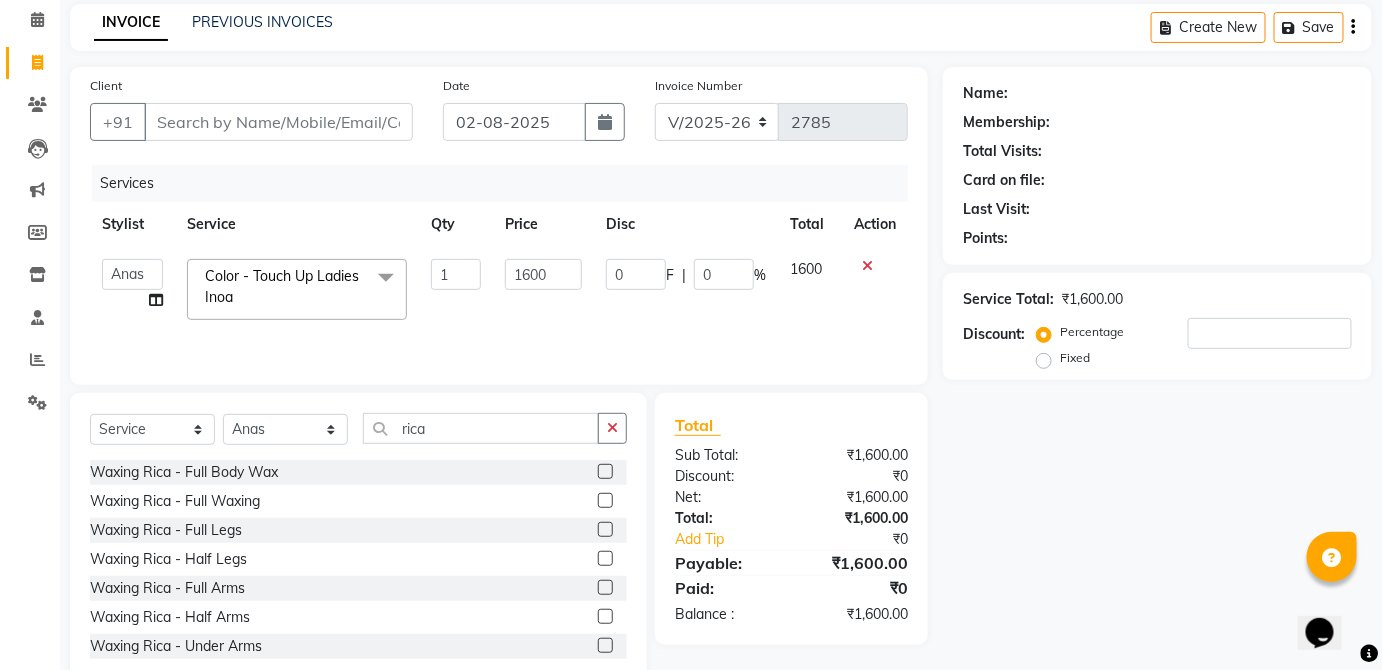 click 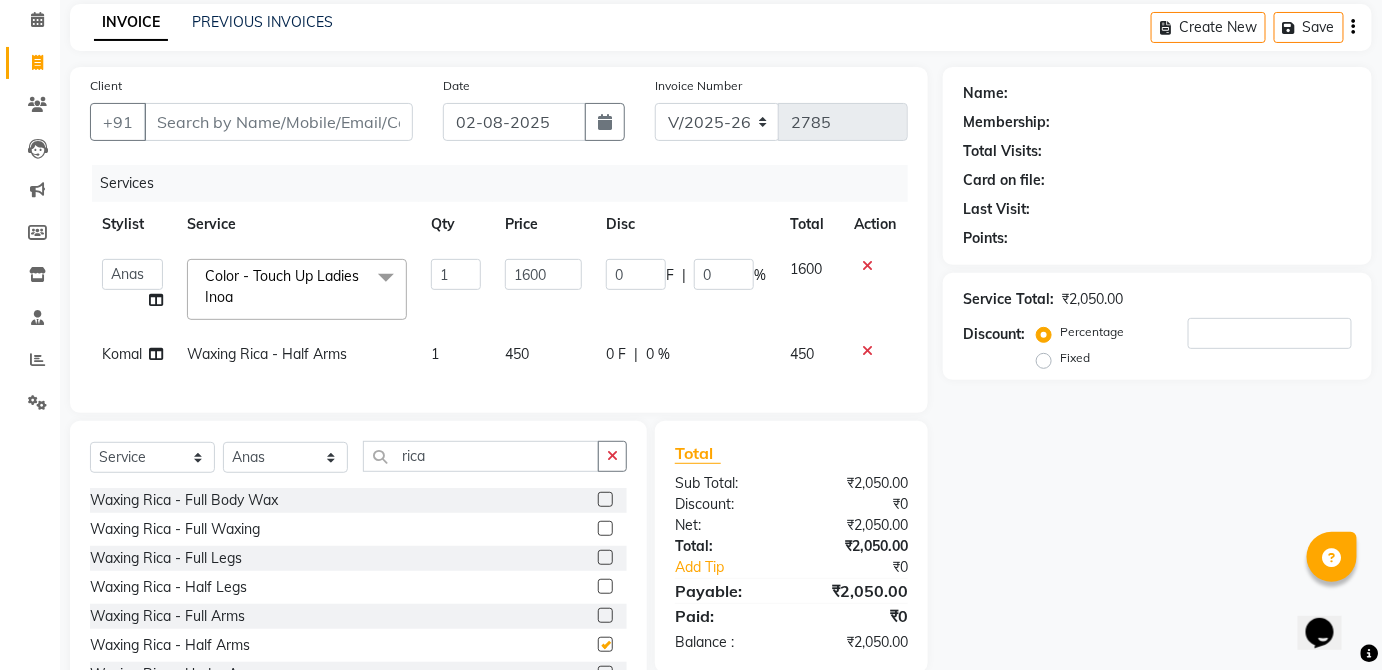 checkbox on "false" 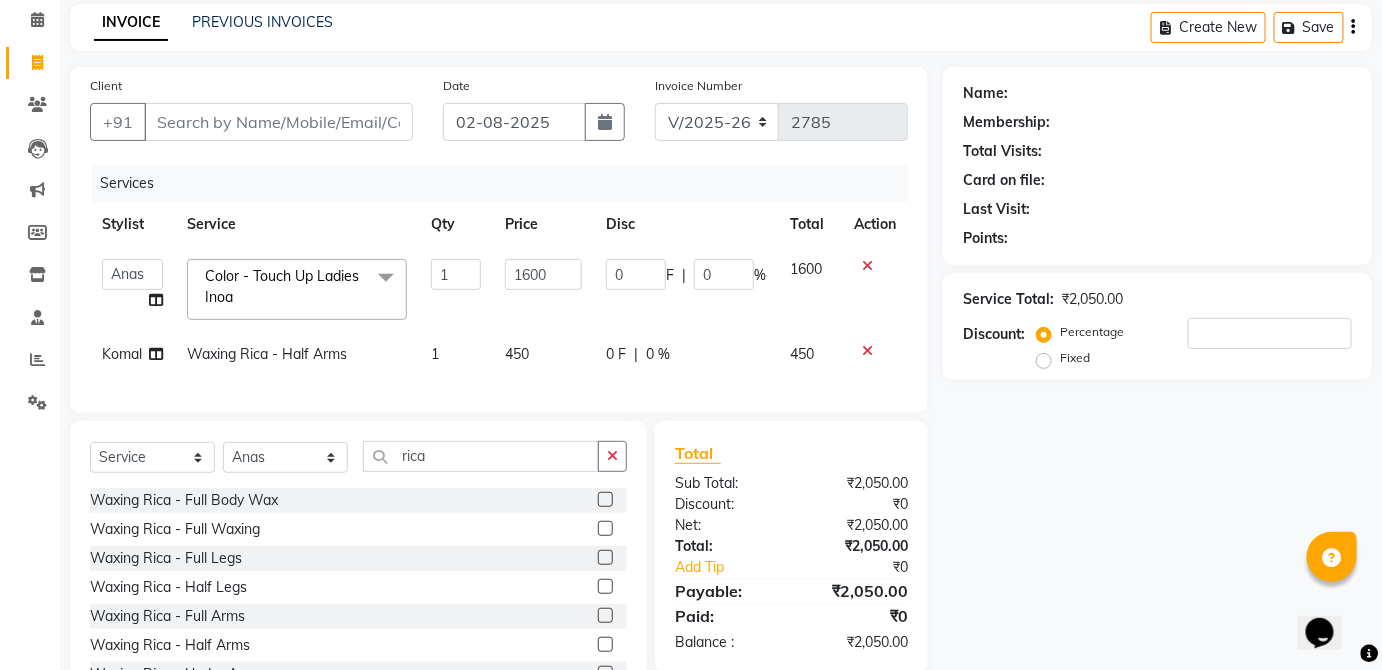 click on "450" 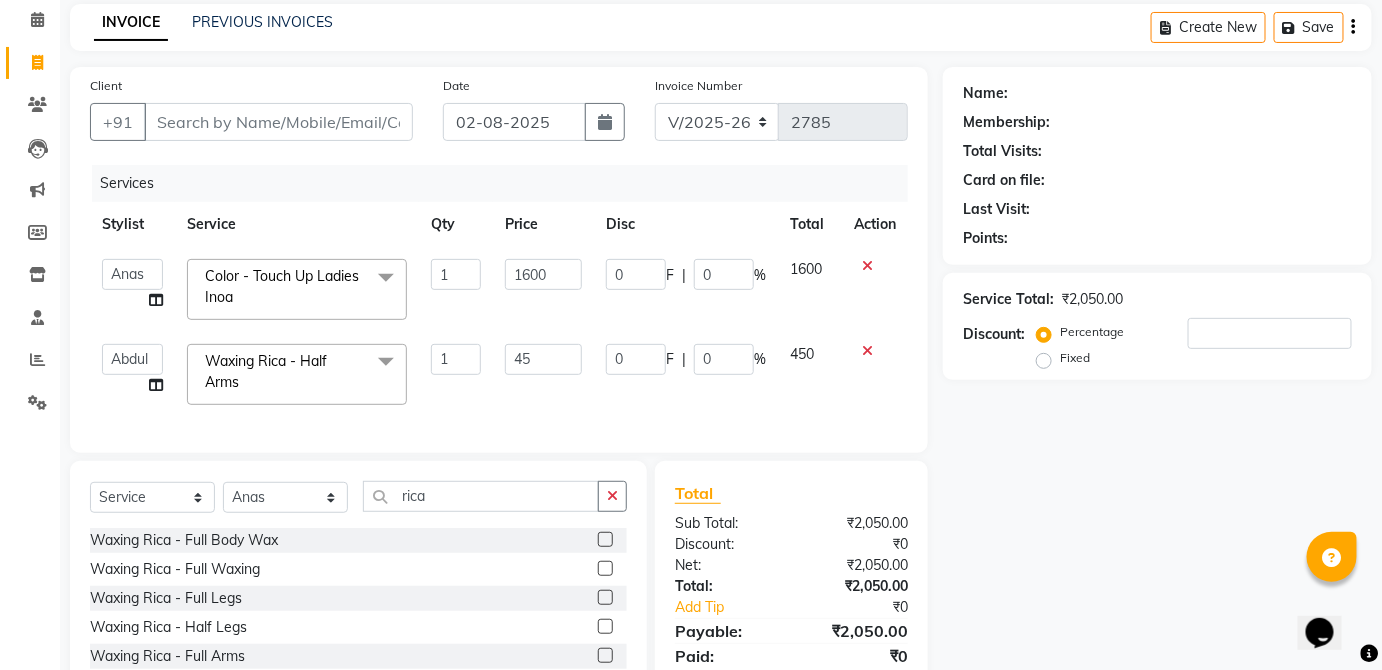 type on "4" 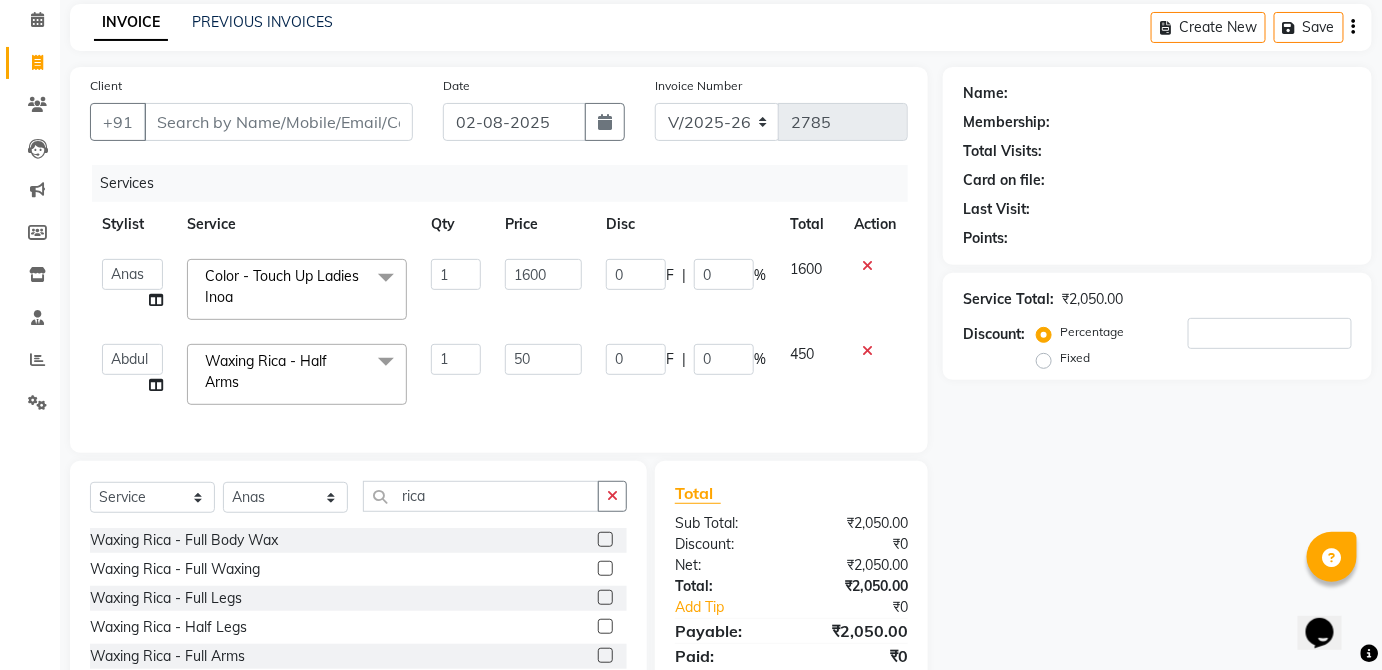 type on "500" 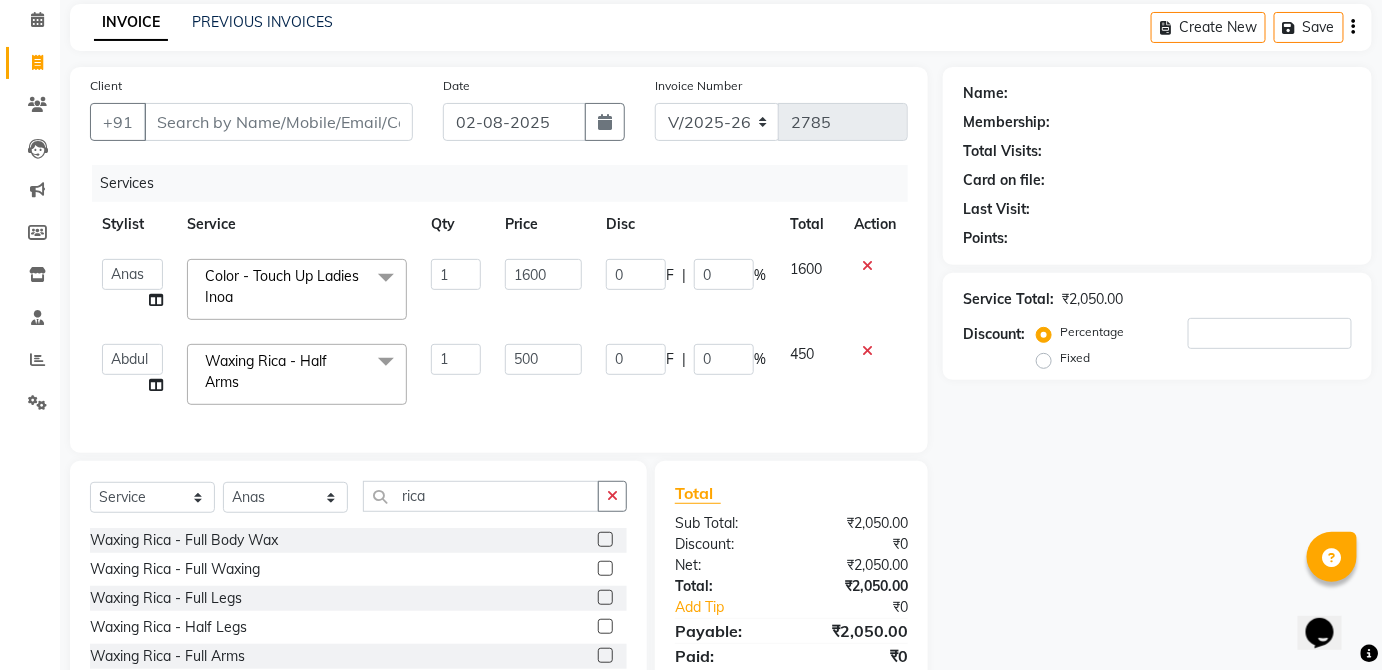 click on "450" 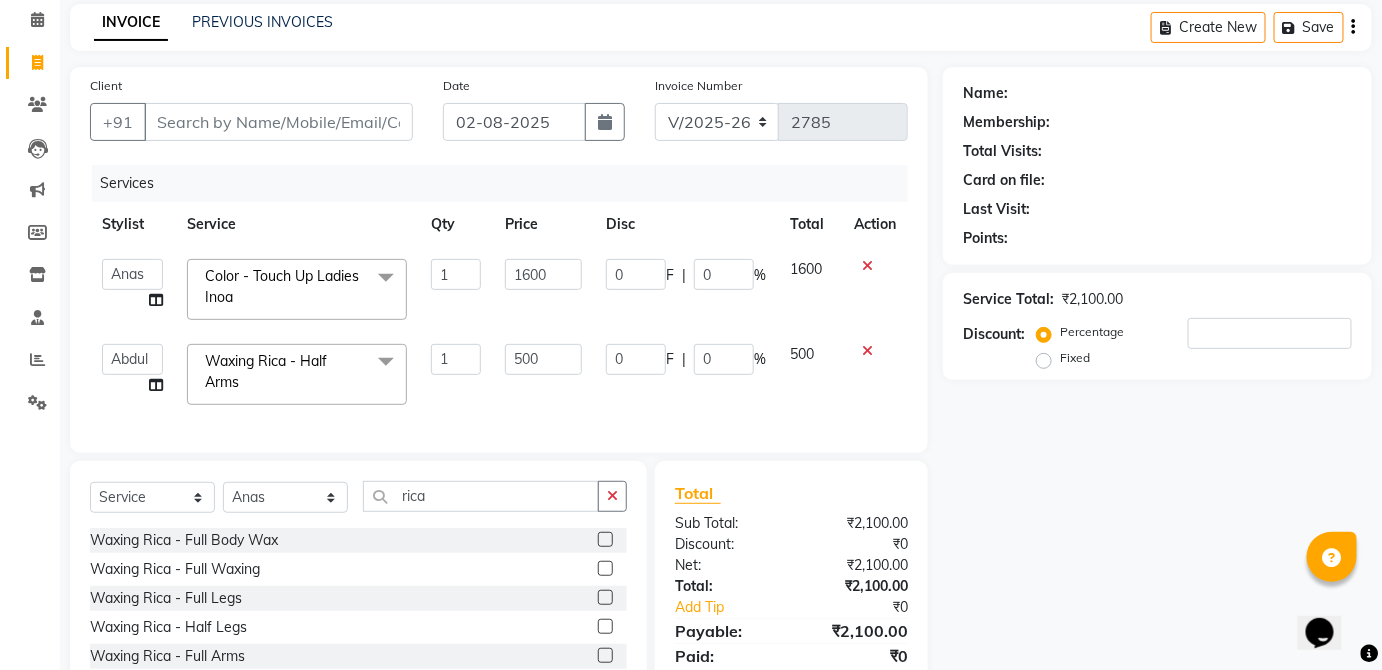 scroll, scrollTop: 0, scrollLeft: 0, axis: both 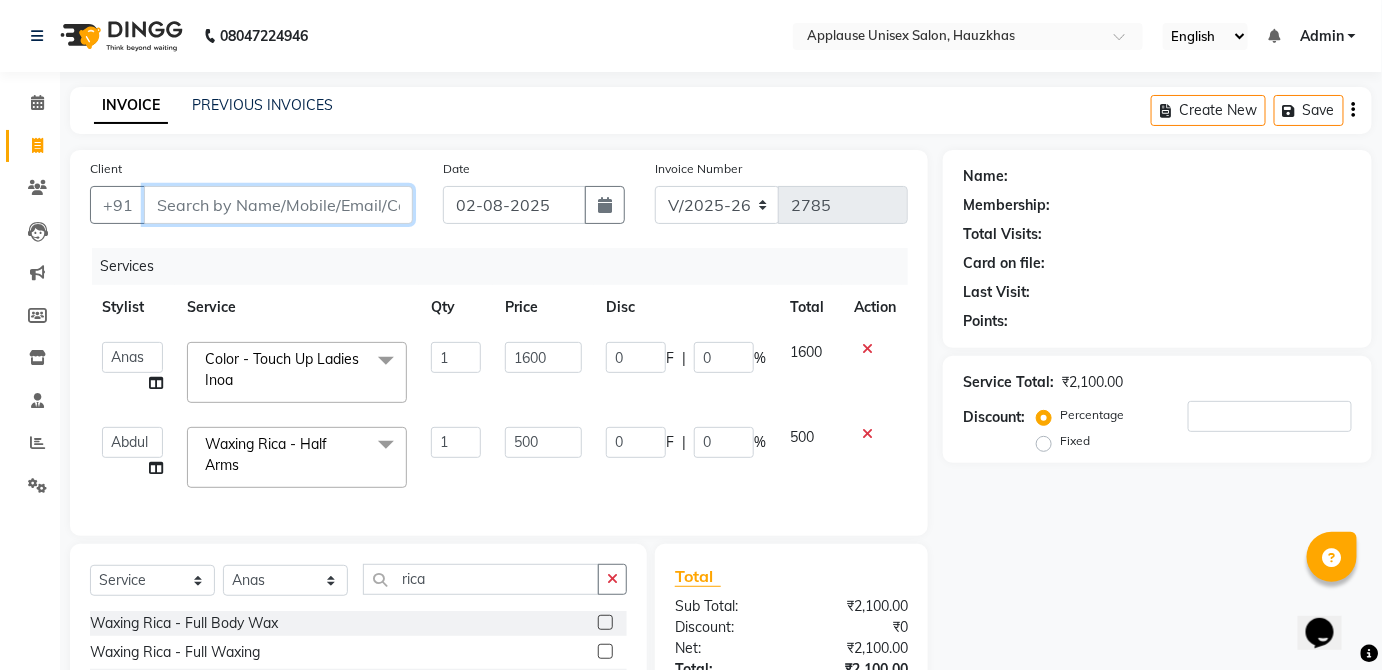 click on "Client" at bounding box center (278, 205) 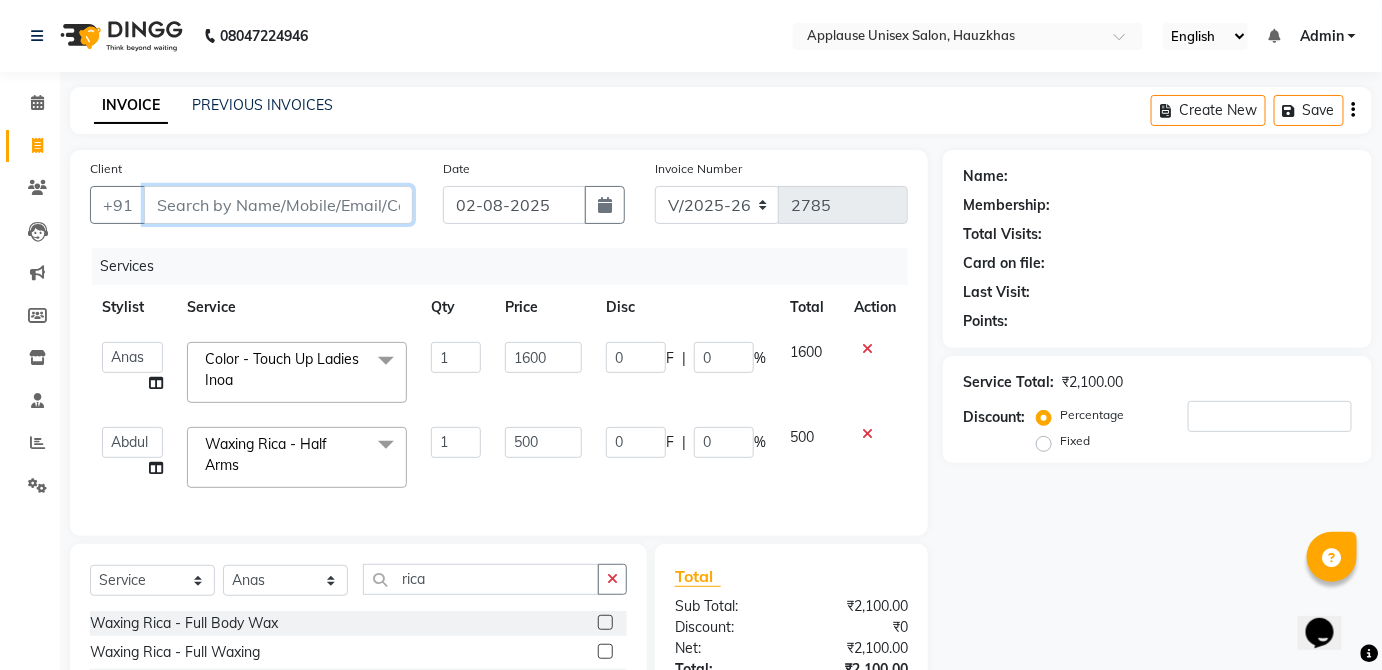 type on "k" 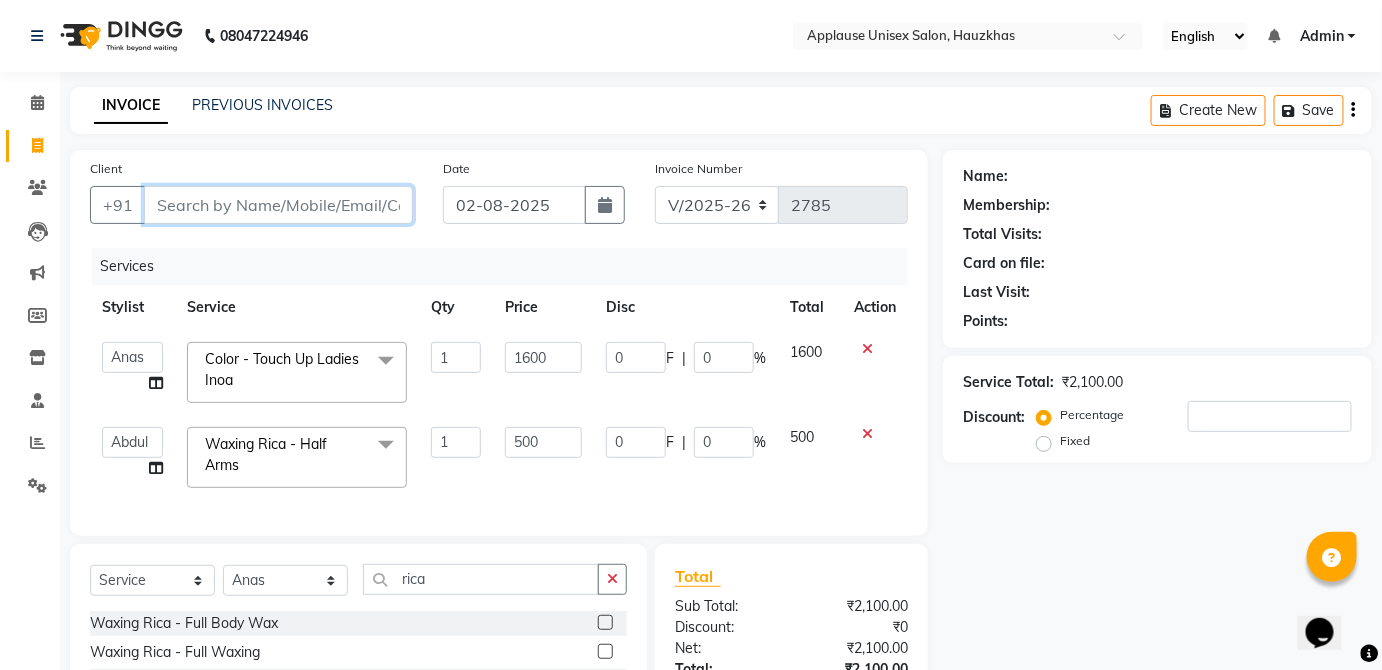 type on "0" 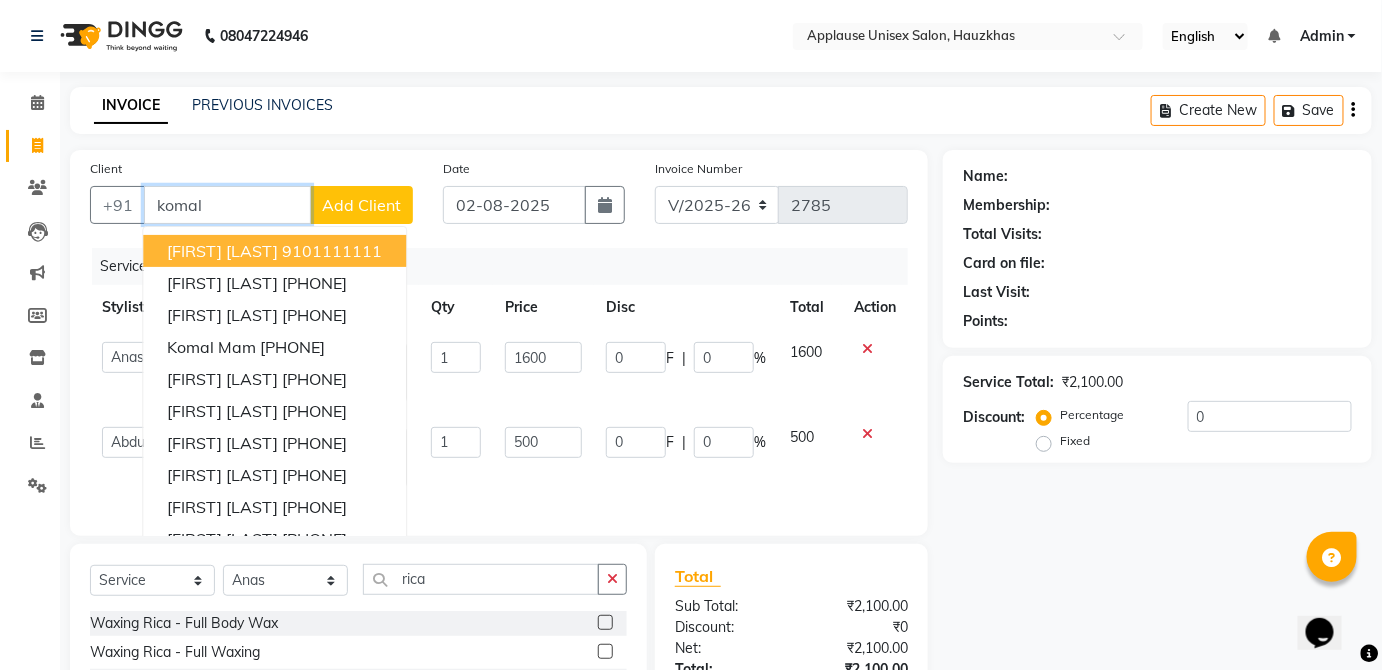 click on "[FIRST] [LAST] [PHONE]" at bounding box center (274, 251) 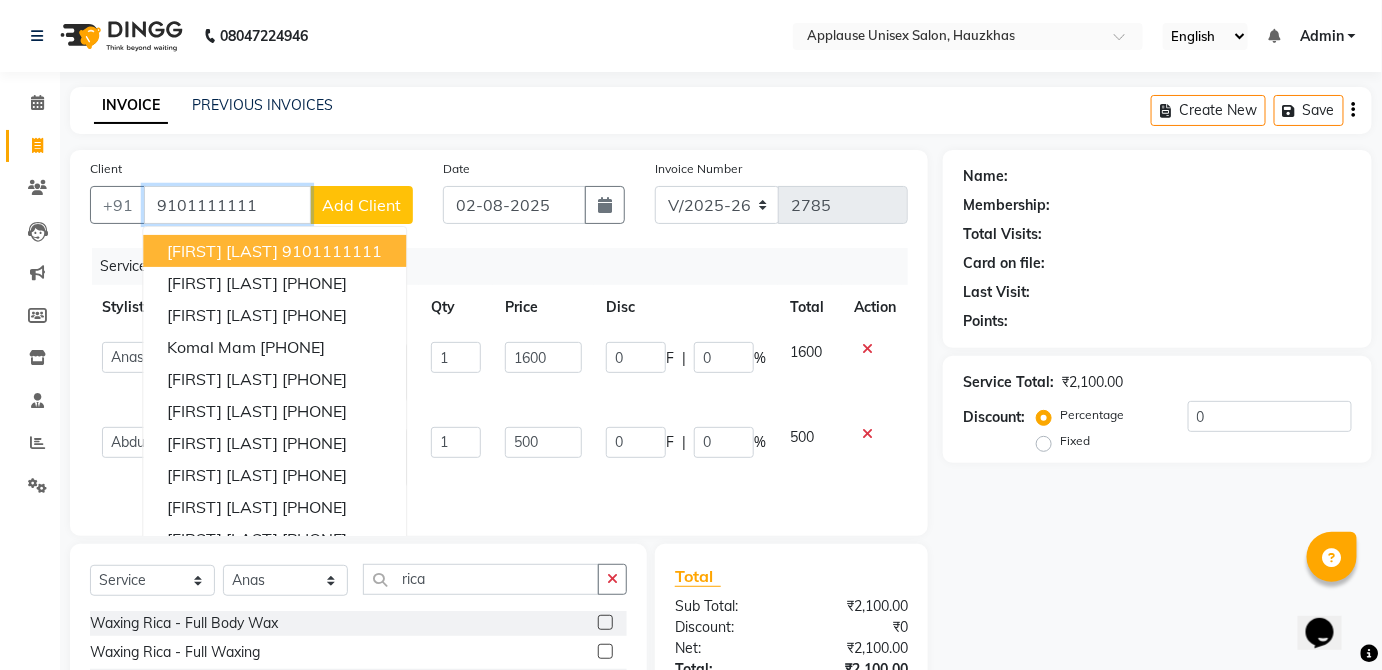 type on "9101111111" 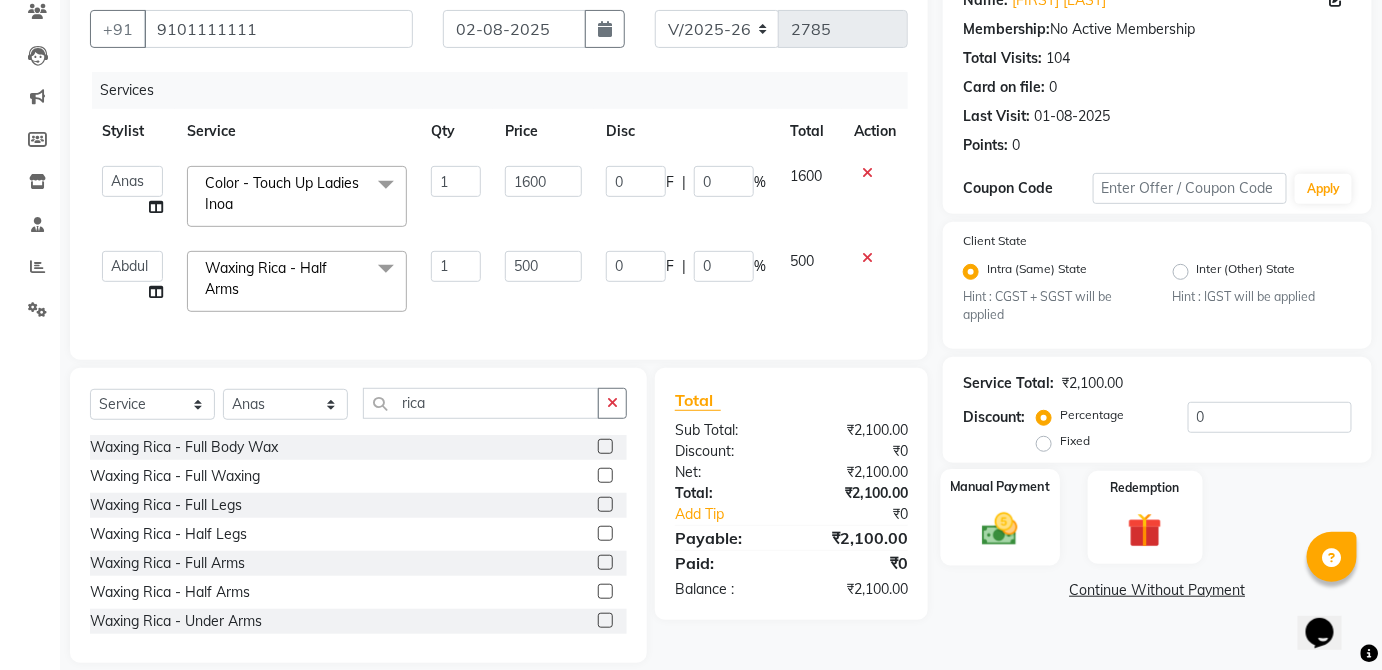 click 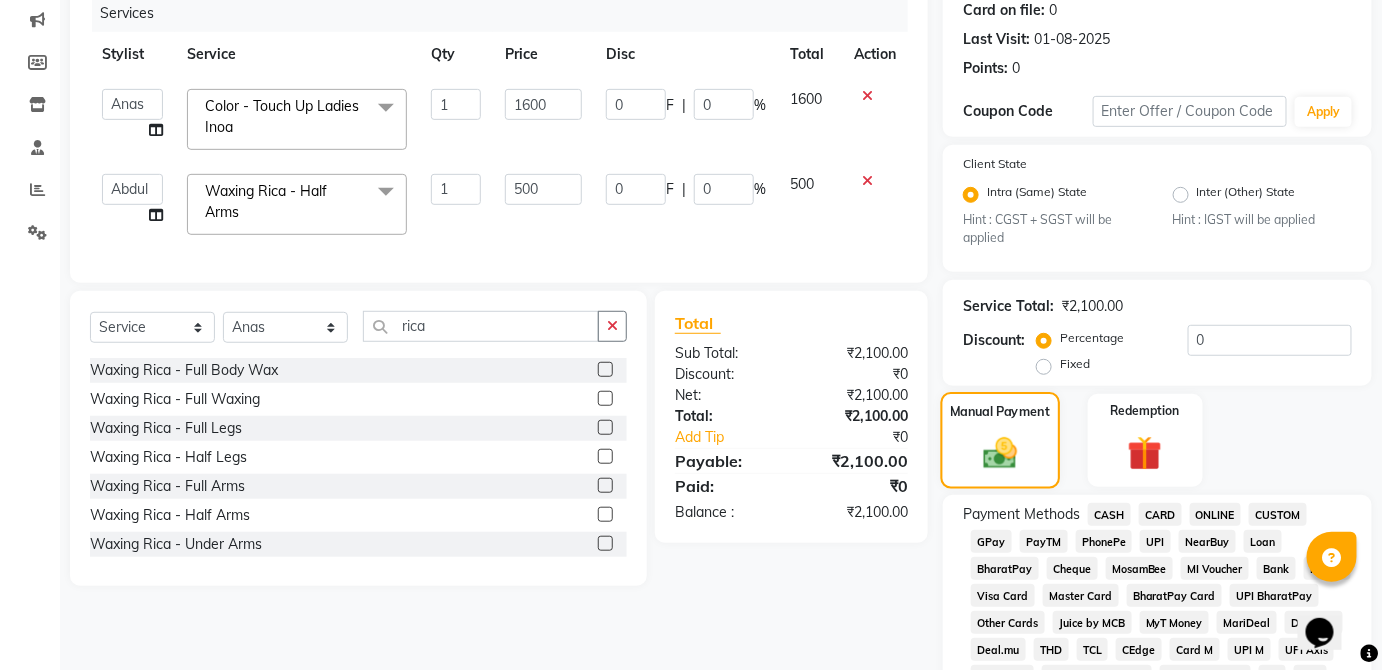 scroll, scrollTop: 260, scrollLeft: 0, axis: vertical 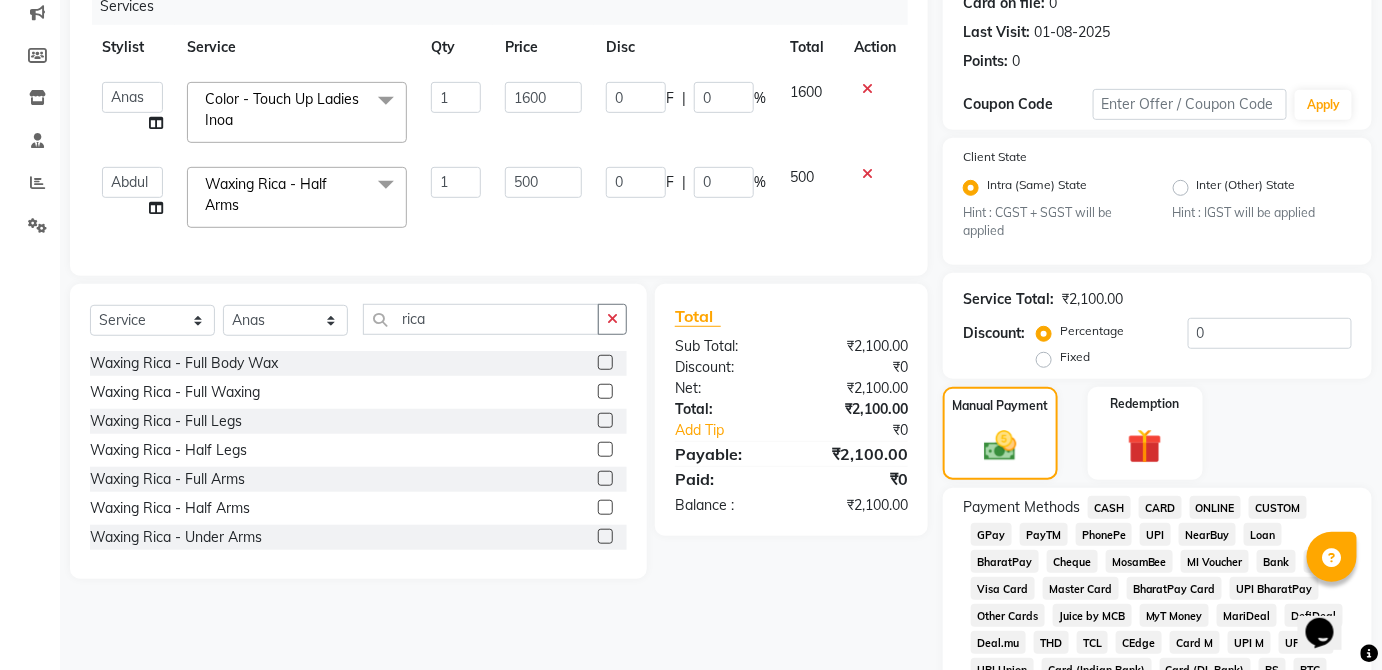 click on "CASH" 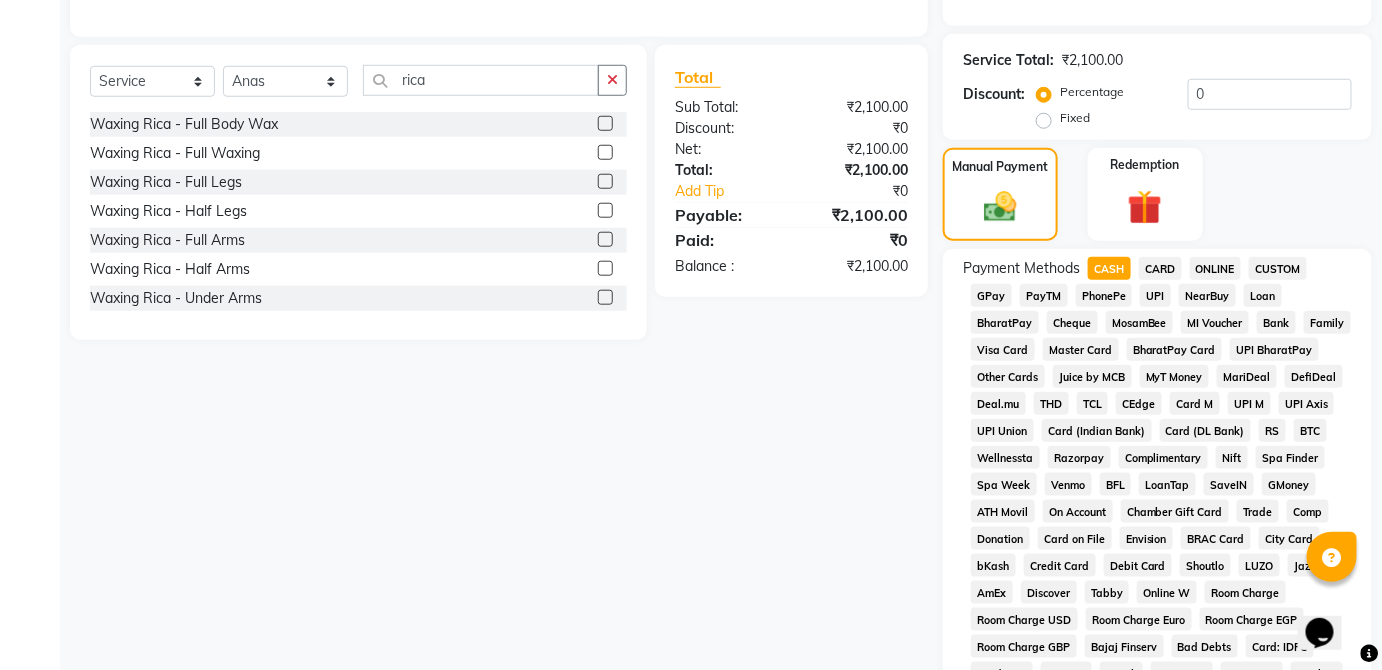 scroll, scrollTop: 943, scrollLeft: 0, axis: vertical 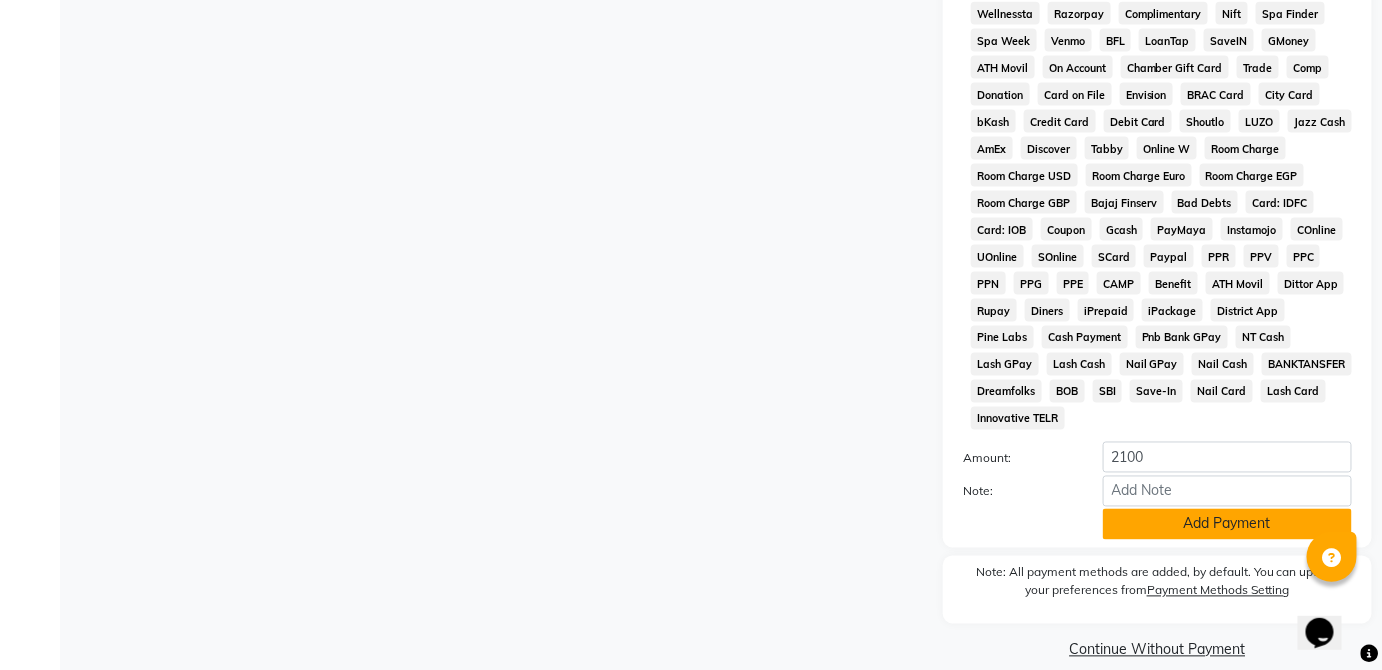 click on "Add Payment" 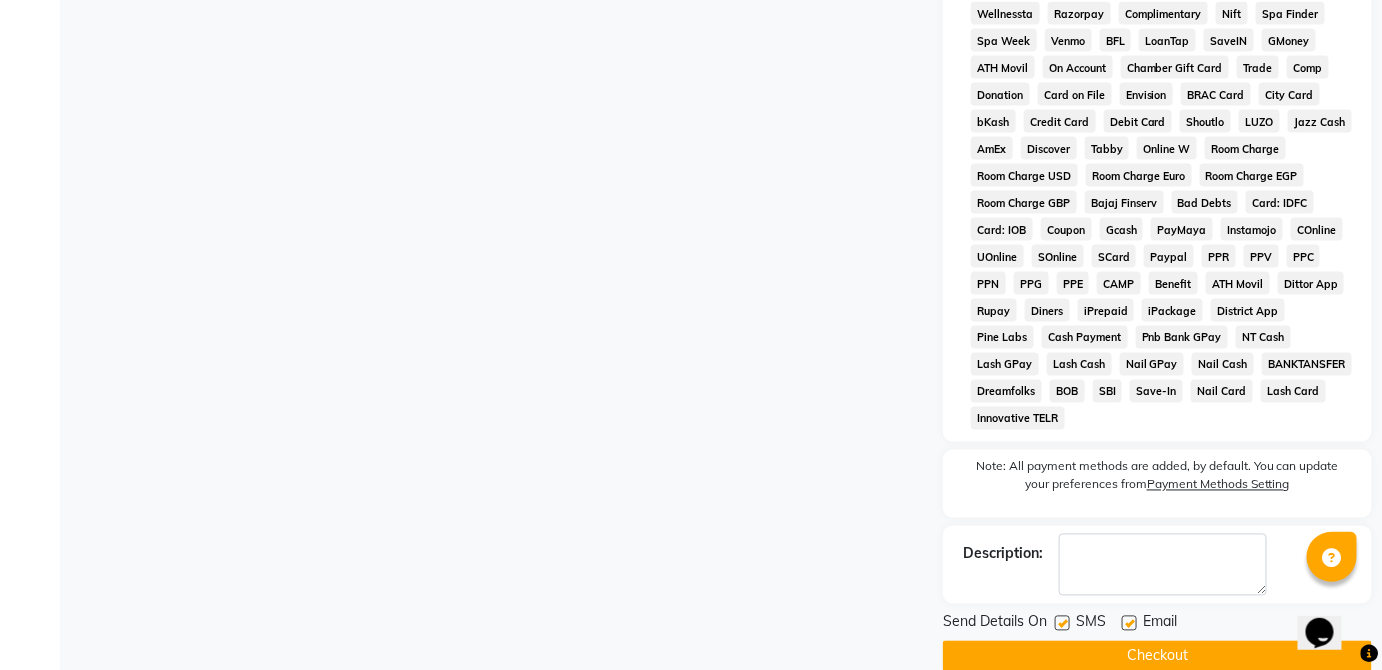 click on "Checkout" 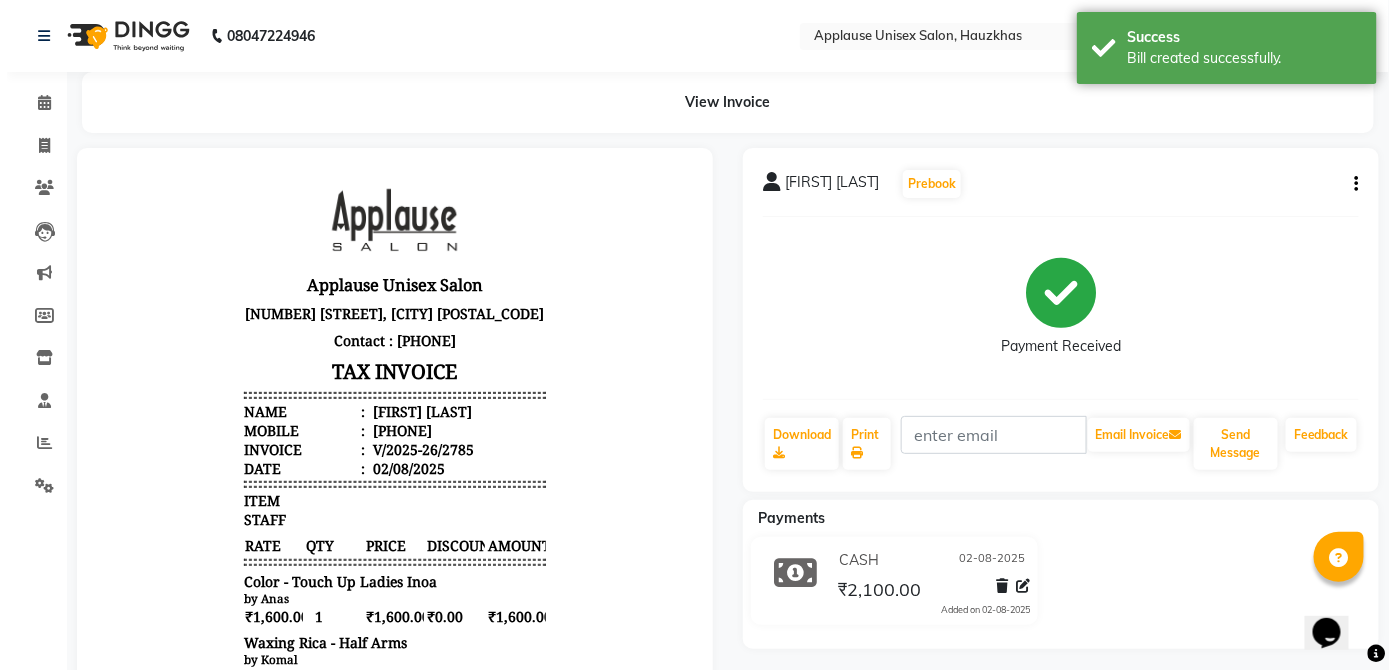 scroll, scrollTop: 0, scrollLeft: 0, axis: both 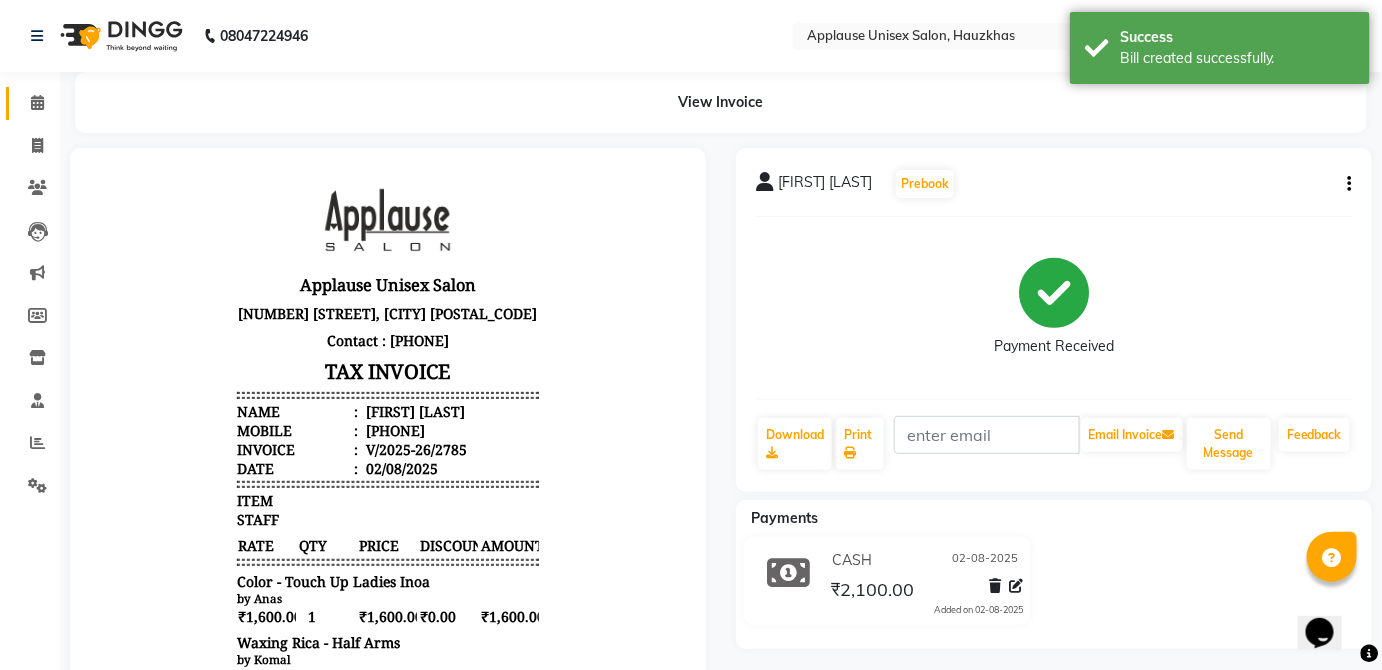 click 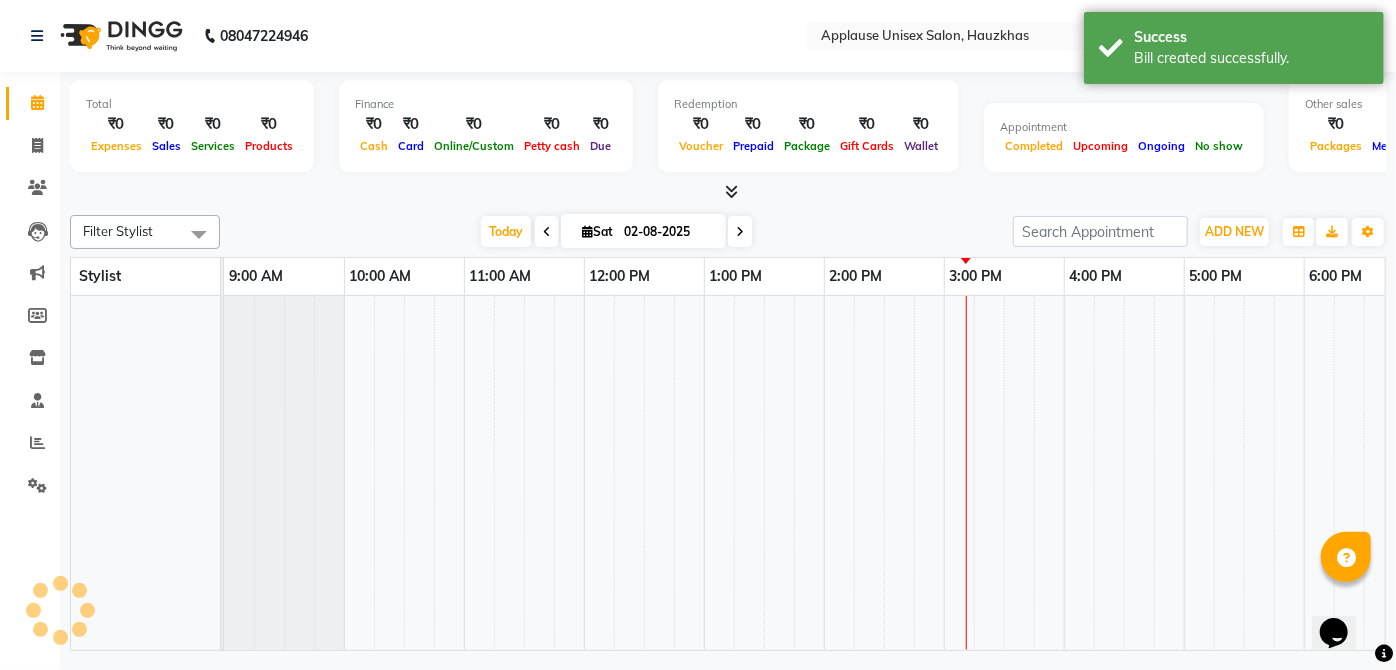 scroll, scrollTop: 0, scrollLeft: 0, axis: both 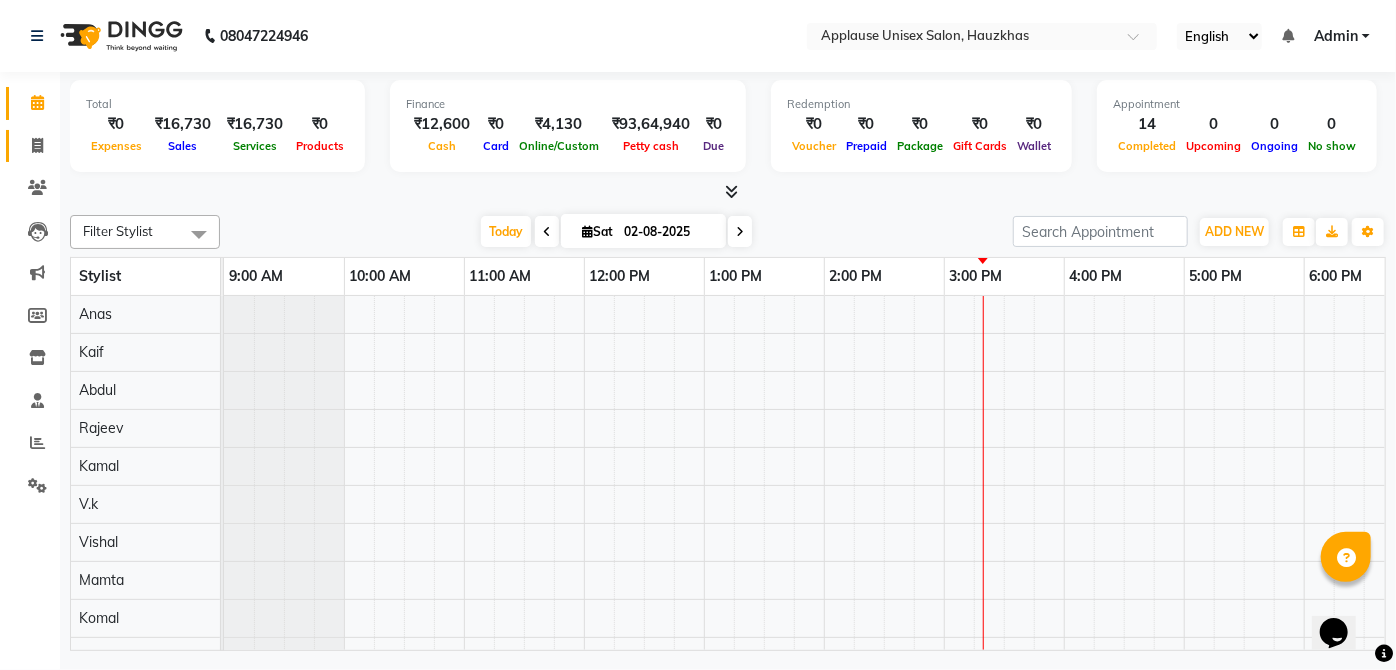 click on "Invoice" 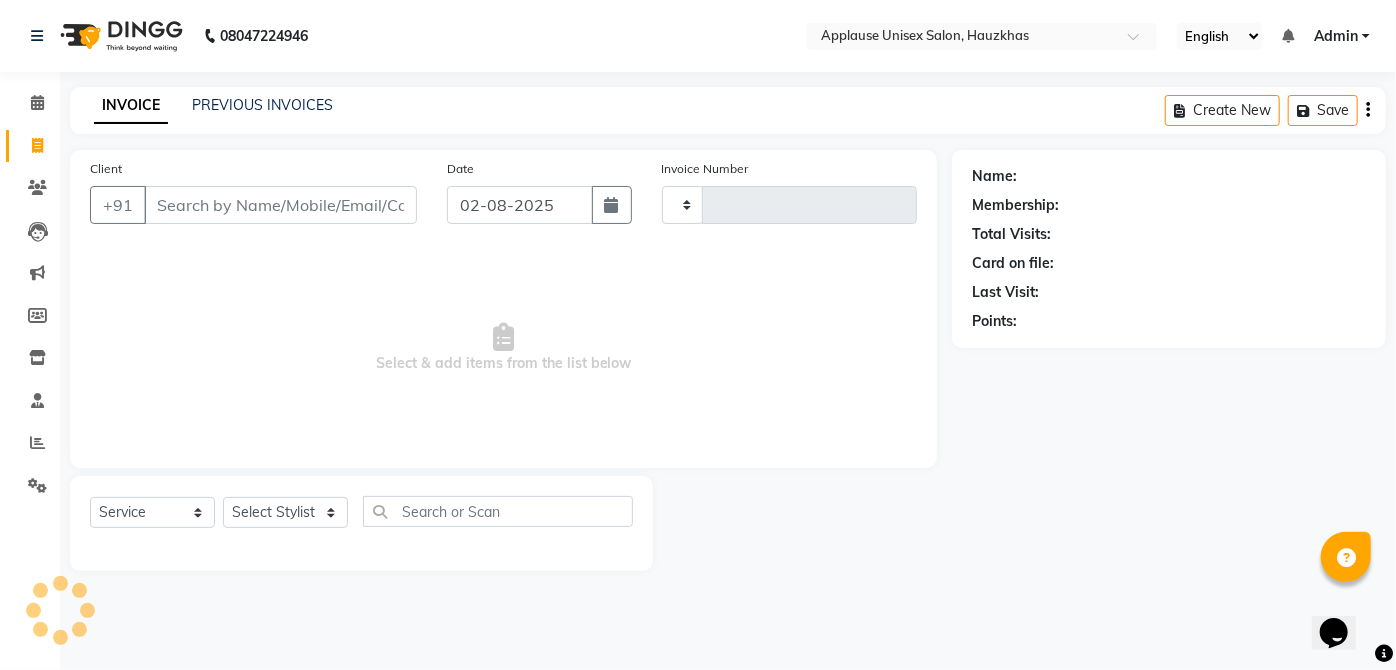 type on "2786" 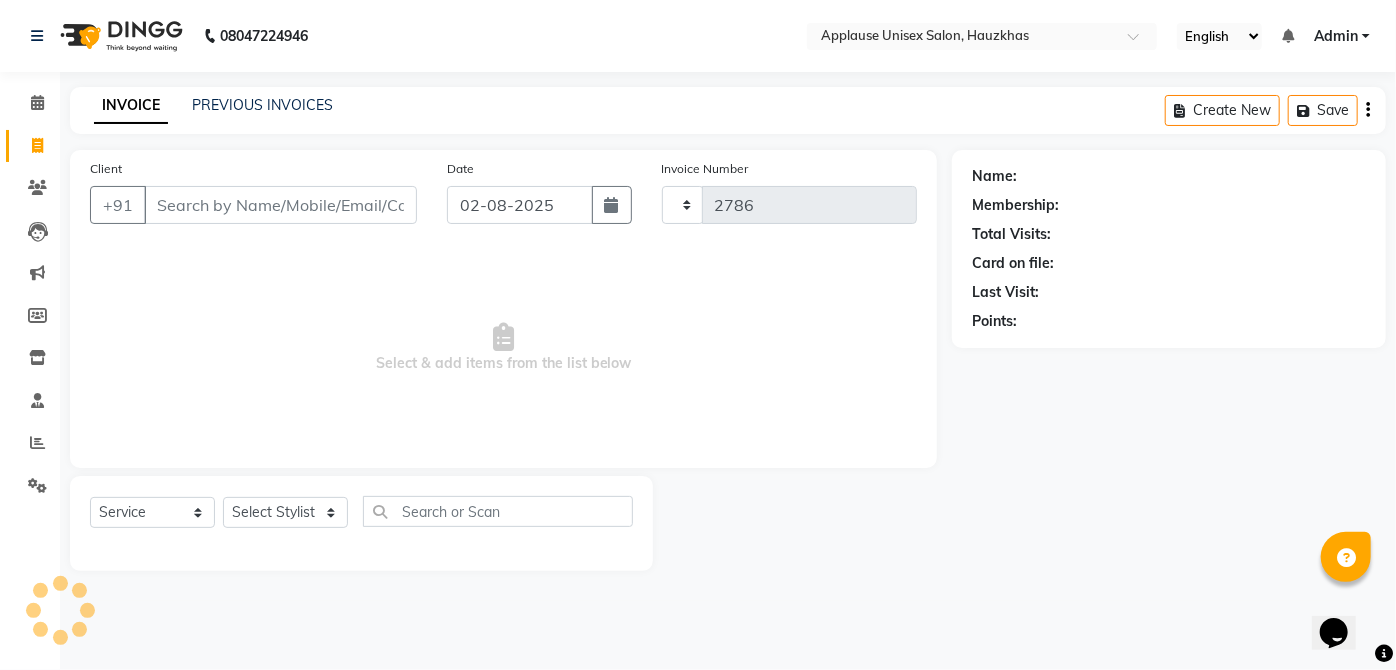 select on "5082" 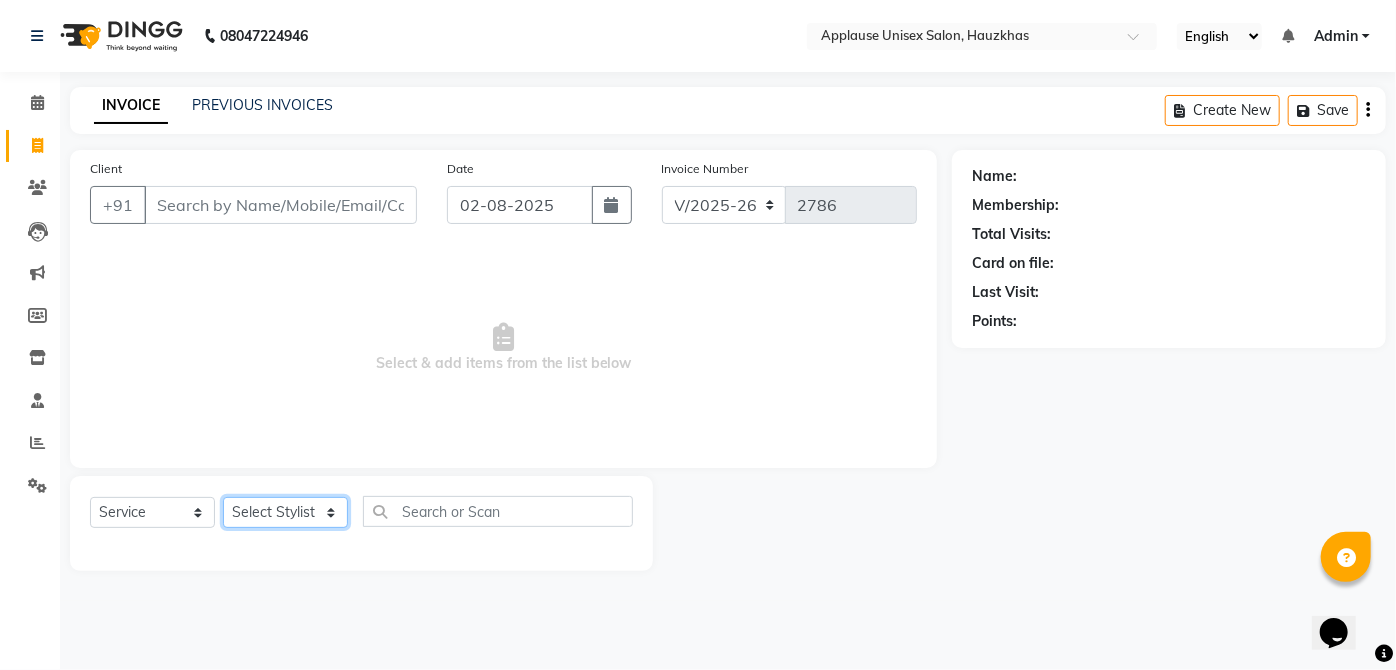click on "Select Stylist" 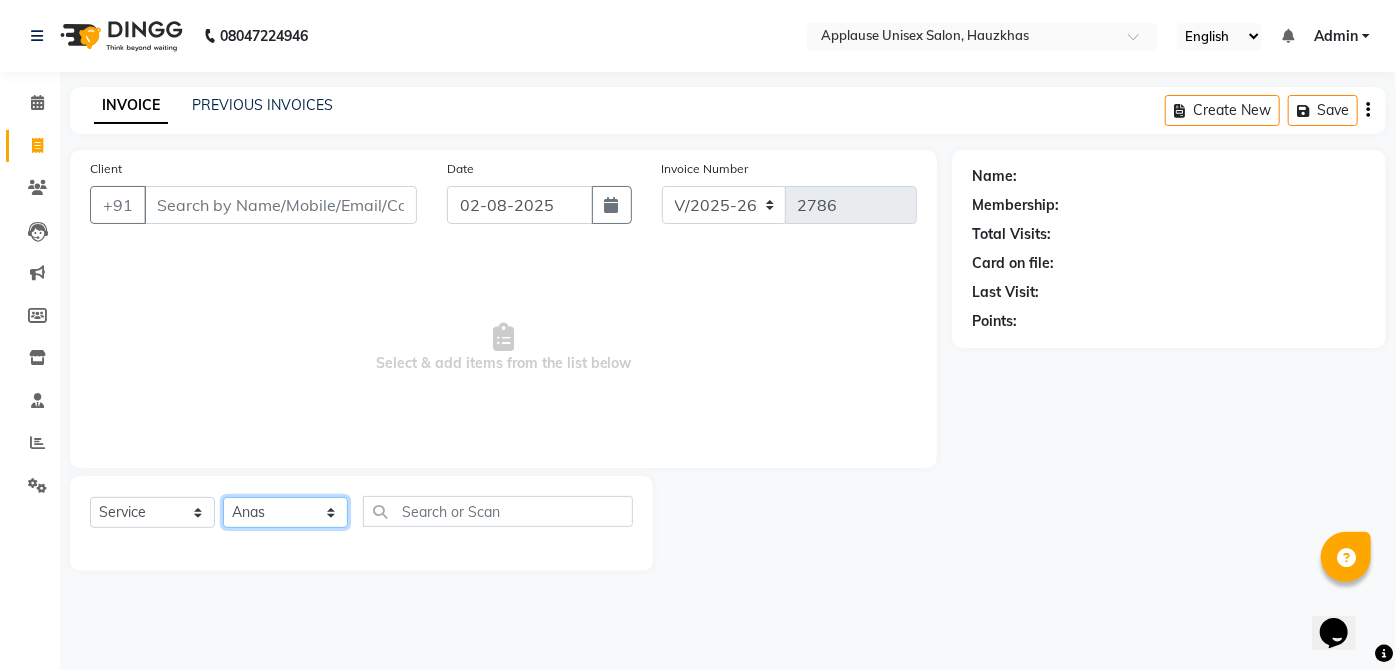 click on "Select Stylist [FIRST] [FIRST] [FIRST] [FIRST] [FIRST] [FIRST] [FIRST] [FIRST] [FIRST] [FIRST] [FIRST] [FIRST] [FIRST] [FIRST] [FIRST] [FIRST] [FIRST] [FIRST] [FIRST] [FIRST] [FIRST] [FIRST] [FIRST] [FIRST] [FIRST] [FIRST] [FIRST]" 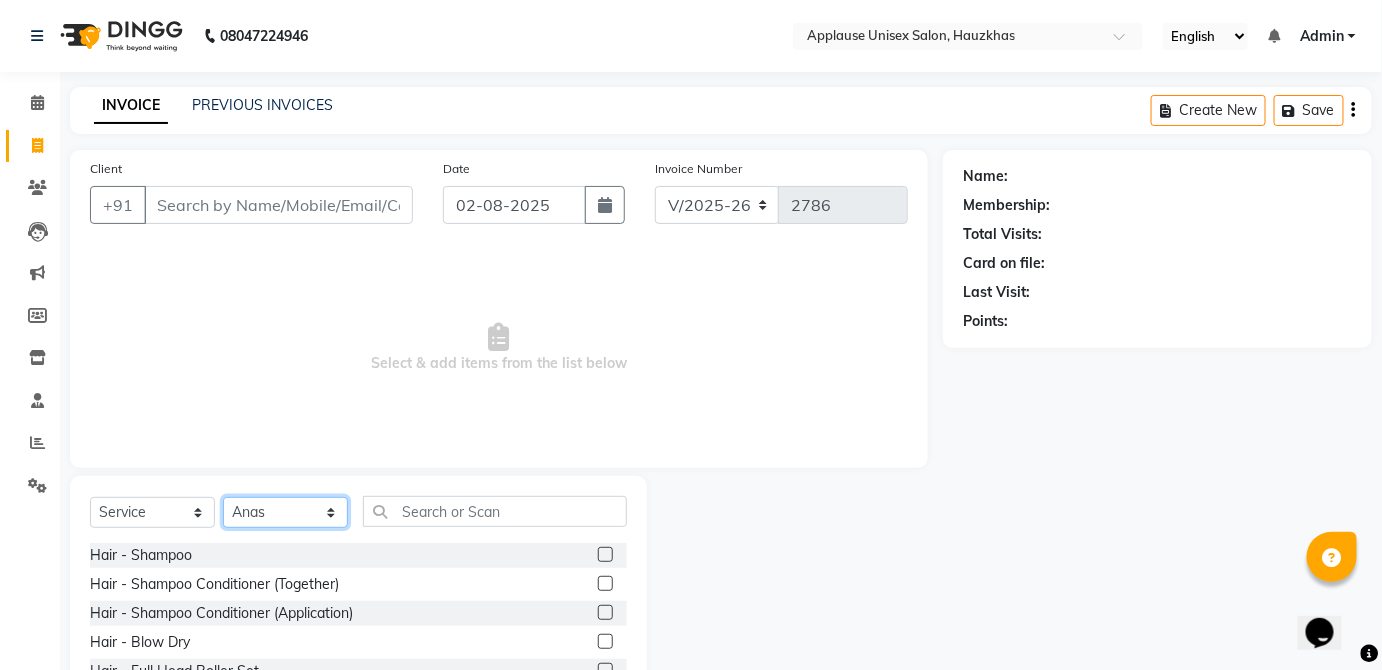 click on "Select Stylist [FIRST] [FIRST] [FIRST] [FIRST] [FIRST] [FIRST] [FIRST] [FIRST] [FIRST] [FIRST] [FIRST] [FIRST] [FIRST] [FIRST] [FIRST] [FIRST] [FIRST] [FIRST] [FIRST] [FIRST] [FIRST] [FIRST] [FIRST] [FIRST] [FIRST] [FIRST] [FIRST]" 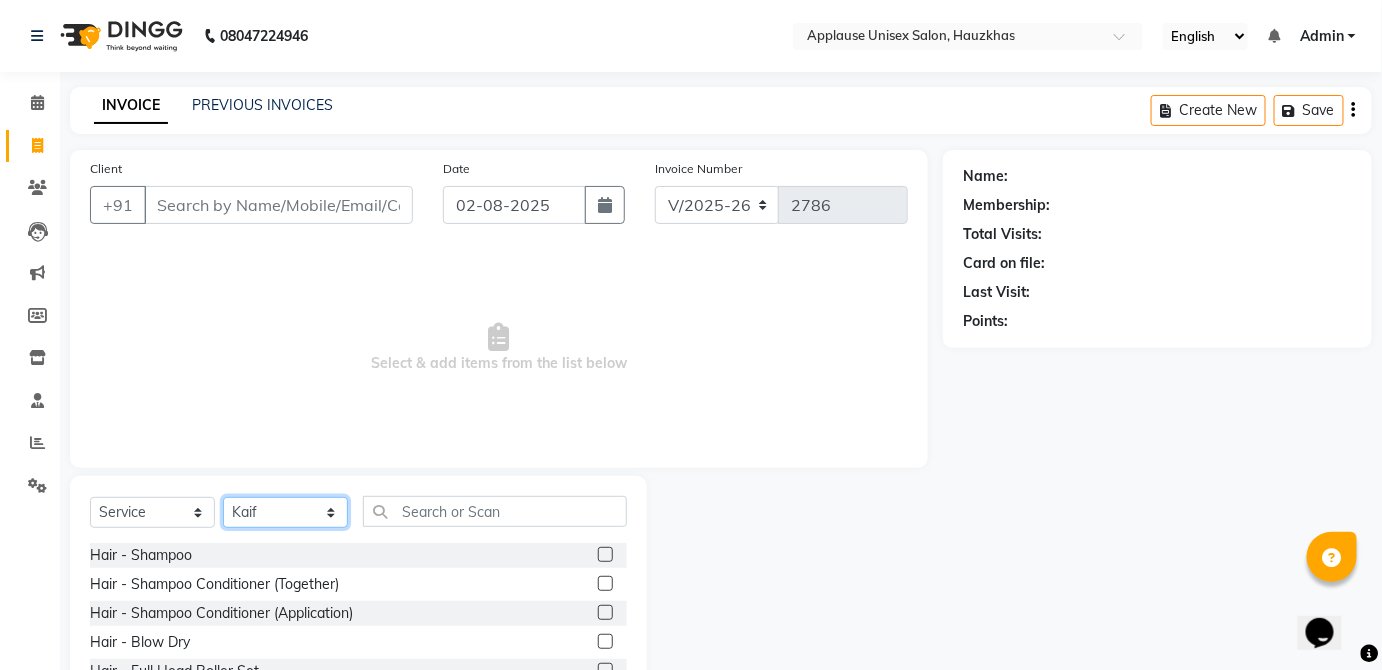 click on "Select Stylist [FIRST] [FIRST] [FIRST] [FIRST] [FIRST] [FIRST] [FIRST] [FIRST] [FIRST] [FIRST] [FIRST] [FIRST] [FIRST] [FIRST] [FIRST] [FIRST] [FIRST] [FIRST] [FIRST] [FIRST] [FIRST] [FIRST] [FIRST] [FIRST] [FIRST] [FIRST] [FIRST]" 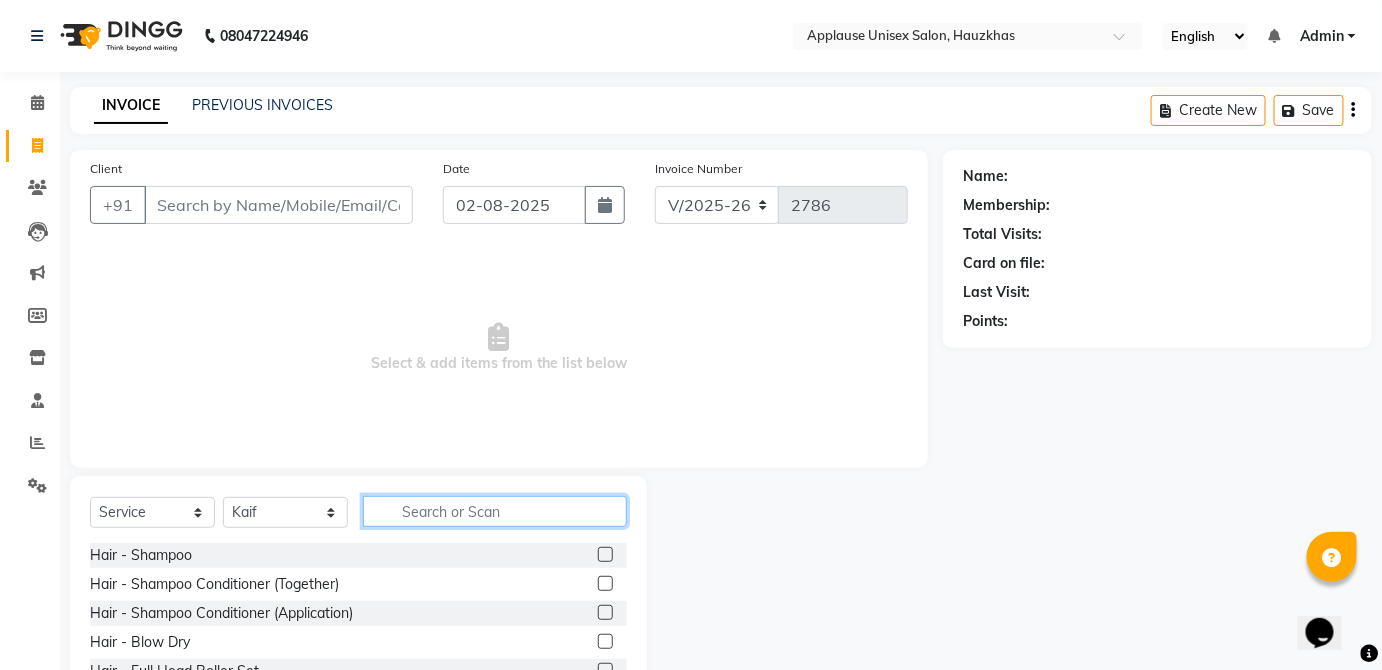 click 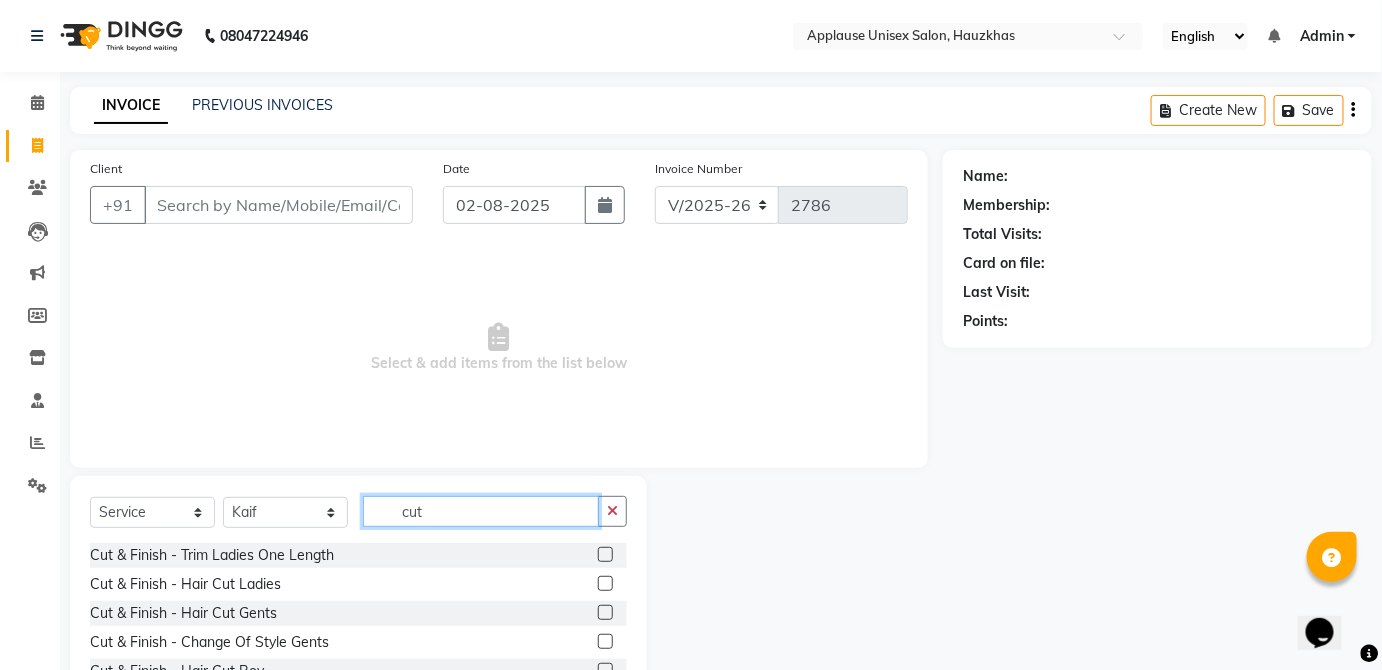 type on "cut" 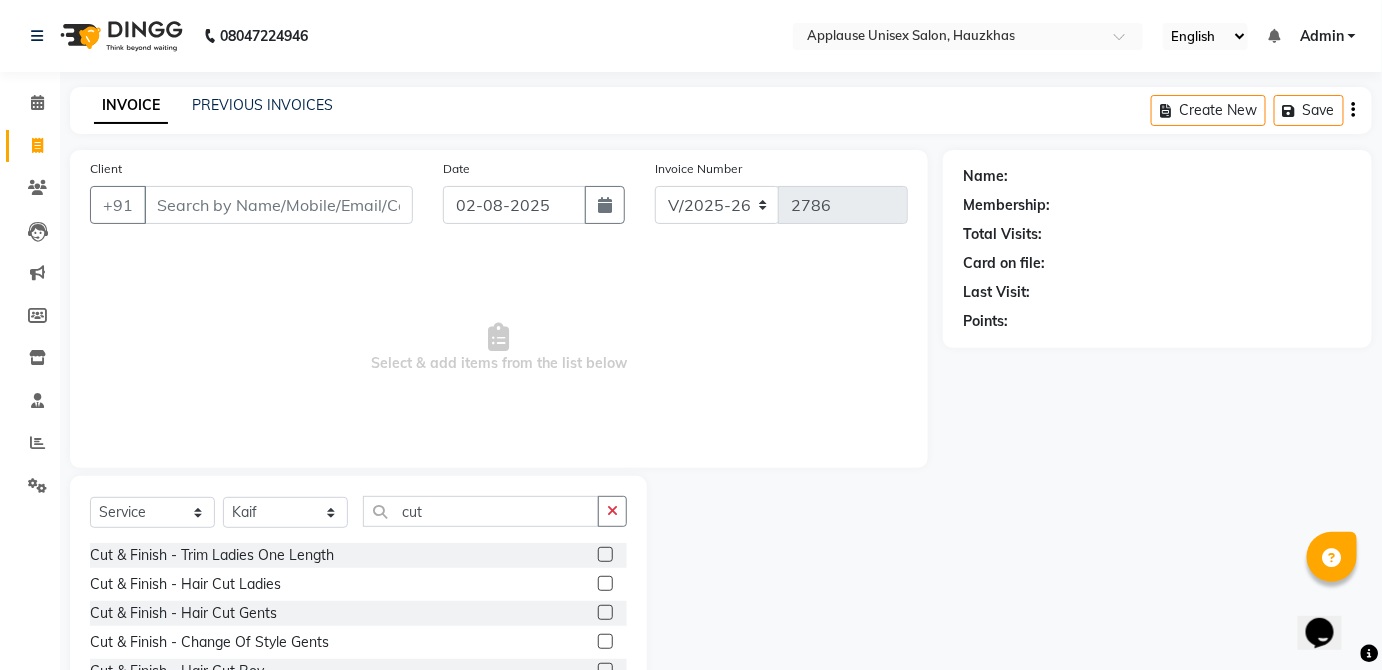 click 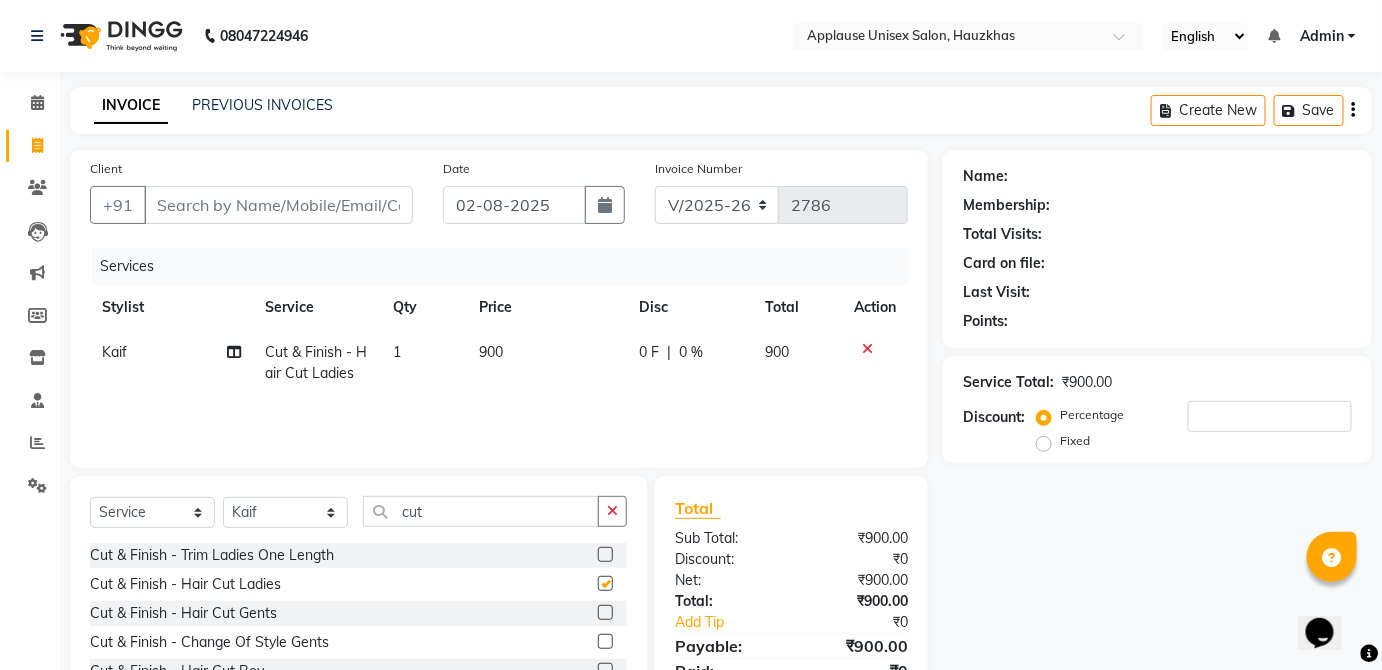 click on "900" 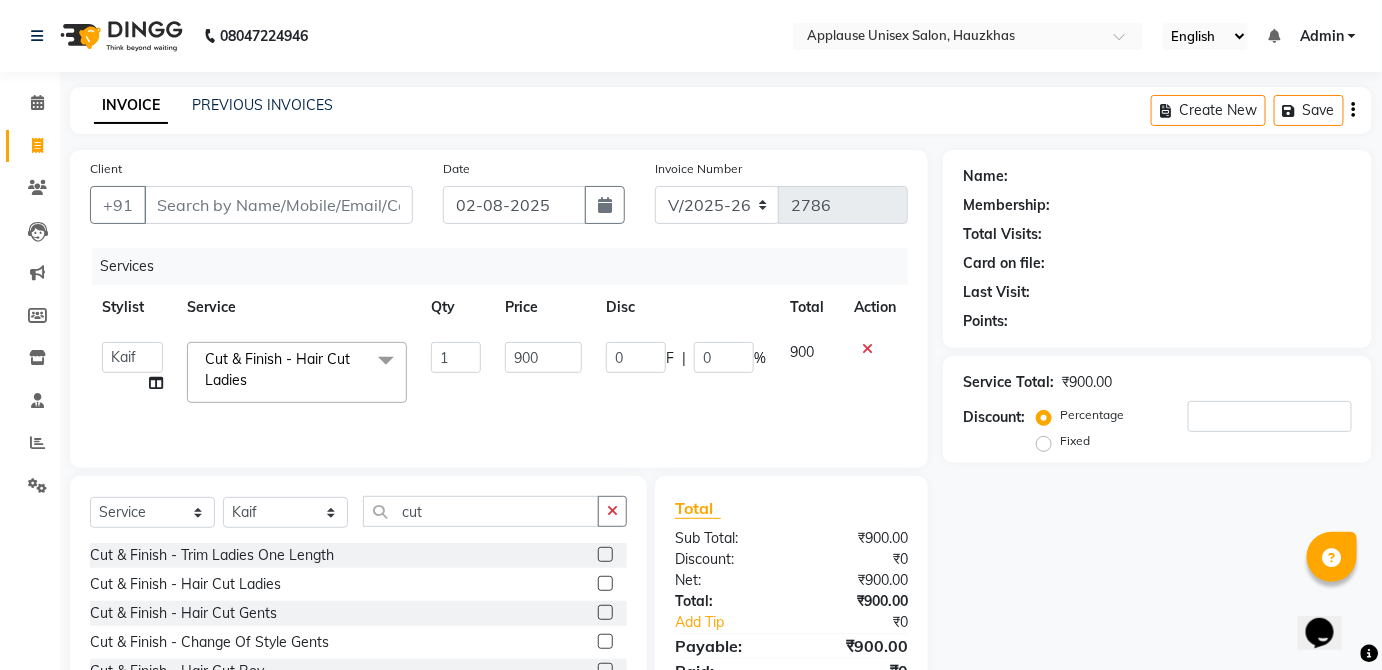 checkbox on "false" 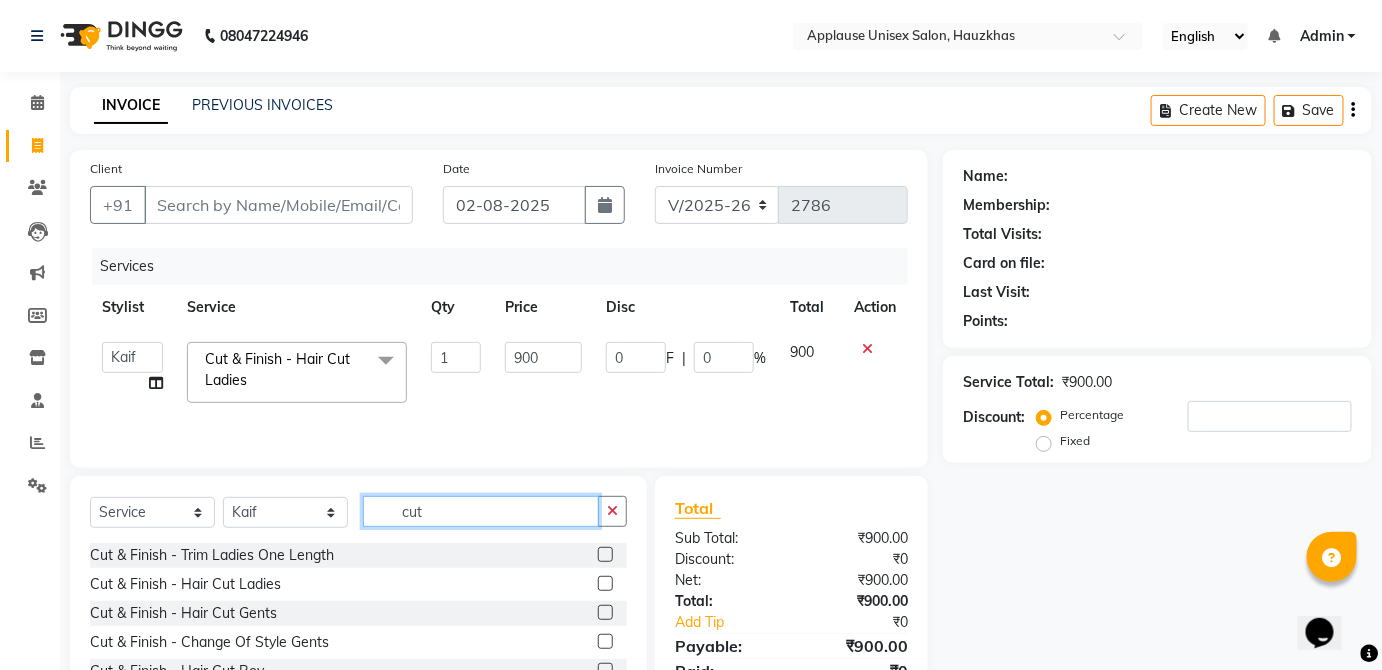click on "cut" 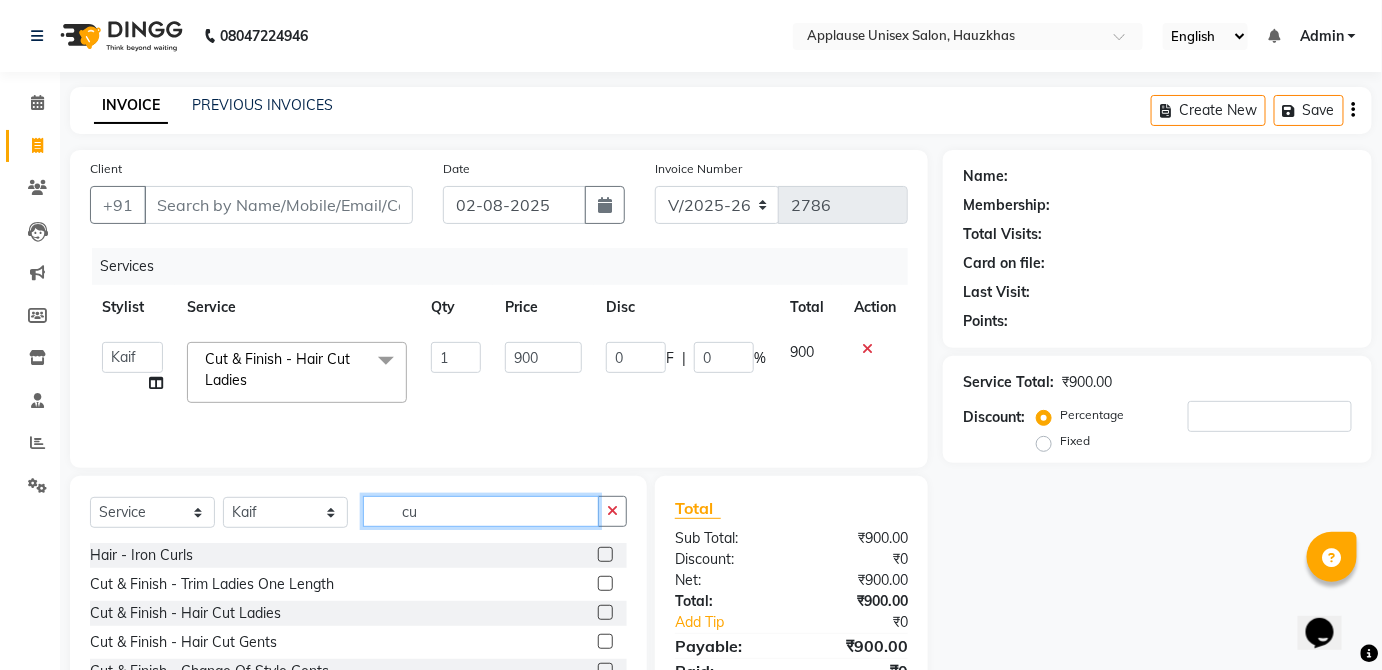 type on "c" 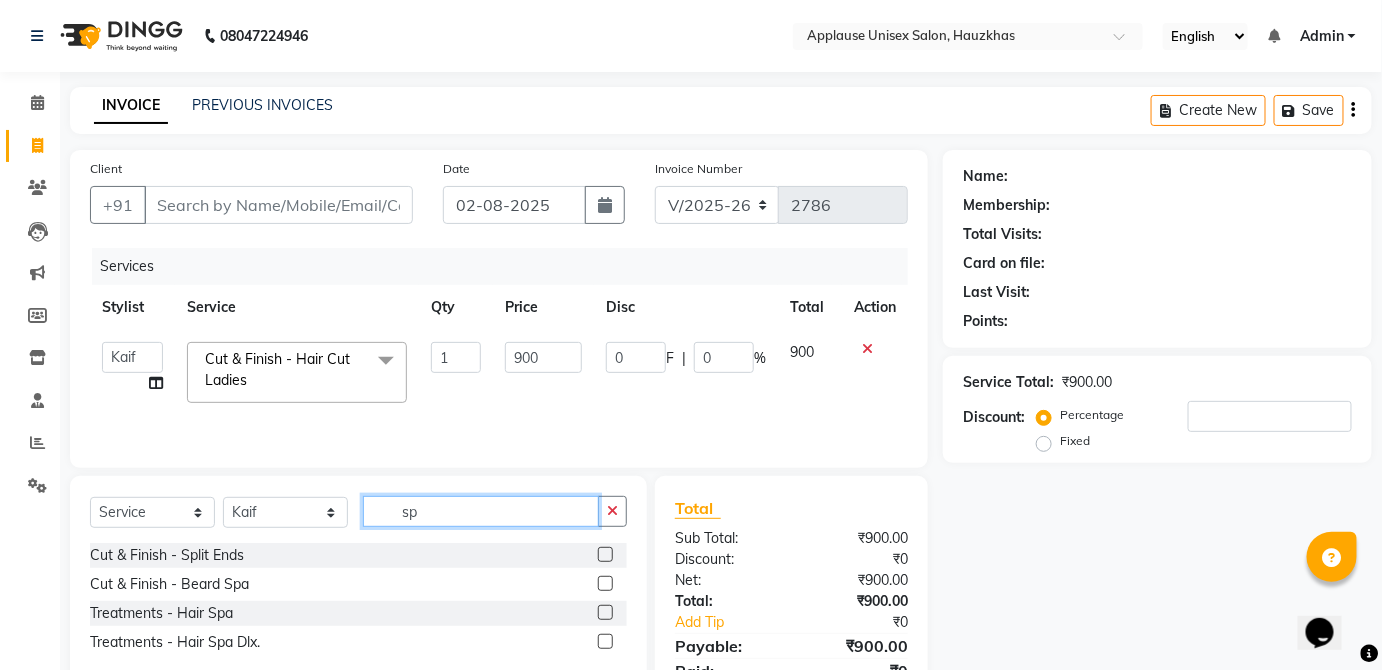 scroll, scrollTop: 86, scrollLeft: 0, axis: vertical 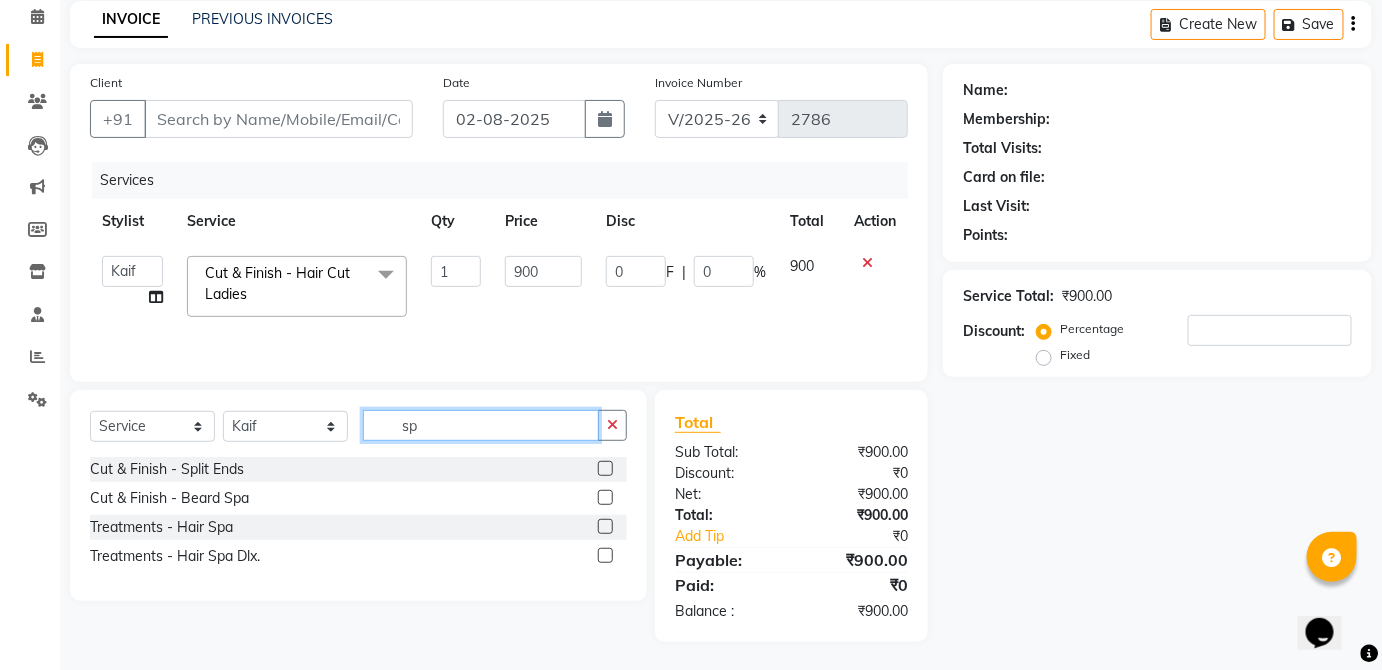 type on "sp" 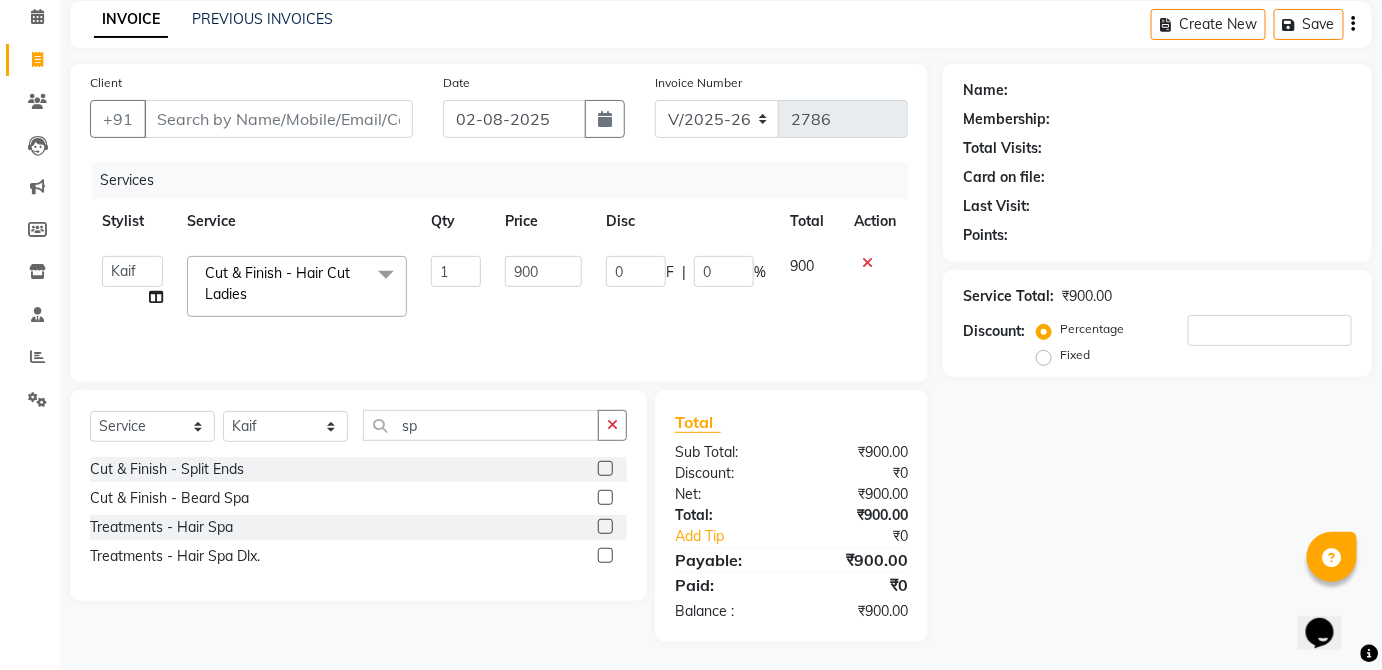 click 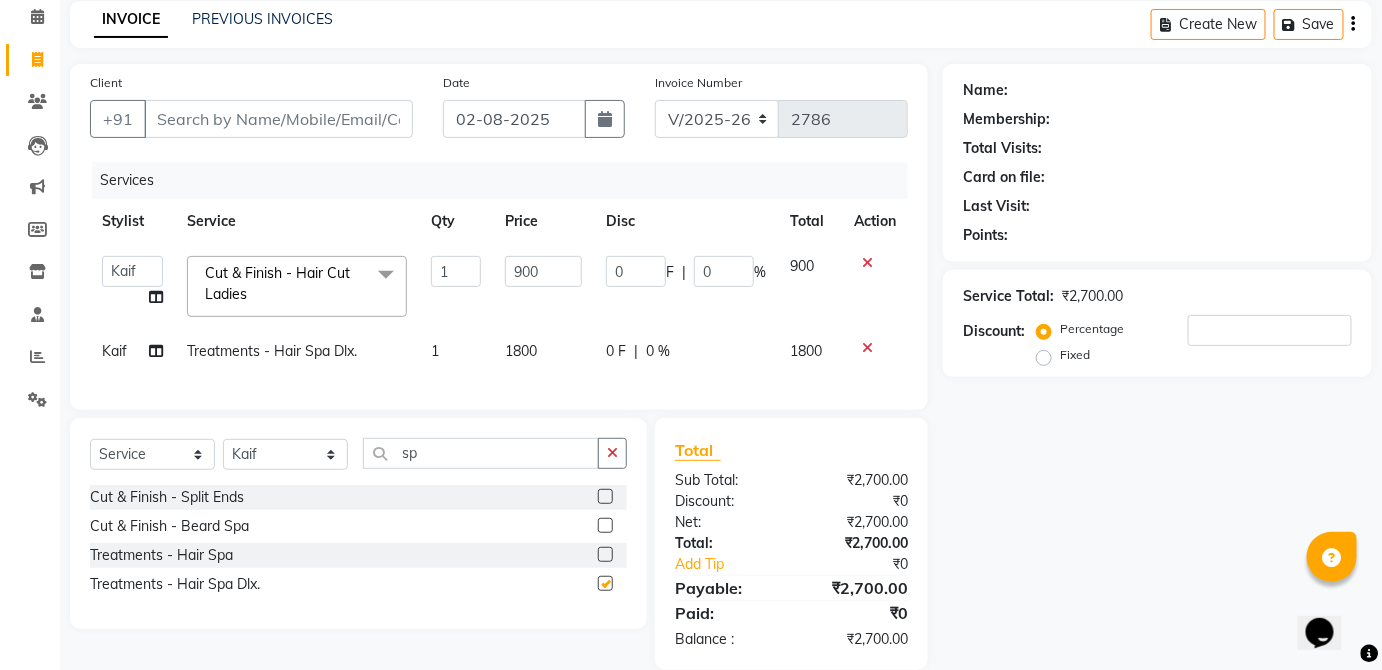 click on "1800" 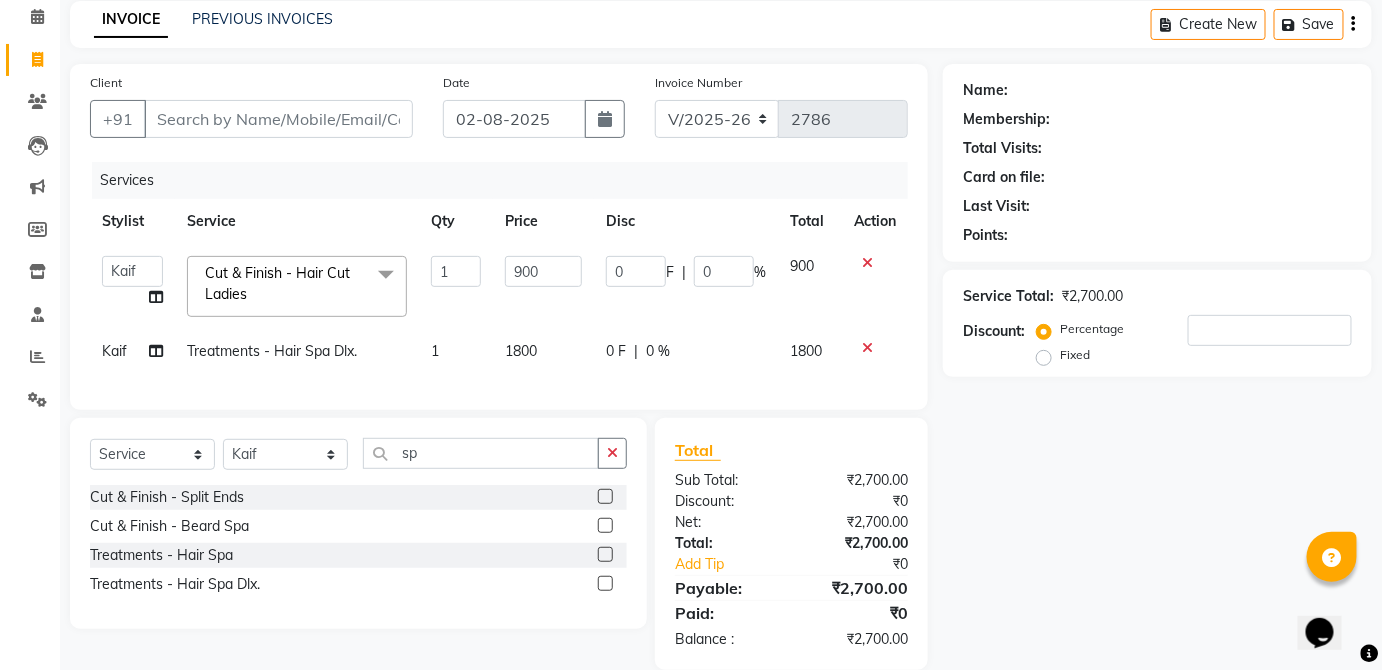 checkbox on "false" 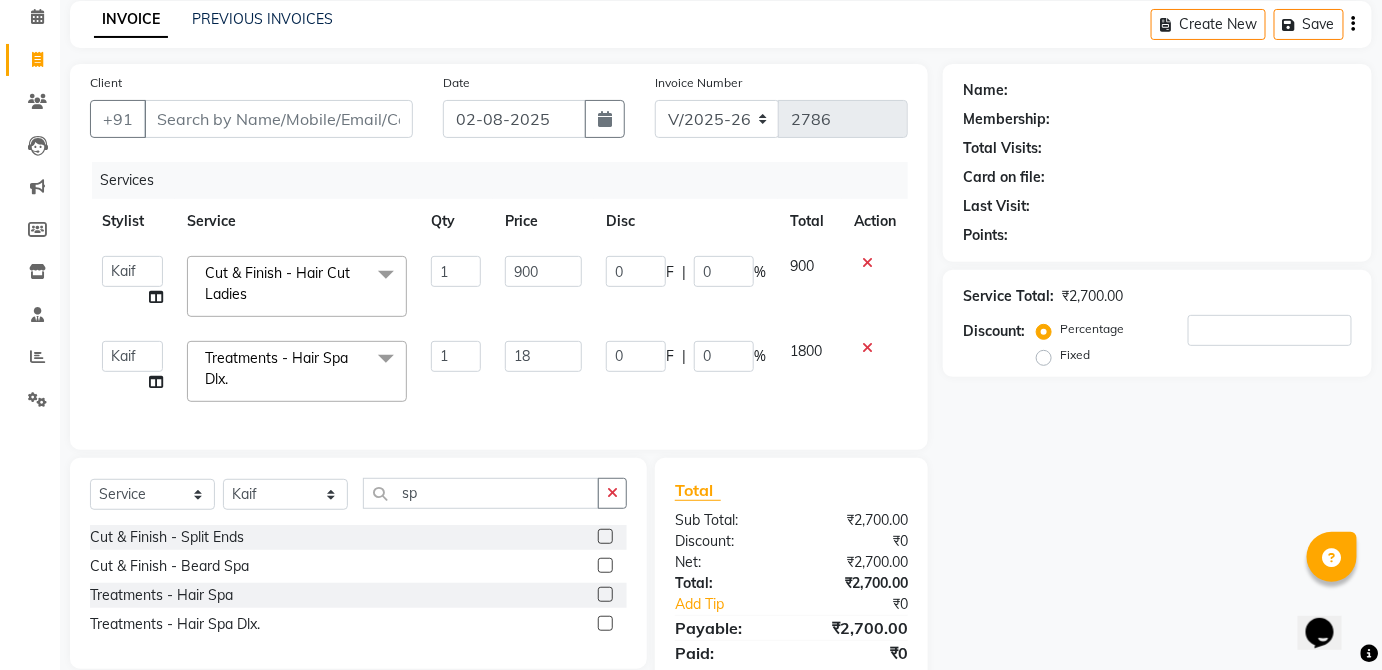 type on "1" 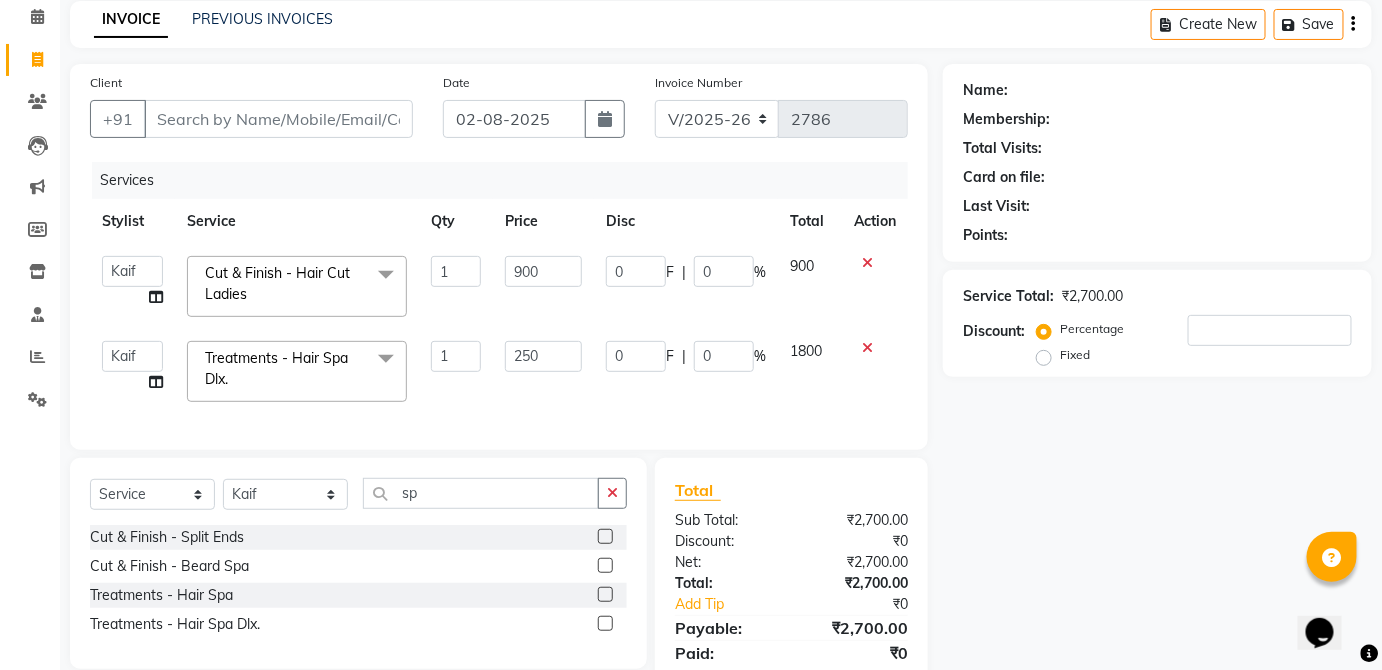 type on "2500" 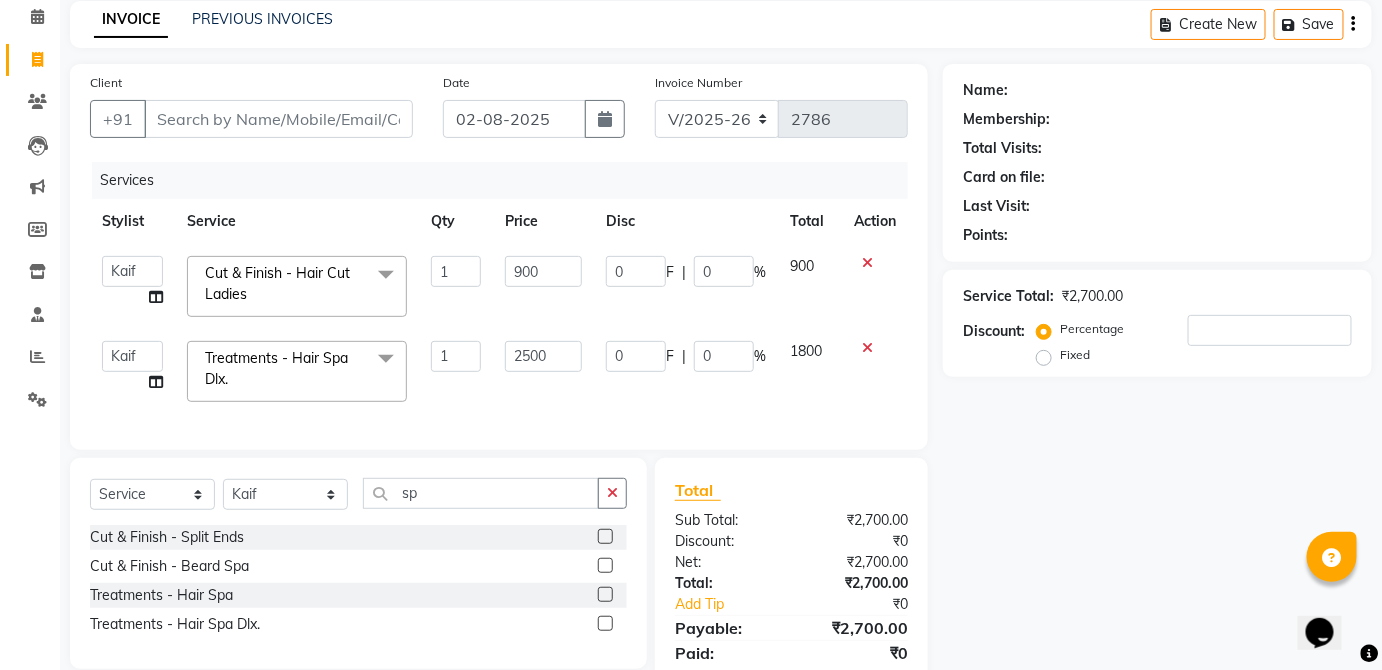 click on "1800" 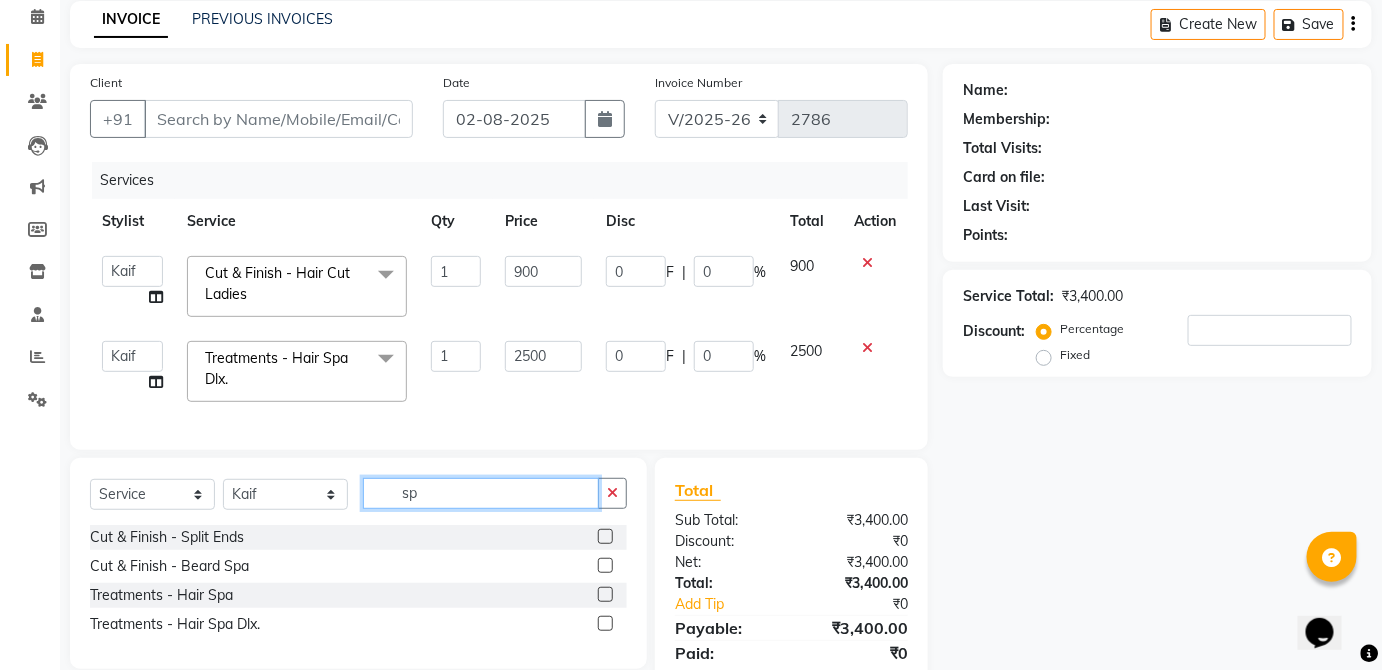 click on "sp" 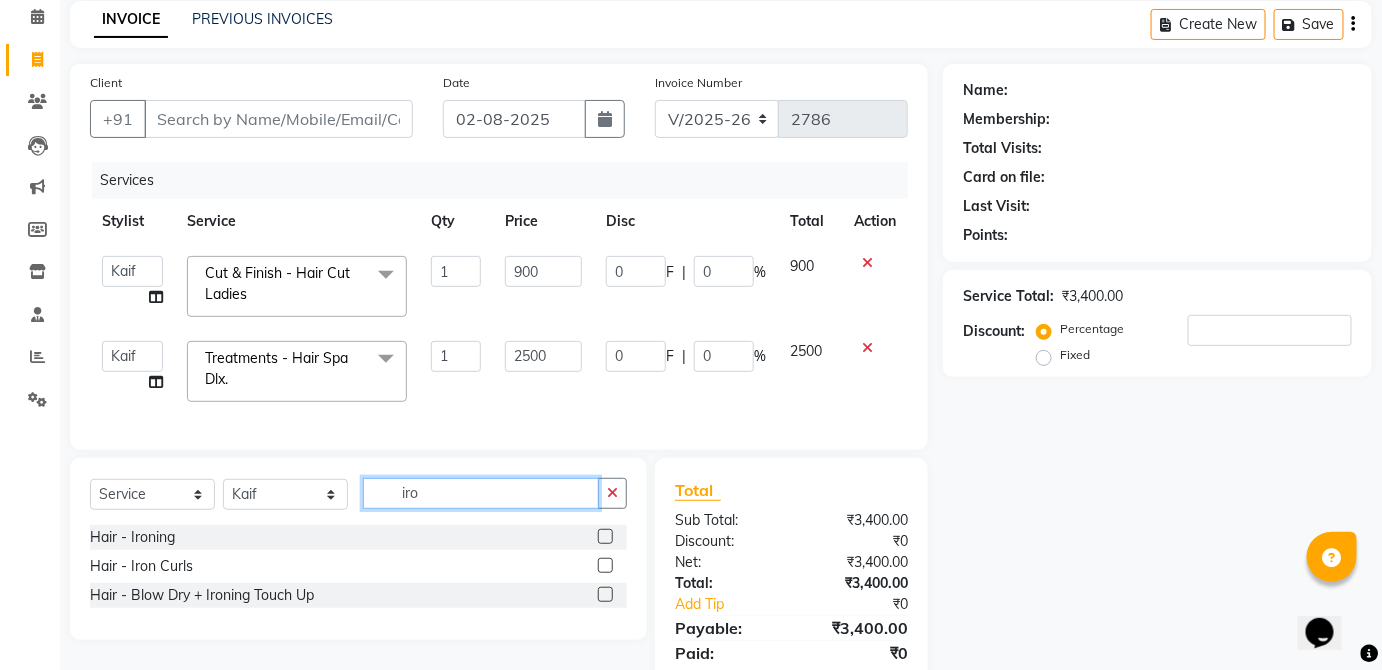 type on "iro" 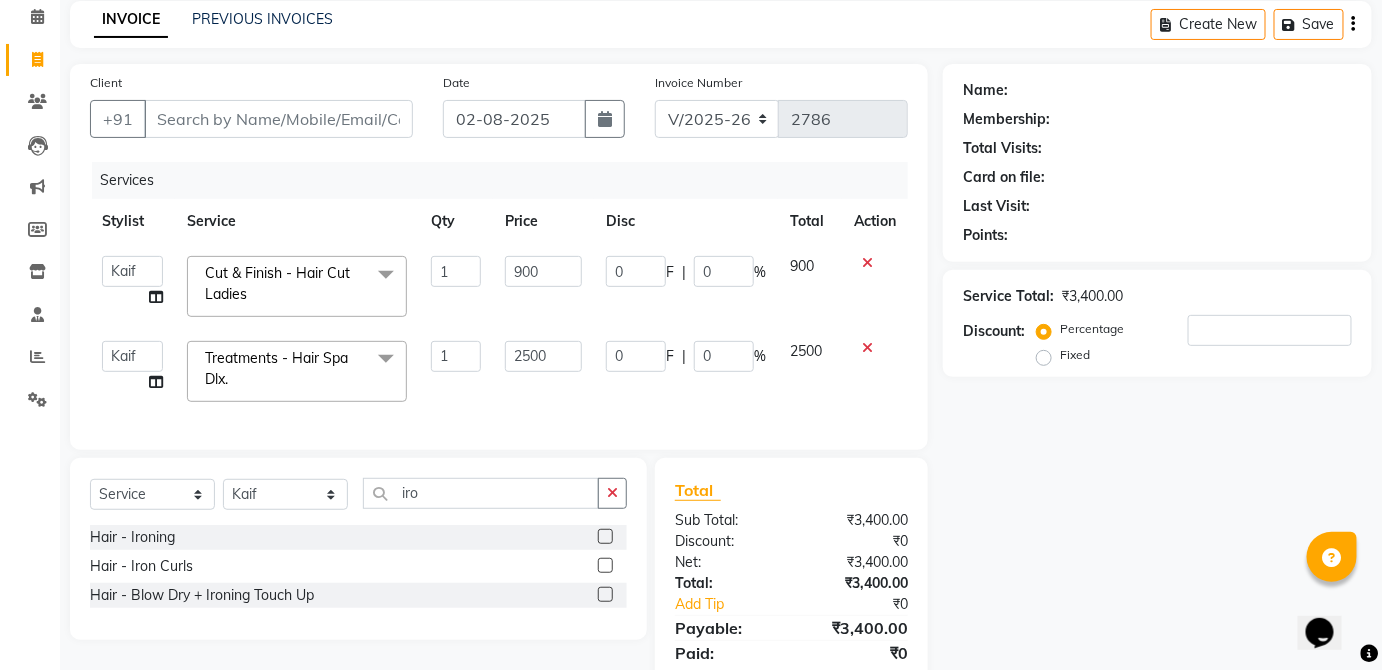 click 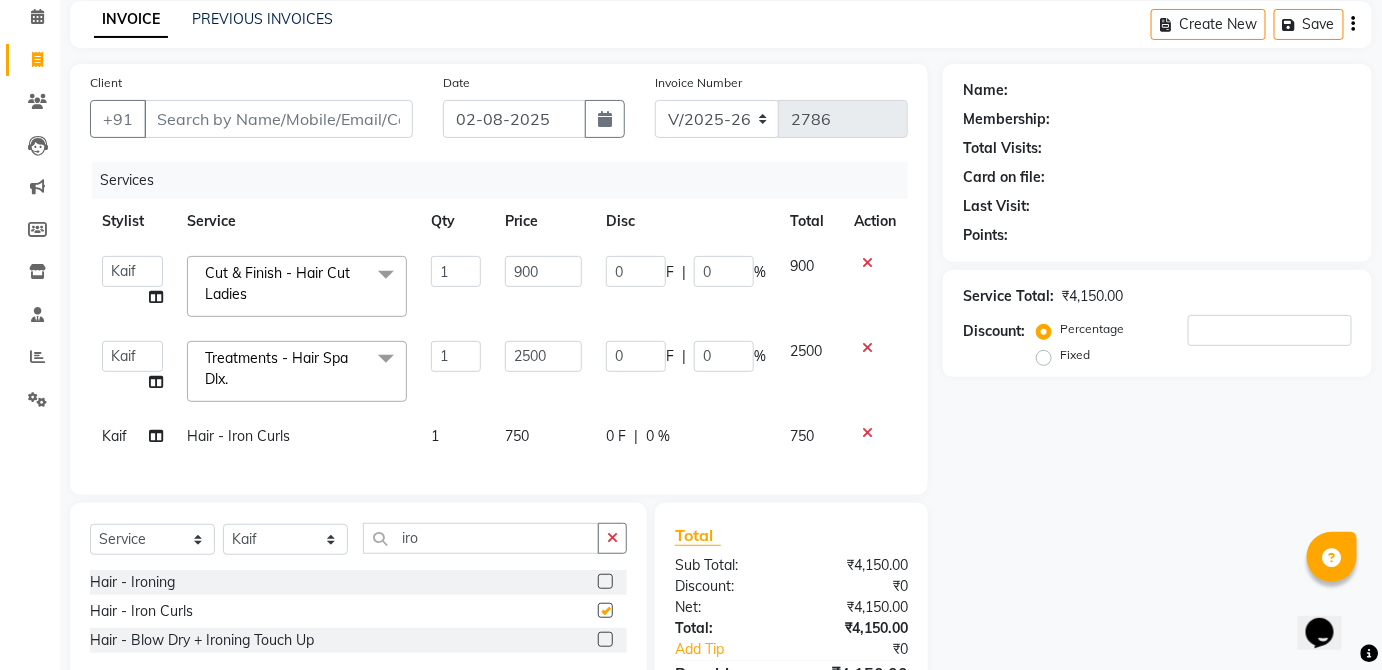 click on "0 F | 0 %" 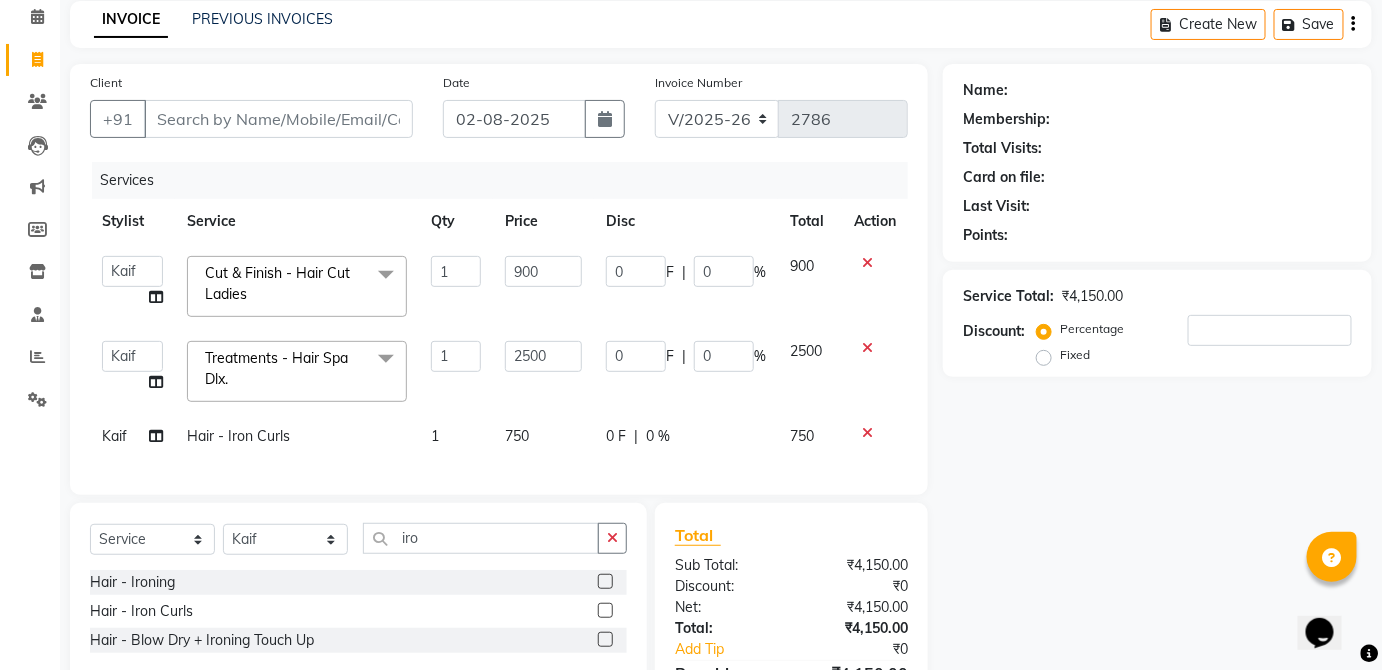 checkbox on "false" 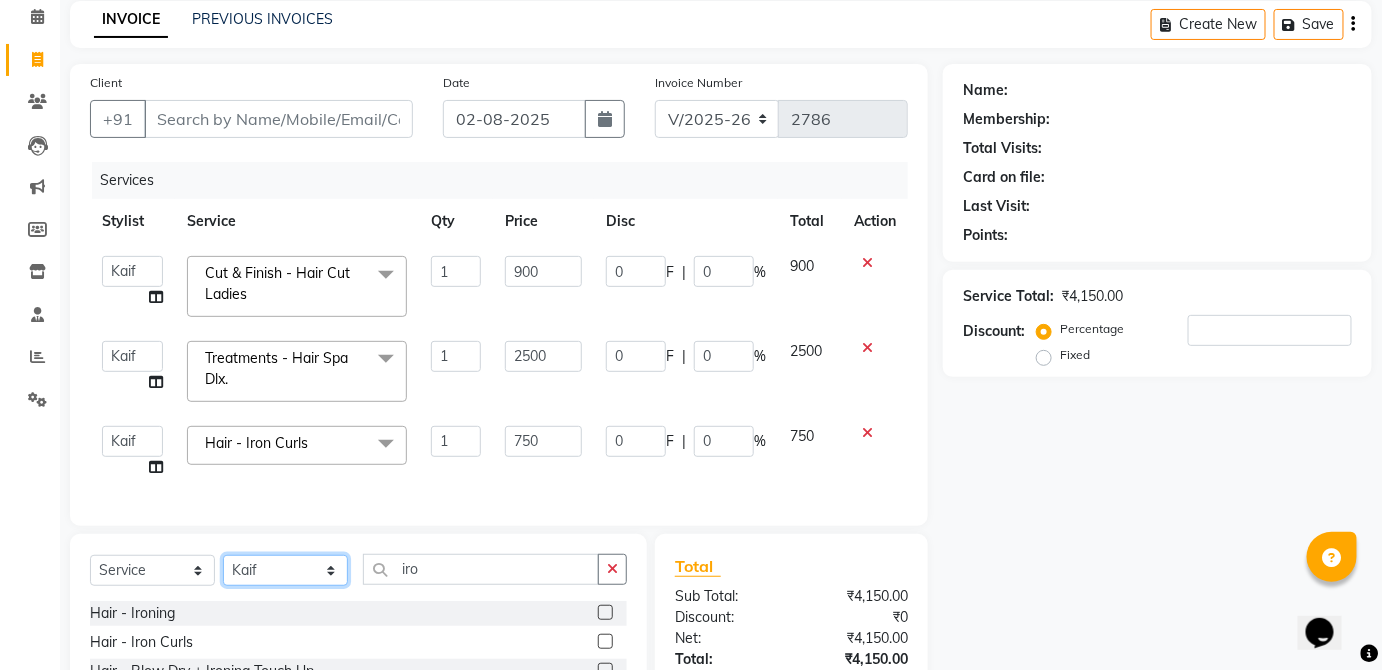 click on "Select Stylist [FIRST] [FIRST] [FIRST] [FIRST] [FIRST] [FIRST] [FIRST] [FIRST] [FIRST] [FIRST] [FIRST] [FIRST] [FIRST] [FIRST] [FIRST] [FIRST] [FIRST] [FIRST] [FIRST] [FIRST] [FIRST] [FIRST] [FIRST] [FIRST] [FIRST] [FIRST] [FIRST]" 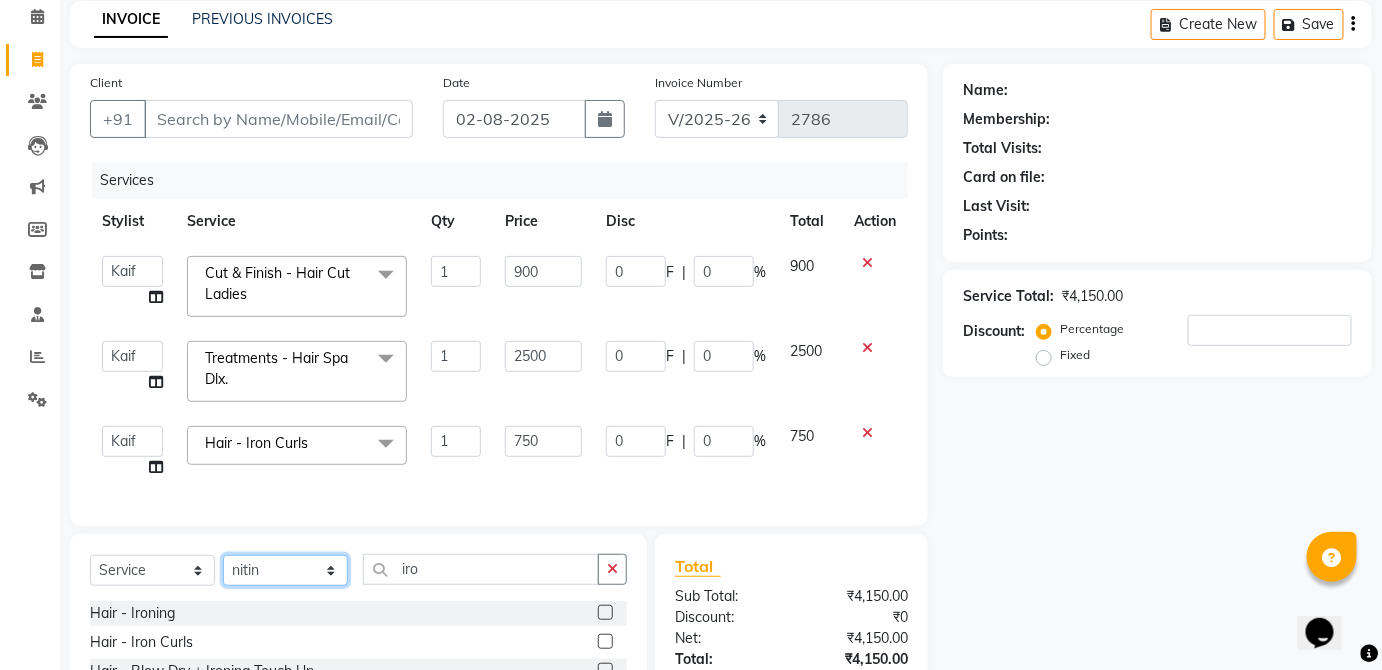 click on "Select Stylist [FIRST] [FIRST] [FIRST] [FIRST] [FIRST] [FIRST] [FIRST] [FIRST] [FIRST] [FIRST] [FIRST] [FIRST] [FIRST] [FIRST] [FIRST] [FIRST] [FIRST] [FIRST] [FIRST] [FIRST] [FIRST] [FIRST] [FIRST] [FIRST] [FIRST] [FIRST] [FIRST]" 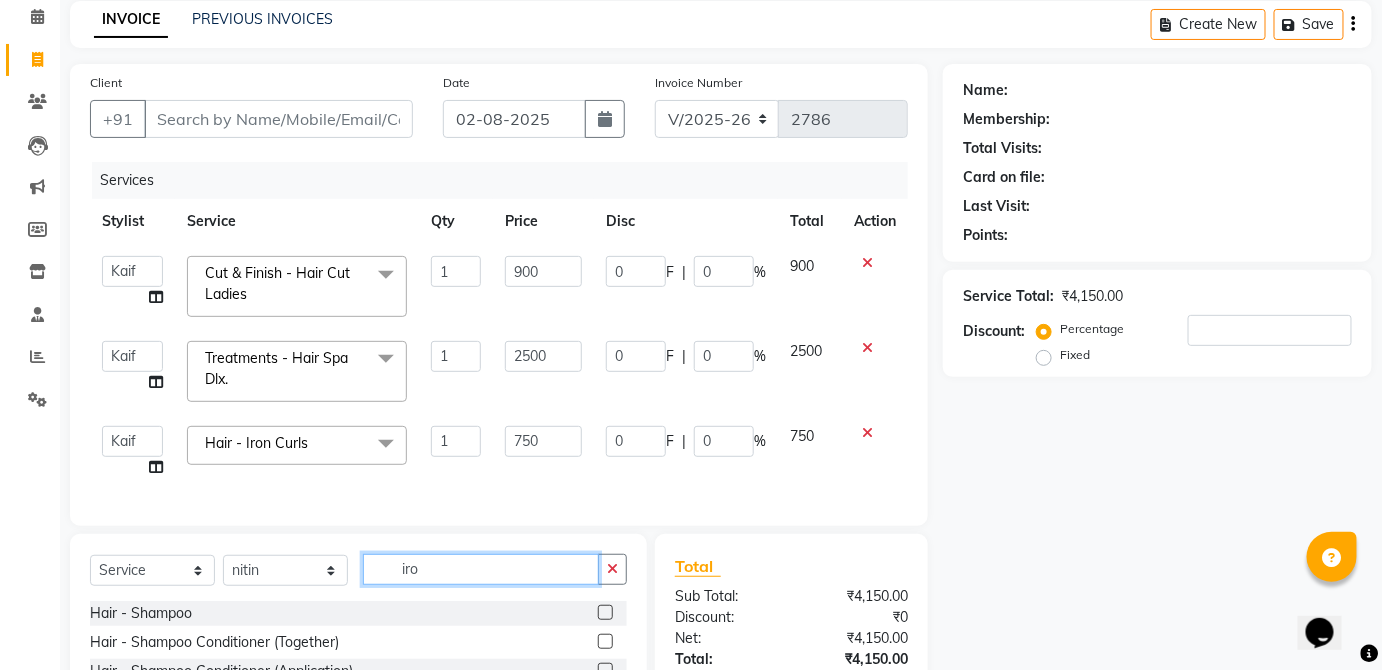 click on "iro" 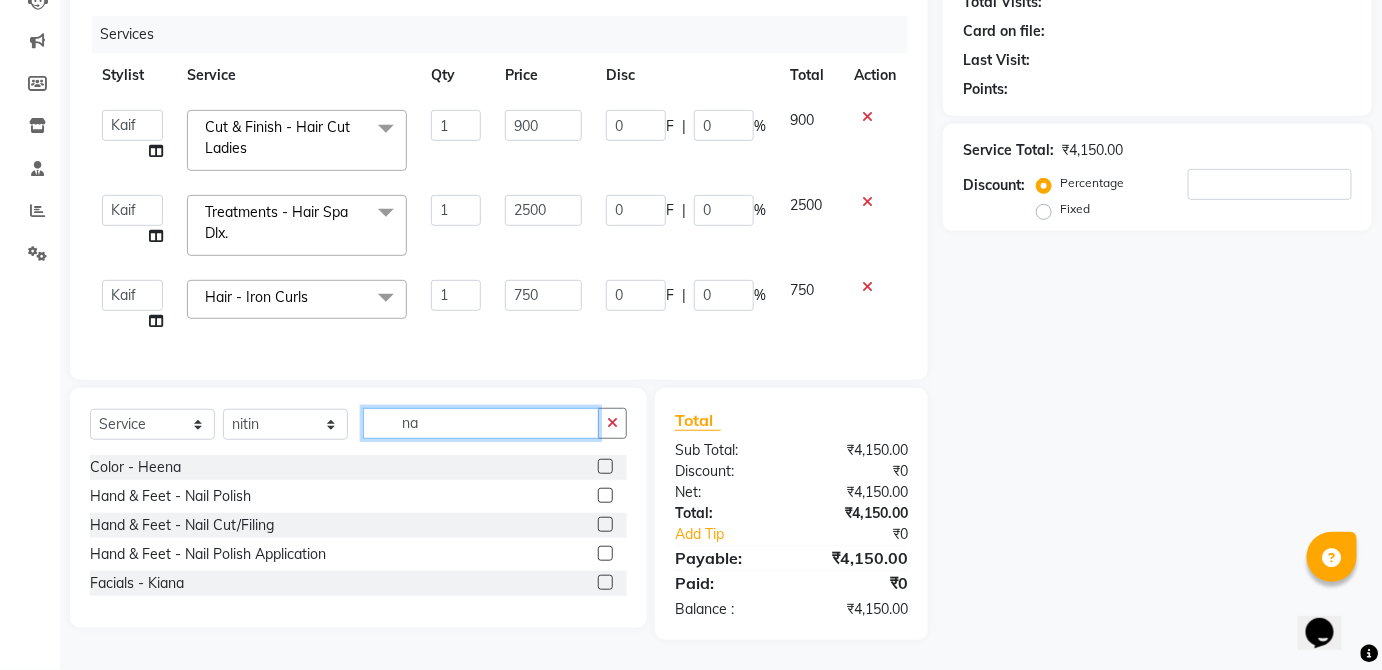 scroll, scrollTop: 242, scrollLeft: 0, axis: vertical 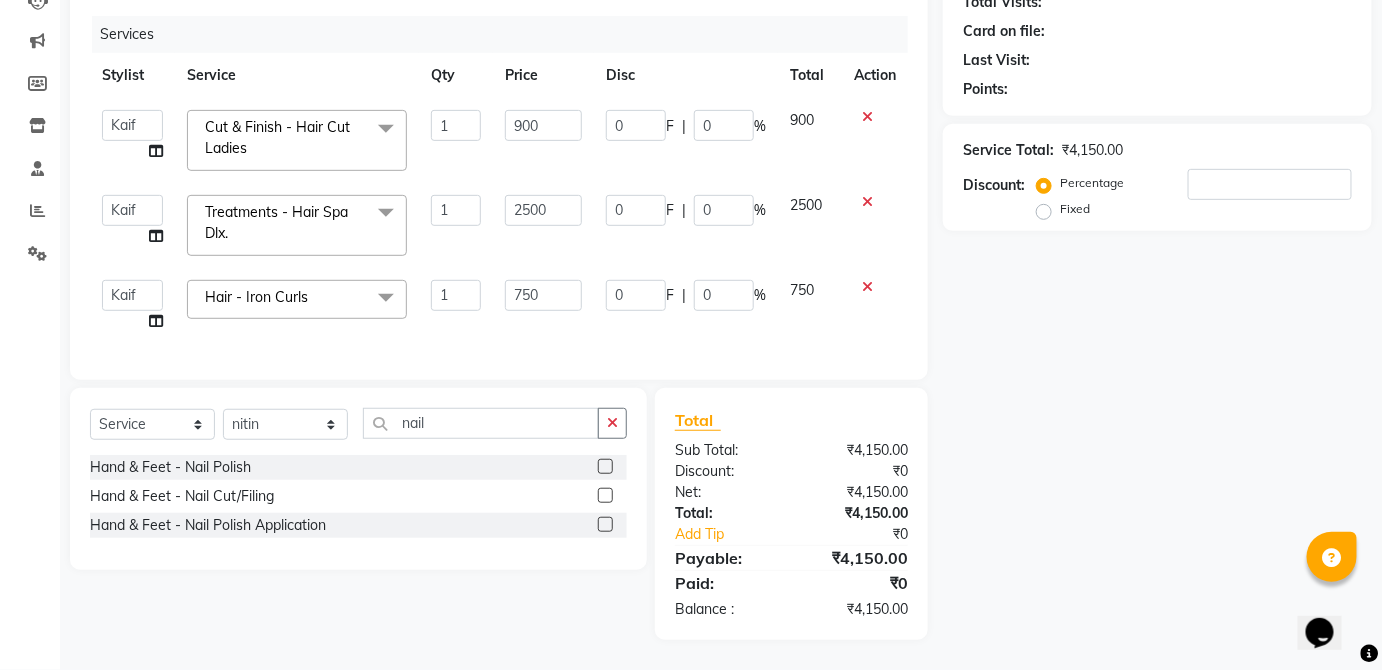 click 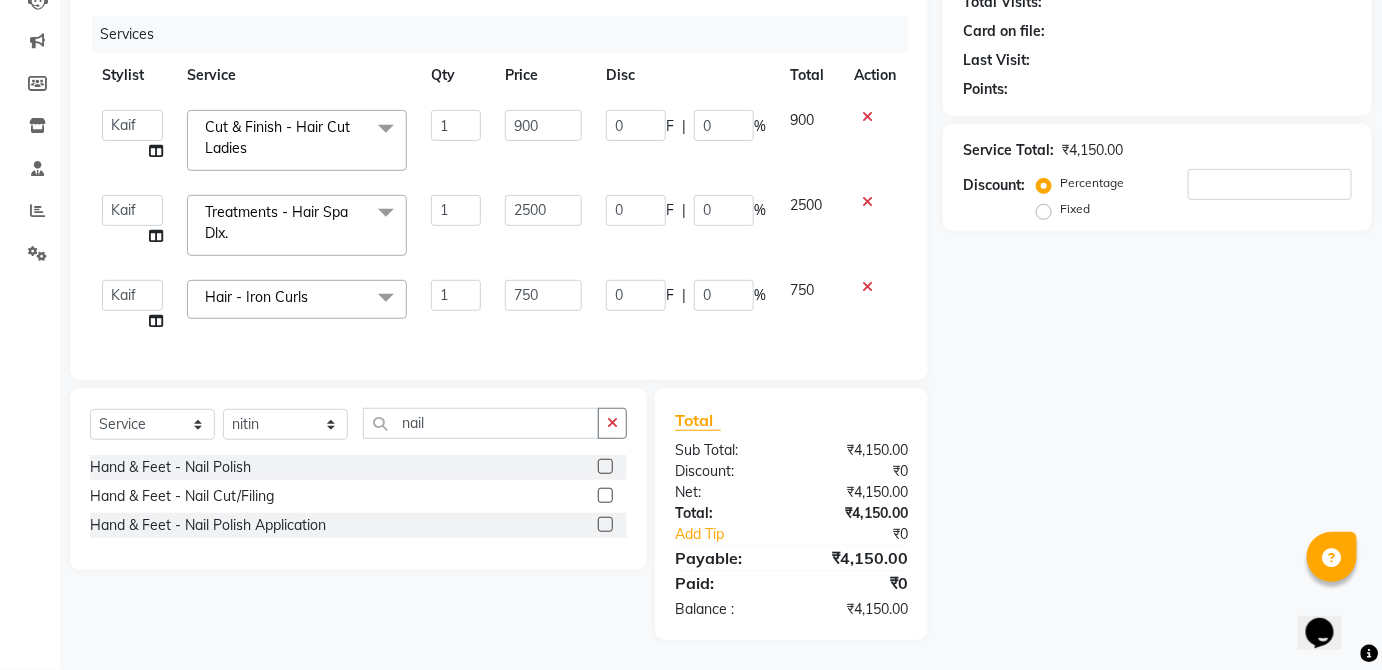 click at bounding box center [604, 467] 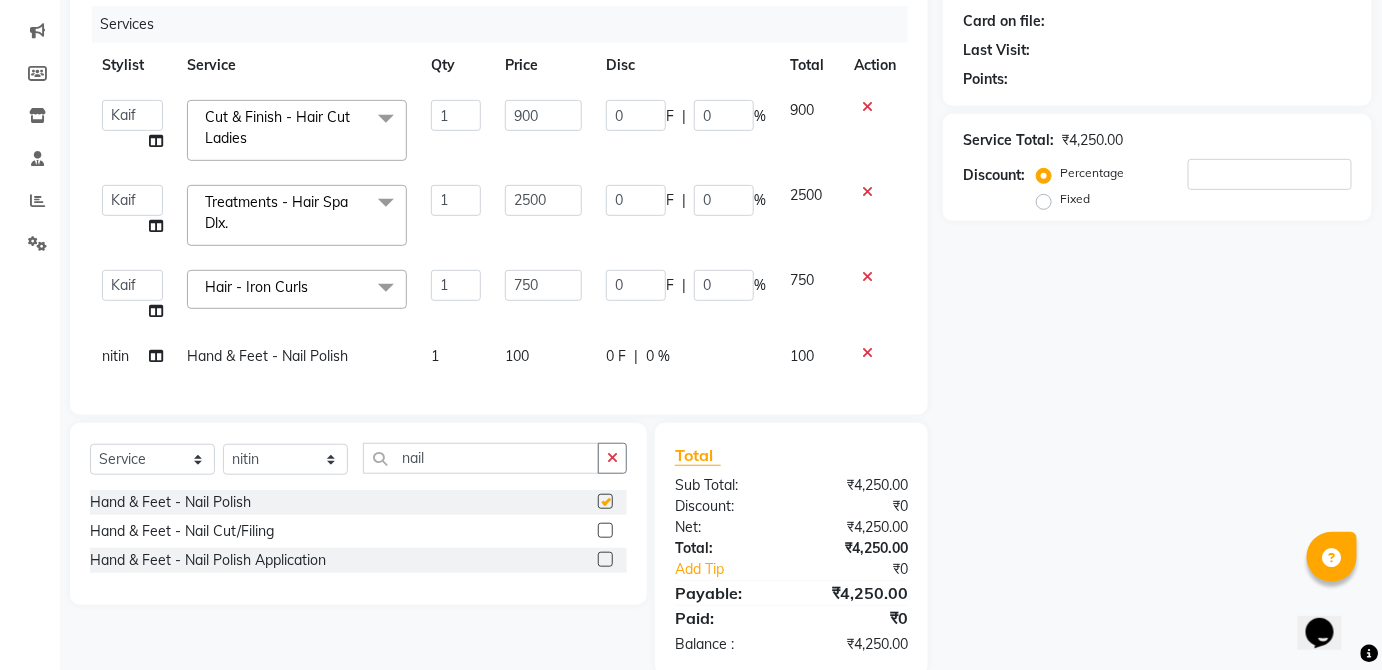 click on "100" 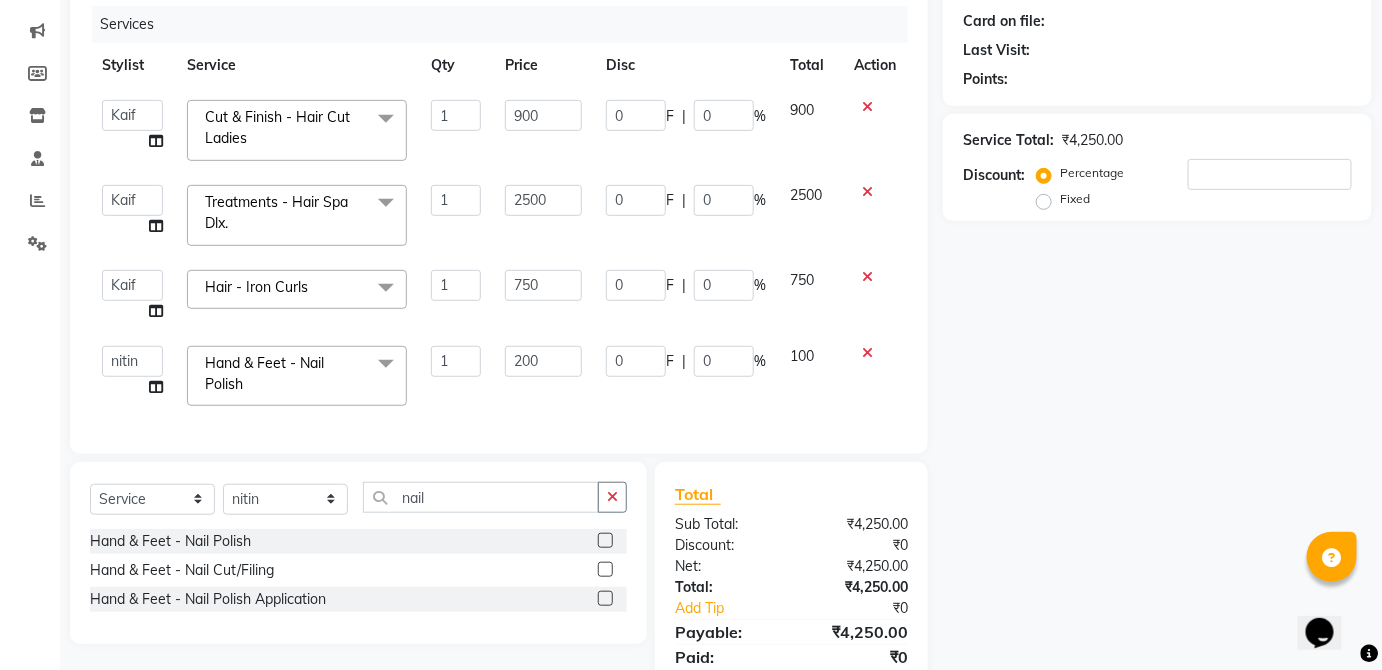 click on "100" 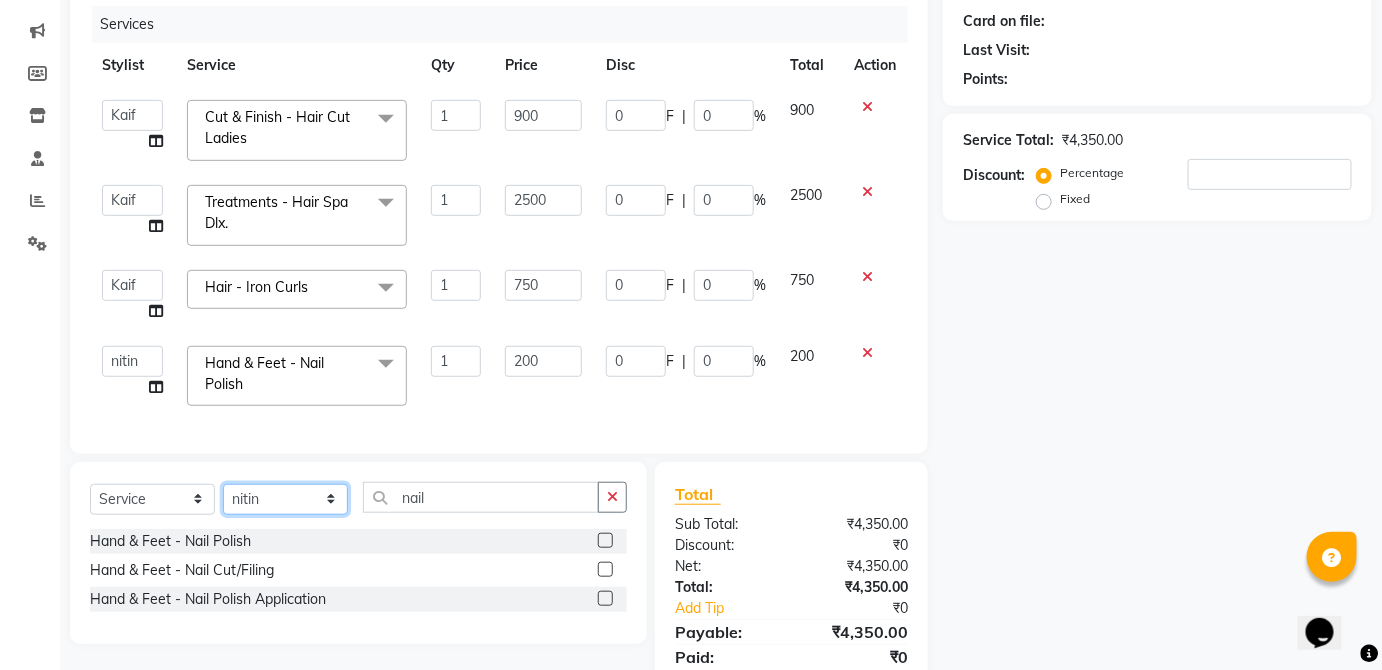 click on "Select Stylist [FIRST] [FIRST] [FIRST] [FIRST] [FIRST] [FIRST] [FIRST] [FIRST] [FIRST] [FIRST] [FIRST] [FIRST] [FIRST] [FIRST] [FIRST] [FIRST] [FIRST] [FIRST] [FIRST] [FIRST] [FIRST] [FIRST] [FIRST] [FIRST] [FIRST] [FIRST] [FIRST]" 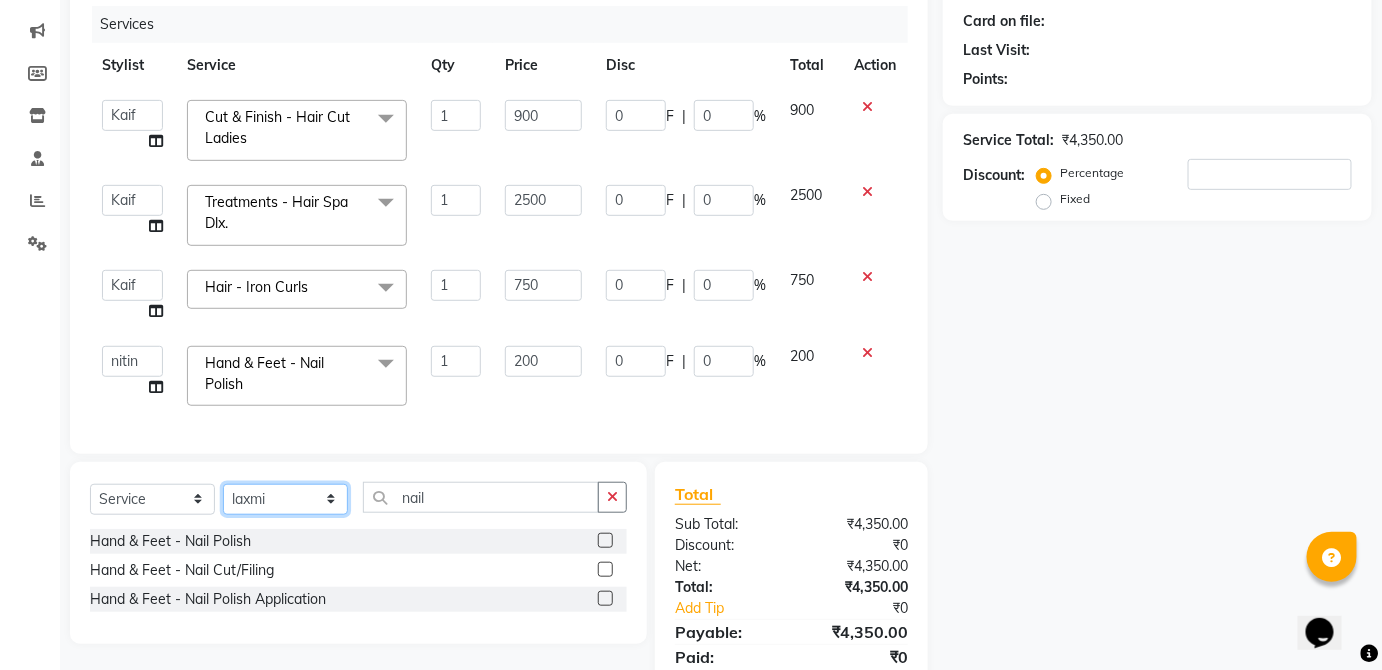 click on "Select Stylist [FIRST] [FIRST] [FIRST] [FIRST] [FIRST] [FIRST] [FIRST] [FIRST] [FIRST] [FIRST] [FIRST] [FIRST] [FIRST] [FIRST] [FIRST] [FIRST] [FIRST] [FIRST] [FIRST] [FIRST] [FIRST] [FIRST] [FIRST] [FIRST] [FIRST] [FIRST] [FIRST]" 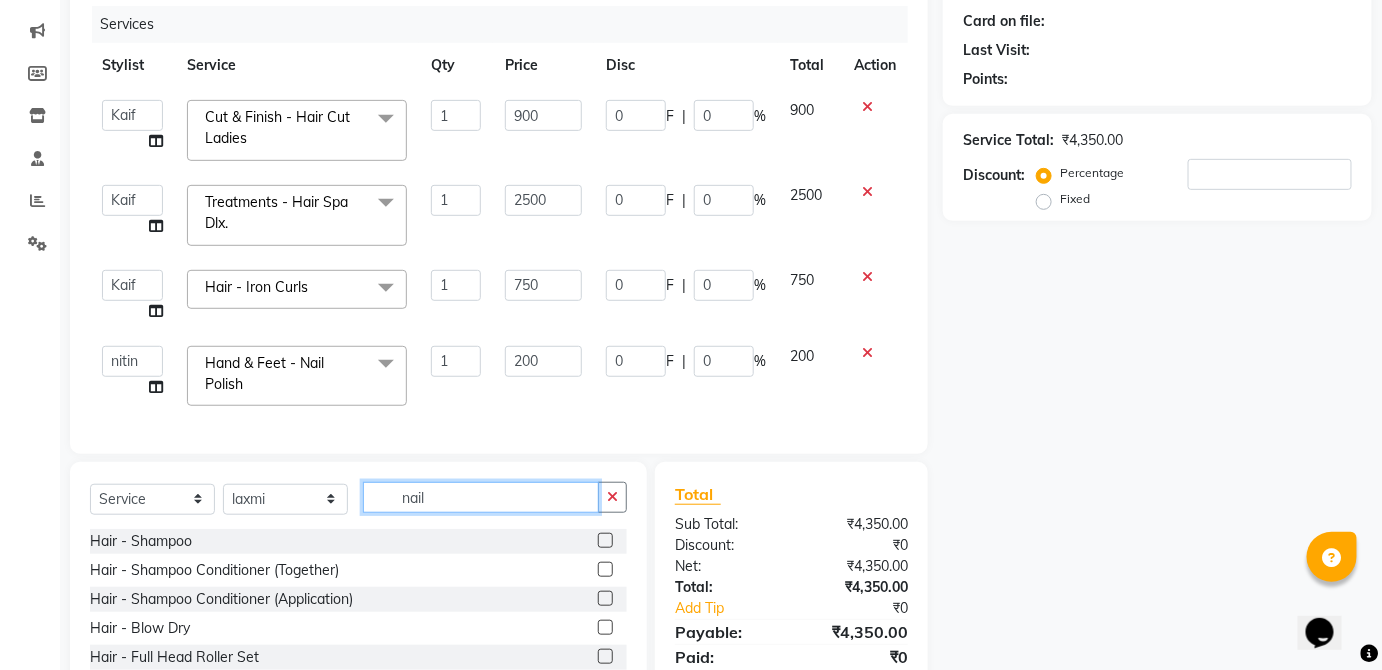click on "nail" 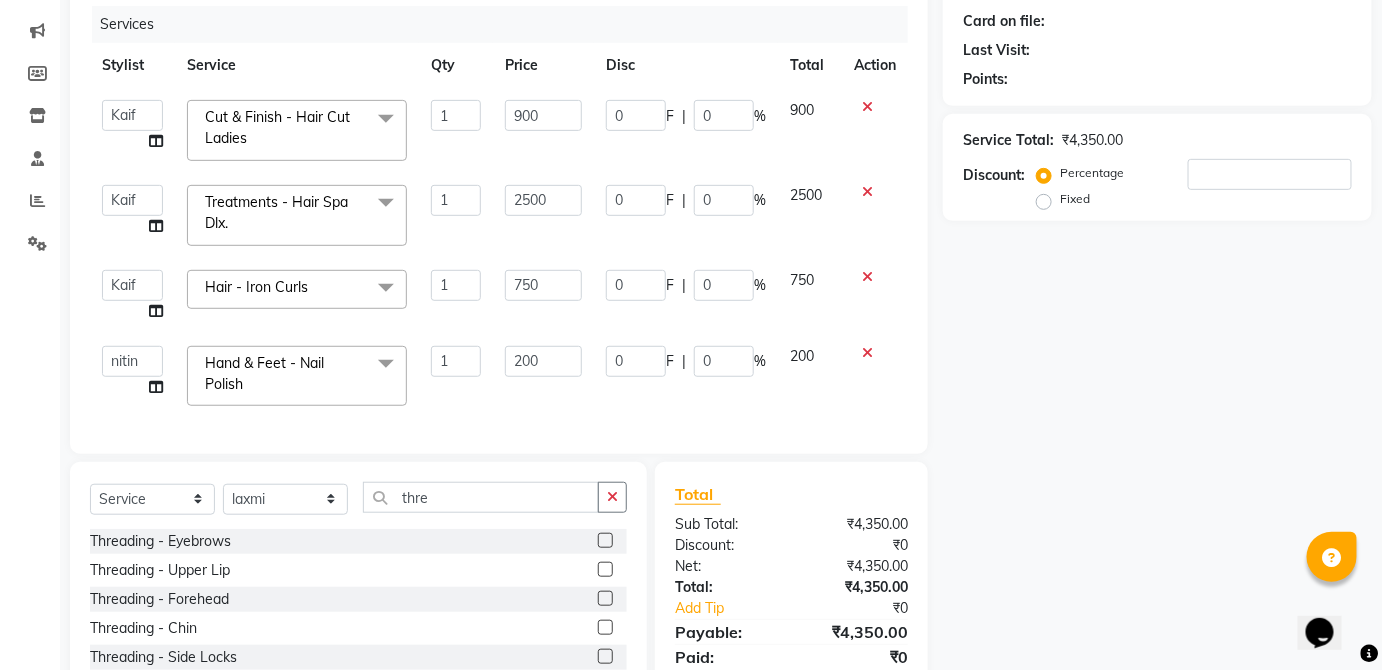 click 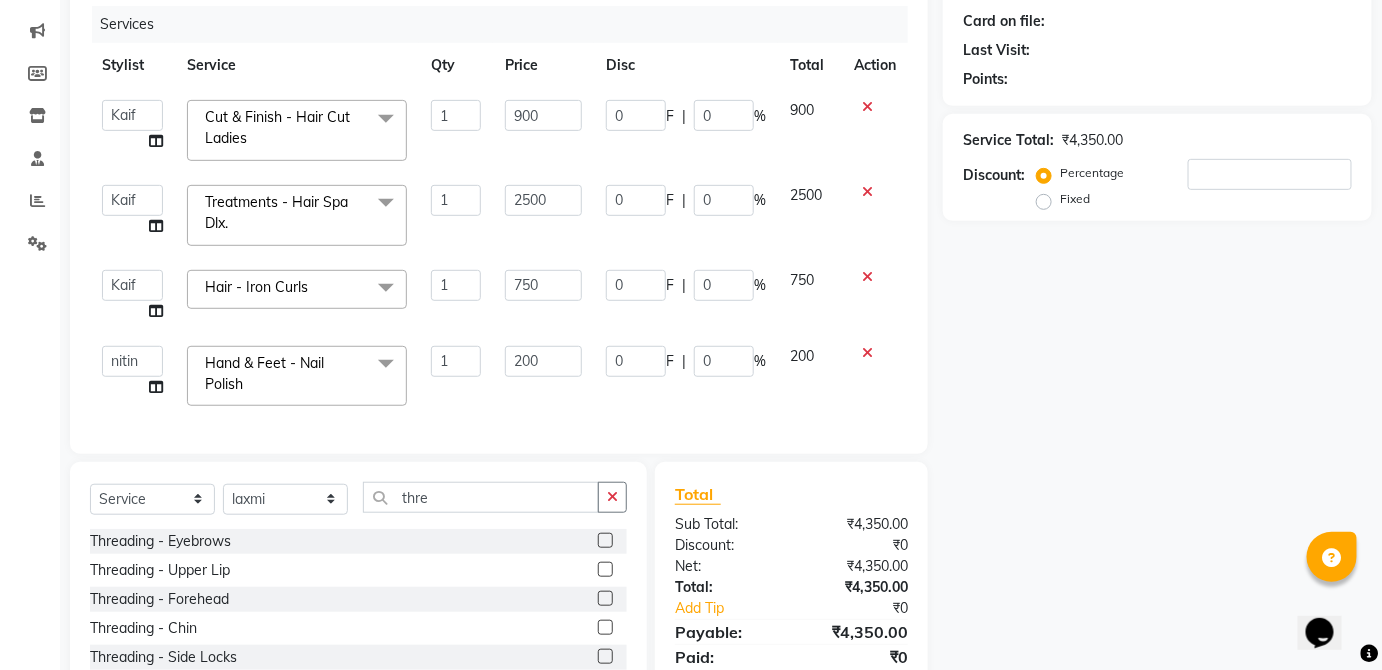 click at bounding box center [604, 541] 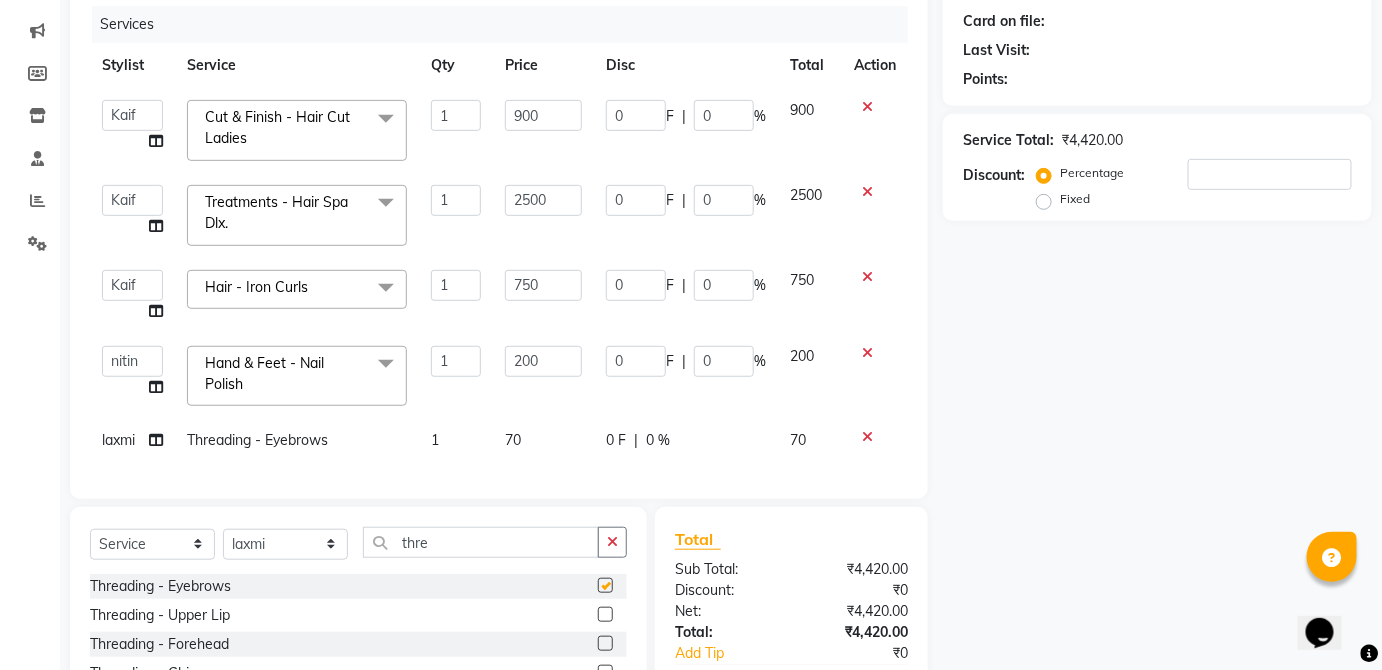 click on "0 F | 0 %" 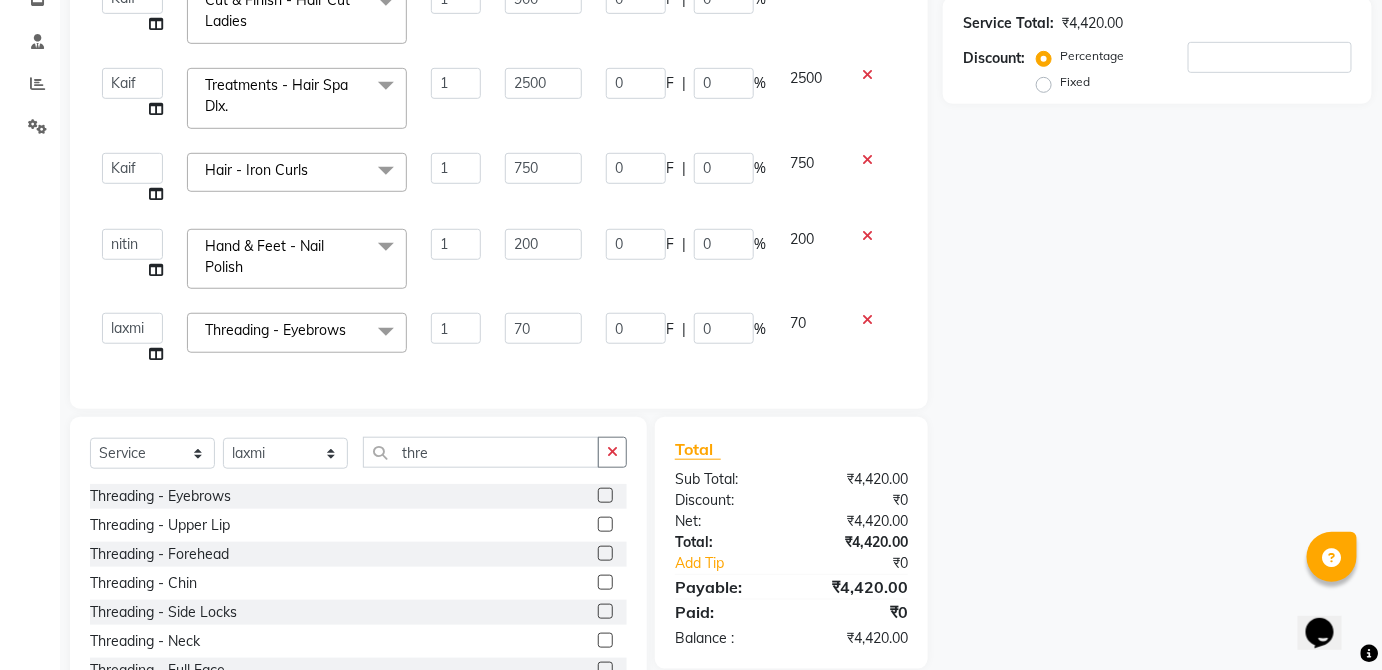 scroll, scrollTop: 0, scrollLeft: 0, axis: both 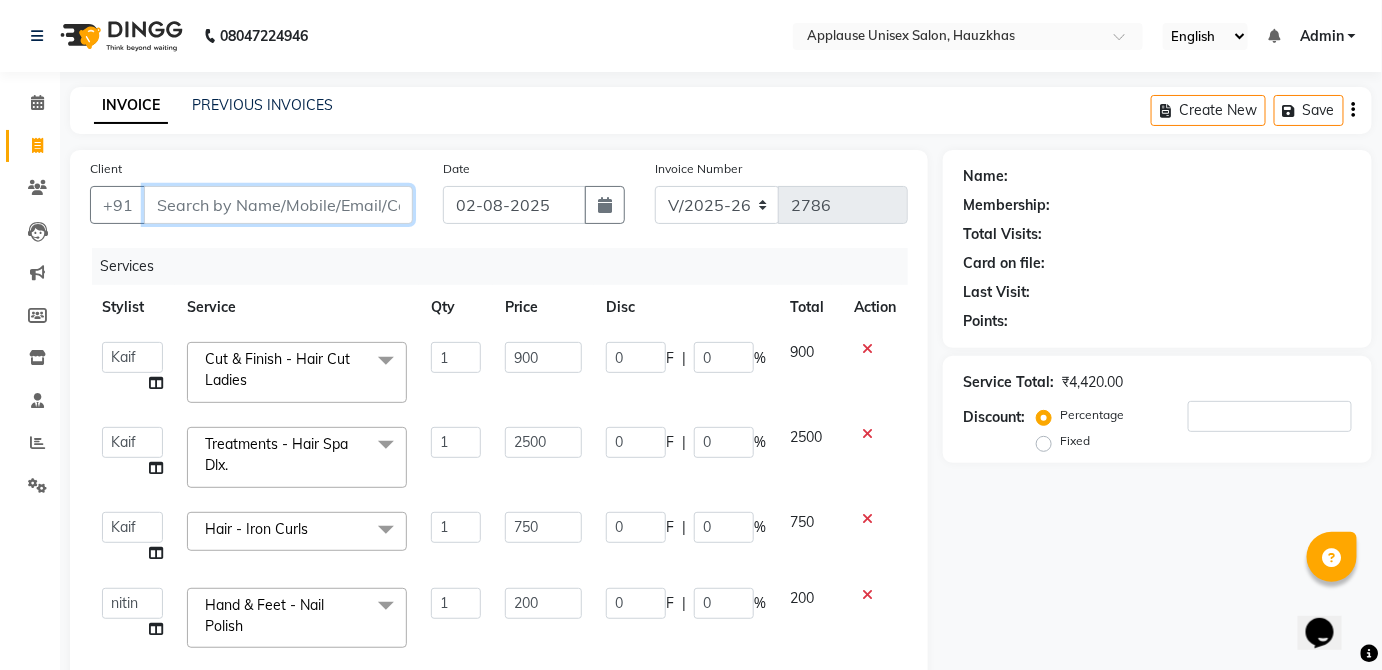 click on "Client" at bounding box center [278, 205] 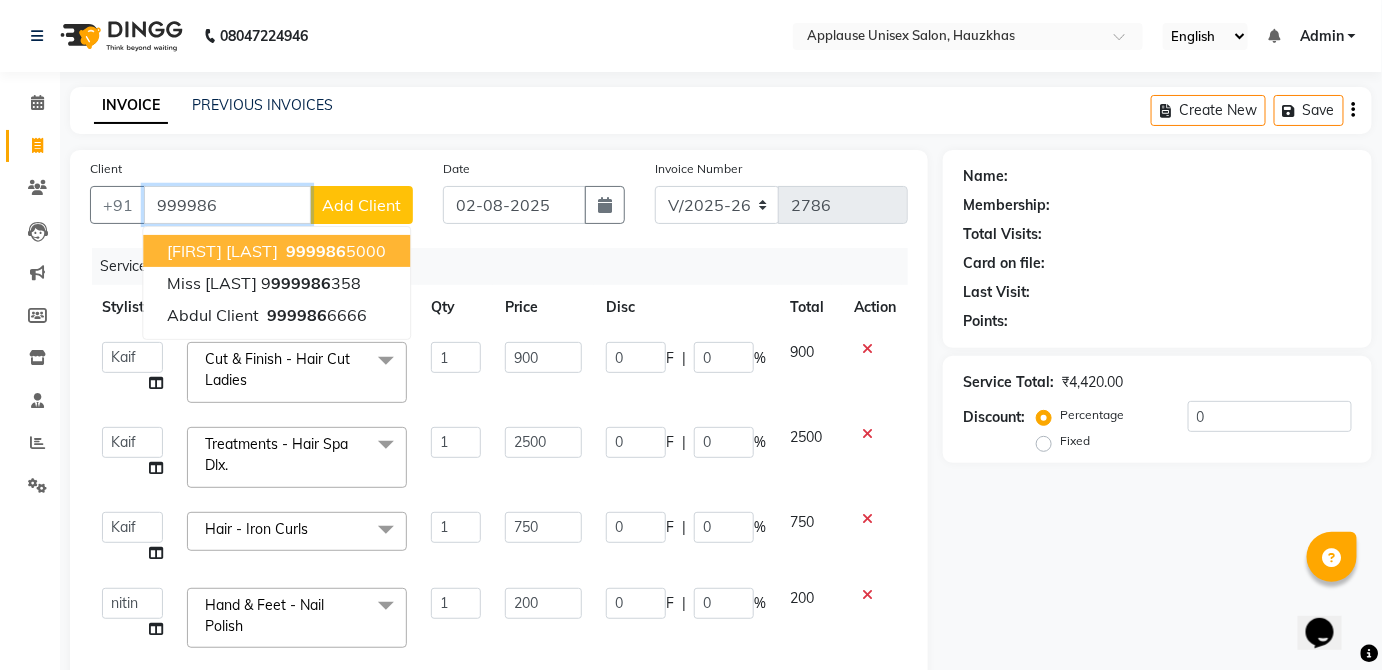 click on "[FIRST] [LAST] [PHONE]" at bounding box center (276, 251) 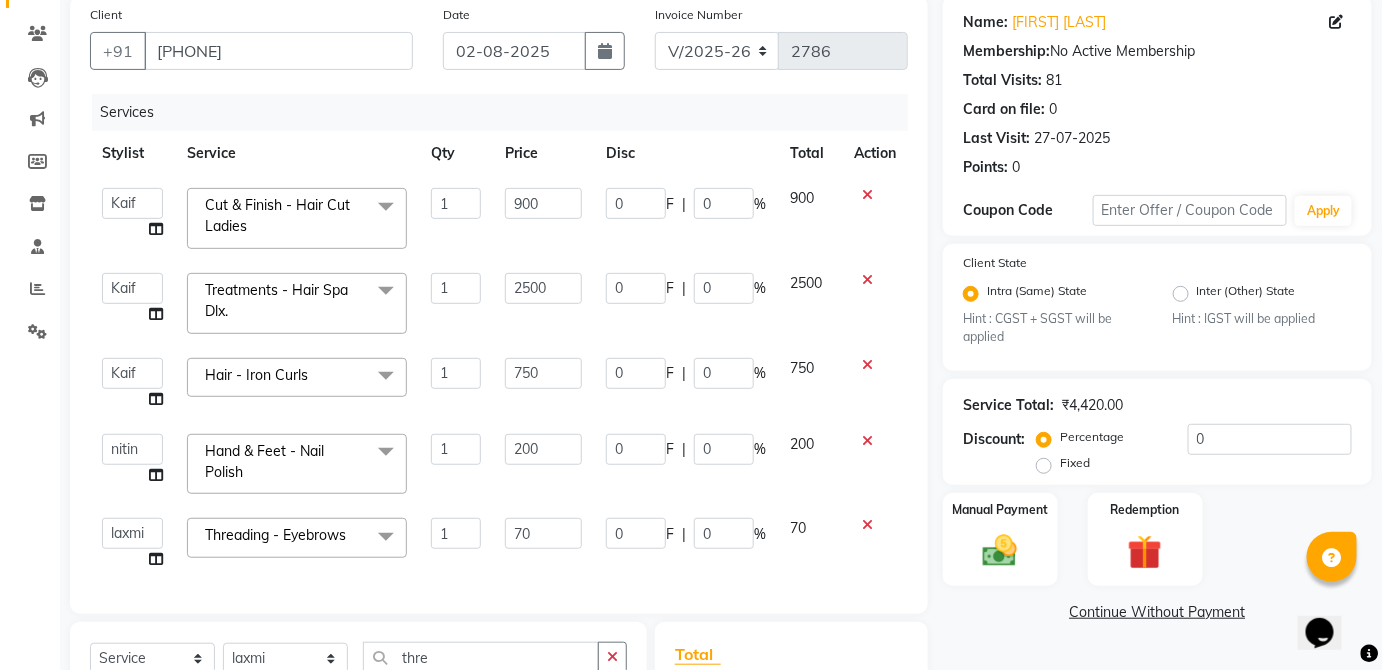 scroll, scrollTop: 178, scrollLeft: 0, axis: vertical 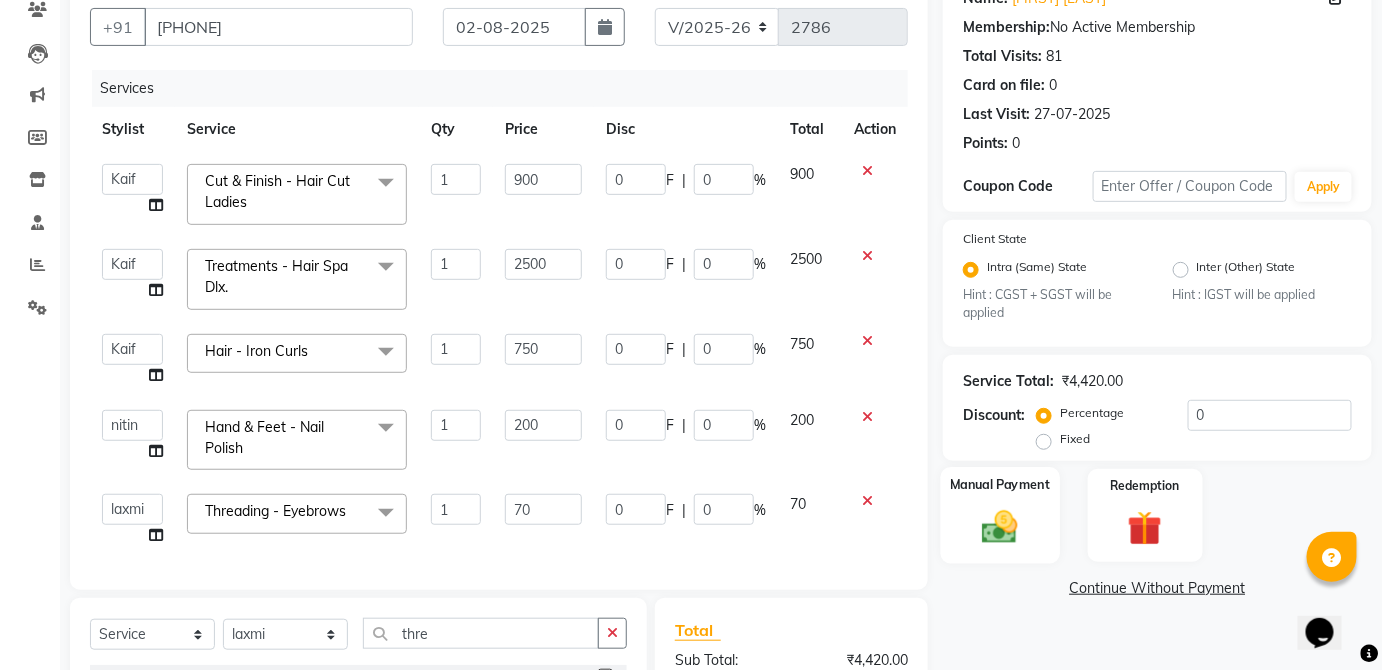 click 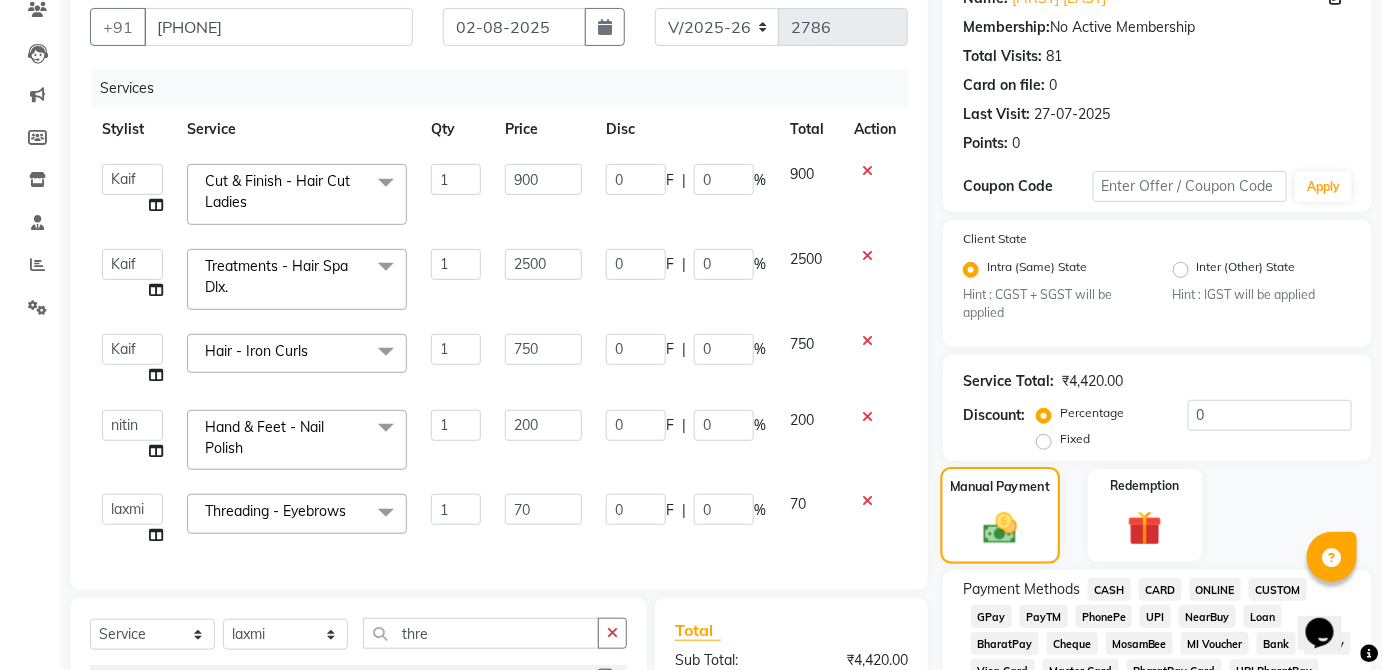 scroll, scrollTop: 16, scrollLeft: 0, axis: vertical 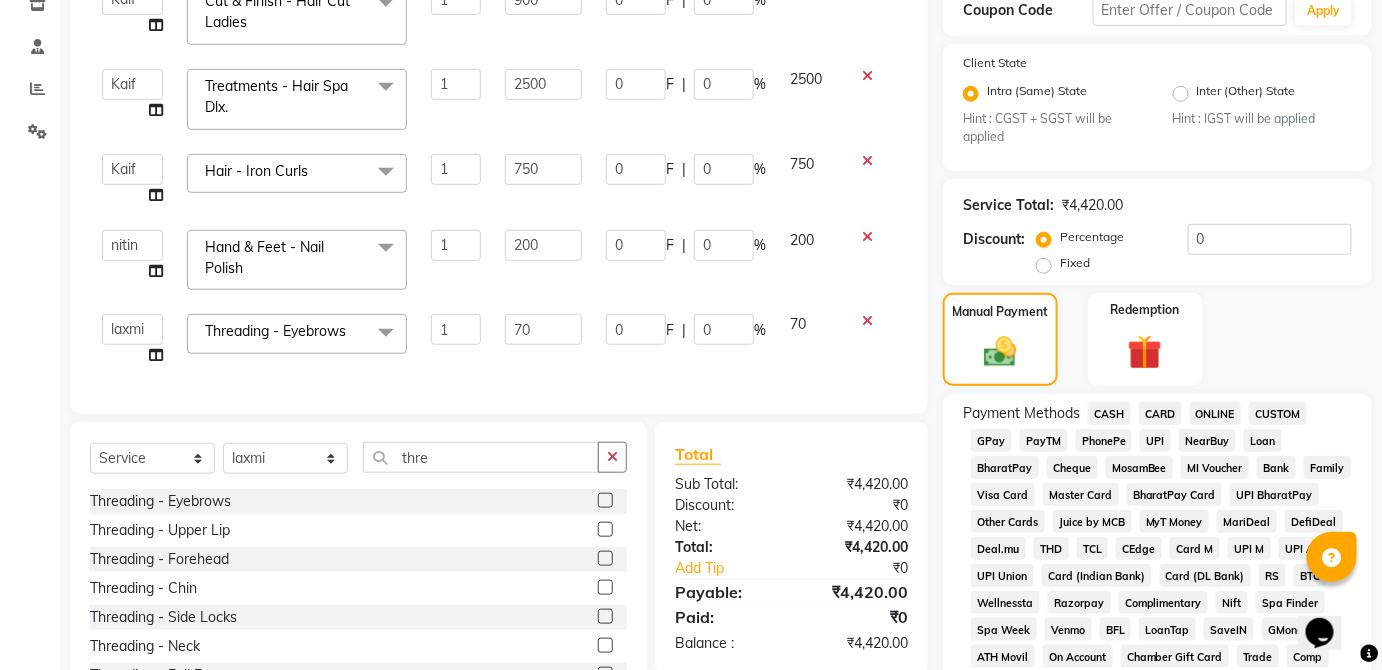 click on "UPI" 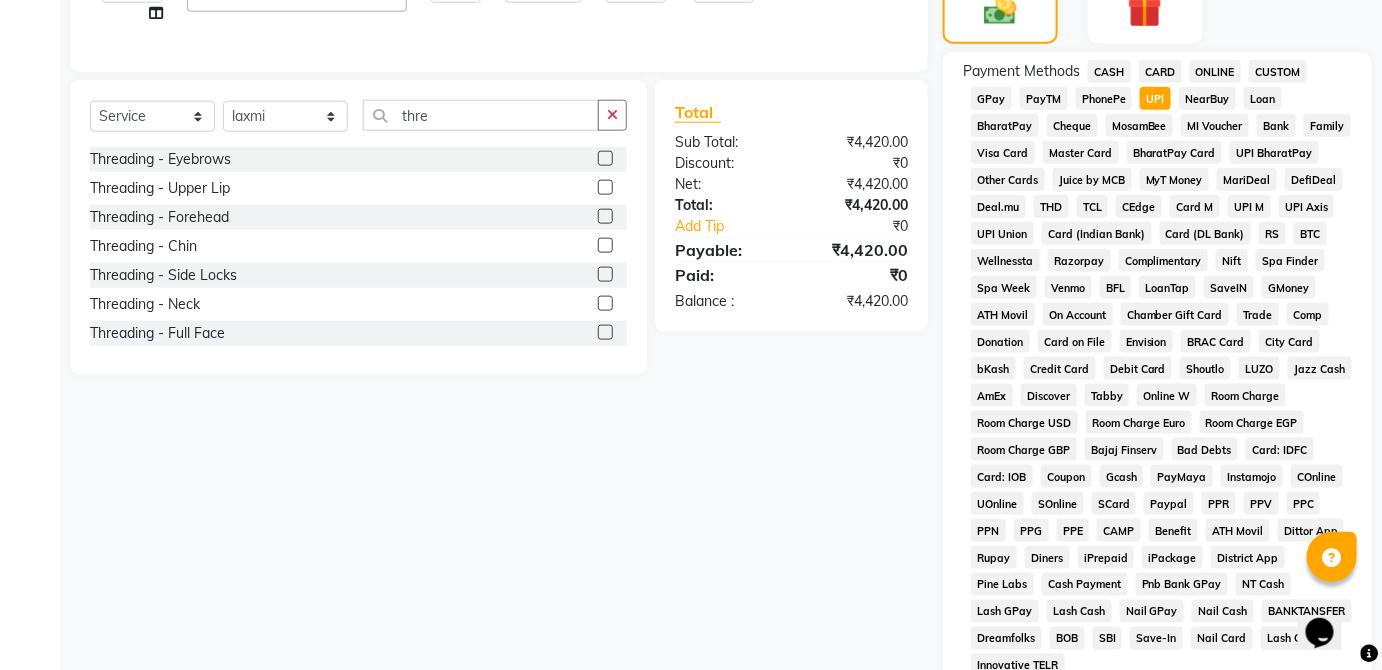 scroll, scrollTop: 943, scrollLeft: 0, axis: vertical 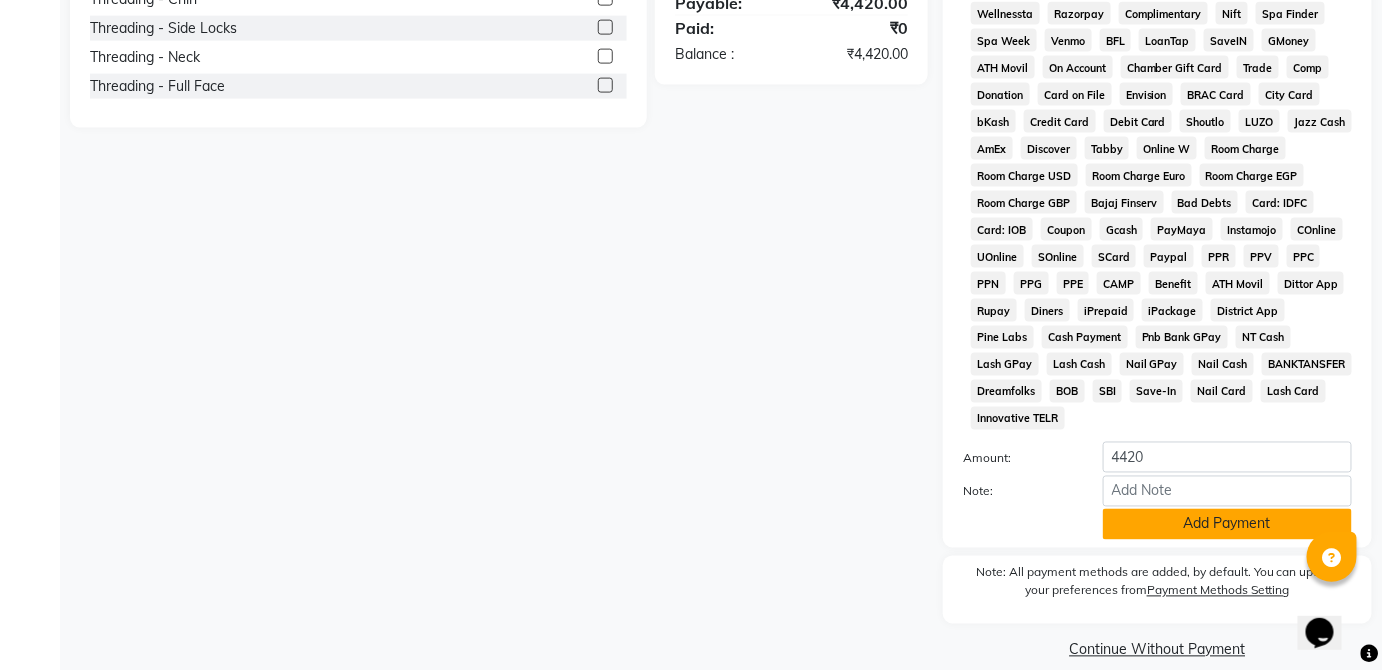 click on "Add Payment" 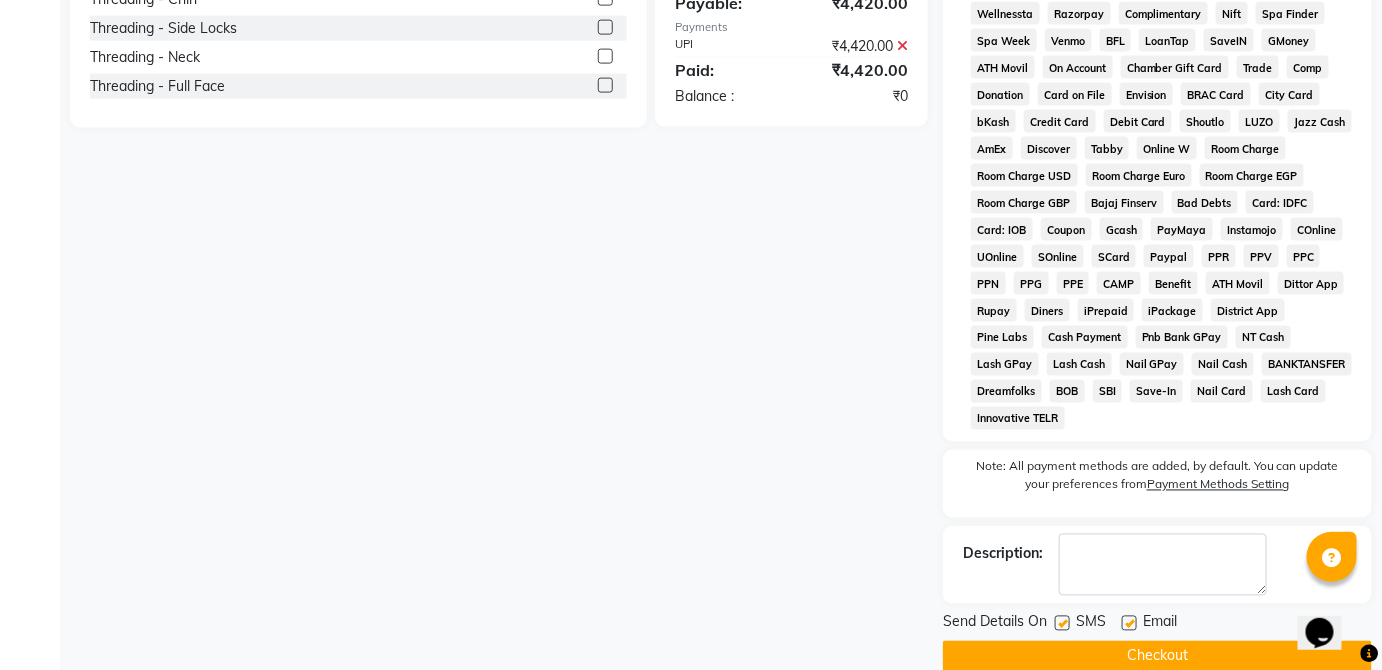 click on "Checkout" 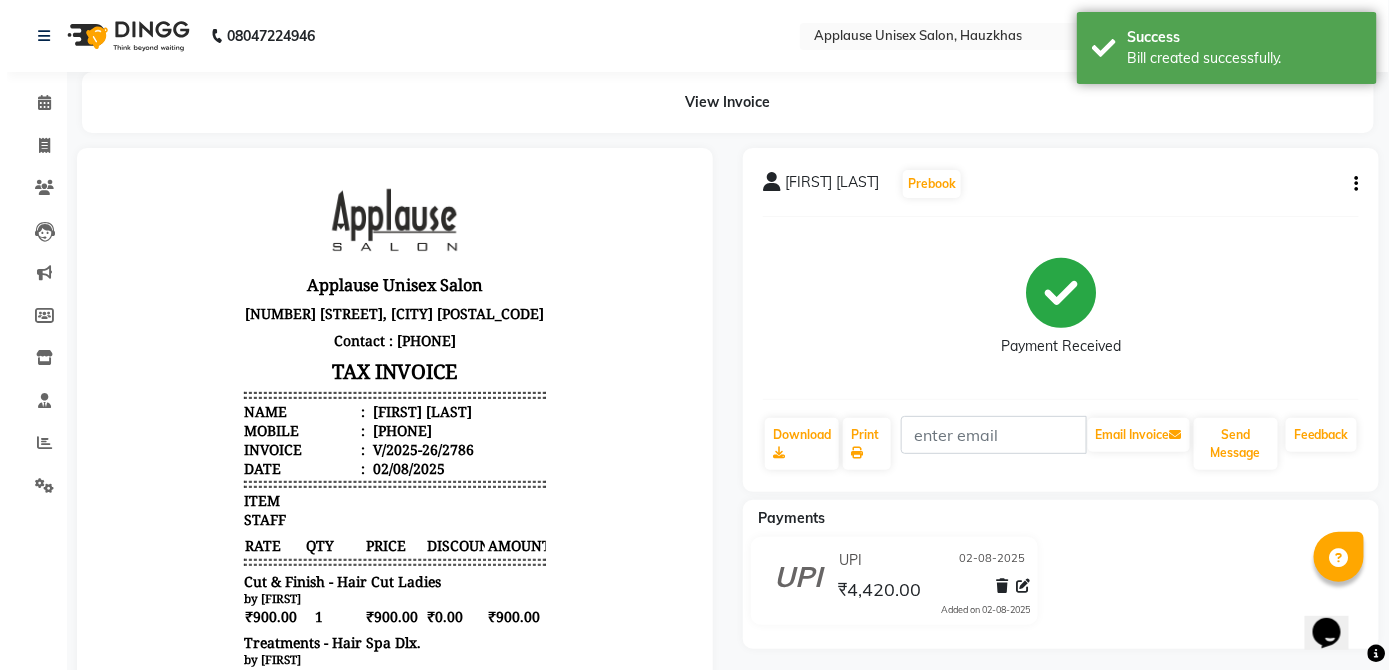 scroll, scrollTop: 0, scrollLeft: 0, axis: both 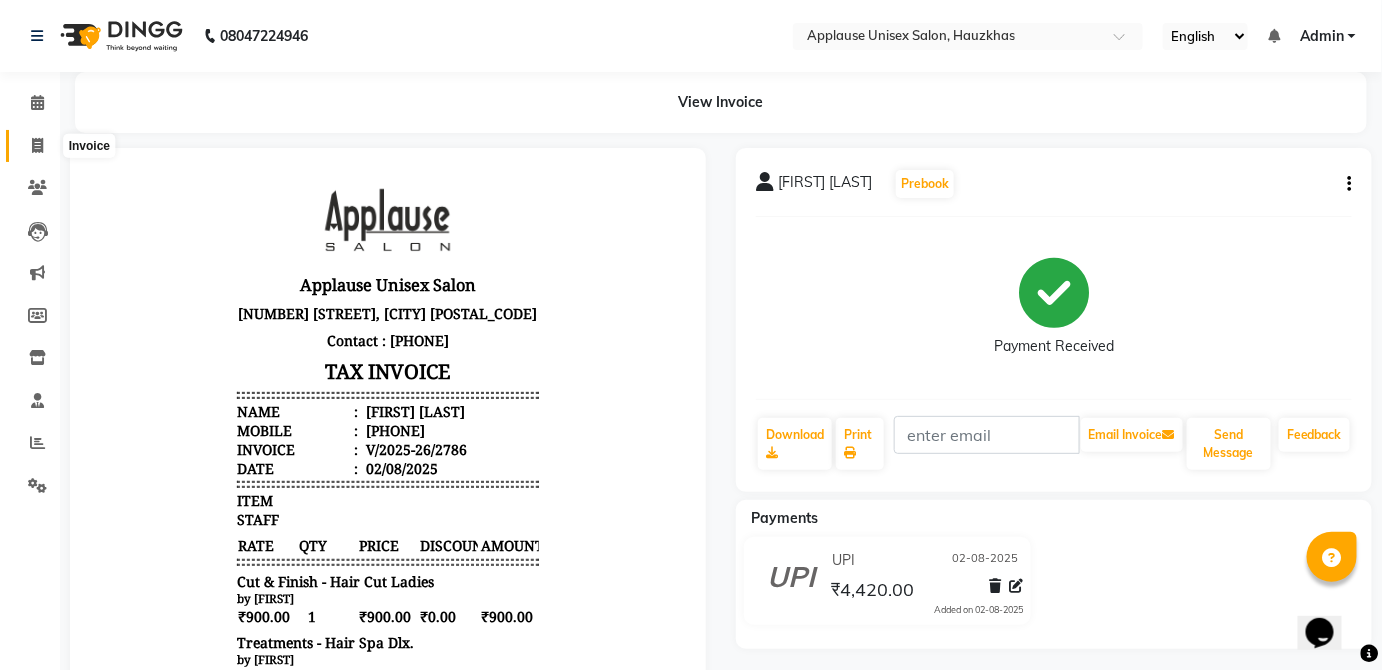 click 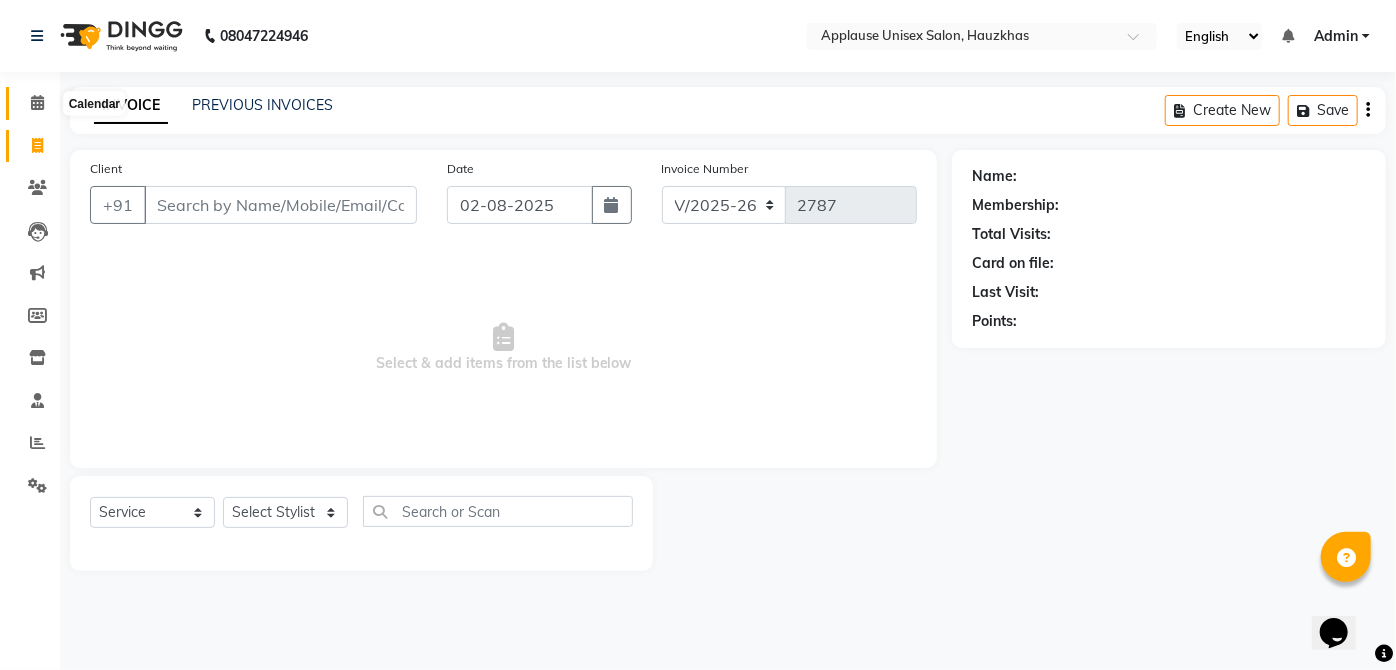click 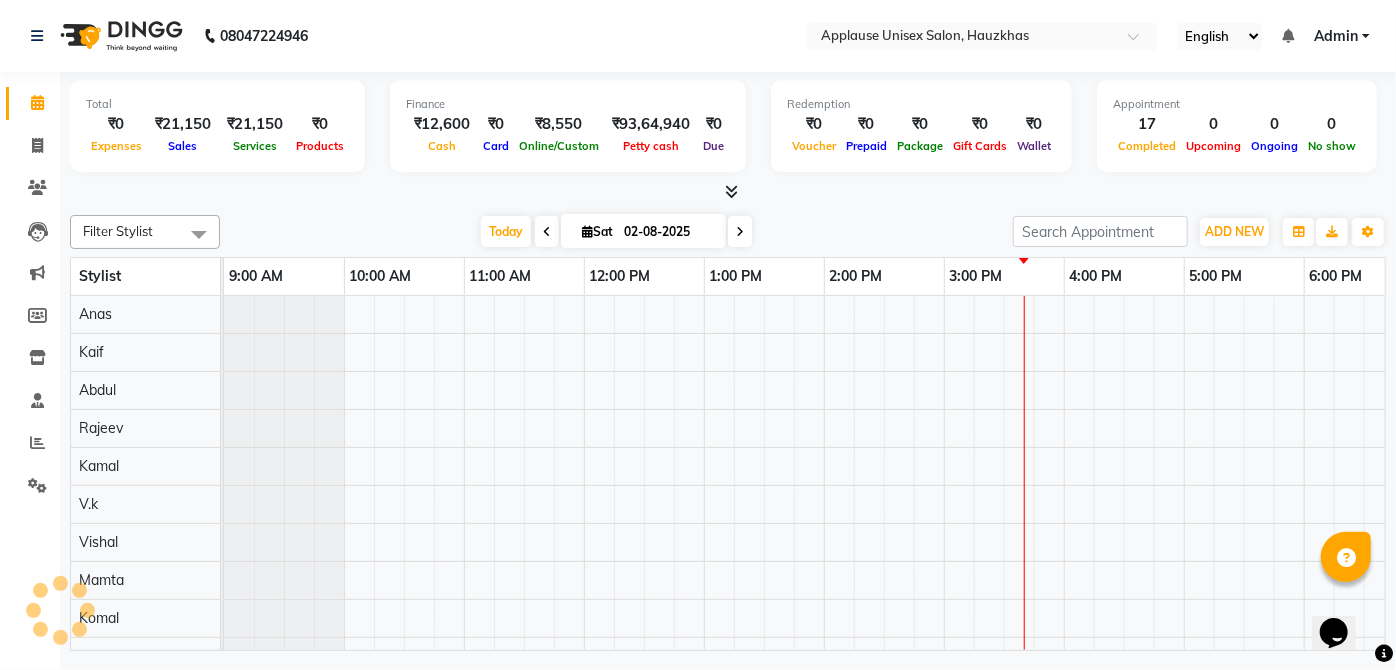 scroll, scrollTop: 0, scrollLeft: 0, axis: both 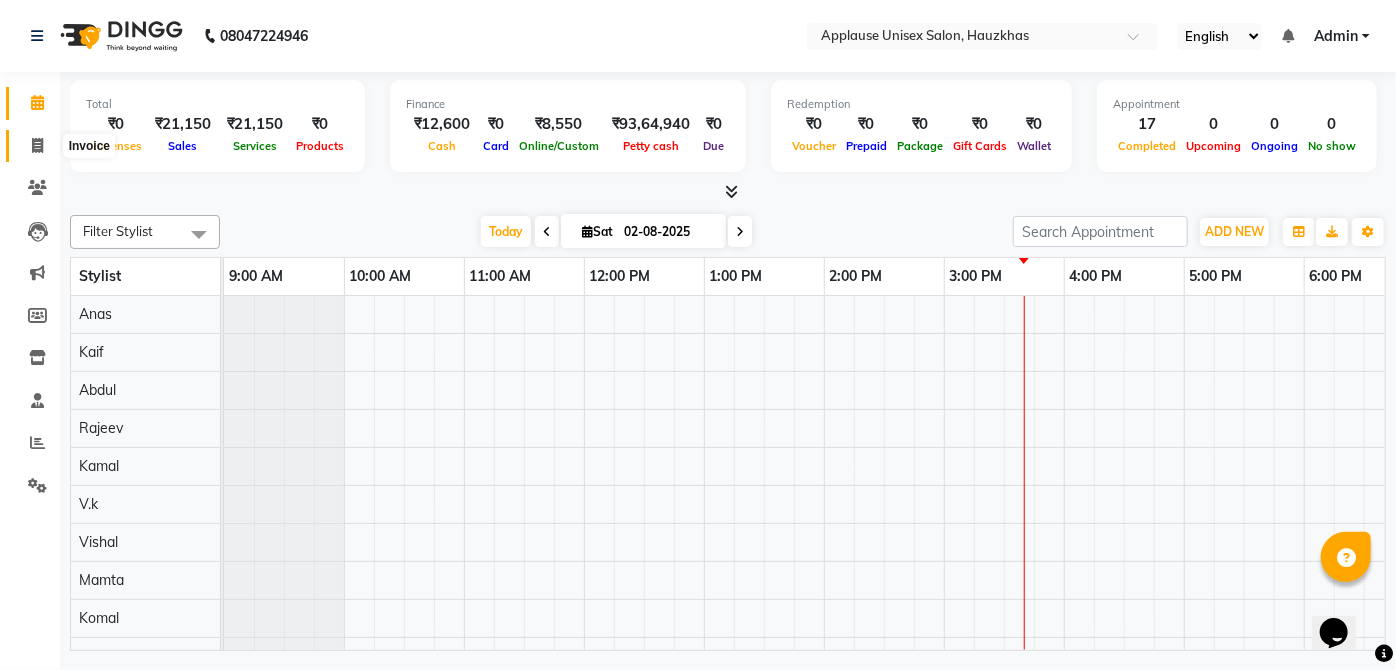 click 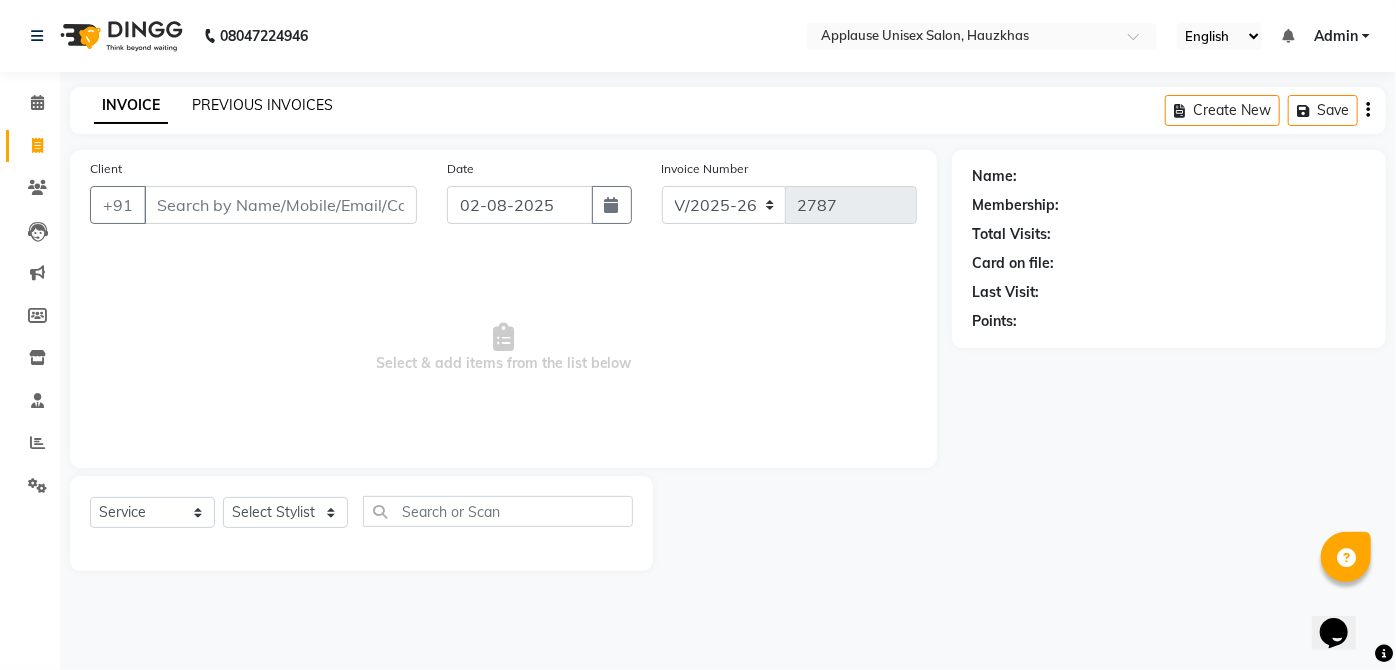 click on "PREVIOUS INVOICES" 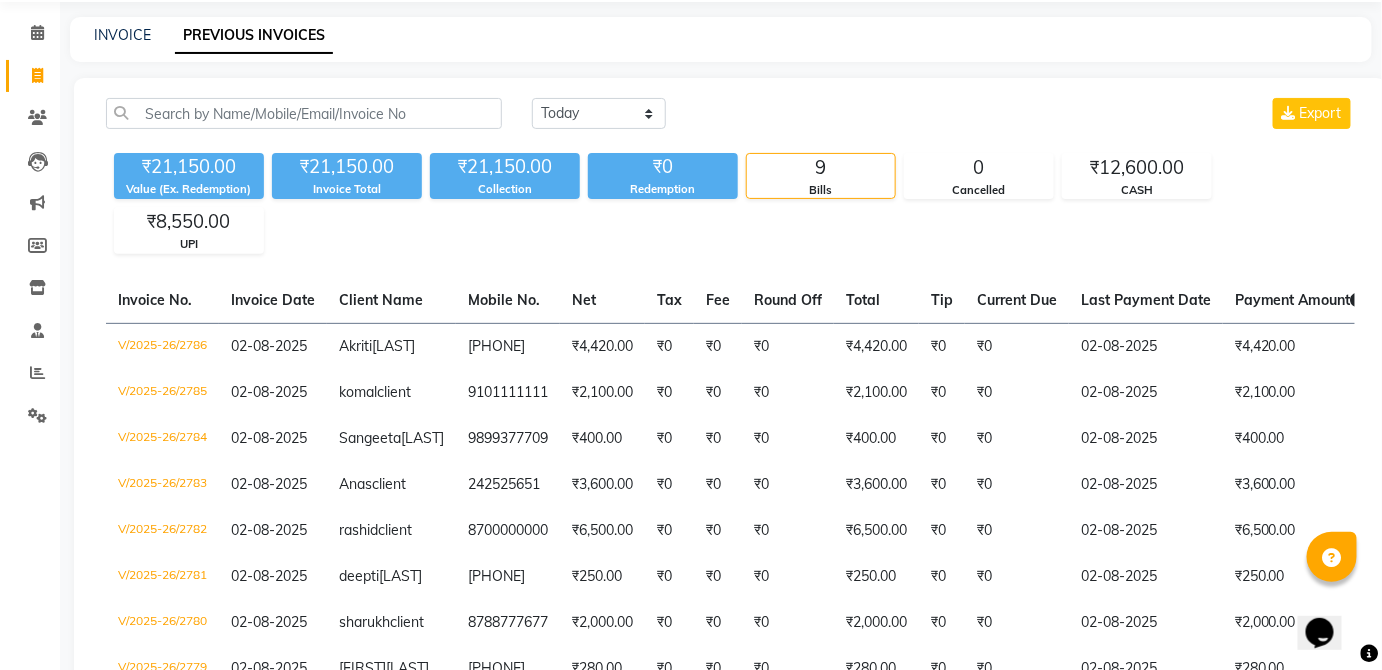 scroll, scrollTop: 71, scrollLeft: 0, axis: vertical 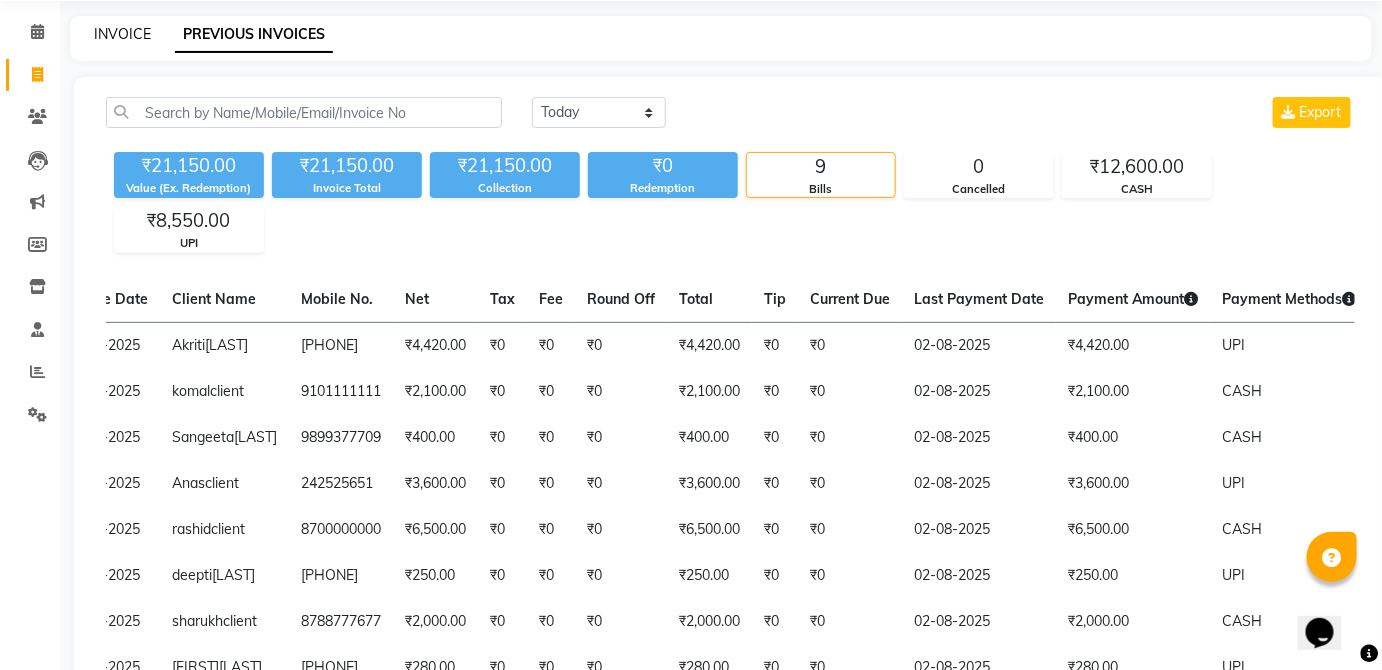 click on "INVOICE" 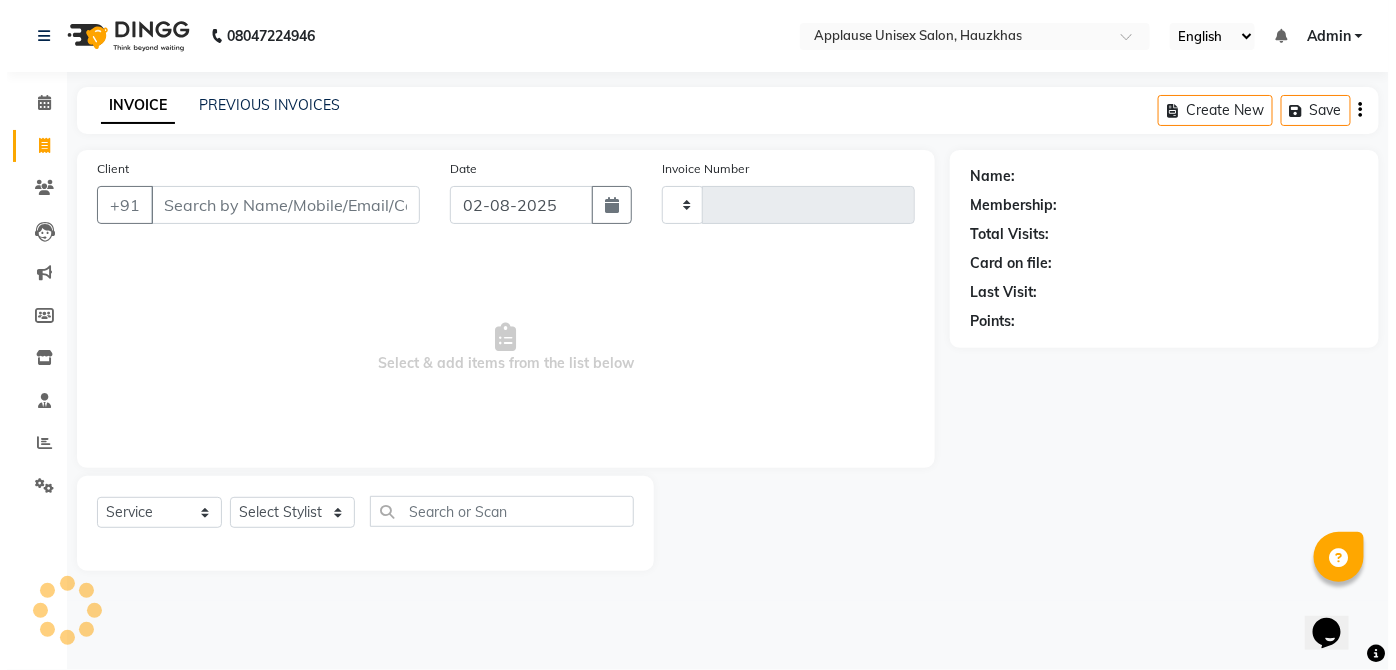 scroll, scrollTop: 0, scrollLeft: 0, axis: both 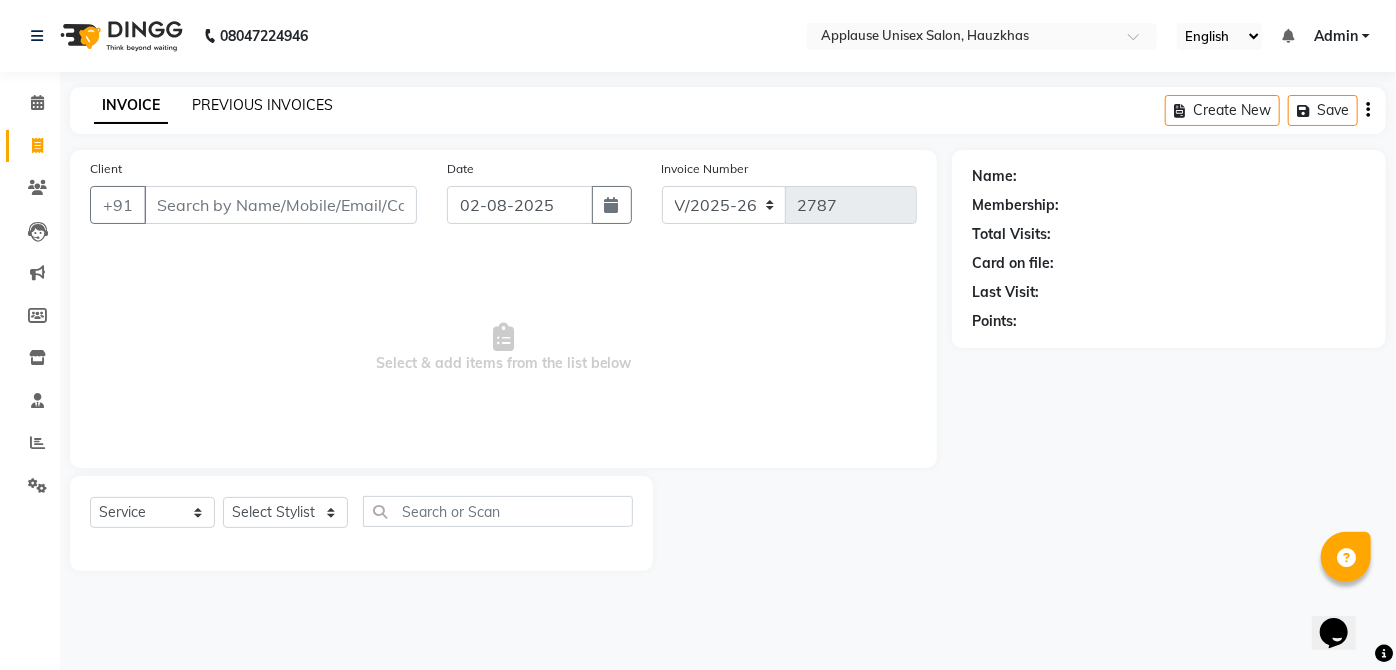click on "PREVIOUS INVOICES" 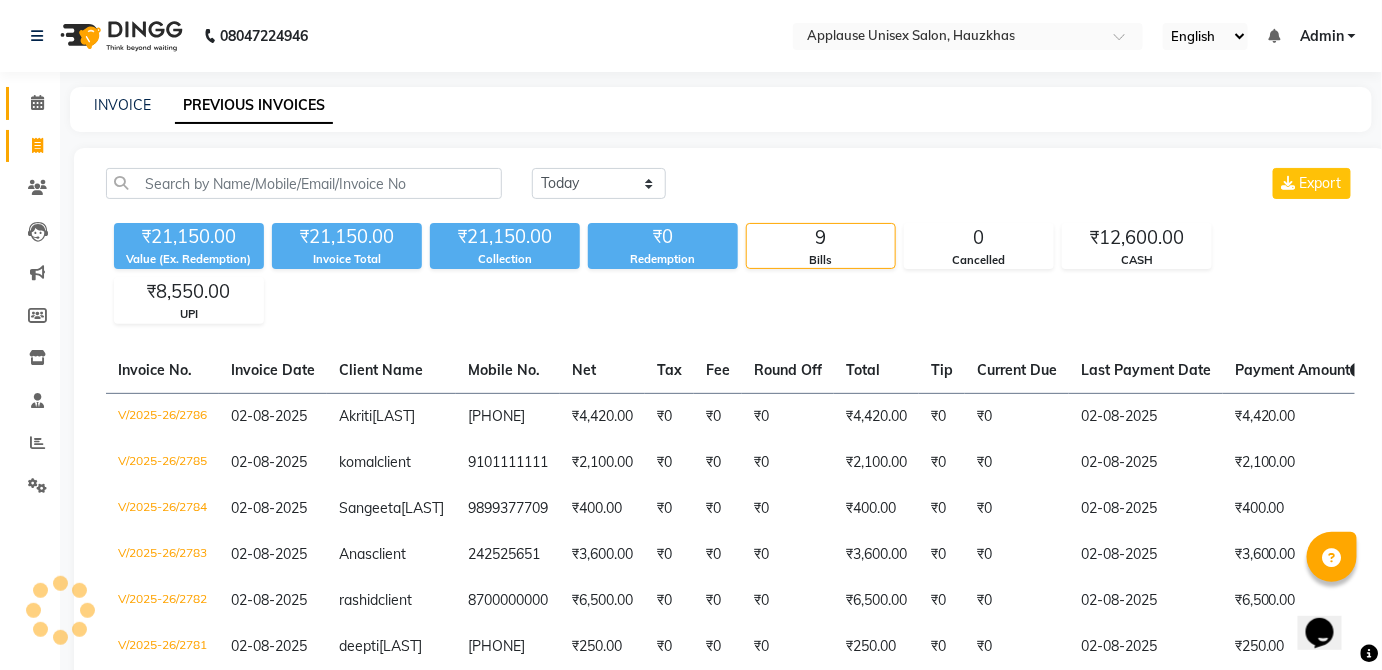click on "Calendar" 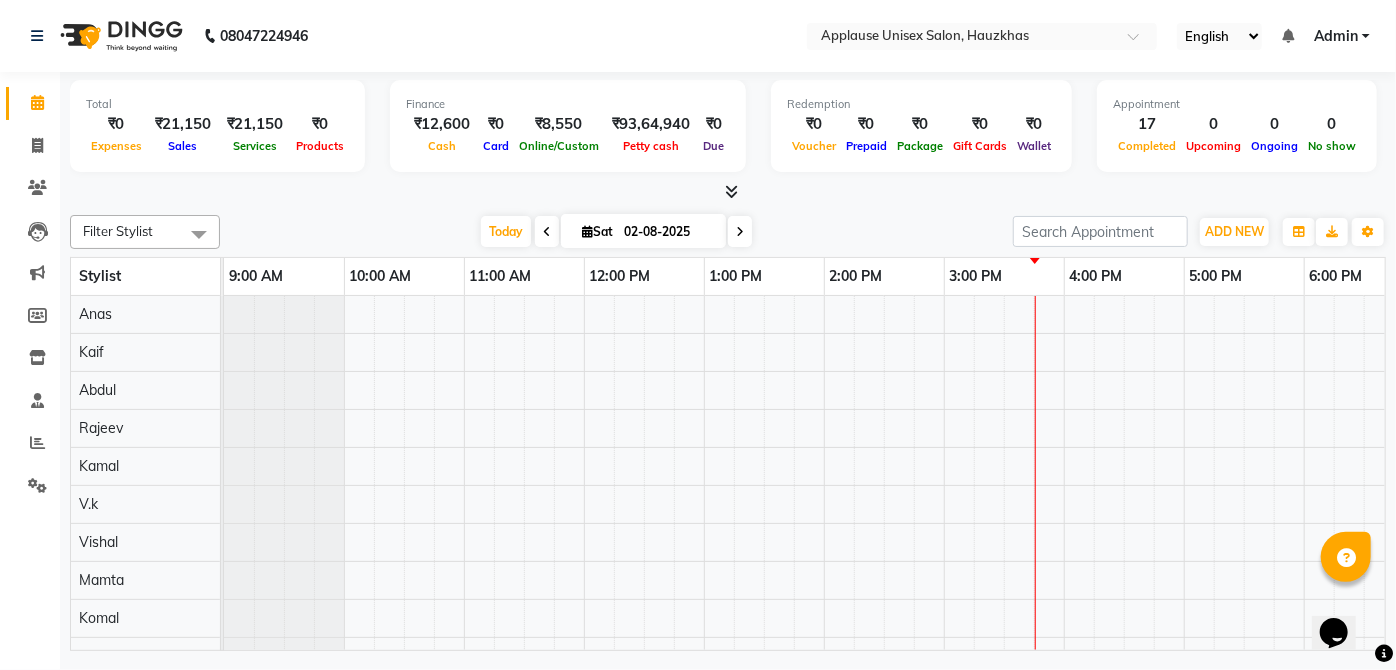 click 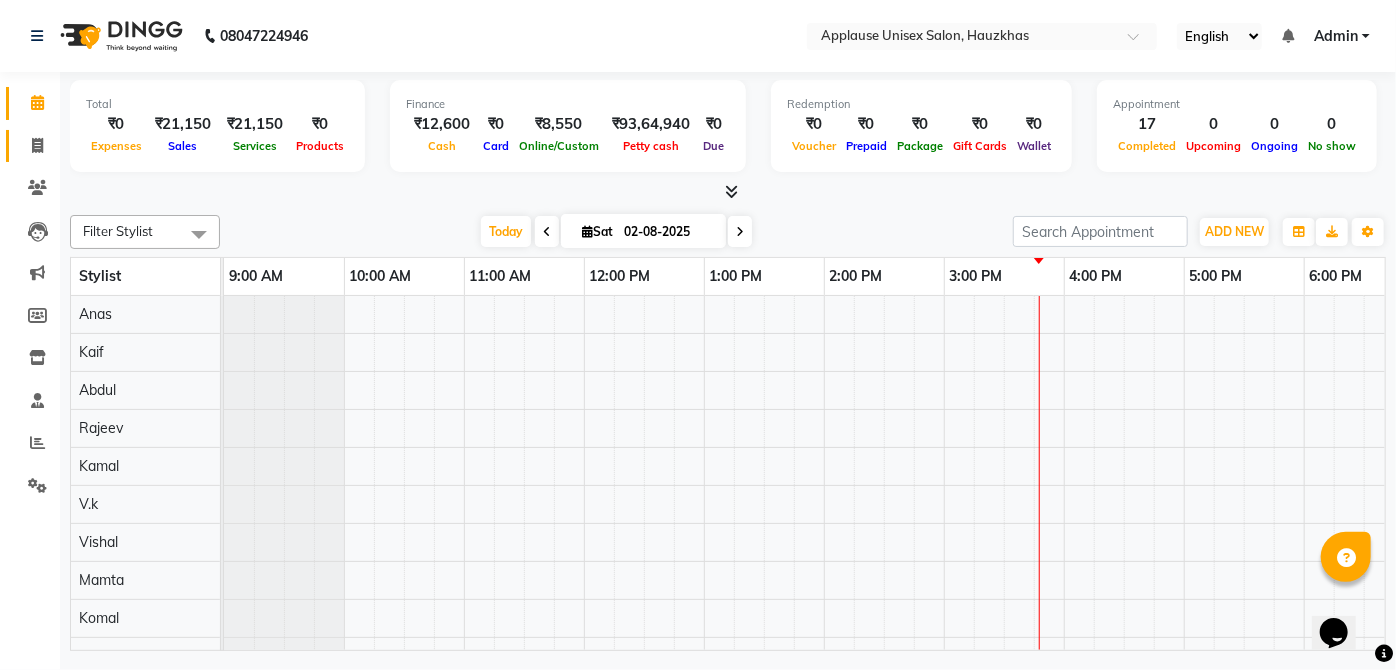 click 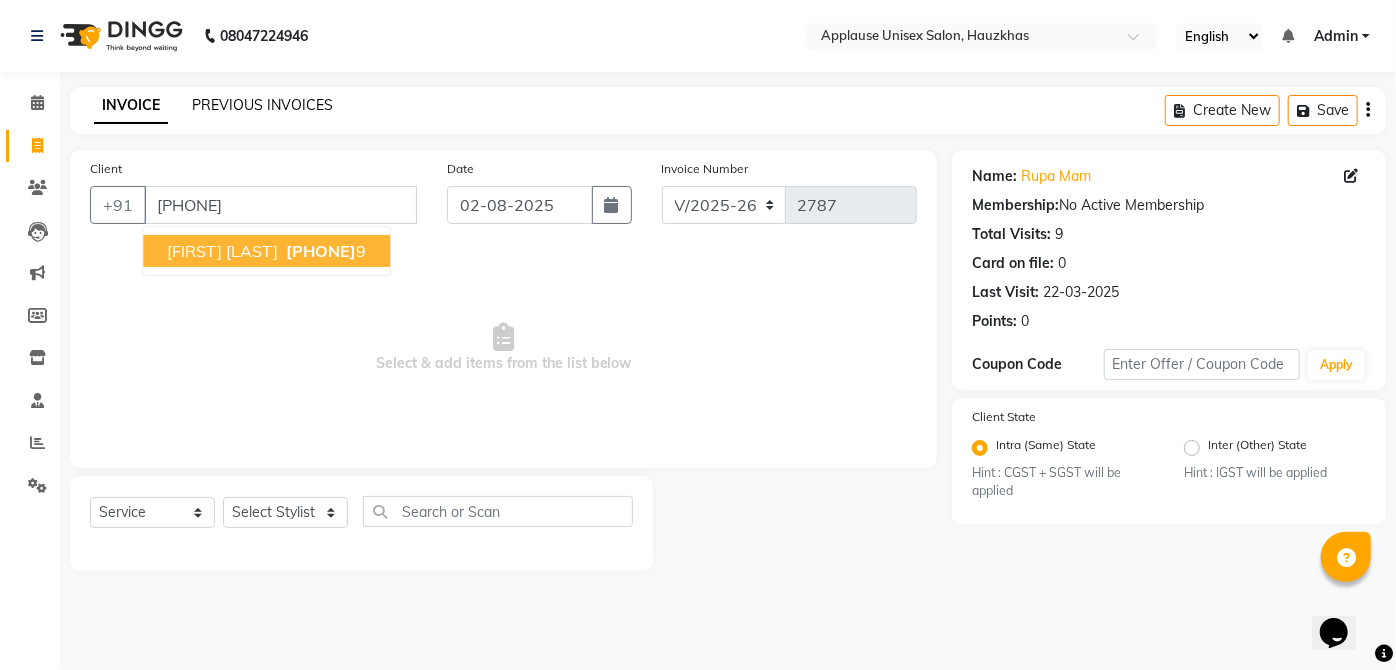 click on "PREVIOUS INVOICES" 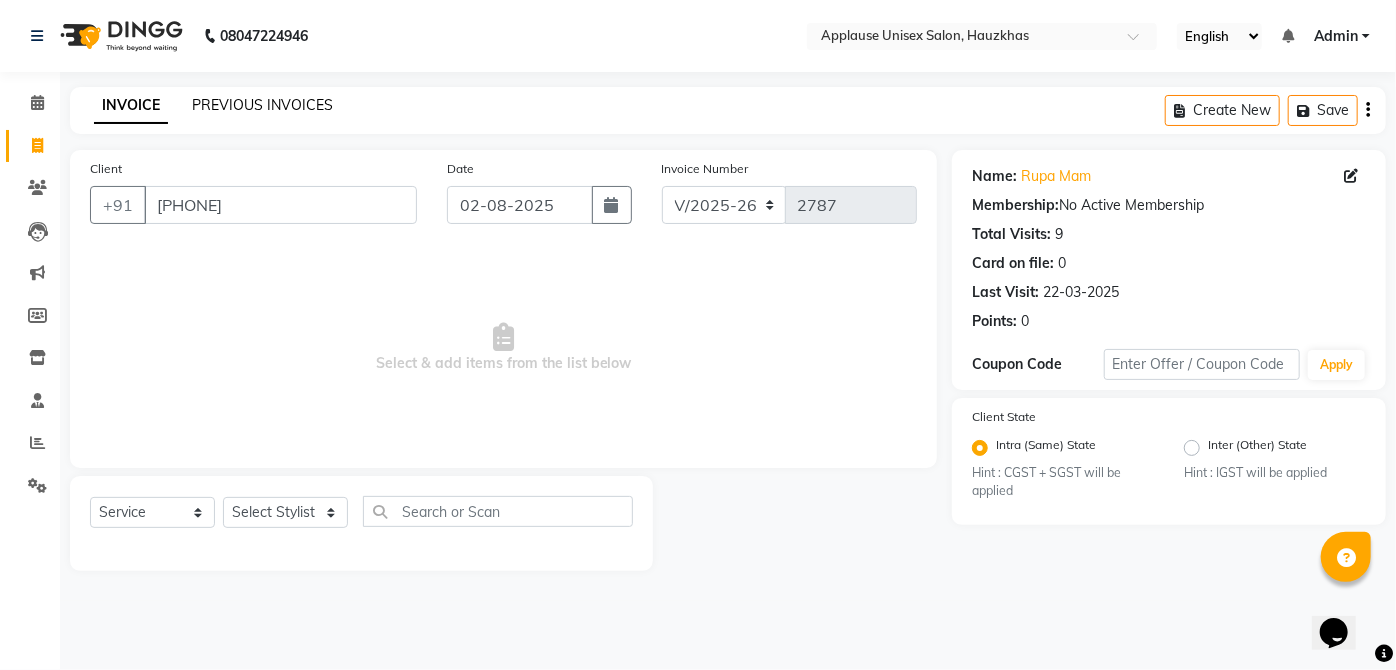 click on "PREVIOUS INVOICES" 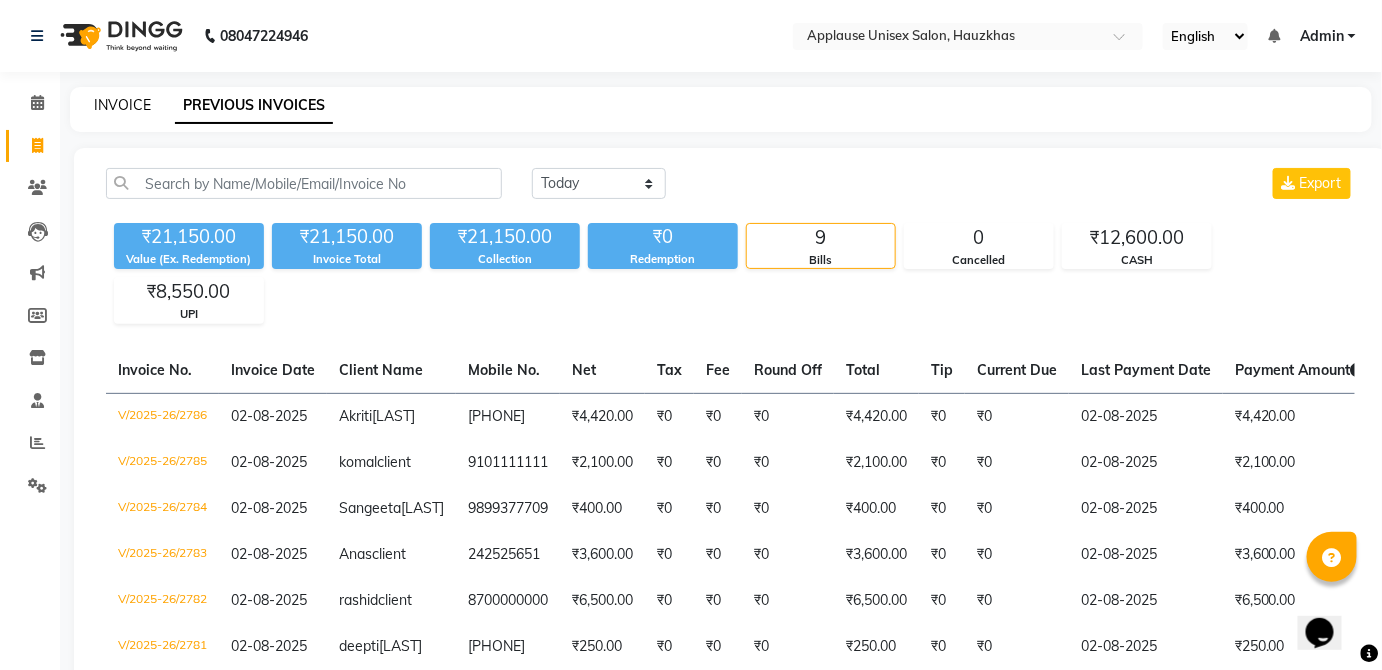click on "INVOICE" 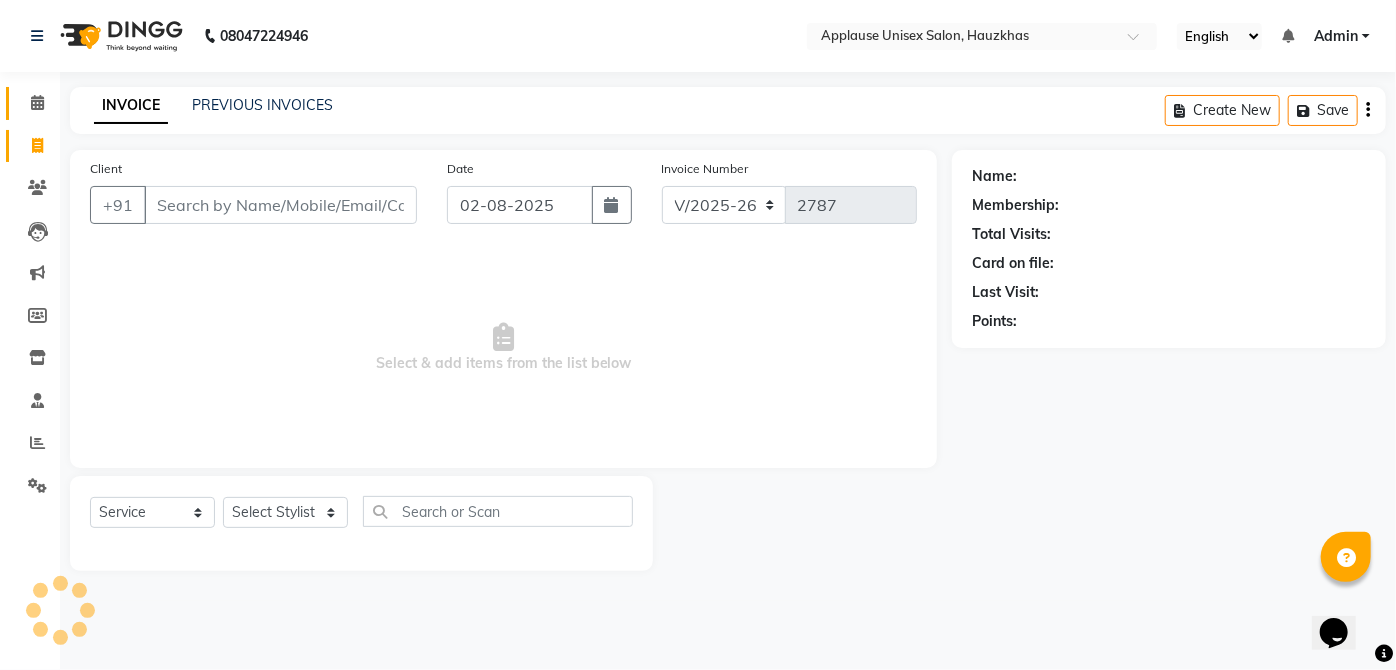 click 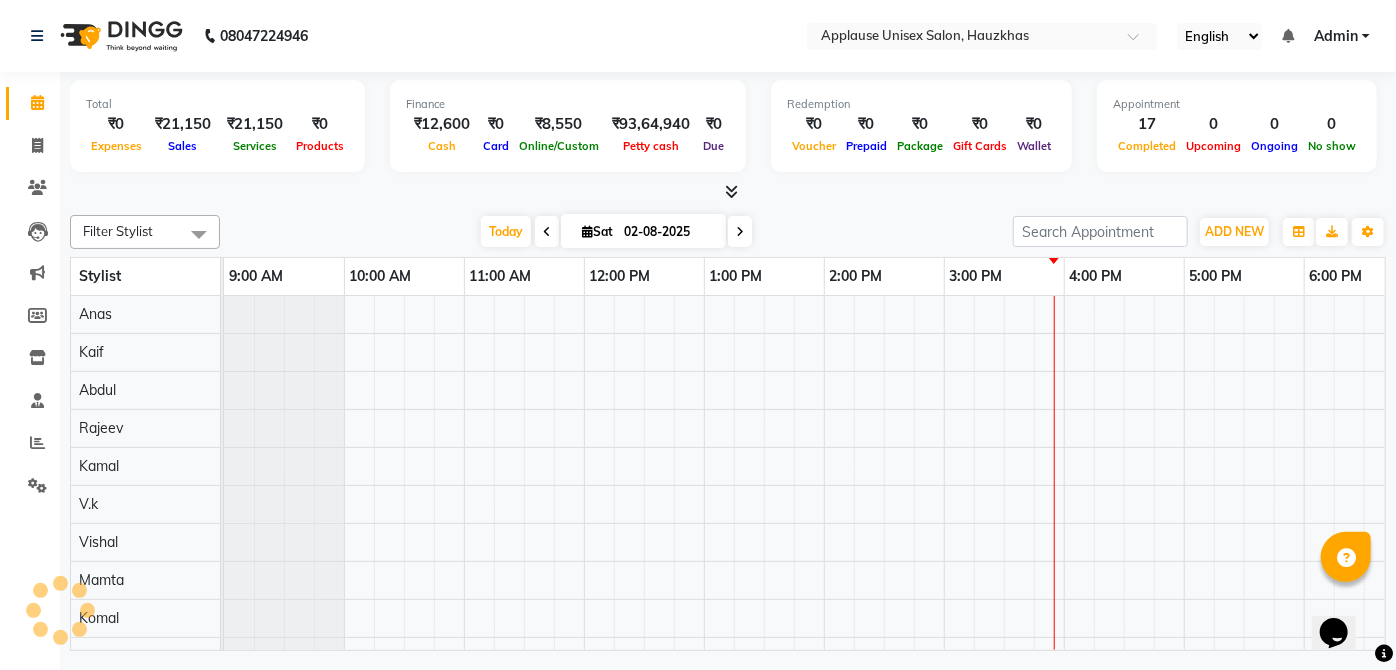 scroll, scrollTop: 0, scrollLeft: 0, axis: both 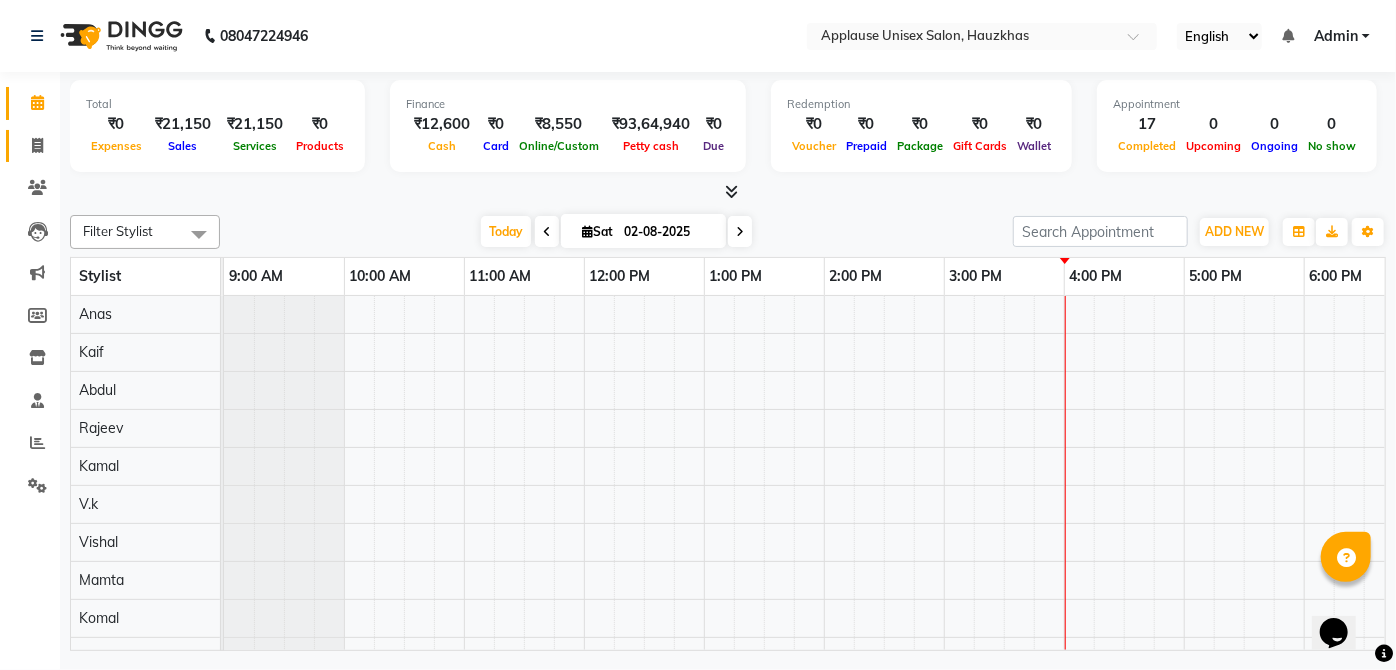click 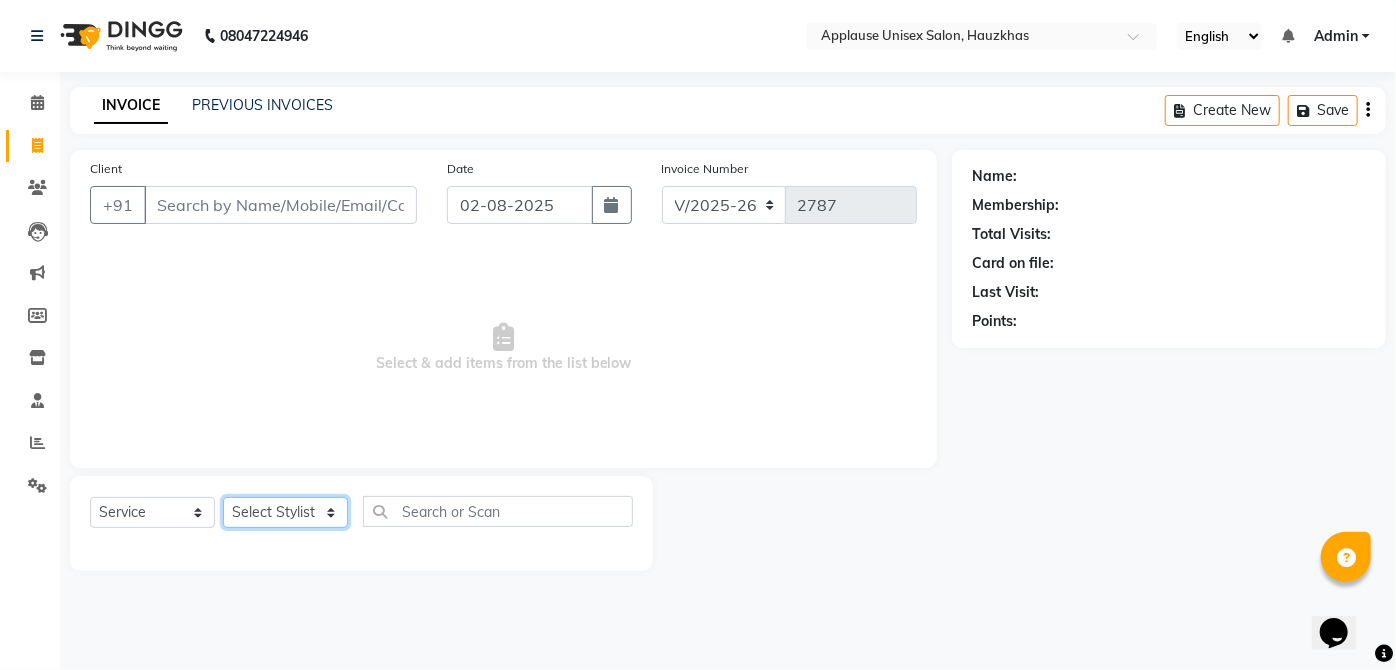 click on "Select Stylist [FIRST] [FIRST] [FIRST] [FIRST] [FIRST] [FIRST] [FIRST] [FIRST] [FIRST] [FIRST] [FIRST] [FIRST] [FIRST] [FIRST] [FIRST] [FIRST] [FIRST] [FIRST] [FIRST] [FIRST] [FIRST] [FIRST] [FIRST] [FIRST] [FIRST] [FIRST] [FIRST]" 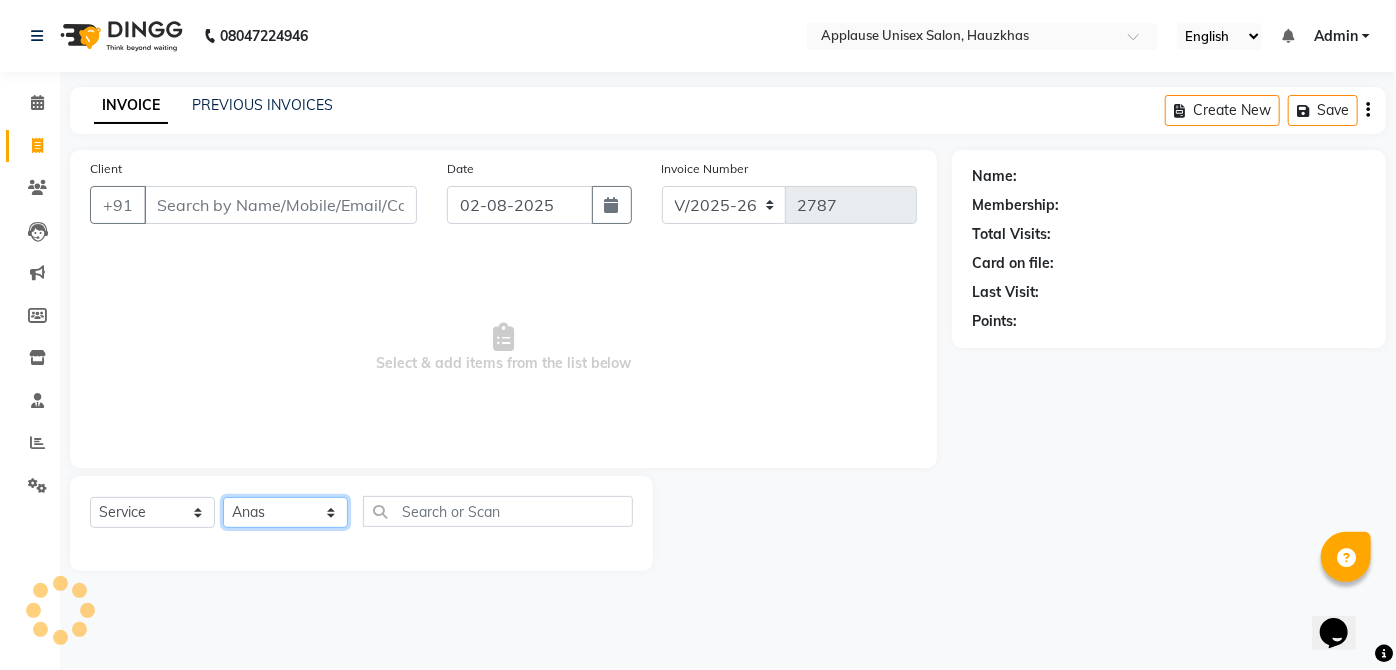 click on "Select Stylist [FIRST] [FIRST] [FIRST] [FIRST] [FIRST] [FIRST] [FIRST] [FIRST] [FIRST] [FIRST] [FIRST] [FIRST] [FIRST] [FIRST] [FIRST] [FIRST] [FIRST] [FIRST] [FIRST] [FIRST] [FIRST] [FIRST] [FIRST] [FIRST] [FIRST] [FIRST] [FIRST]" 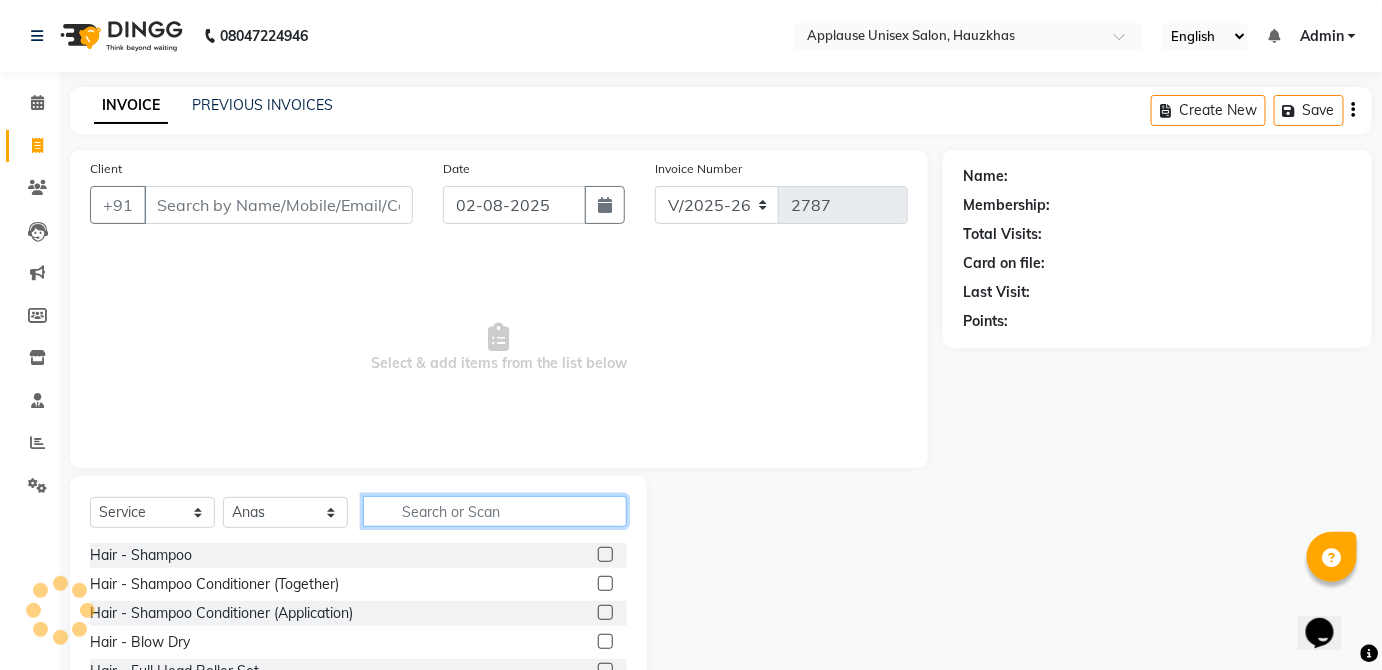 click 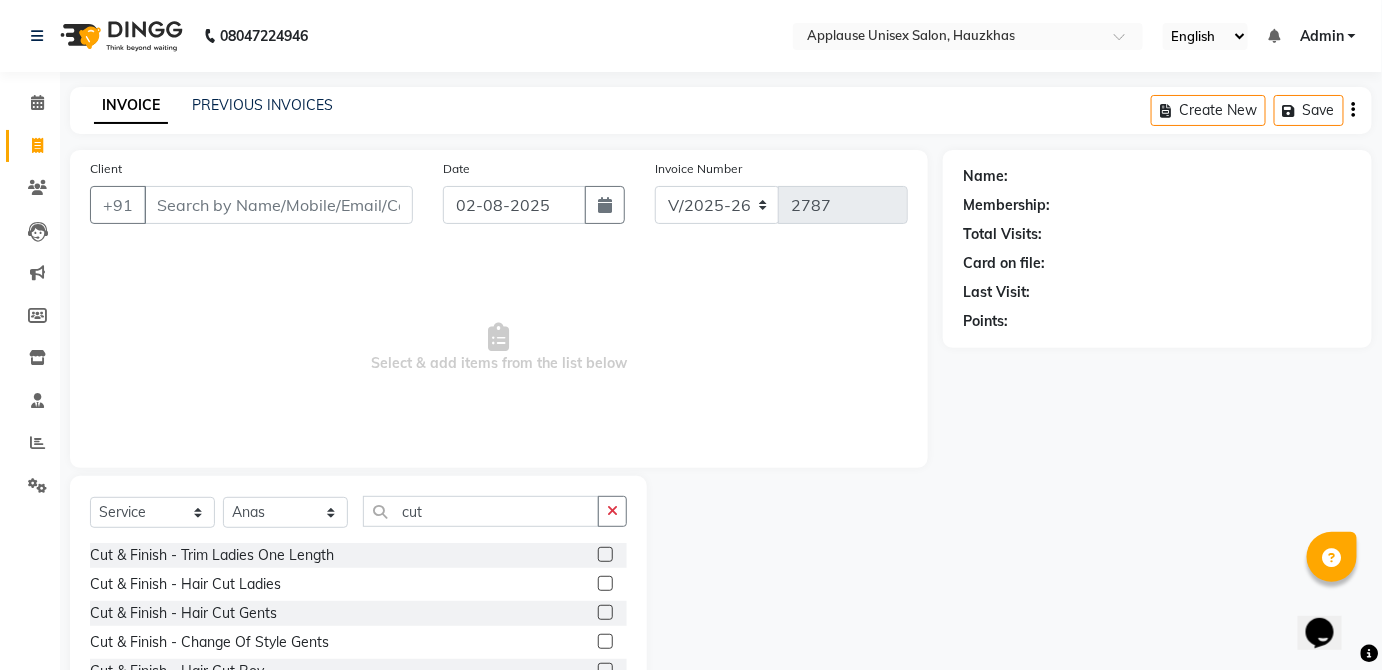 click 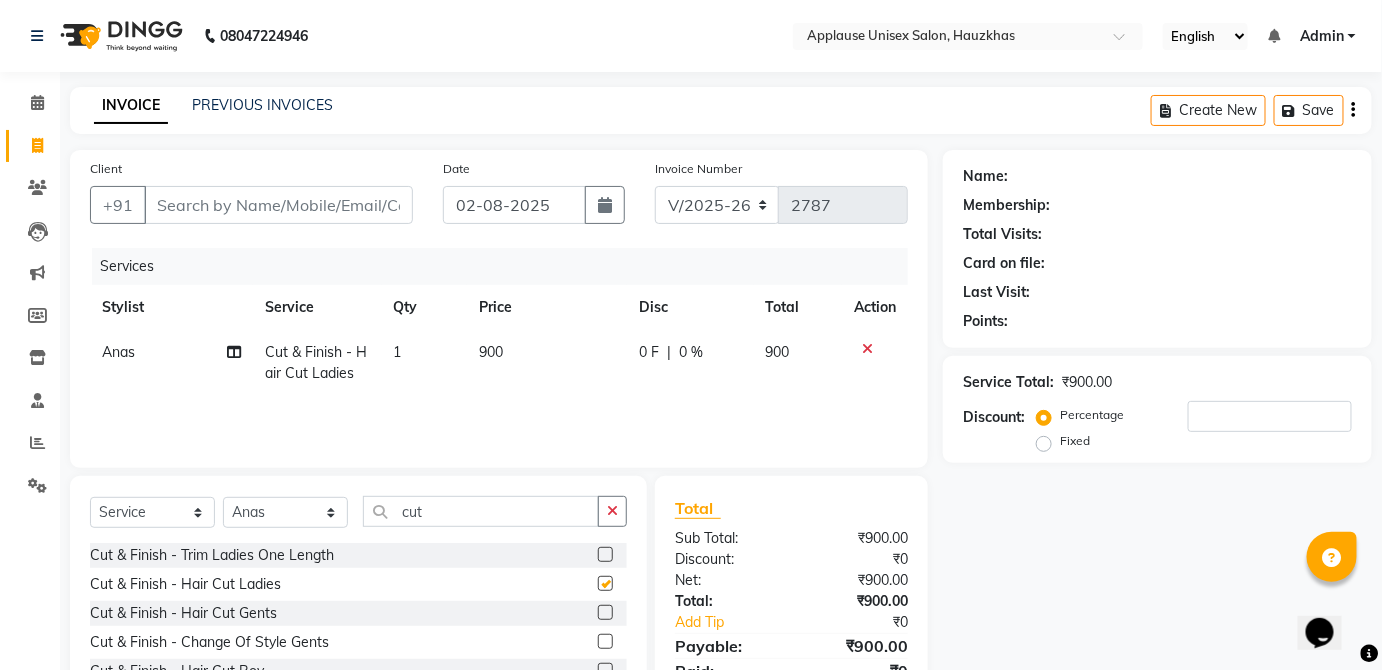click on "900" 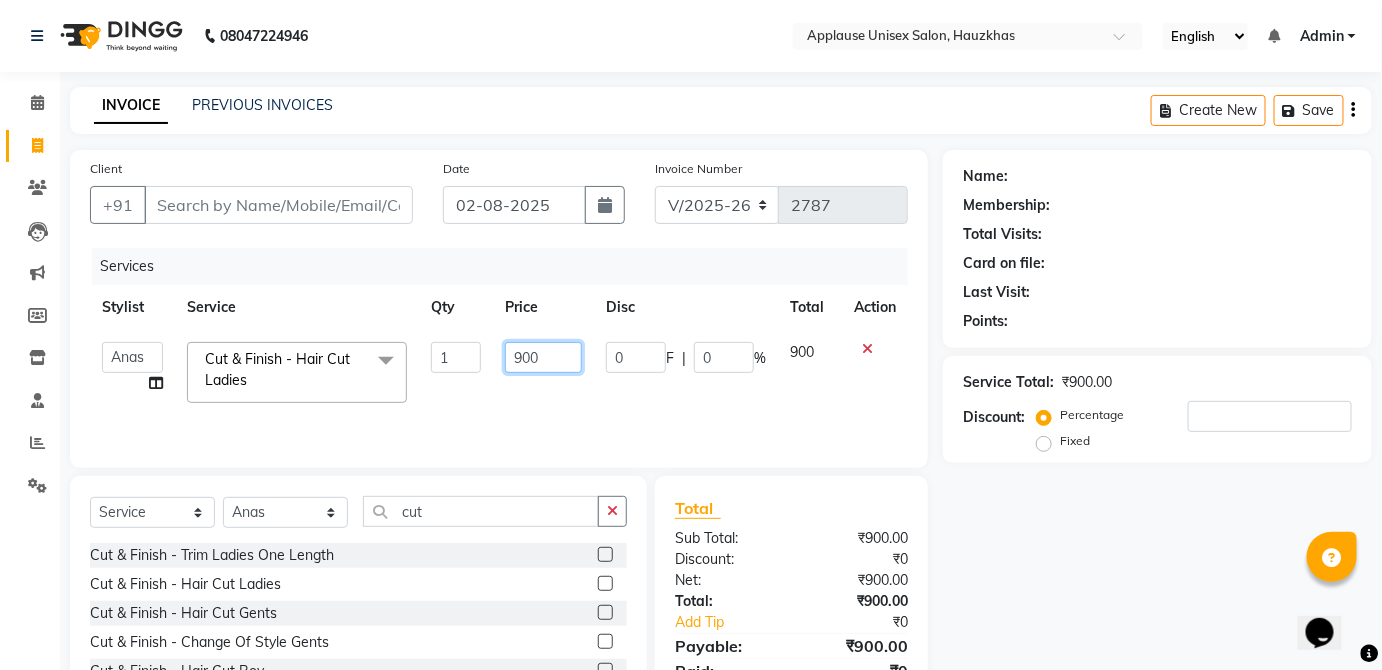 click on "900" 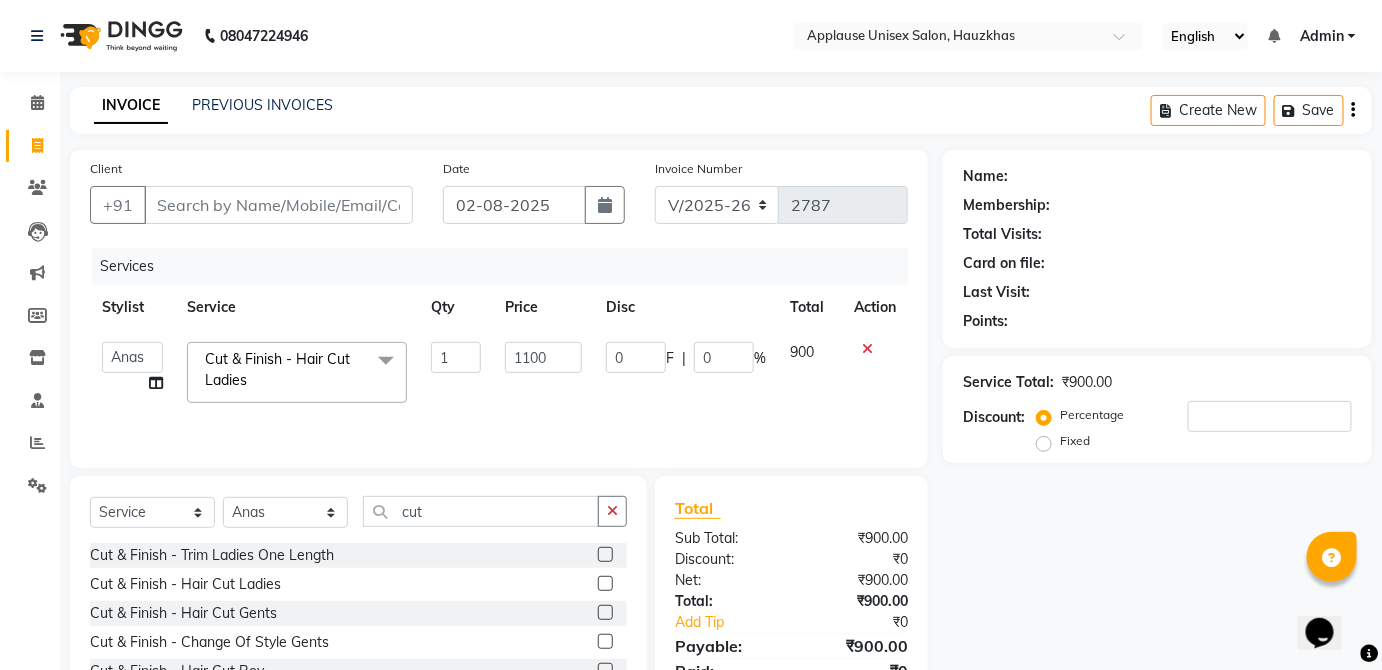 click on "900" 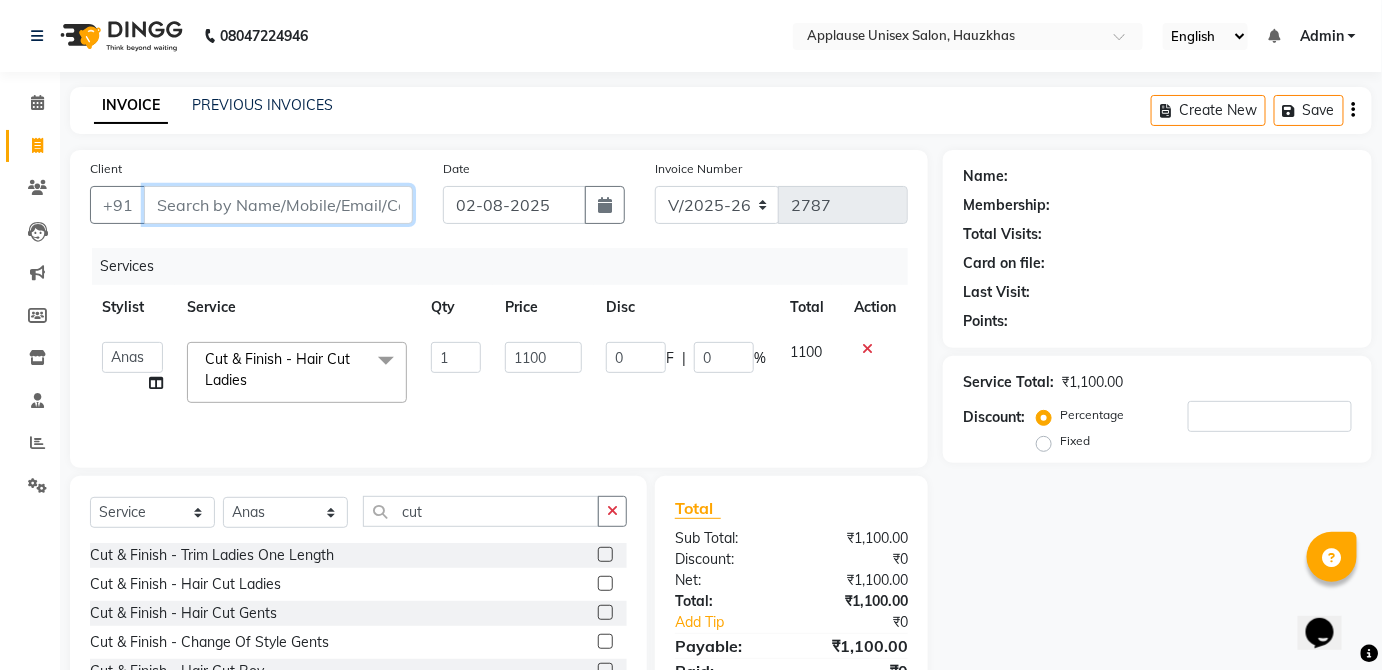 click on "Client" at bounding box center [278, 205] 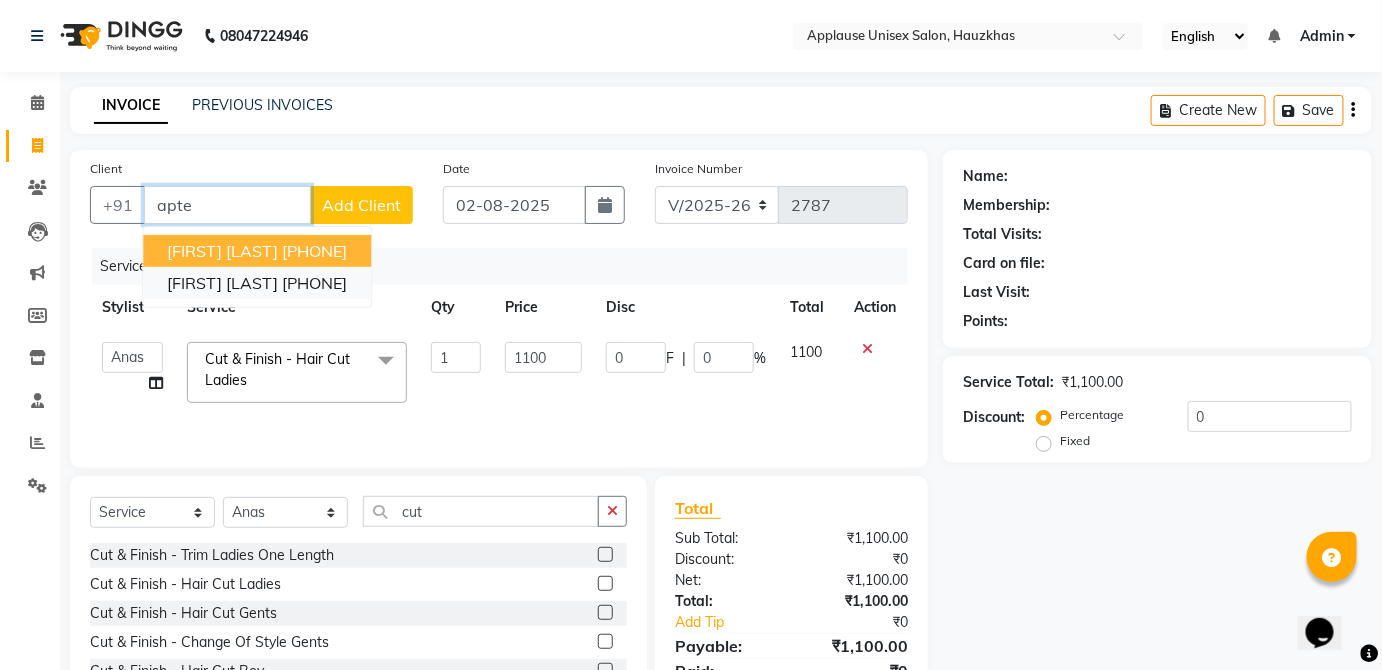 click on "[FIRST] [LAST]  [PHONE]" at bounding box center (257, 283) 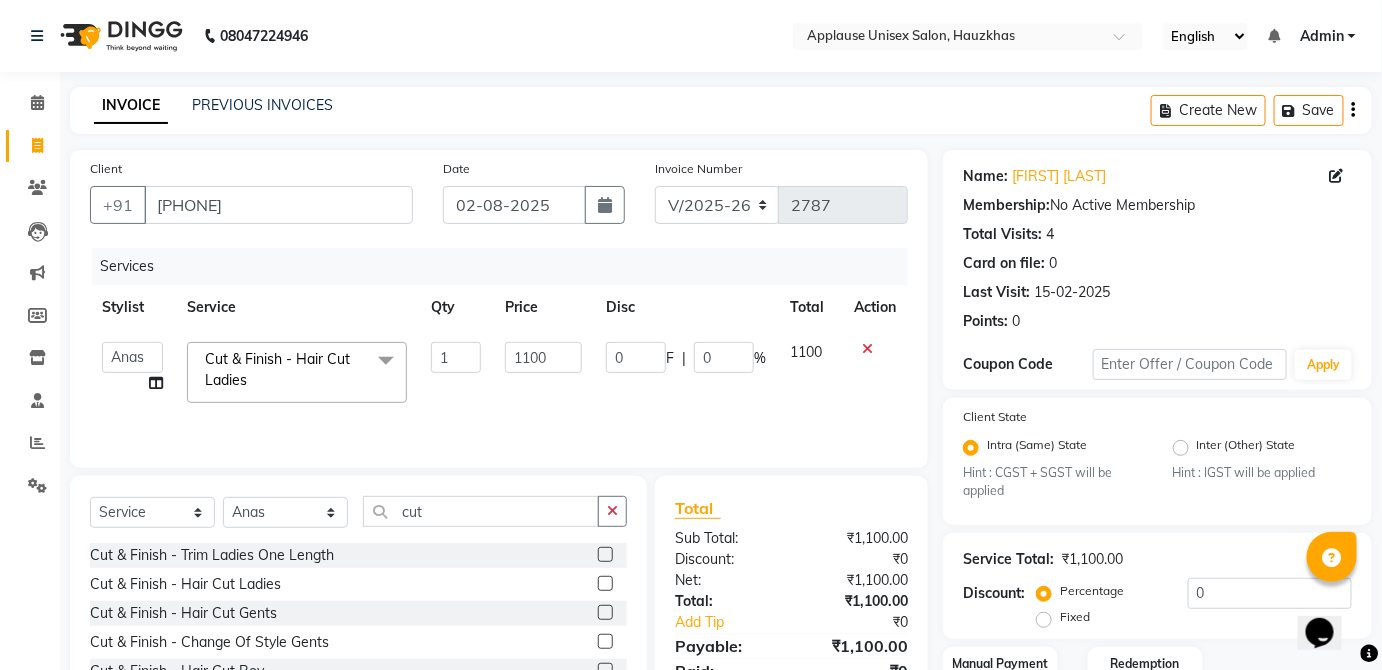click on "Name: [FIRST] [LAST] Membership: No Active Membership Total Visits: [NUMBER] Card on file: [NUMBER] Last Visit: [DATE] Points: [NUMBER] Coupon Code Apply Client State Intra (Same) State Hint : CGST + SGST will be applied Inter (Other) State Hint : IGST will be applied Service Total: Discount: Percentage Fixed [NUMBER] Manual Payment Redemption Continue Without Payment" 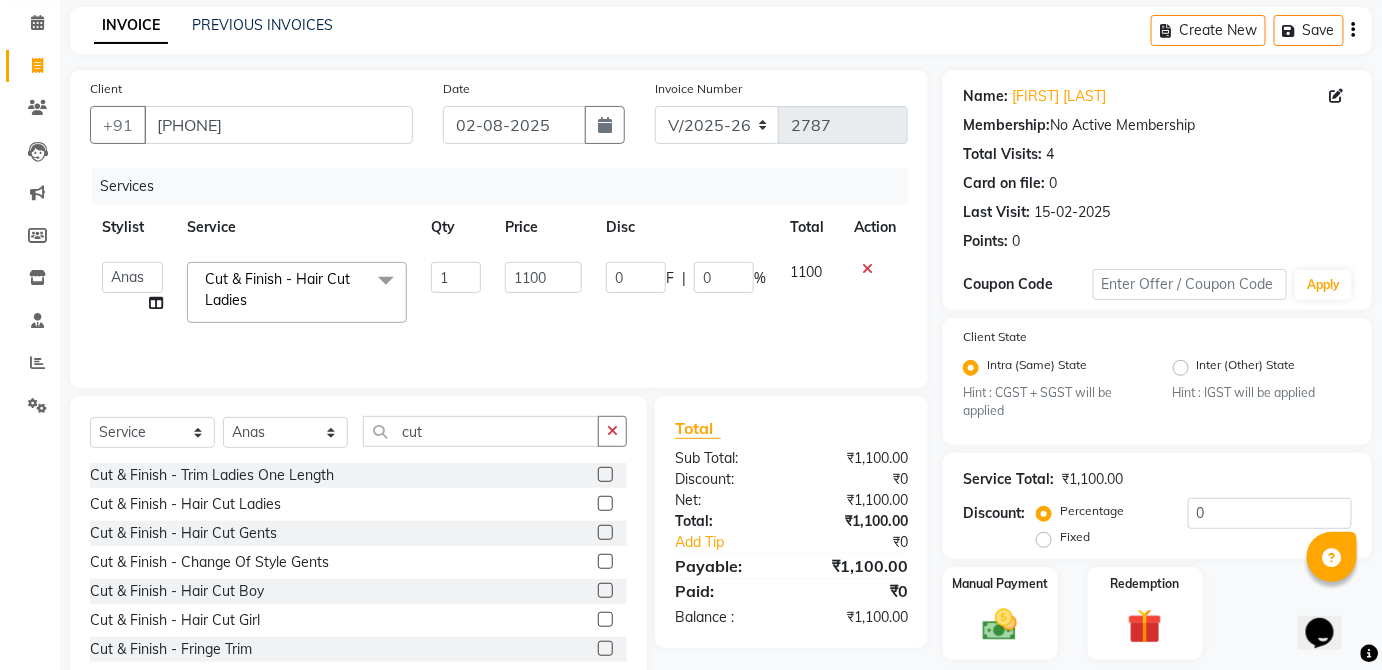 scroll, scrollTop: 100, scrollLeft: 0, axis: vertical 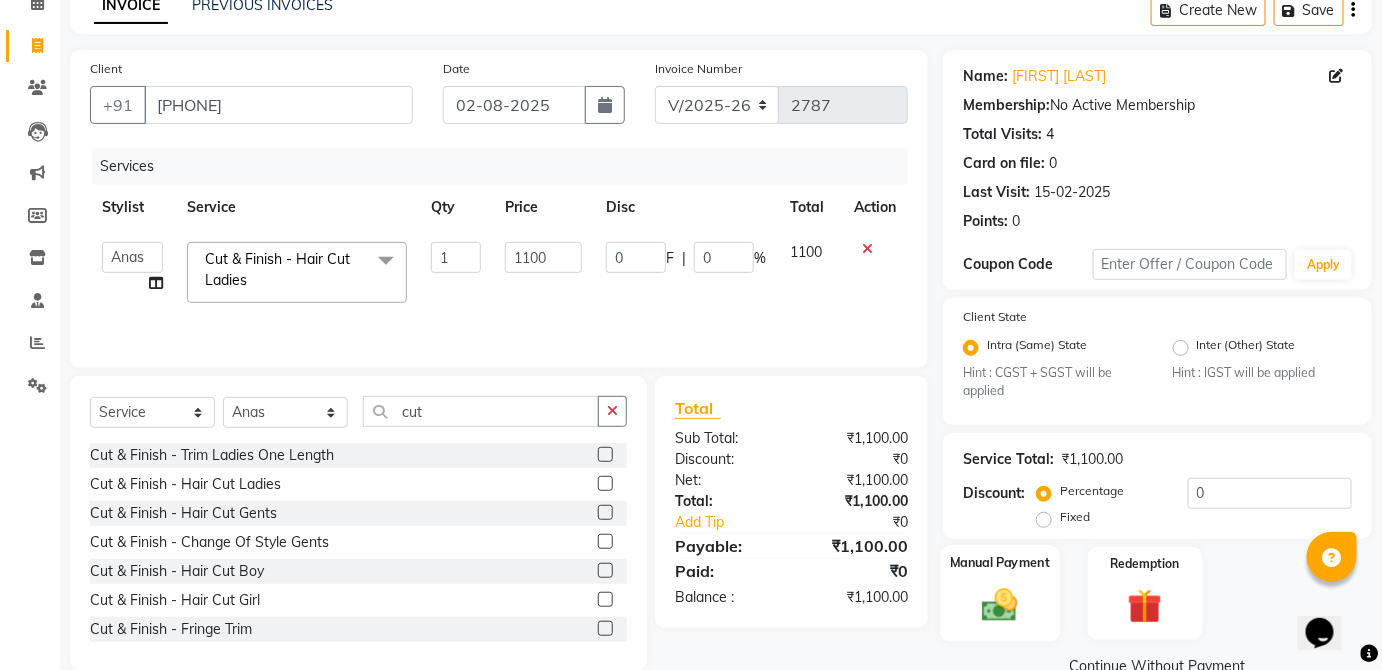 click on "Manual Payment" 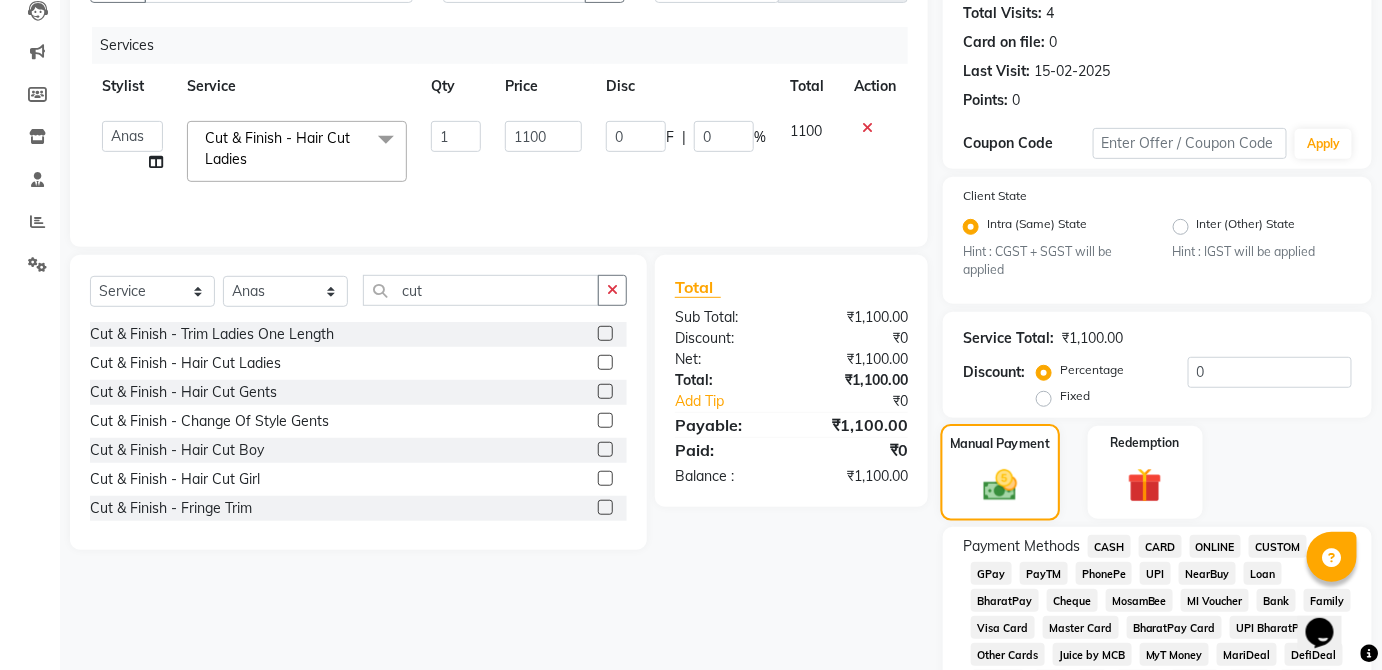 scroll, scrollTop: 232, scrollLeft: 0, axis: vertical 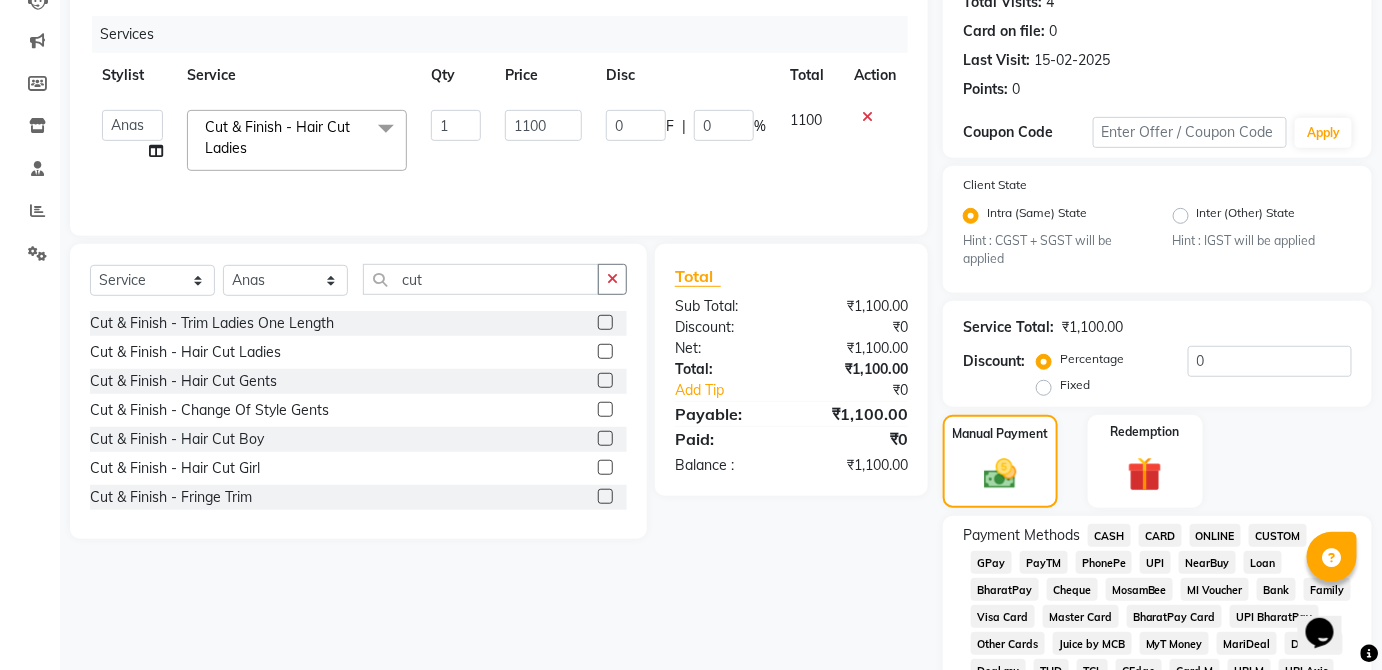 click on "UPI" 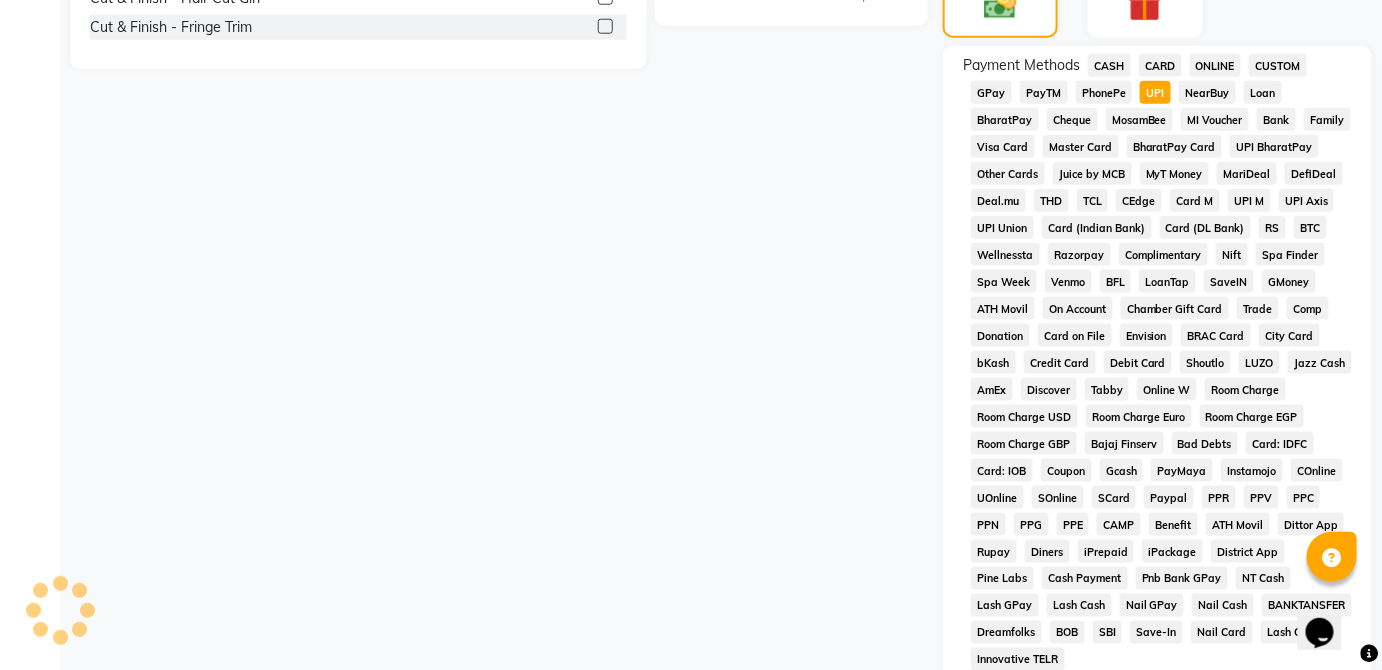 scroll, scrollTop: 943, scrollLeft: 0, axis: vertical 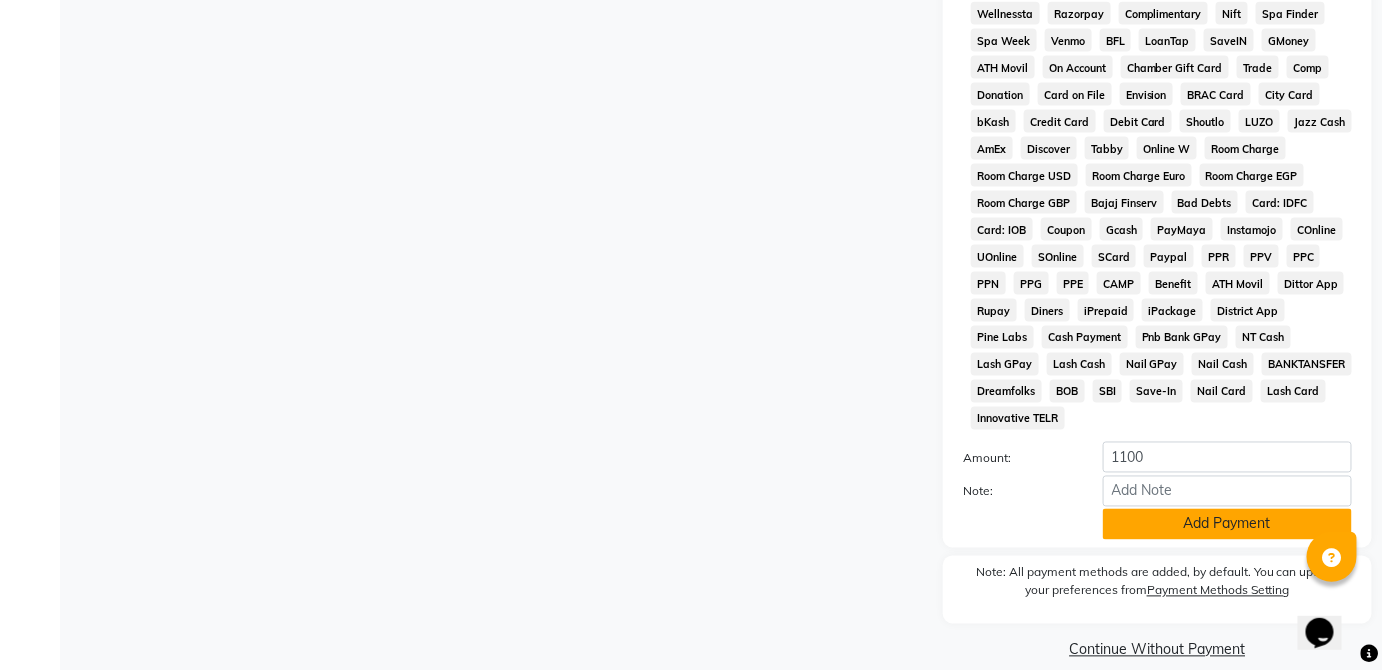 click on "Add Payment" 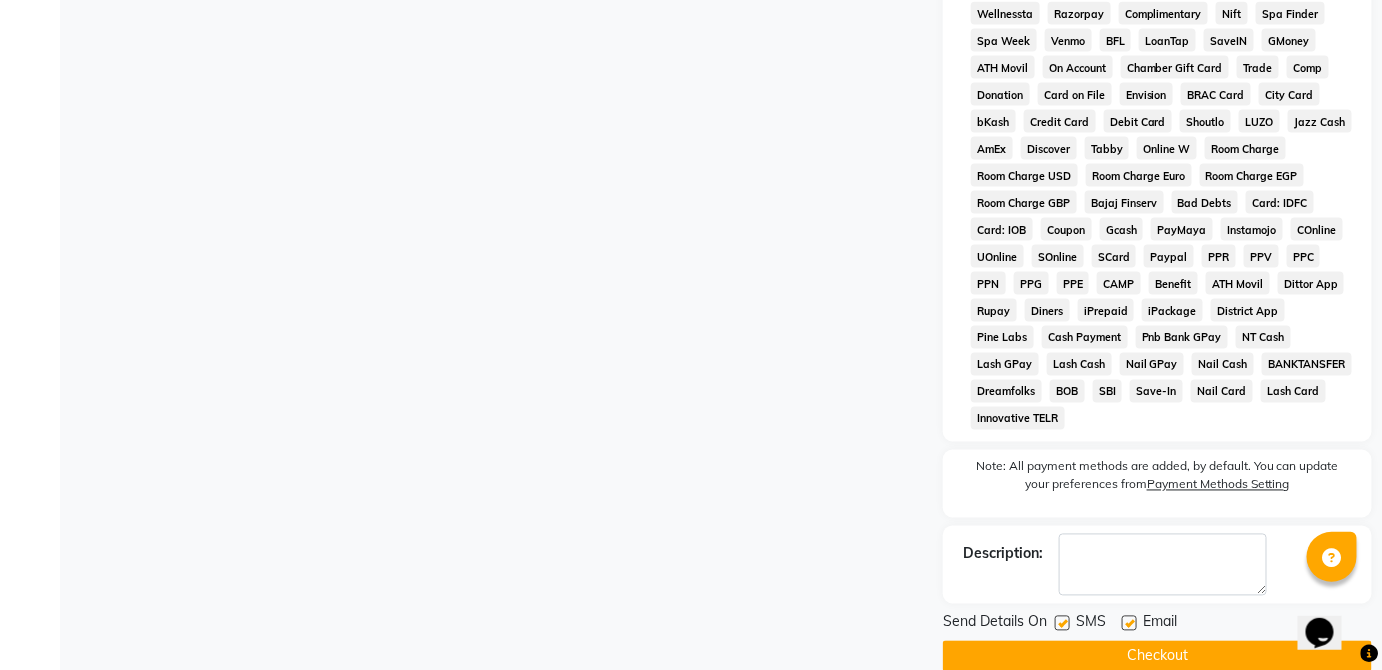 click on "Checkout" 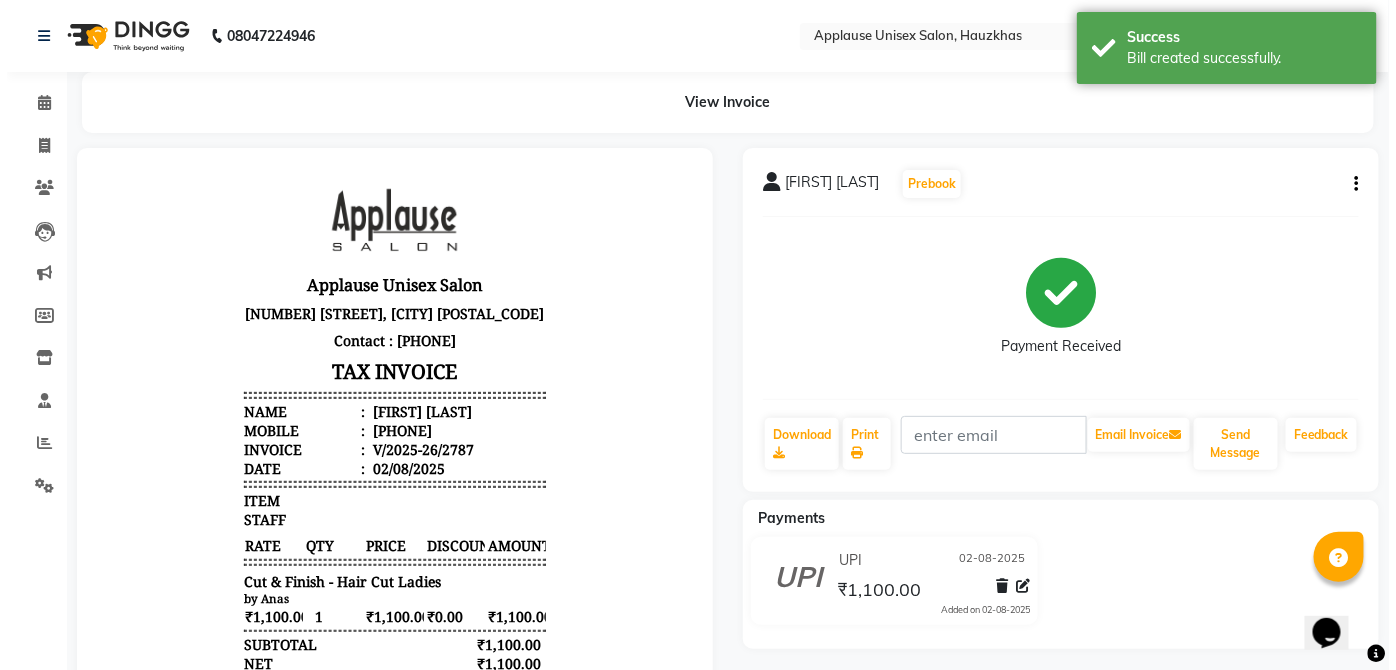 scroll, scrollTop: 0, scrollLeft: 0, axis: both 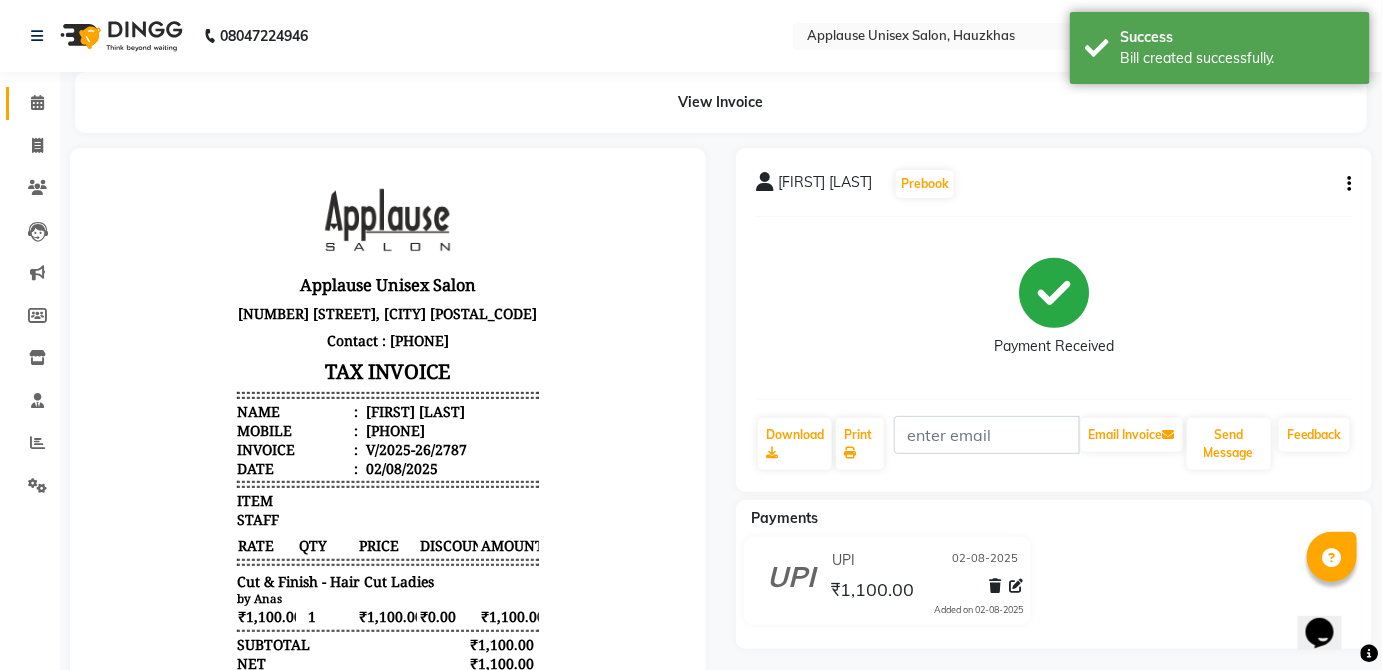 click 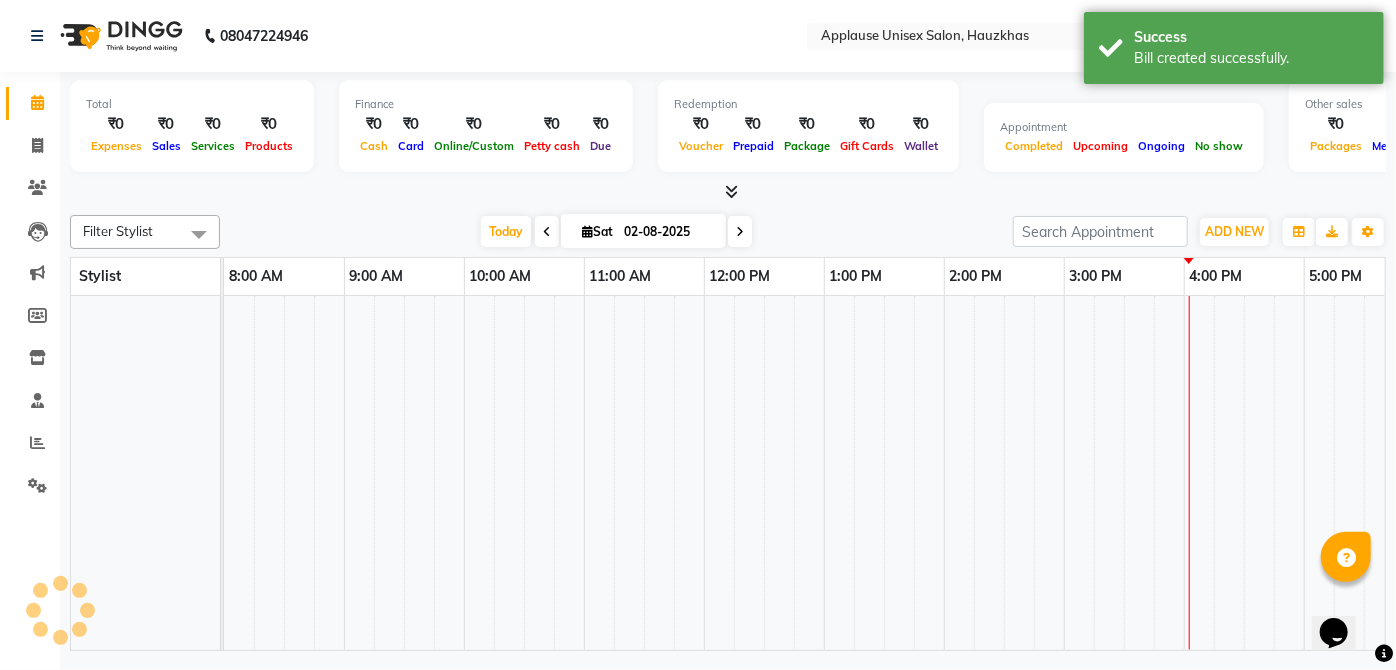 scroll, scrollTop: 0, scrollLeft: 0, axis: both 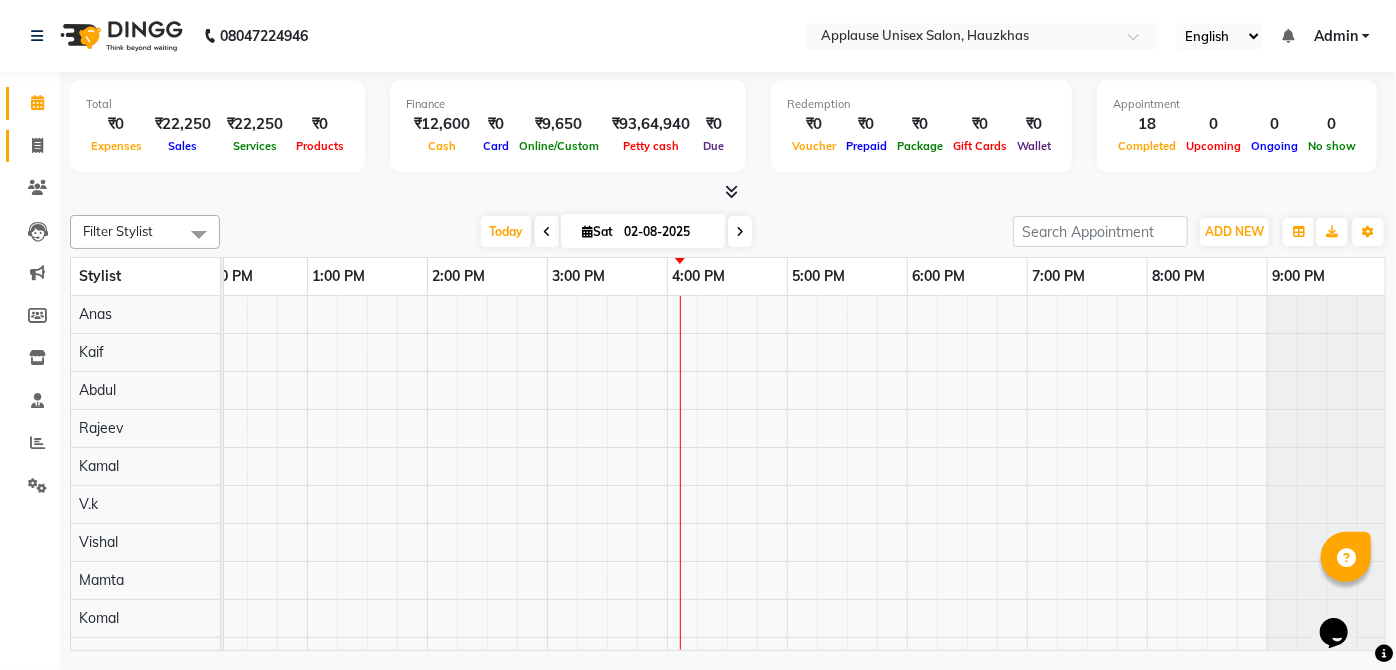 click 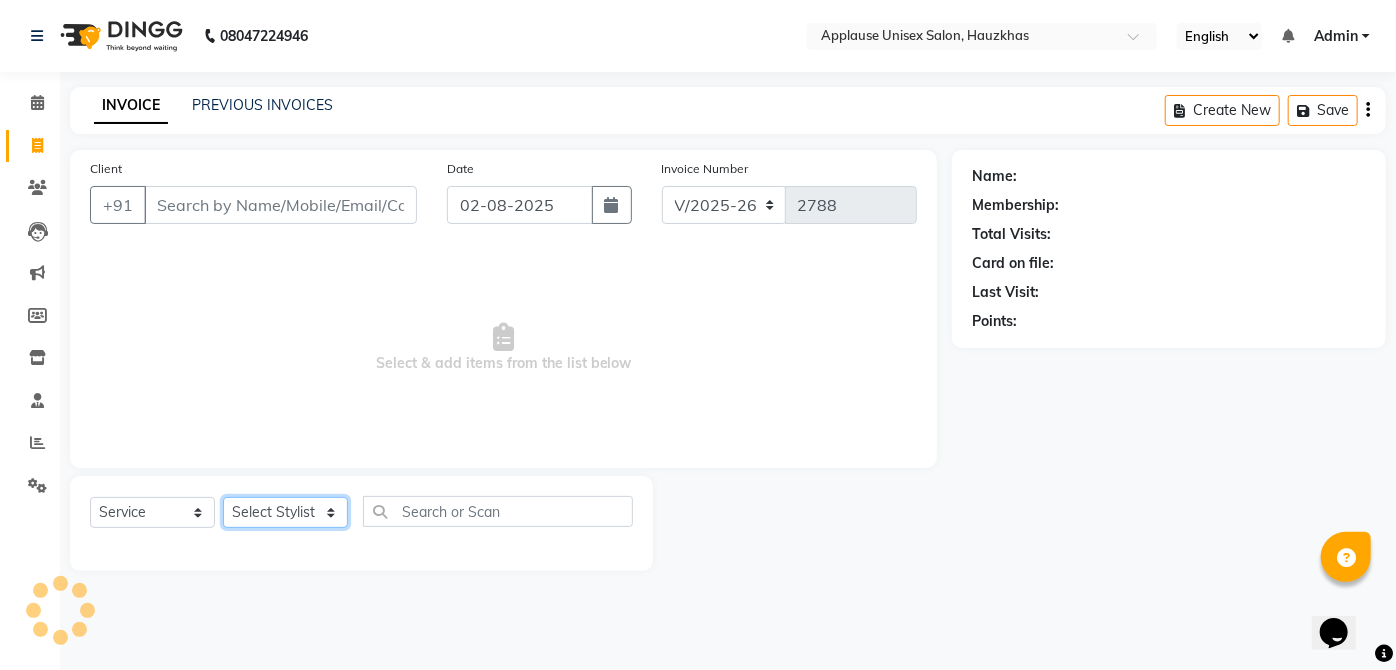 click on "Select Stylist" 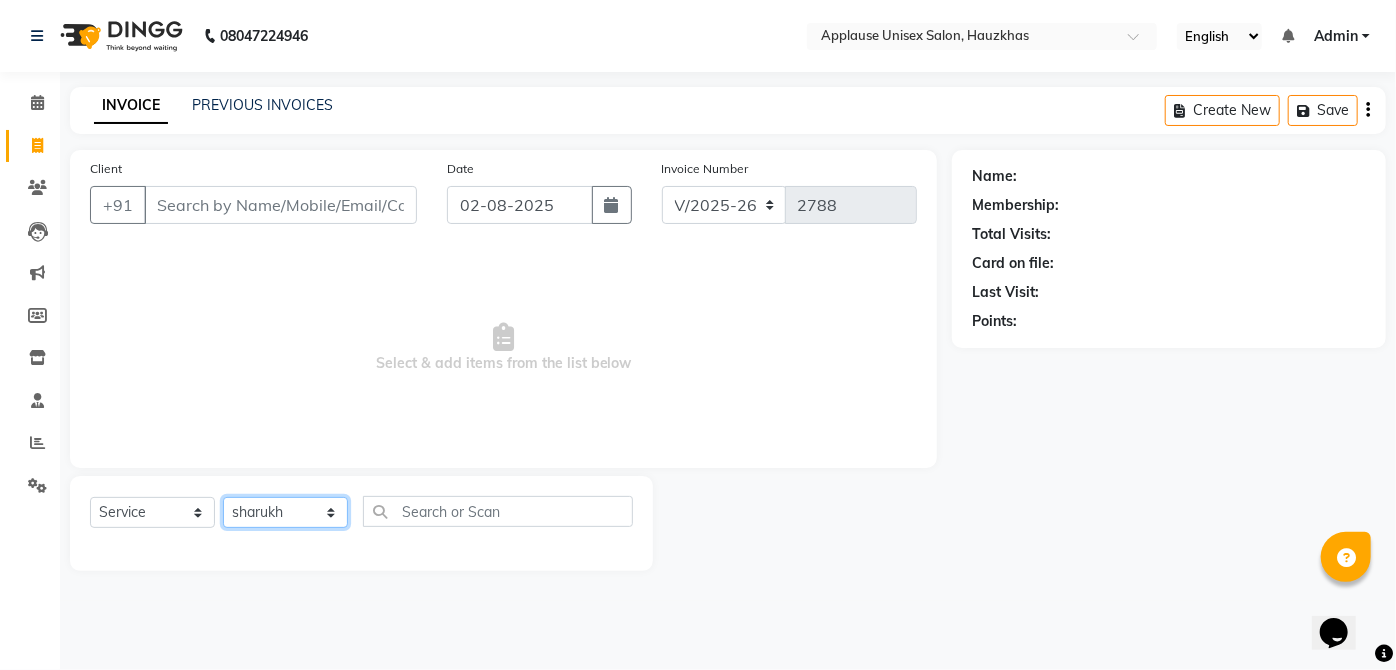 click on "Select Stylist [FIRST] [FIRST] [FIRST] [FIRST] [FIRST] [FIRST] [FIRST] [FIRST] [FIRST] [FIRST] [FIRST] [FIRST] [FIRST] [FIRST] [FIRST] [FIRST] [FIRST] [FIRST] [FIRST] [FIRST] [FIRST] [FIRST] [FIRST] [FIRST] [FIRST] [FIRST] [FIRST]" 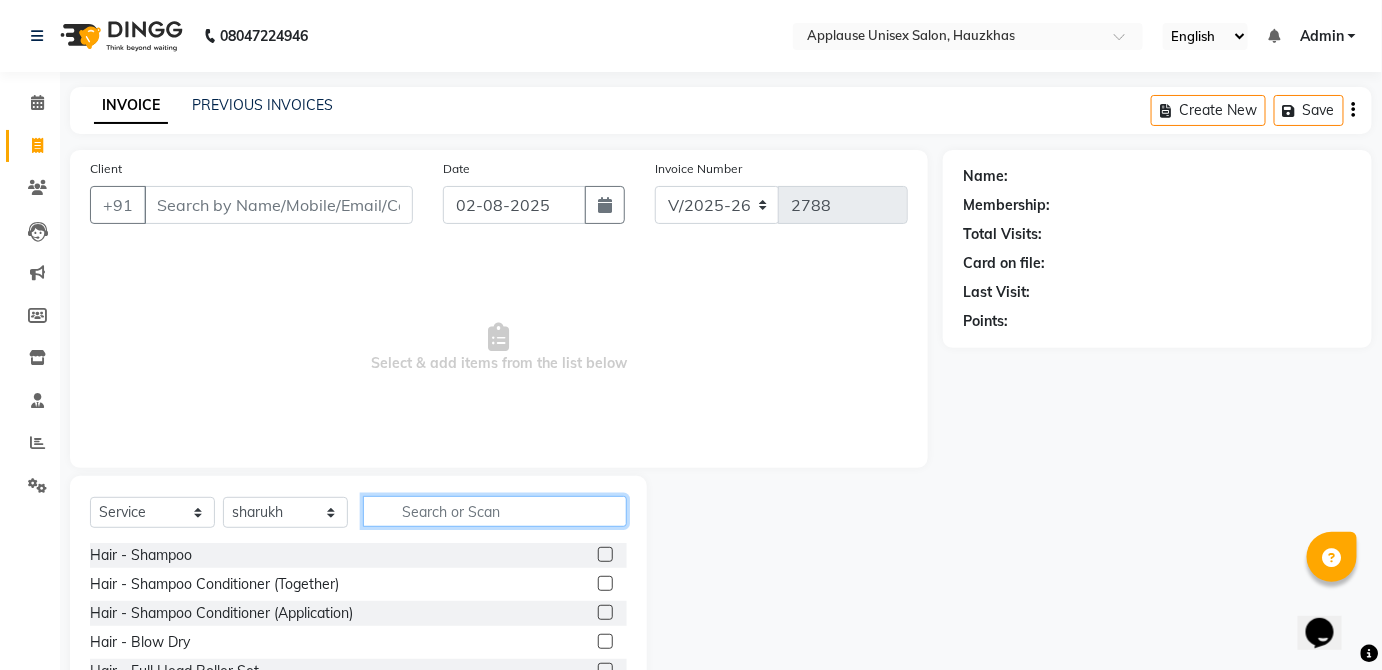 click 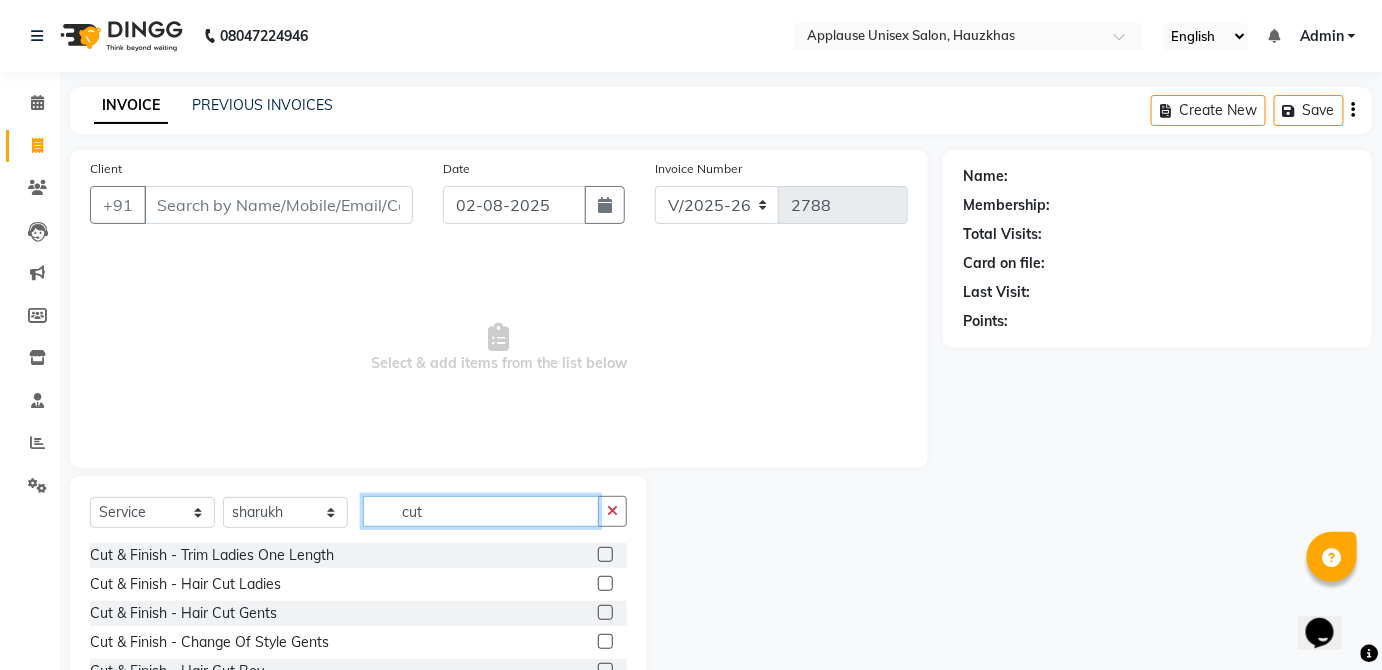 scroll, scrollTop: 205, scrollLeft: 0, axis: vertical 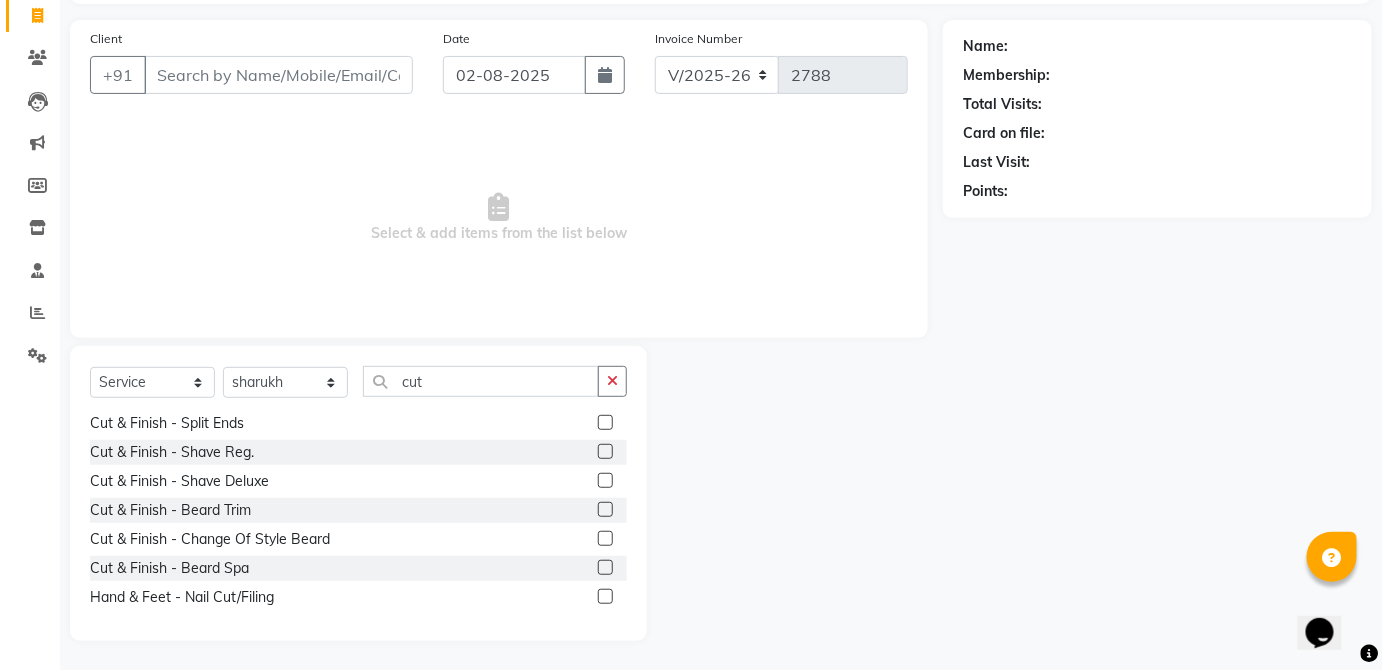click 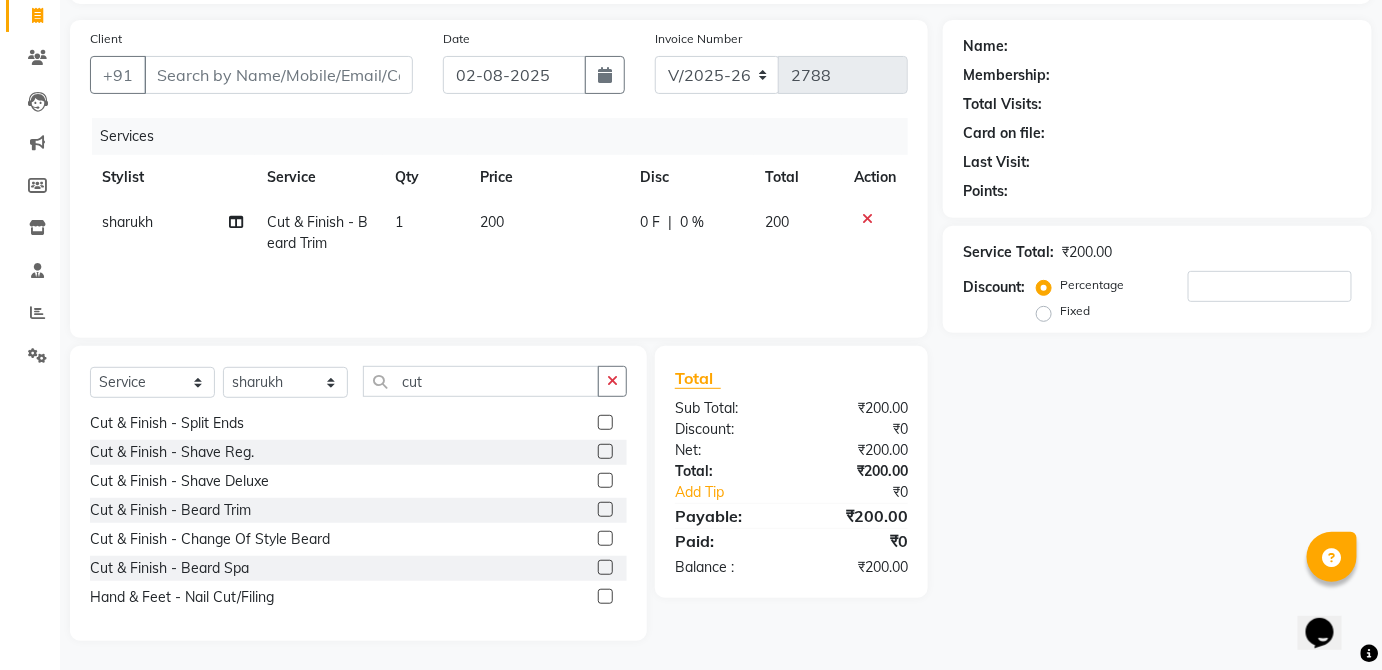 click on "200" 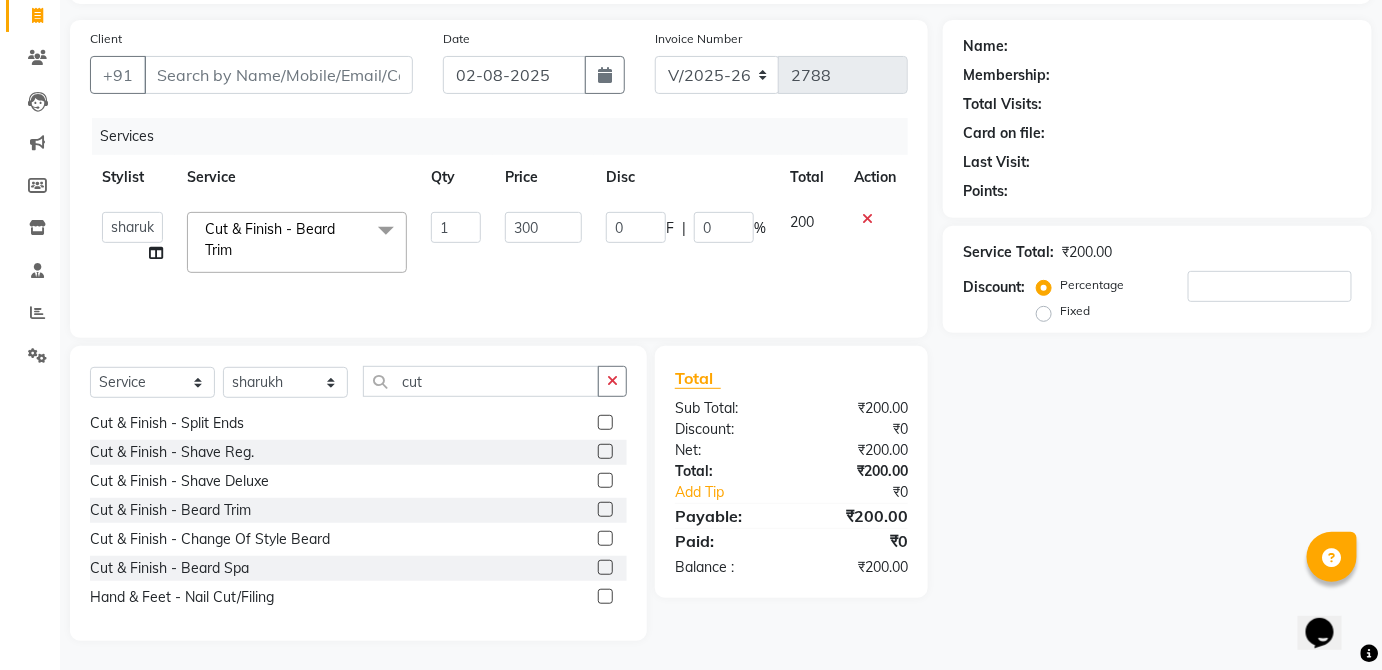 click on "200" 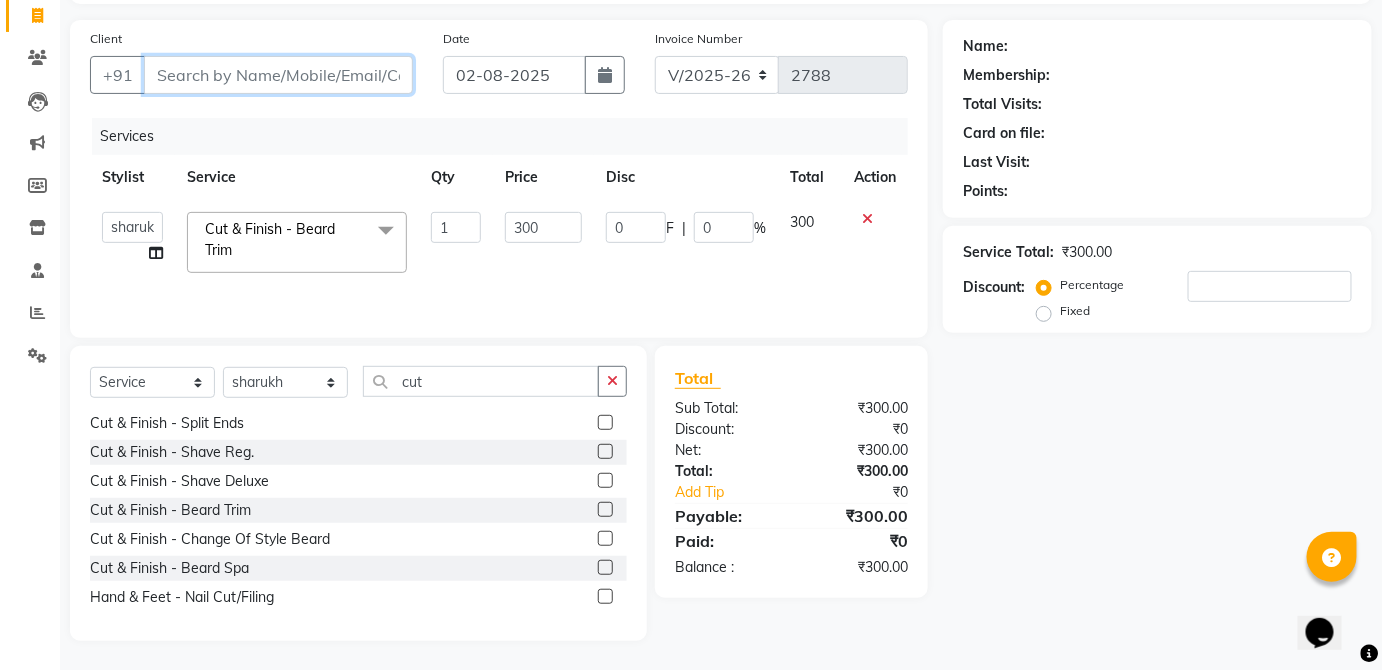 click on "Client" at bounding box center (278, 75) 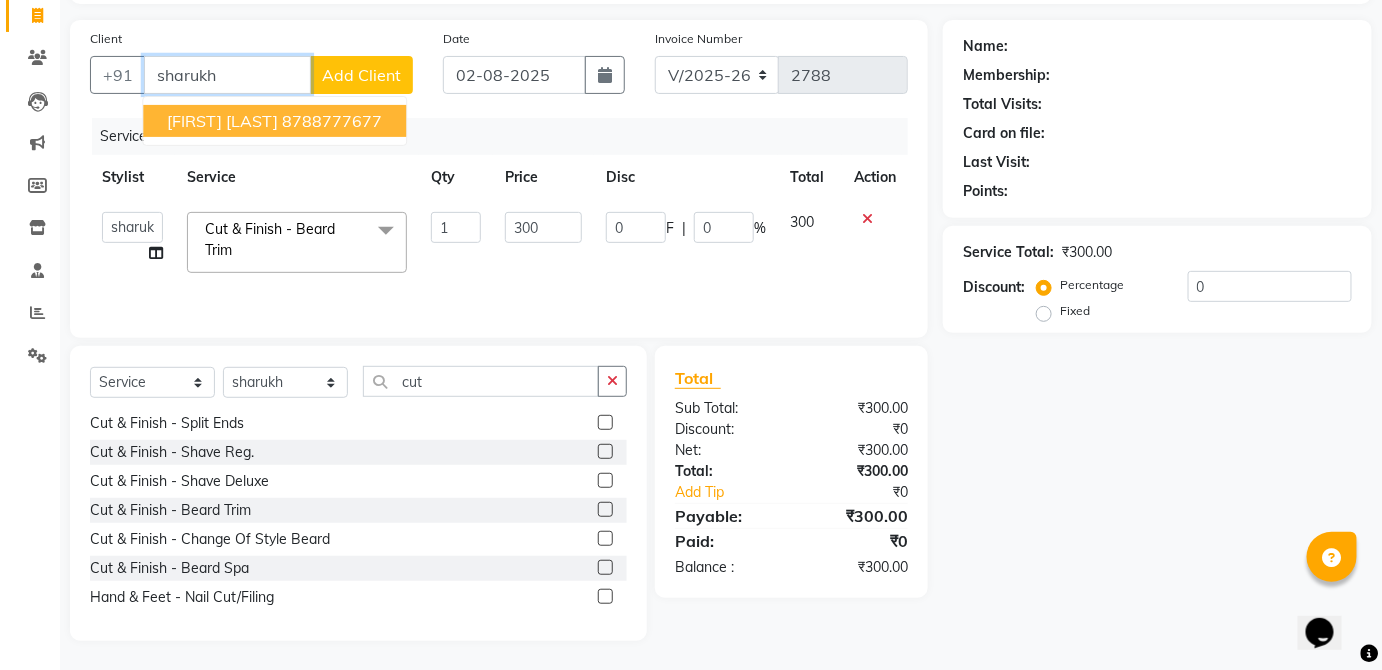click on "[FIRST] [LAST] [PHONE]" at bounding box center (274, 121) 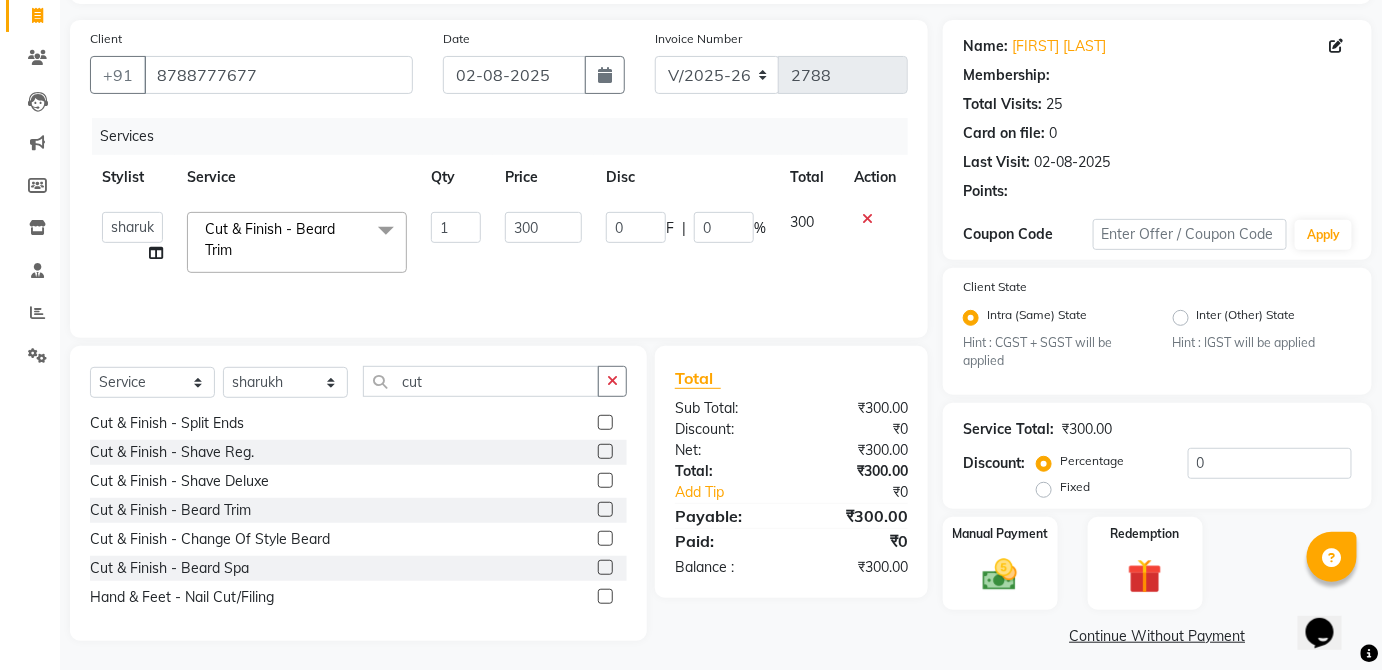 scroll, scrollTop: 140, scrollLeft: 0, axis: vertical 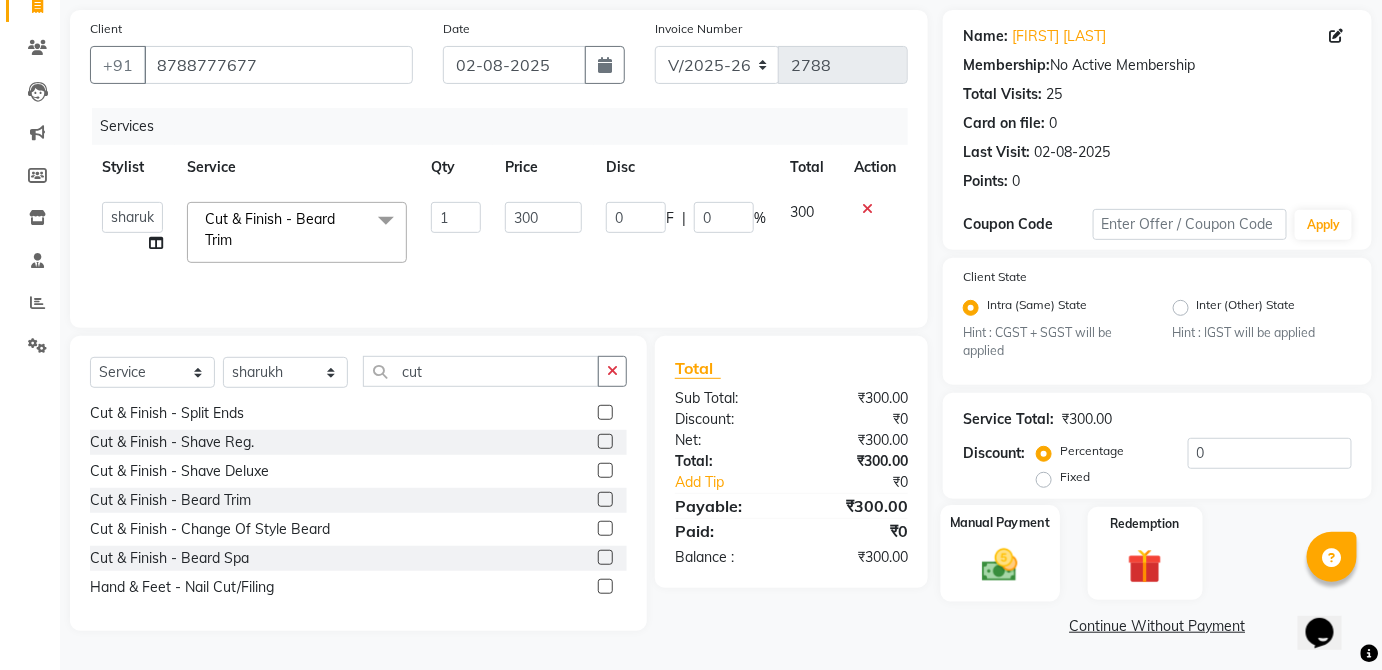 click 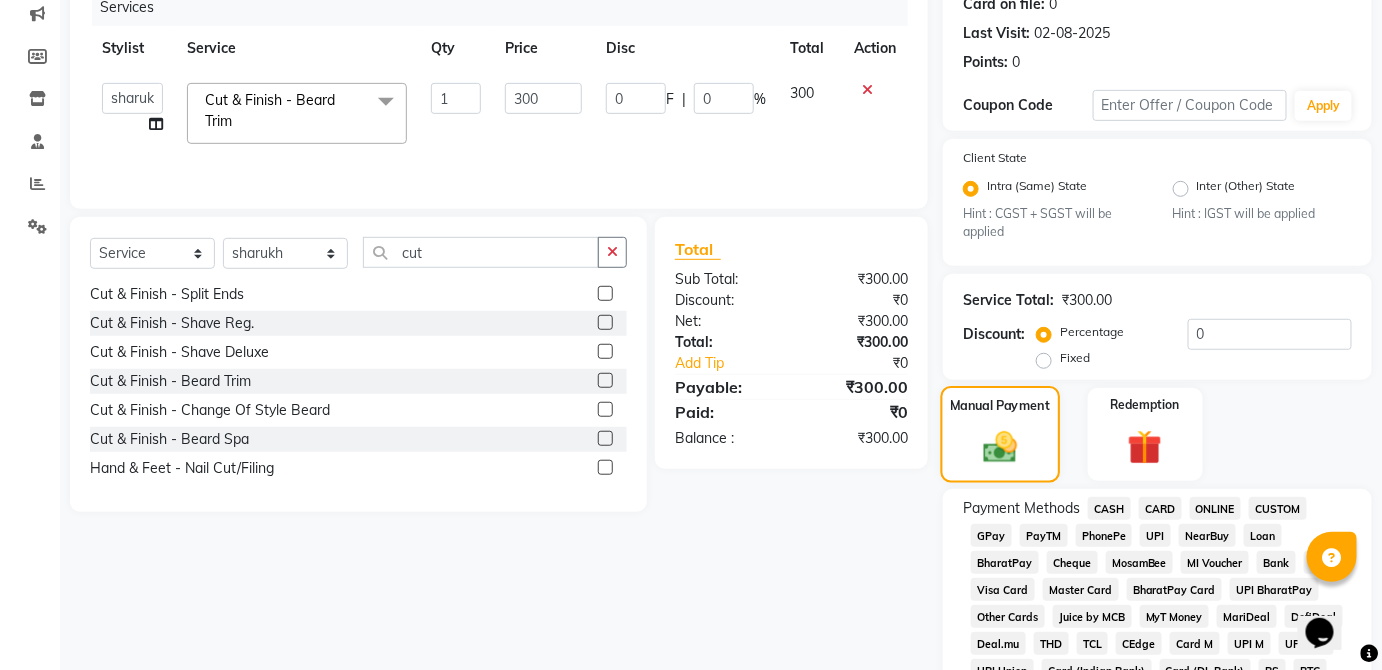 scroll, scrollTop: 273, scrollLeft: 0, axis: vertical 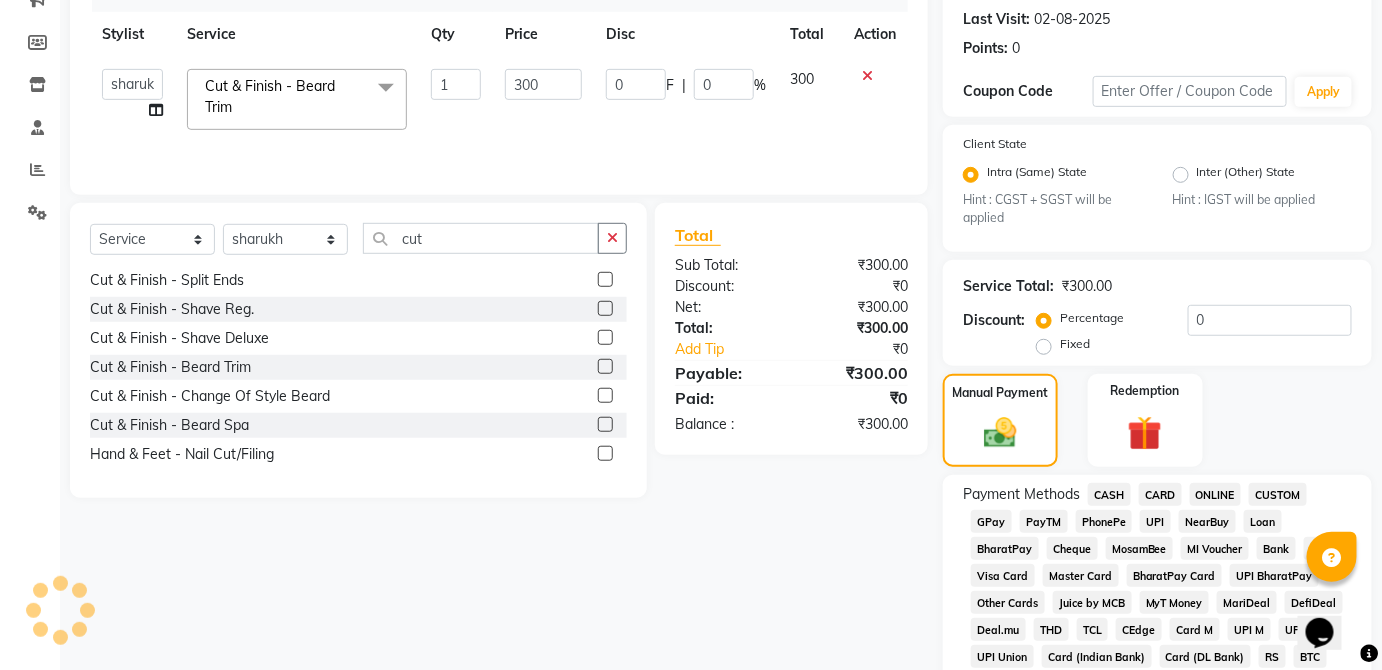 click on "UPI" 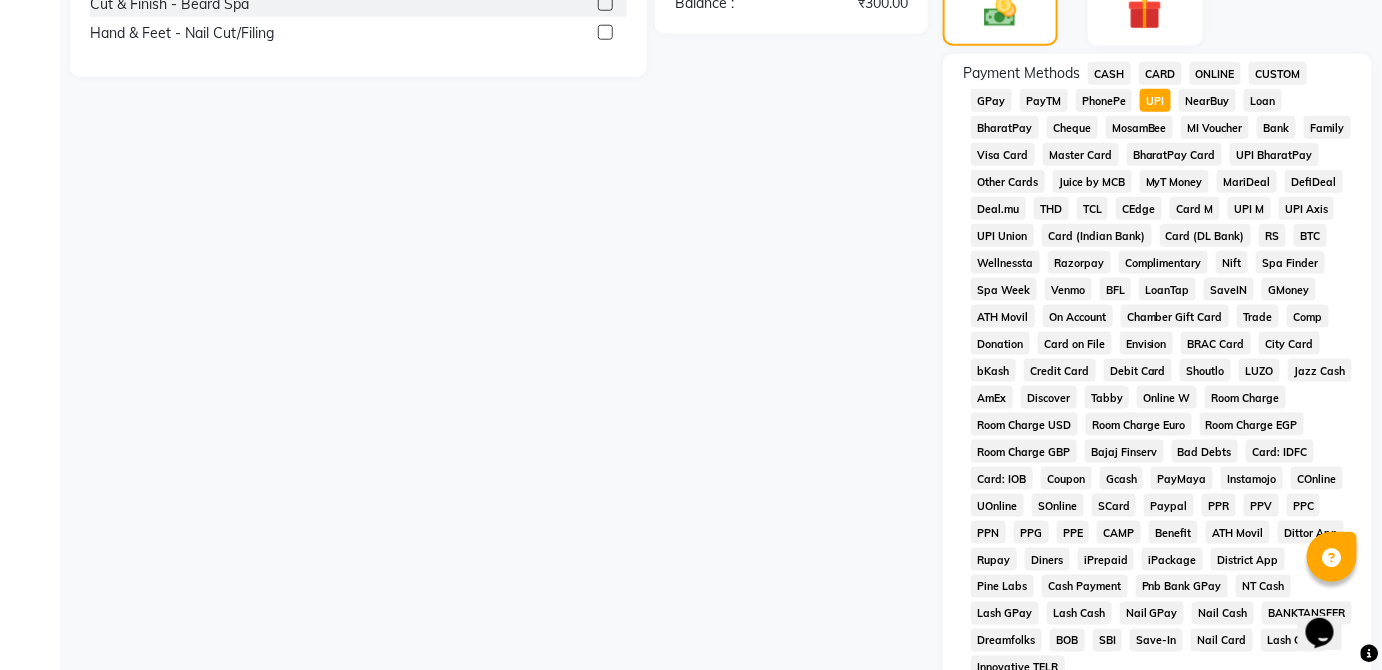 scroll, scrollTop: 943, scrollLeft: 0, axis: vertical 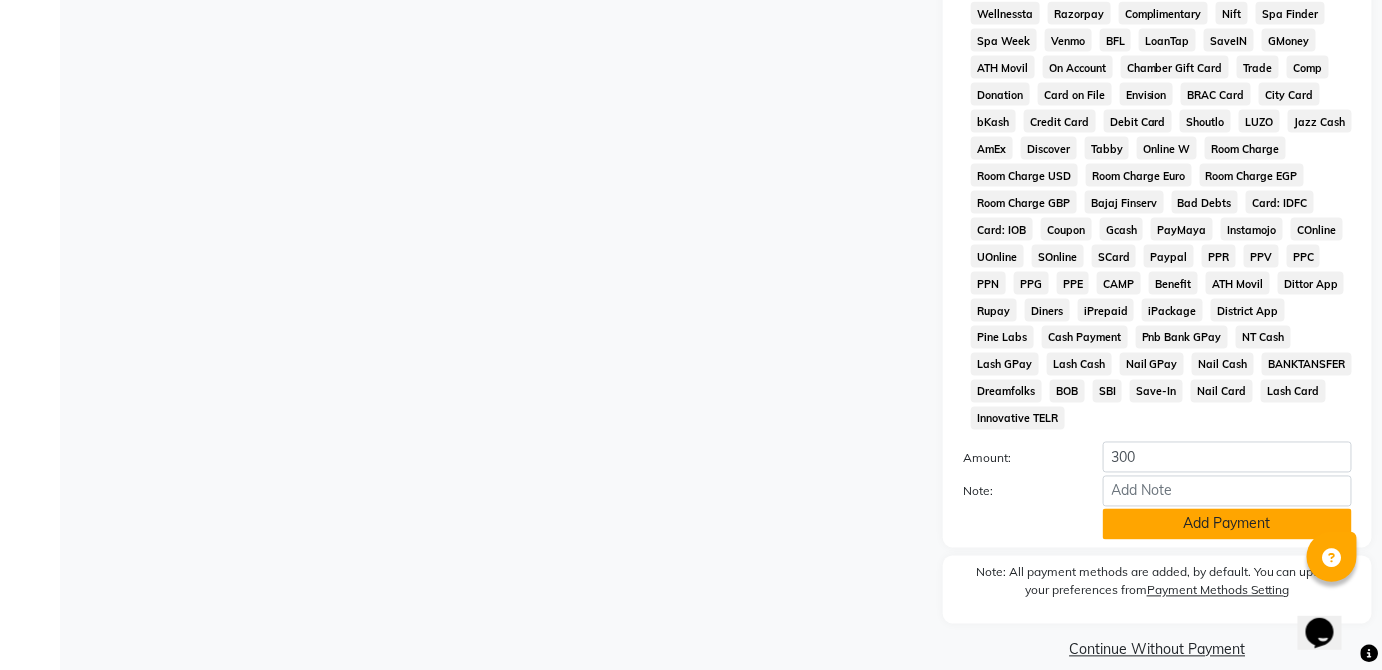 click on "Add Payment" 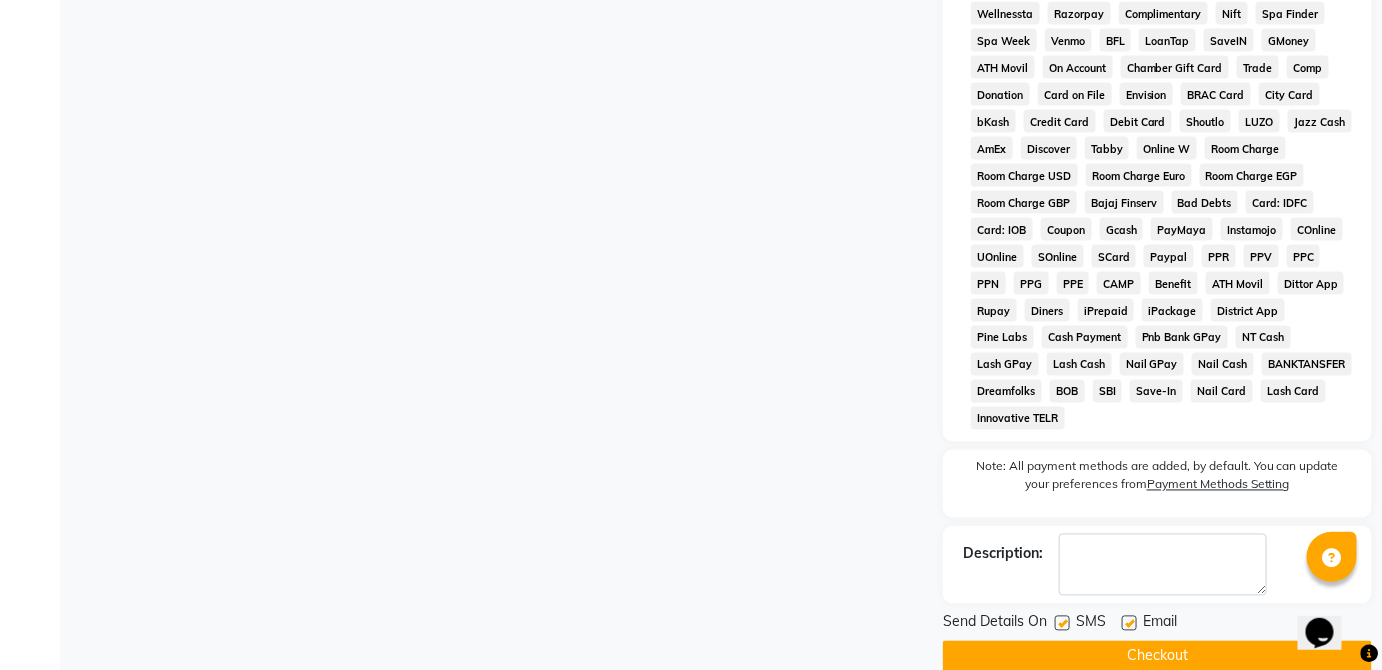 click on "Checkout" 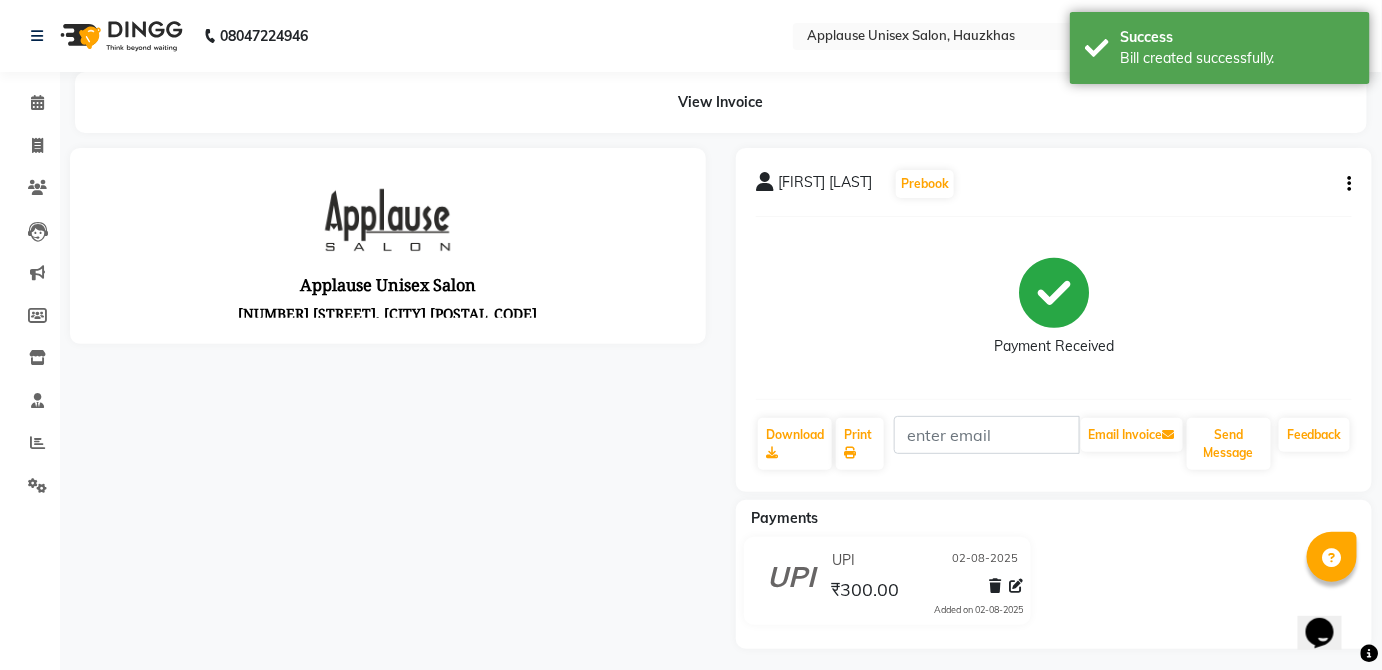 scroll, scrollTop: 0, scrollLeft: 0, axis: both 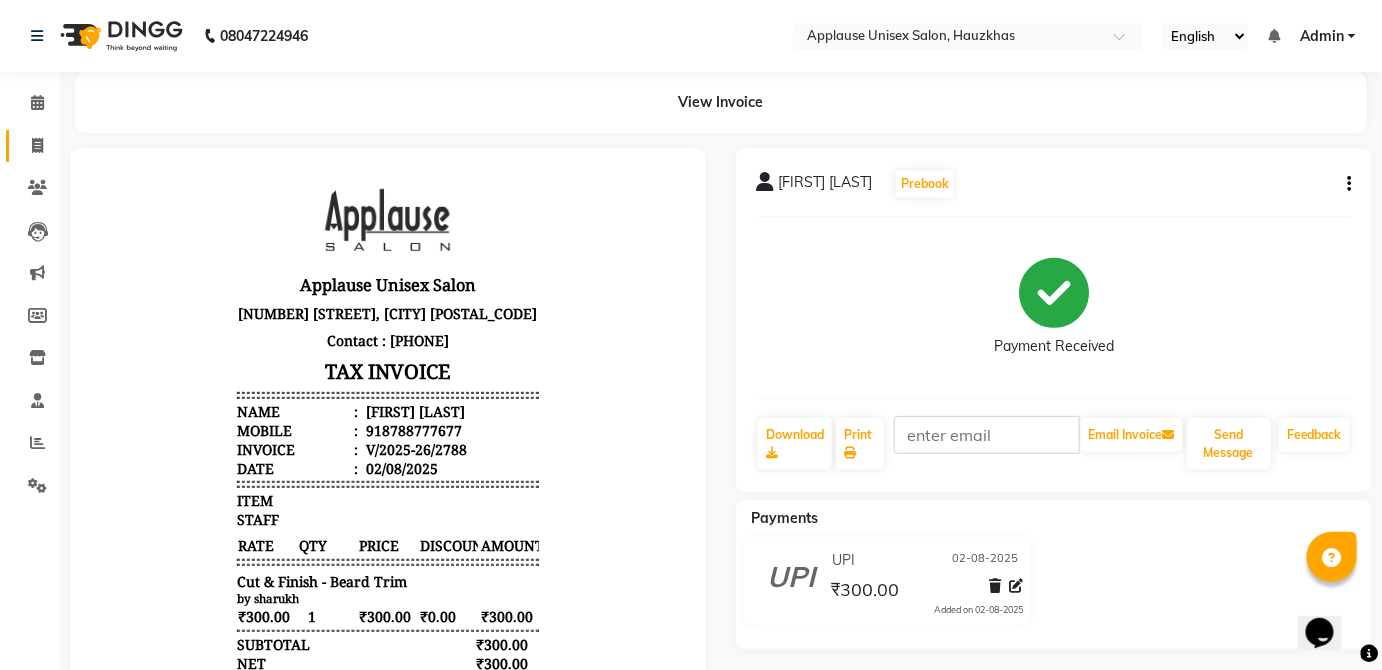 click 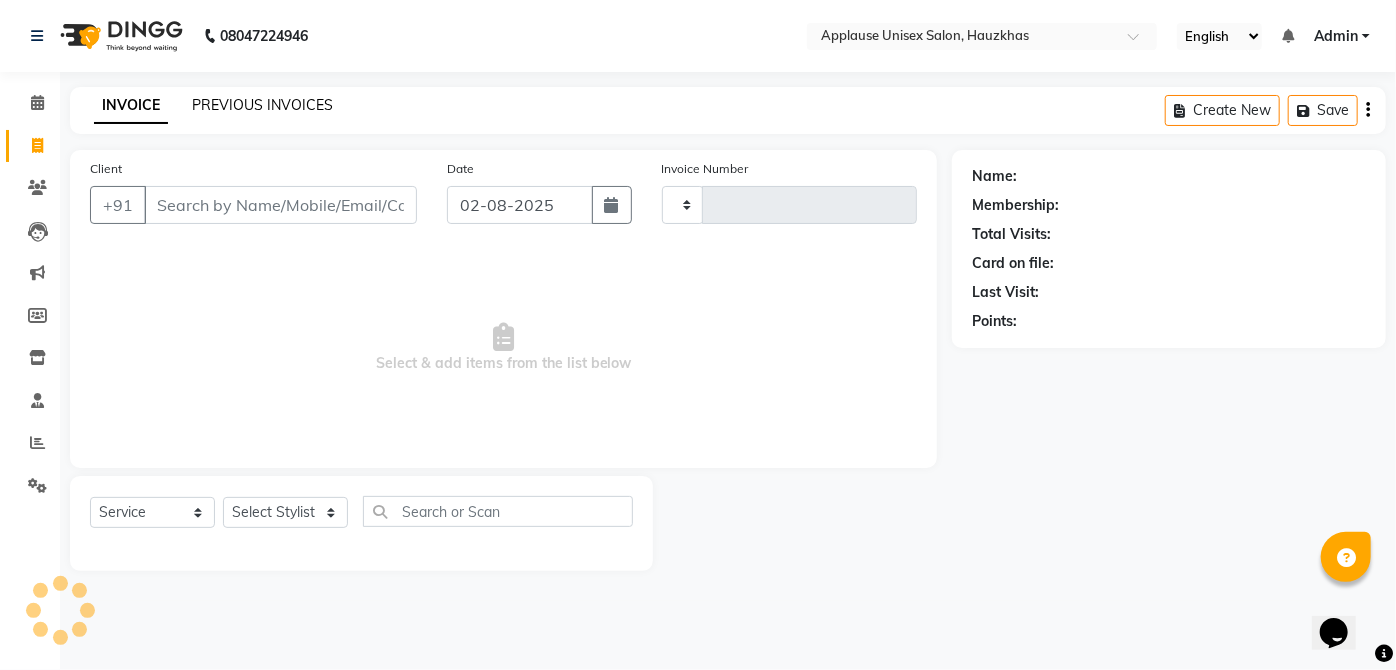 click on "PREVIOUS INVOICES" 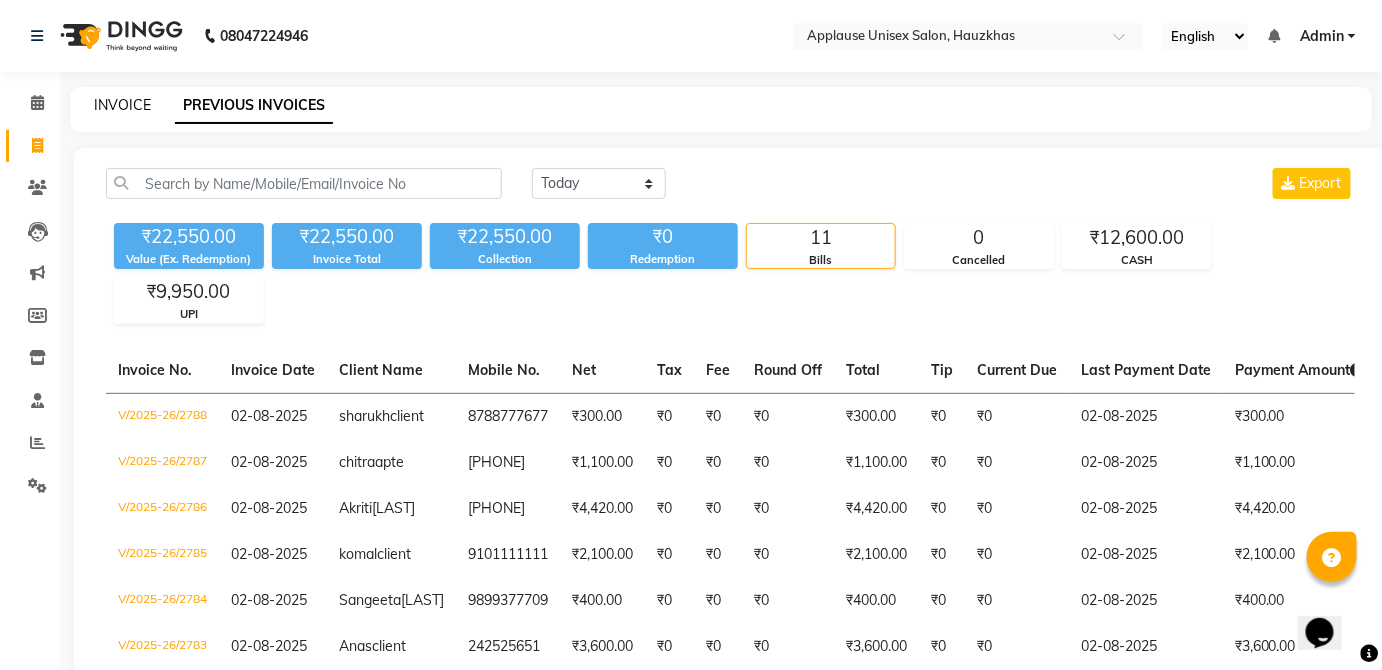 click on "INVOICE" 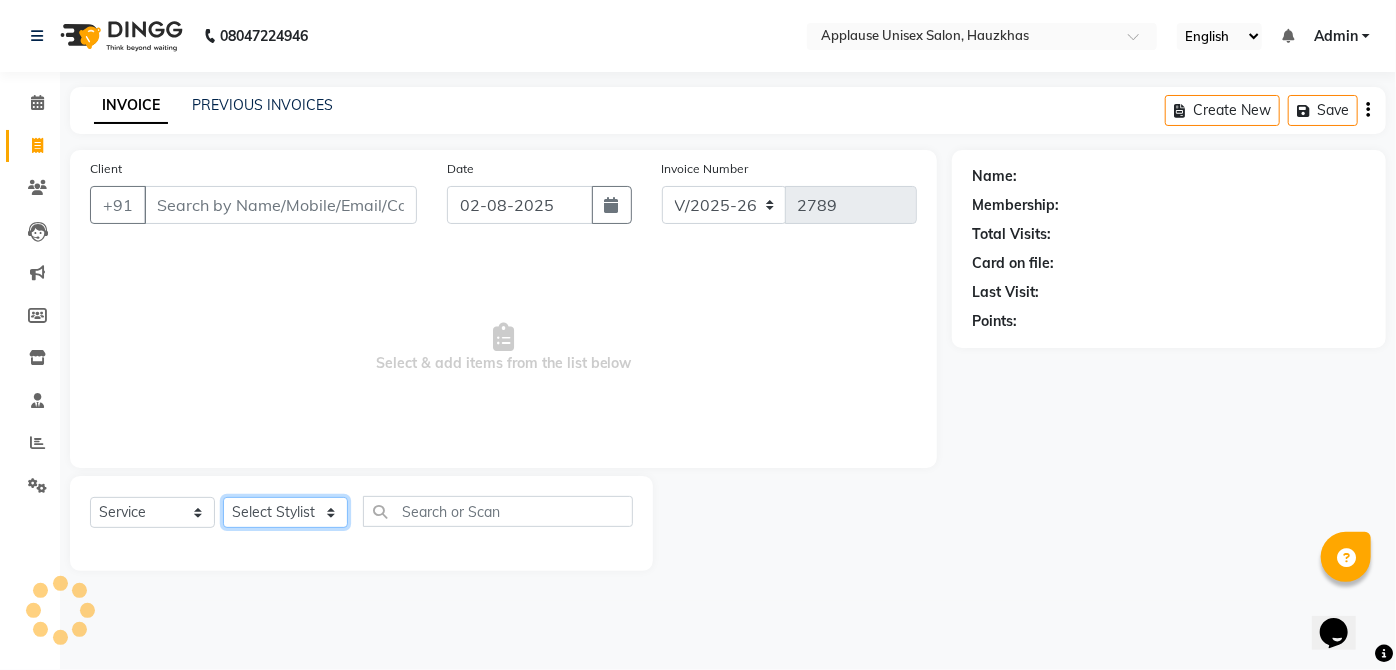 click on "Select Stylist" 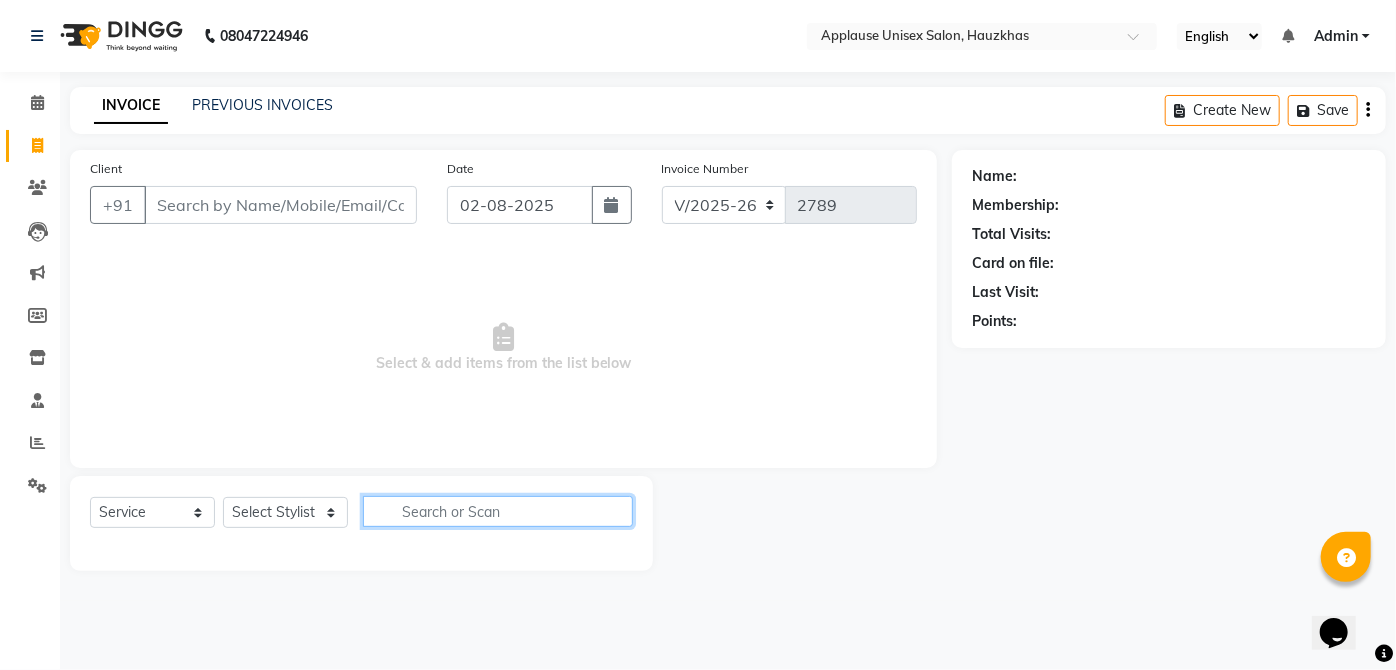 click 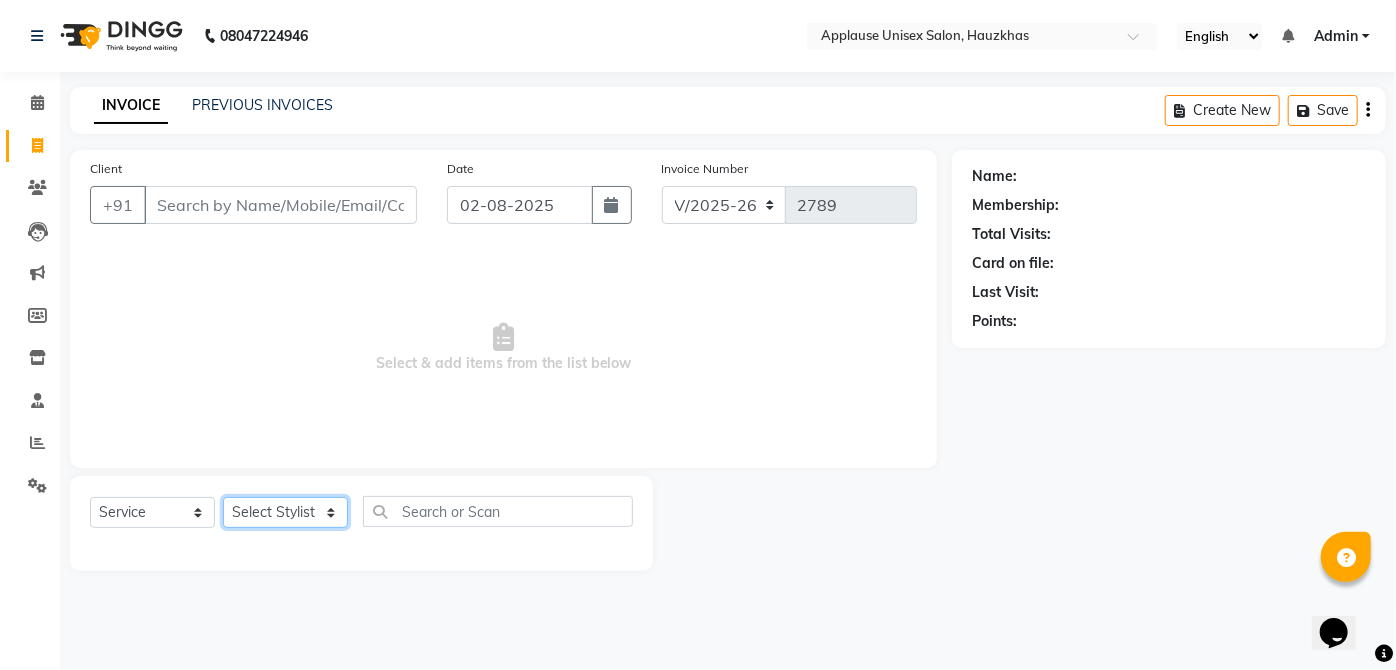 click on "Select Stylist [FIRST] [FIRST] [FIRST] [FIRST] [FIRST] [FIRST] [FIRST] [FIRST] [FIRST] [FIRST] [FIRST] [FIRST] [FIRST] [FIRST] [FIRST] [FIRST] [FIRST] [FIRST] [FIRST] [FIRST] [FIRST] [FIRST] [FIRST] [FIRST] [FIRST] [FIRST] [FIRST]" 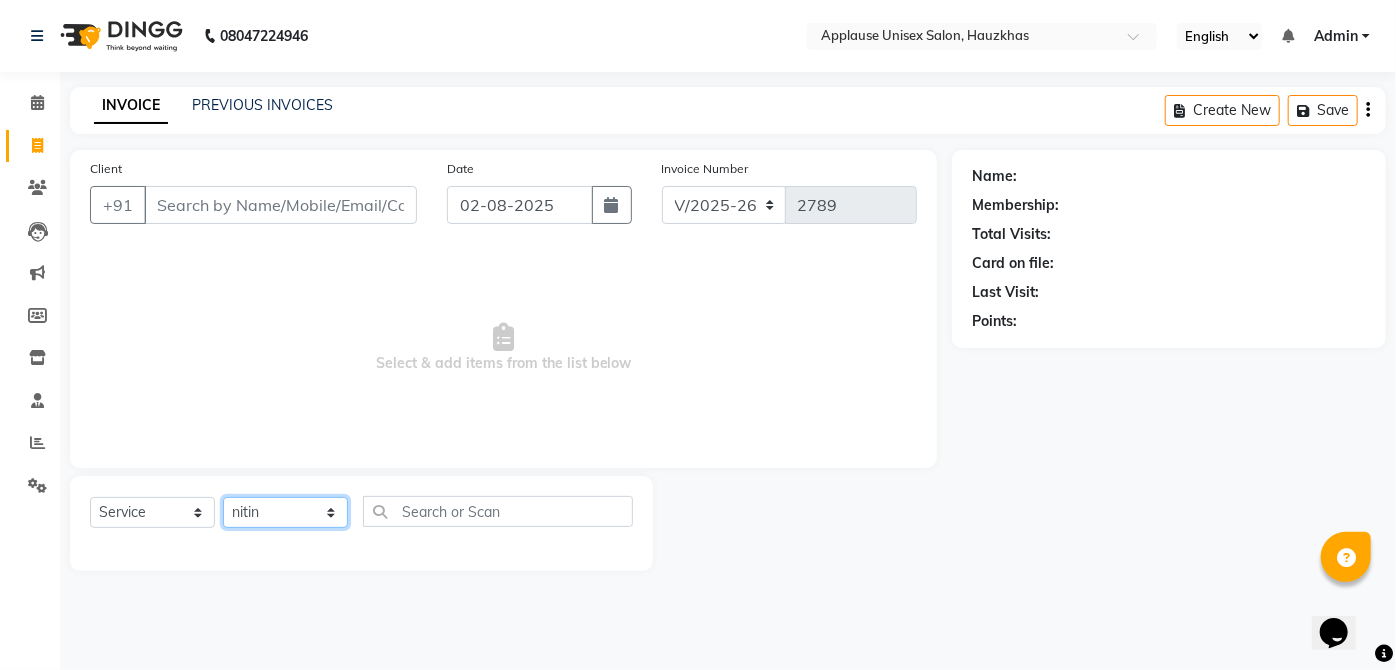 click on "Select Stylist [FIRST] [FIRST] [FIRST] [FIRST] [FIRST] [FIRST] [FIRST] [FIRST] [FIRST] [FIRST] [FIRST] [FIRST] [FIRST] [FIRST] [FIRST] [FIRST] [FIRST] [FIRST] [FIRST] [FIRST] [FIRST] [FIRST] [FIRST] [FIRST] [FIRST] [FIRST] [FIRST]" 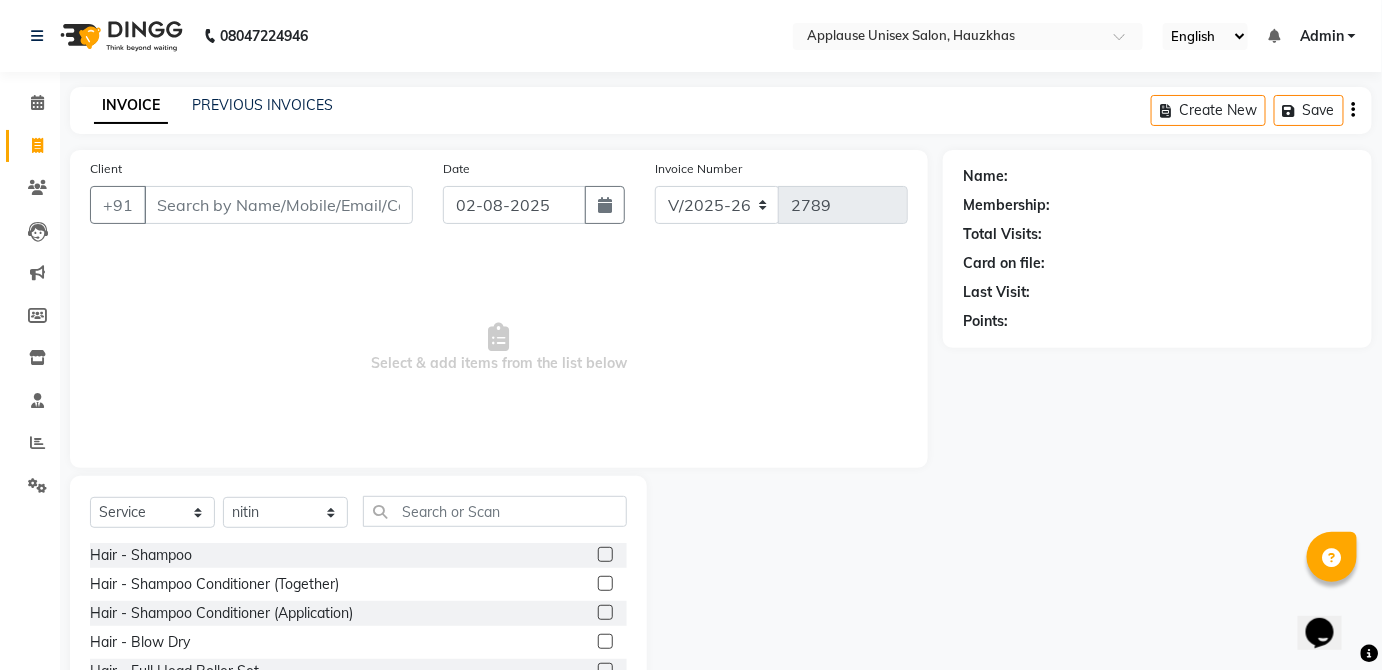 click 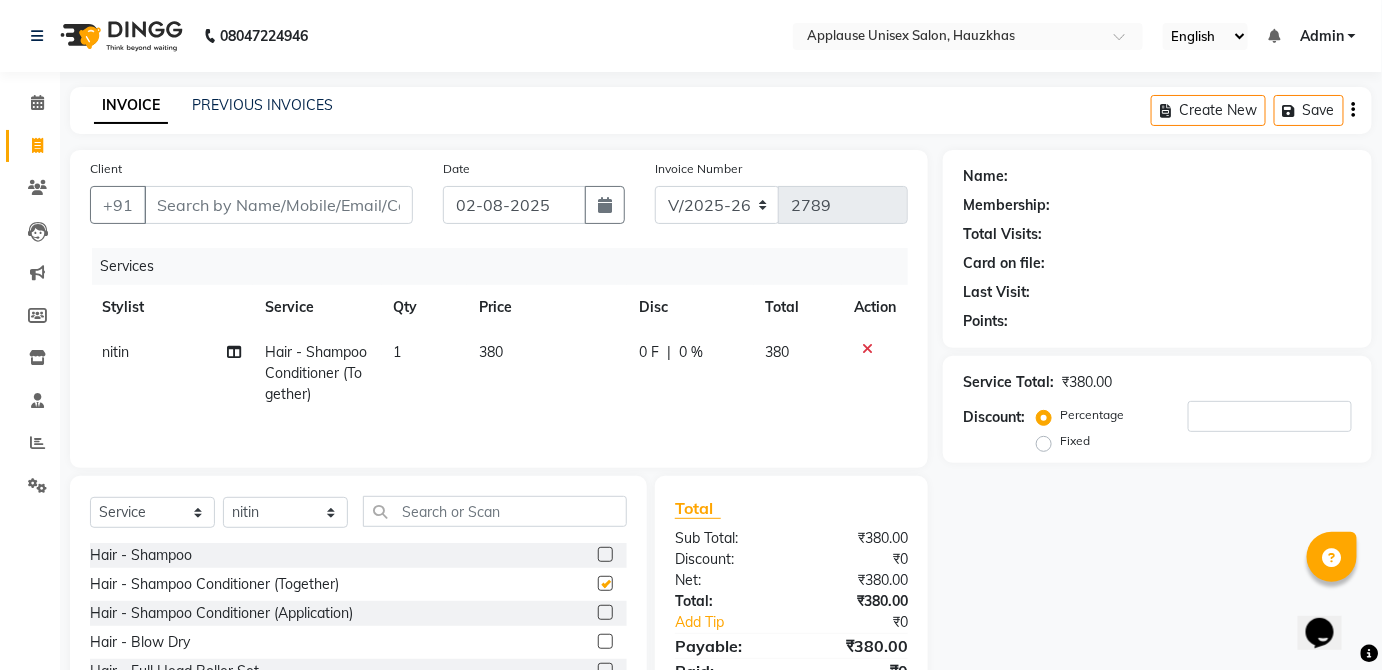 click on "380" 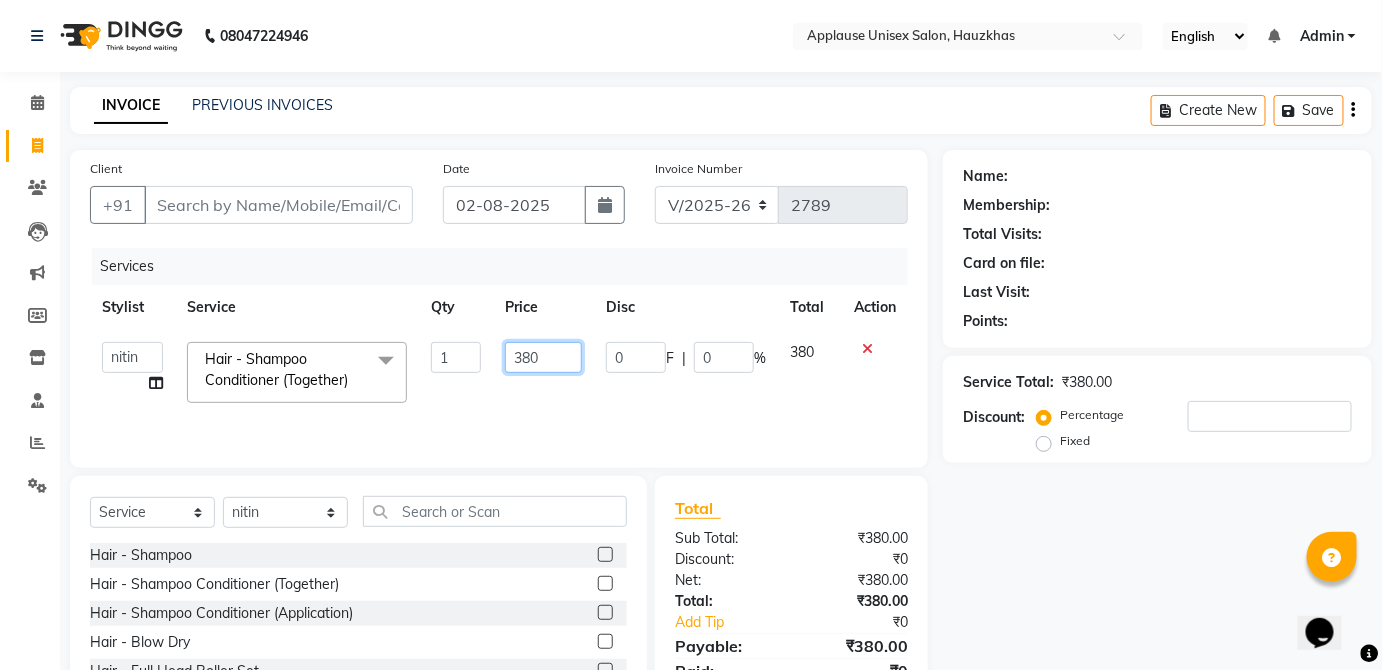 click on "380" 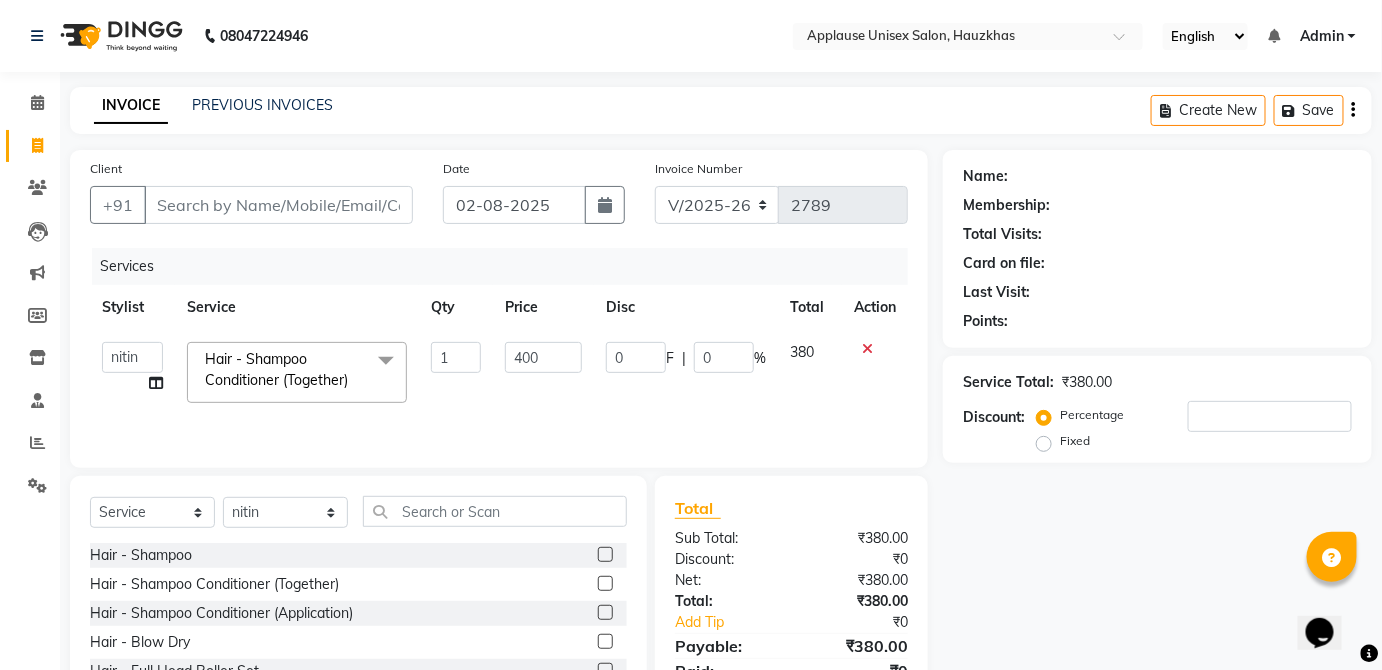 click on "380" 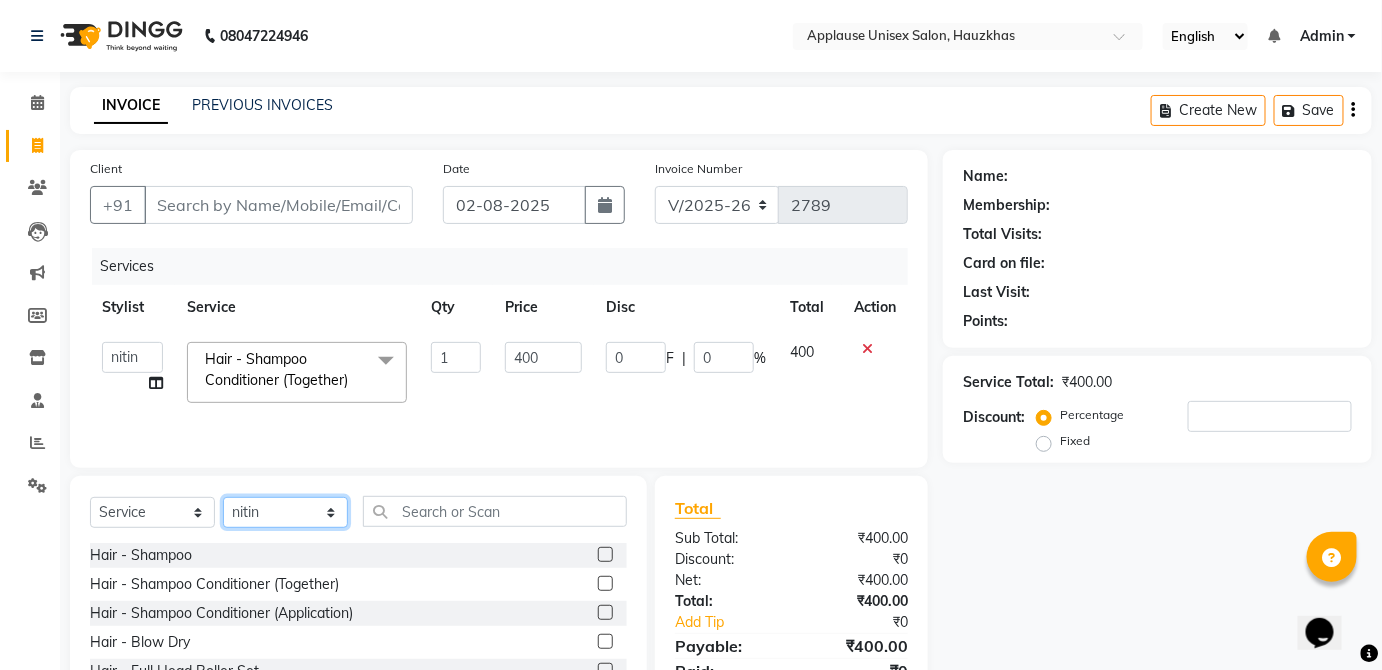 click on "Select Stylist [FIRST] [FIRST] [FIRST] [FIRST] [FIRST] [FIRST] [FIRST] [FIRST] [FIRST] [FIRST] [FIRST] [FIRST] [FIRST] [FIRST] [FIRST] [FIRST] [FIRST] [FIRST] [FIRST] [FIRST] [FIRST] [FIRST] [FIRST] [FIRST] [FIRST] [FIRST] [FIRST]" 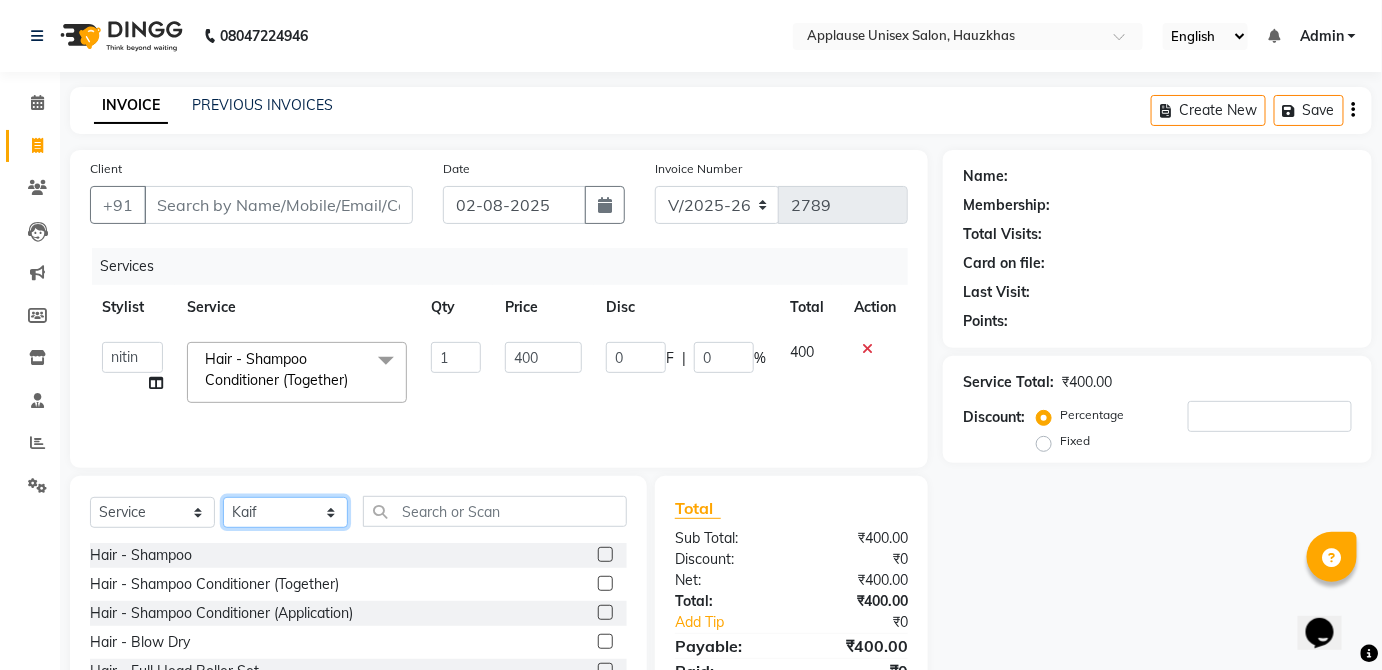 click on "Select Stylist [FIRST] [FIRST] [FIRST] [FIRST] [FIRST] [FIRST] [FIRST] [FIRST] [FIRST] [FIRST] [FIRST] [FIRST] [FIRST] [FIRST] [FIRST] [FIRST] [FIRST] [FIRST] [FIRST] [FIRST] [FIRST] [FIRST] [FIRST] [FIRST] [FIRST] [FIRST] [FIRST]" 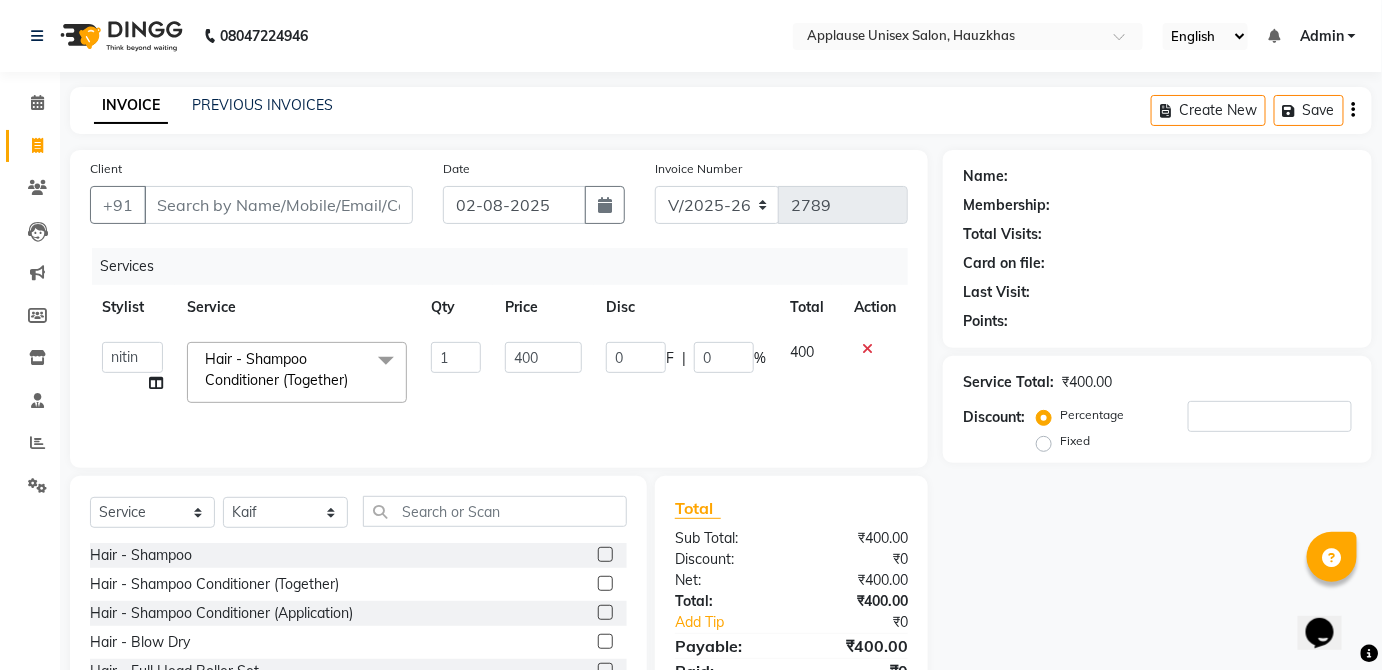 click on "Select  Service  Product  Membership  Package Voucher Prepaid Gift Card  Select Stylist  [FIRST] [FIRST] [FIRST] [FIRST] [FIRST] [FIRST] [FIRST] [FIRST] [FIRST] [FIRST] [FIRST] [FIRST] [FIRST] [FIRST] [FIRST] [FIRST] [FIRST] [FIRST] [FIRST] [FIRST] [FIRST] [FIRST]" 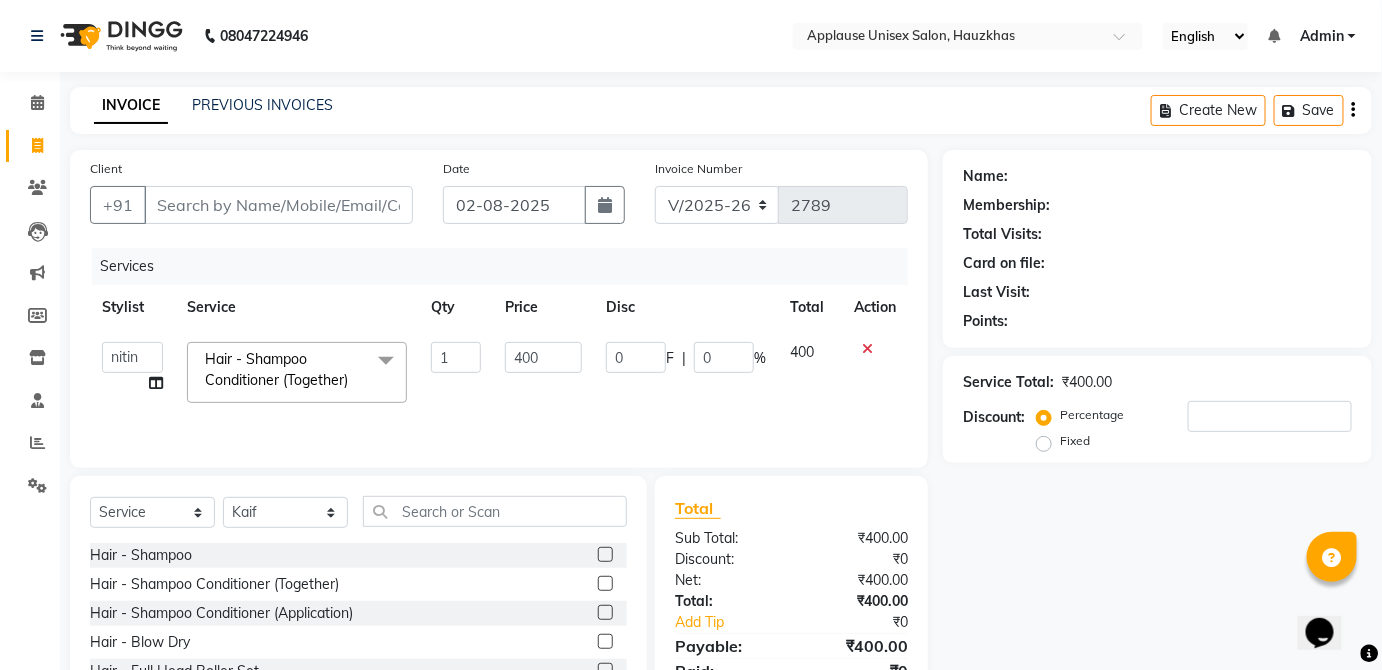 click on "Select Stylist [FIRST] [FIRST] [FIRST] [FIRST] [FIRST] [FIRST] [FIRST] [FIRST] [FIRST] [FIRST] [FIRST] [FIRST] [FIRST] [FIRST] [FIRST] [FIRST] [FIRST] [FIRST] [FIRST] [FIRST] [FIRST] [FIRST] [FIRST] [FIRST] [FIRST] [FIRST] [FIRST]" 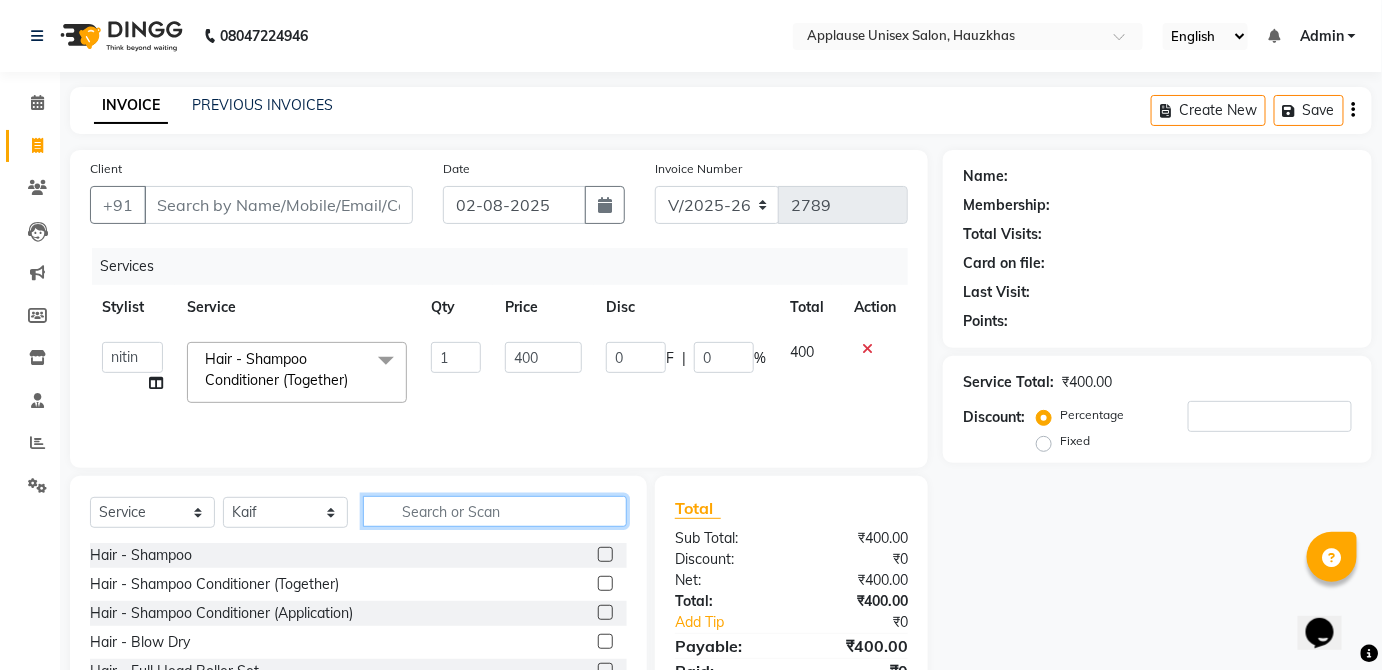 click 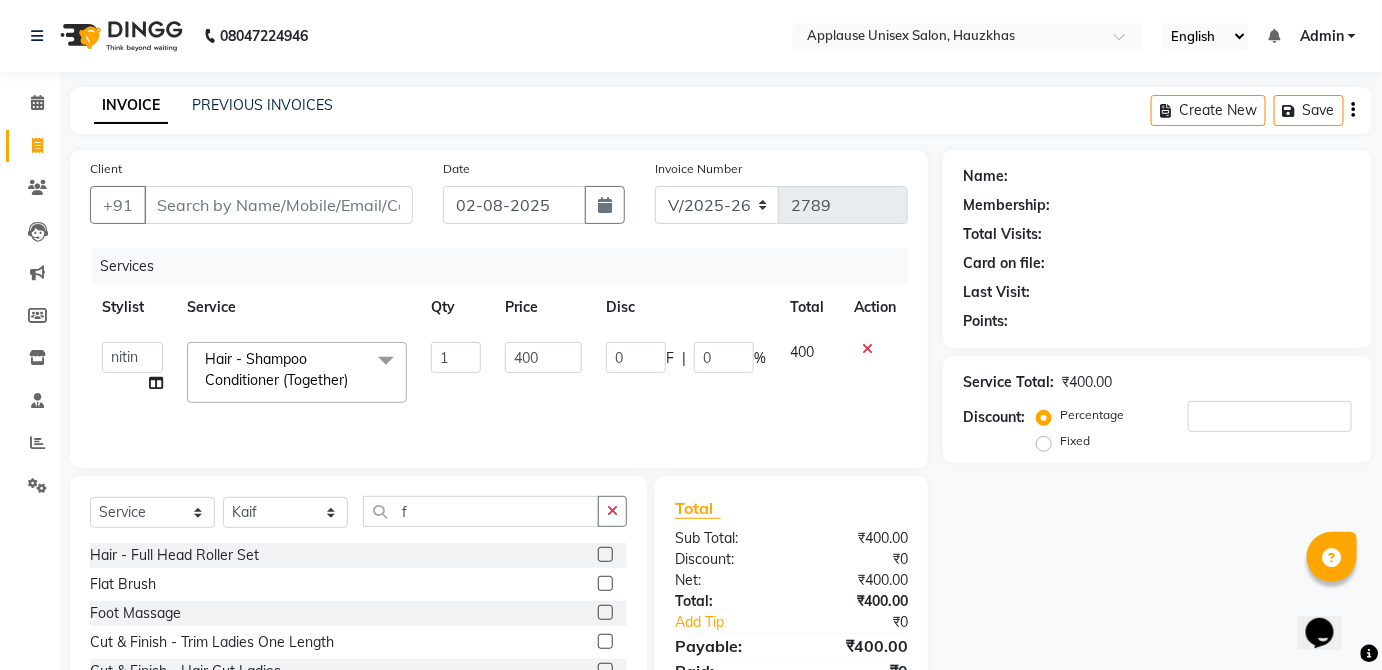 click 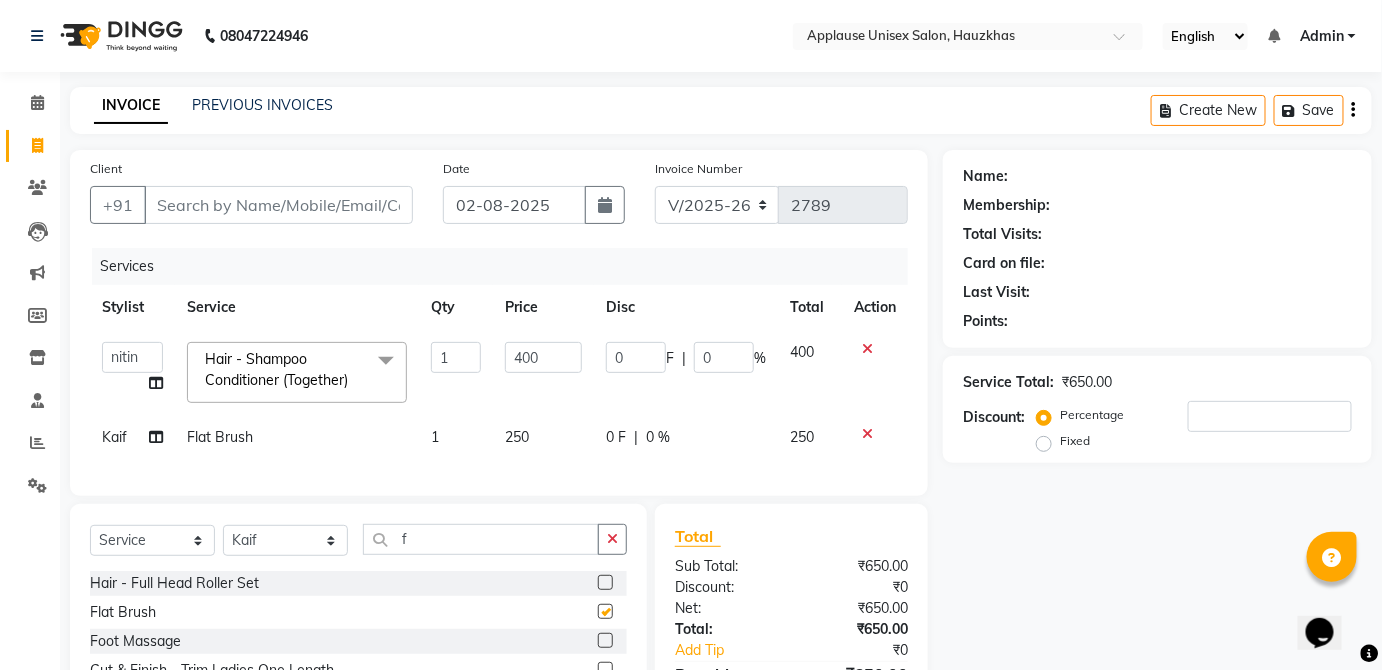 click on "0 F | 0 %" 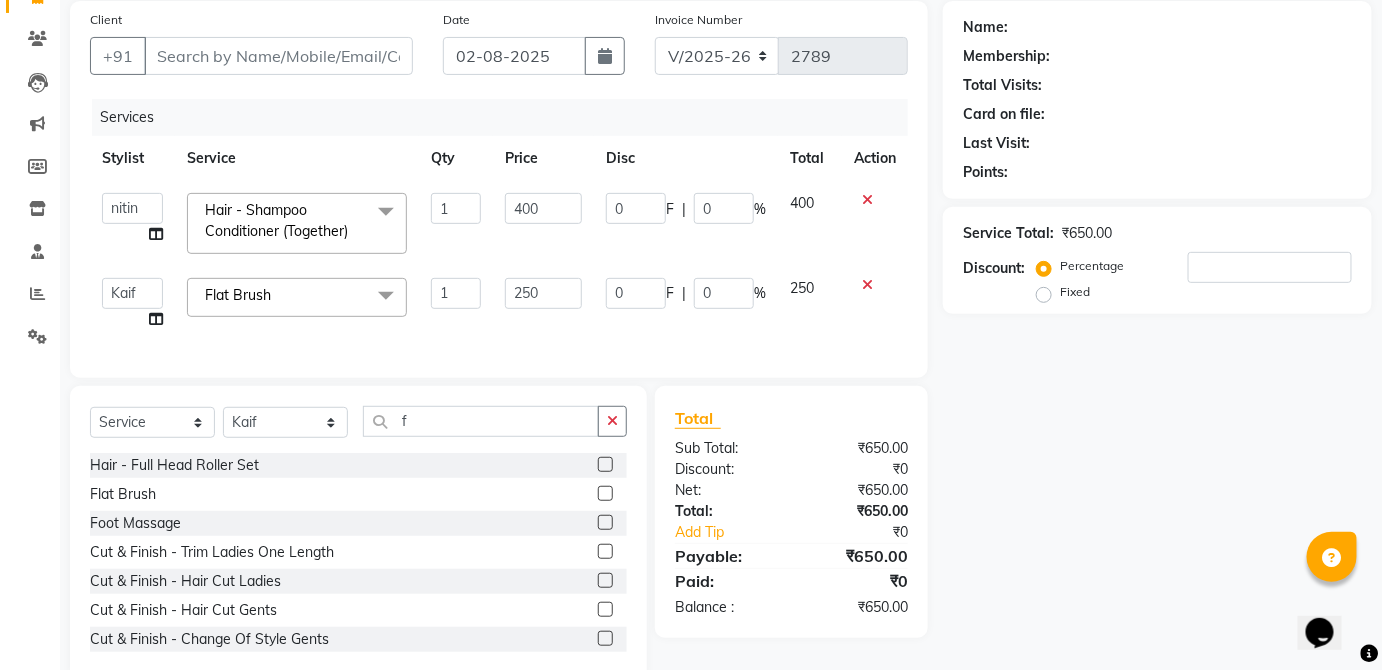scroll, scrollTop: 202, scrollLeft: 0, axis: vertical 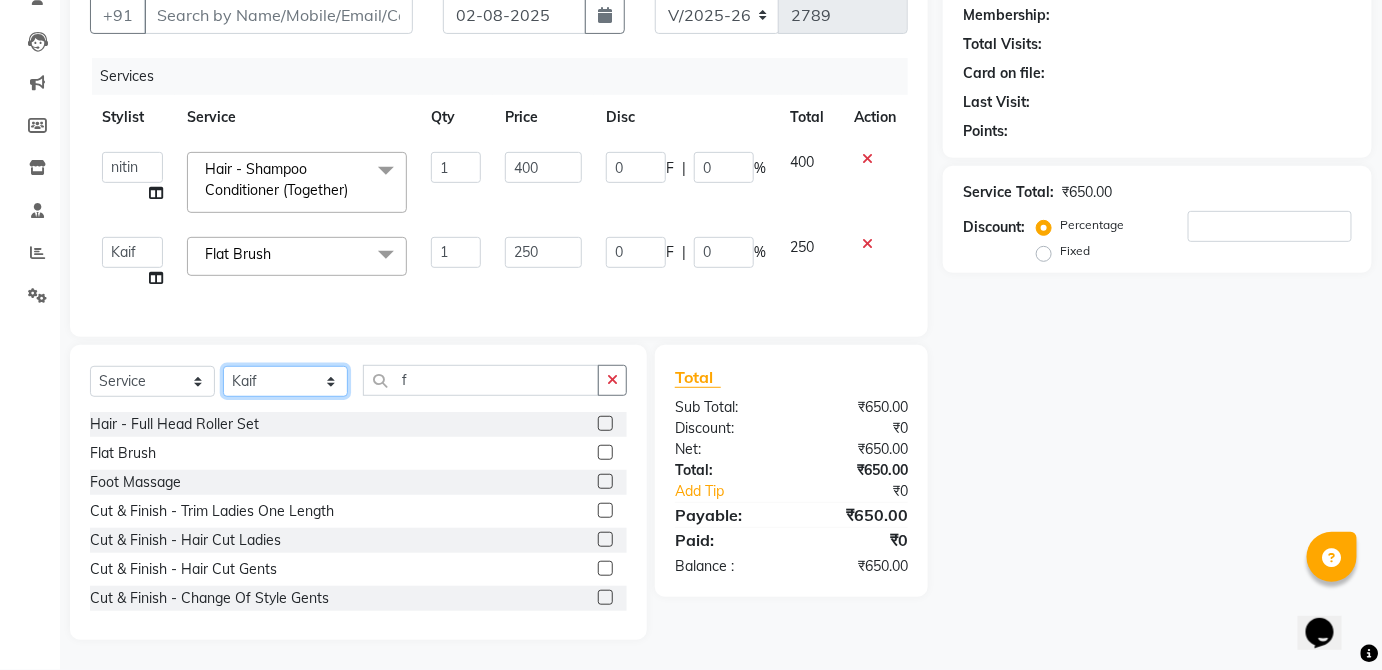 click on "Select Stylist [FIRST] [FIRST] [FIRST] [FIRST] [FIRST] [FIRST] [FIRST] [FIRST] [FIRST] [FIRST] [FIRST] [FIRST] [FIRST] [FIRST] [FIRST] [FIRST] [FIRST] [FIRST] [FIRST] [FIRST] [FIRST] [FIRST] [FIRST] [FIRST] [FIRST] [FIRST] [FIRST]" 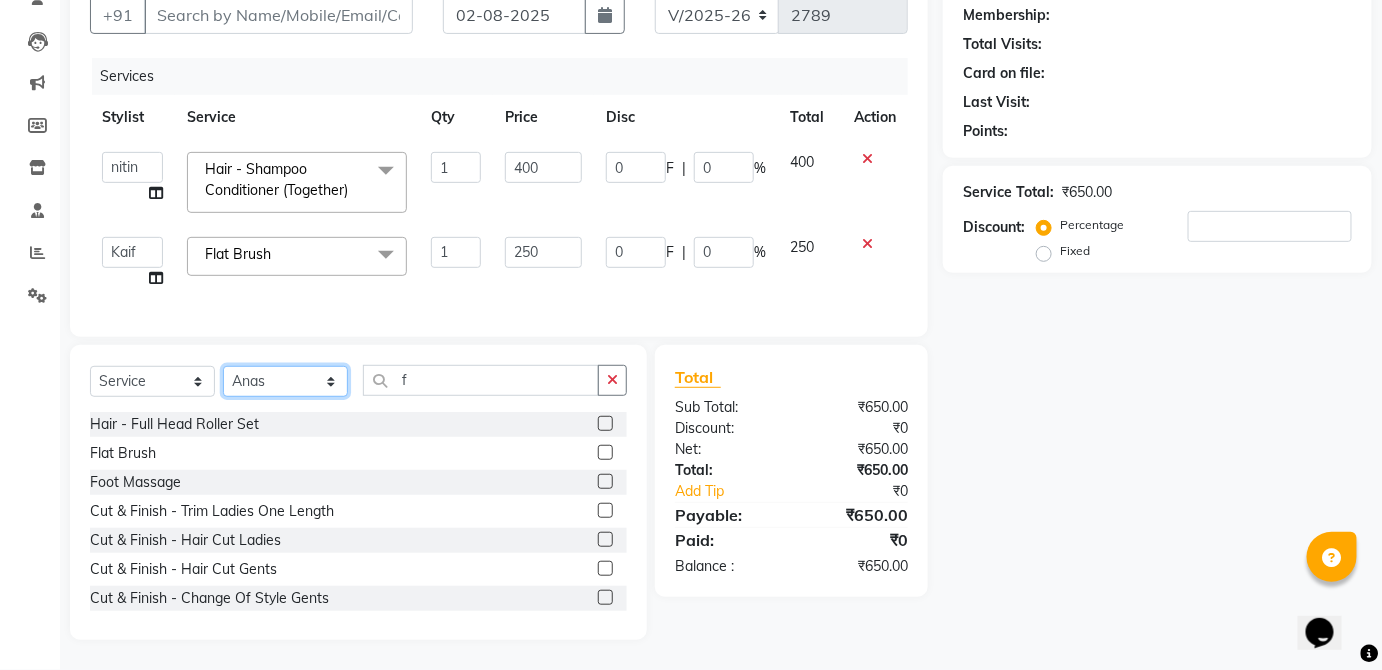 click on "Select Stylist [FIRST] [FIRST] [FIRST] [FIRST] [FIRST] [FIRST] [FIRST] [FIRST] [FIRST] [FIRST] [FIRST] [FIRST] [FIRST] [FIRST] [FIRST] [FIRST] [FIRST] [FIRST] [FIRST] [FIRST] [FIRST] [FIRST] [FIRST] [FIRST] [FIRST] [FIRST] [FIRST]" 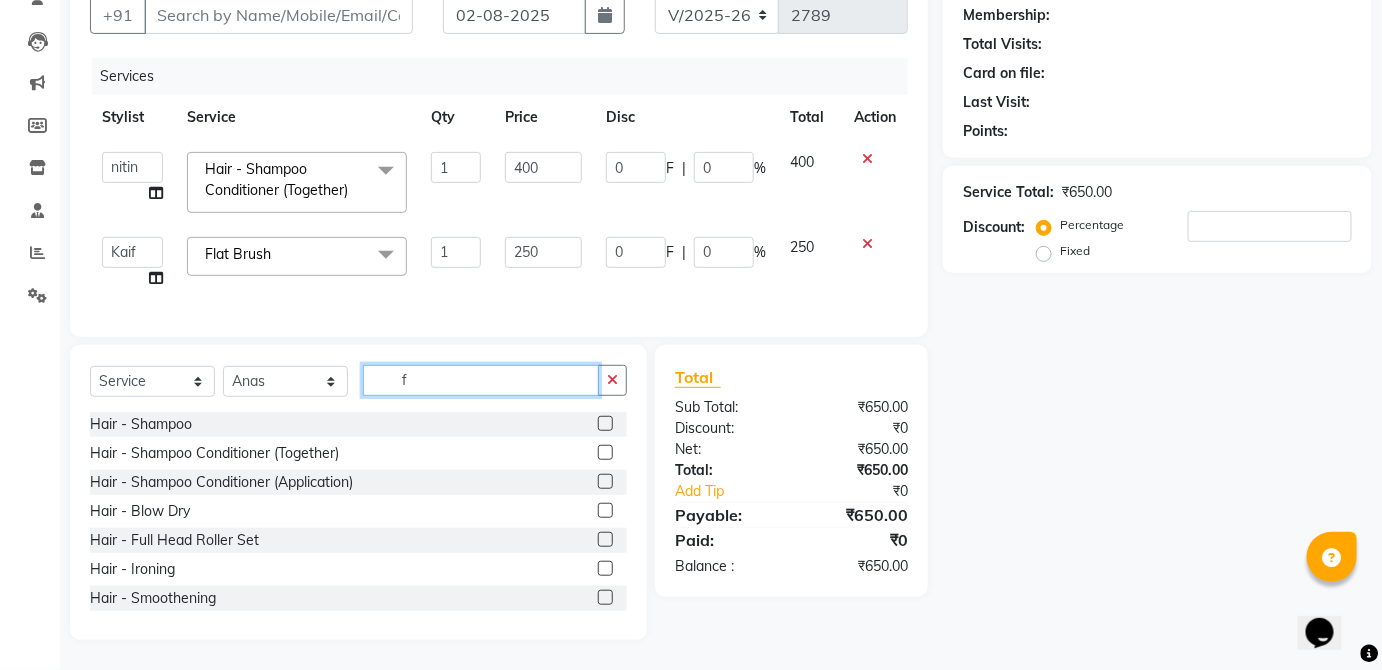 click on "f" 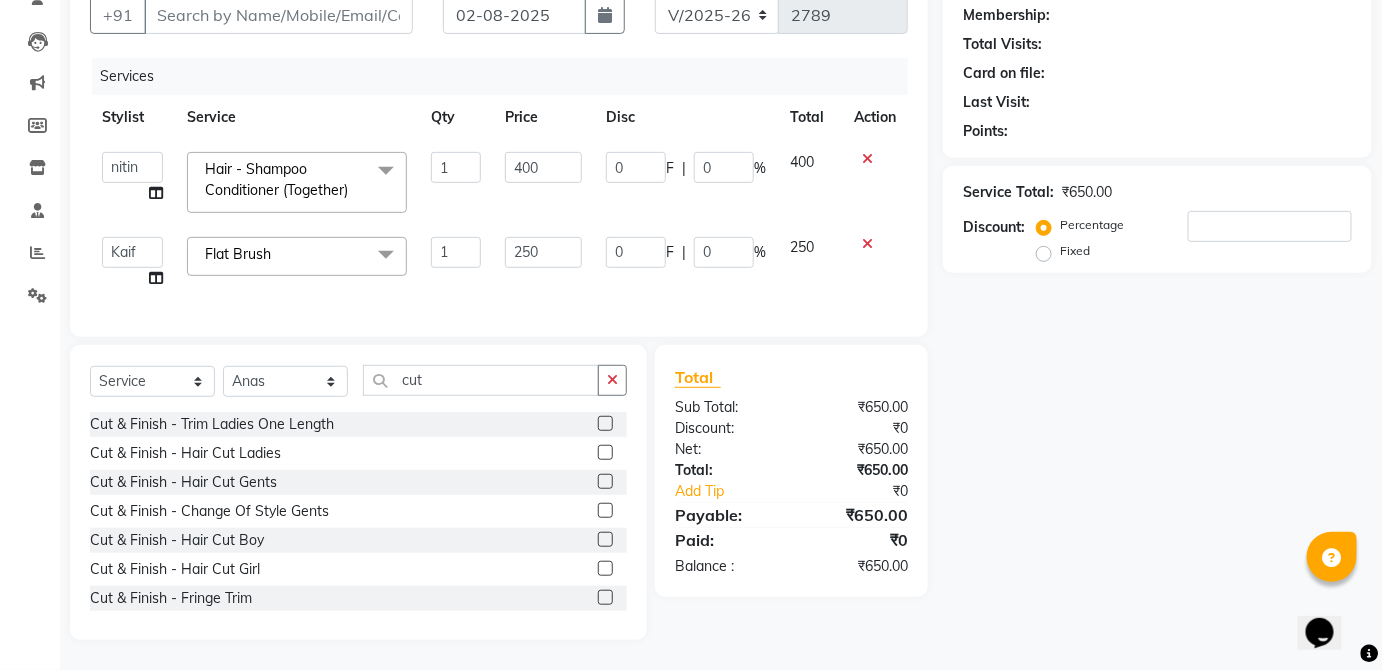 click 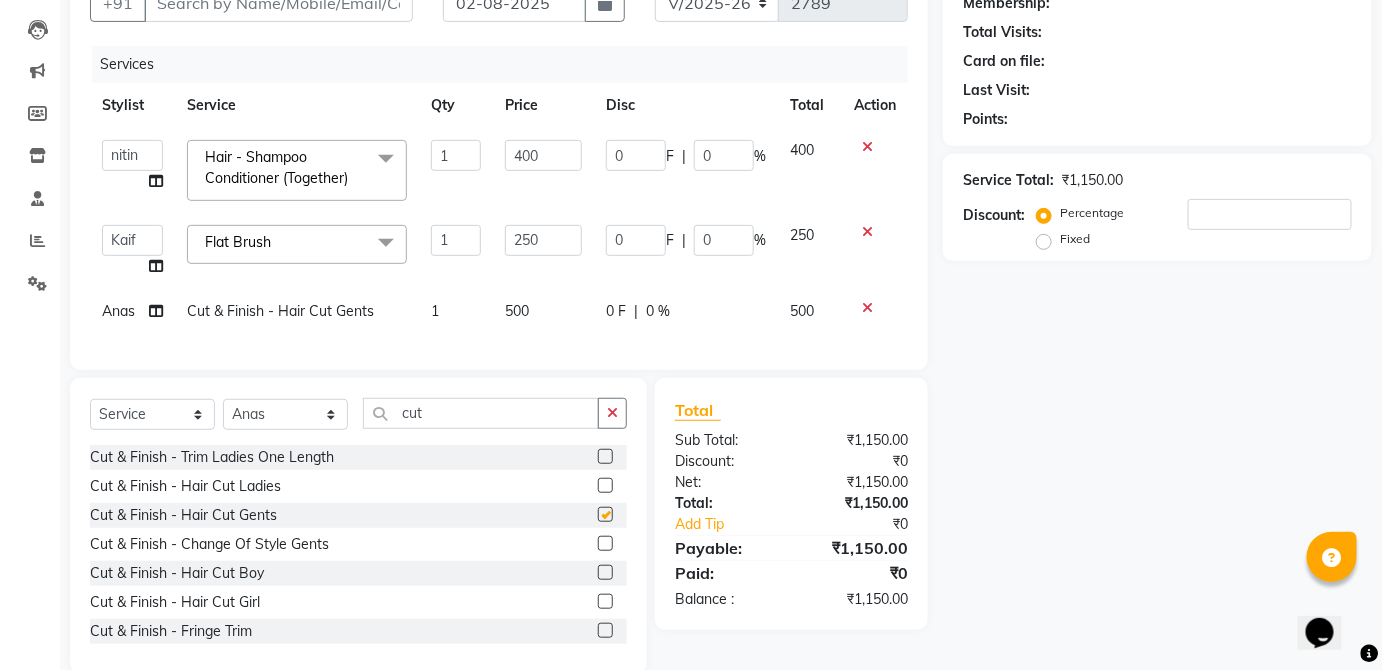 click on "0 F | 0 %" 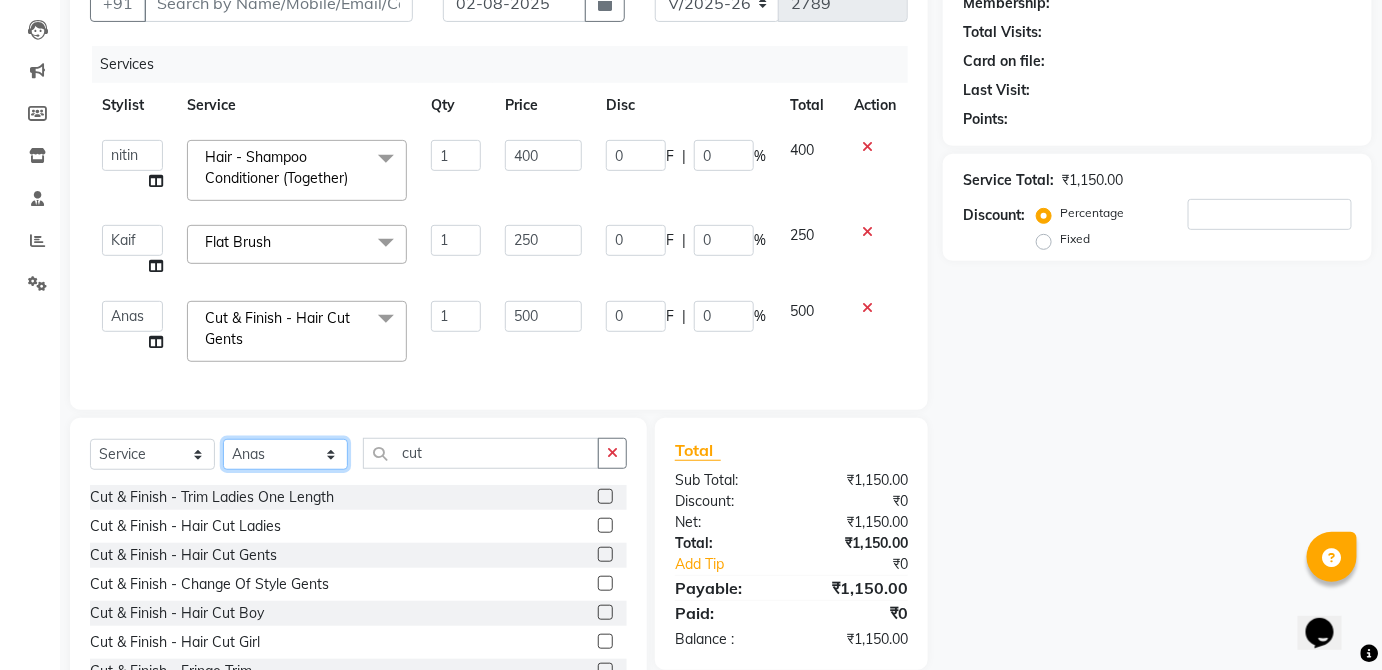 click on "Select Stylist [FIRST] [FIRST] [FIRST] [FIRST] [FIRST] [FIRST] [FIRST] [FIRST] [FIRST] [FIRST] [FIRST] [FIRST] [FIRST] [FIRST] [FIRST] [FIRST] [FIRST] [FIRST] [FIRST] [FIRST] [FIRST] [FIRST] [FIRST] [FIRST] [FIRST] [FIRST] [FIRST]" 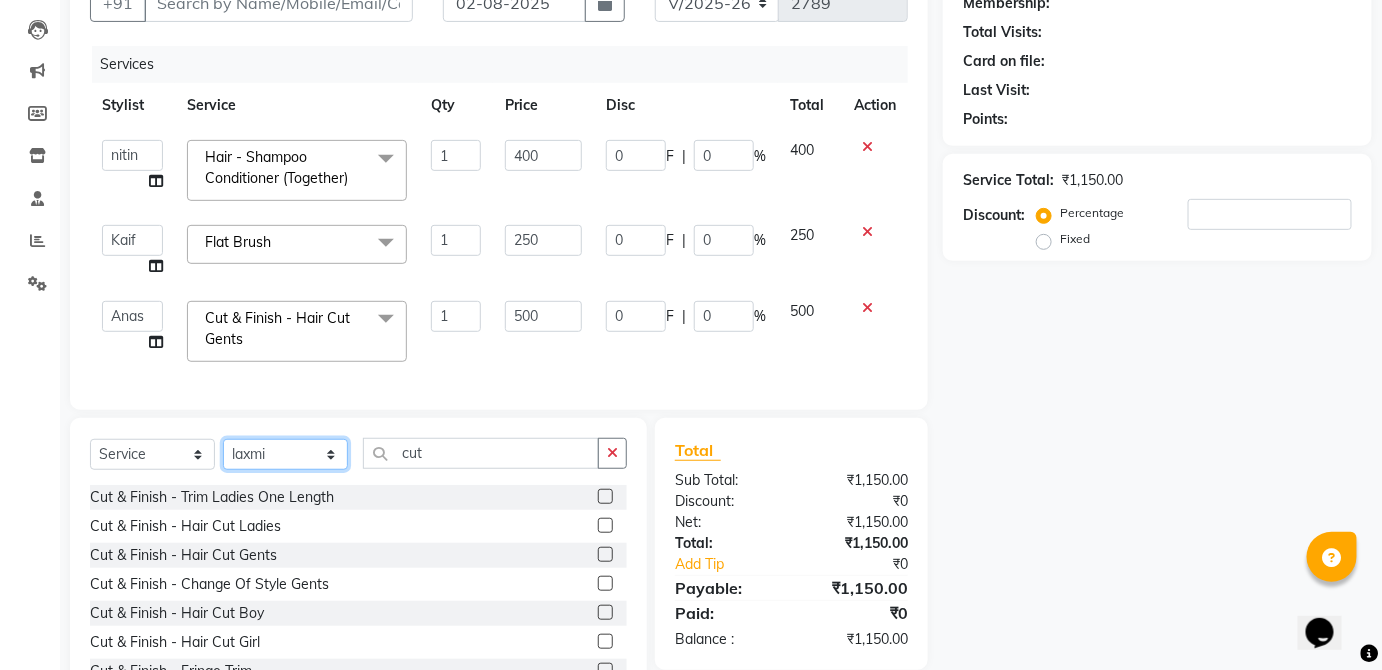 click on "Select Stylist [FIRST] [FIRST] [FIRST] [FIRST] [FIRST] [FIRST] [FIRST] [FIRST] [FIRST] [FIRST] [FIRST] [FIRST] [FIRST] [FIRST] [FIRST] [FIRST] [FIRST] [FIRST] [FIRST] [FIRST] [FIRST] [FIRST] [FIRST] [FIRST] [FIRST] [FIRST] [FIRST]" 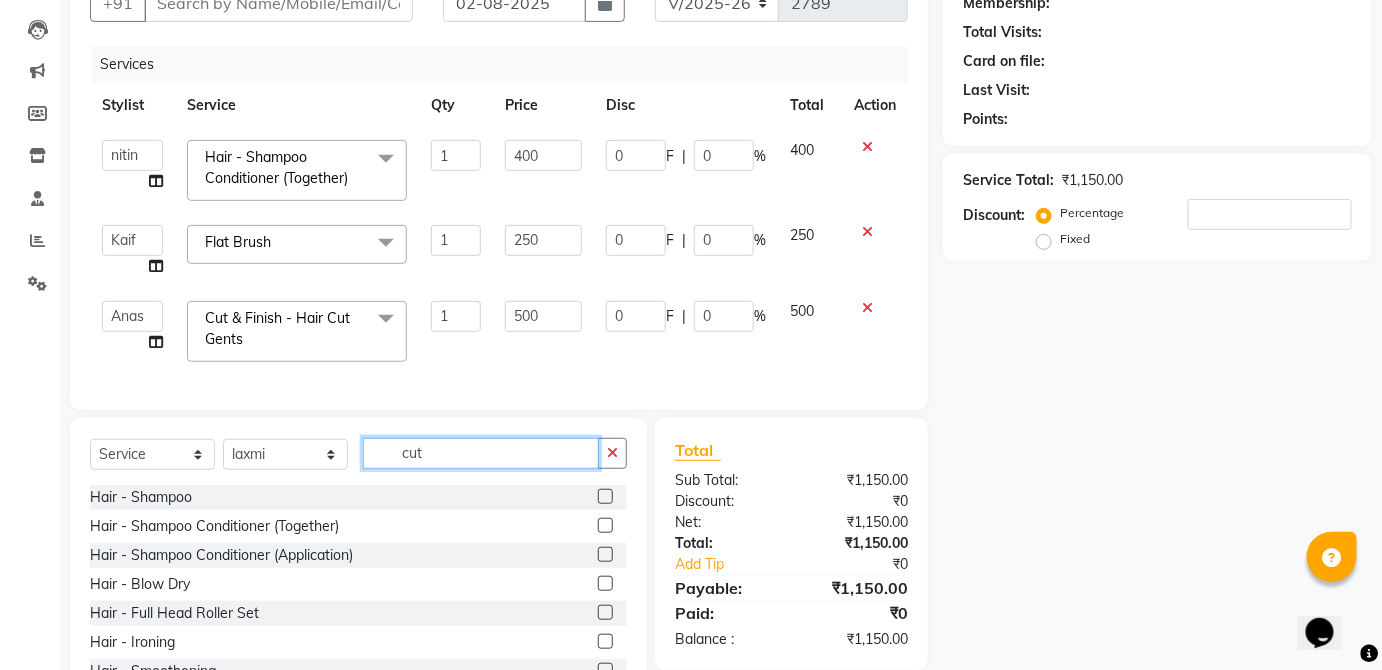 click on "cut" 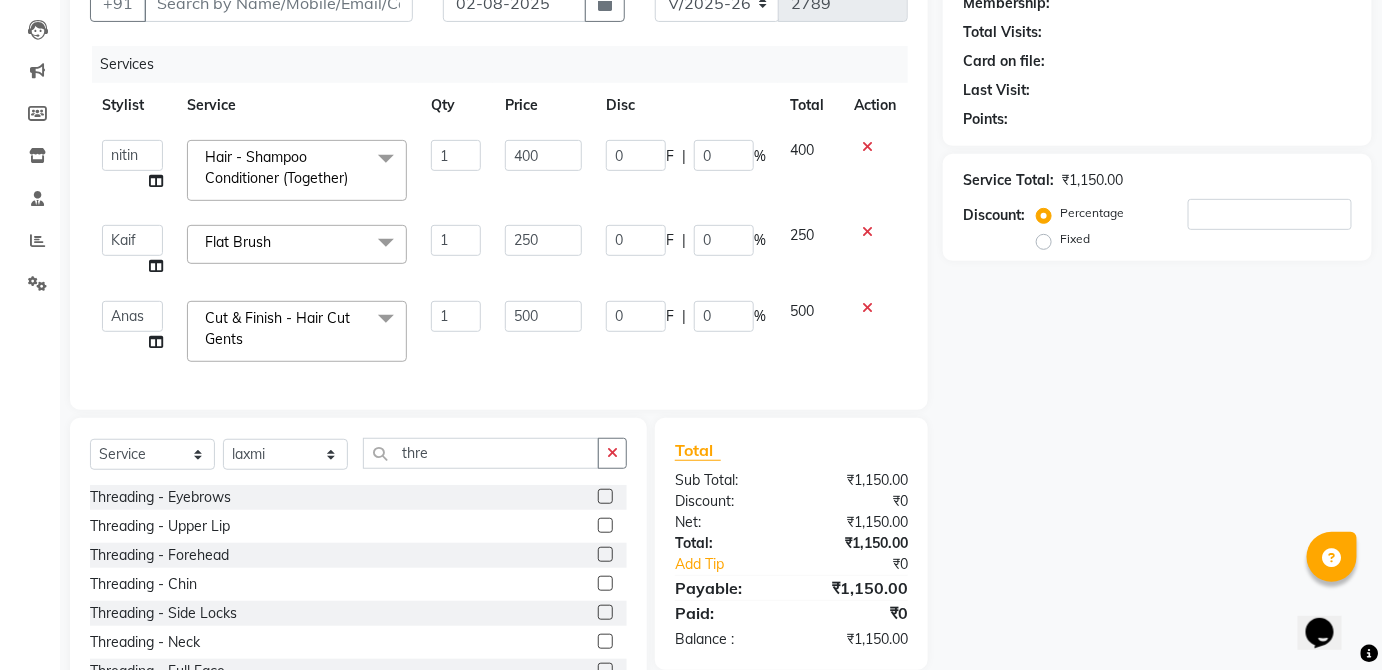 click on "Client +[COUNTRY_CODE] Date [DATE] Invoice Number [INVOICE_NUMBER] [INVOICE_NUMBER]-[YEAR] Services Stylist Service Qty Price Disc Total Action [FIRST] [FIRST] [FIRST] [FIRST] [FIRST] [FIRST] [FIRST] [FIRST] [FIRST] [FIRST] [FIRST] [FIRST] [FIRST] [FIRST] [FIRST] [FIRST] [FIRST] [FIRST] [FIRST] [FIRST] [FIRST] [FIRST] [FIRST] [FIRST] [FIRST] [FIRST] [FIRST]" 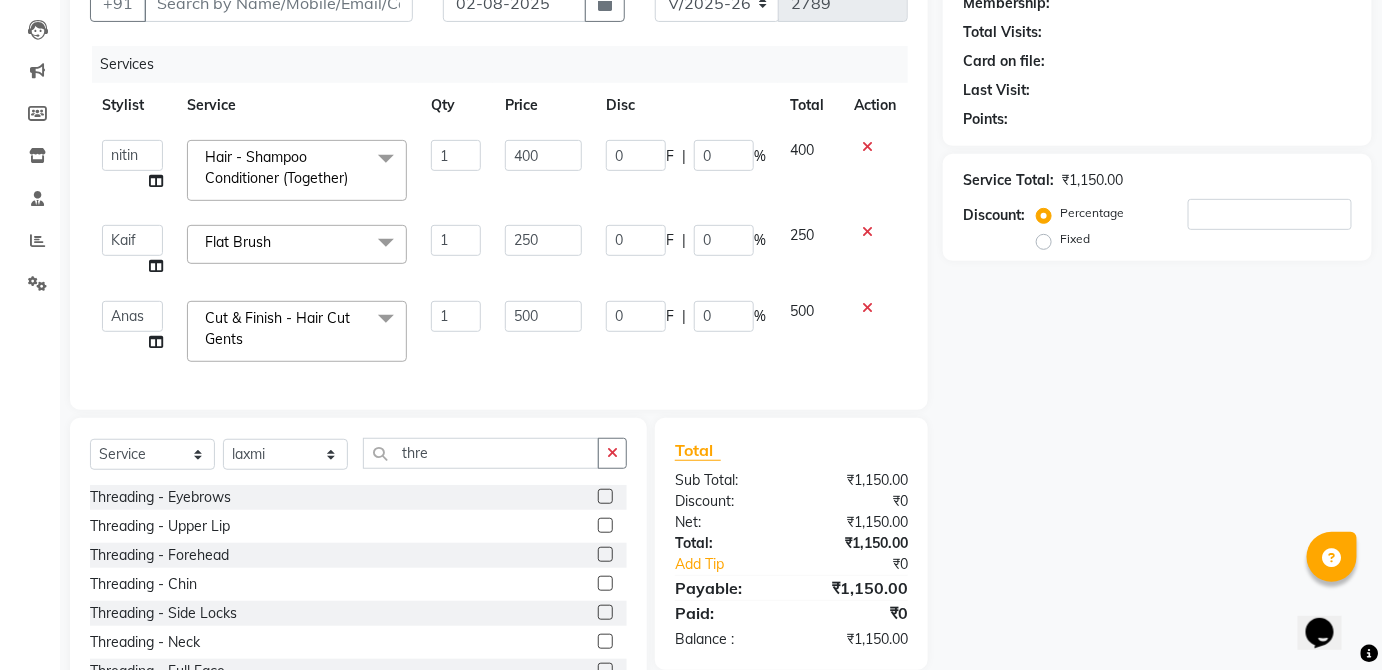 click 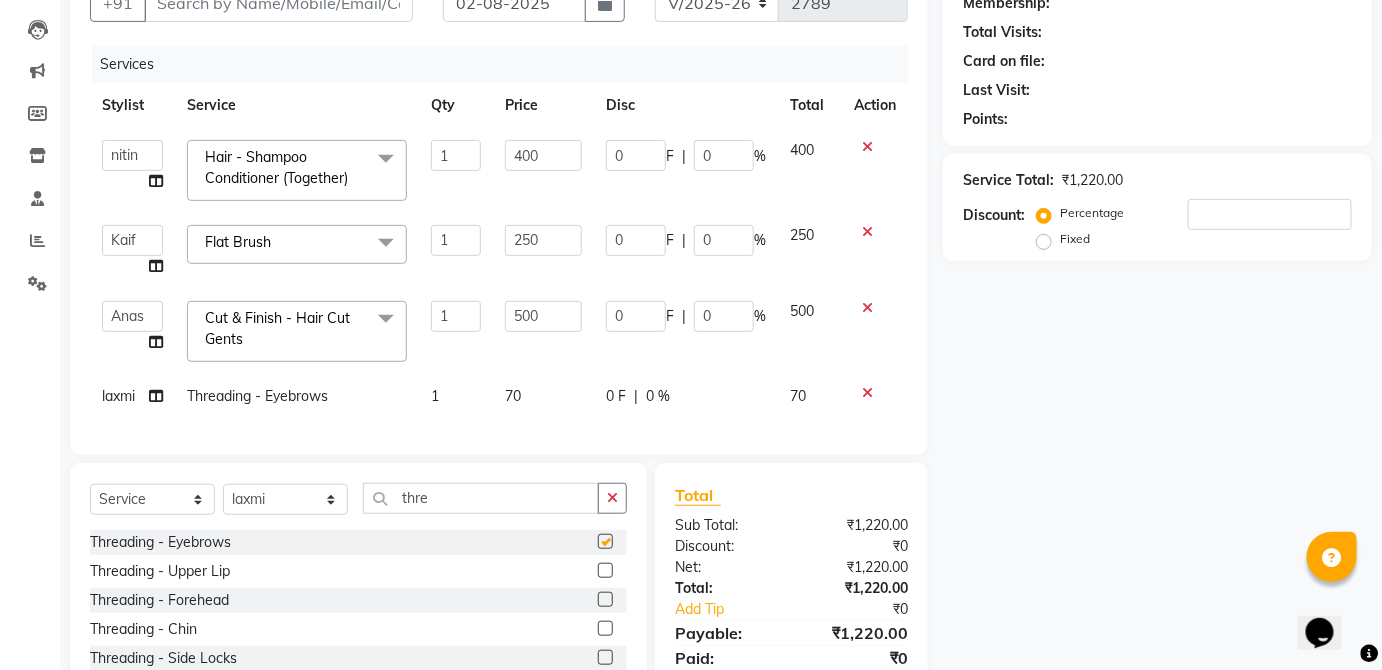 click on "0 F | 0 %" 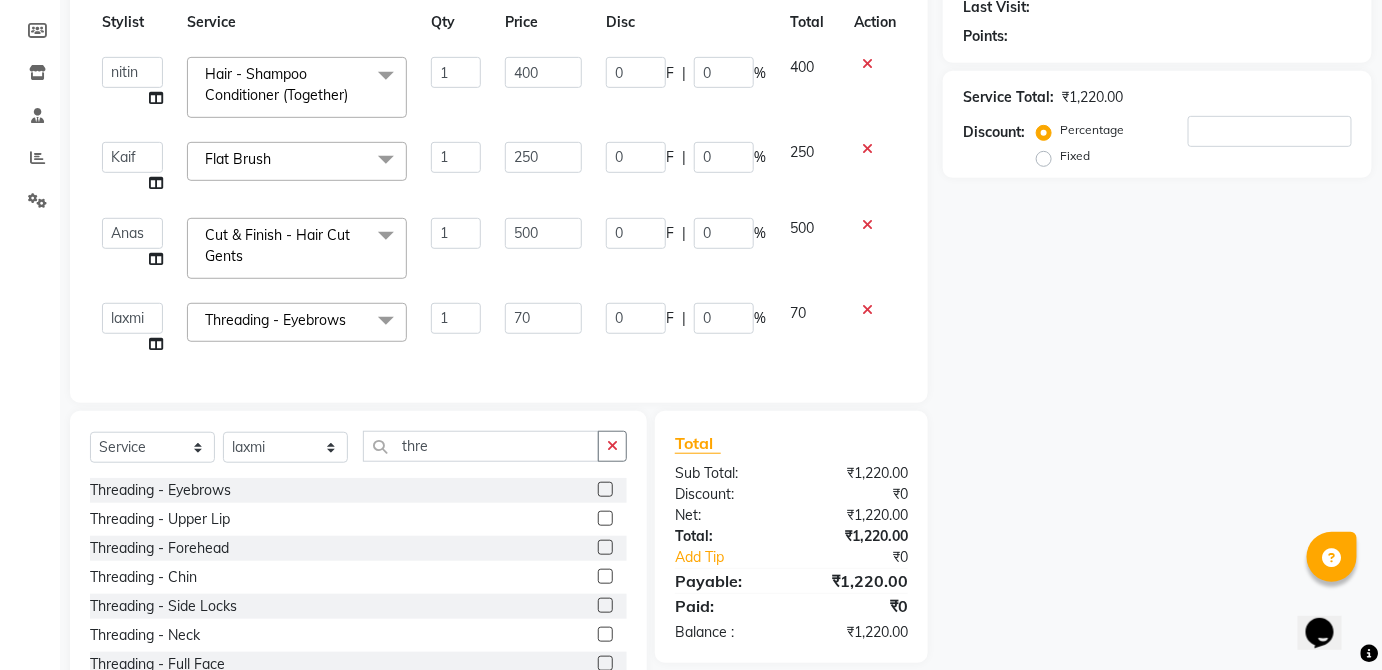 scroll, scrollTop: 300, scrollLeft: 0, axis: vertical 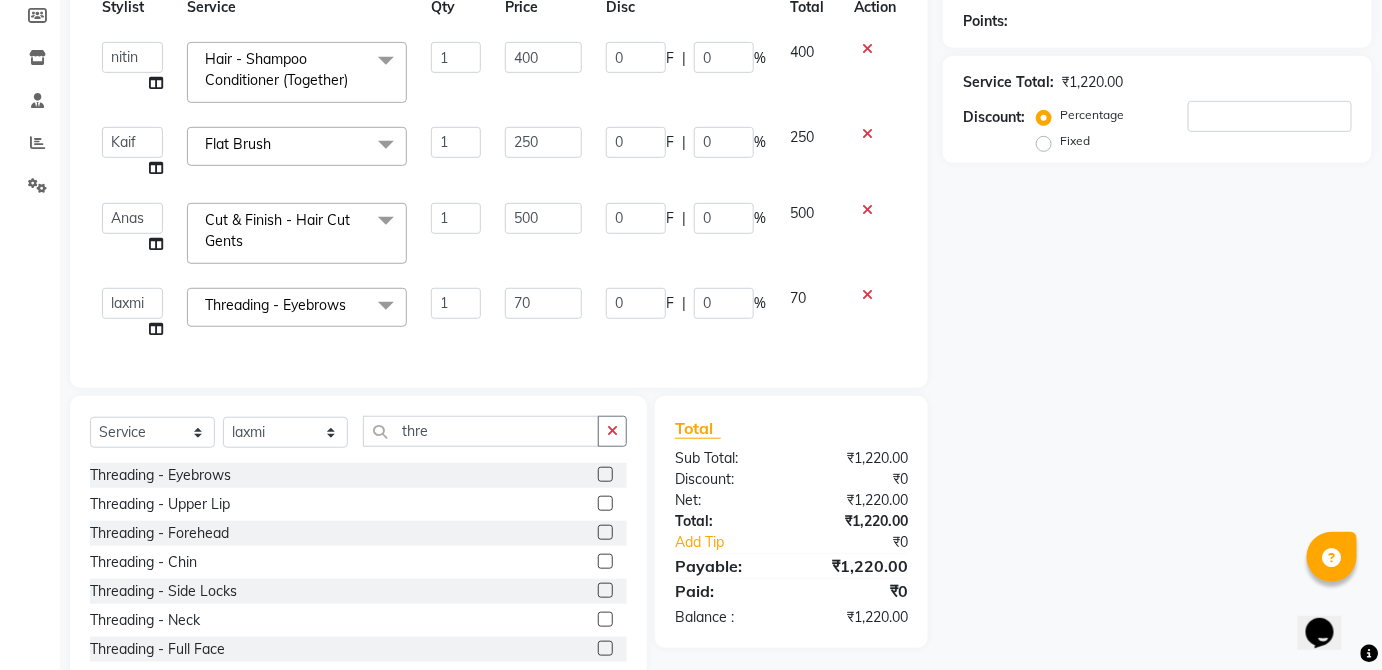 click 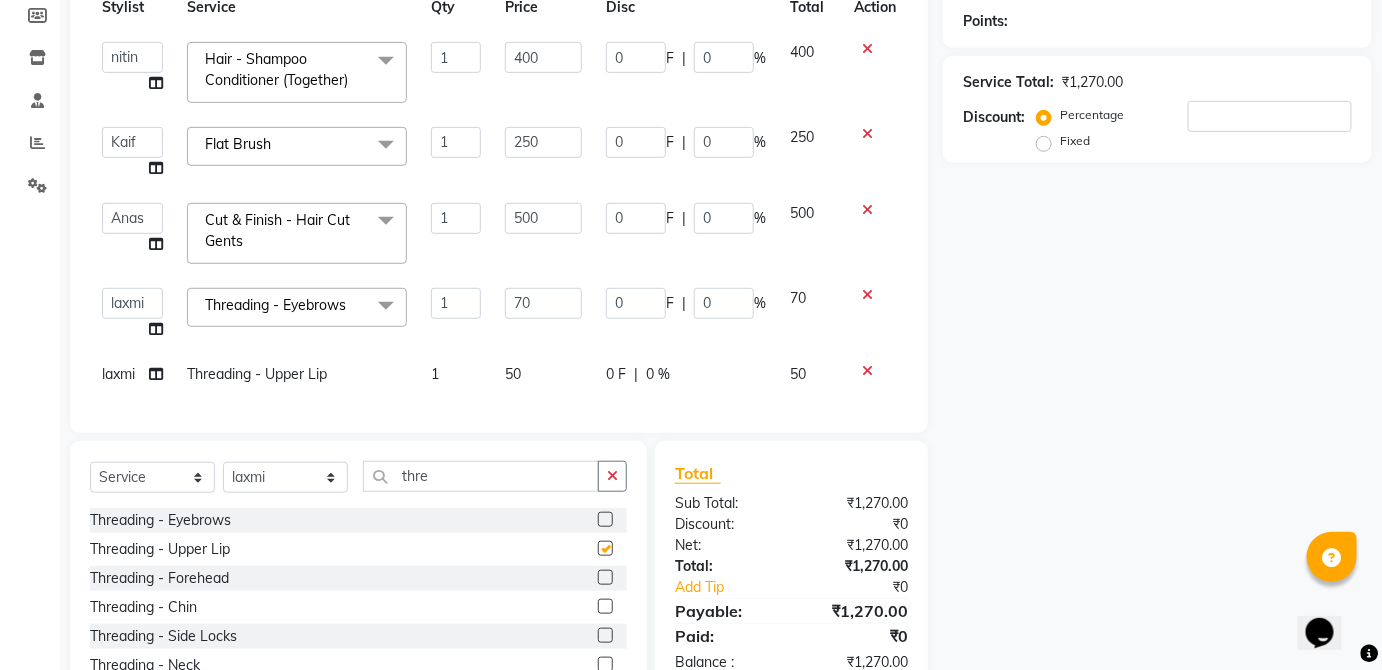 click on "0 F | 0 %" 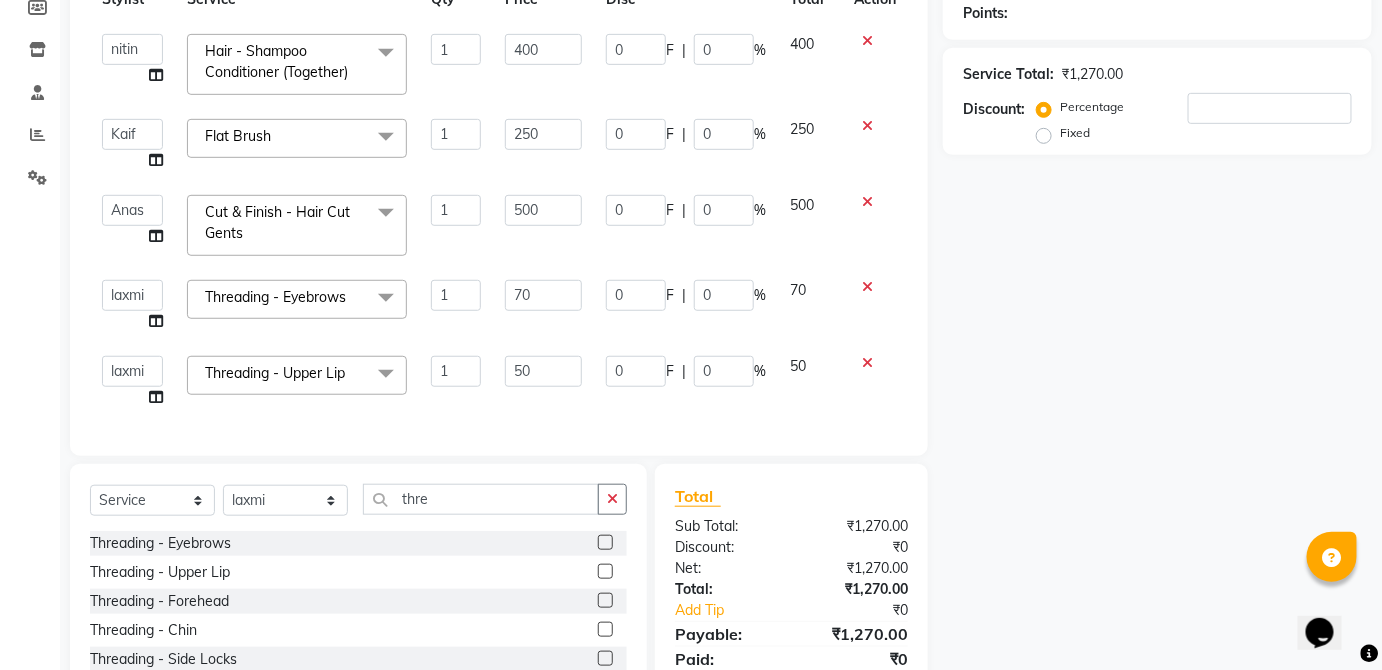 scroll, scrollTop: 0, scrollLeft: 0, axis: both 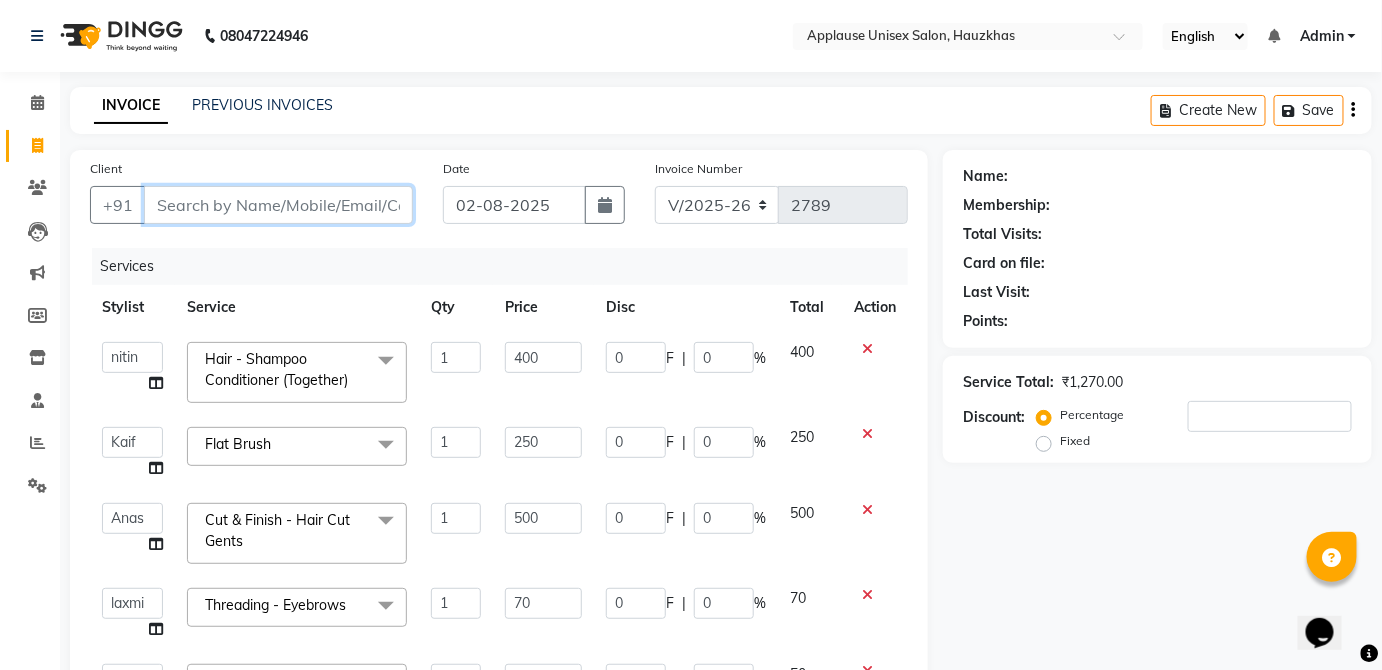 click on "Client" at bounding box center (278, 205) 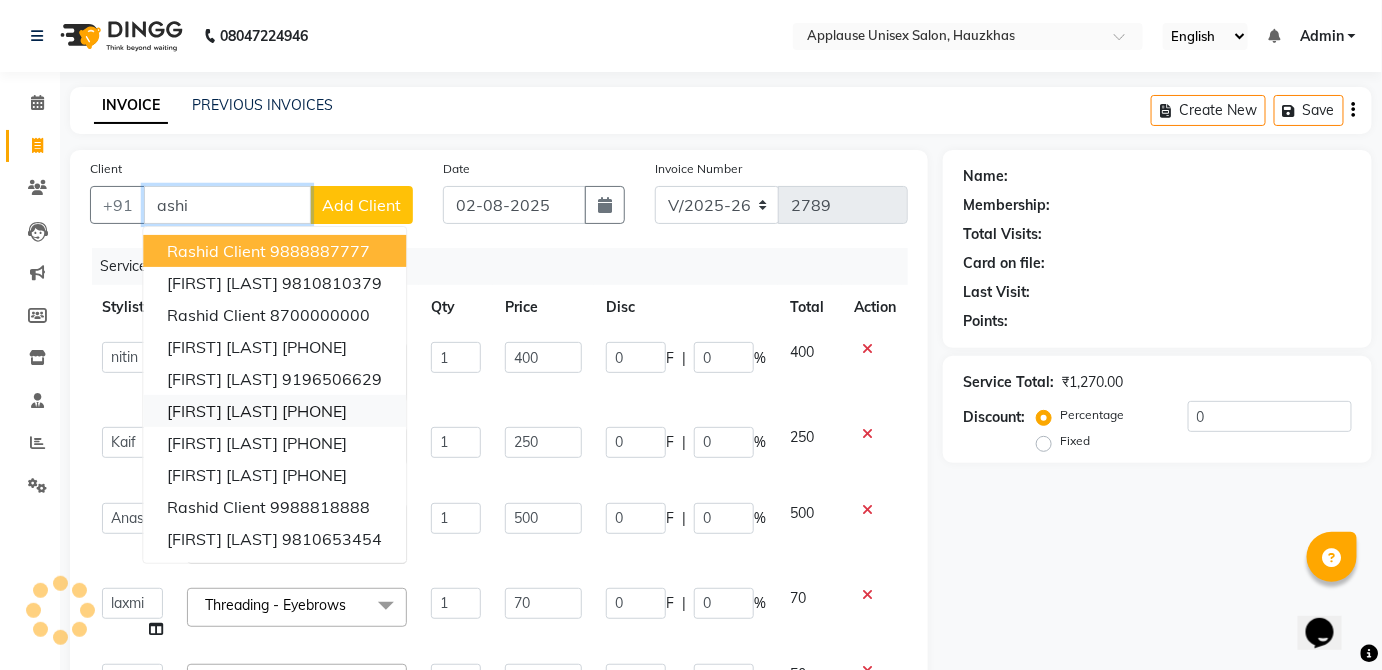 click on "[PHONE]" at bounding box center [314, 411] 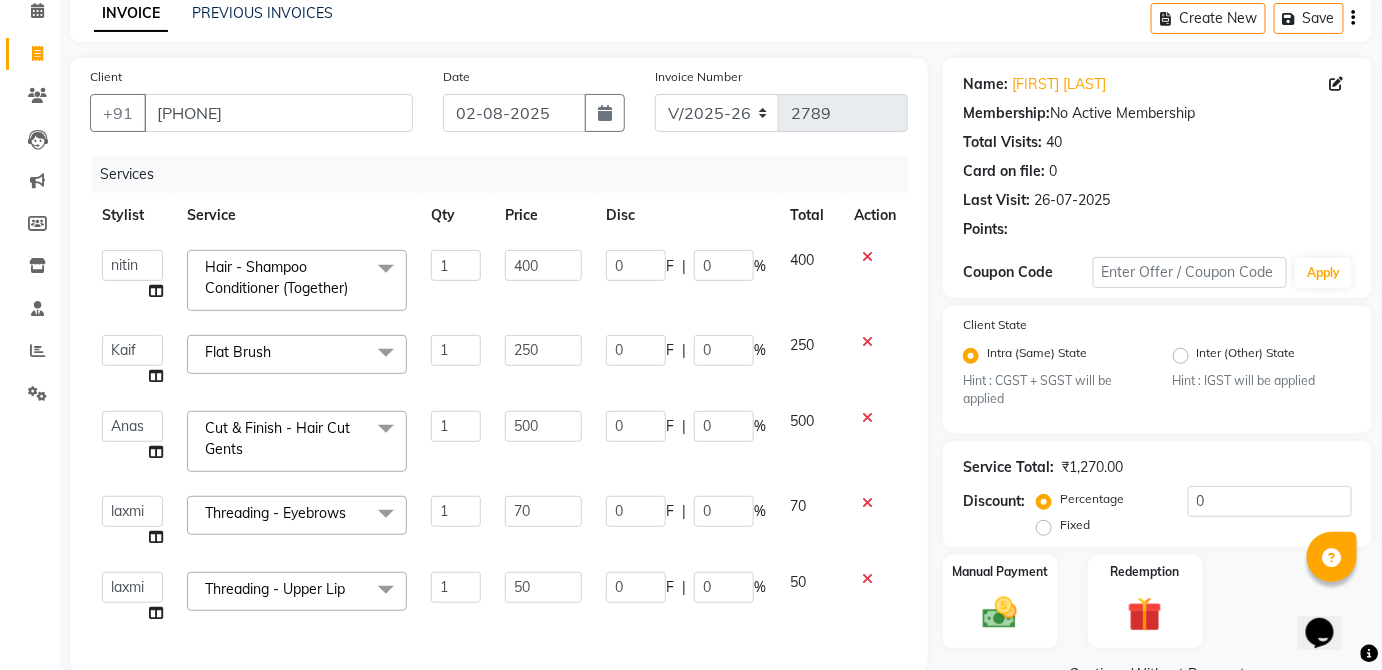 scroll, scrollTop: 93, scrollLeft: 0, axis: vertical 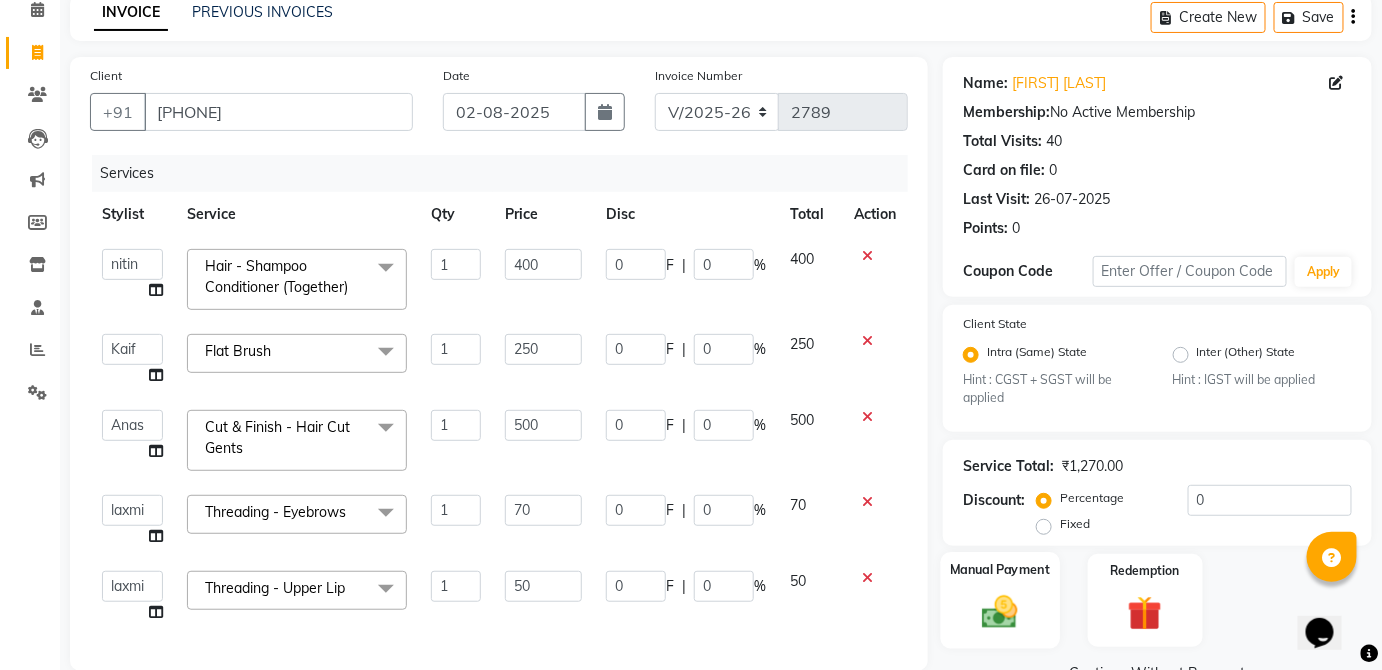 click on "Manual Payment" 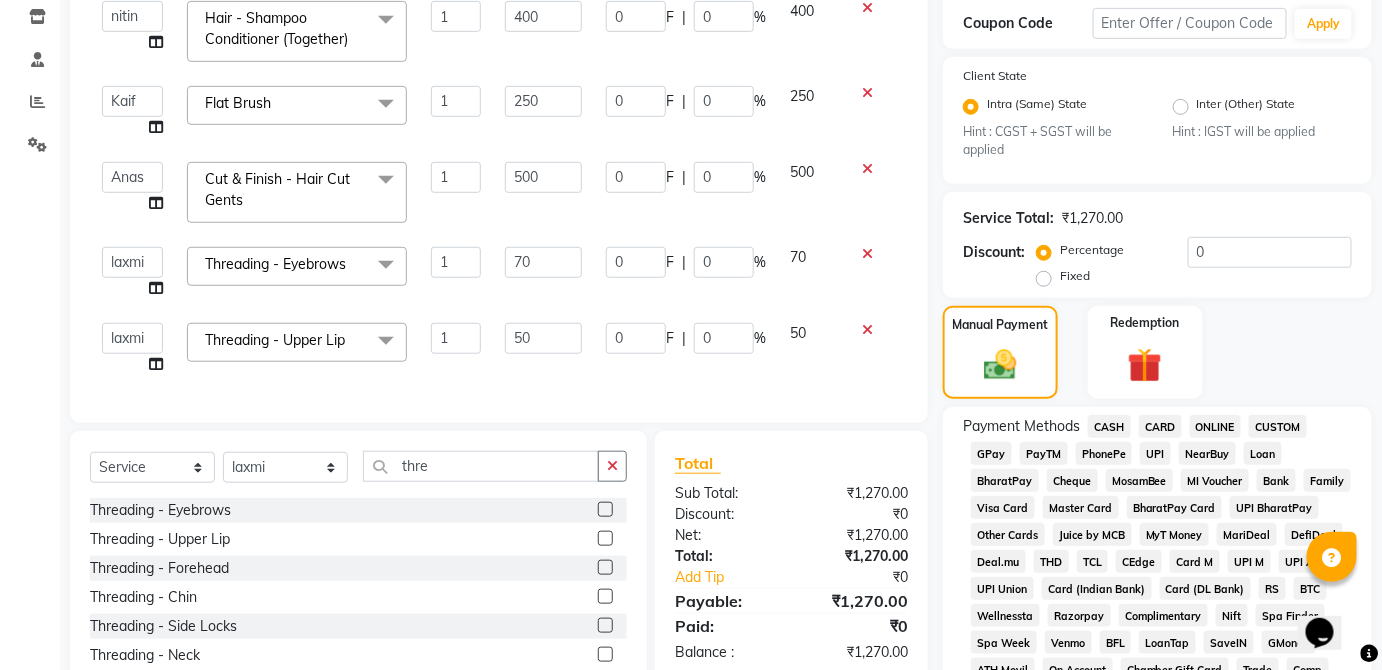 click on "CARD" 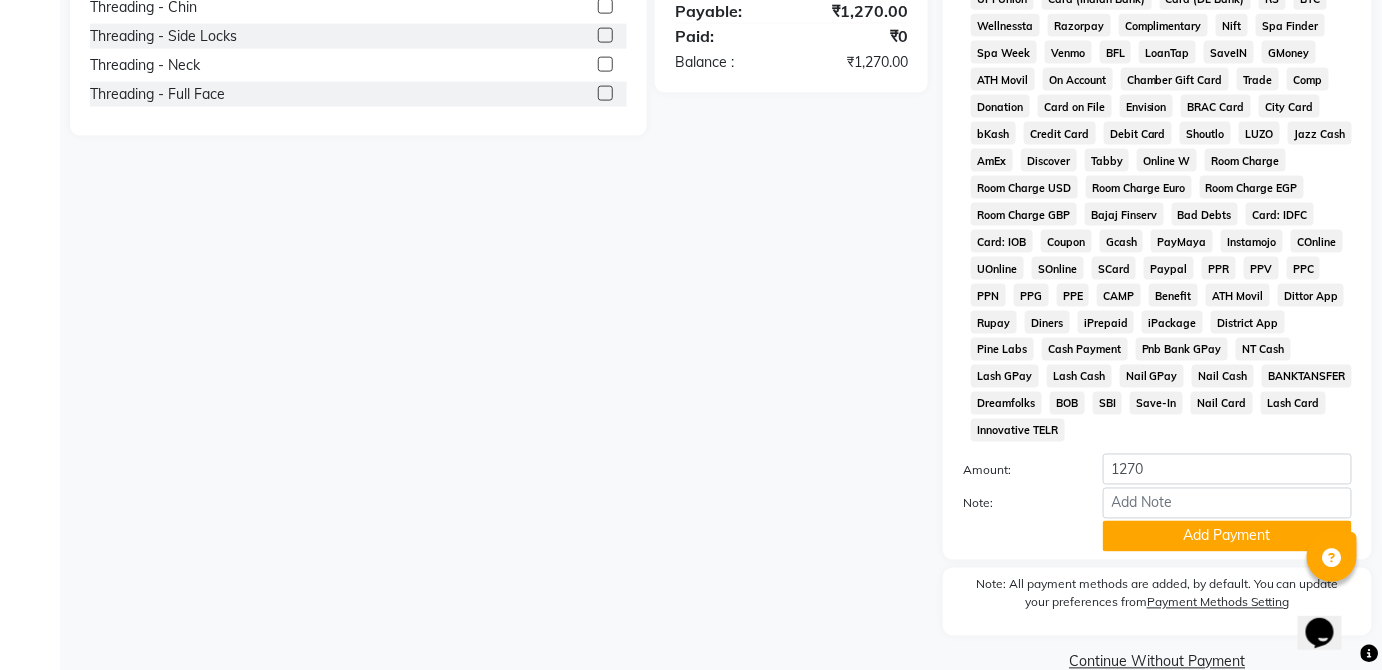 scroll, scrollTop: 943, scrollLeft: 0, axis: vertical 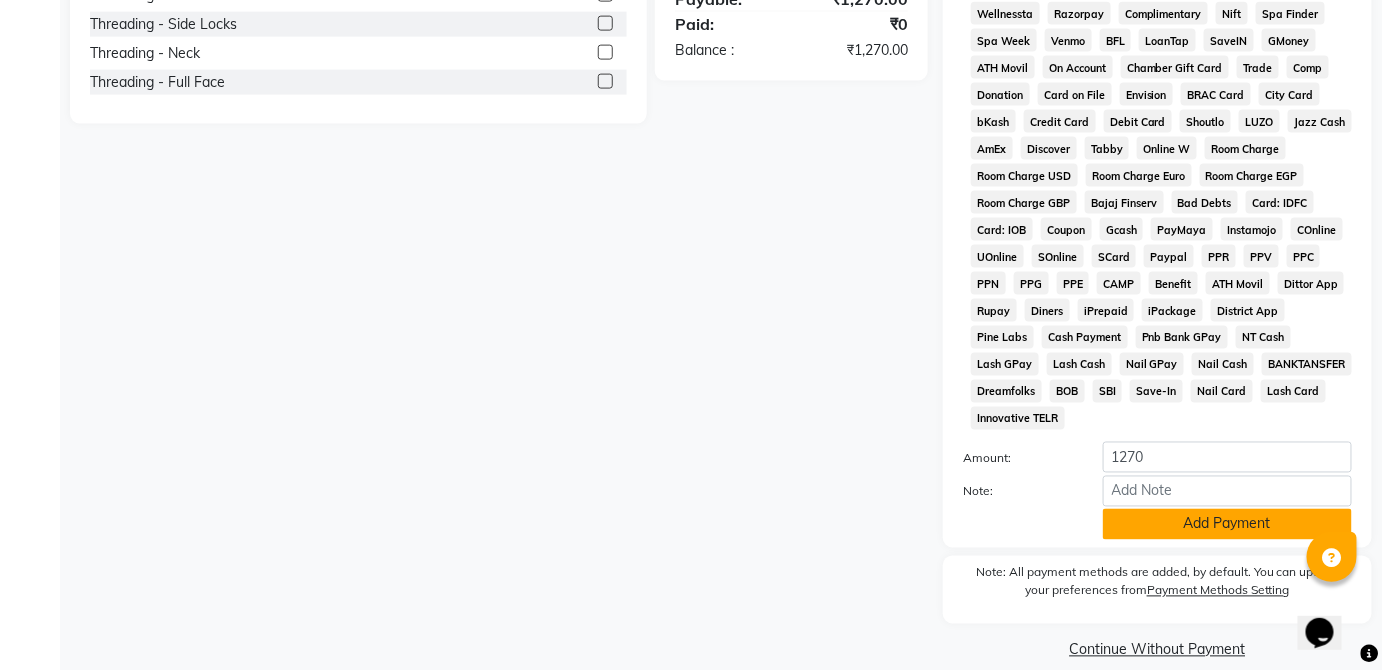click on "Add Payment" 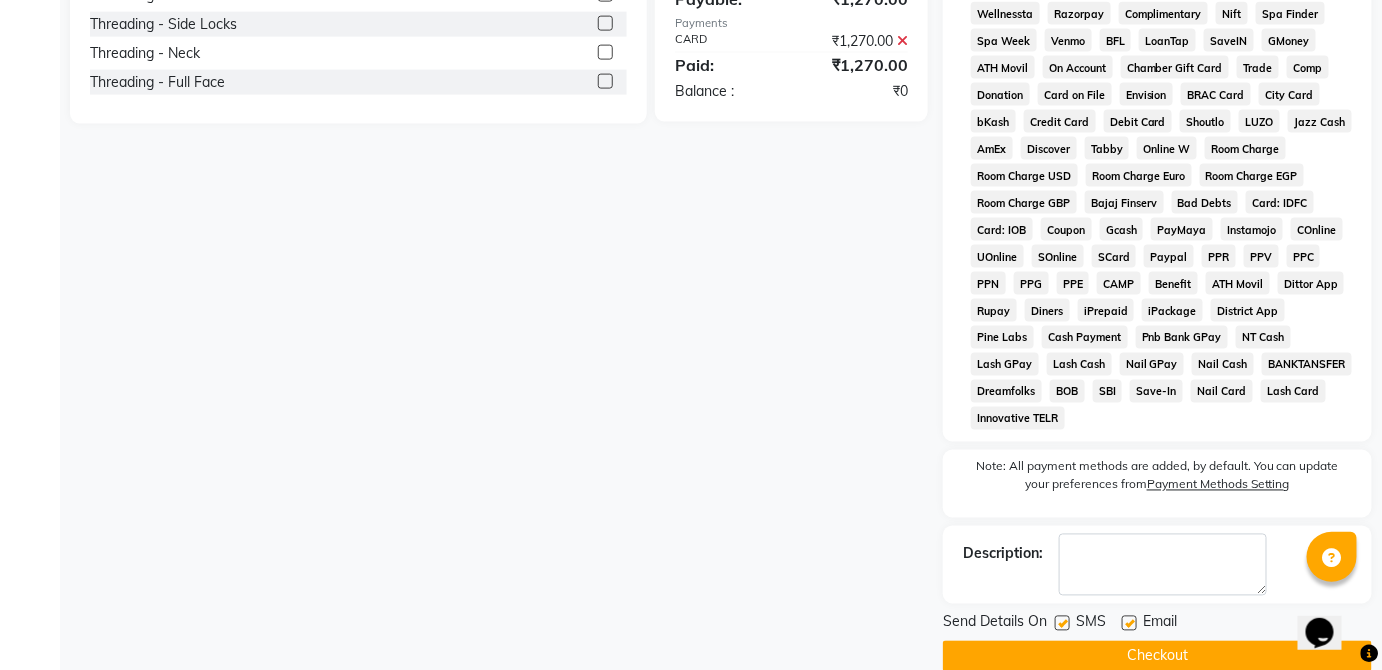click on "Checkout" 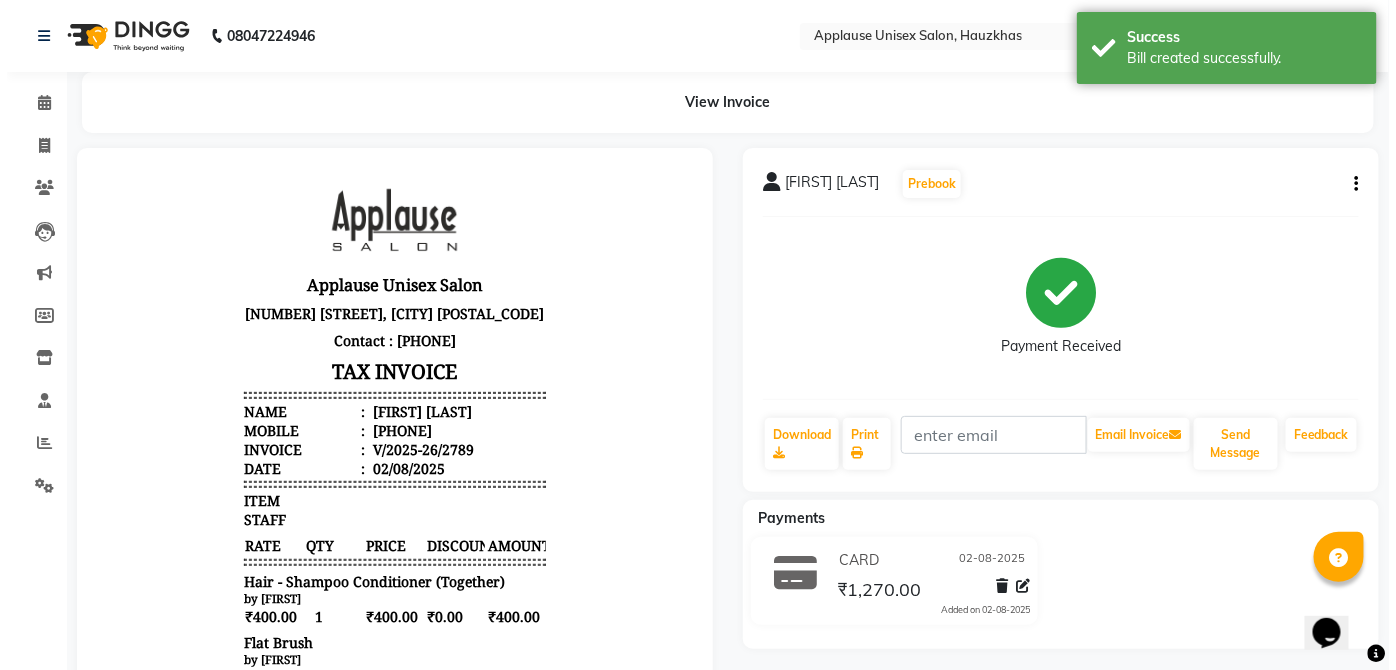 scroll, scrollTop: 0, scrollLeft: 0, axis: both 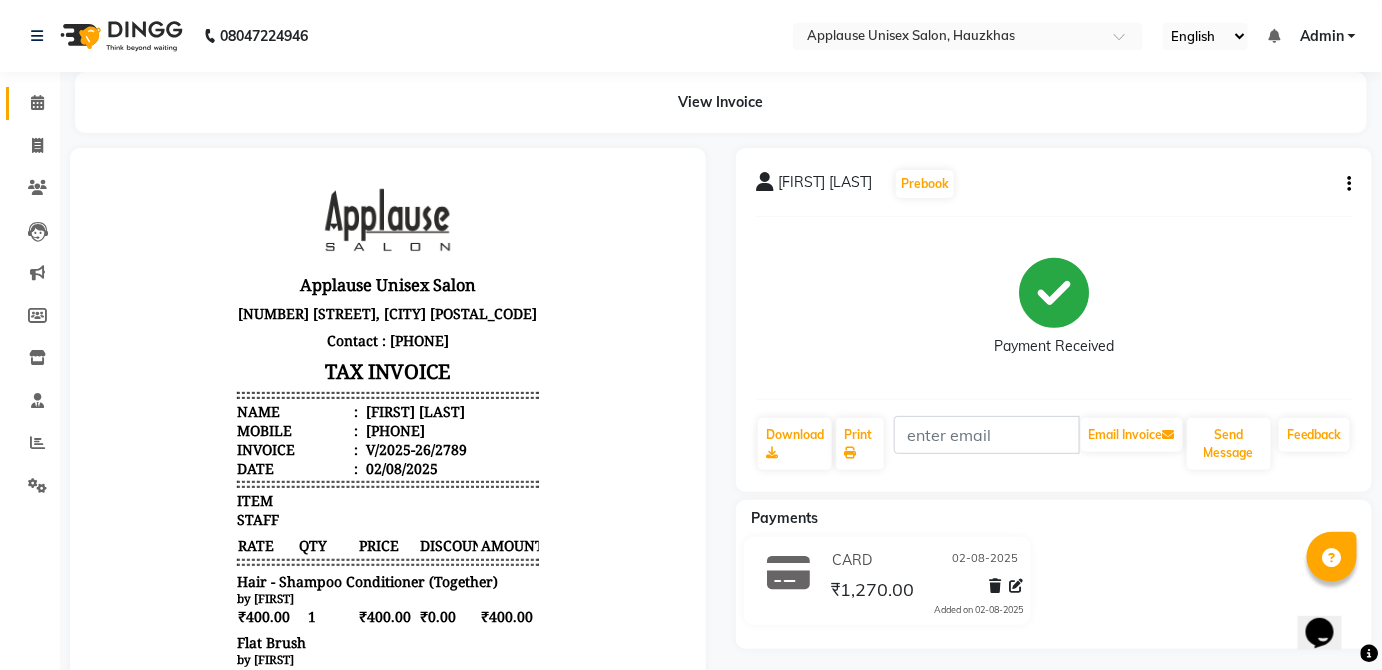 click 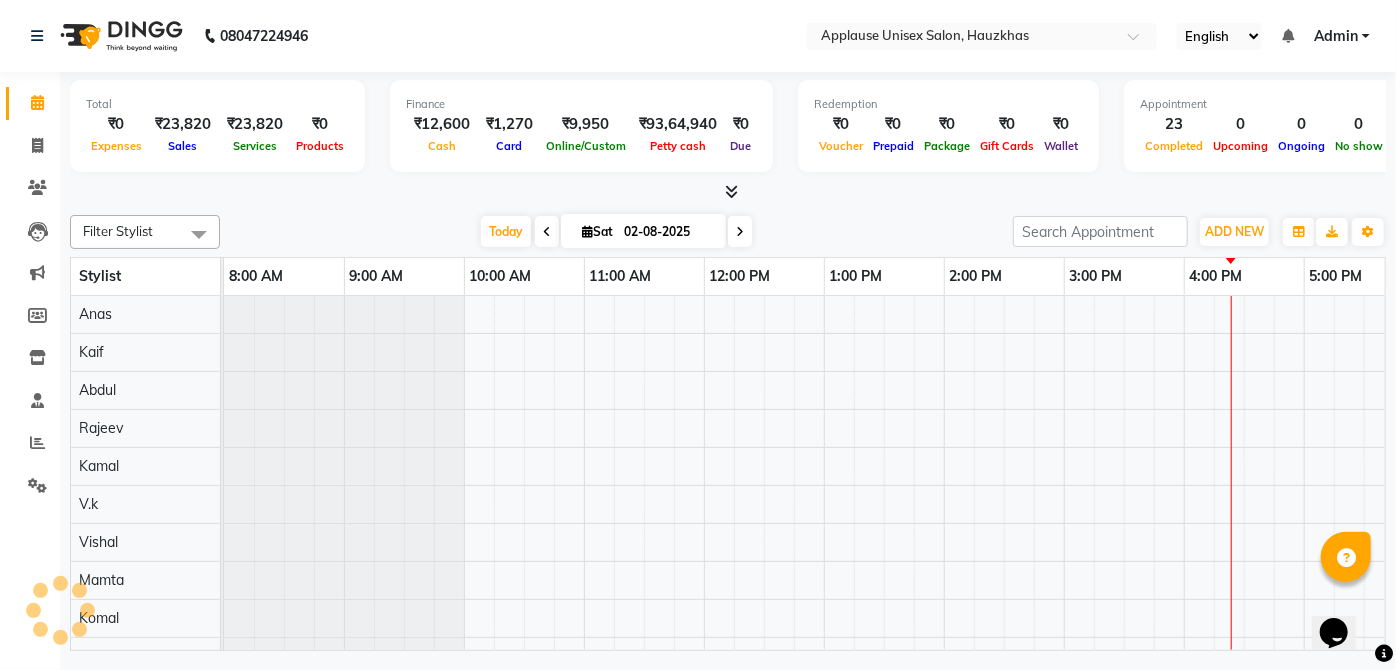 scroll, scrollTop: 0, scrollLeft: 0, axis: both 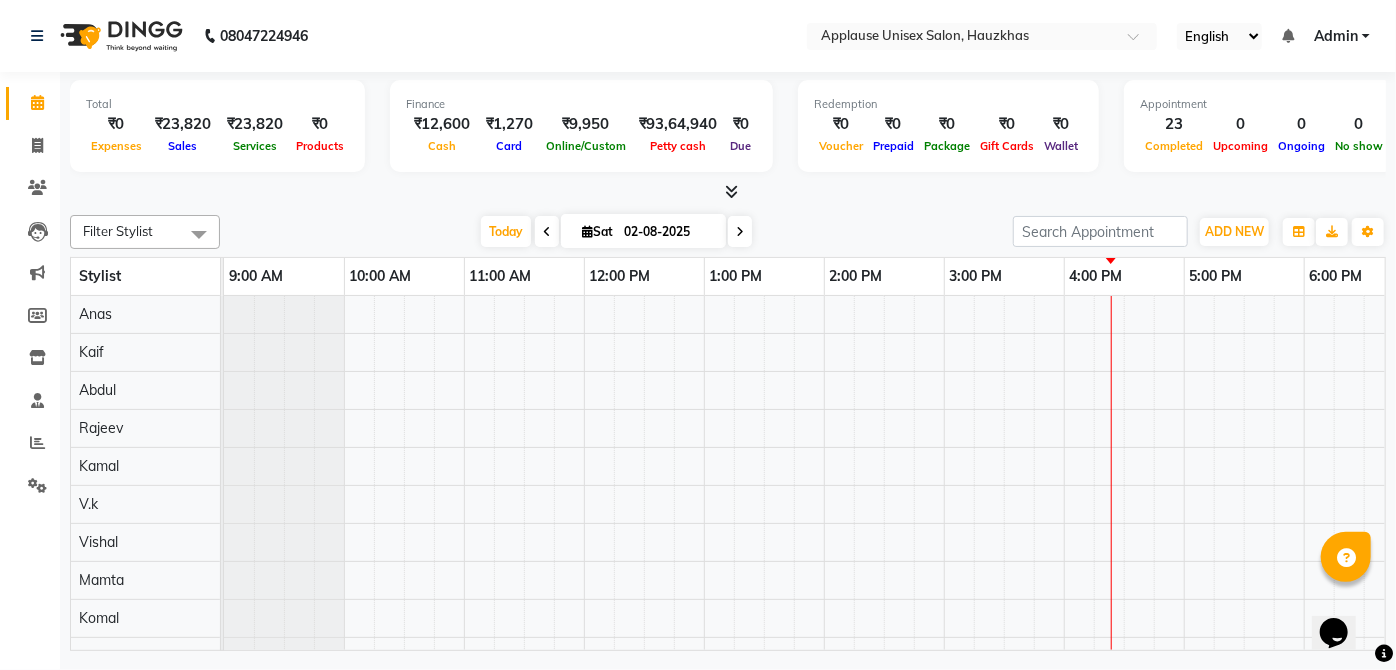 click on "Filter Stylist" at bounding box center (118, 231) 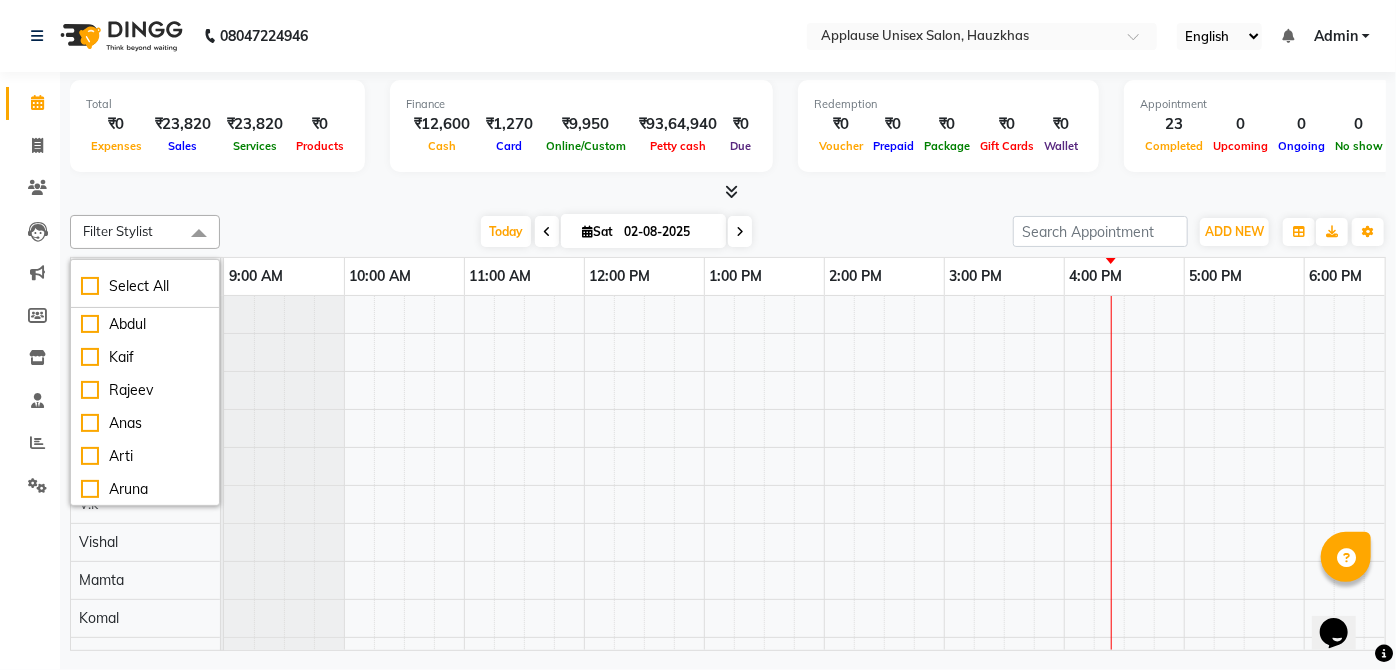 click on "Calendar" 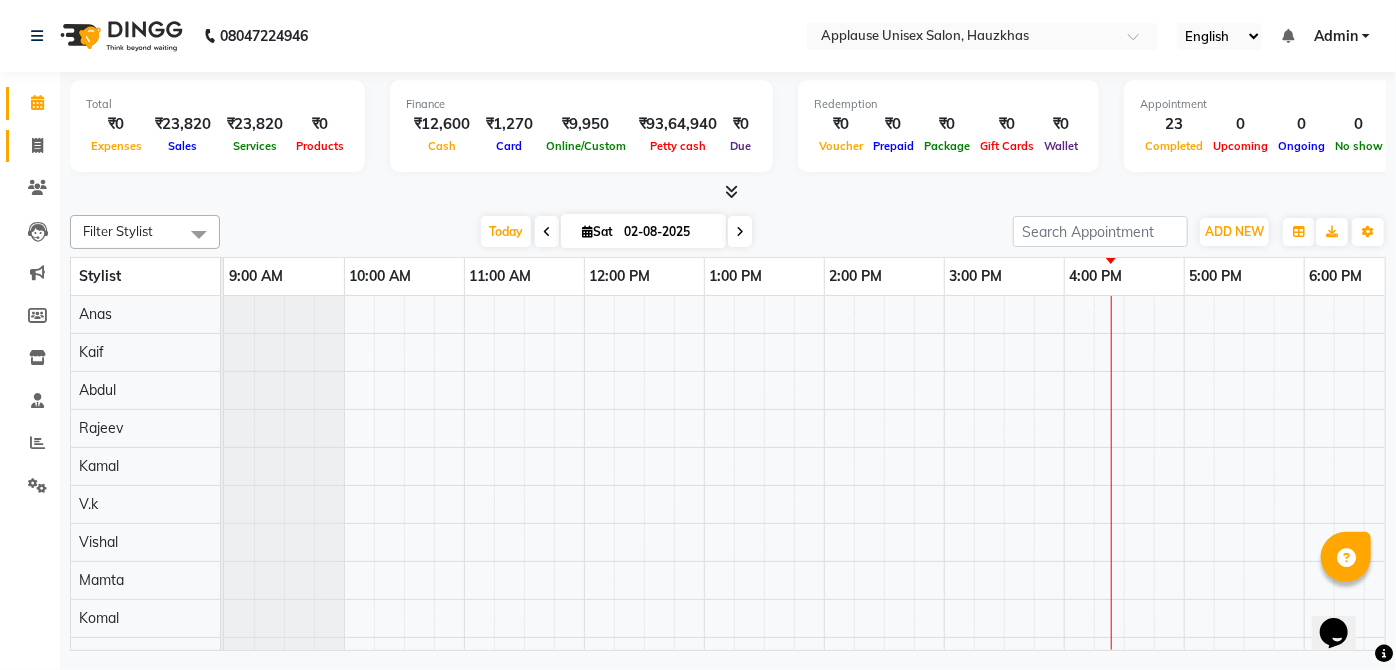 click 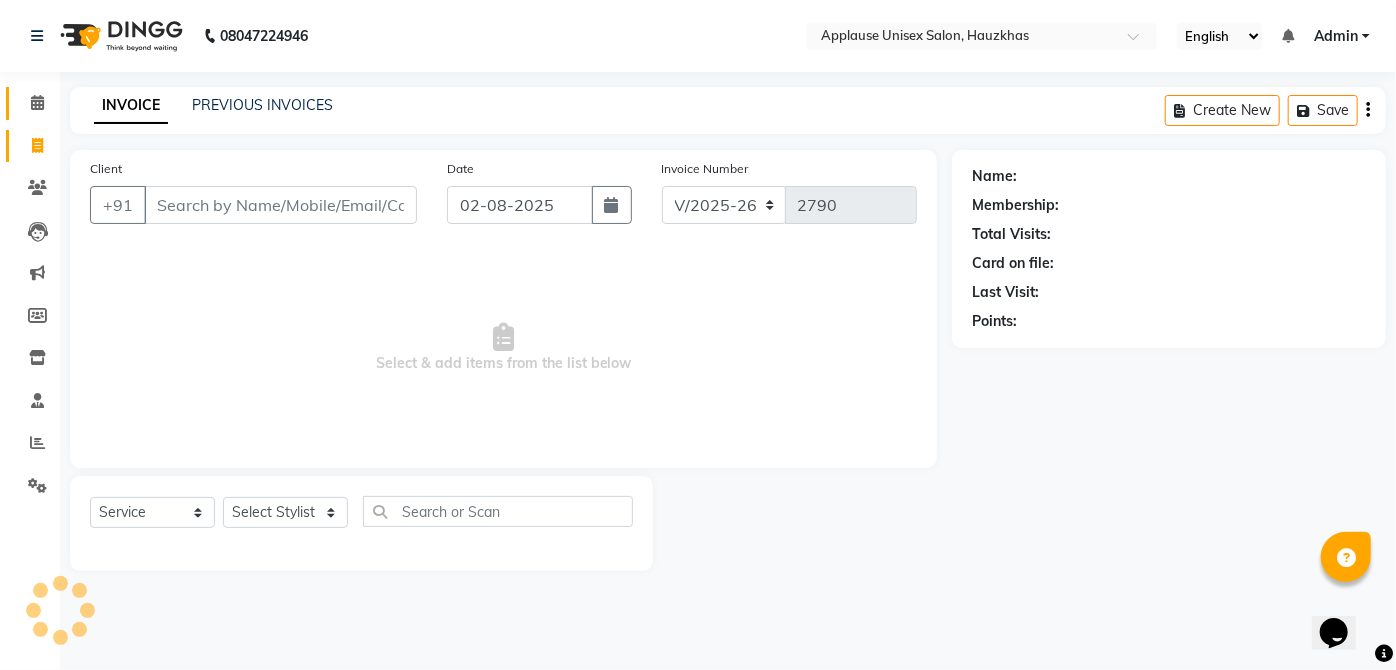 click 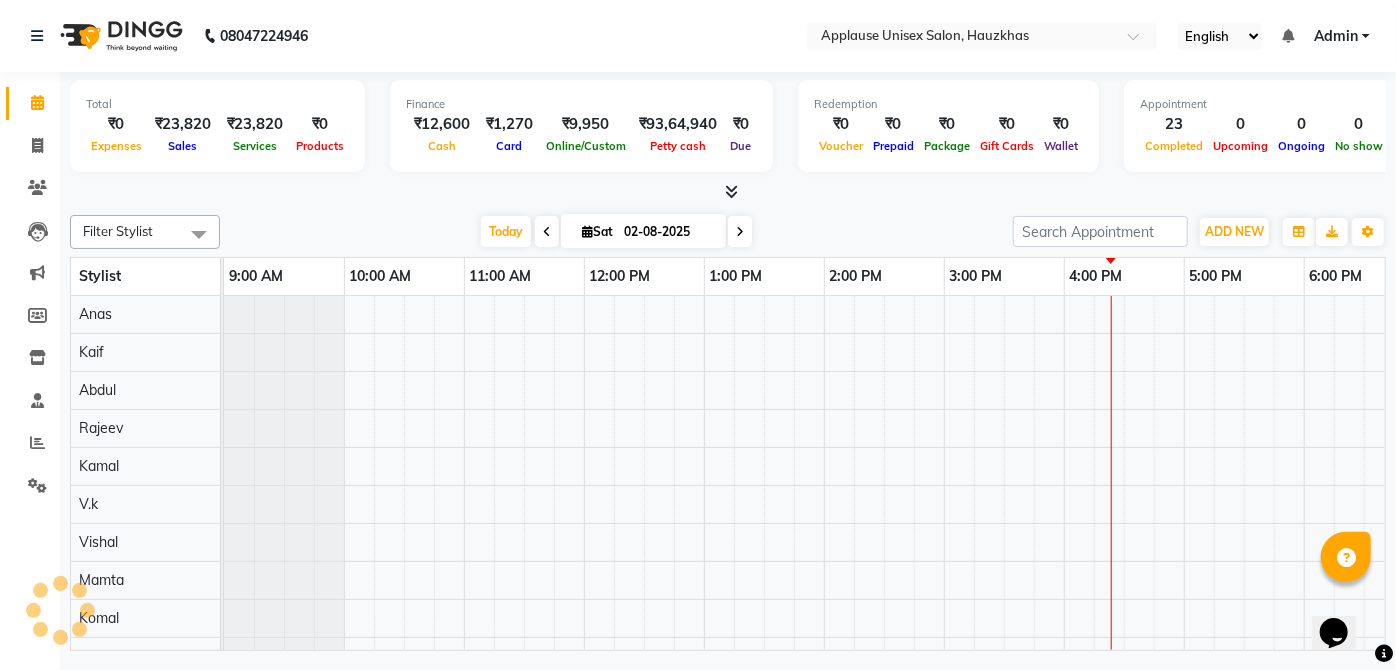 scroll, scrollTop: 0, scrollLeft: 397, axis: horizontal 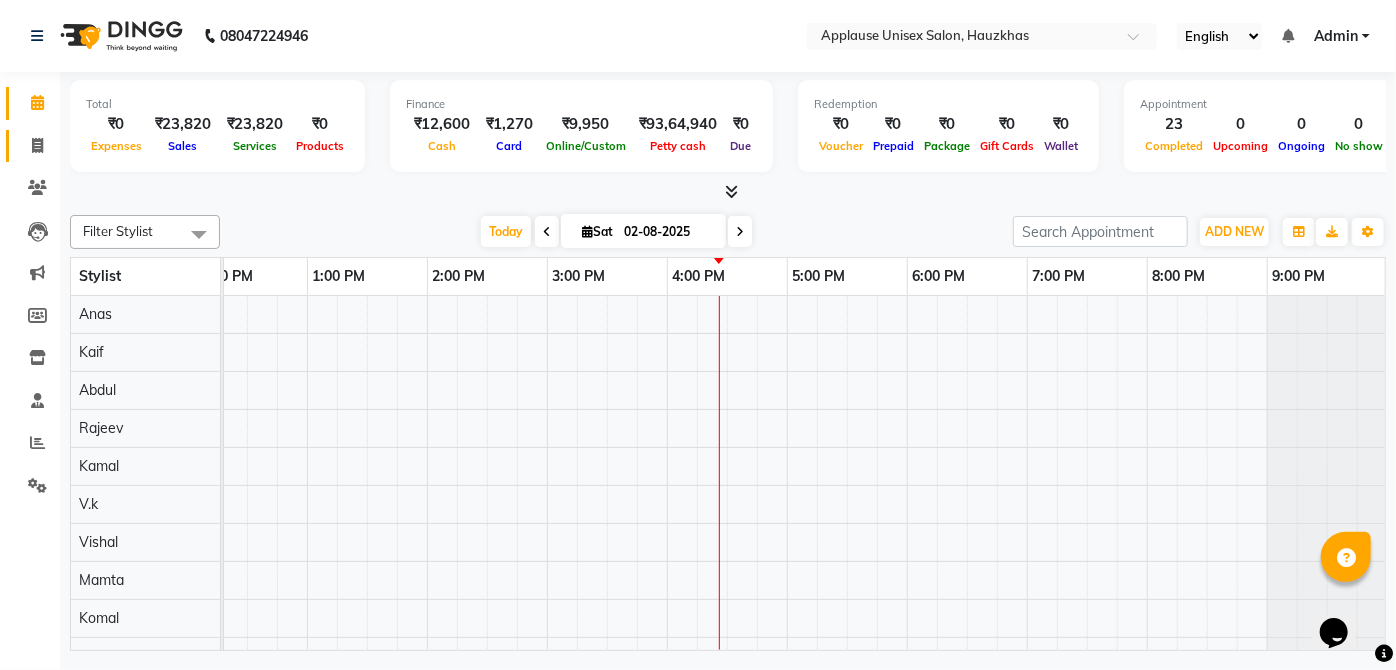 click 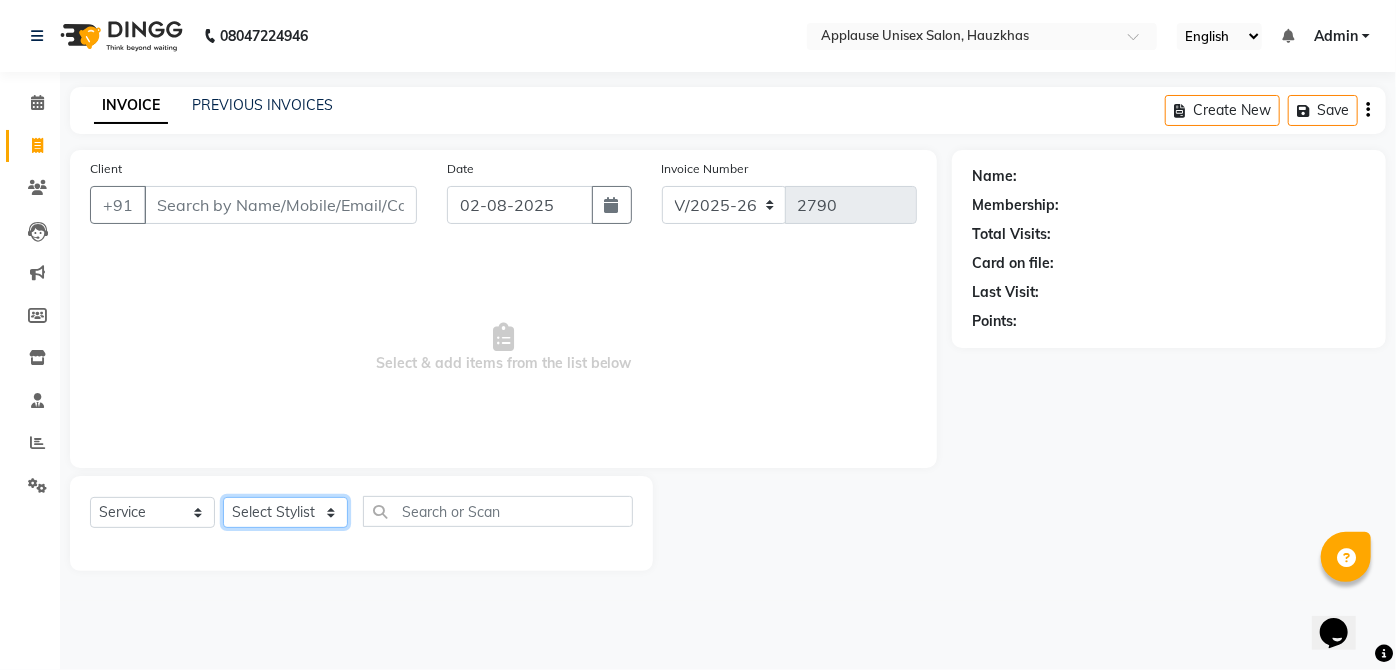 click on "Select Stylist [FIRST] [FIRST] [FIRST] [FIRST] [FIRST] [FIRST] [FIRST] [FIRST] [FIRST] [FIRST] [FIRST] [FIRST] [FIRST] [FIRST] [FIRST] [FIRST] [FIRST] [FIRST] [FIRST] [FIRST] [FIRST] [FIRST] [FIRST] [FIRST] [FIRST] [FIRST] [FIRST]" 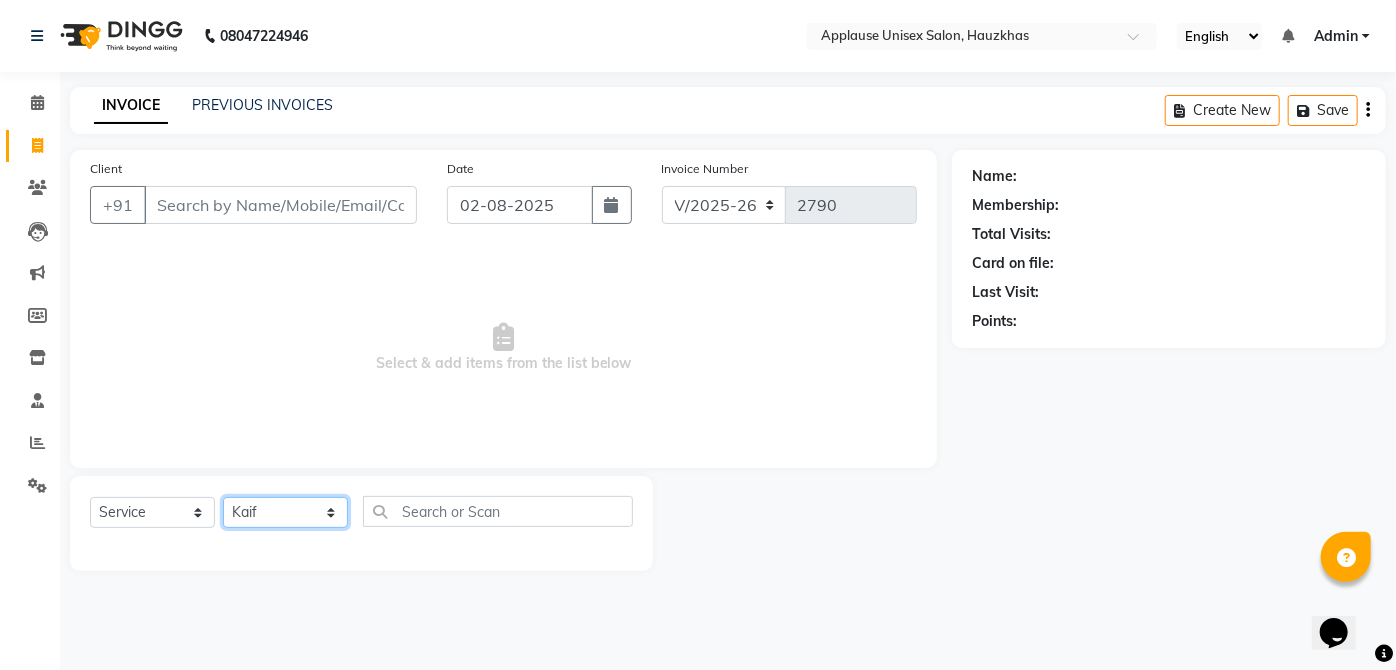 click on "Select Stylist [FIRST] [FIRST] [FIRST] [FIRST] [FIRST] [FIRST] [FIRST] [FIRST] [FIRST] [FIRST] [FIRST] [FIRST] [FIRST] [FIRST] [FIRST] [FIRST] [FIRST] [FIRST] [FIRST] [FIRST] [FIRST] [FIRST] [FIRST] [FIRST] [FIRST] [FIRST] [FIRST]" 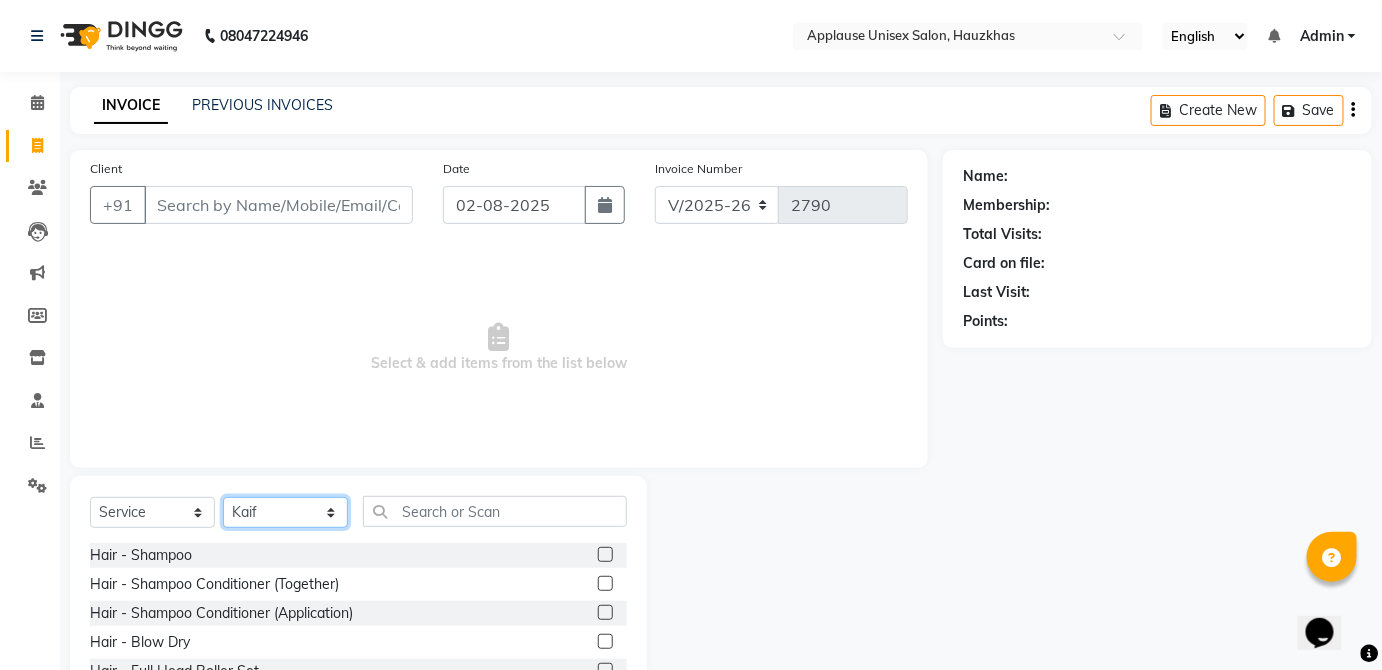 click on "Select Stylist [FIRST] [FIRST] [FIRST] [FIRST] [FIRST] [FIRST] [FIRST] [FIRST] [FIRST] [FIRST] [FIRST] [FIRST] [FIRST] [FIRST] [FIRST] [FIRST] [FIRST] [FIRST] [FIRST] [FIRST] [FIRST] [FIRST] [FIRST] [FIRST] [FIRST] [FIRST] [FIRST]" 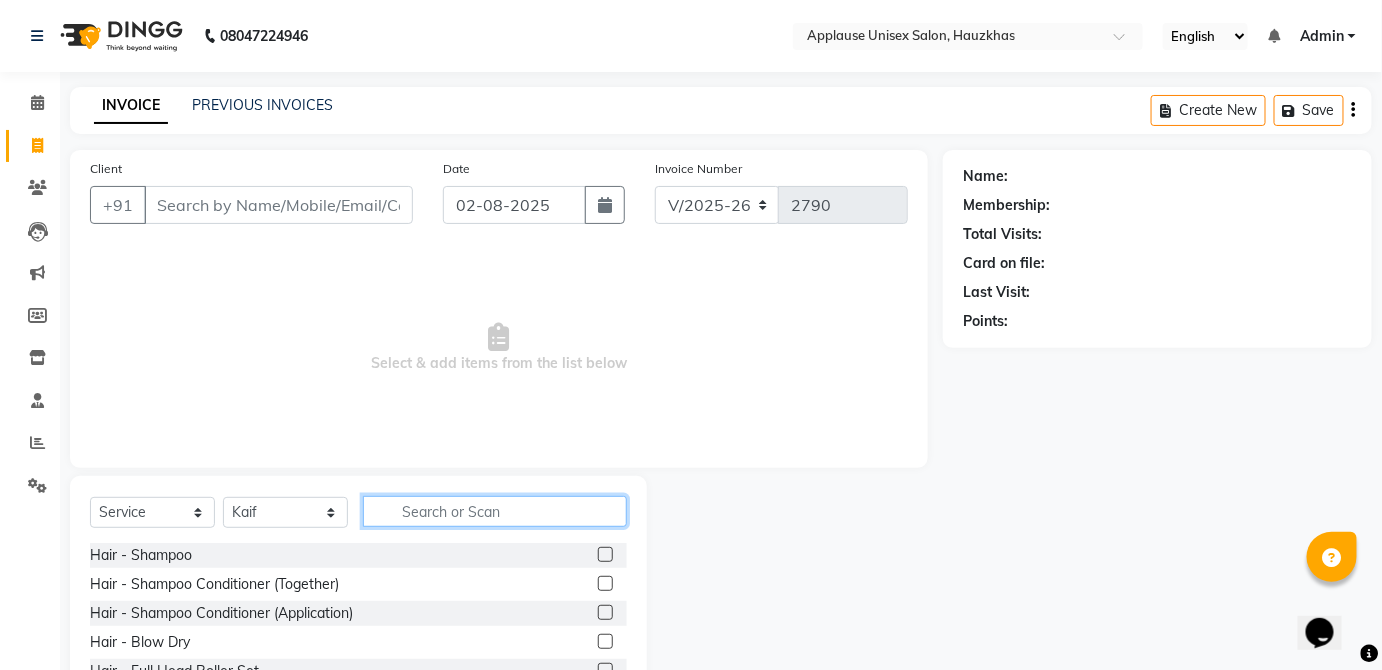 click 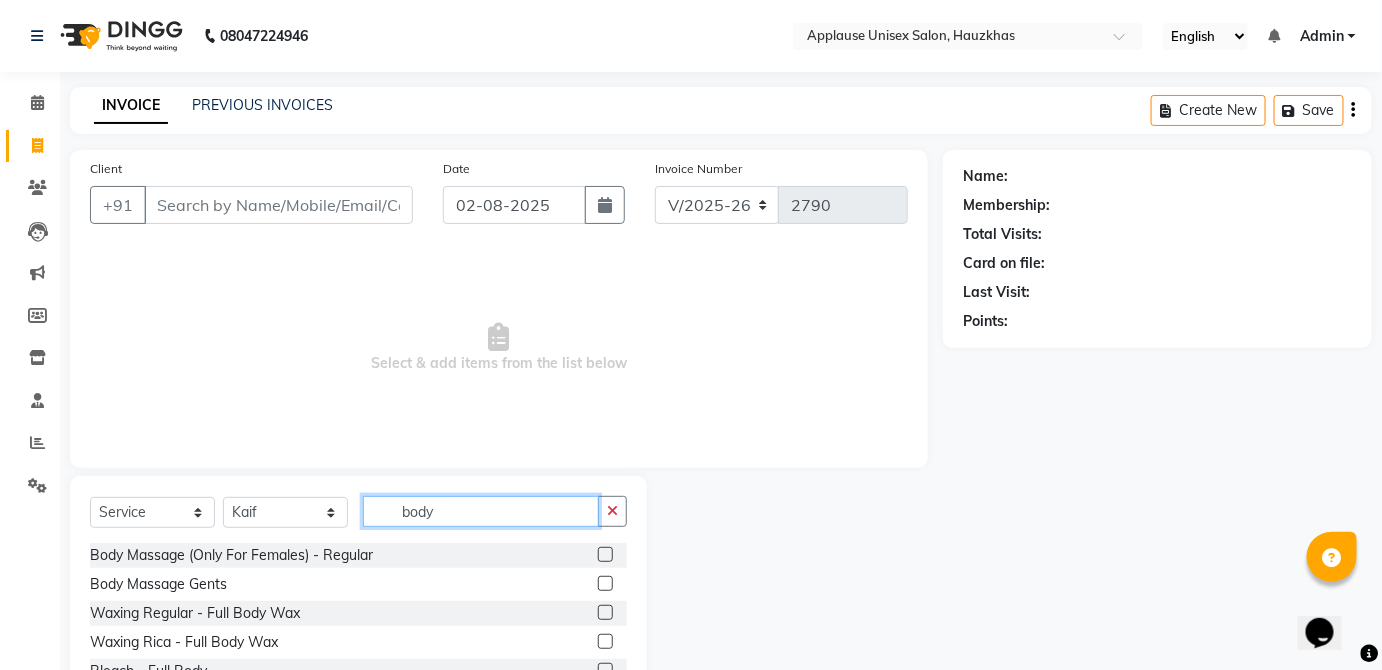 scroll, scrollTop: 22, scrollLeft: 0, axis: vertical 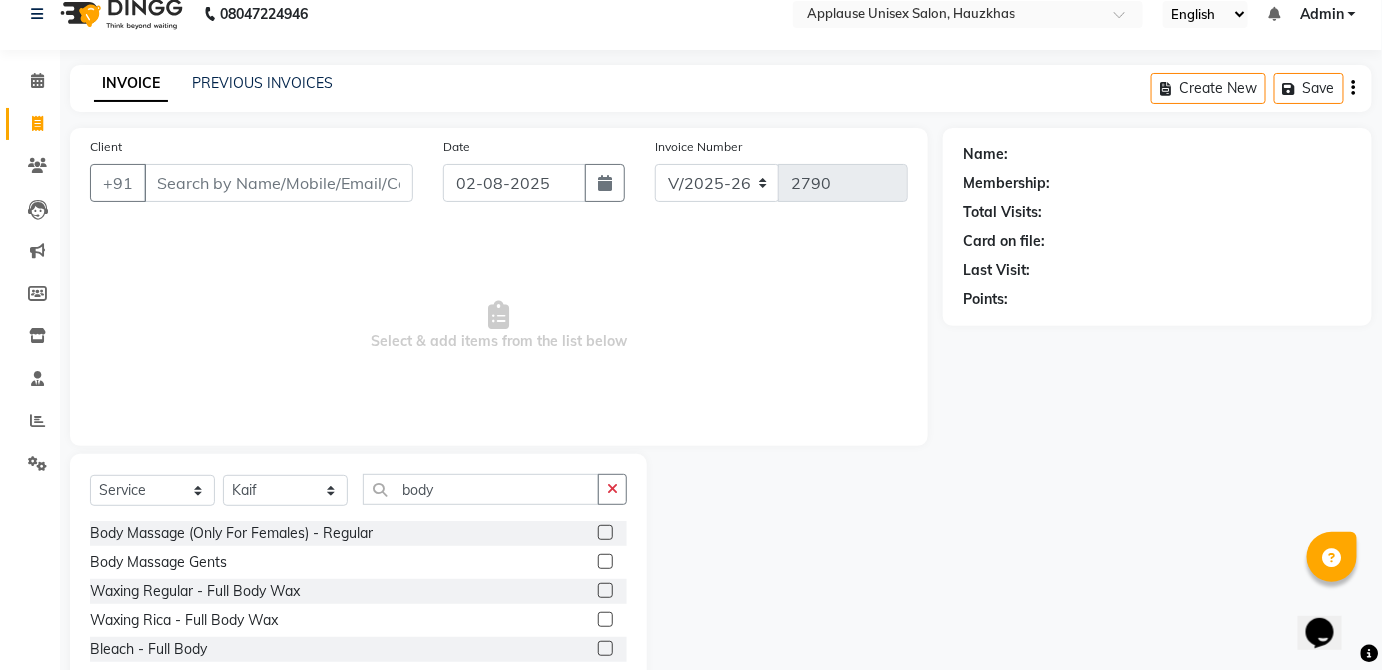 click 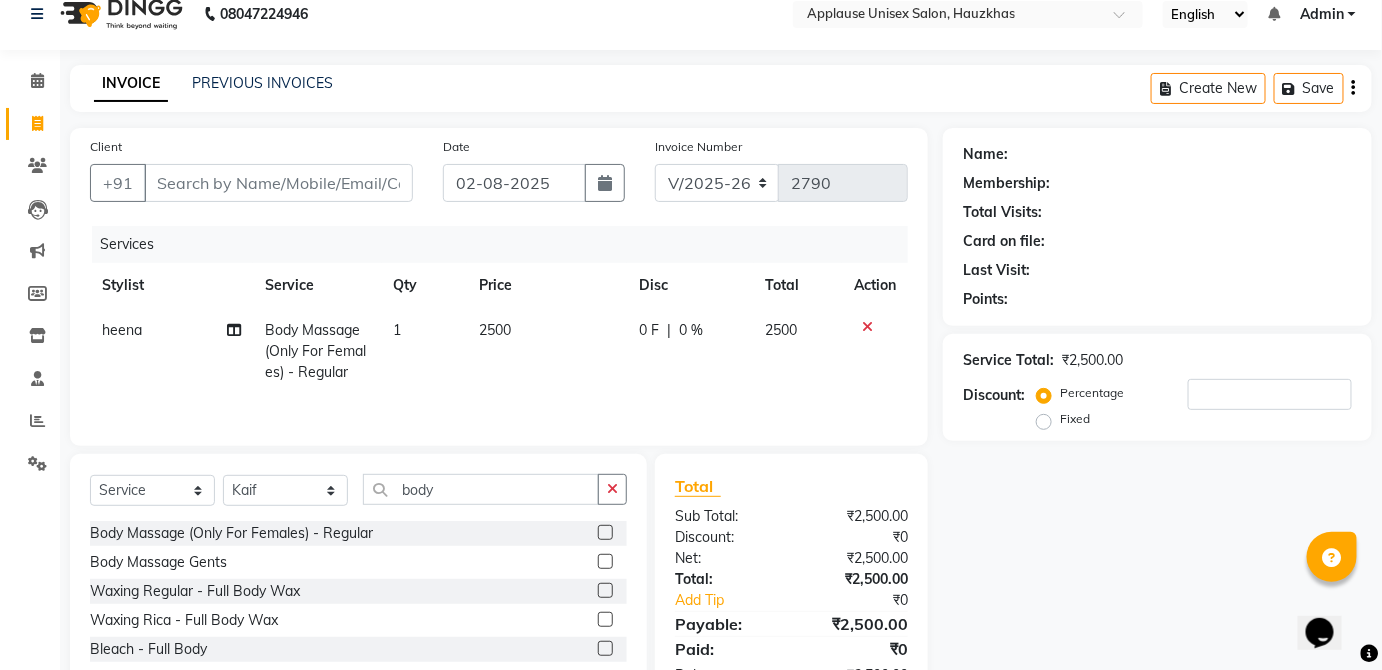 click on "2500" 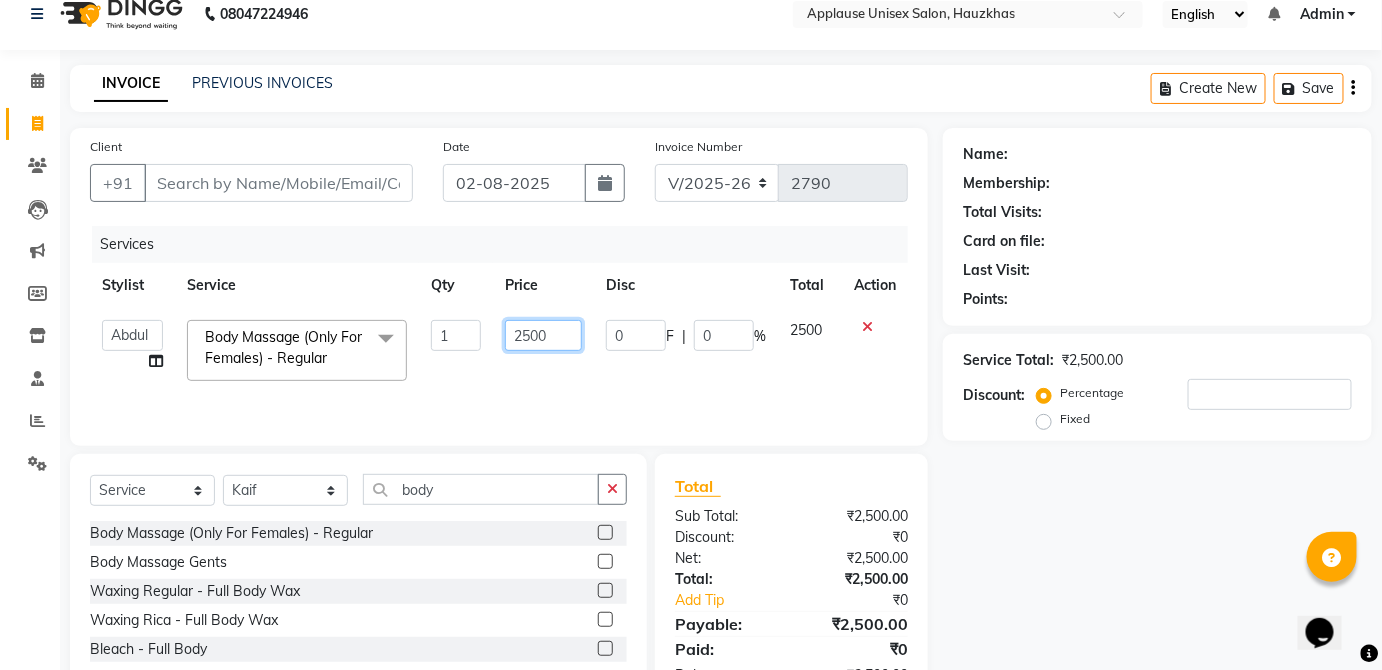 click on "2500" 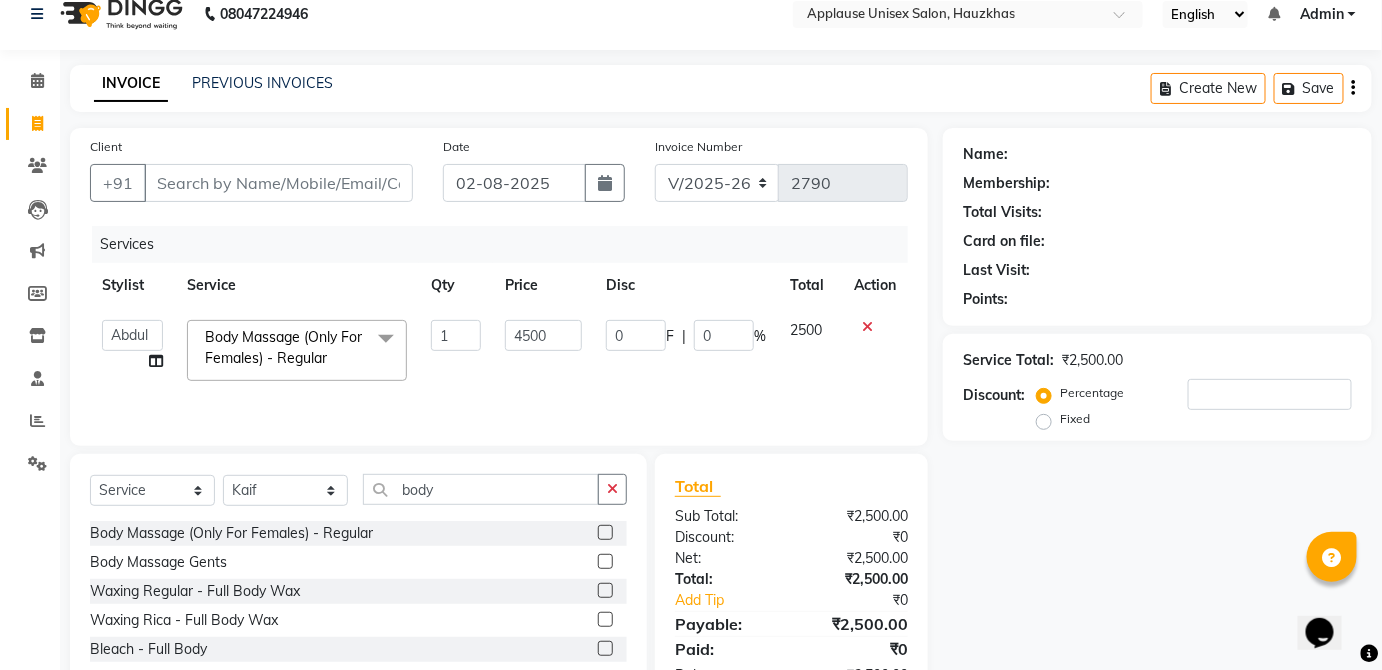 click on "2500" 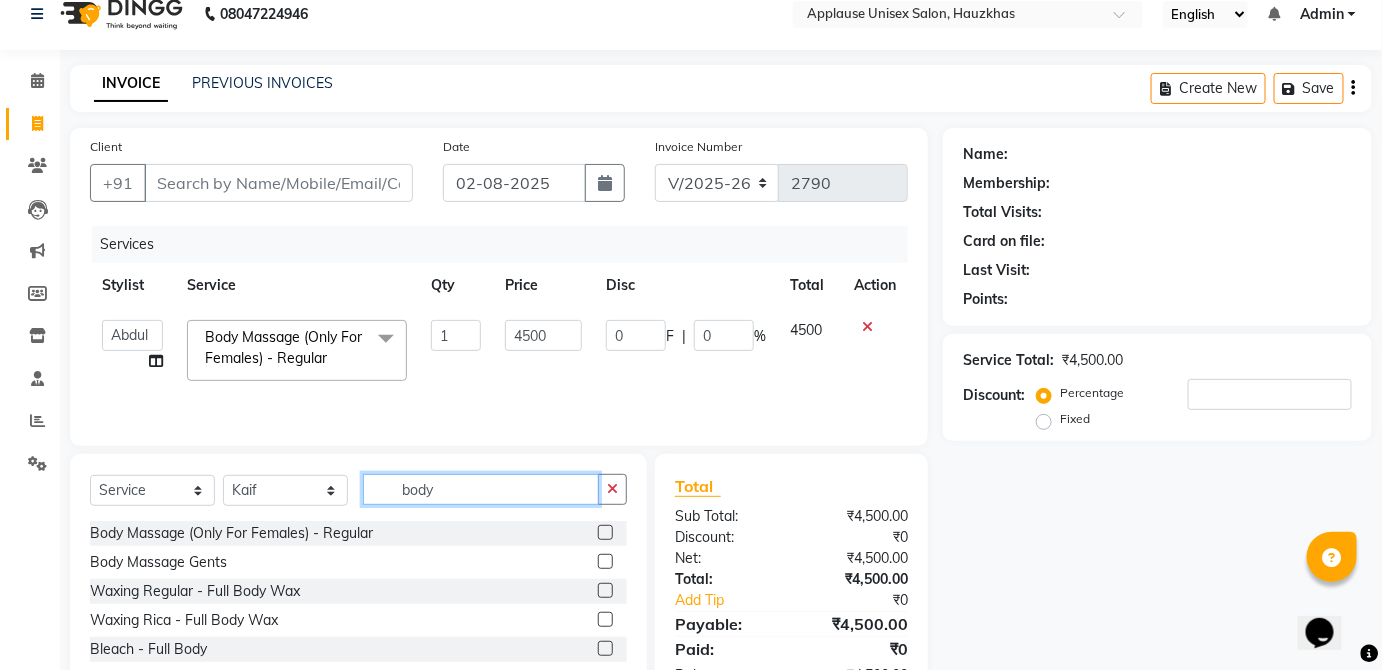 click on "body" 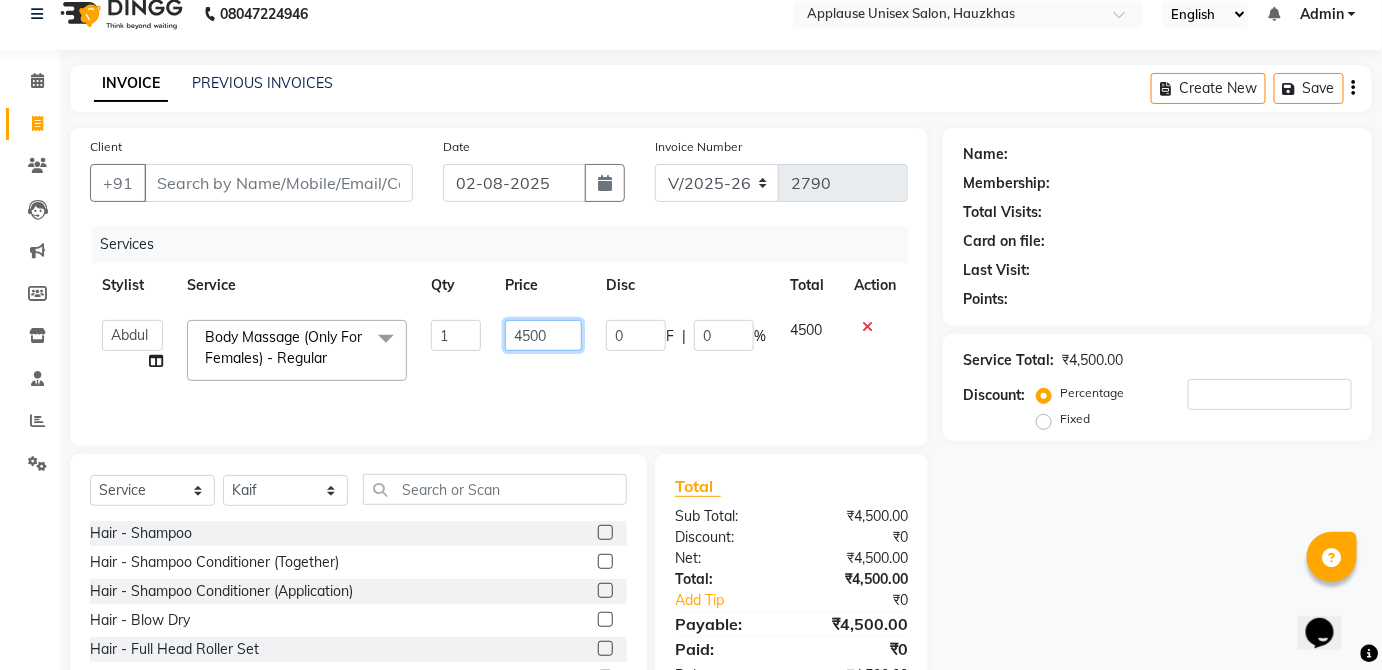 click on "4500" 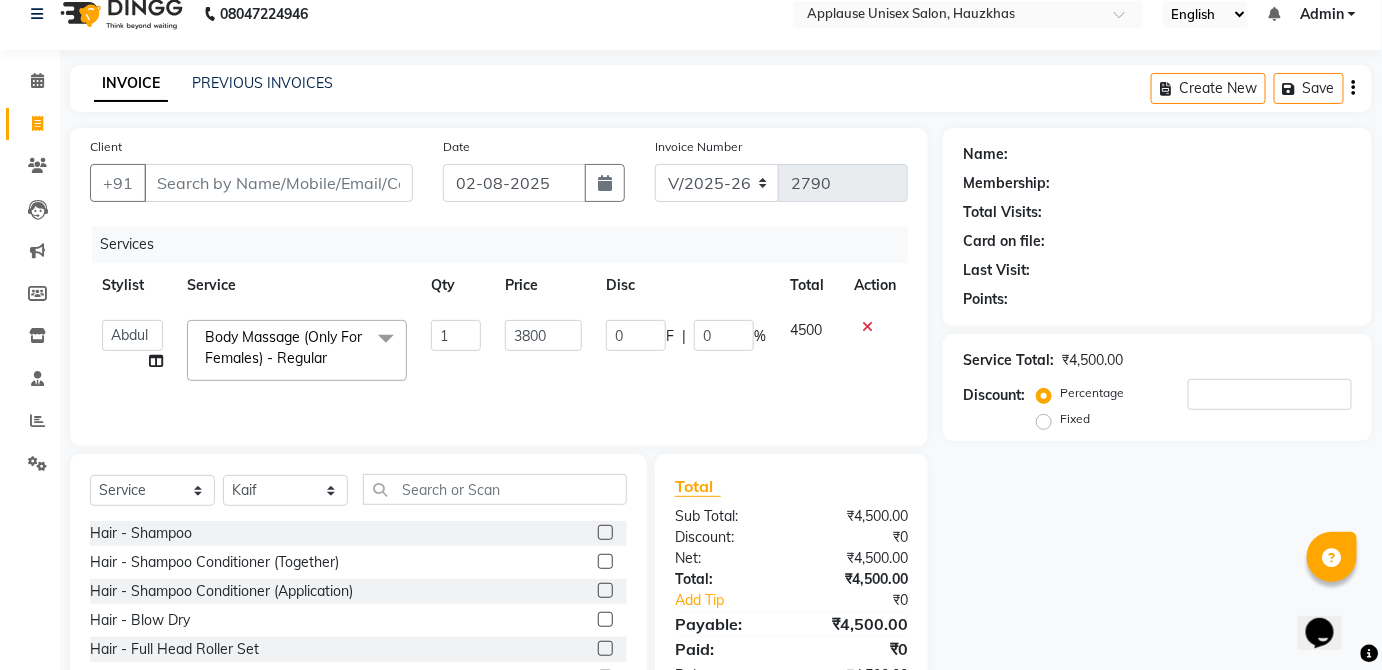 click 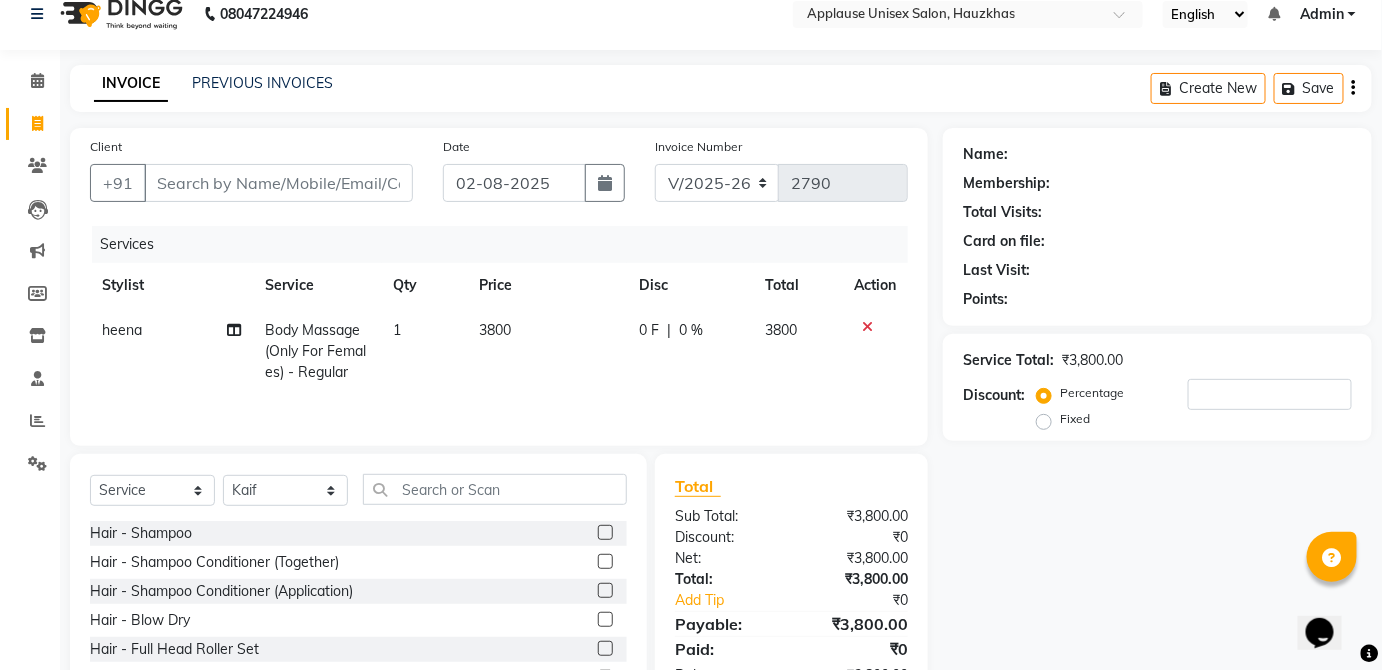click on "3800" 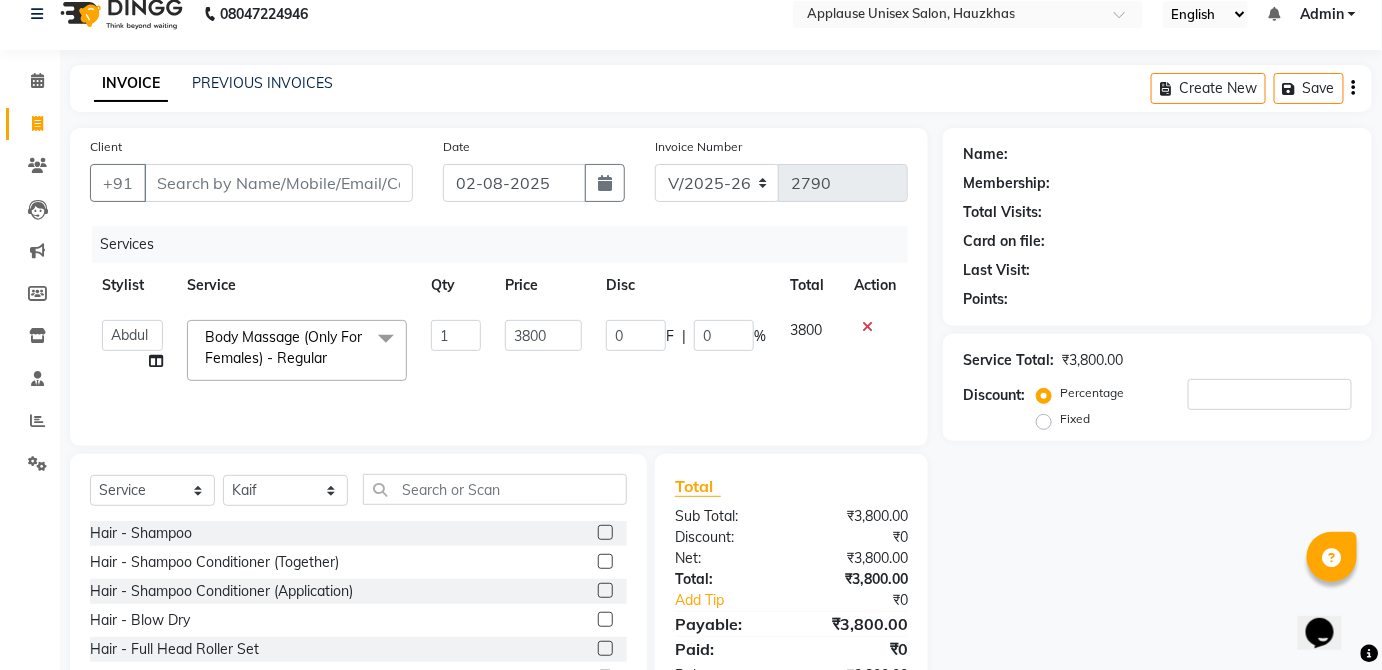 click on "Hair - Shampoo" 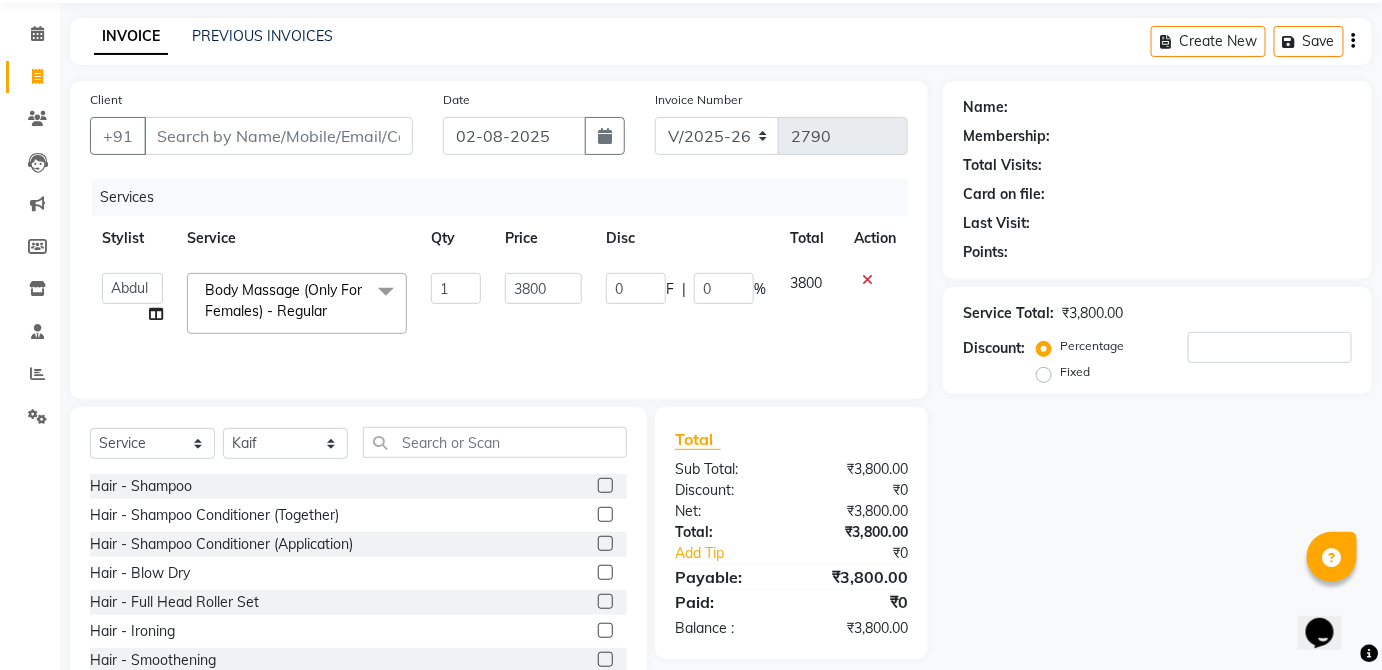 scroll, scrollTop: 64, scrollLeft: 0, axis: vertical 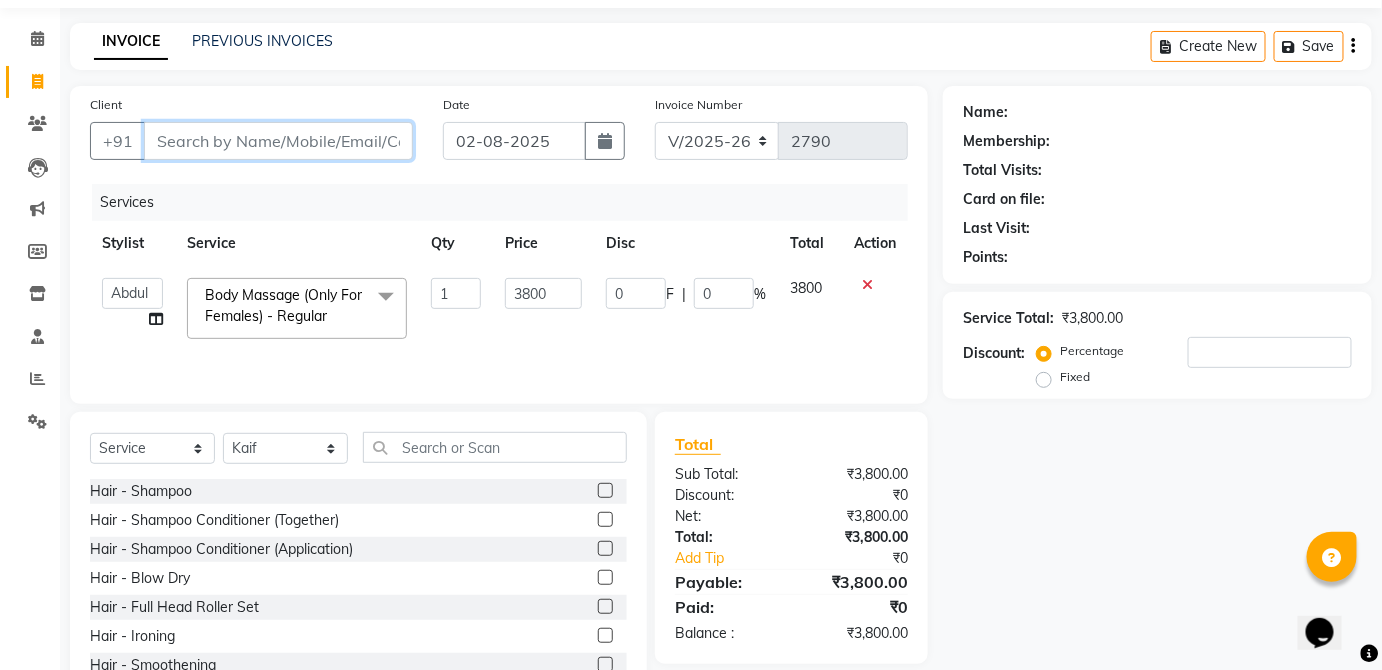 click on "Client" at bounding box center [278, 141] 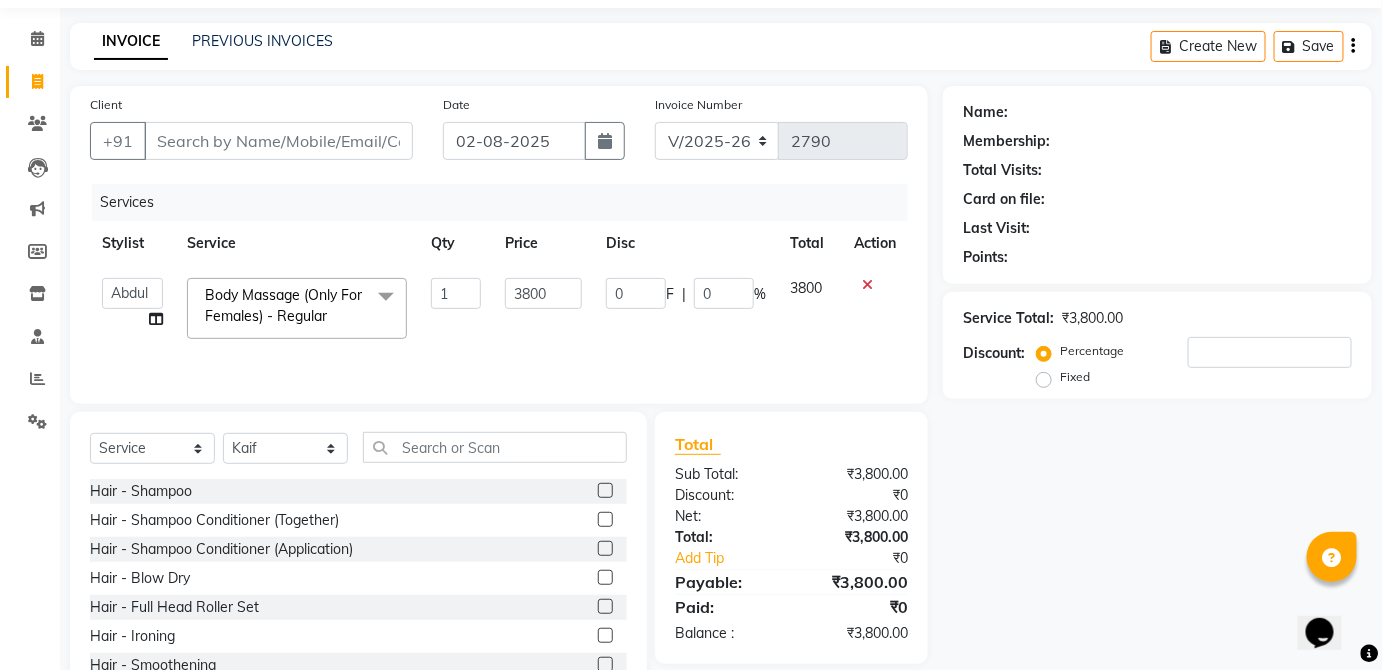 click 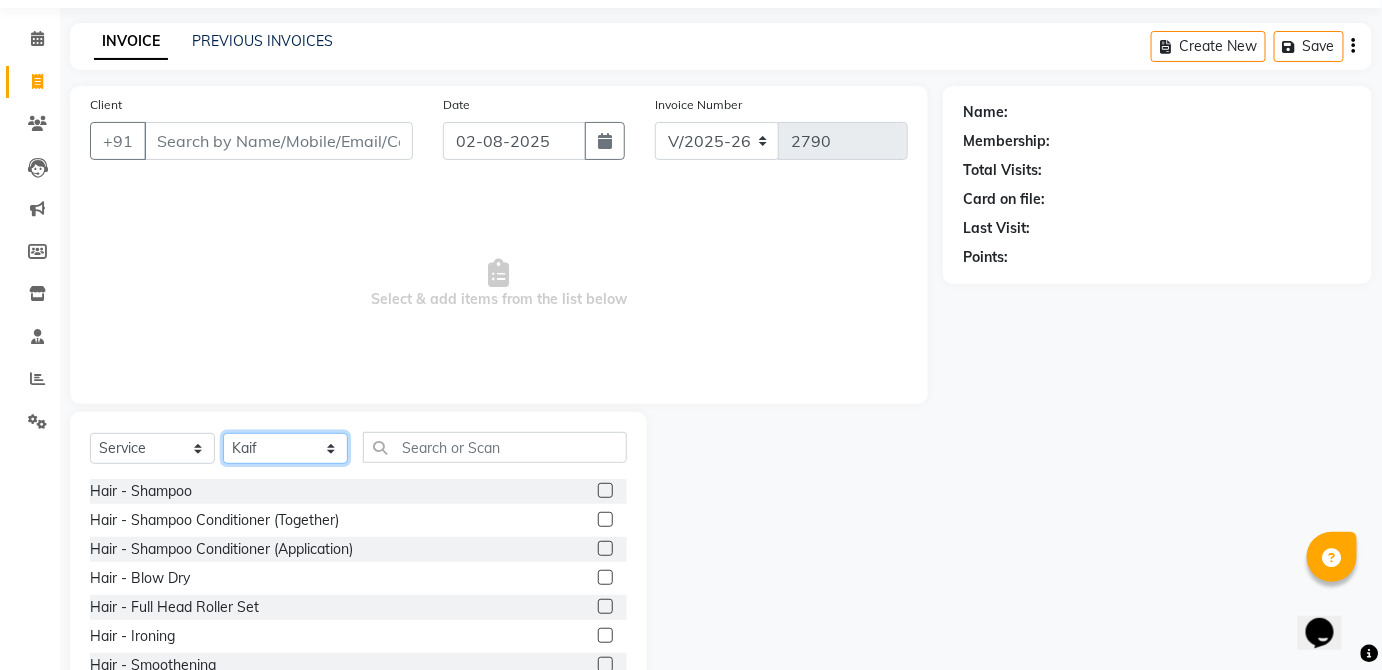 click on "Select Stylist [FIRST] [FIRST] [FIRST] [FIRST] [FIRST] [FIRST] [FIRST] [FIRST] [FIRST] [FIRST] [FIRST] [FIRST] [FIRST] [FIRST] [FIRST] [FIRST] [FIRST] [FIRST] [FIRST] [FIRST] [FIRST] [FIRST] [FIRST] [FIRST] [FIRST] [FIRST] [FIRST]" 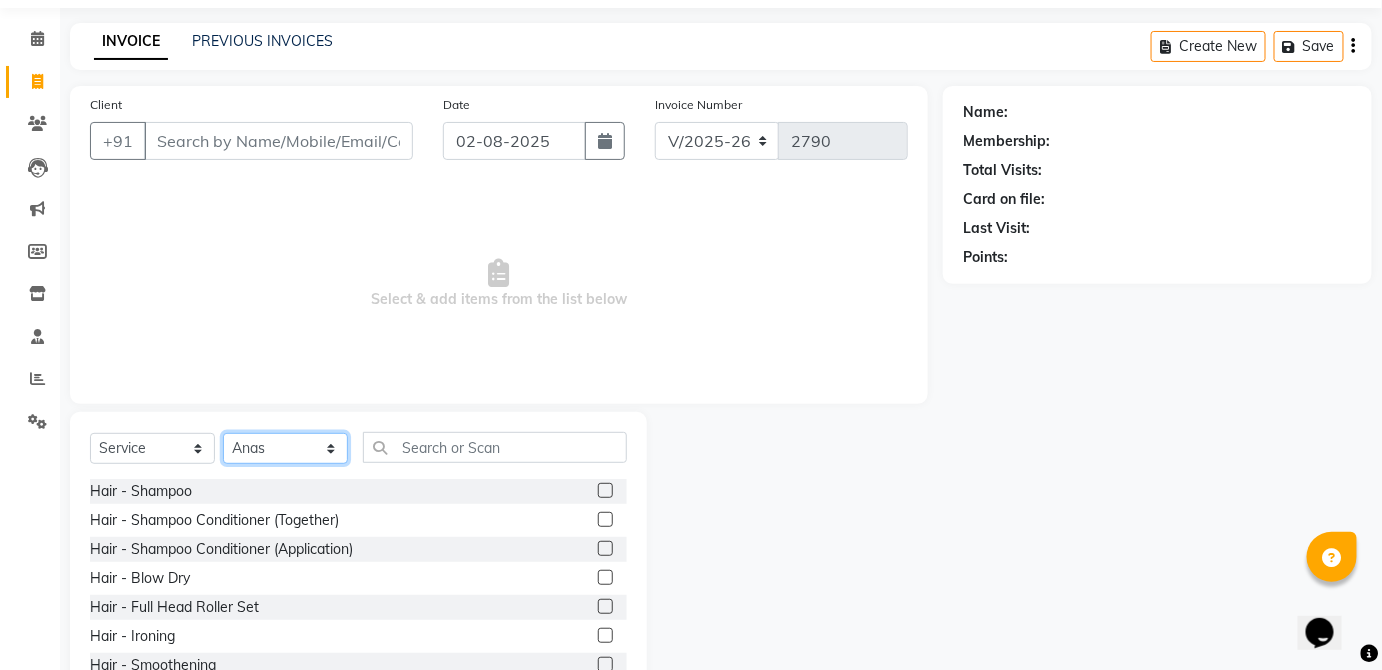 click on "Select Stylist [FIRST] [FIRST] [FIRST] [FIRST] [FIRST] [FIRST] [FIRST] [FIRST] [FIRST] [FIRST] [FIRST] [FIRST] [FIRST] [FIRST] [FIRST] [FIRST] [FIRST] [FIRST] [FIRST] [FIRST] [FIRST] [FIRST] [FIRST] [FIRST] [FIRST] [FIRST] [FIRST]" 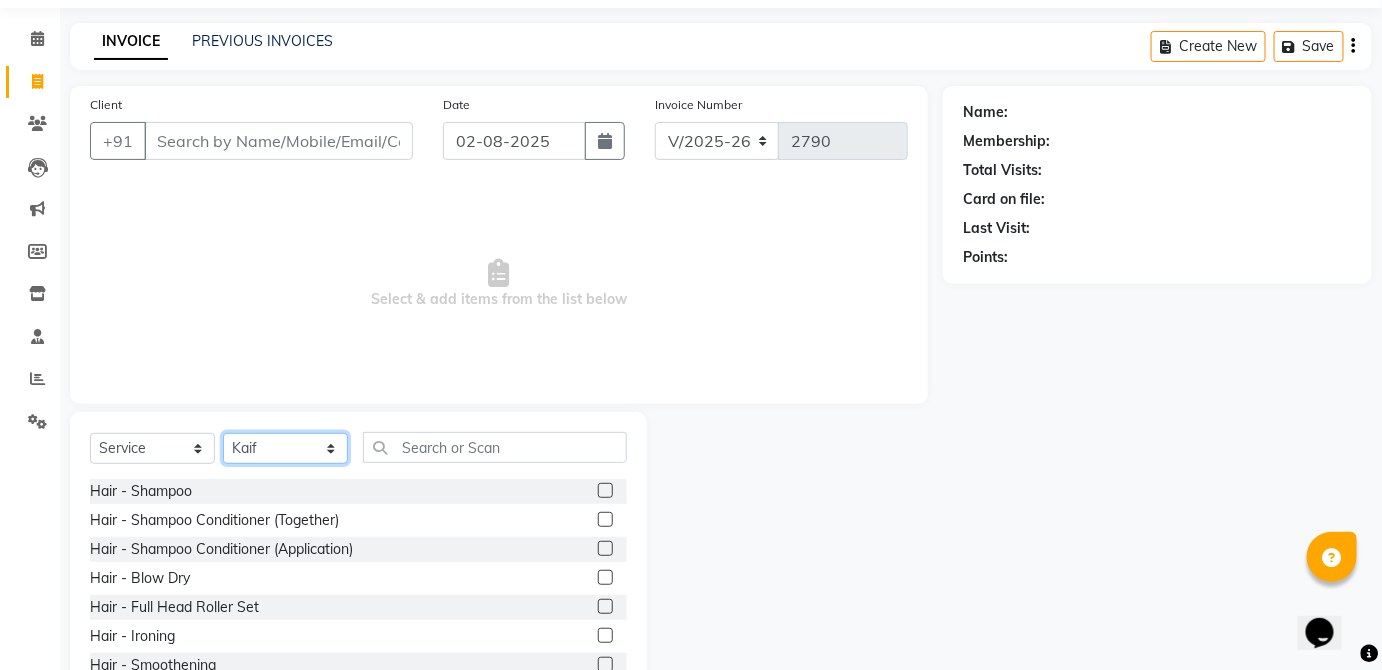 click on "Select Stylist [FIRST] [FIRST] [FIRST] [FIRST] [FIRST] [FIRST] [FIRST] [FIRST] [FIRST] [FIRST] [FIRST] [FIRST] [FIRST] [FIRST] [FIRST] [FIRST] [FIRST] [FIRST] [FIRST] [FIRST] [FIRST] [FIRST] [FIRST] [FIRST] [FIRST] [FIRST] [FIRST]" 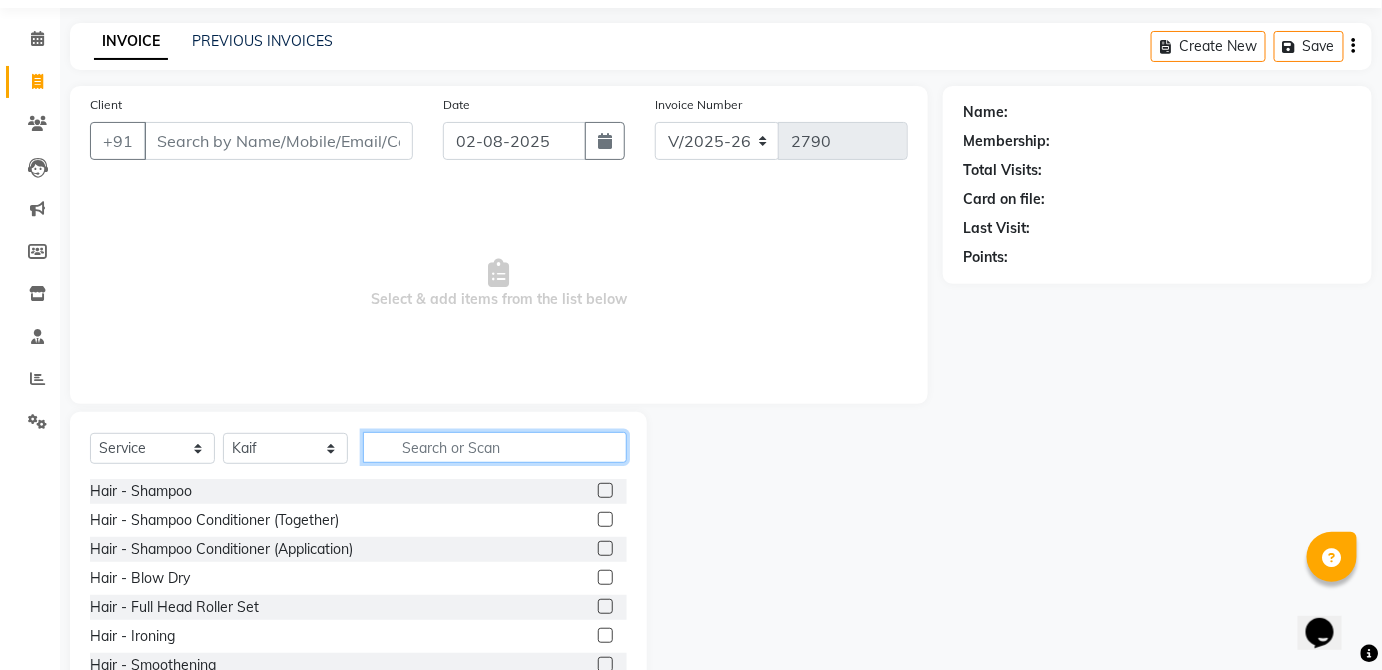click 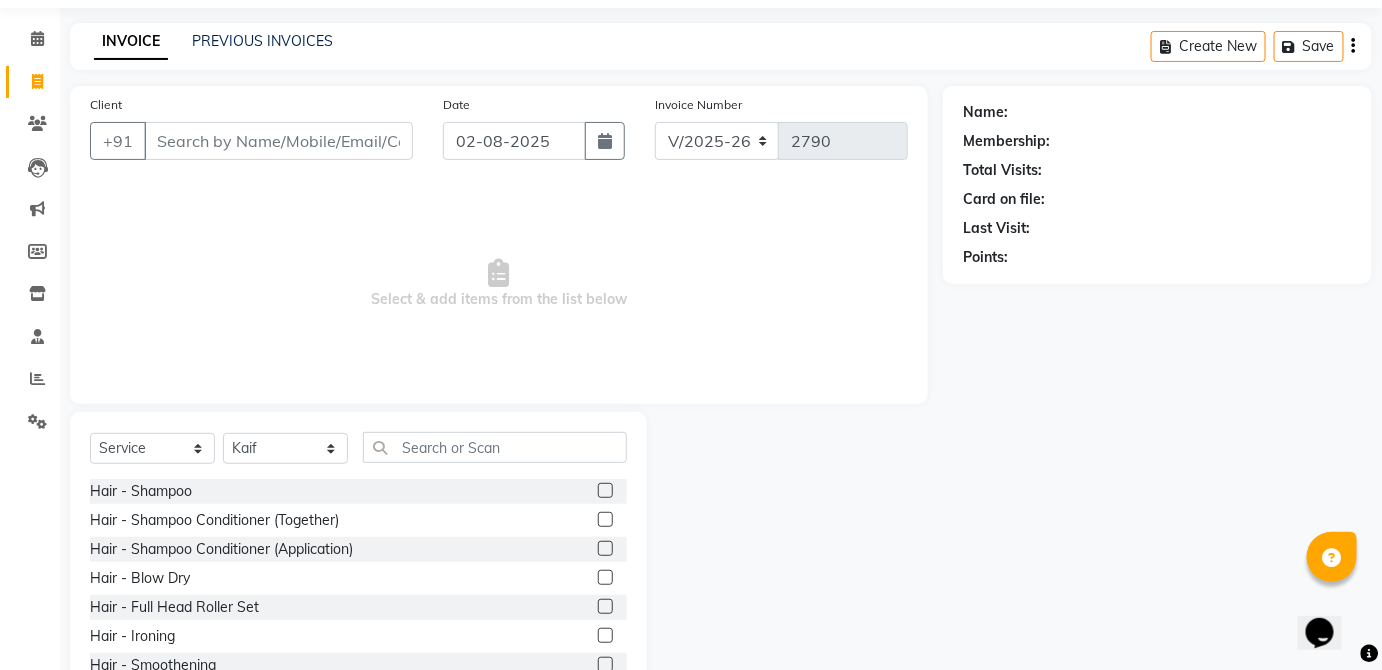 click 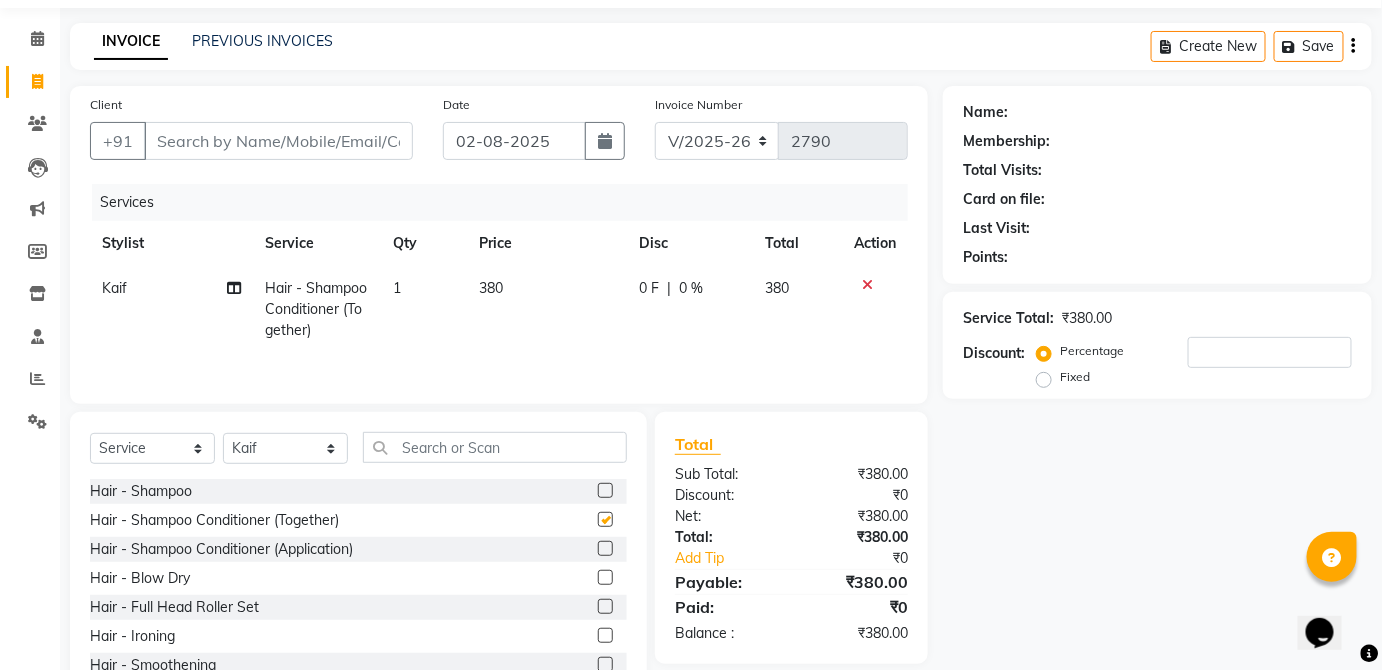 click on "380" 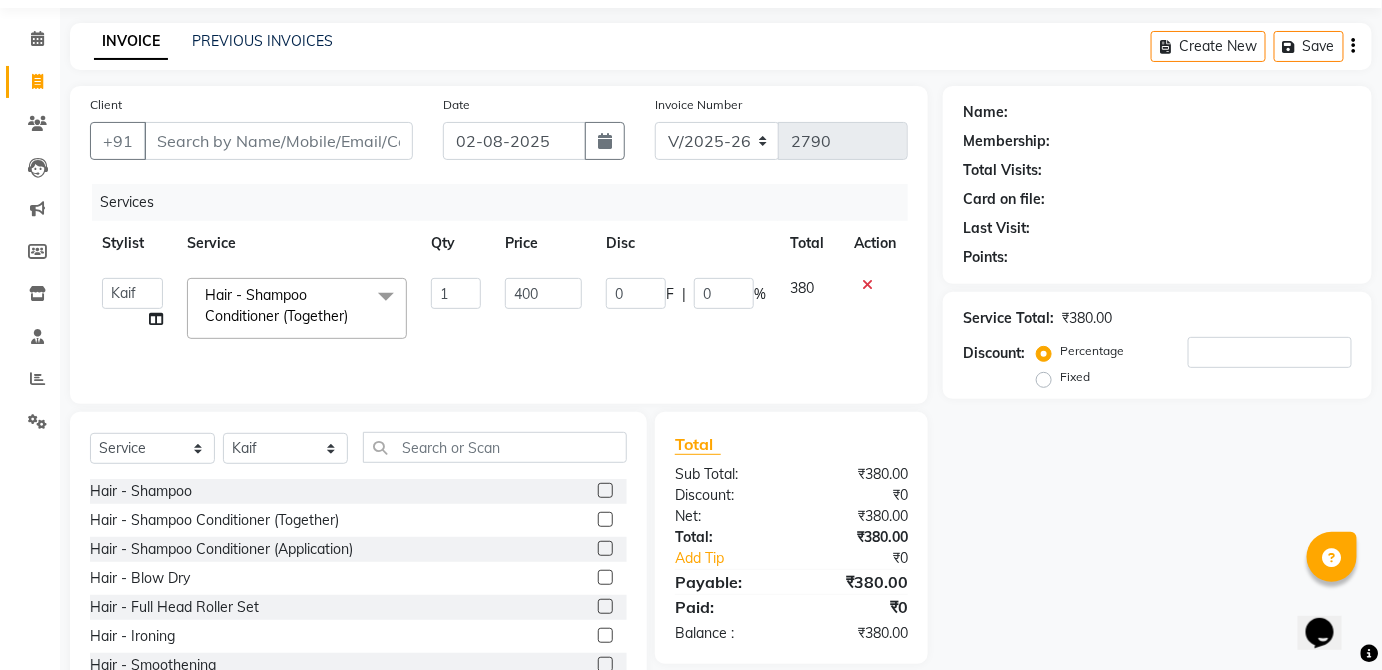 click on "380" 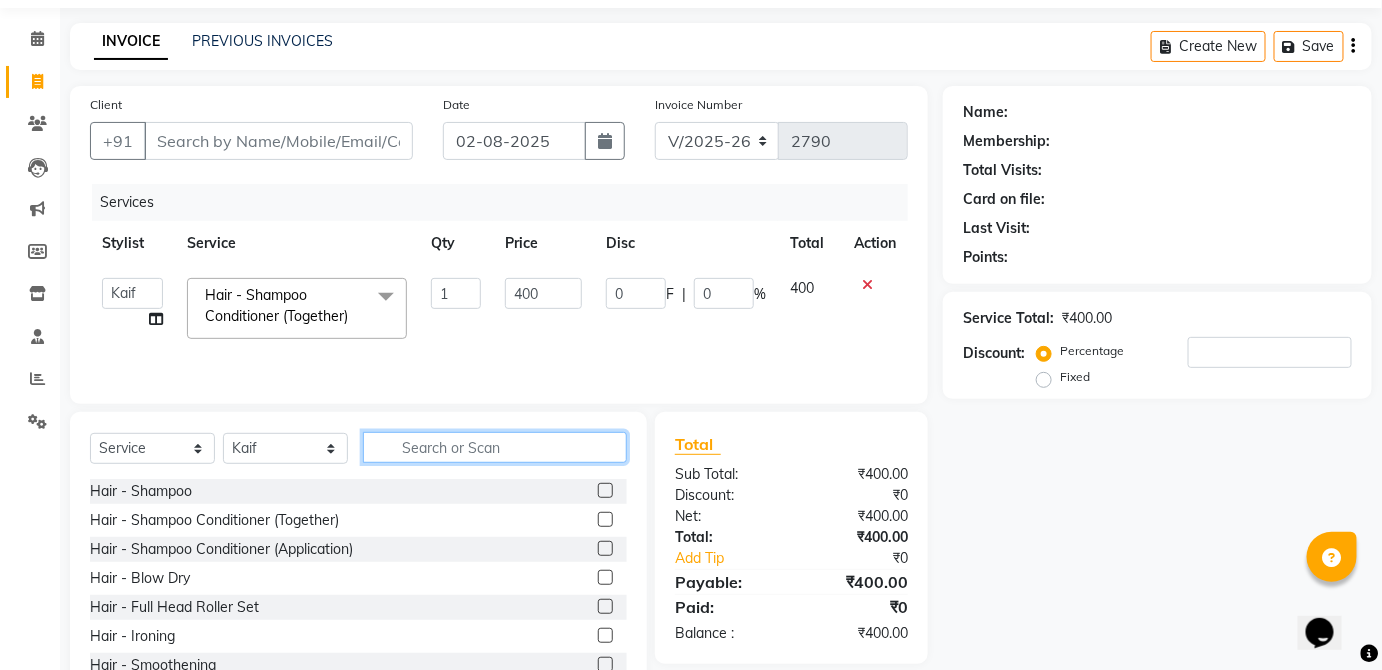 click 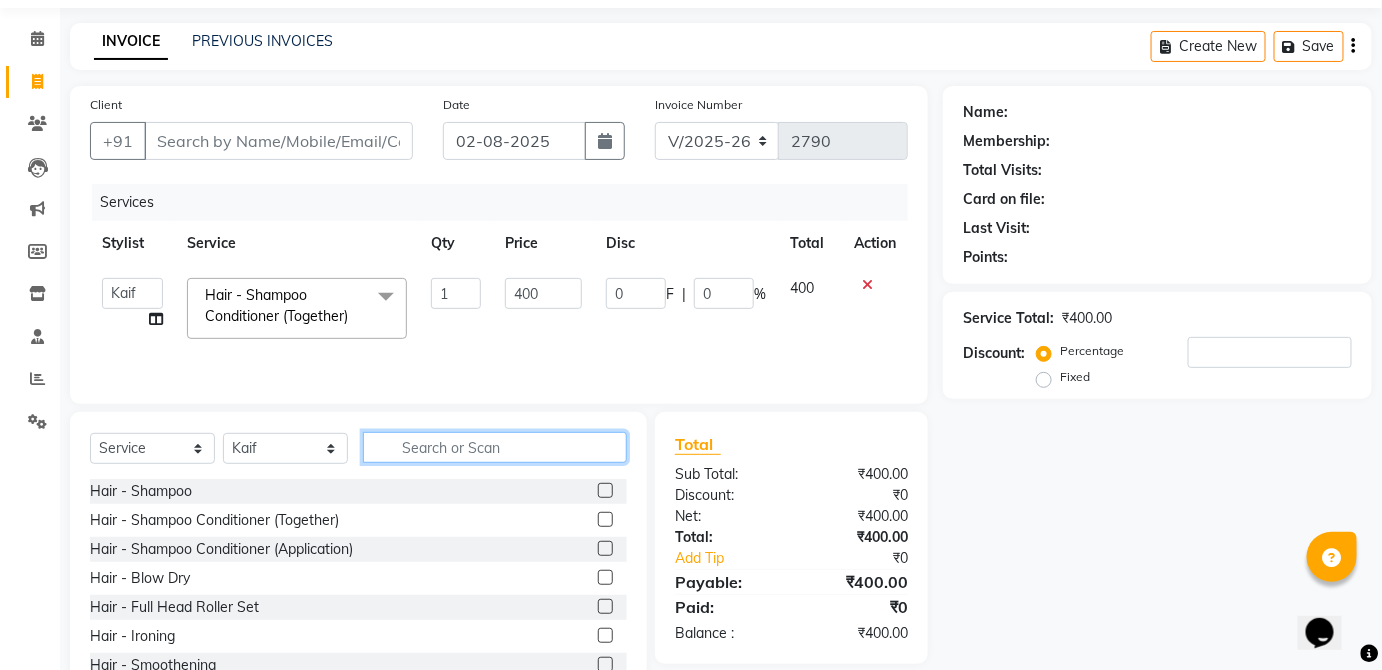 click 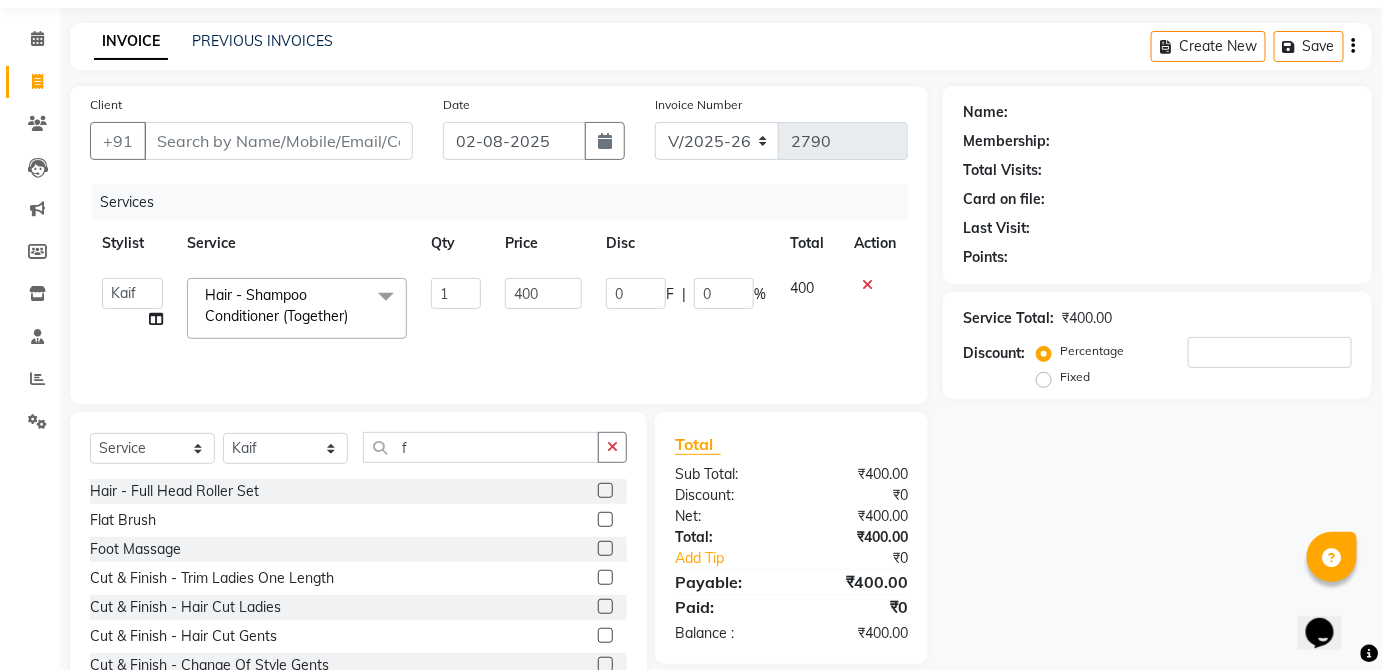 click 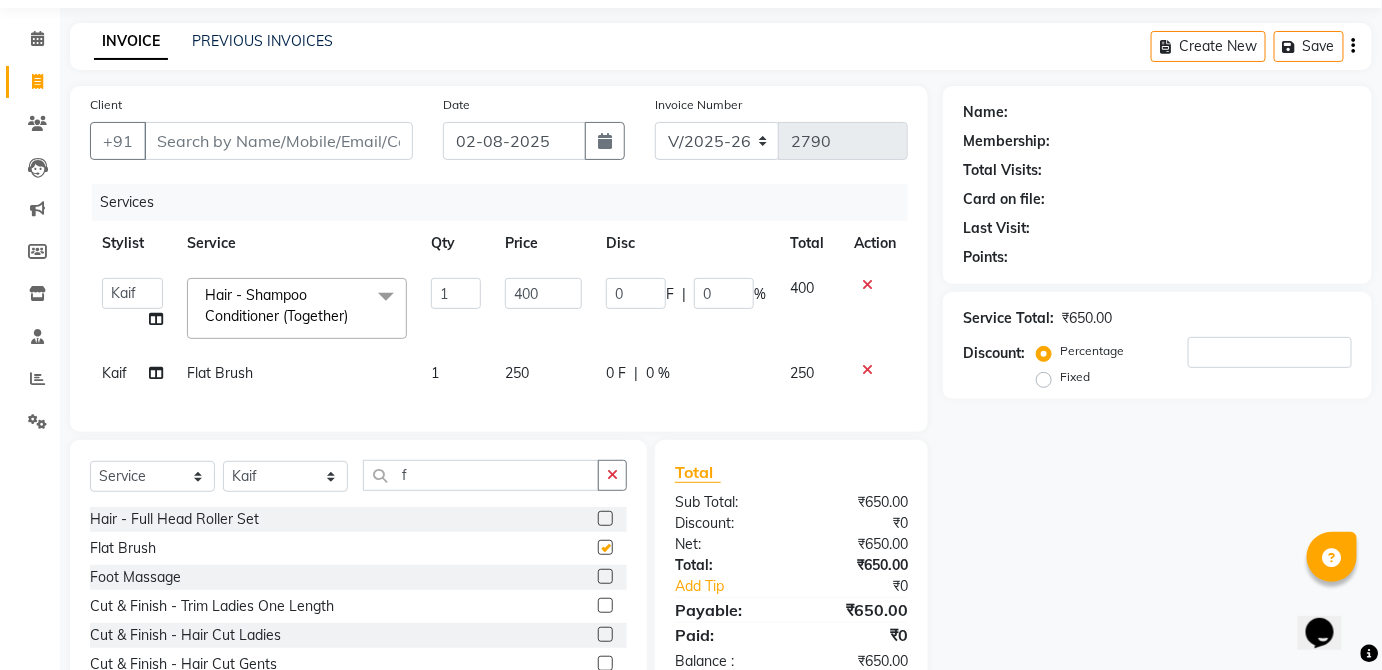 click on "0 F | 0 %" 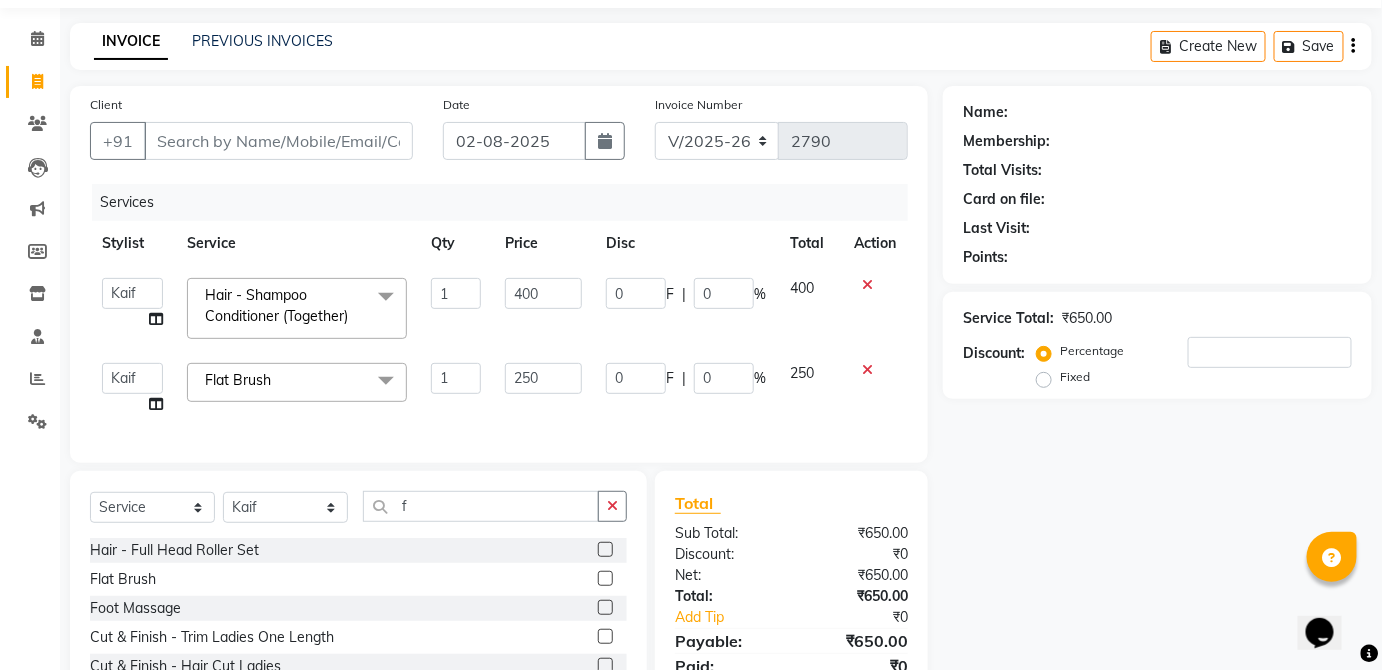 scroll, scrollTop: 0, scrollLeft: 0, axis: both 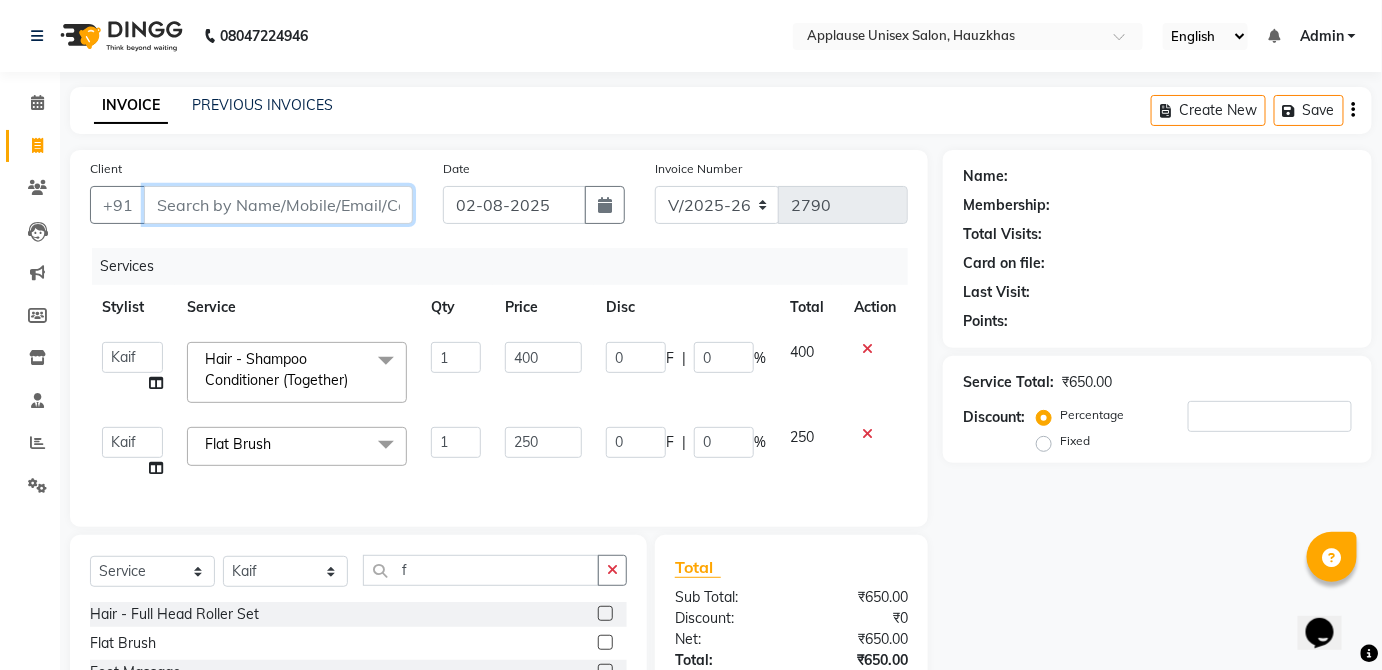 click on "Client" at bounding box center (278, 205) 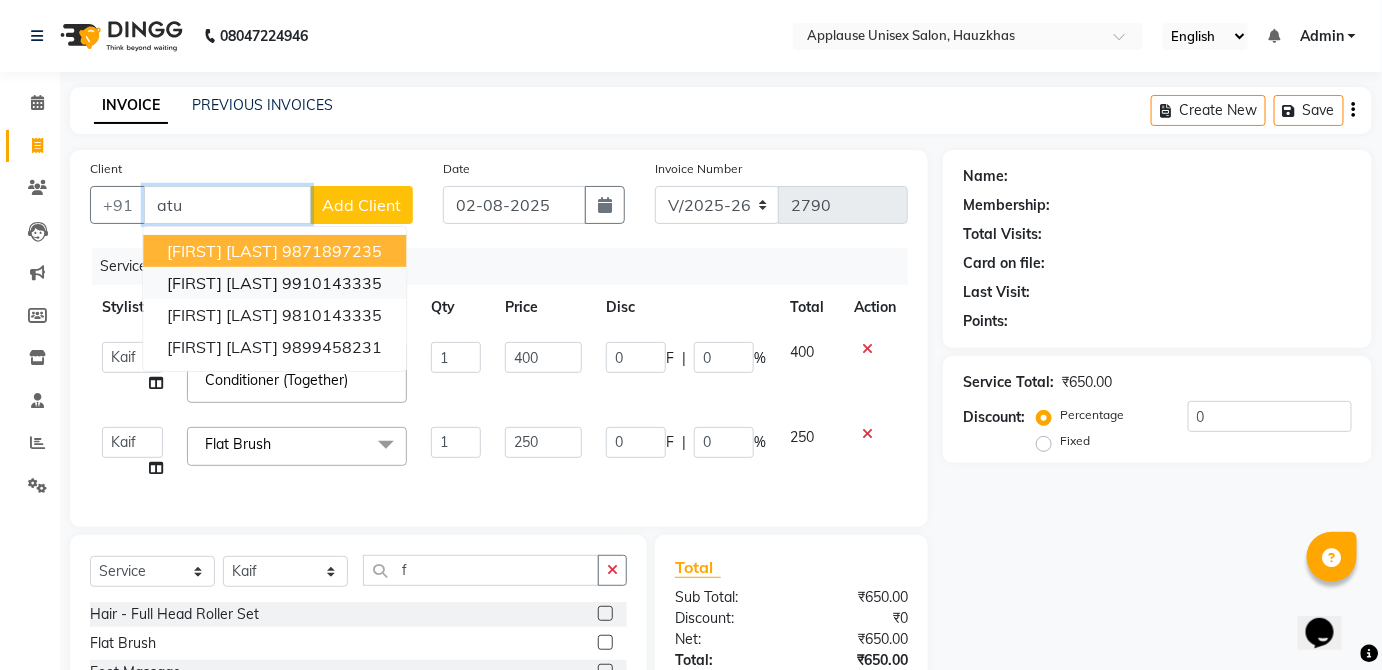 click on "[FIRST] [LAST] [PHONE]" at bounding box center (274, 283) 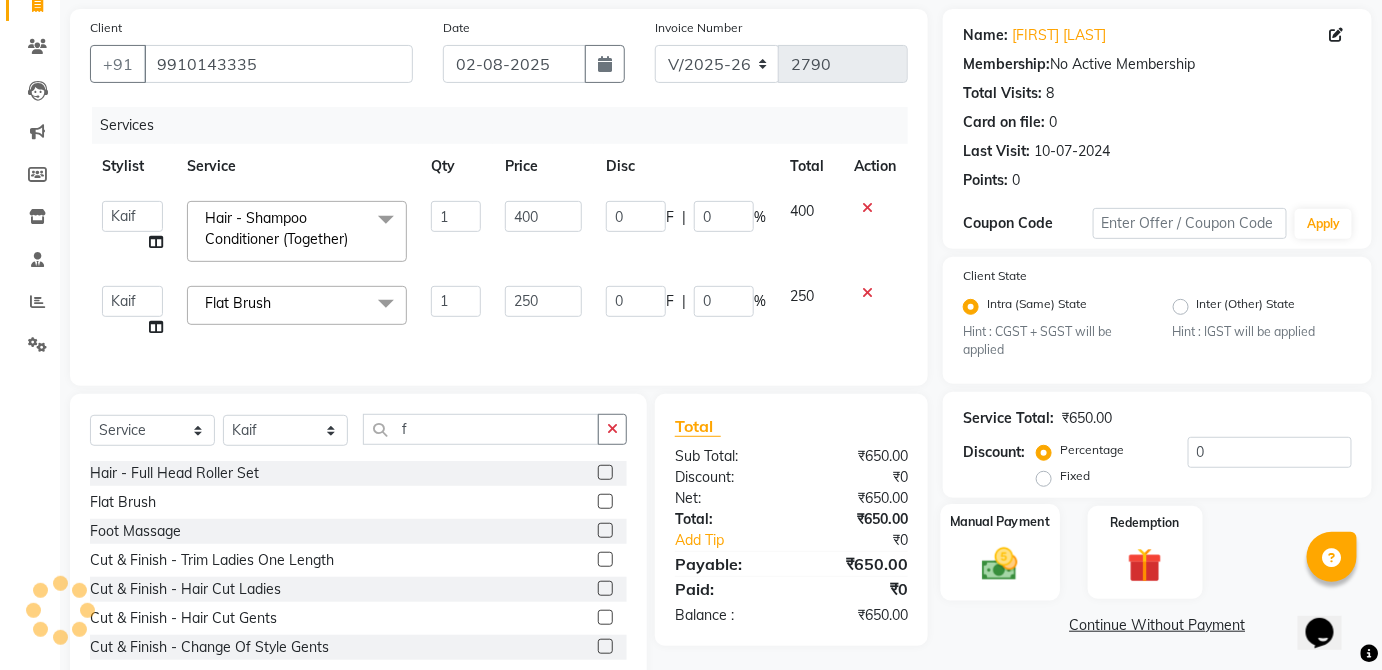 click on "Manual Payment" 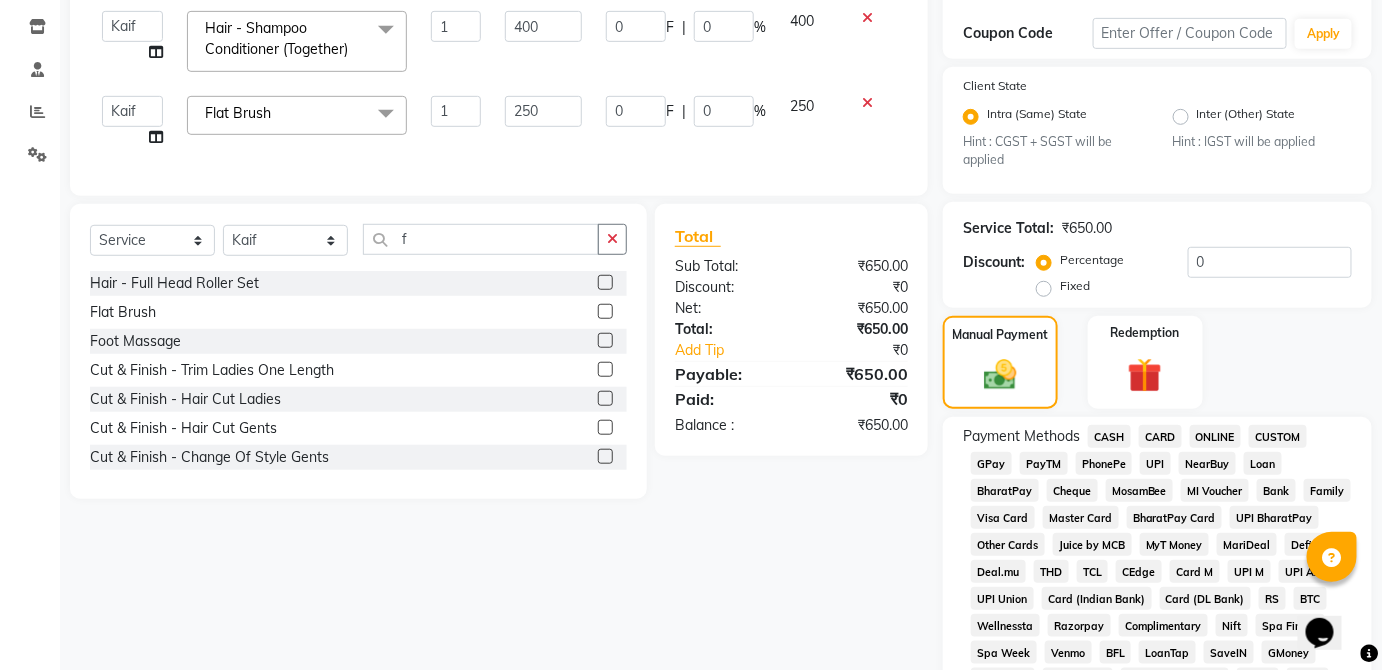 click on "CARD" 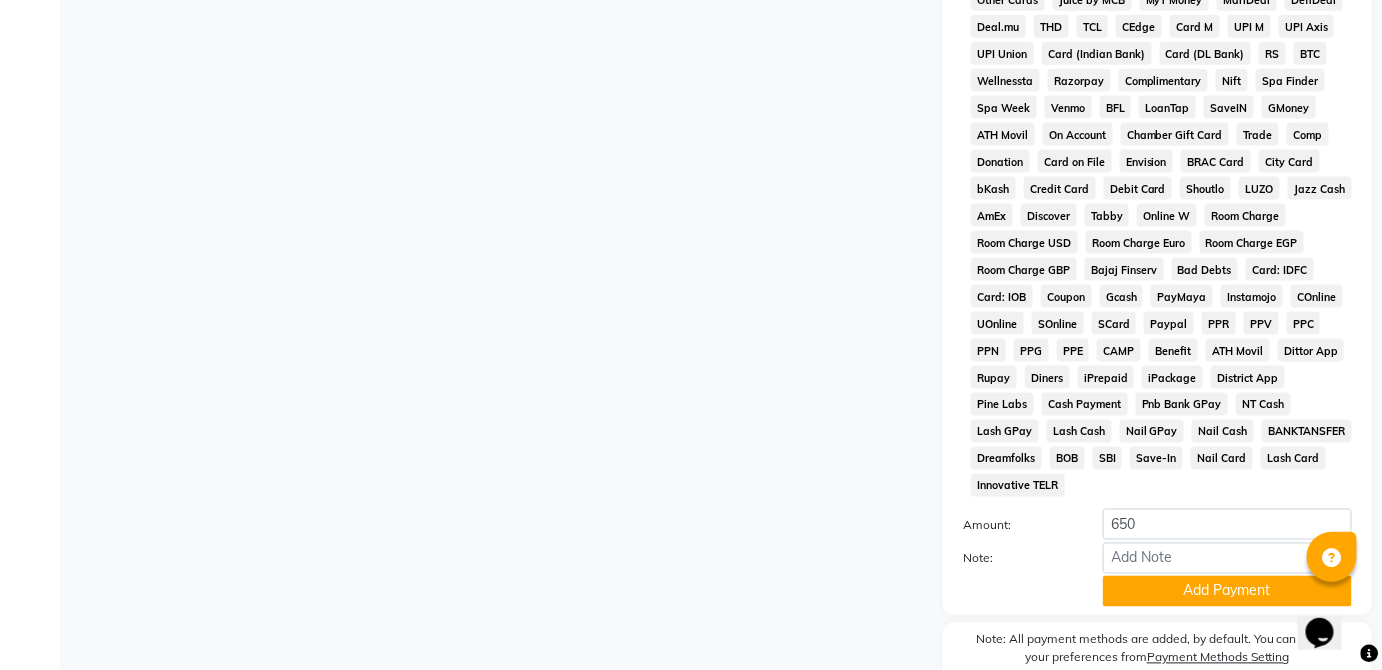 scroll, scrollTop: 943, scrollLeft: 0, axis: vertical 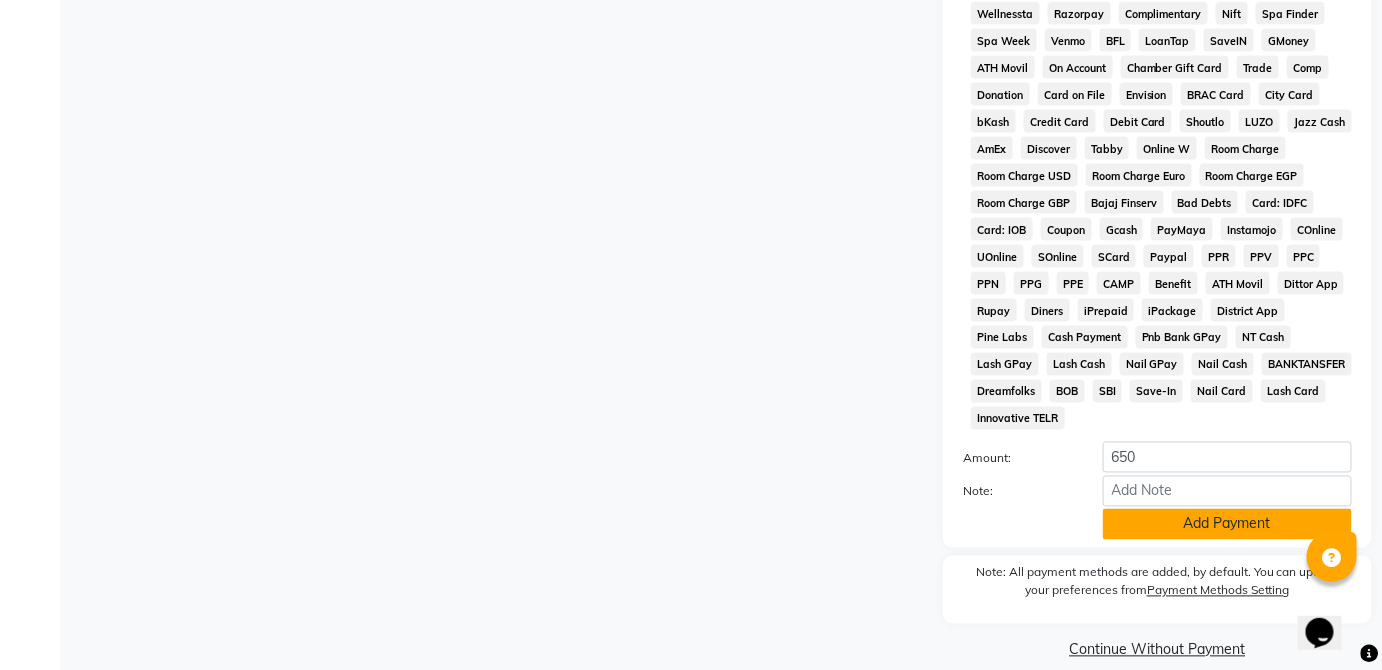 click on "Add Payment" 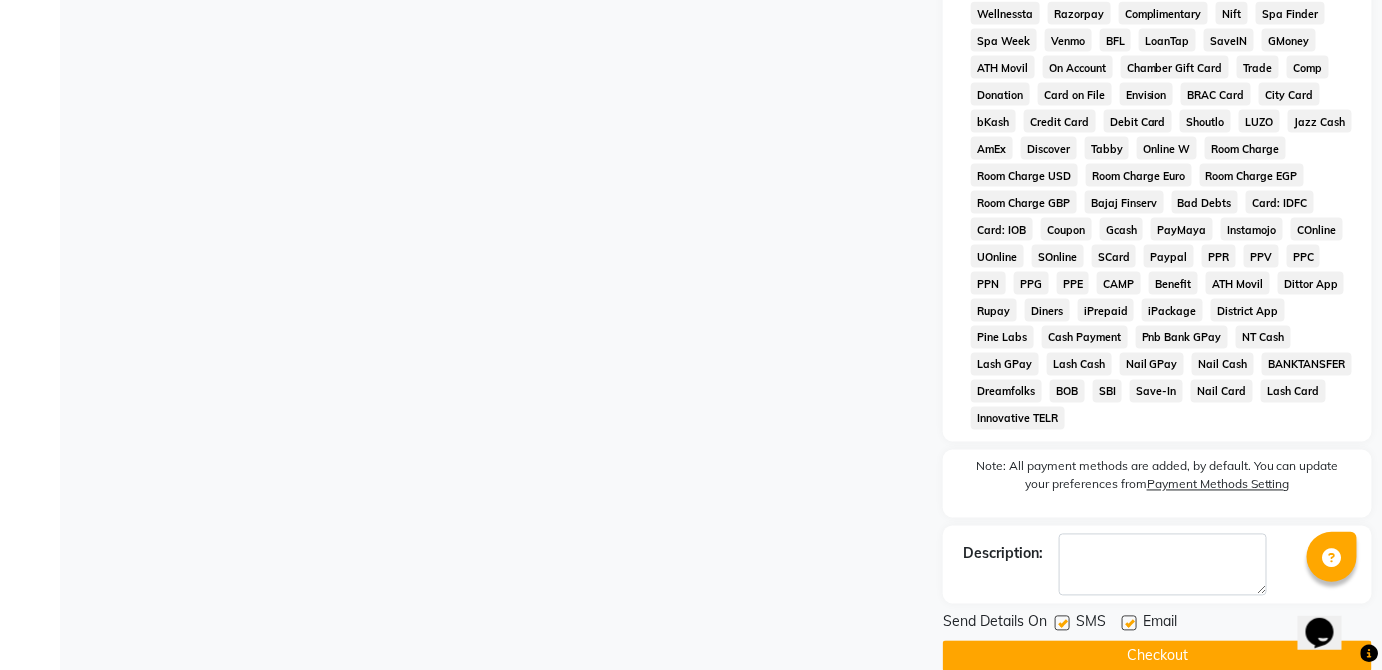 click on "Checkout" 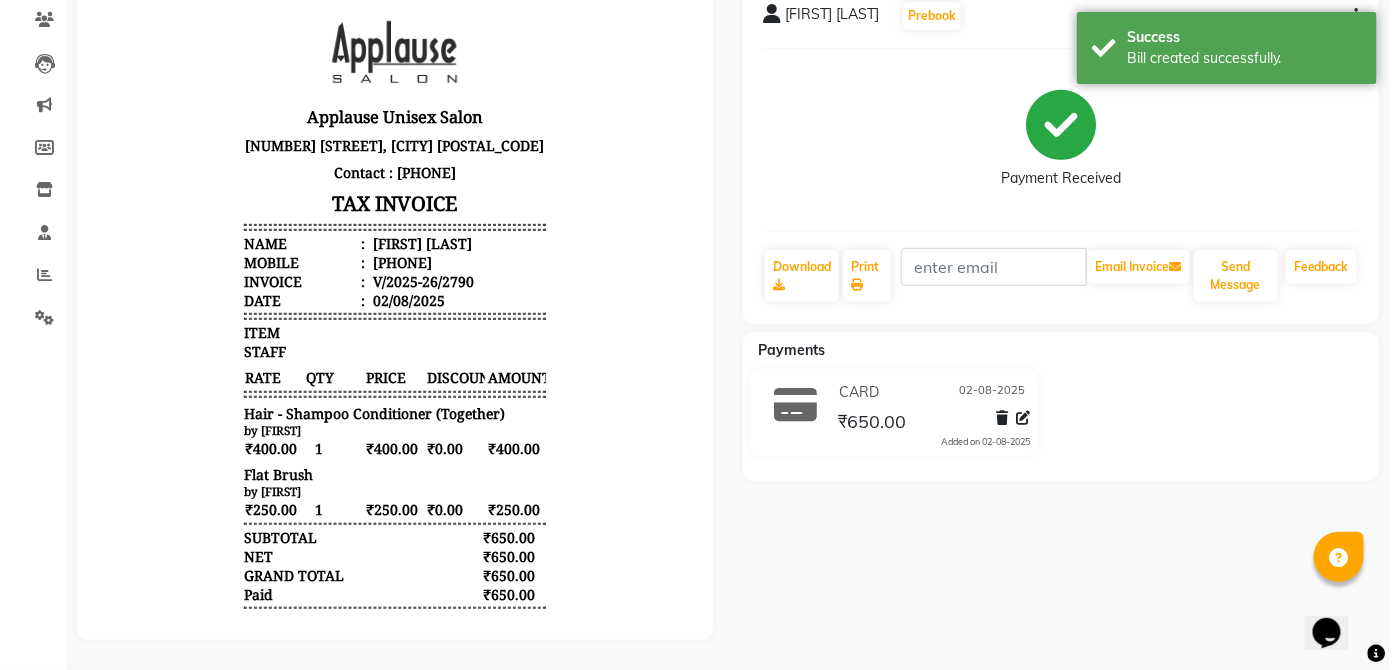 scroll, scrollTop: 0, scrollLeft: 0, axis: both 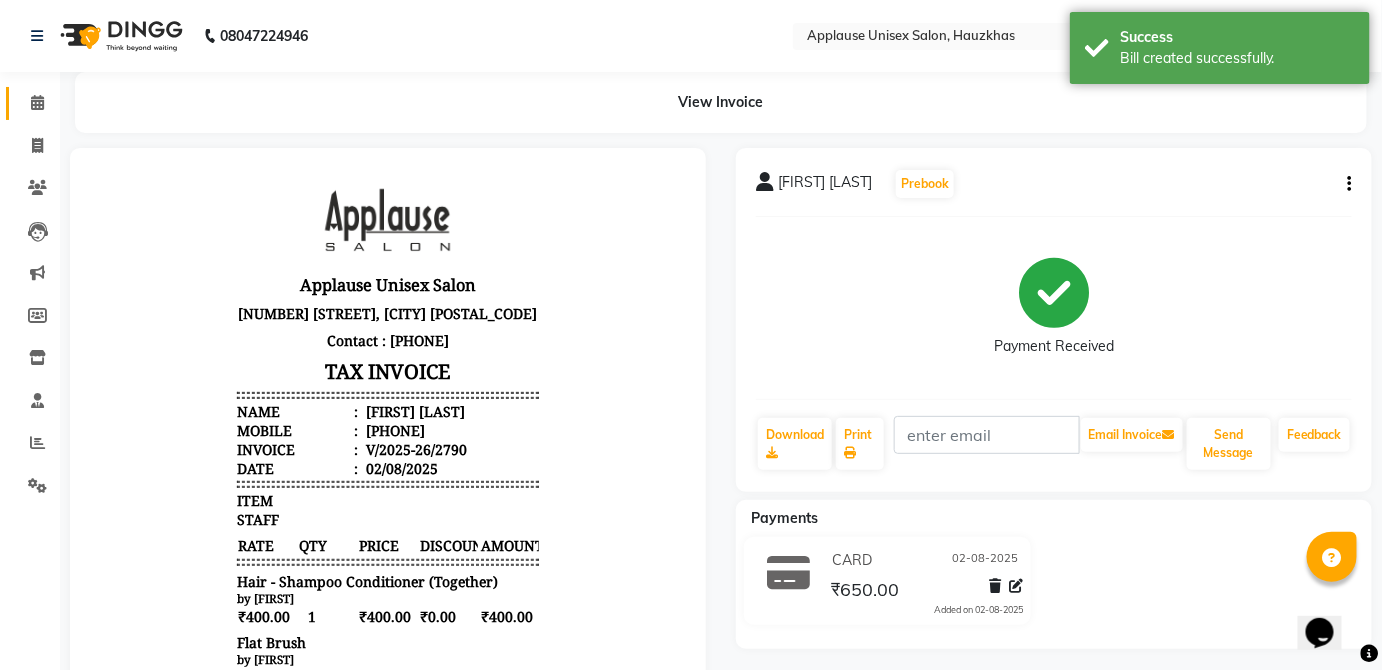 click 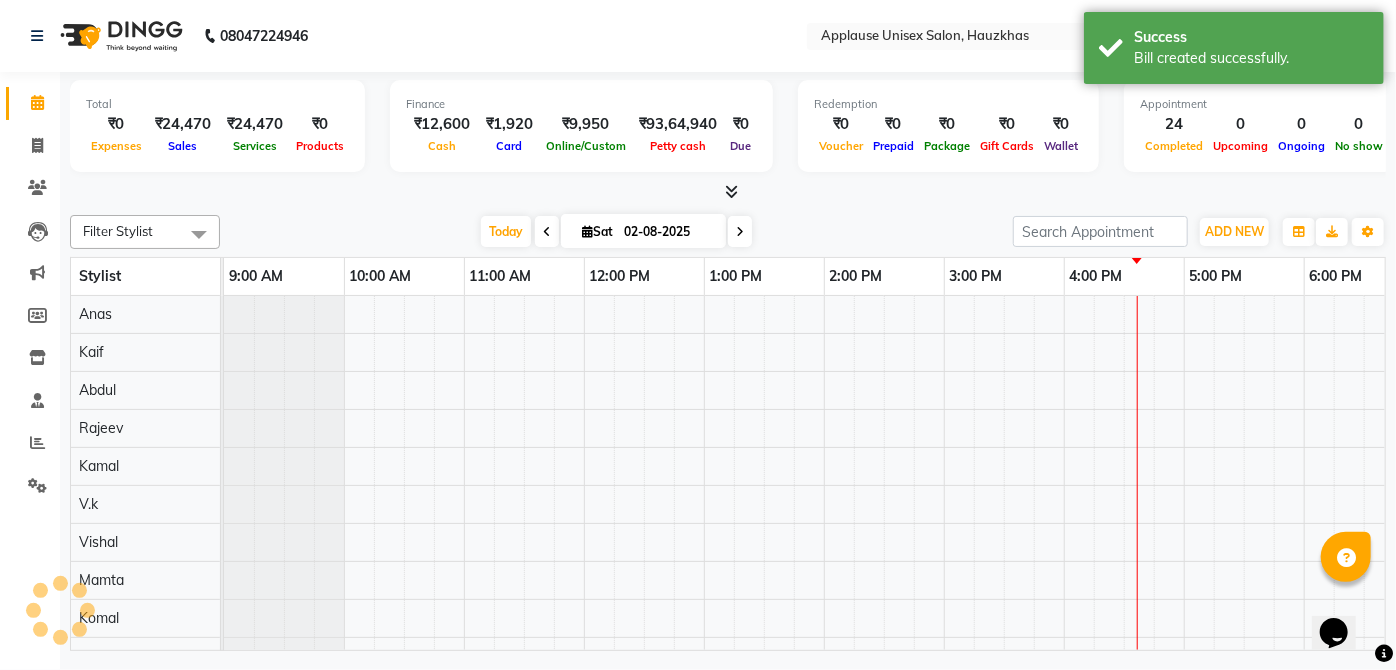scroll, scrollTop: 0, scrollLeft: 0, axis: both 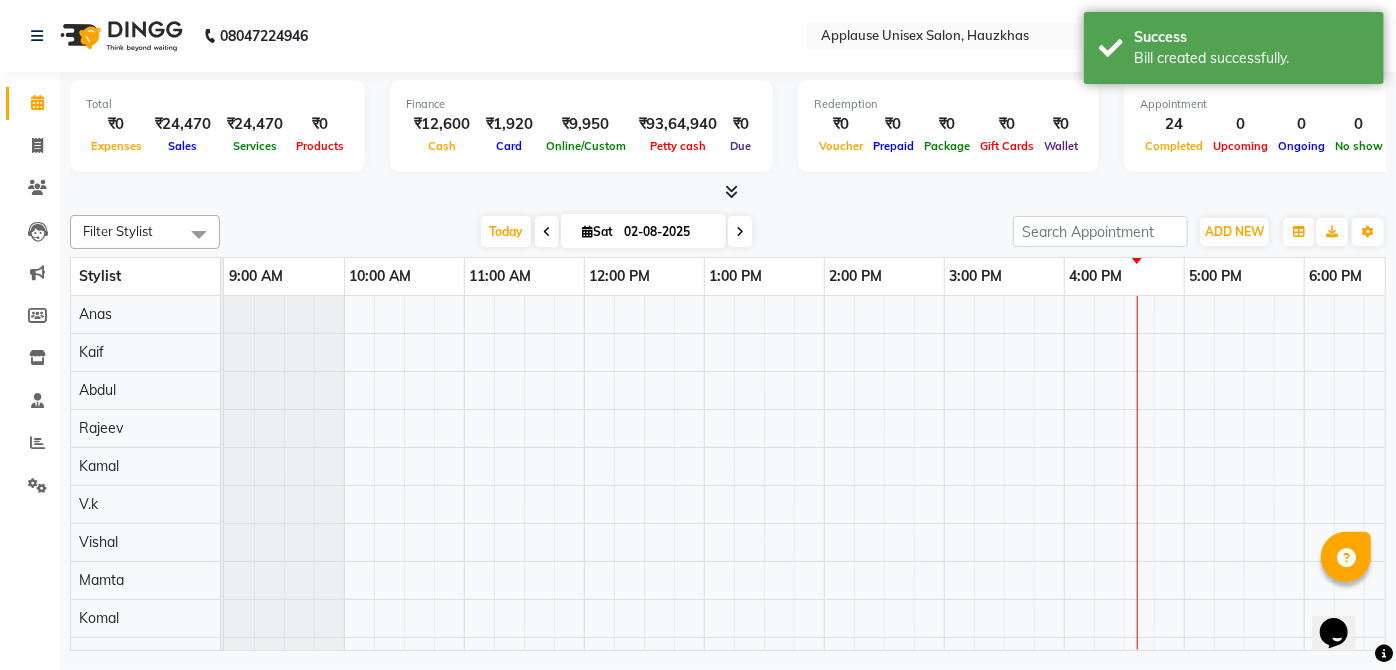 click on "Invoice" 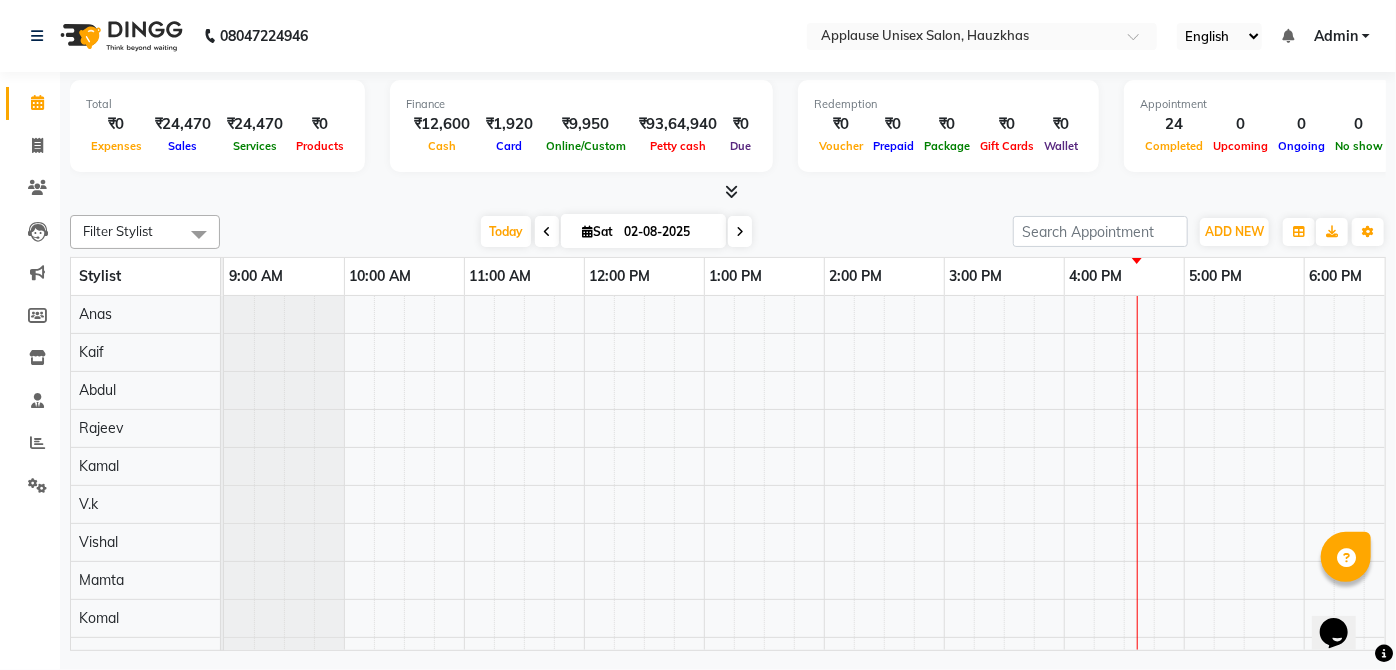 click on "Calendar" 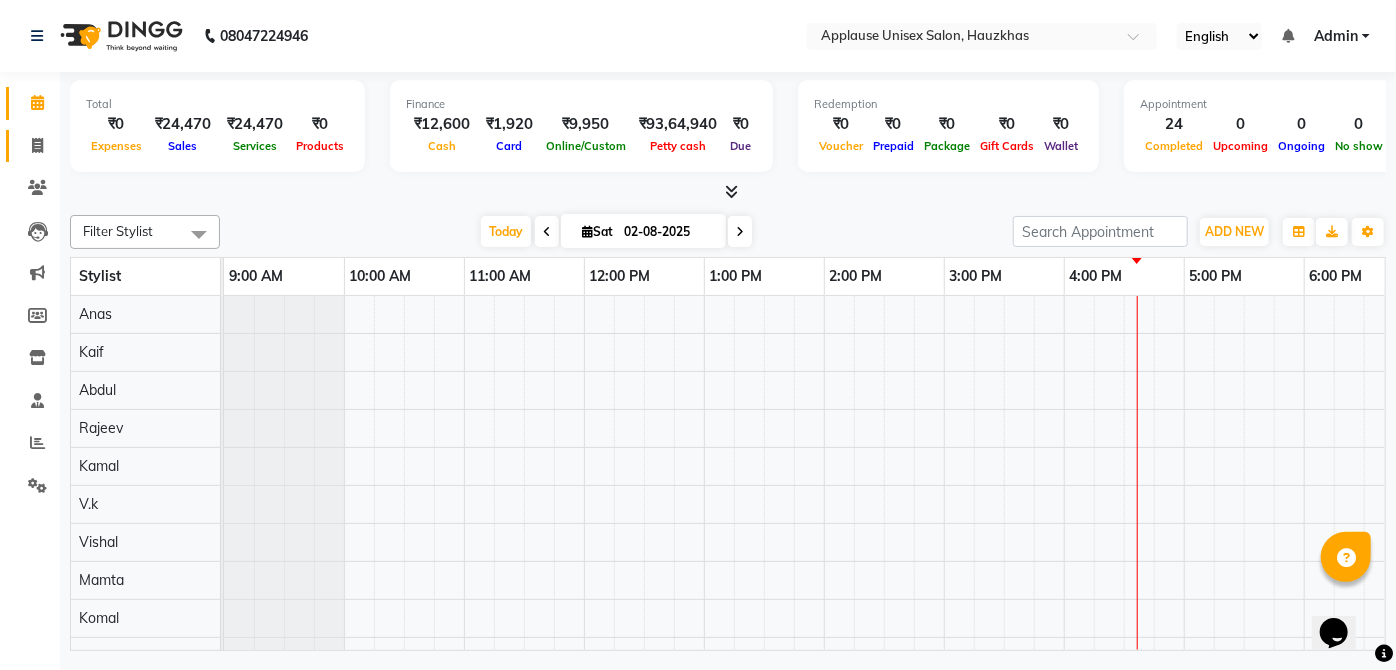 click 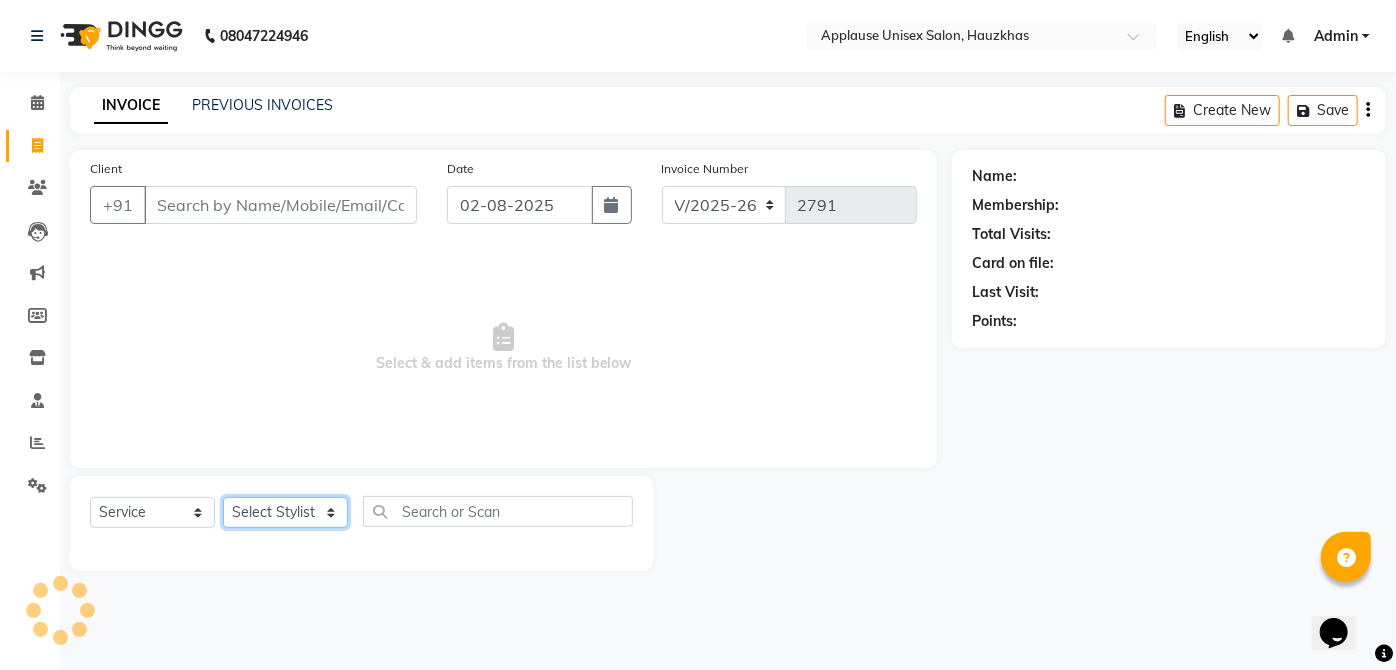click on "Select Stylist" 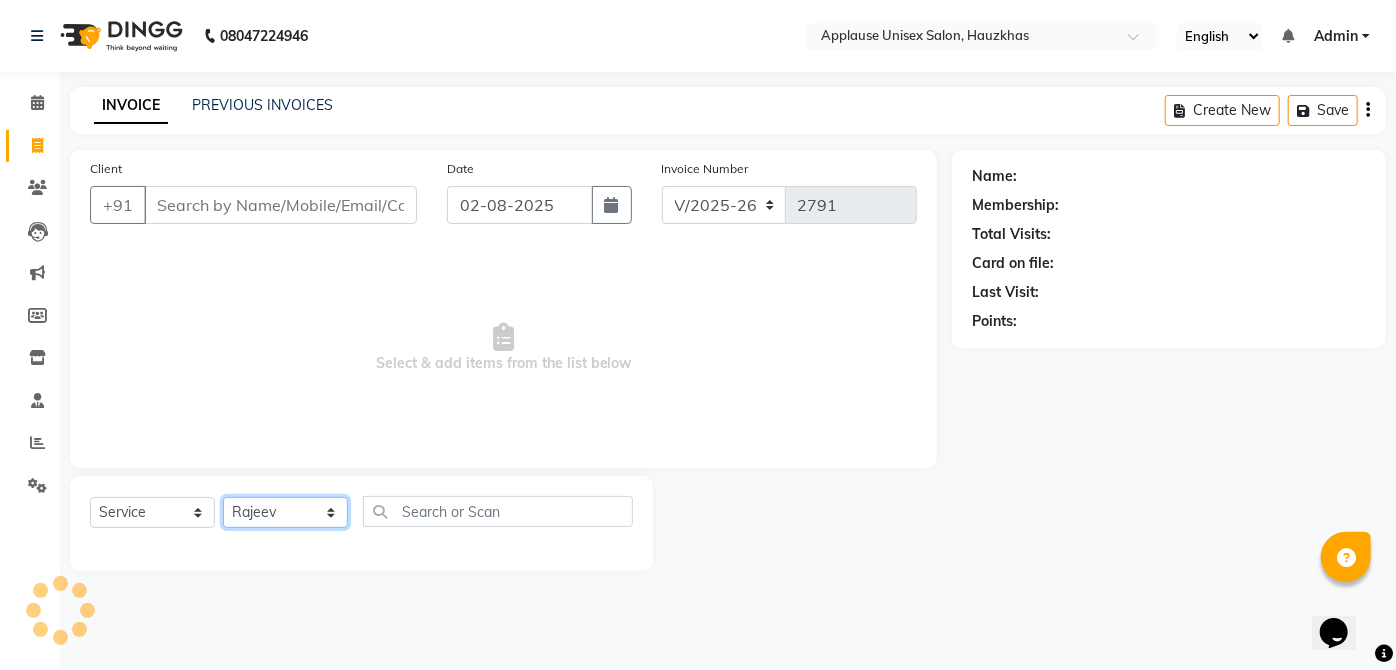 click on "Select Stylist [FIRST] [FIRST] [FIRST] [FIRST] [FIRST] [FIRST] [FIRST] [FIRST] [FIRST] [FIRST] [FIRST] [FIRST] [FIRST] [FIRST] [FIRST] [FIRST] [FIRST] [FIRST] [FIRST] [FIRST] [FIRST] [FIRST] [FIRST] [FIRST] [FIRST] [FIRST] [FIRST]" 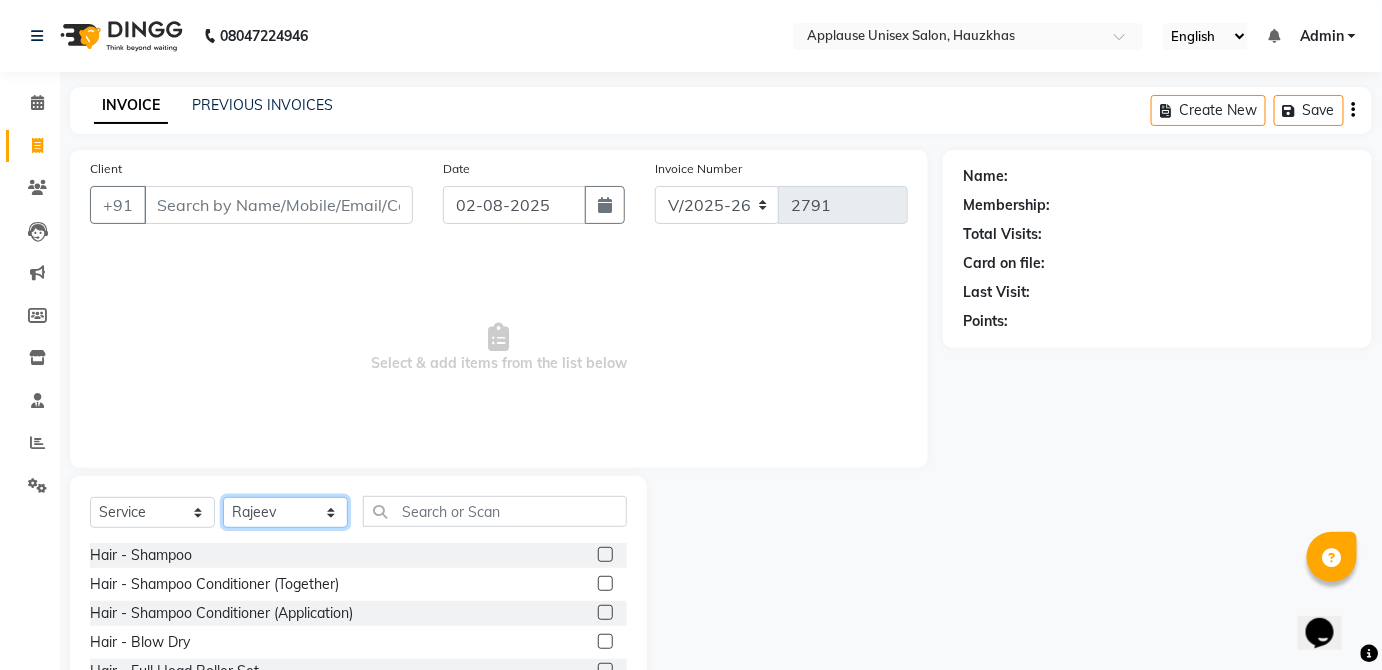 click on "Select Stylist [FIRST] [FIRST] [FIRST] [FIRST] [FIRST] [FIRST] [FIRST] [FIRST] [FIRST] [FIRST] [FIRST] [FIRST] [FIRST] [FIRST] [FIRST] [FIRST] [FIRST] [FIRST] [FIRST] [FIRST] [FIRST] [FIRST] [FIRST] [FIRST] [FIRST] [FIRST] [FIRST]" 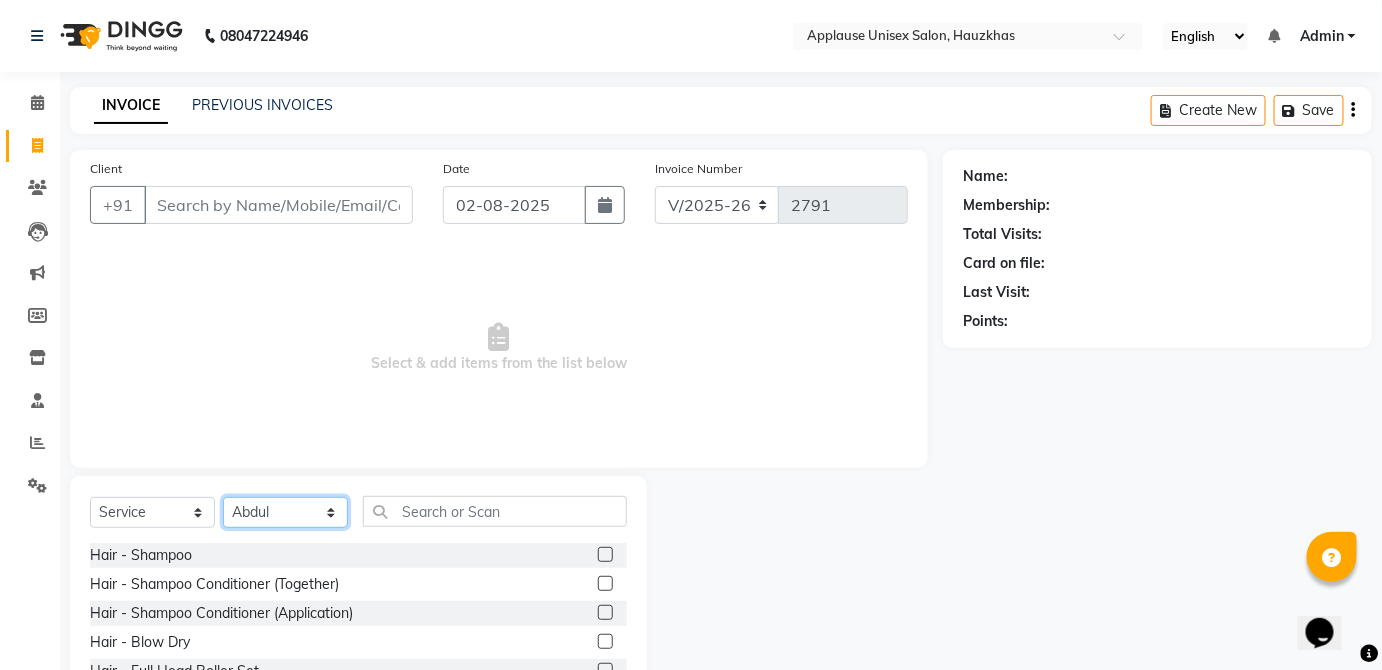 click on "Select Stylist [FIRST] [FIRST] [FIRST] [FIRST] [FIRST] [FIRST] [FIRST] [FIRST] [FIRST] [FIRST] [FIRST] [FIRST] [FIRST] [FIRST] [FIRST] [FIRST] [FIRST] [FIRST] [FIRST] [FIRST] [FIRST] [FIRST] [FIRST] [FIRST] [FIRST] [FIRST] [FIRST]" 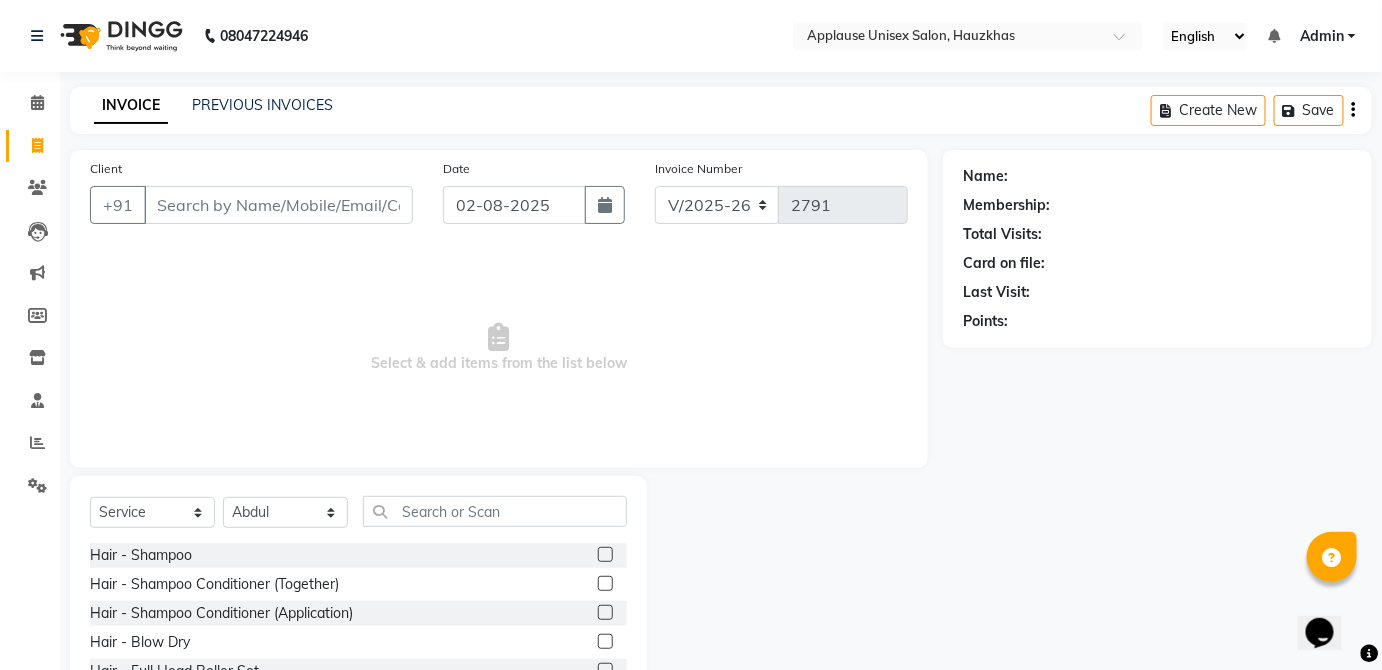 click on "Select Stylist [FIRST] [FIRST] [FIRST] [FIRST] [FIRST] [FIRST] [FIRST] [FIRST] [FIRST] [FIRST] [FIRST] [FIRST] [FIRST] [FIRST] [FIRST] [FIRST] [FIRST] [FIRST] [FIRST] [FIRST] [FIRST] [FIRST] [FIRST] [FIRST] [FIRST] [FIRST] [FIRST]" 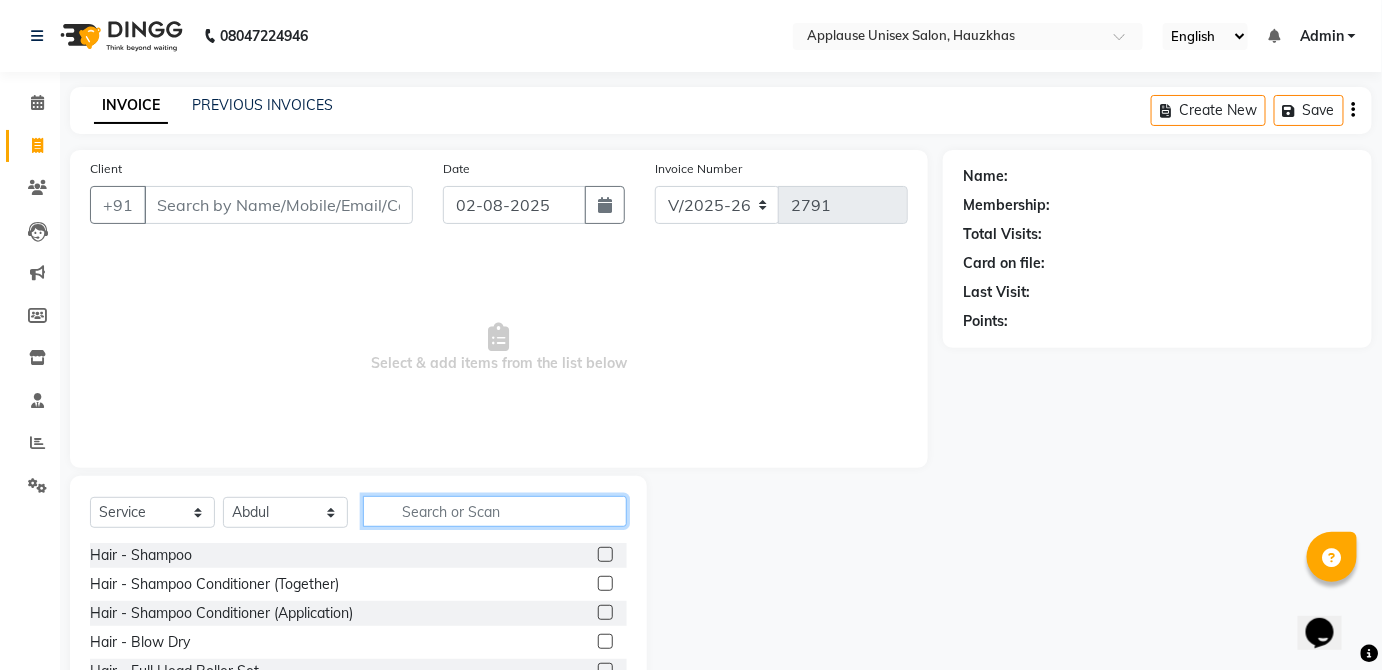 click 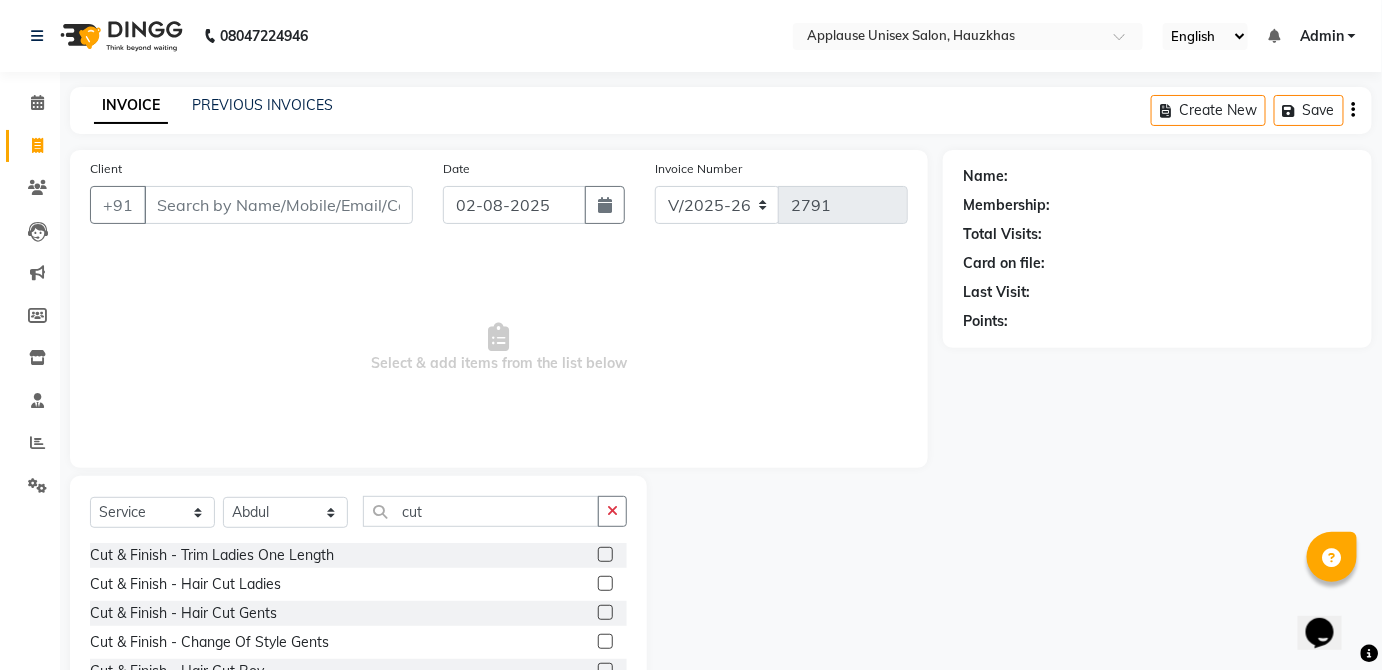 click 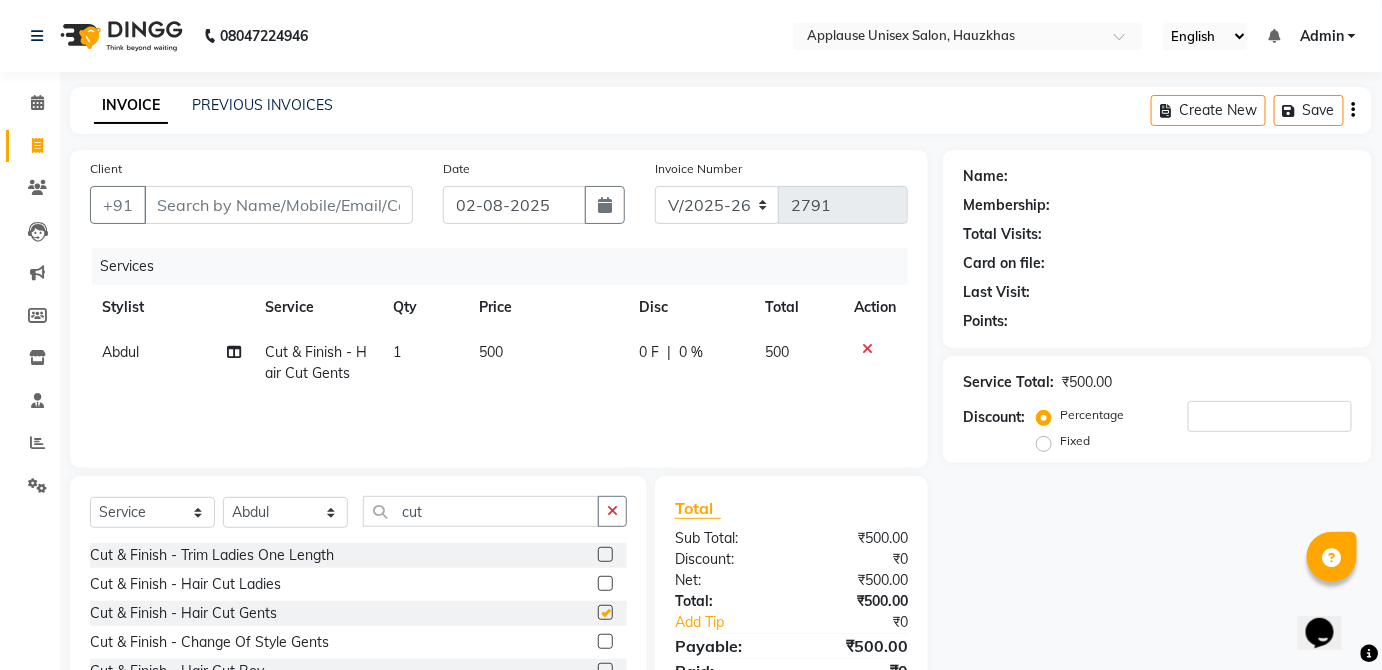 click on "500" 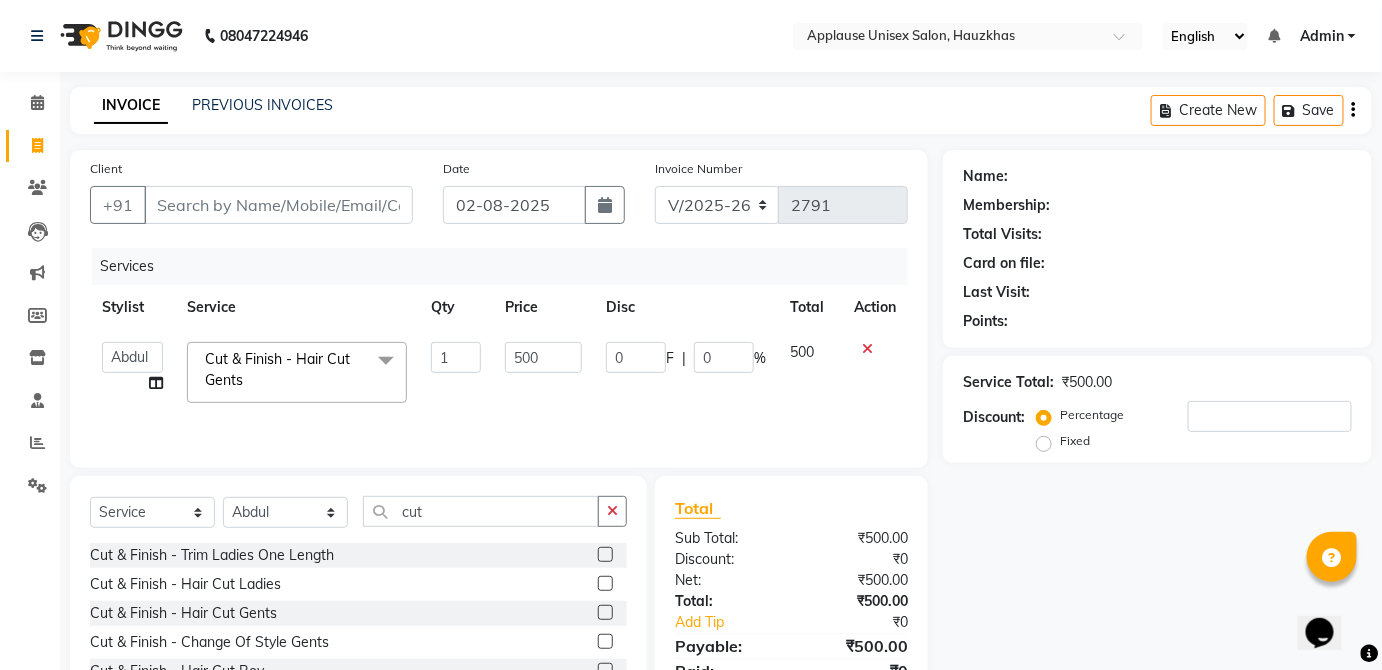 click on "Select Stylist [FIRST] [FIRST] [FIRST] [FIRST] [FIRST] [FIRST] [FIRST] [FIRST] [FIRST] [FIRST] [FIRST] [FIRST] [FIRST] [FIRST] [FIRST] [FIRST] [FIRST] [FIRST] [FIRST] [FIRST] [FIRST] [FIRST] [FIRST] [FIRST] [FIRST] [FIRST] [FIRST]" 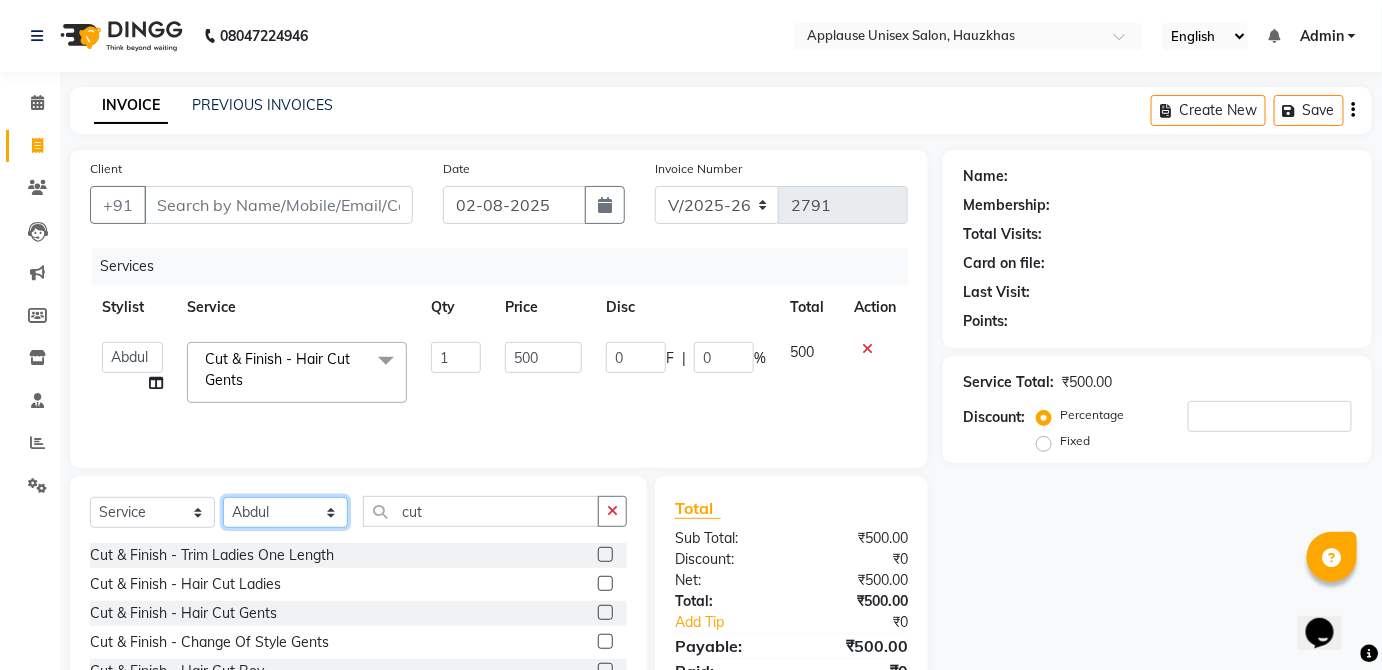 click on "Select Stylist [FIRST] [FIRST] [FIRST] [FIRST] [FIRST] [FIRST] [FIRST] [FIRST] [FIRST] [FIRST] [FIRST] [FIRST] [FIRST] [FIRST] [FIRST] [FIRST] [FIRST] [FIRST] [FIRST] [FIRST] [FIRST] [FIRST] [FIRST] [FIRST] [FIRST] [FIRST] [FIRST]" 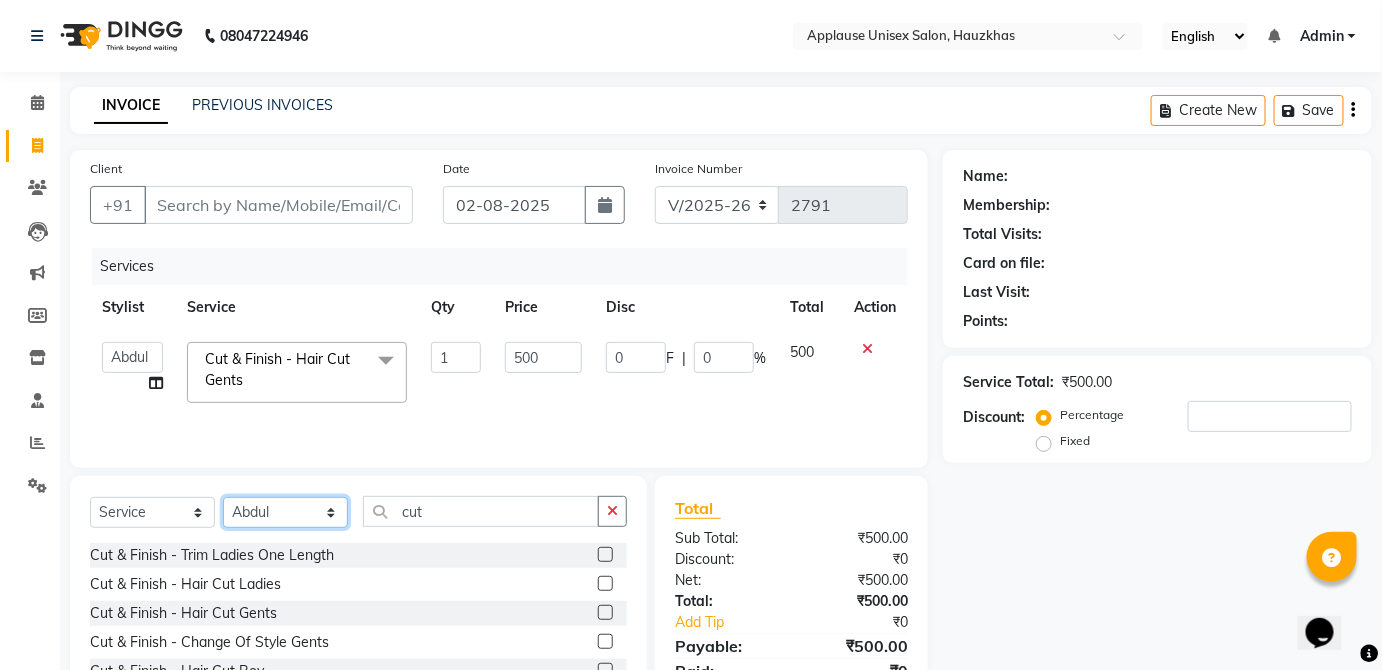 click on "Select Stylist [FIRST] [FIRST] [FIRST] [FIRST] [FIRST] [FIRST] [FIRST] [FIRST] [FIRST] [FIRST] [FIRST] [FIRST] [FIRST] [FIRST] [FIRST] [FIRST] [FIRST] [FIRST] [FIRST] [FIRST] [FIRST] [FIRST] [FIRST] [FIRST] [FIRST] [FIRST] [FIRST]" 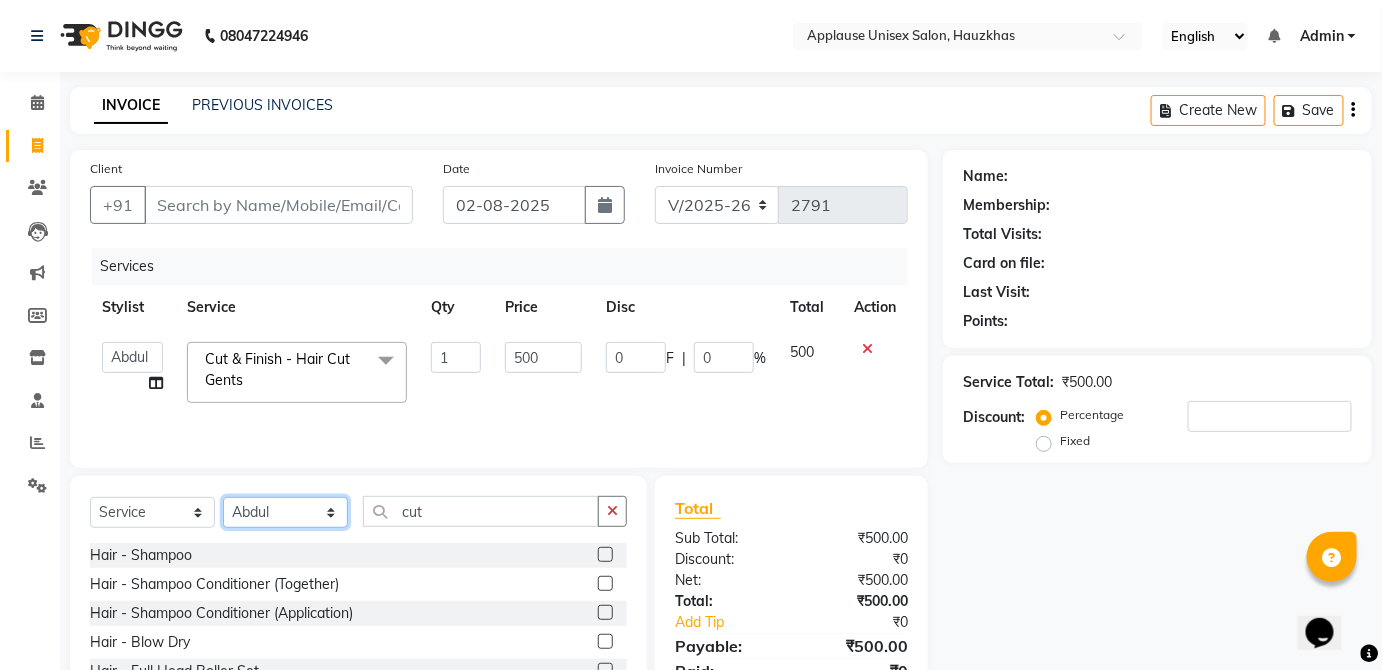 click on "Select Stylist [FIRST] [FIRST] [FIRST] [FIRST] [FIRST] [FIRST] [FIRST] [FIRST] [FIRST] [FIRST] [FIRST] [FIRST] [FIRST] [FIRST] [FIRST] [FIRST] [FIRST] [FIRST] [FIRST] [FIRST] [FIRST] [FIRST] [FIRST] [FIRST] [FIRST] [FIRST] [FIRST]" 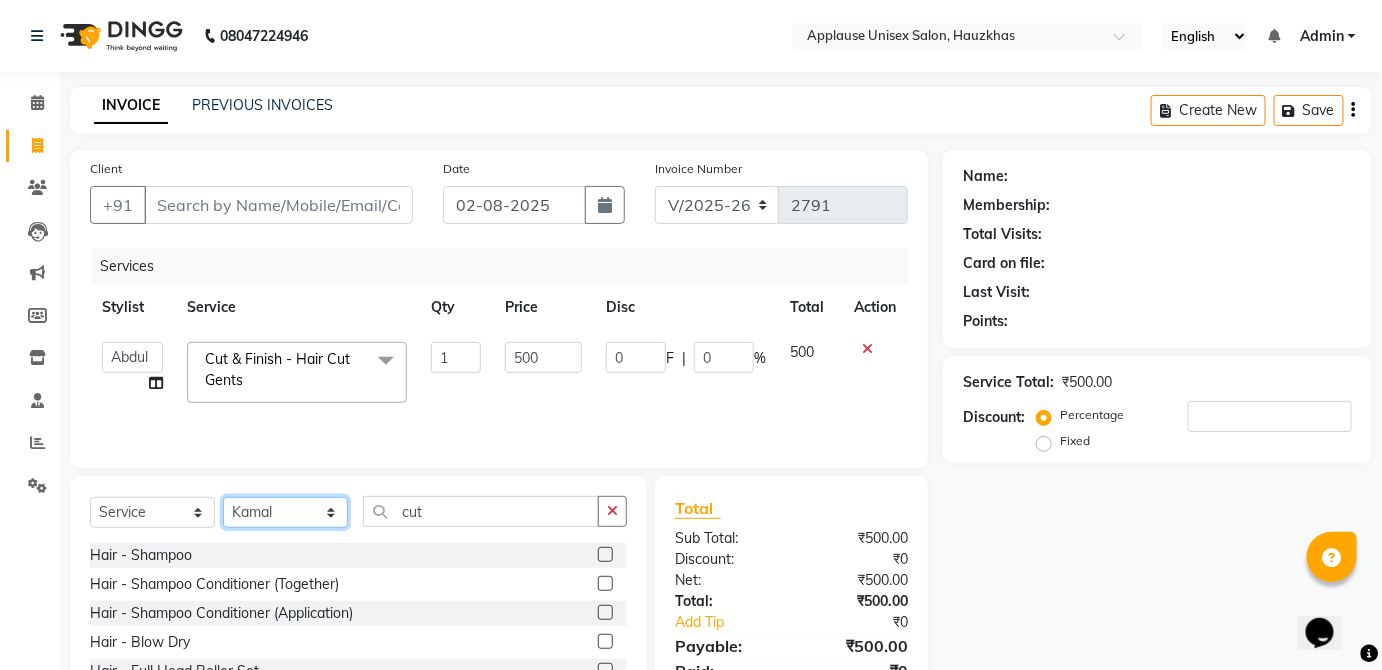 click on "Select Stylist [FIRST] [FIRST] [FIRST] [FIRST] [FIRST] [FIRST] [FIRST] [FIRST] [FIRST] [FIRST] [FIRST] [FIRST] [FIRST] [FIRST] [FIRST] [FIRST] [FIRST] [FIRST] [FIRST] [FIRST] [FIRST] [FIRST] [FIRST] [FIRST] [FIRST] [FIRST] [FIRST]" 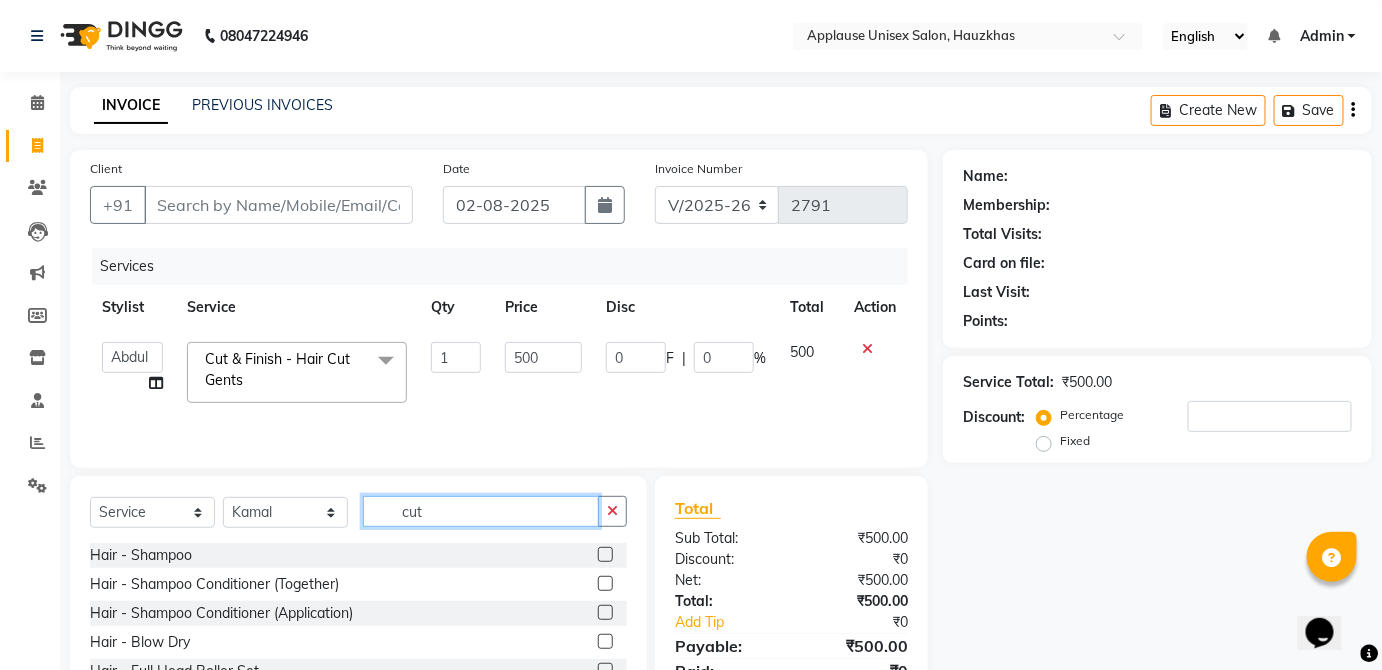 click on "cut" 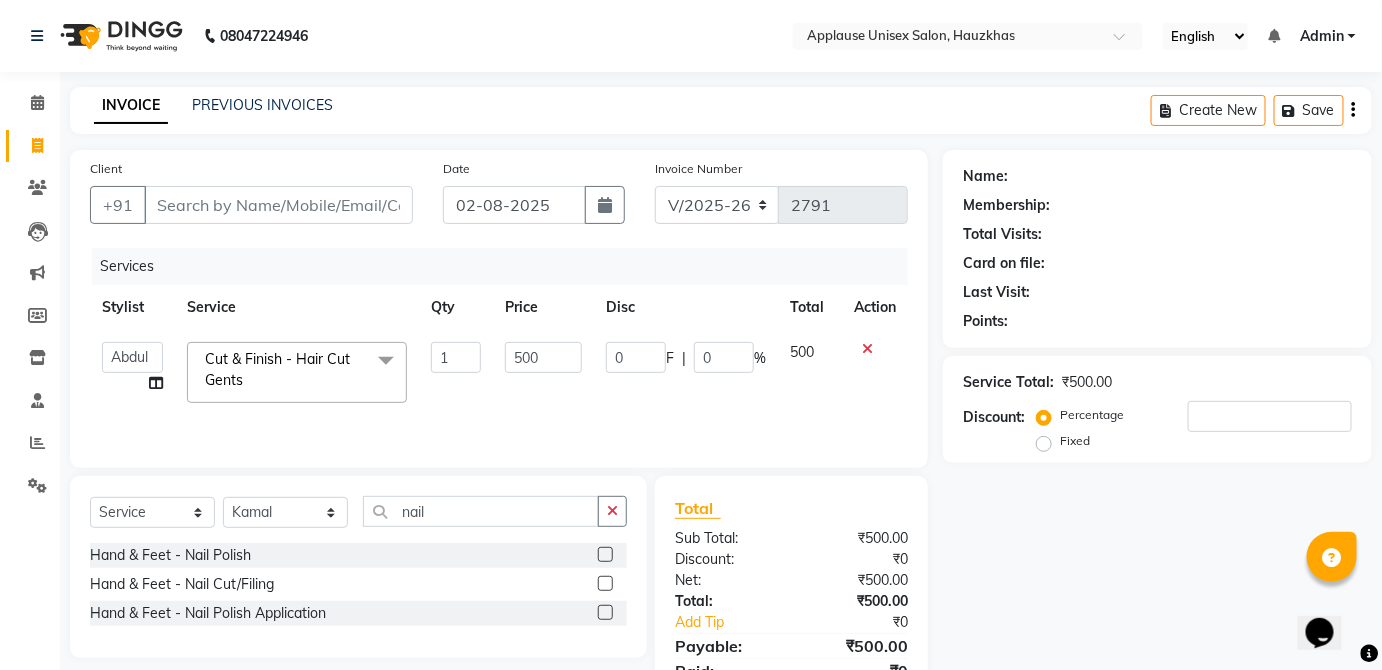 click 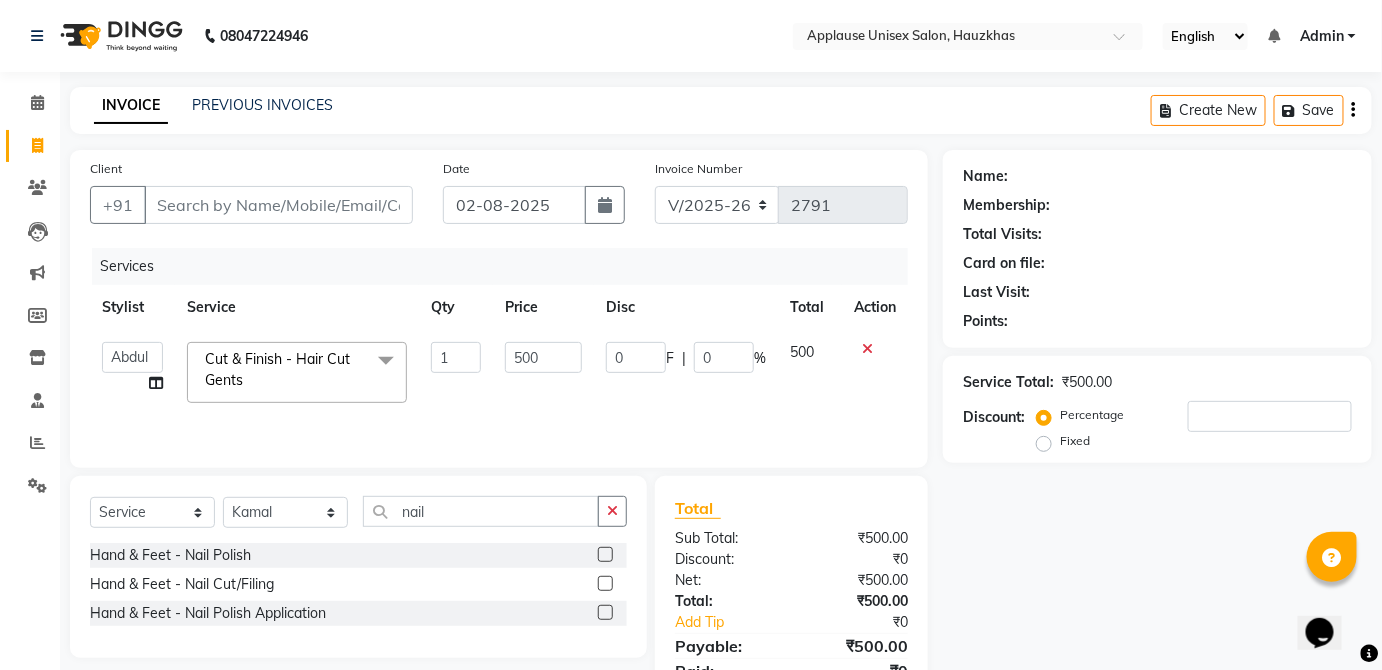 click at bounding box center [604, 555] 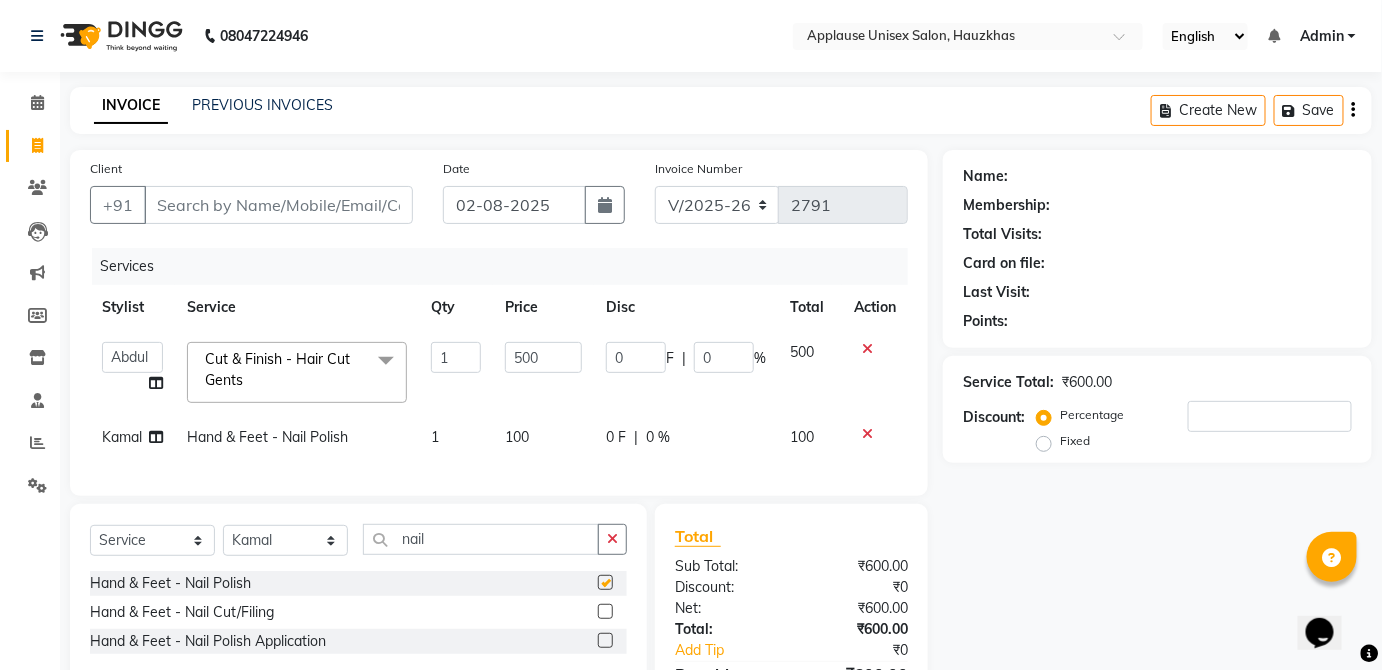click on "0 F | 0 %" 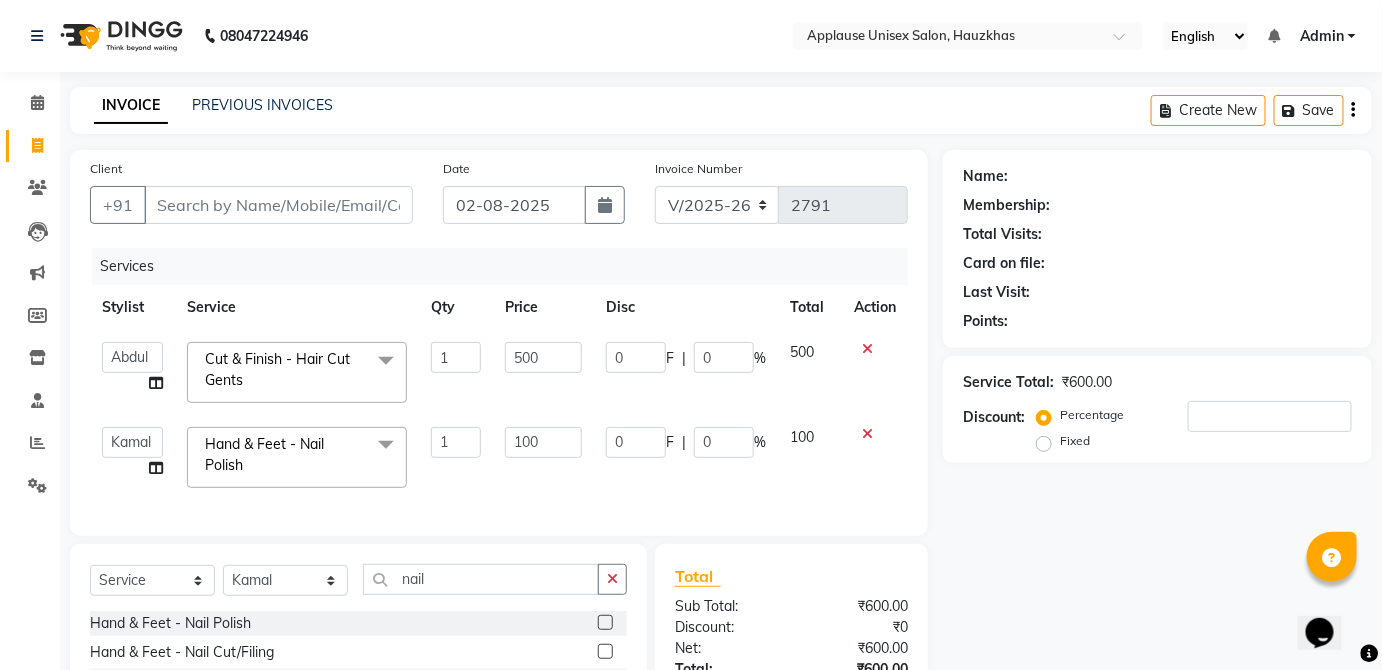 click 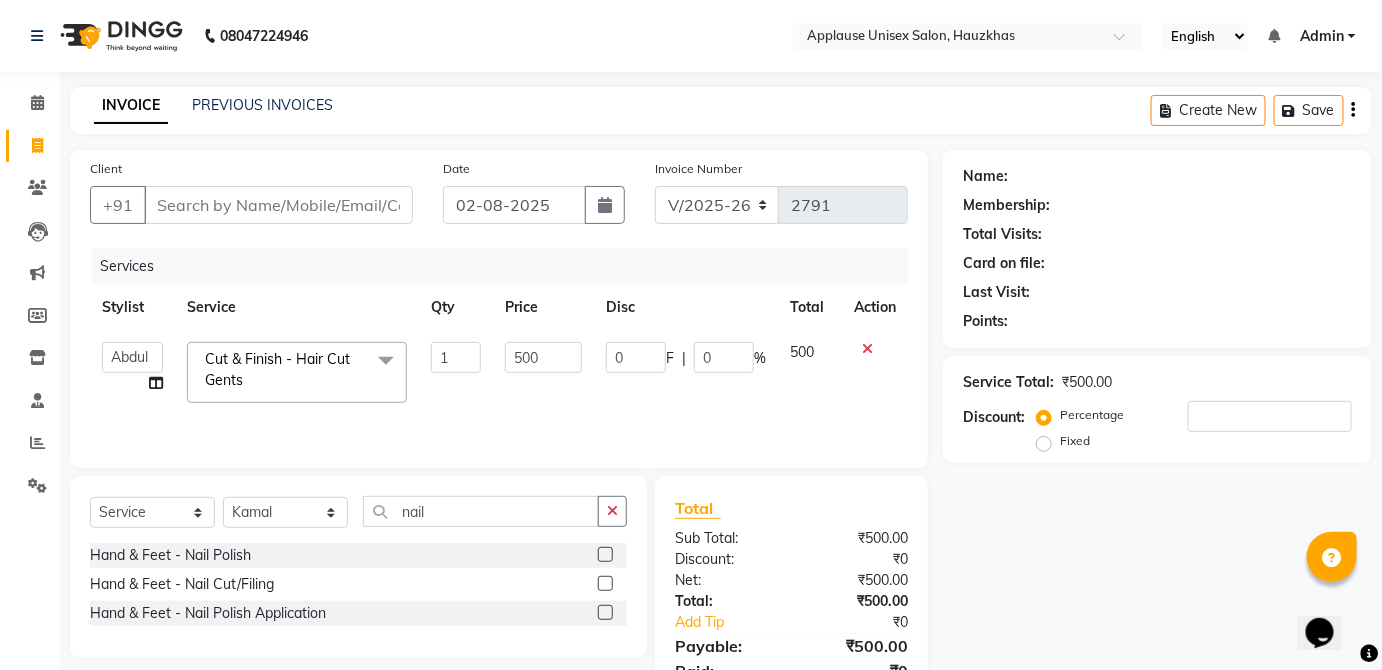 click 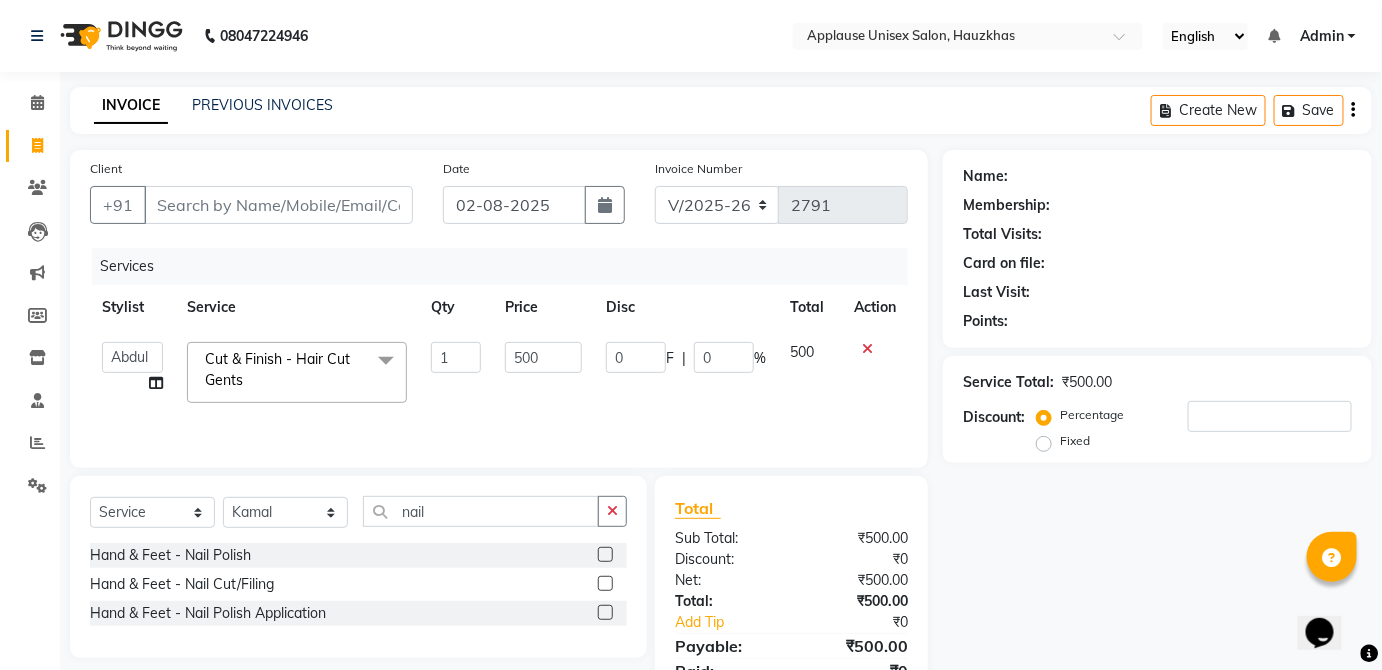 click at bounding box center (604, 584) 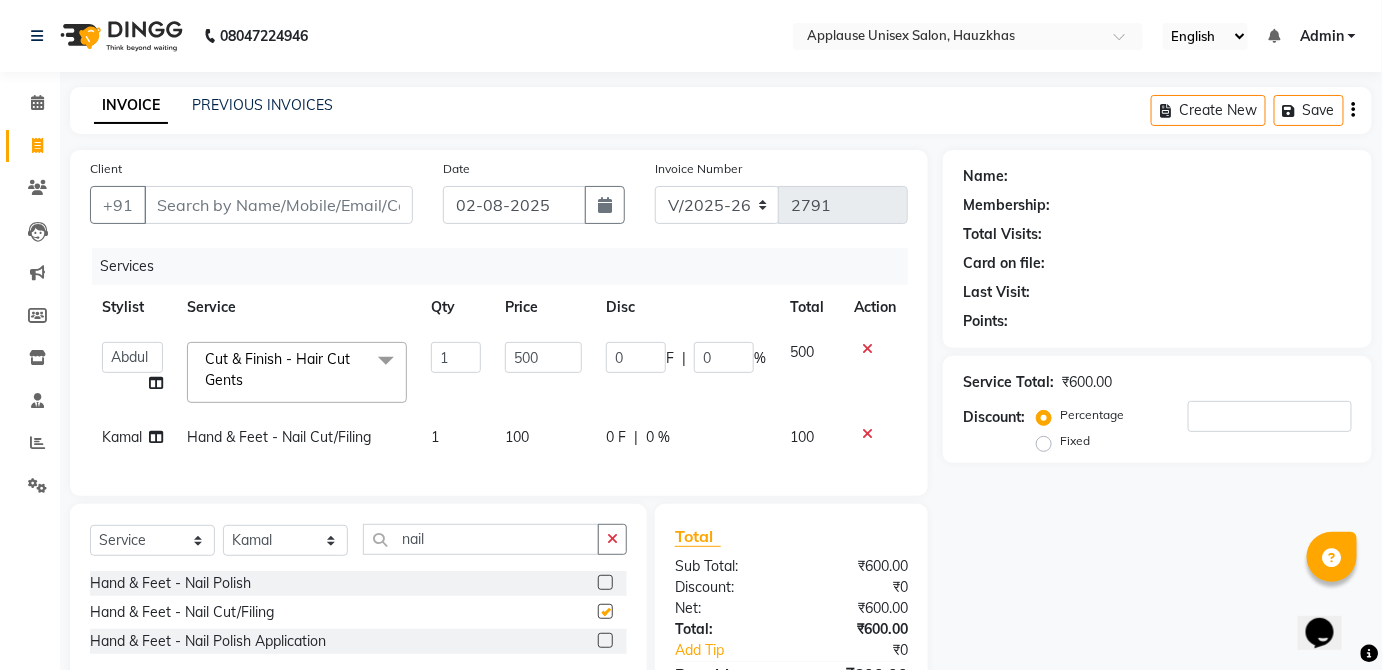 click on "0 F | 0 %" 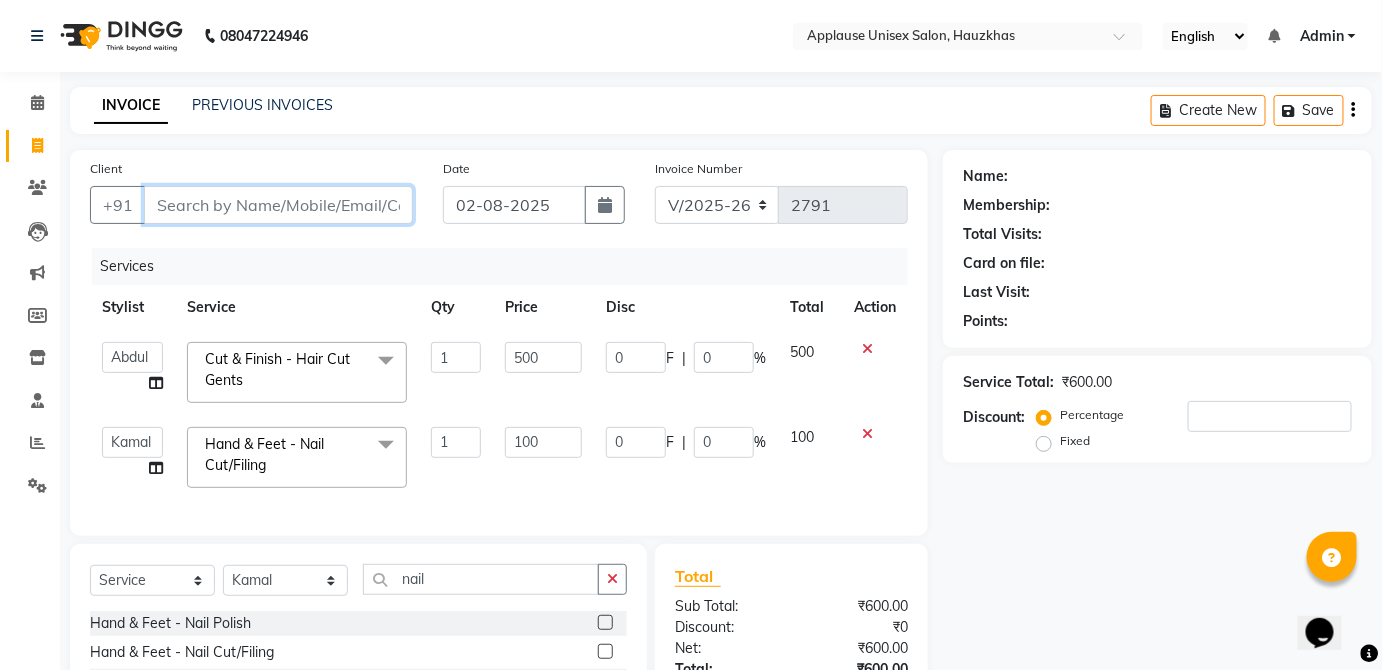 click on "Client" at bounding box center [278, 205] 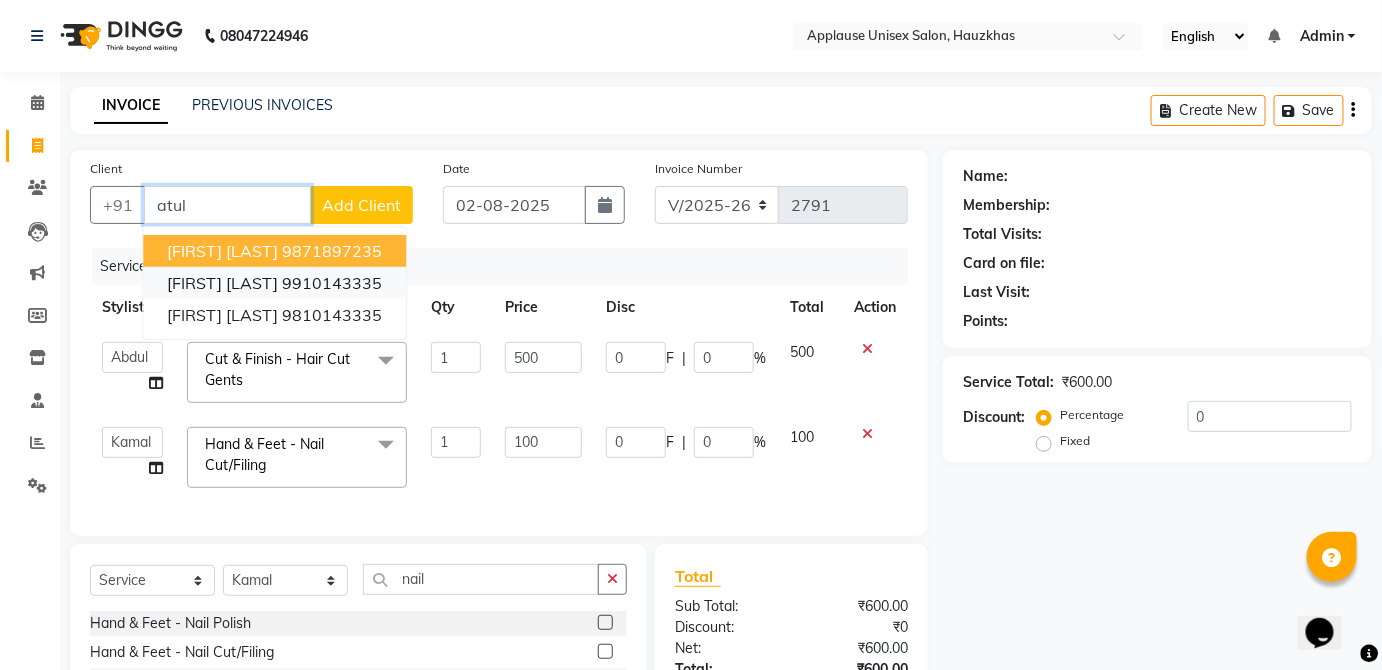 click on "9910143335" at bounding box center [332, 283] 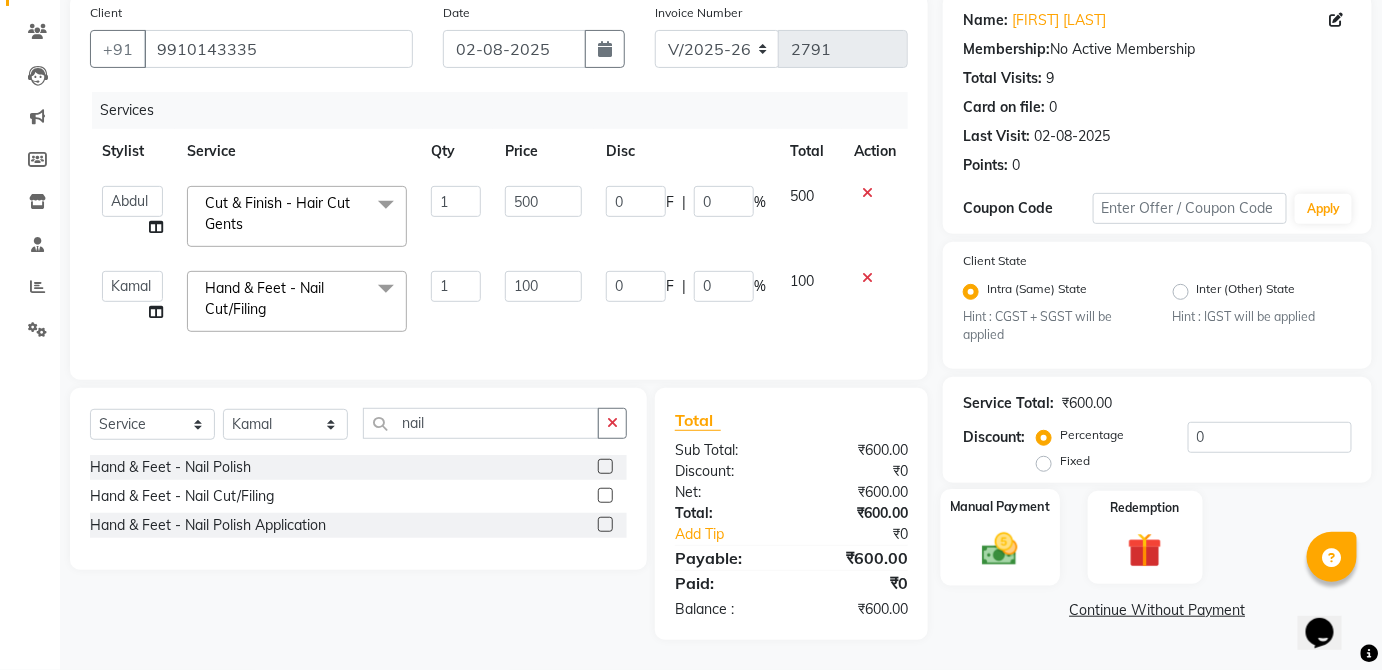 click on "Manual Payment" 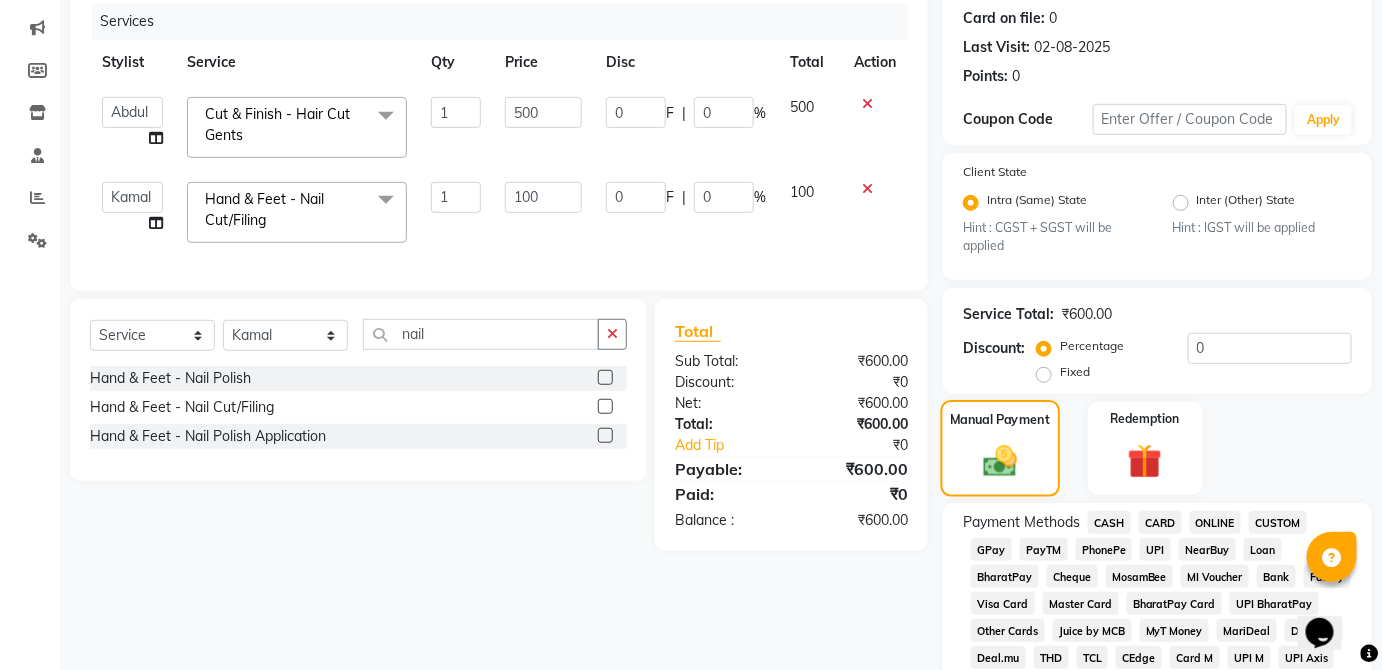 scroll, scrollTop: 261, scrollLeft: 0, axis: vertical 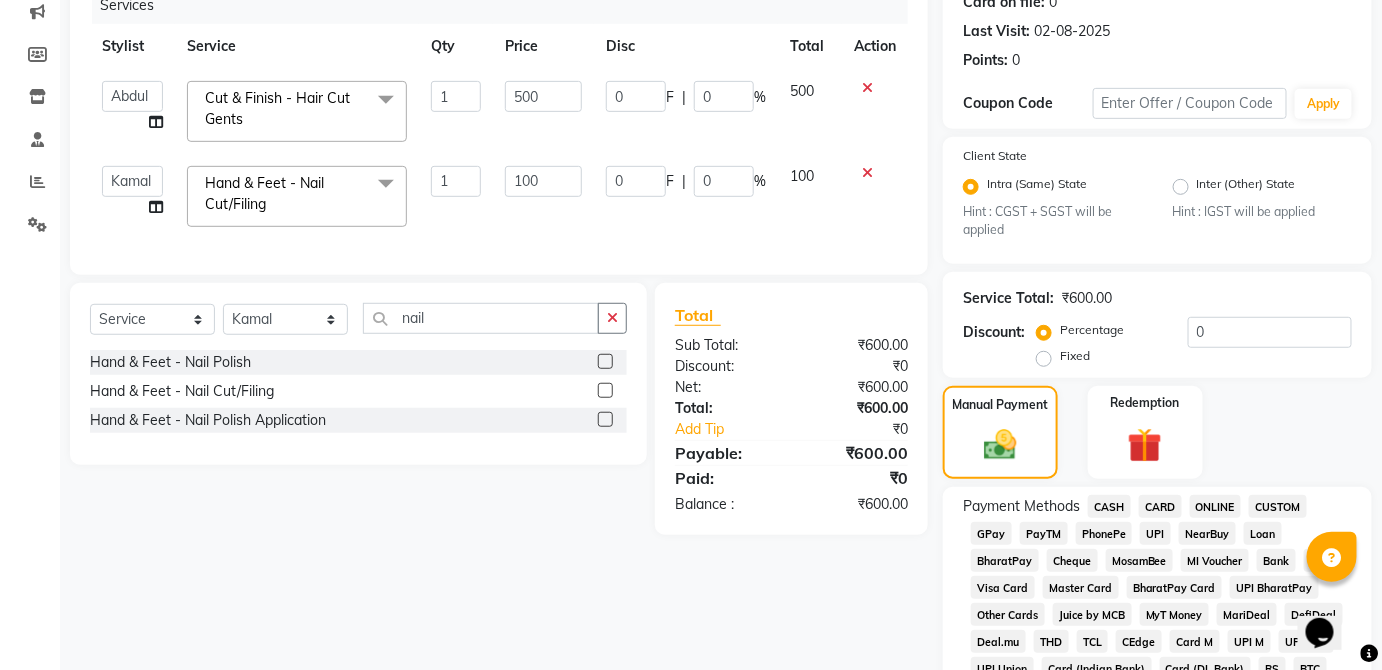 click on "UPI" 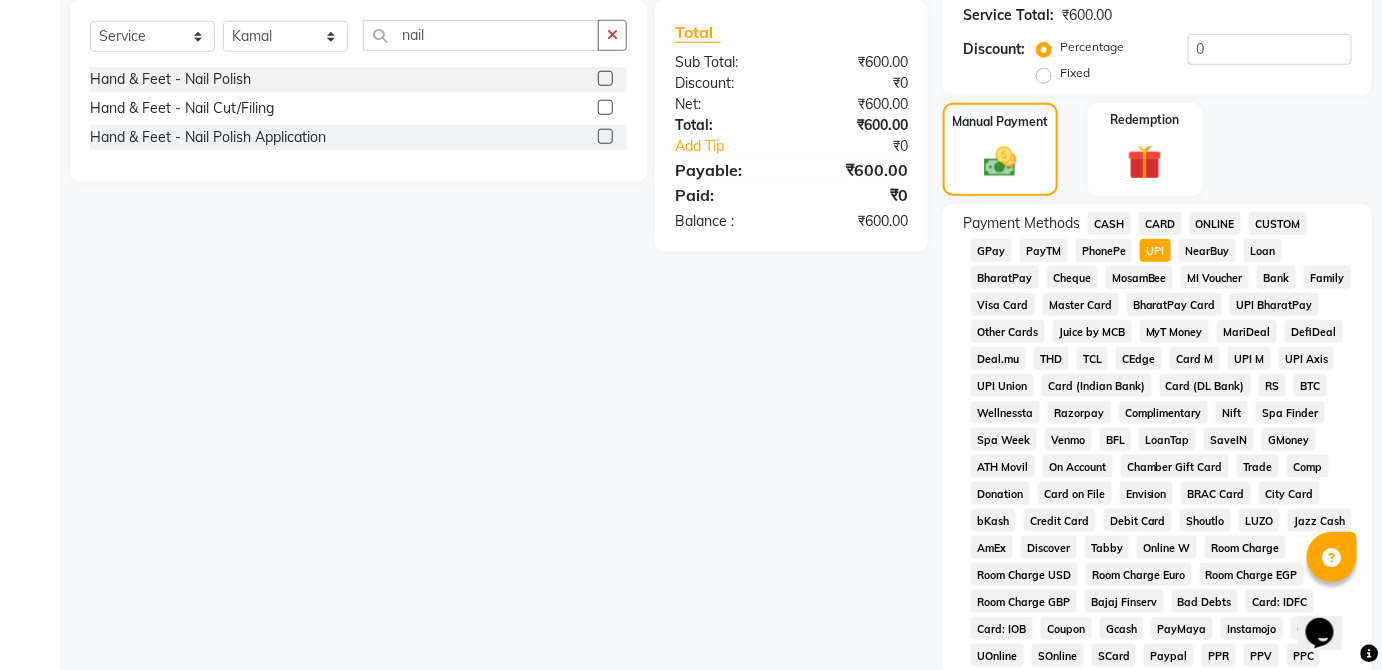 scroll, scrollTop: 943, scrollLeft: 0, axis: vertical 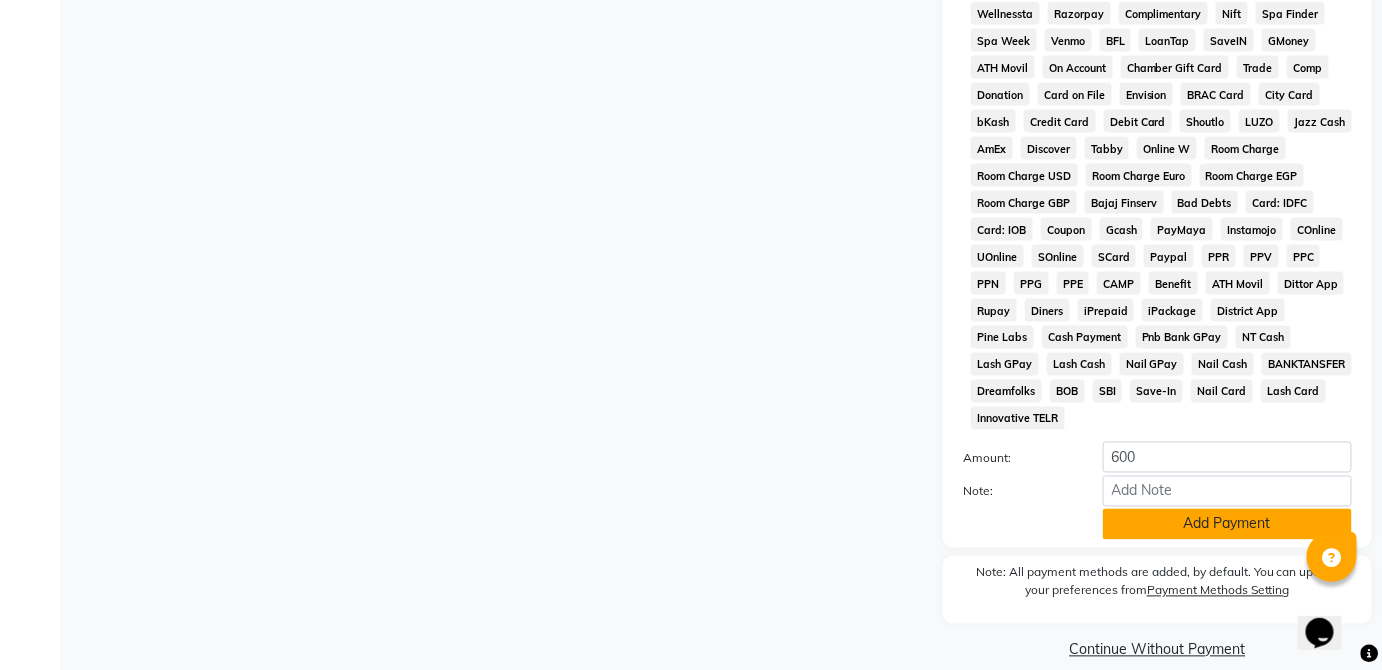 click on "Add Payment" 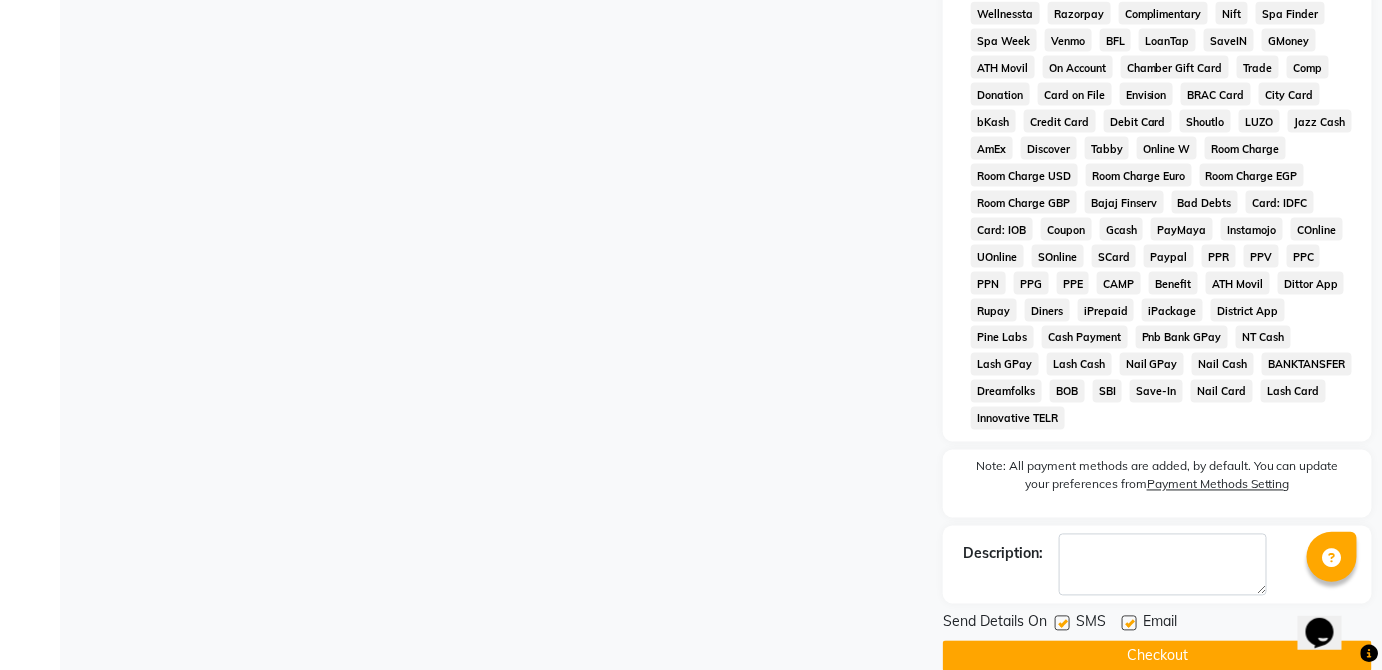 click on "Checkout" 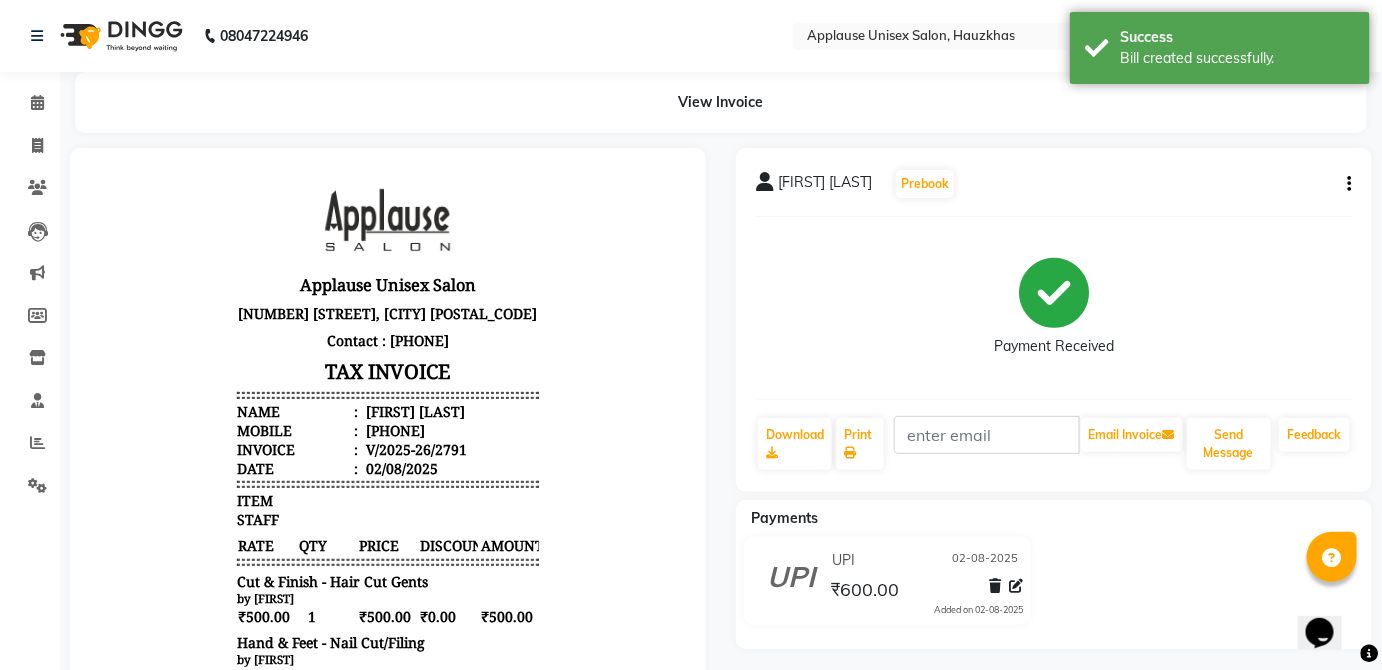 scroll, scrollTop: 0, scrollLeft: 0, axis: both 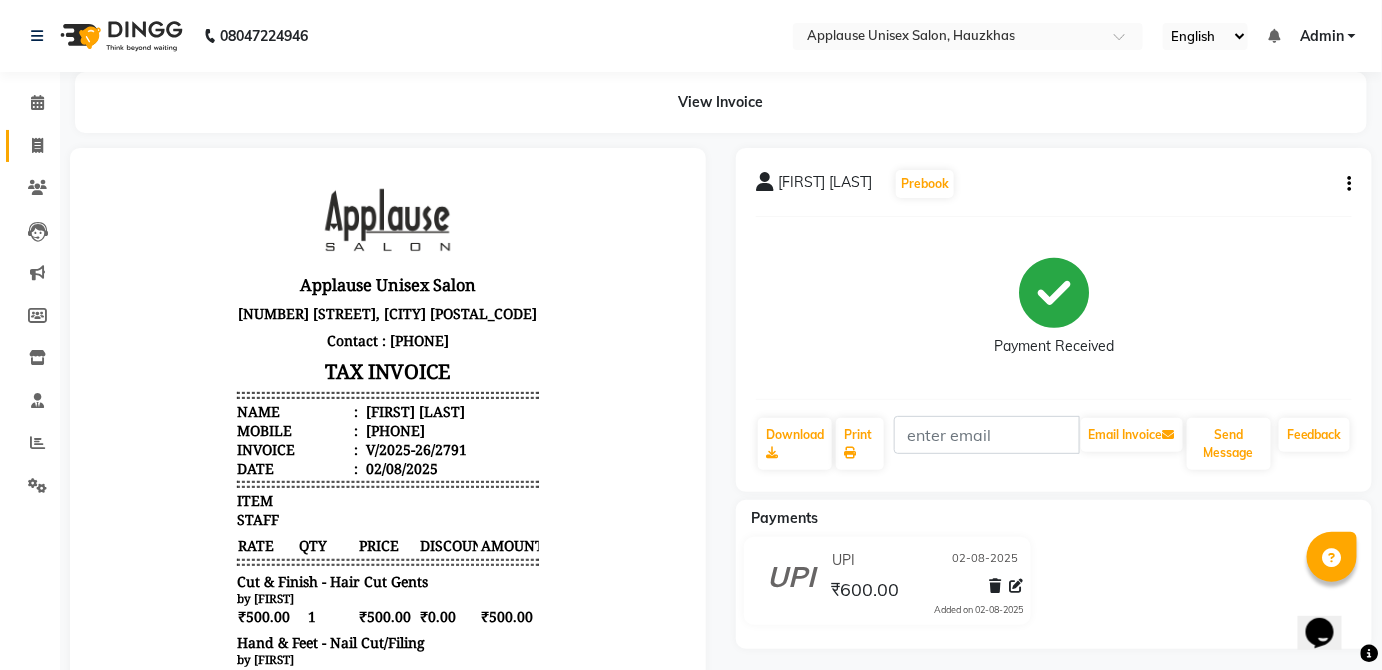 click on "Invoice" 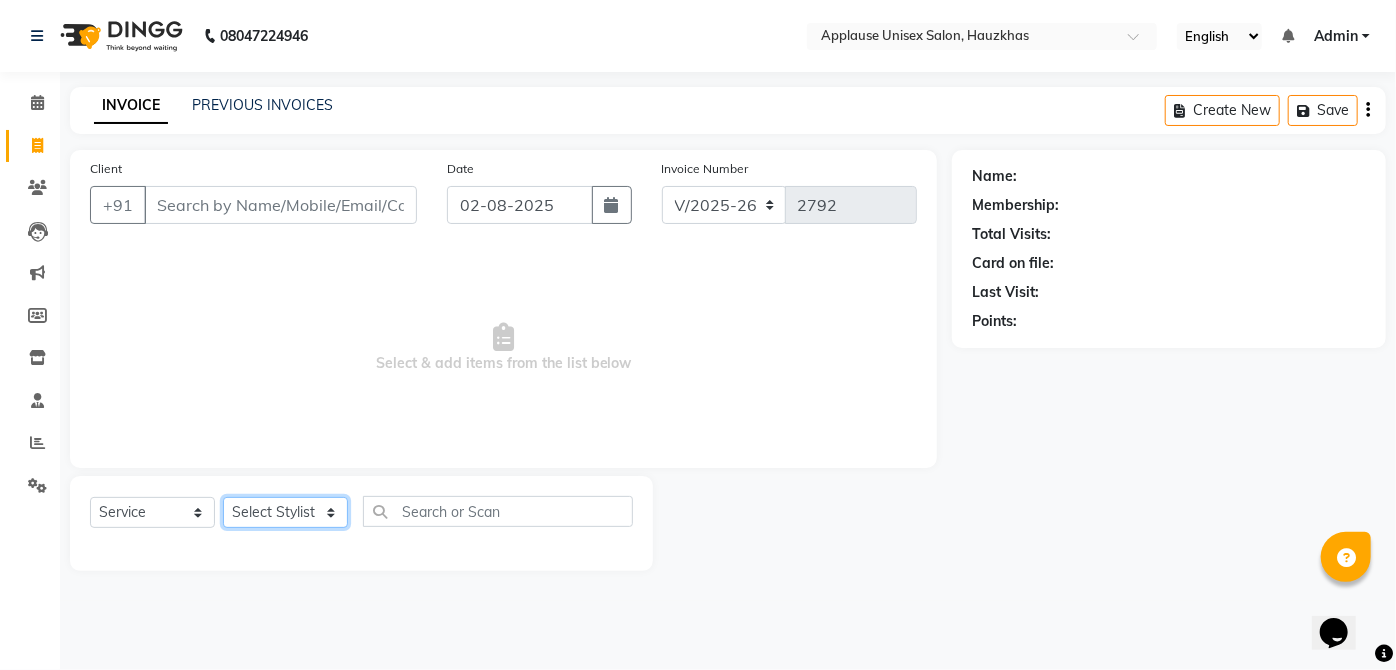 click on "Select Stylist [FIRST] [FIRST] [FIRST] [FIRST] [FIRST] [FIRST] [FIRST] [FIRST] [FIRST] [FIRST] [FIRST] [FIRST] [FIRST] [FIRST] [FIRST] [FIRST] [FIRST] [FIRST] [FIRST] [FIRST] [FIRST] [FIRST] [FIRST] [FIRST] [FIRST] [FIRST] [FIRST]" 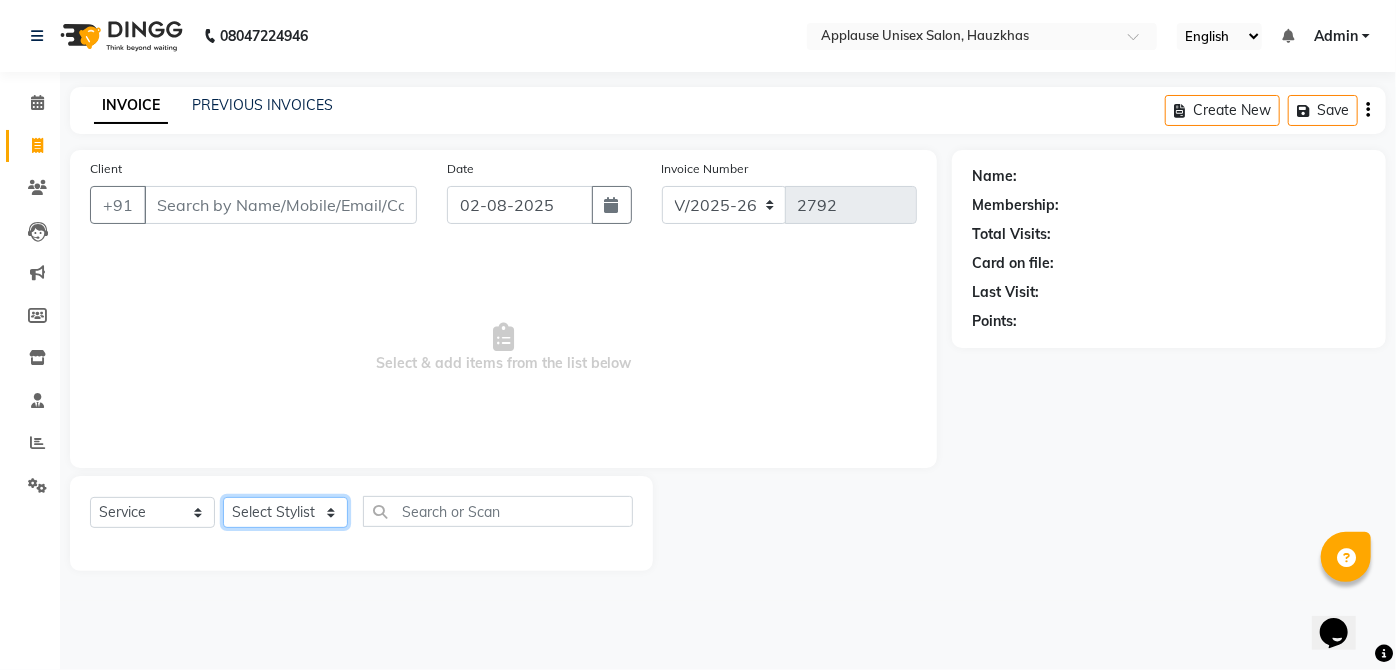 click on "Select Stylist [FIRST] [FIRST] [FIRST] [FIRST] [FIRST] [FIRST] [FIRST] [FIRST] [FIRST] [FIRST] [FIRST] [FIRST] [FIRST] [FIRST] [FIRST] [FIRST] [FIRST] [FIRST] [FIRST] [FIRST] [FIRST] [FIRST] [FIRST] [FIRST] [FIRST] [FIRST] [FIRST]" 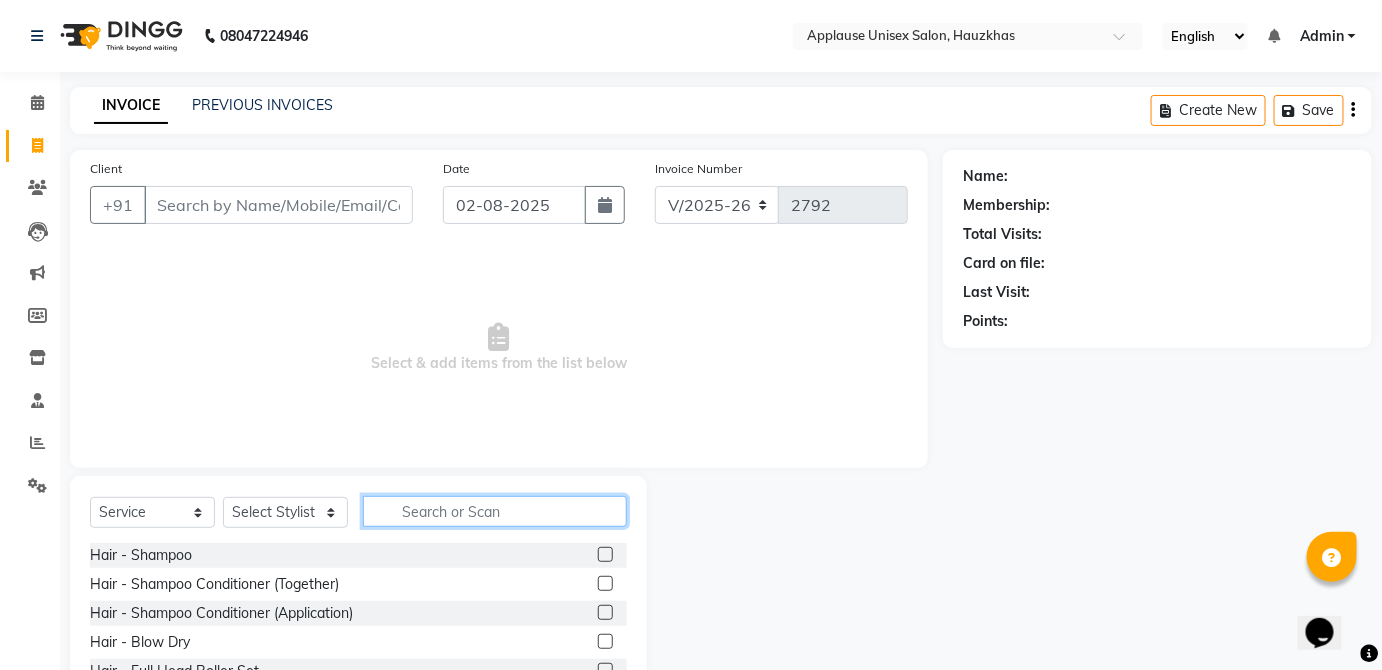 click 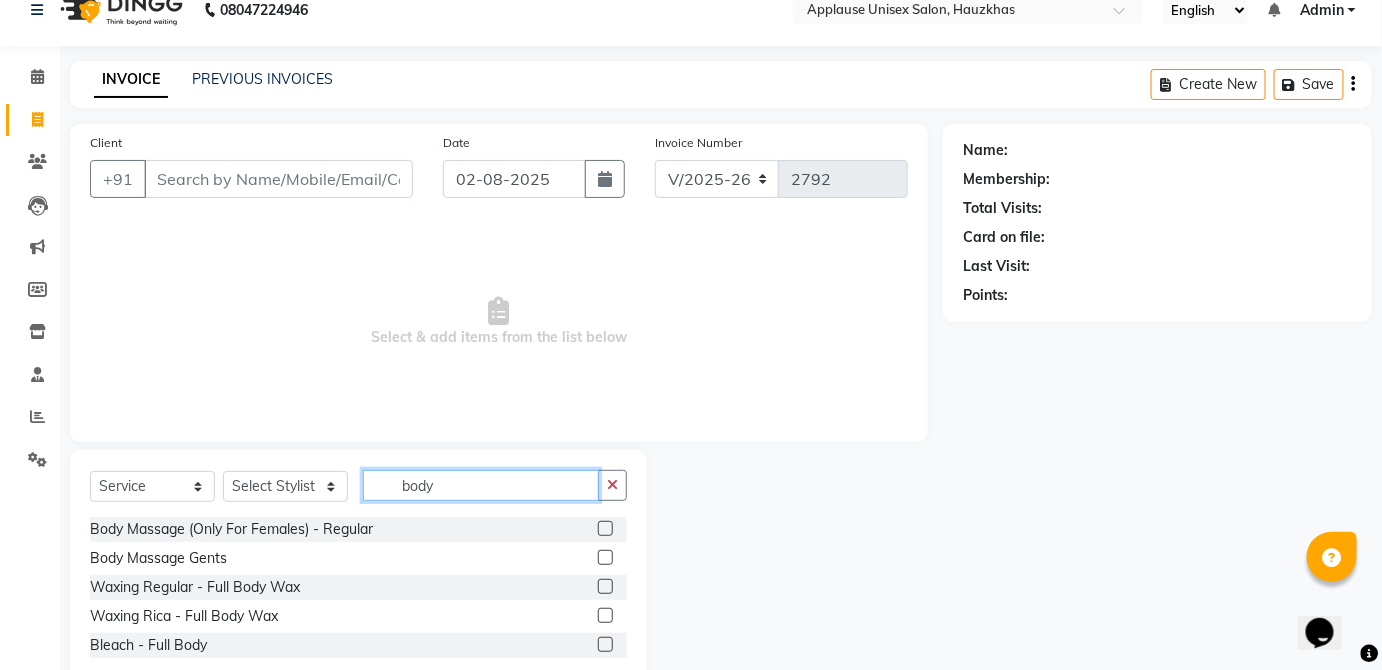 scroll, scrollTop: 35, scrollLeft: 0, axis: vertical 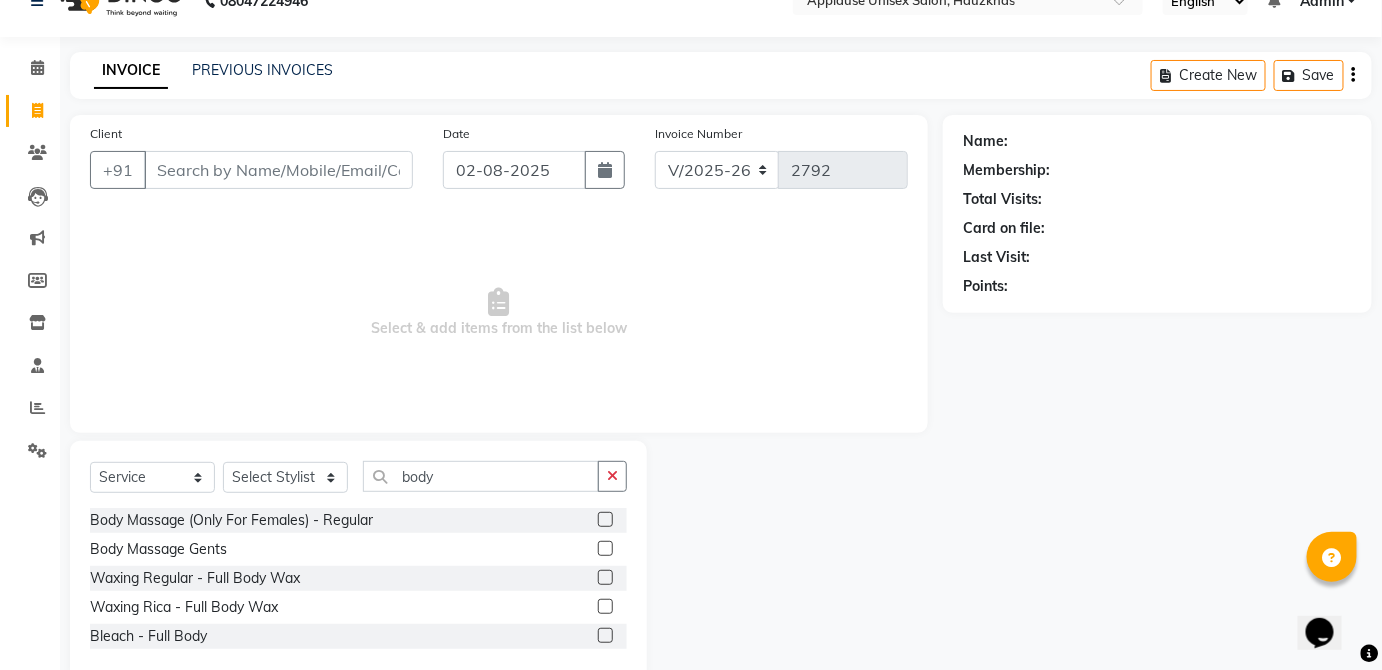 click 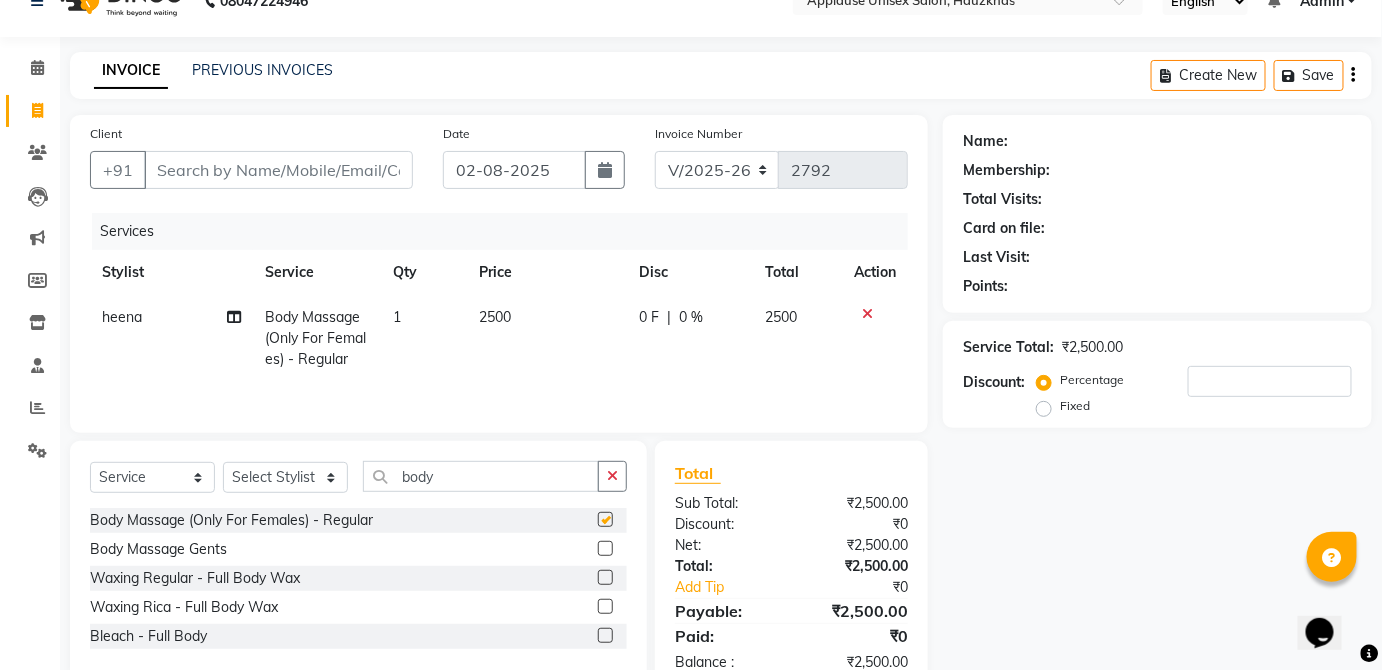 click on "2500" 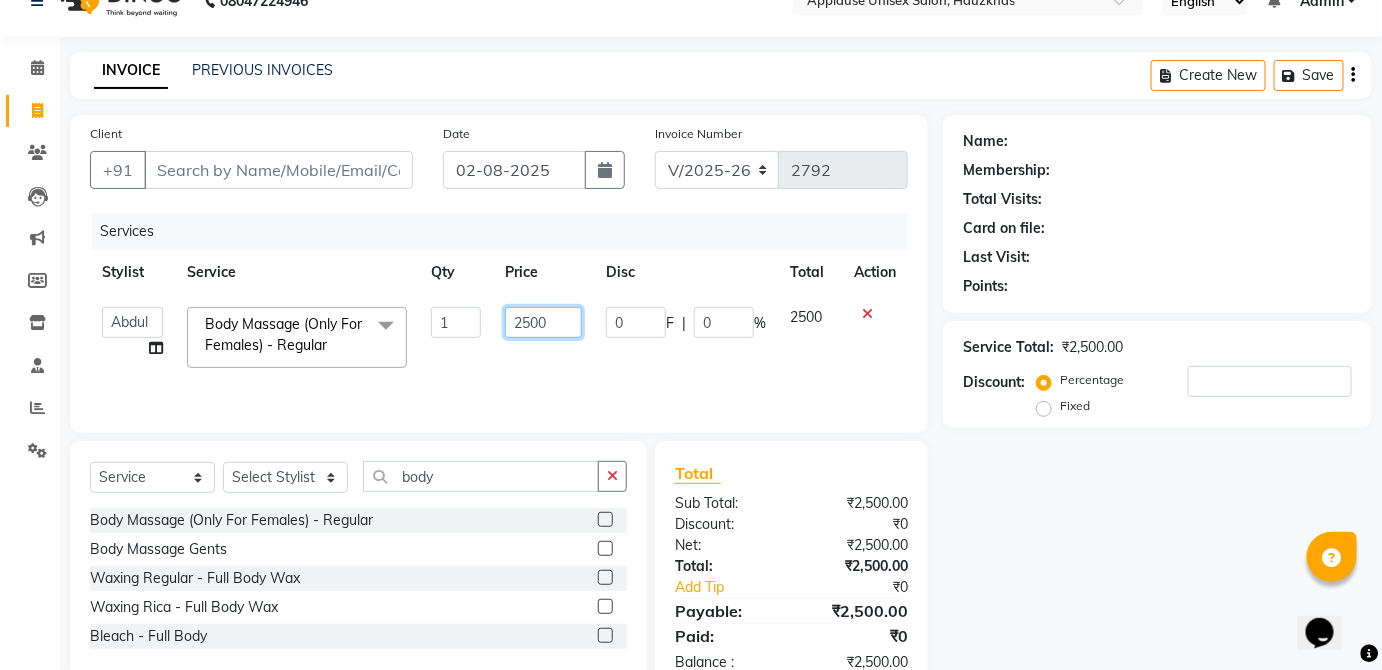 click on "2500" 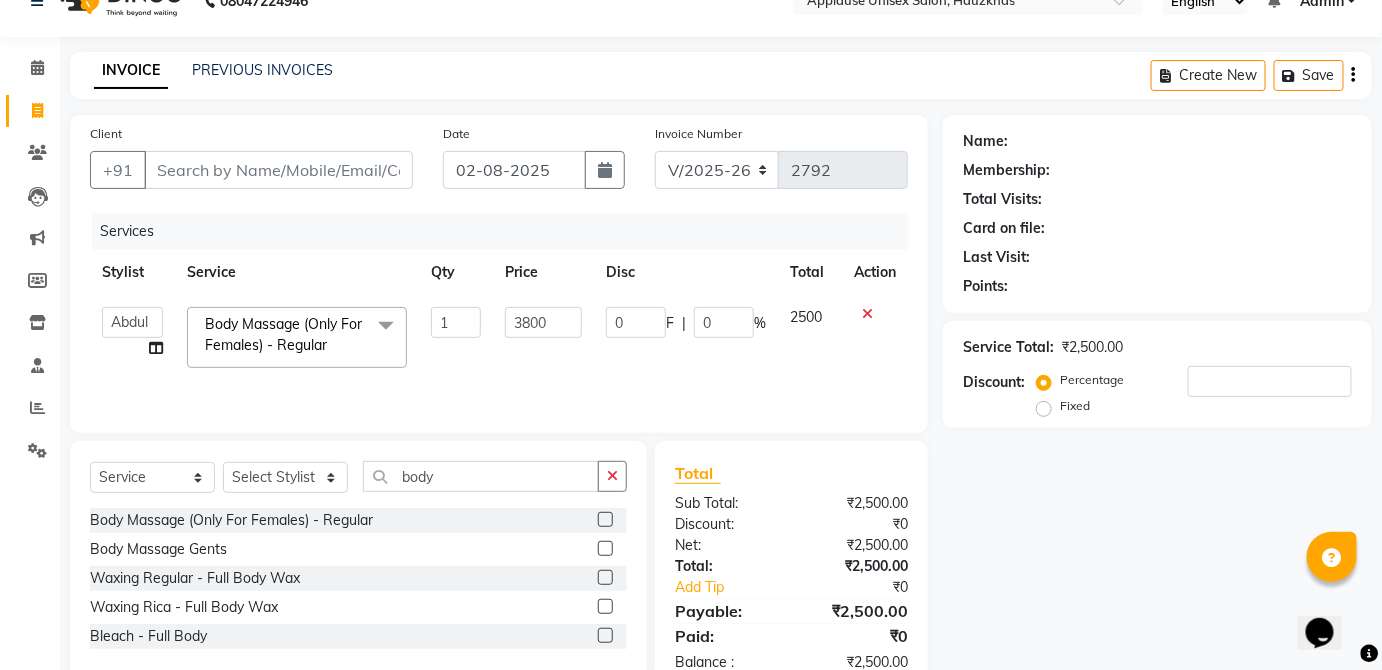 click on "2500" 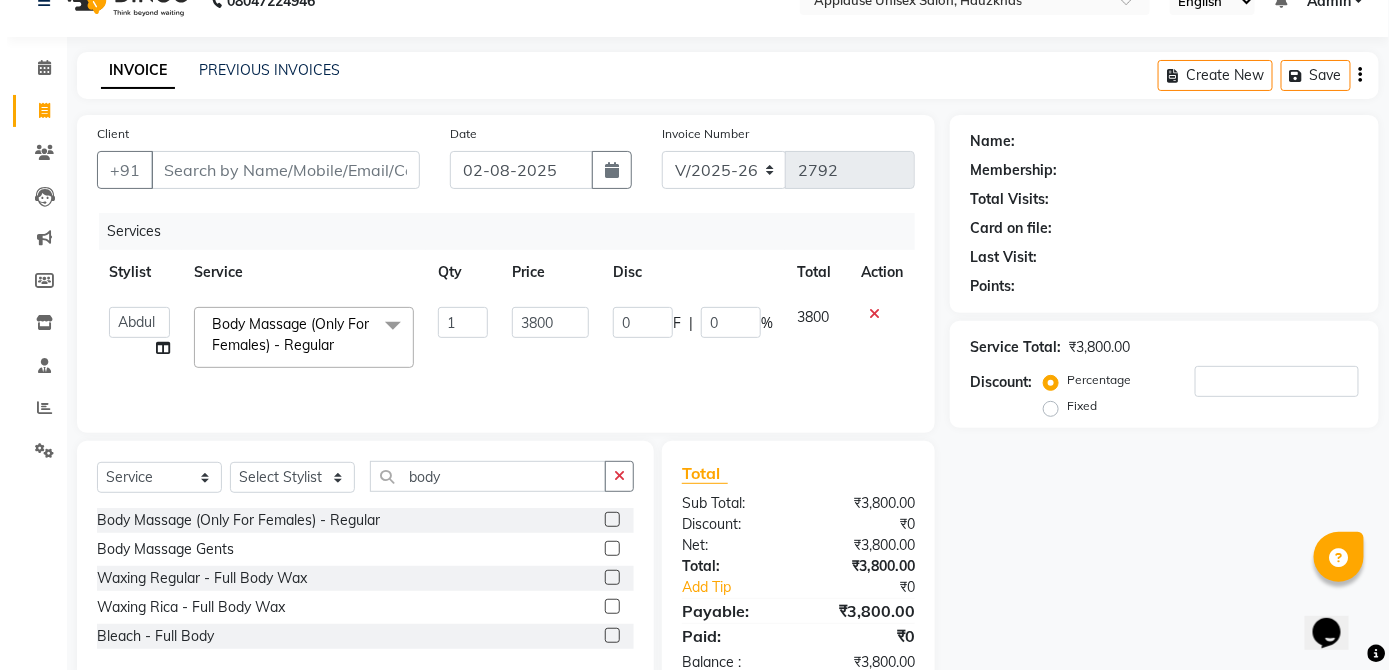 scroll, scrollTop: 0, scrollLeft: 0, axis: both 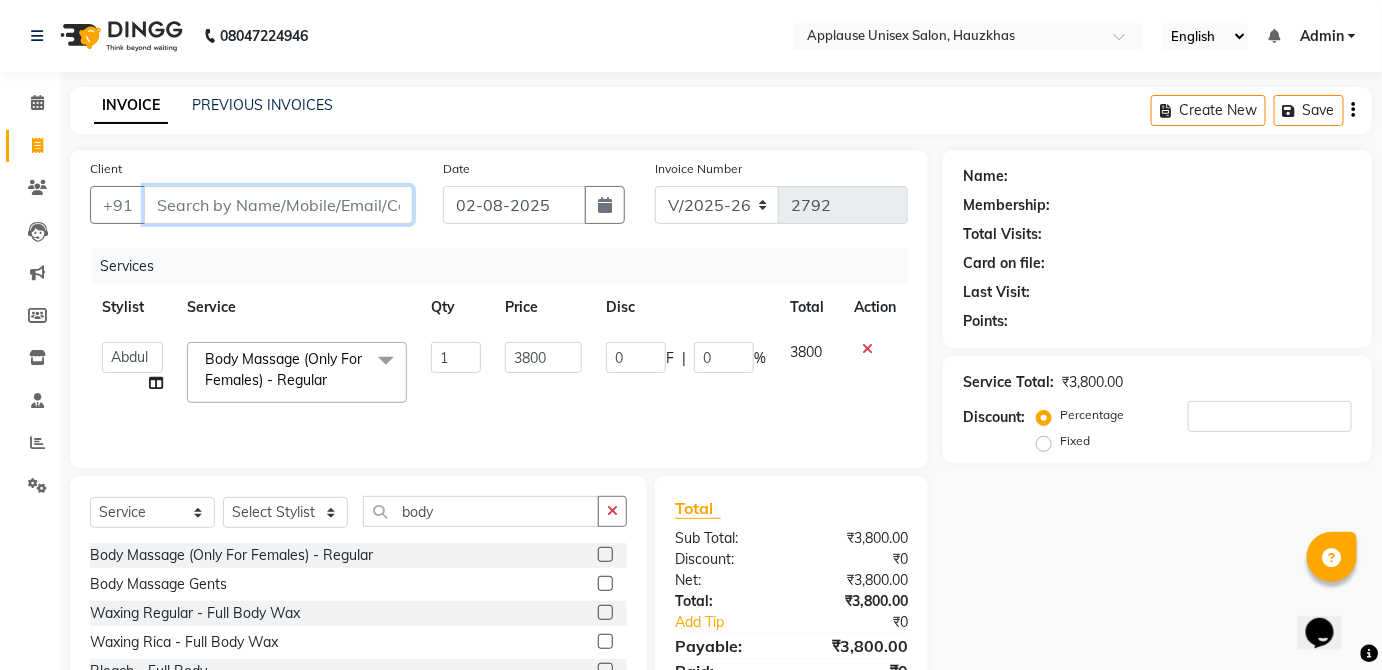 click on "Client" at bounding box center [278, 205] 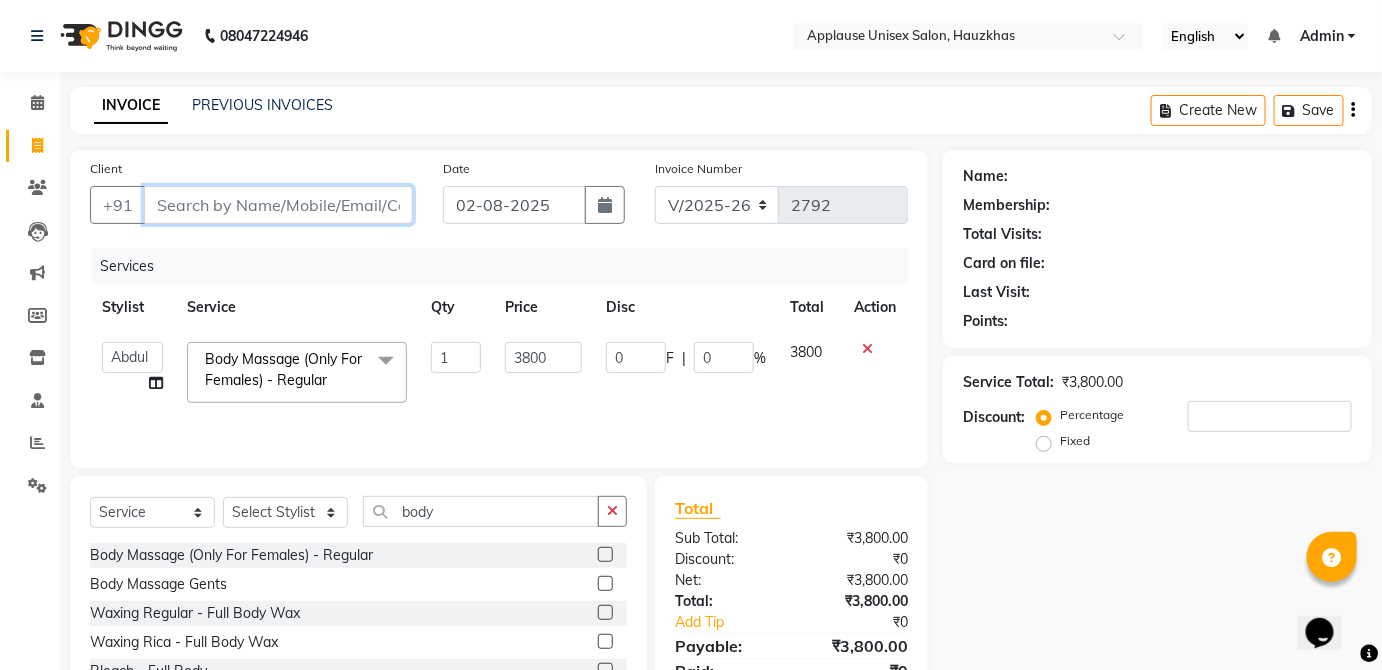 click on "Client" at bounding box center [278, 205] 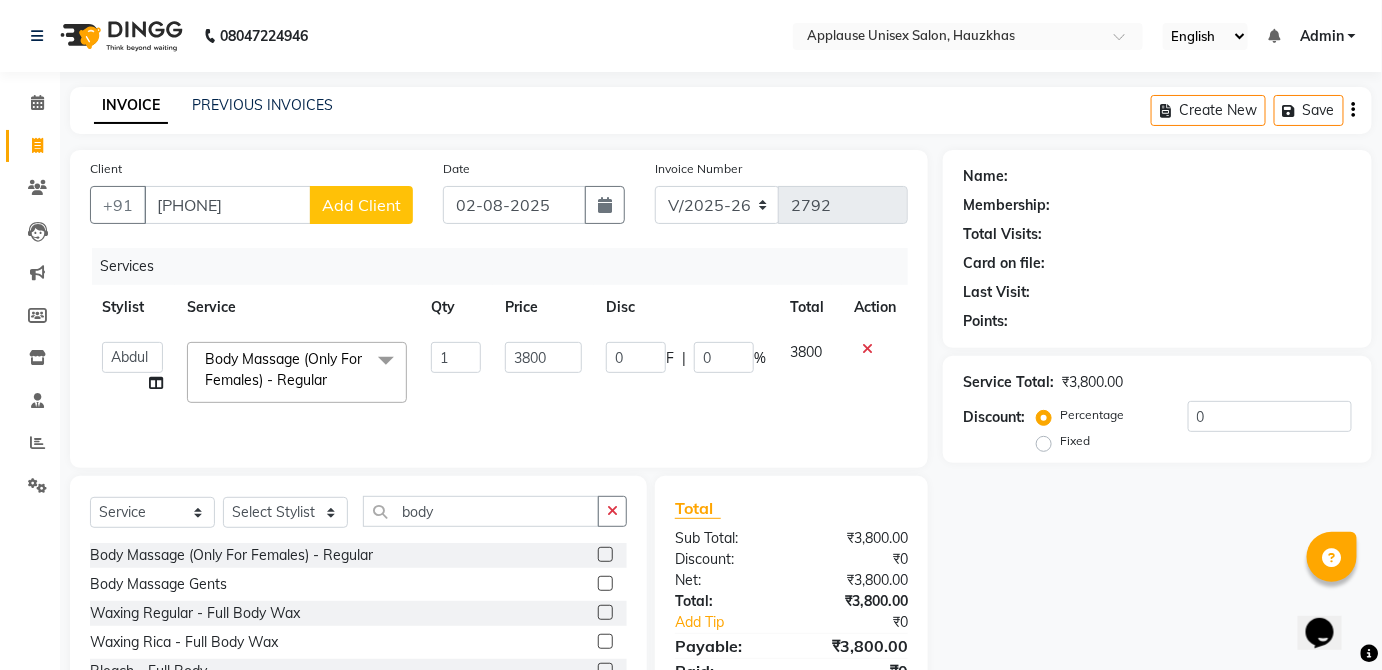 click on "Add Client" 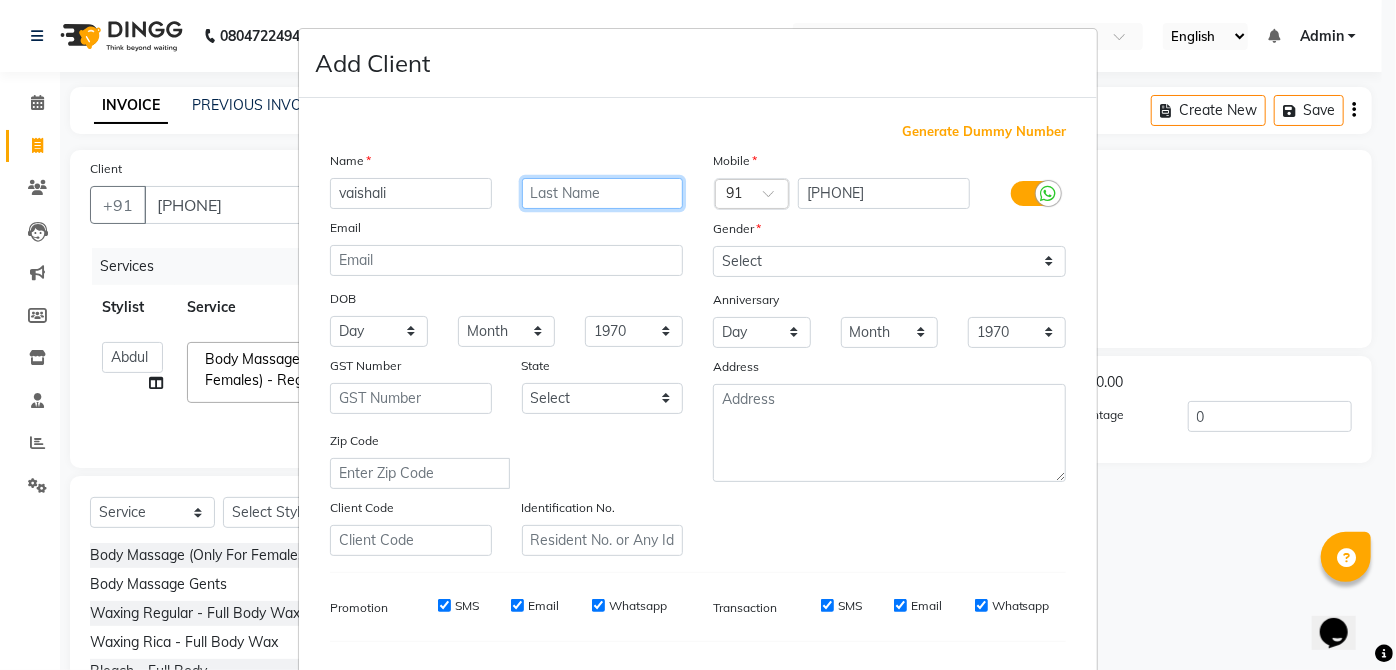 click at bounding box center (603, 193) 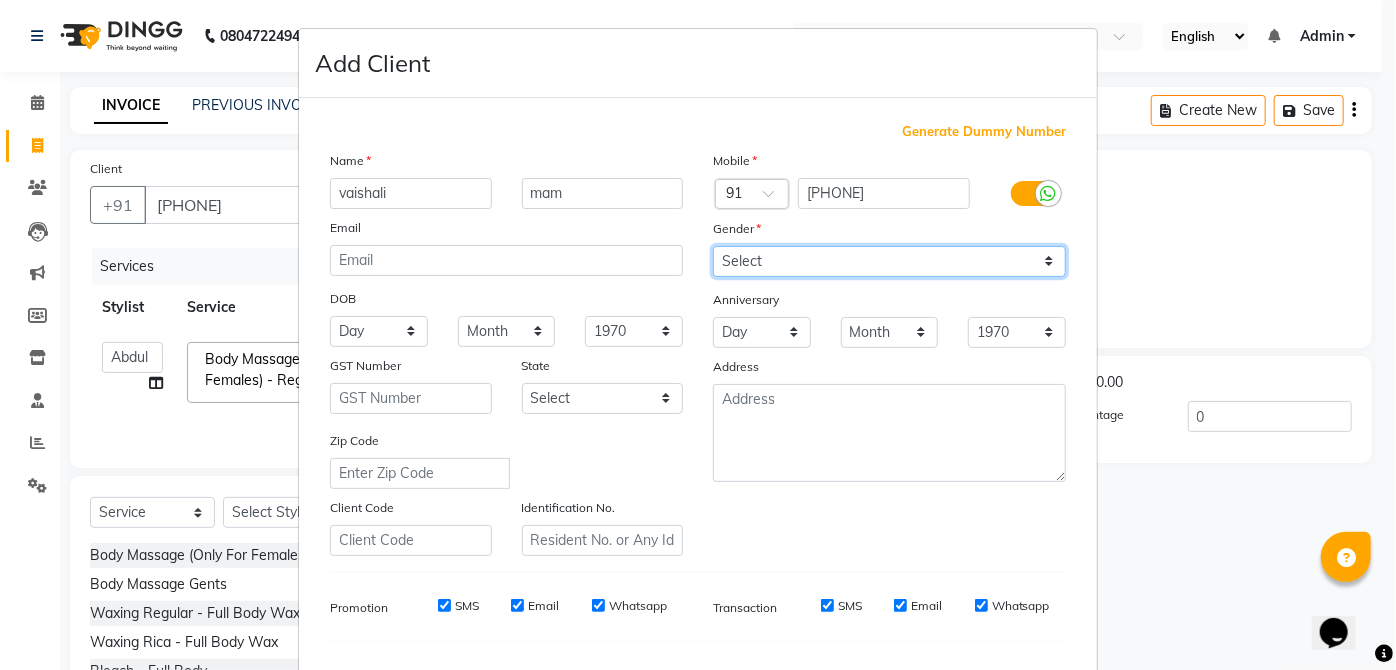 click on "Select Male Female Other Prefer Not To Say" at bounding box center (889, 261) 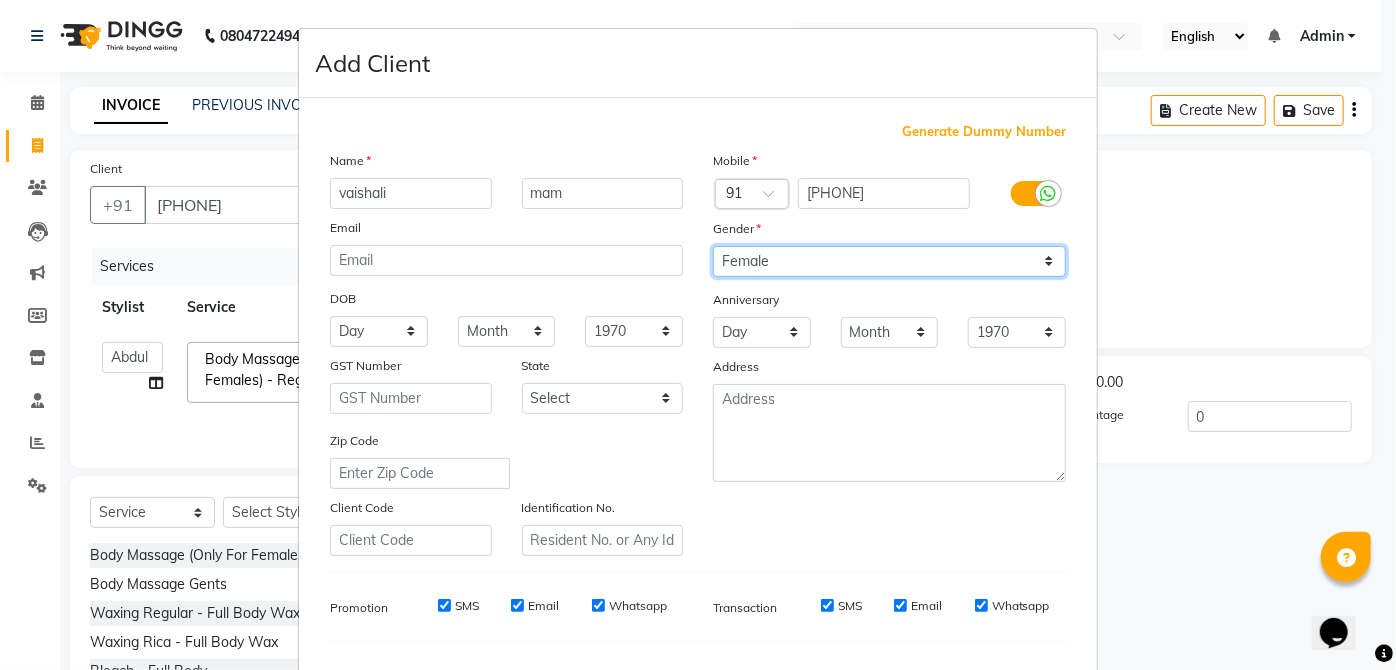 click on "Select Male Female Other Prefer Not To Say" at bounding box center (889, 261) 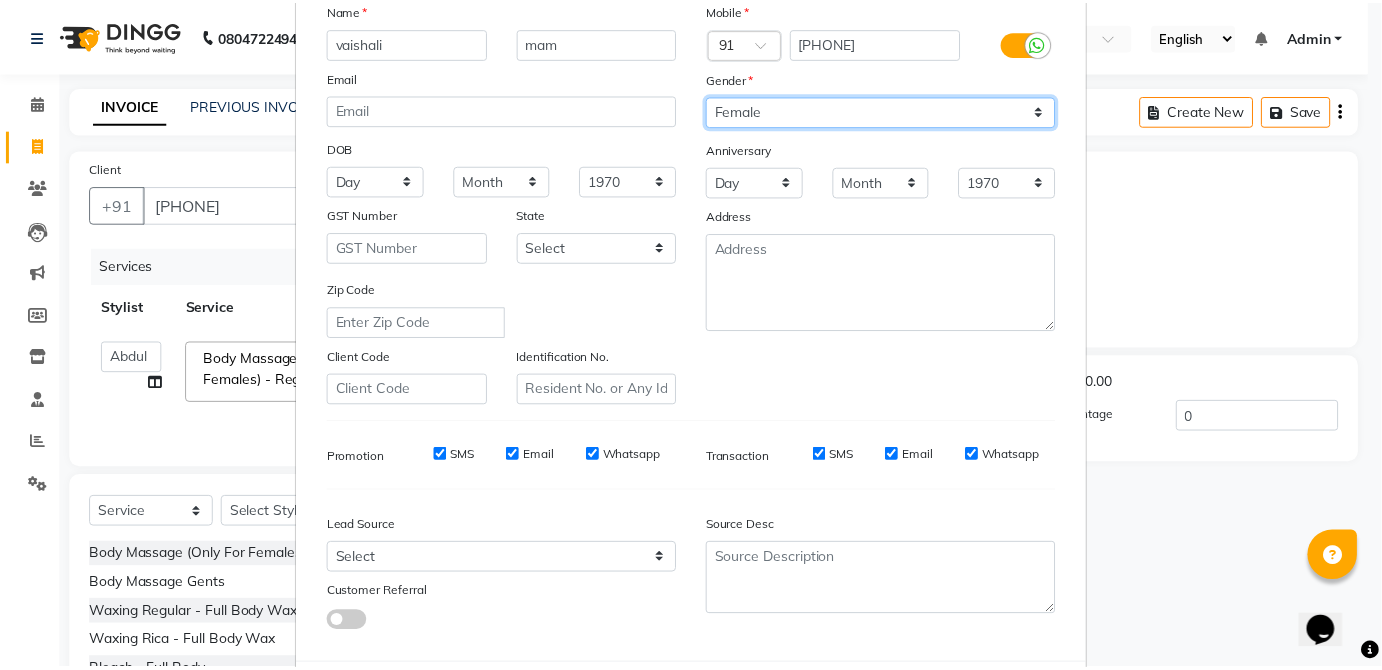 scroll, scrollTop: 251, scrollLeft: 0, axis: vertical 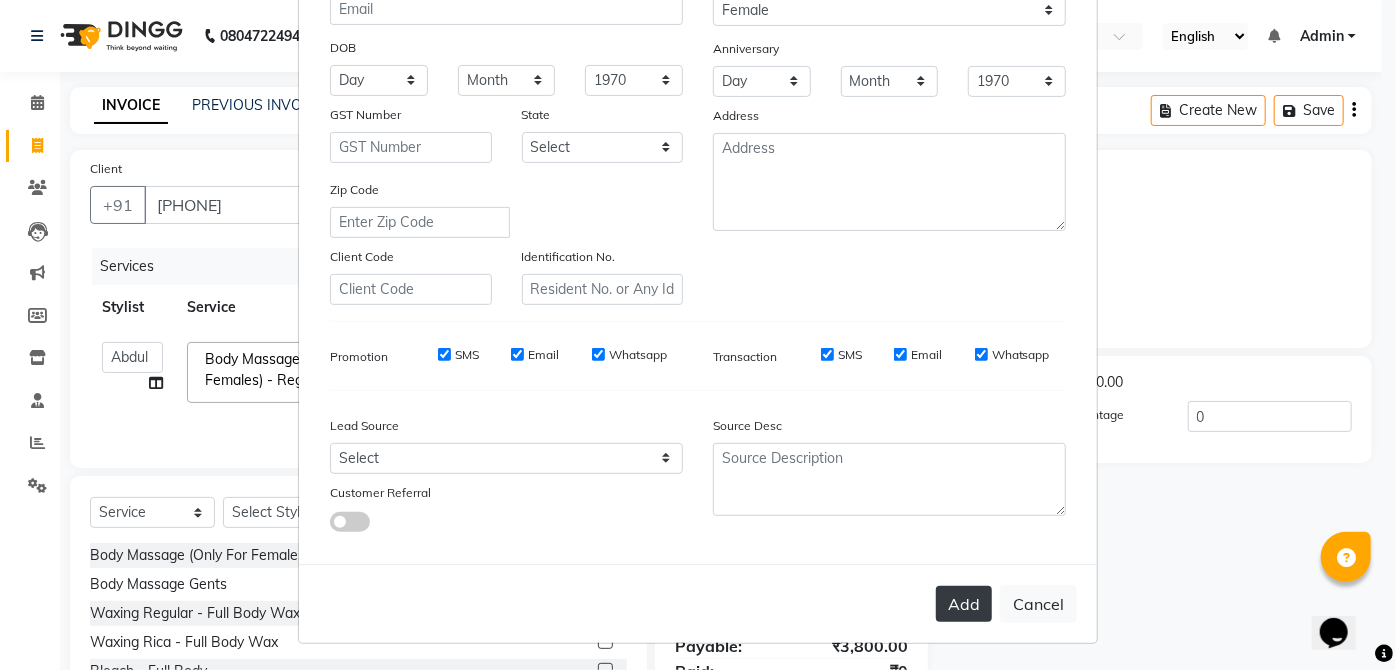 click on "Add" at bounding box center (964, 604) 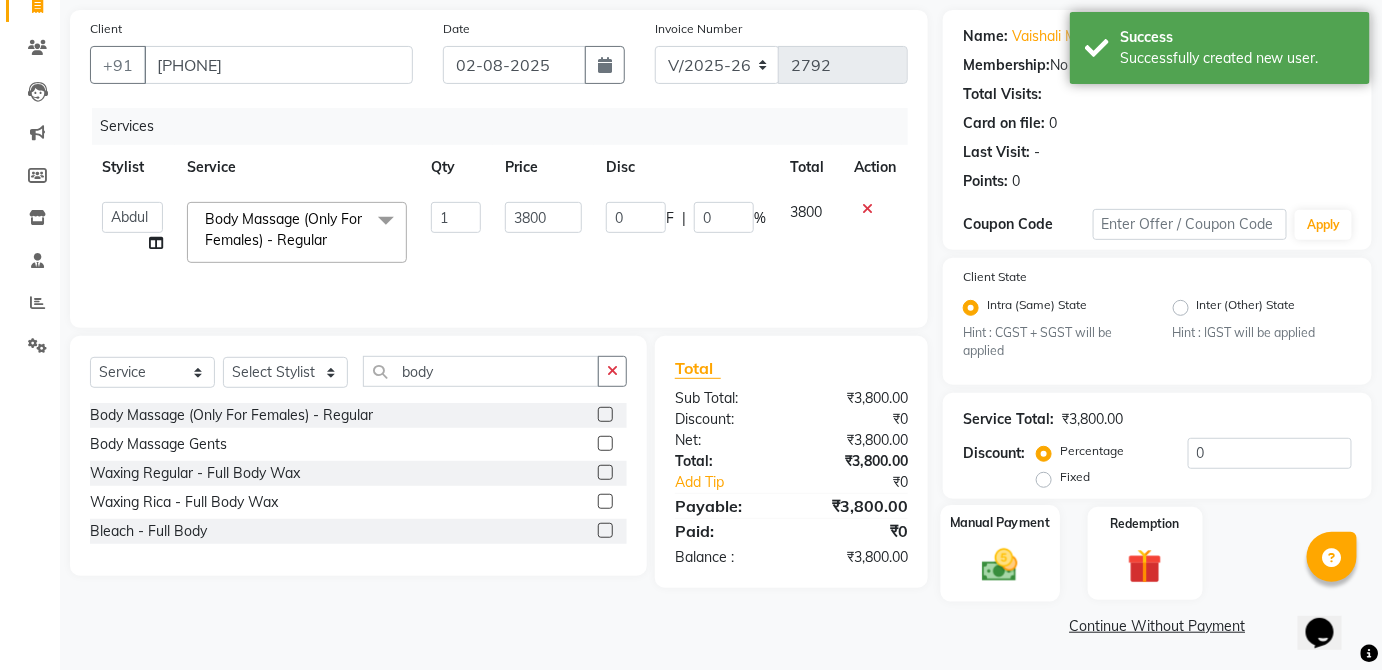 click 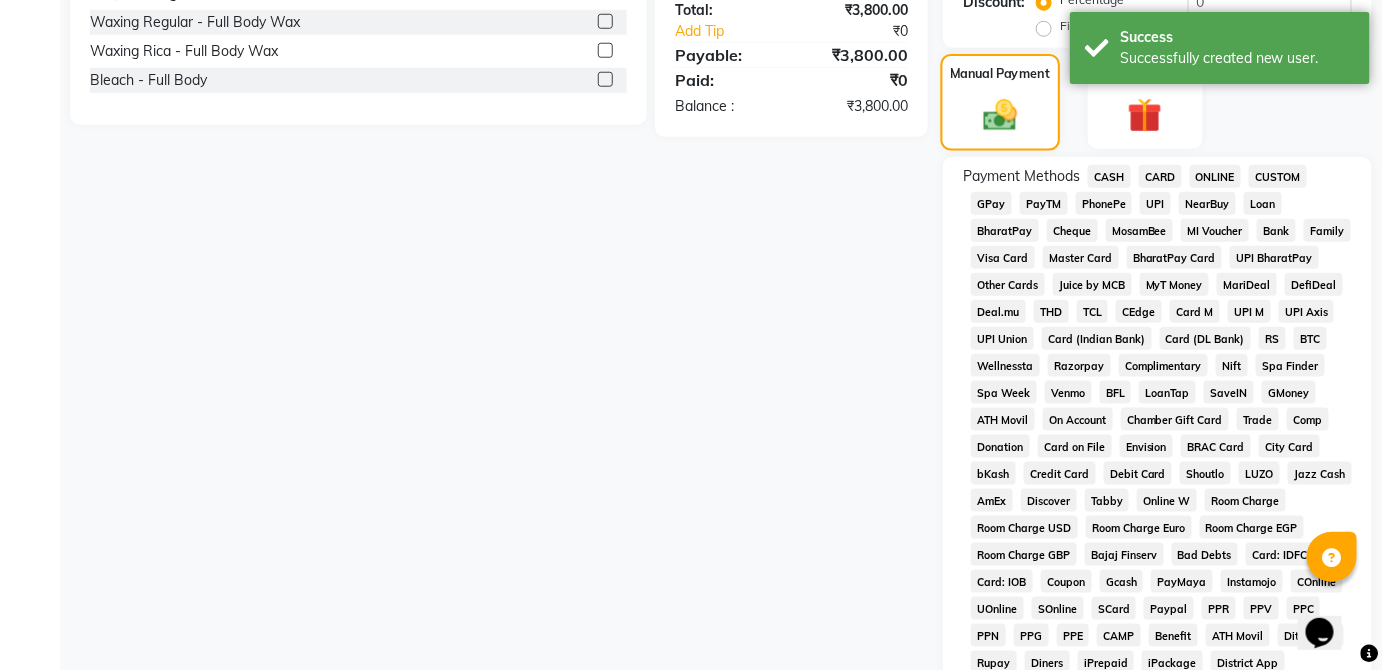 scroll, scrollTop: 493, scrollLeft: 0, axis: vertical 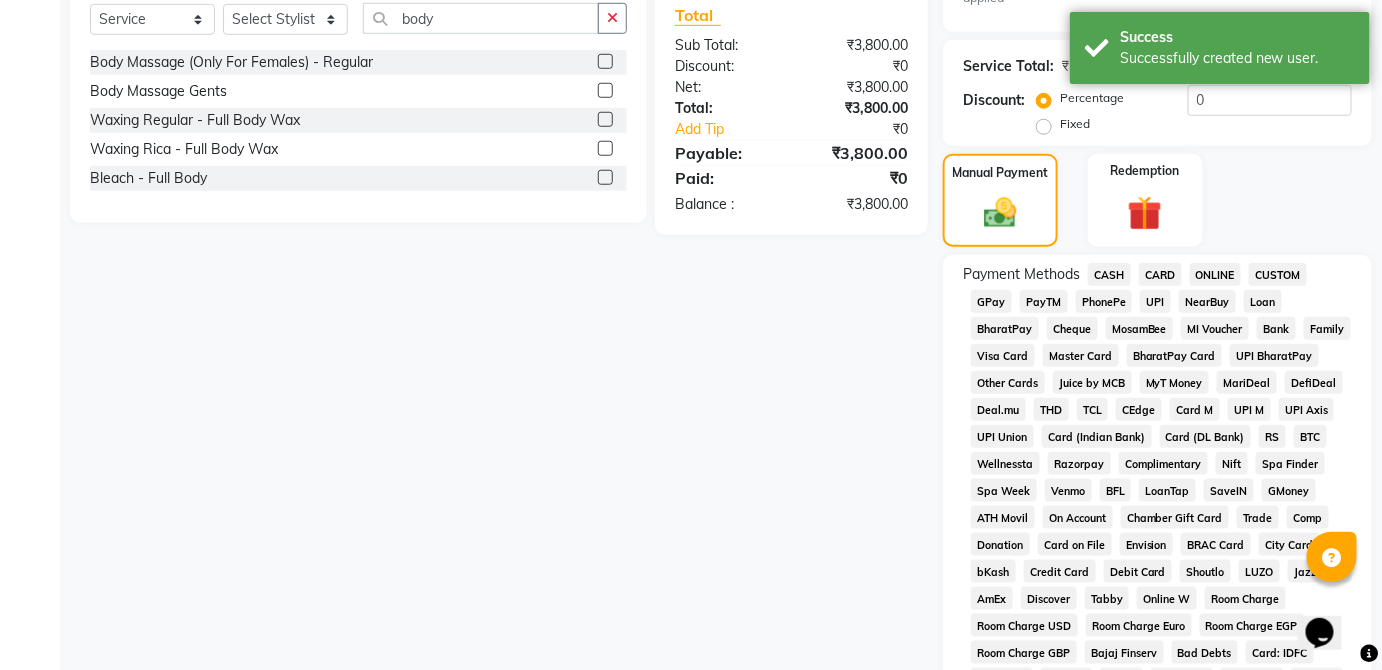 click on "CASH" 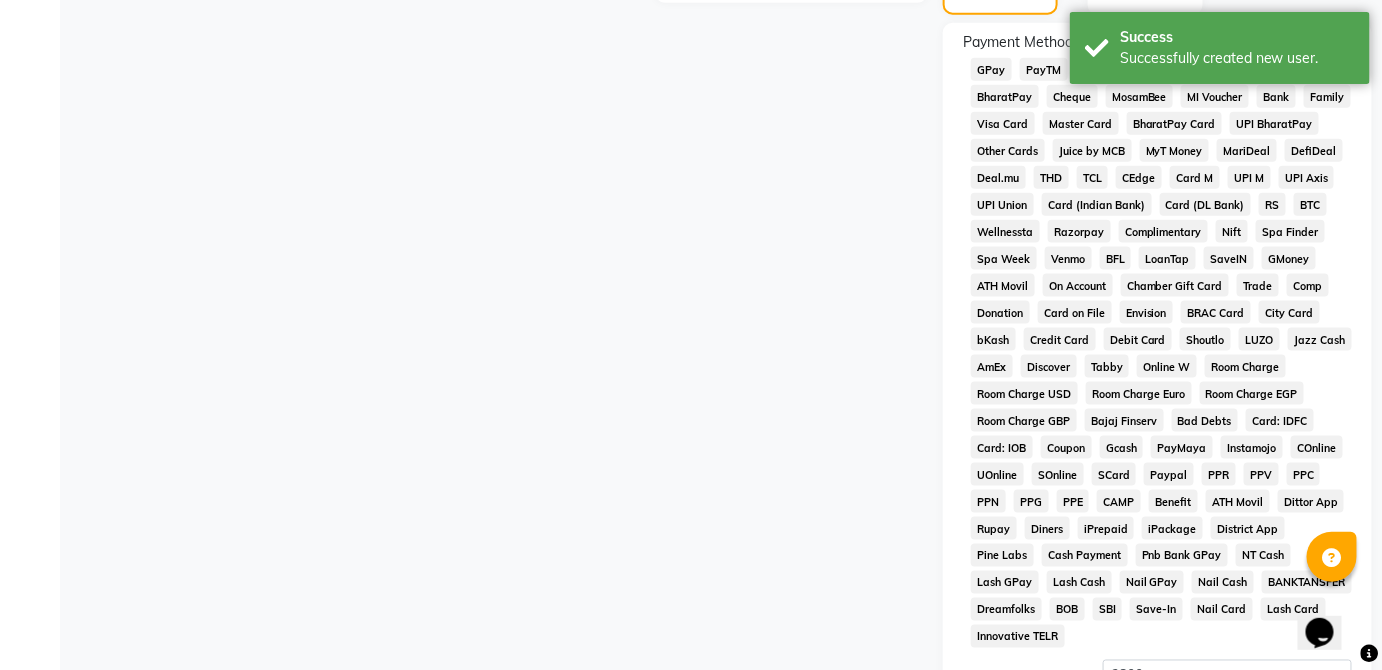 scroll, scrollTop: 943, scrollLeft: 0, axis: vertical 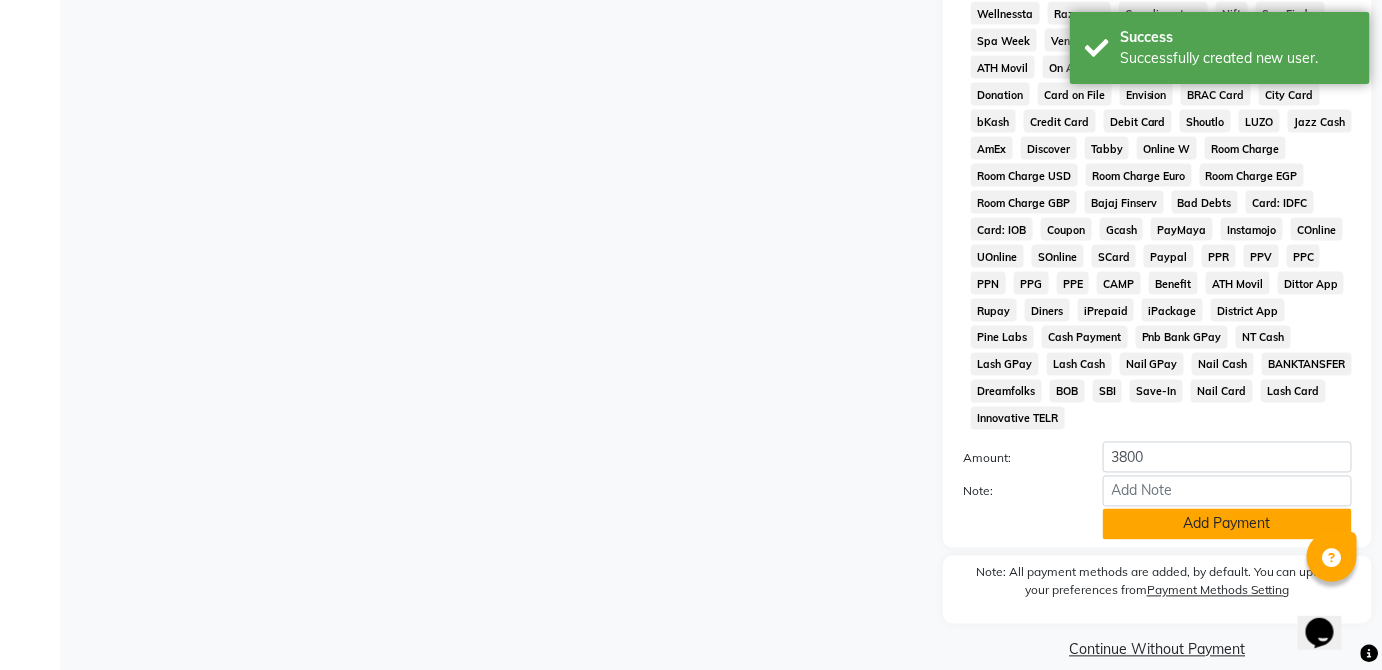 click on "Add Payment" 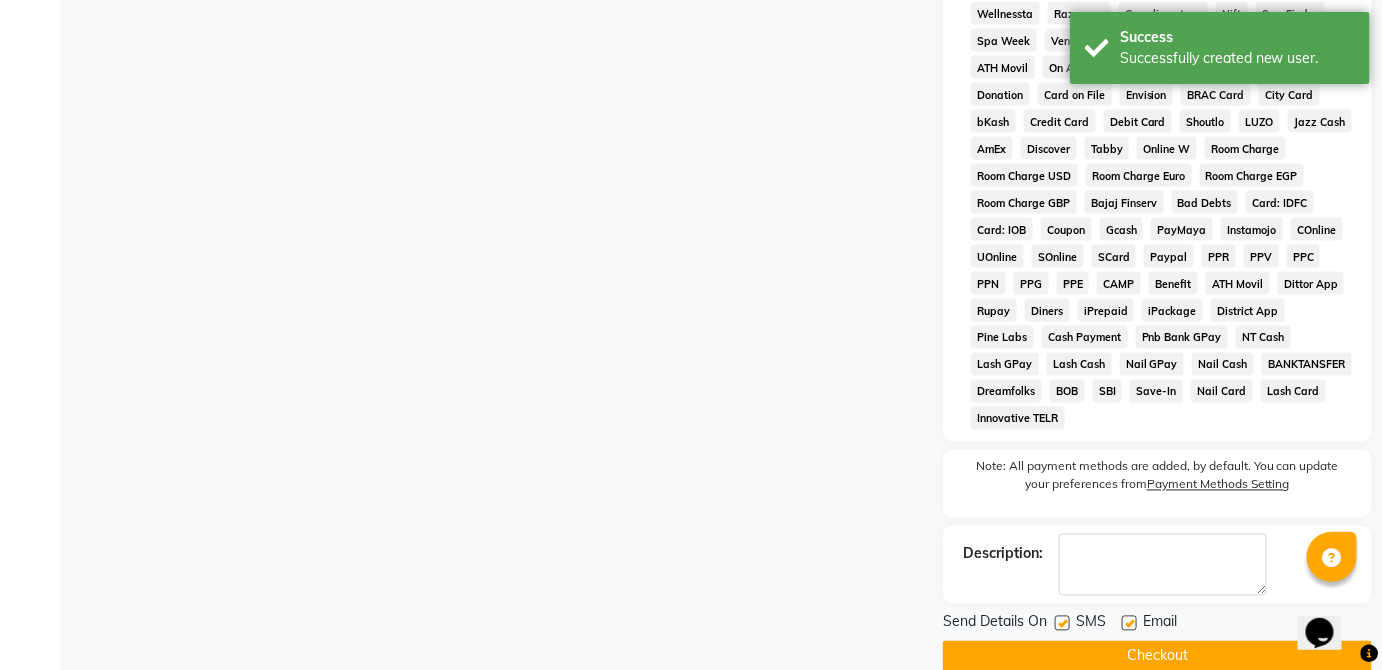 click on "Checkout" 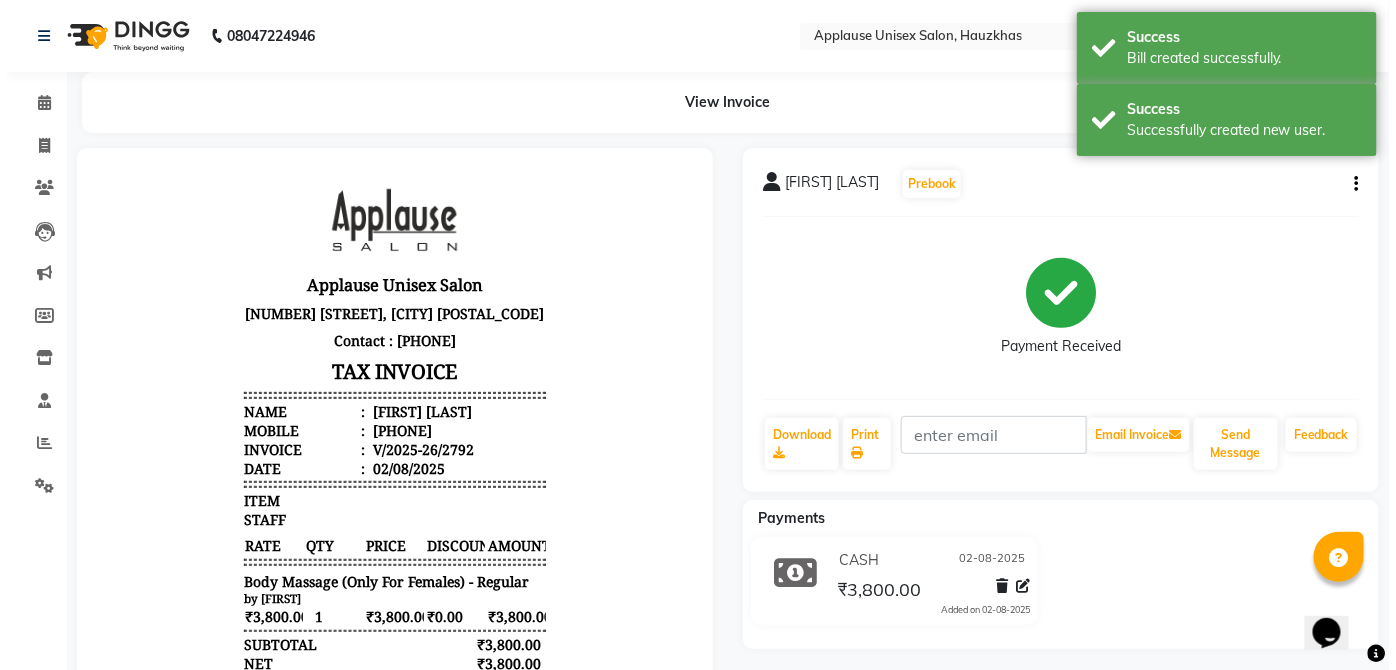 scroll, scrollTop: 0, scrollLeft: 0, axis: both 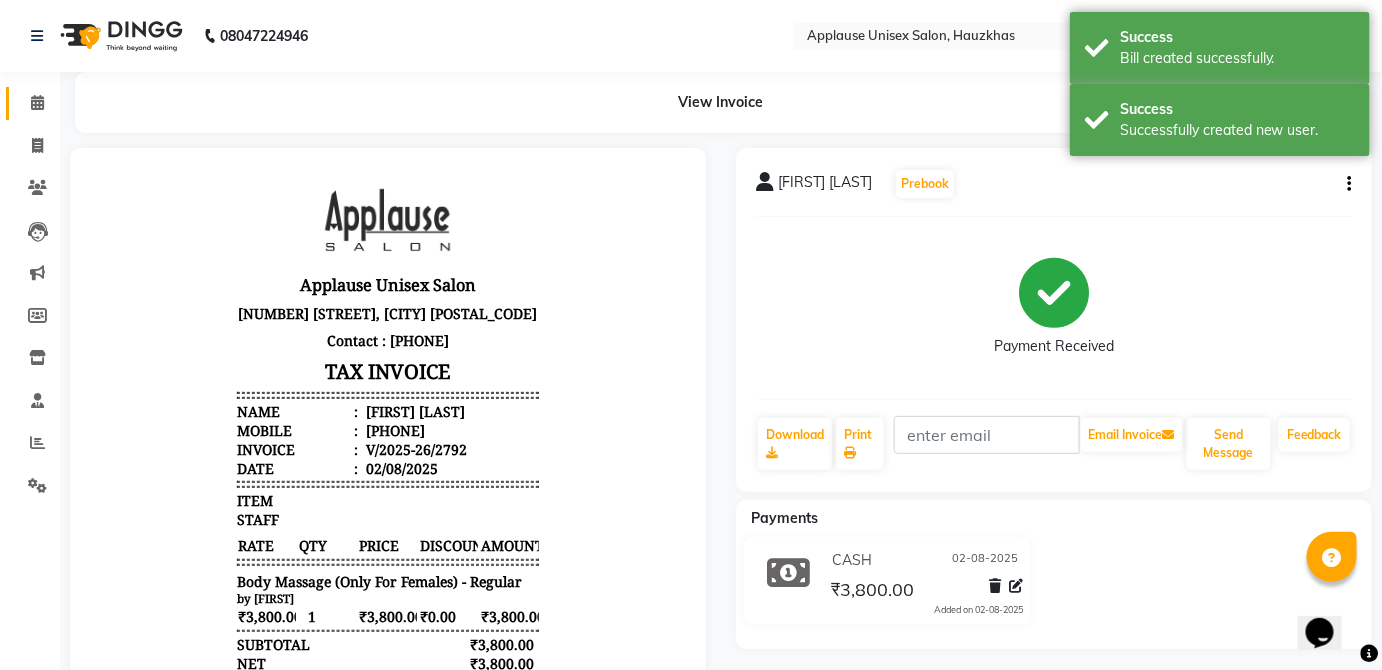 click on "Calendar" 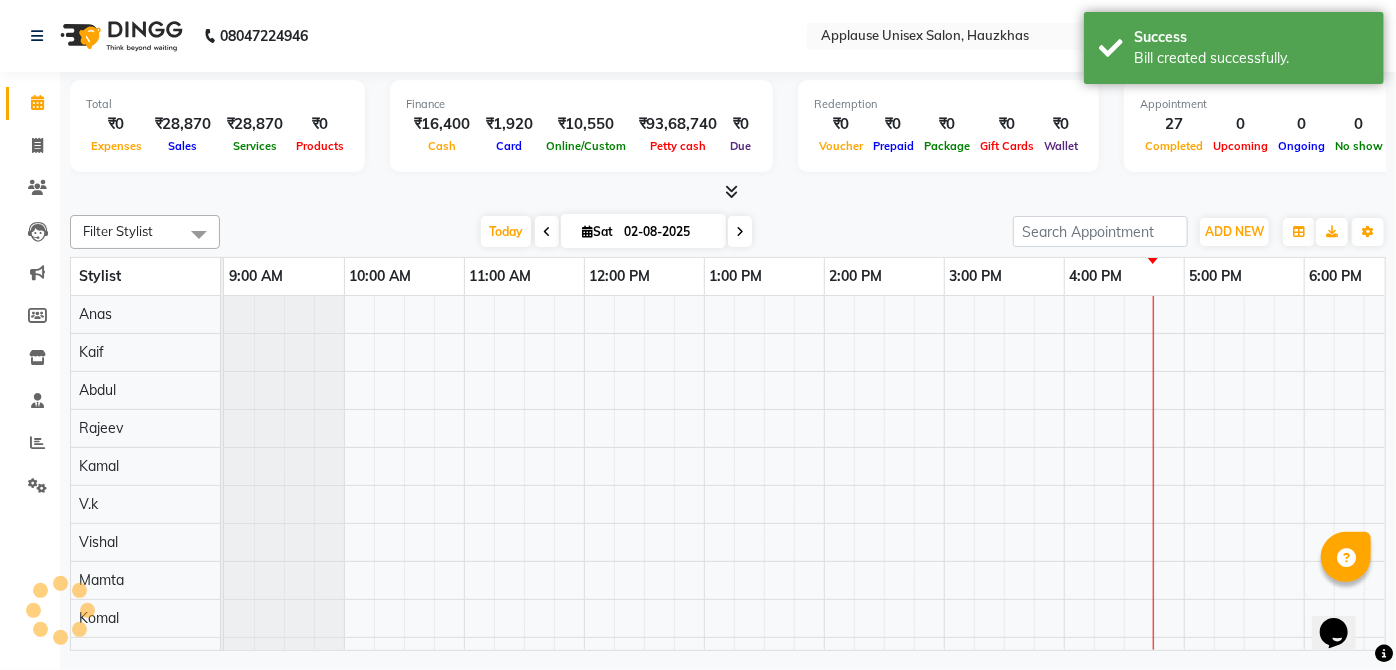 scroll, scrollTop: 0, scrollLeft: 0, axis: both 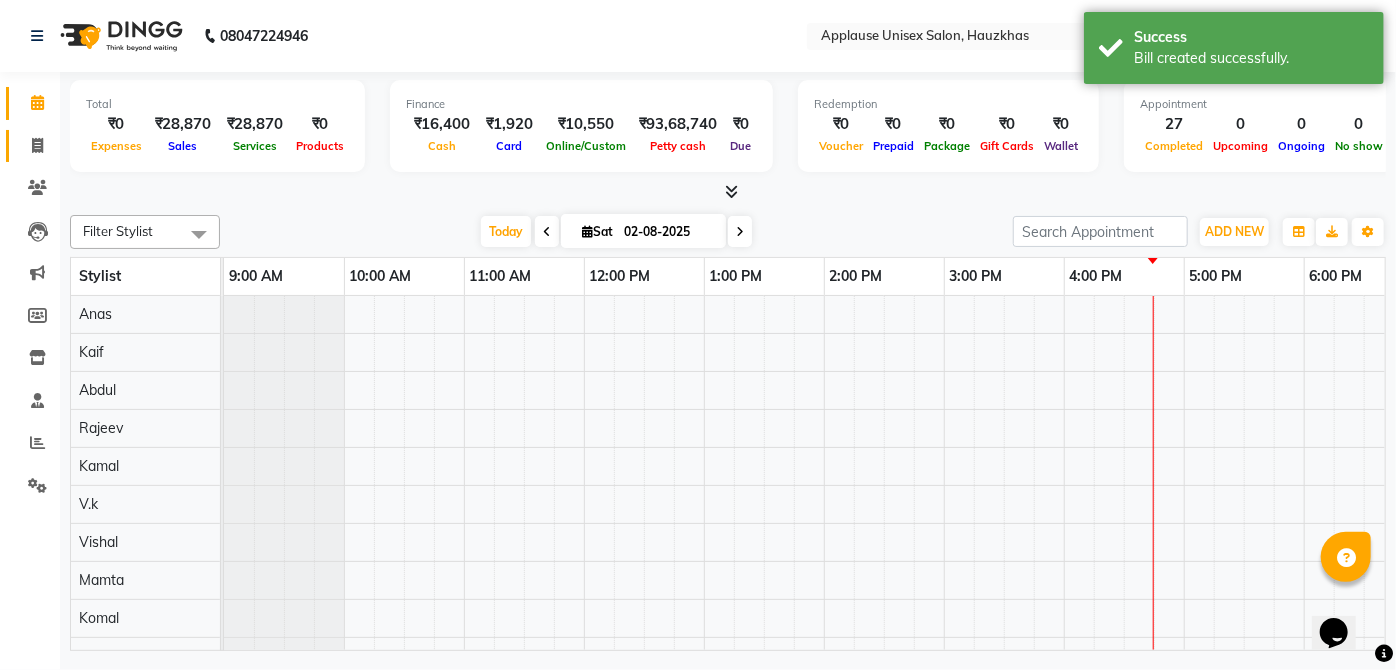 click 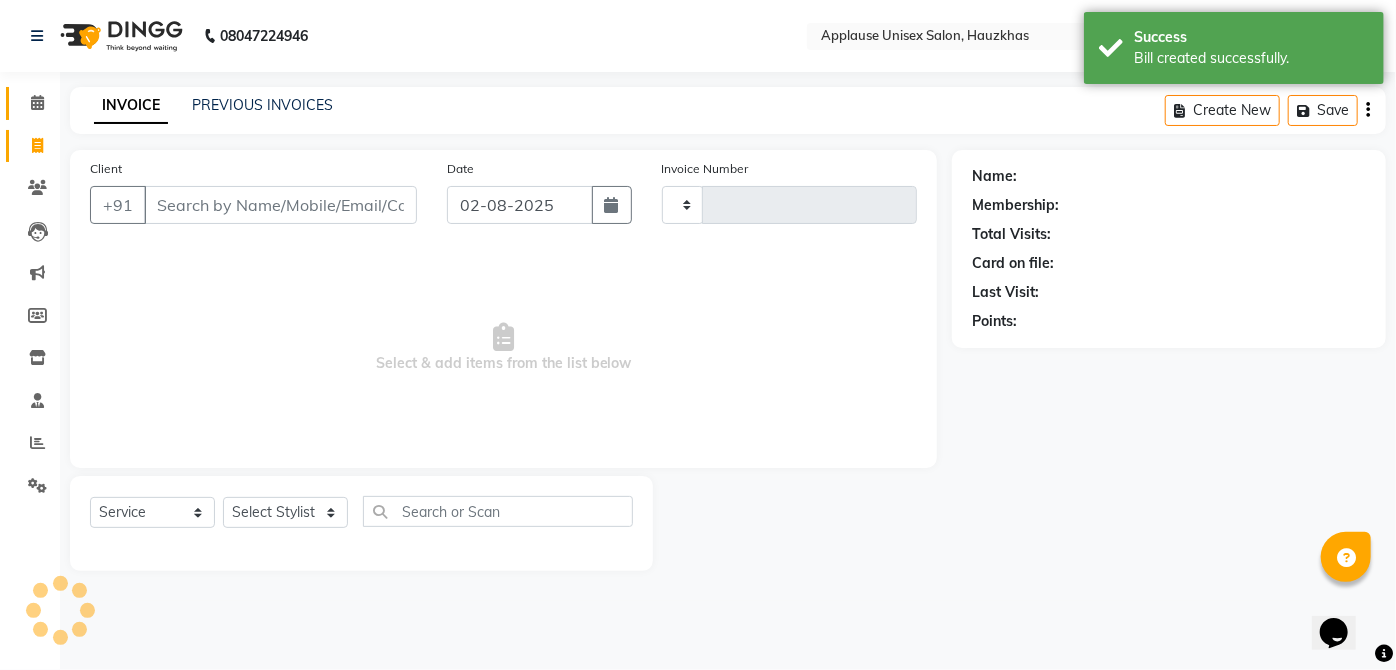 click 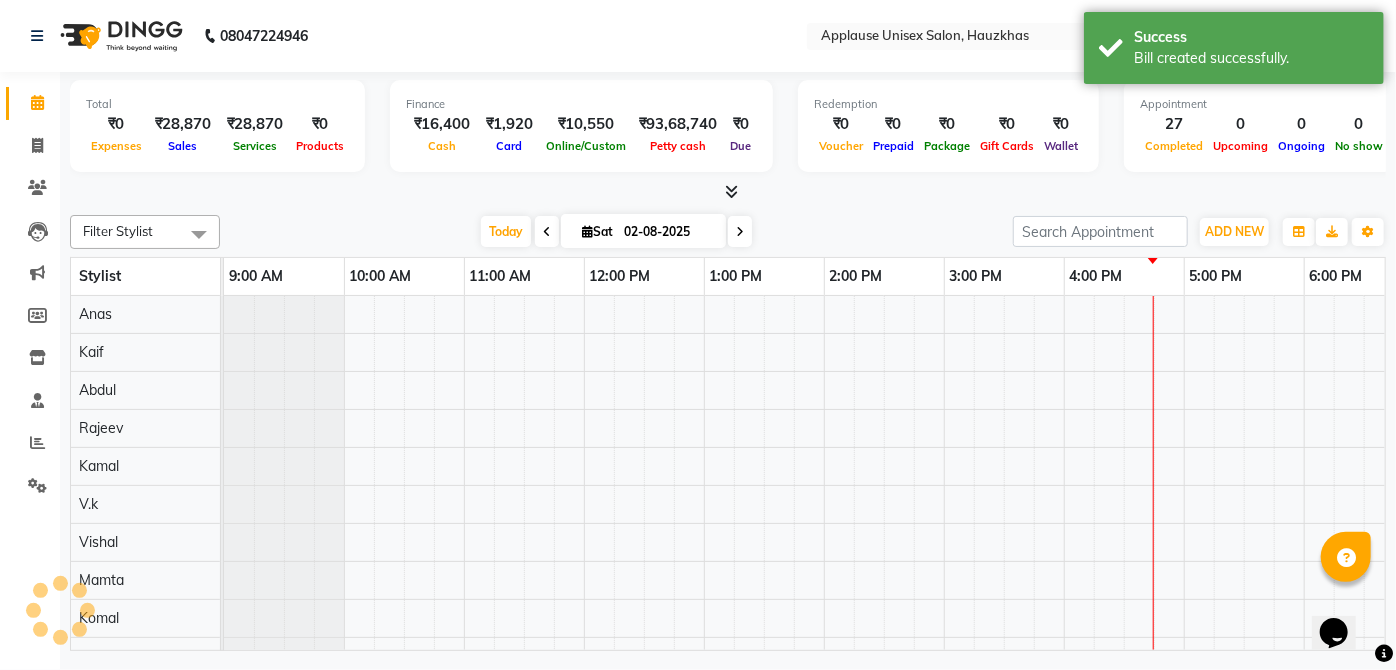 scroll, scrollTop: 0, scrollLeft: 0, axis: both 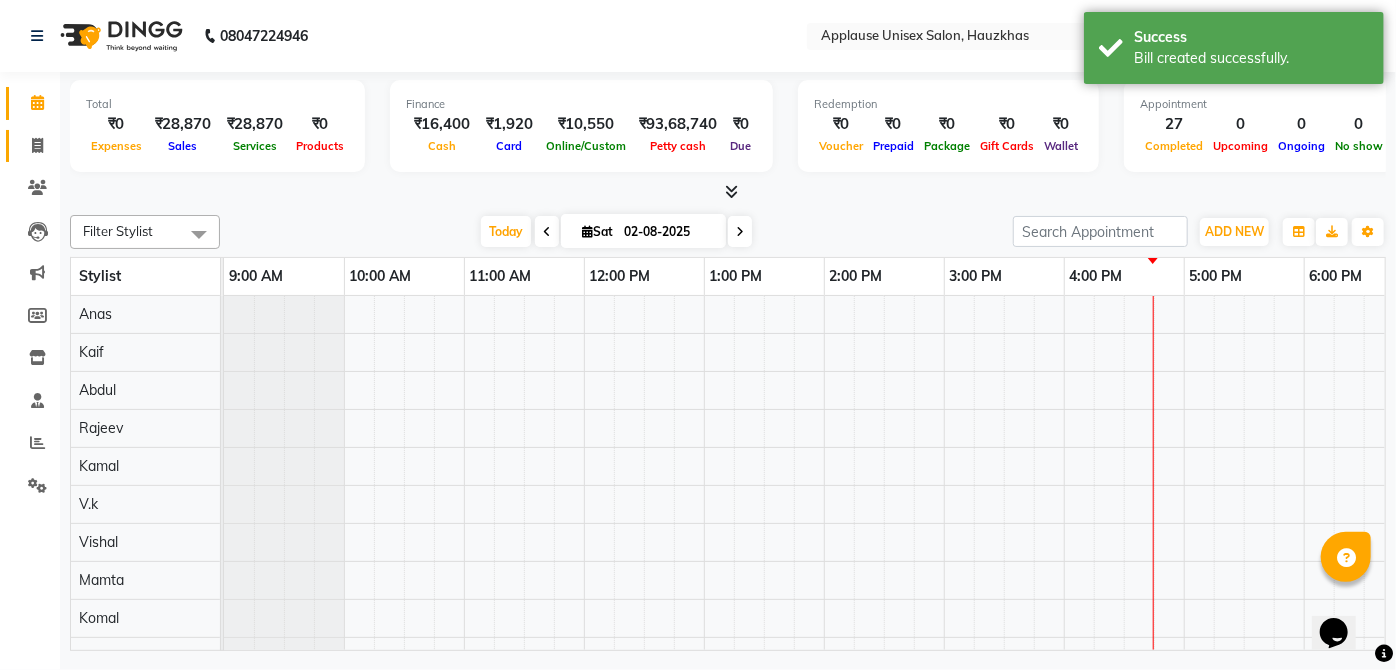 click 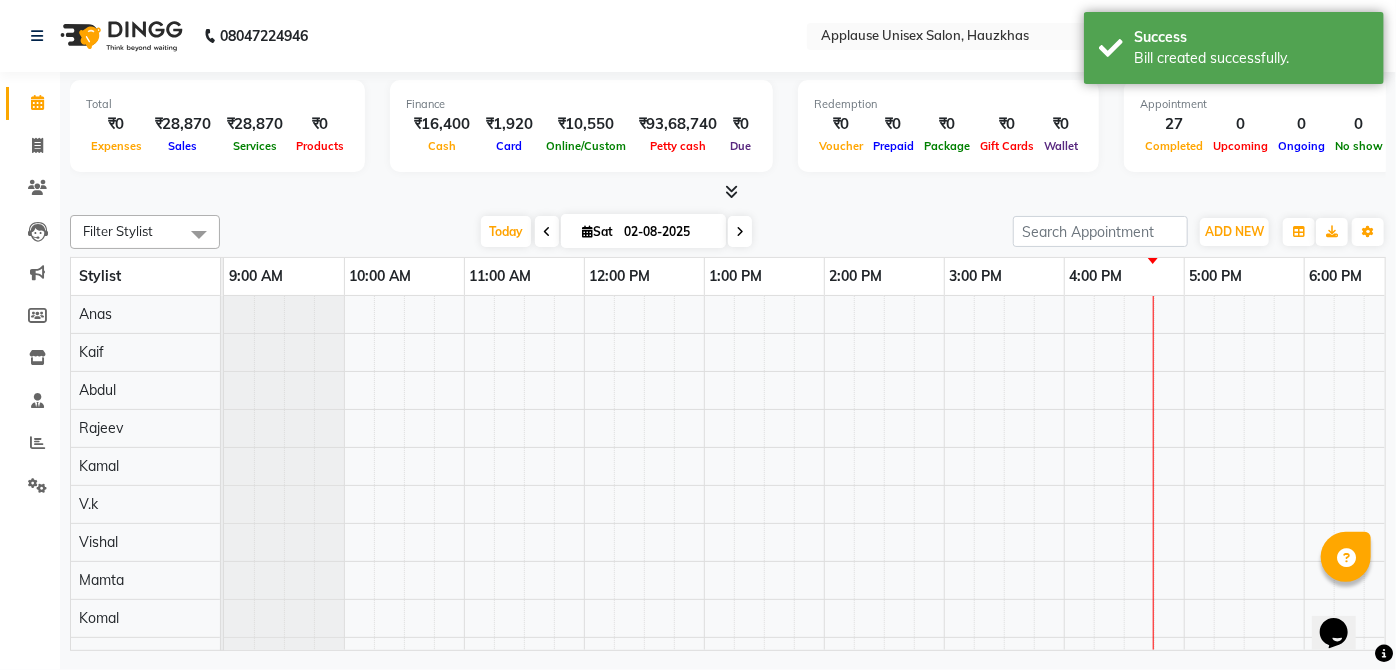 click 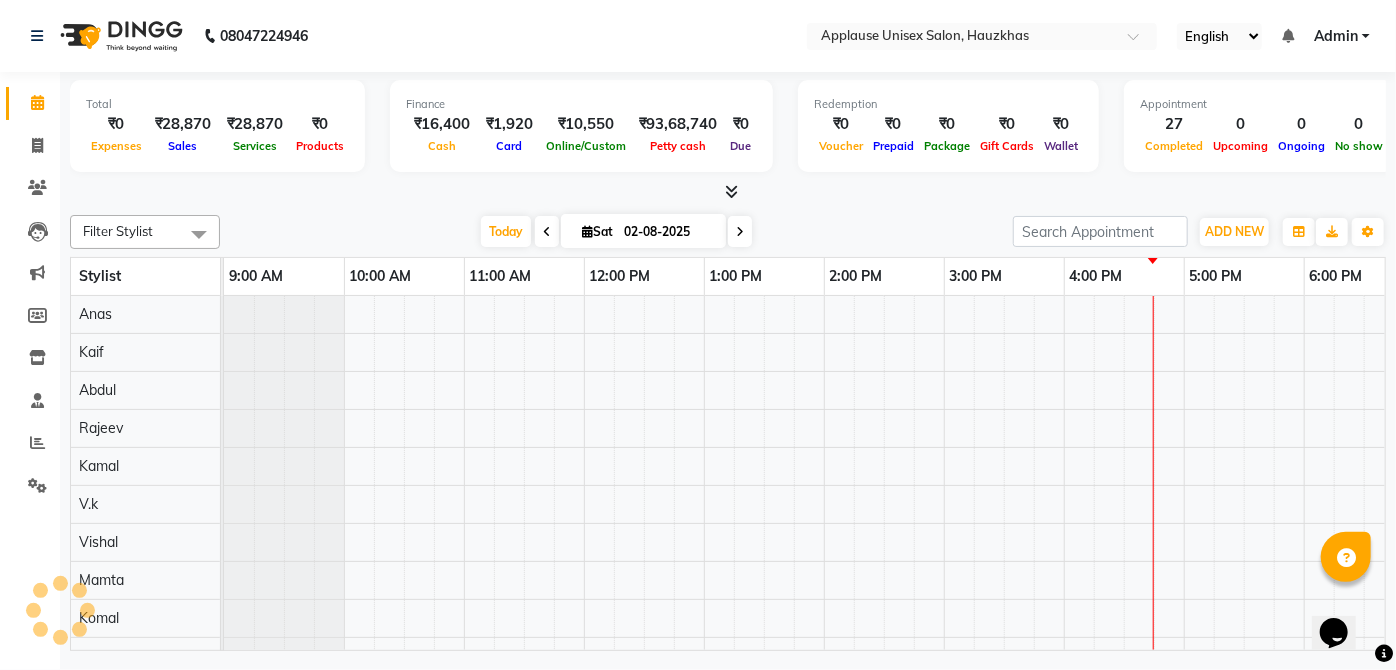 scroll, scrollTop: 0, scrollLeft: 0, axis: both 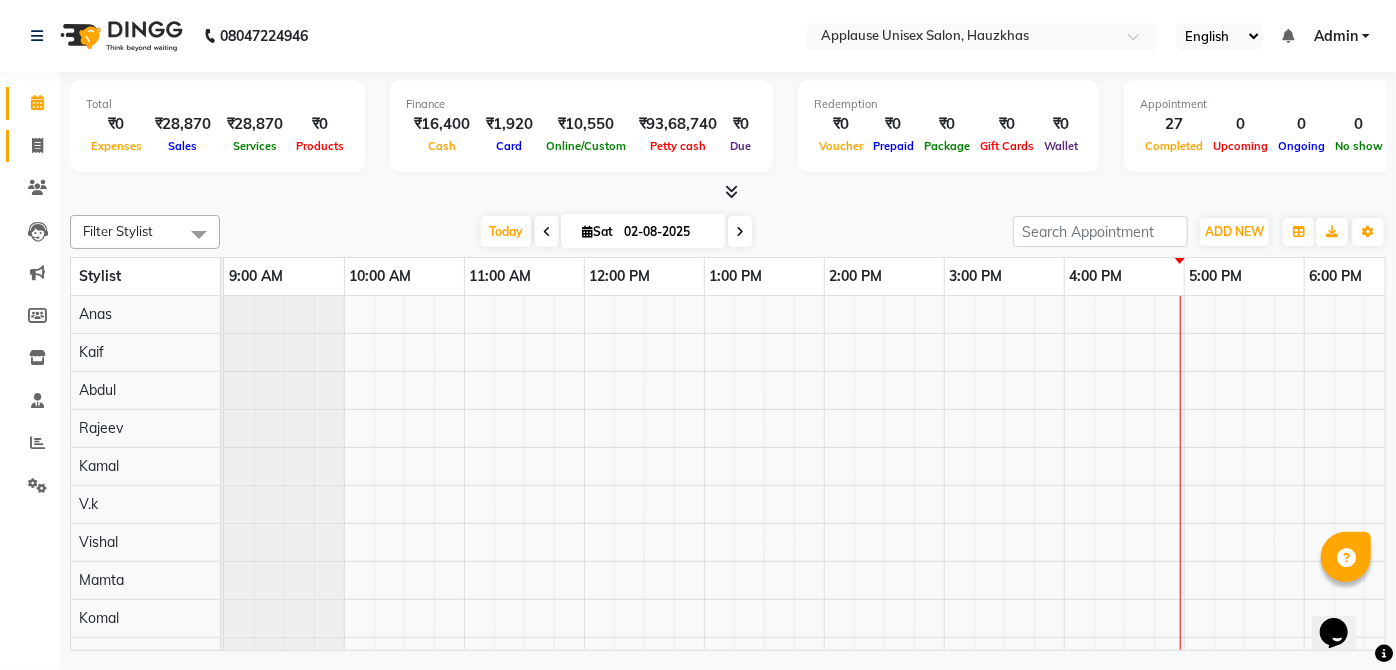 click 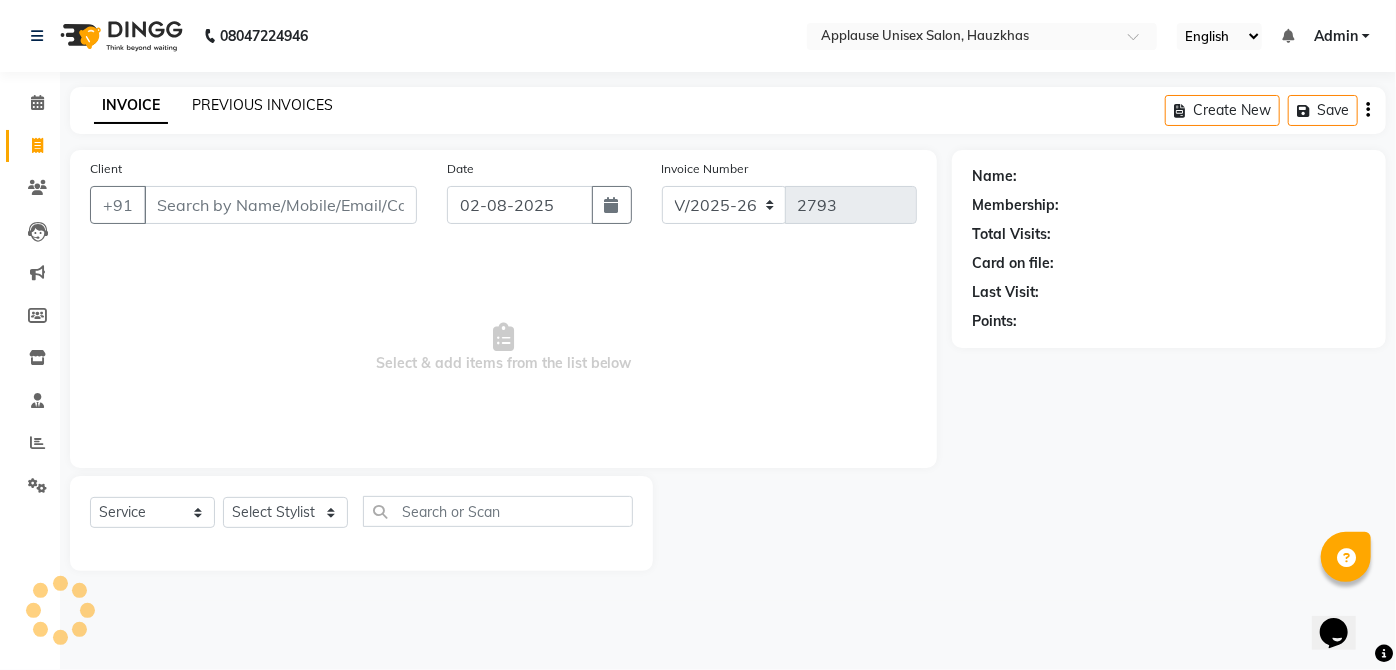 click on "PREVIOUS INVOICES" 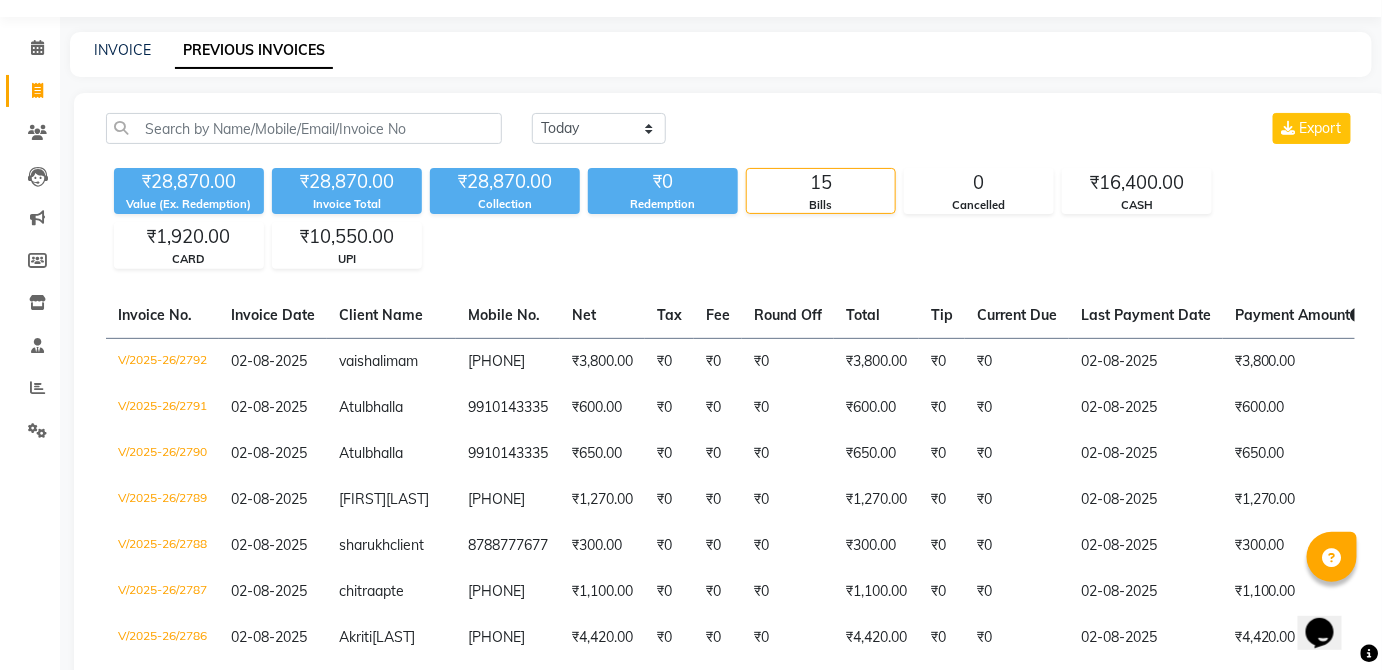 scroll, scrollTop: 56, scrollLeft: 0, axis: vertical 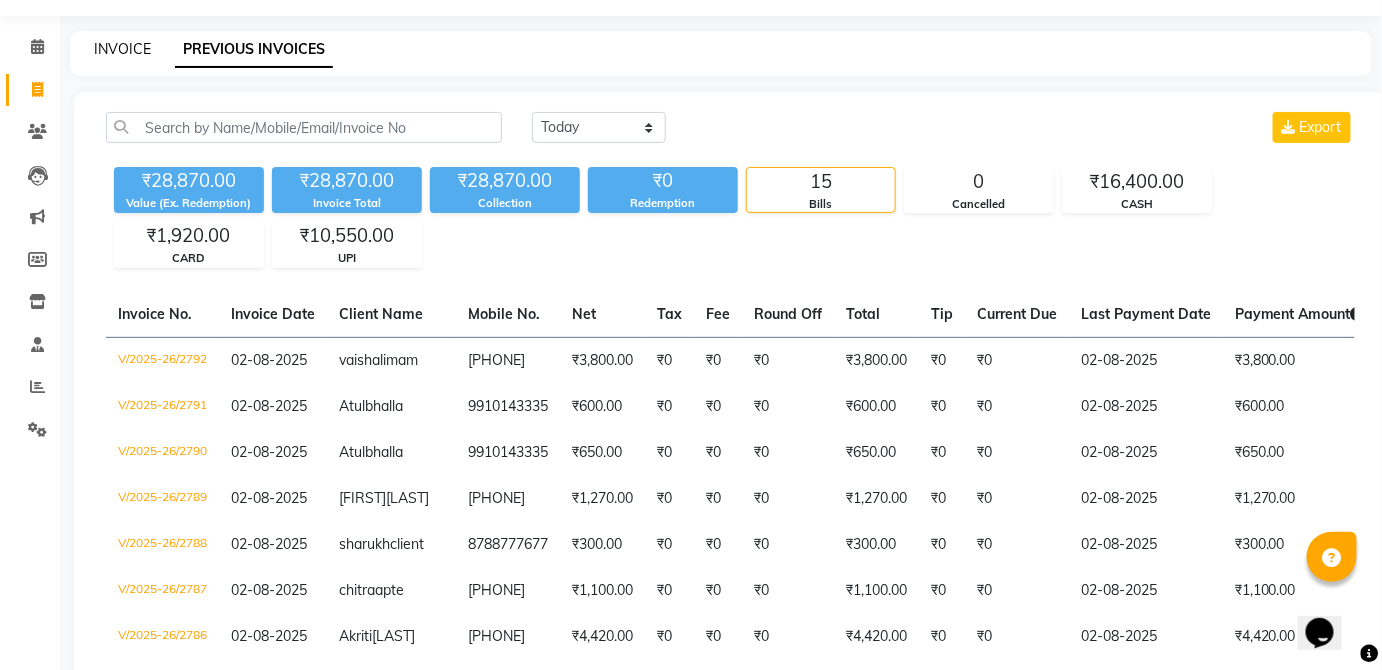click on "INVOICE" 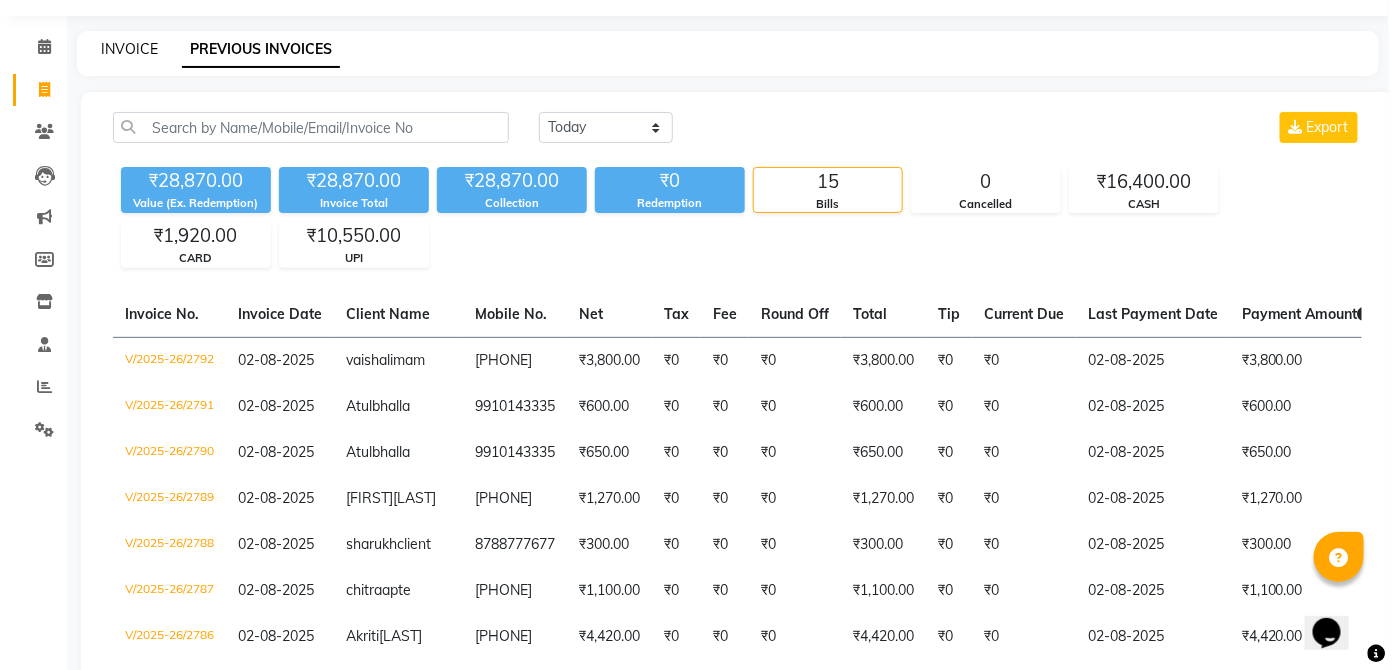 scroll, scrollTop: 0, scrollLeft: 0, axis: both 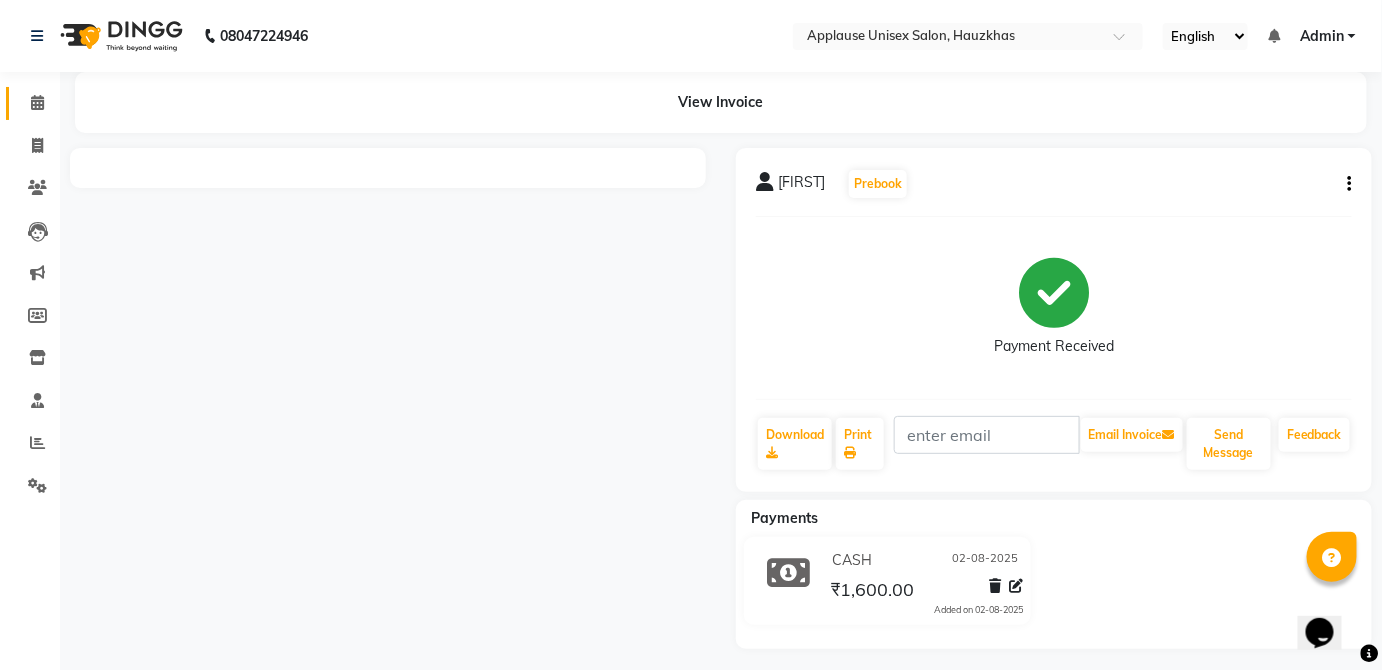 click 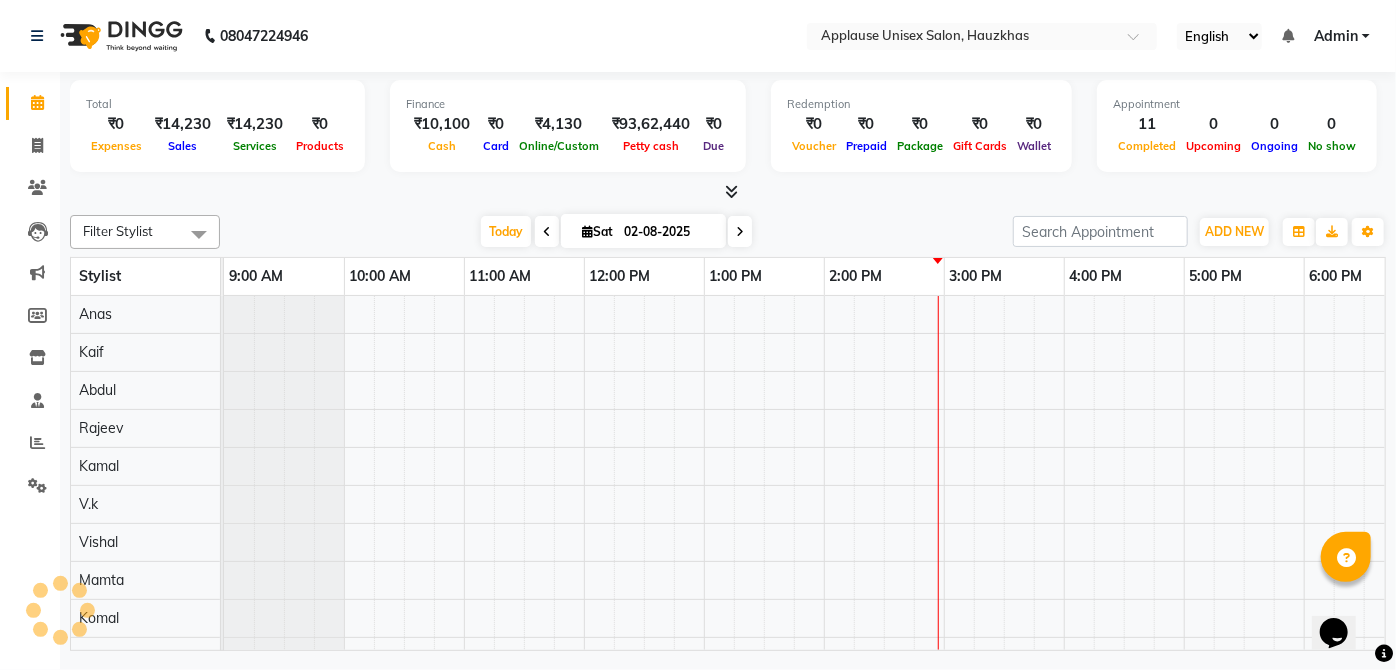 scroll, scrollTop: 0, scrollLeft: 0, axis: both 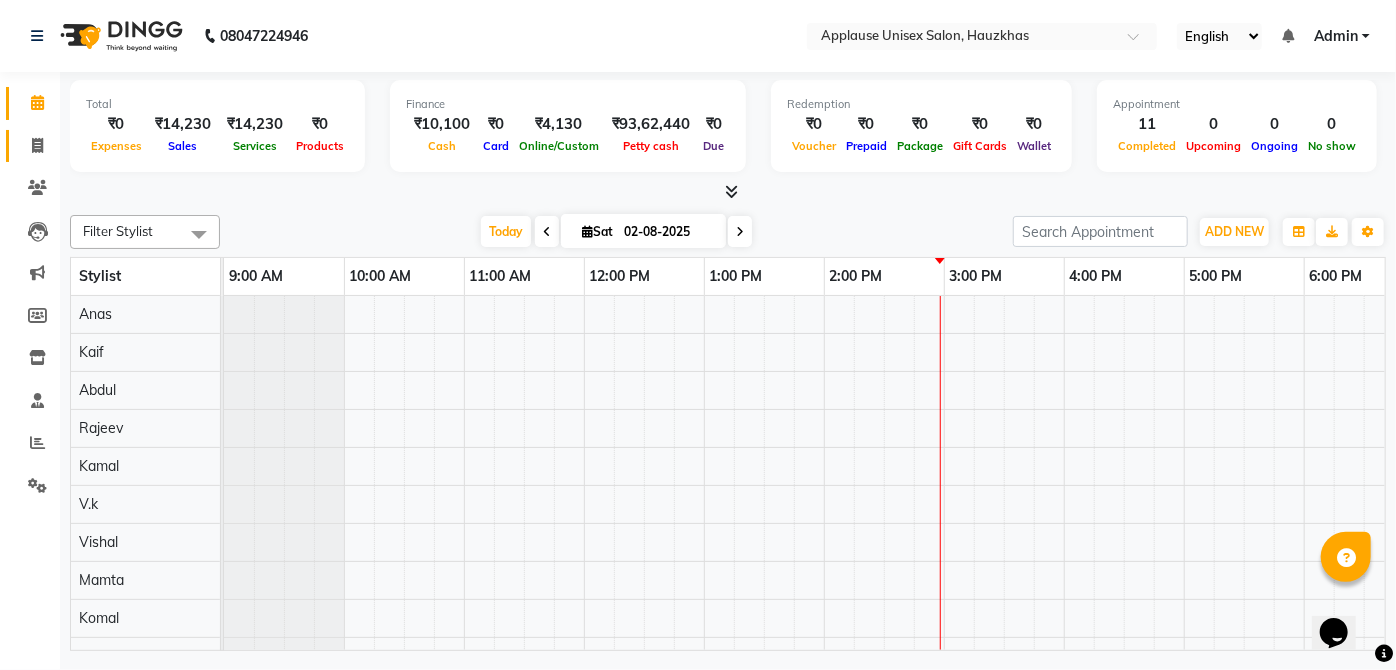 click 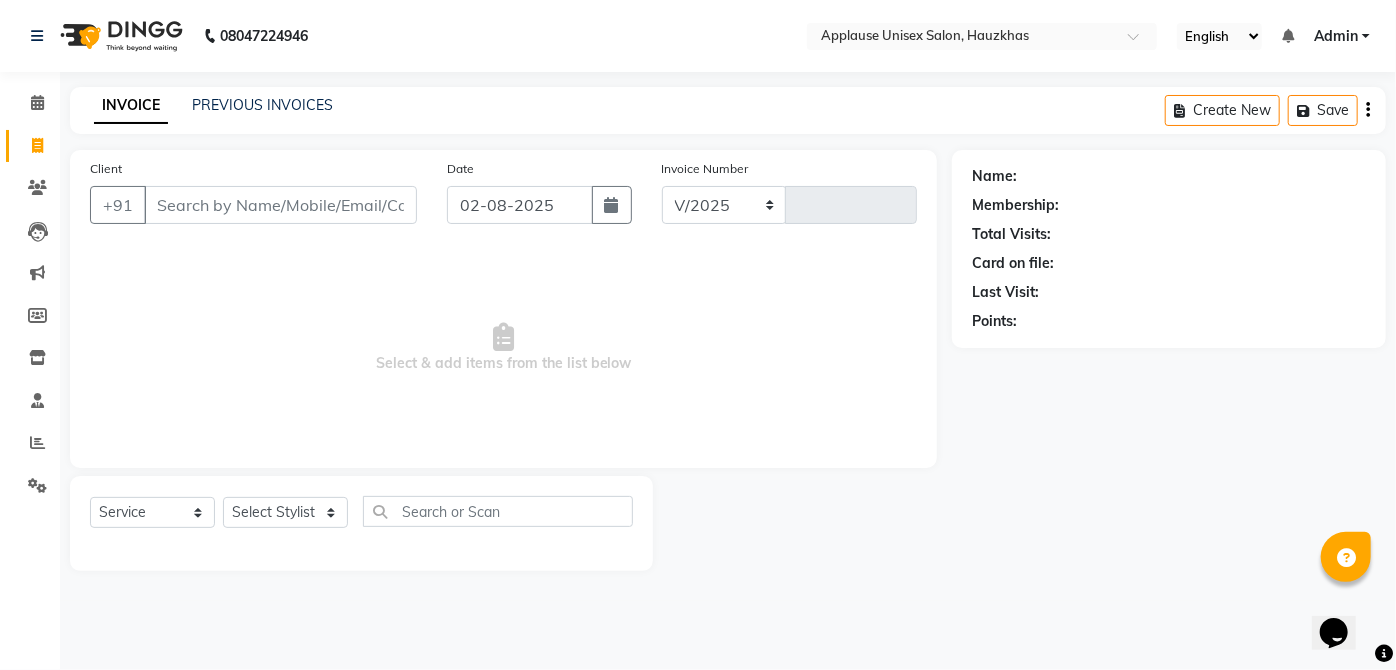 select on "5082" 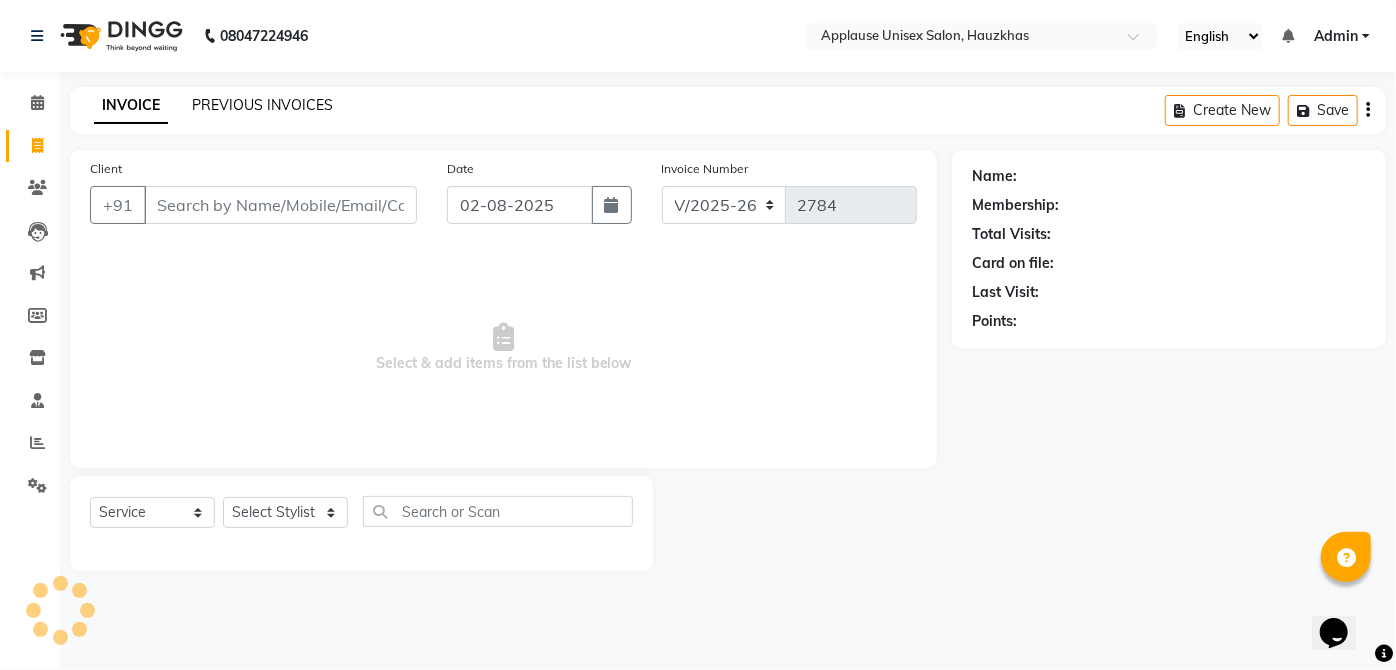 click on "PREVIOUS INVOICES" 